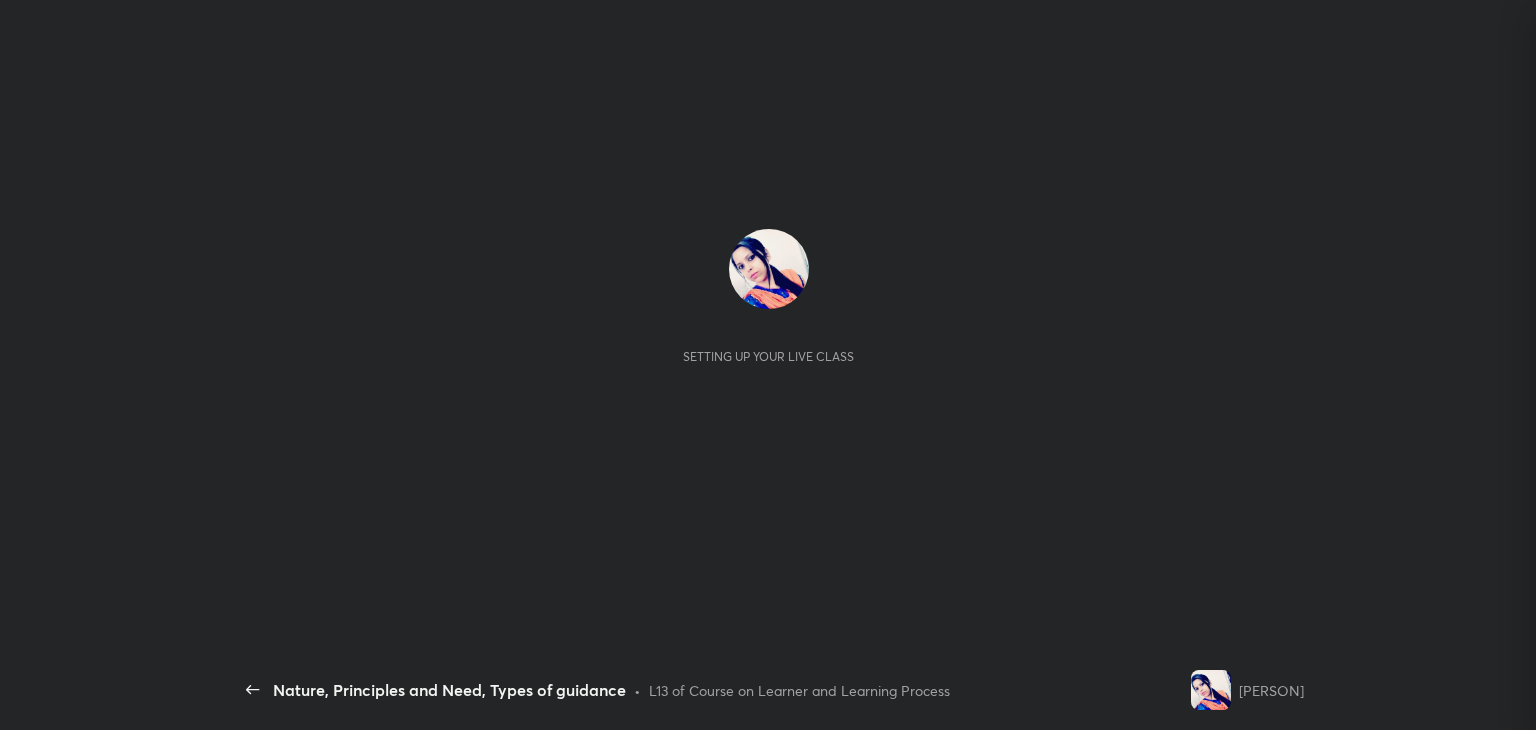 scroll, scrollTop: 0, scrollLeft: 0, axis: both 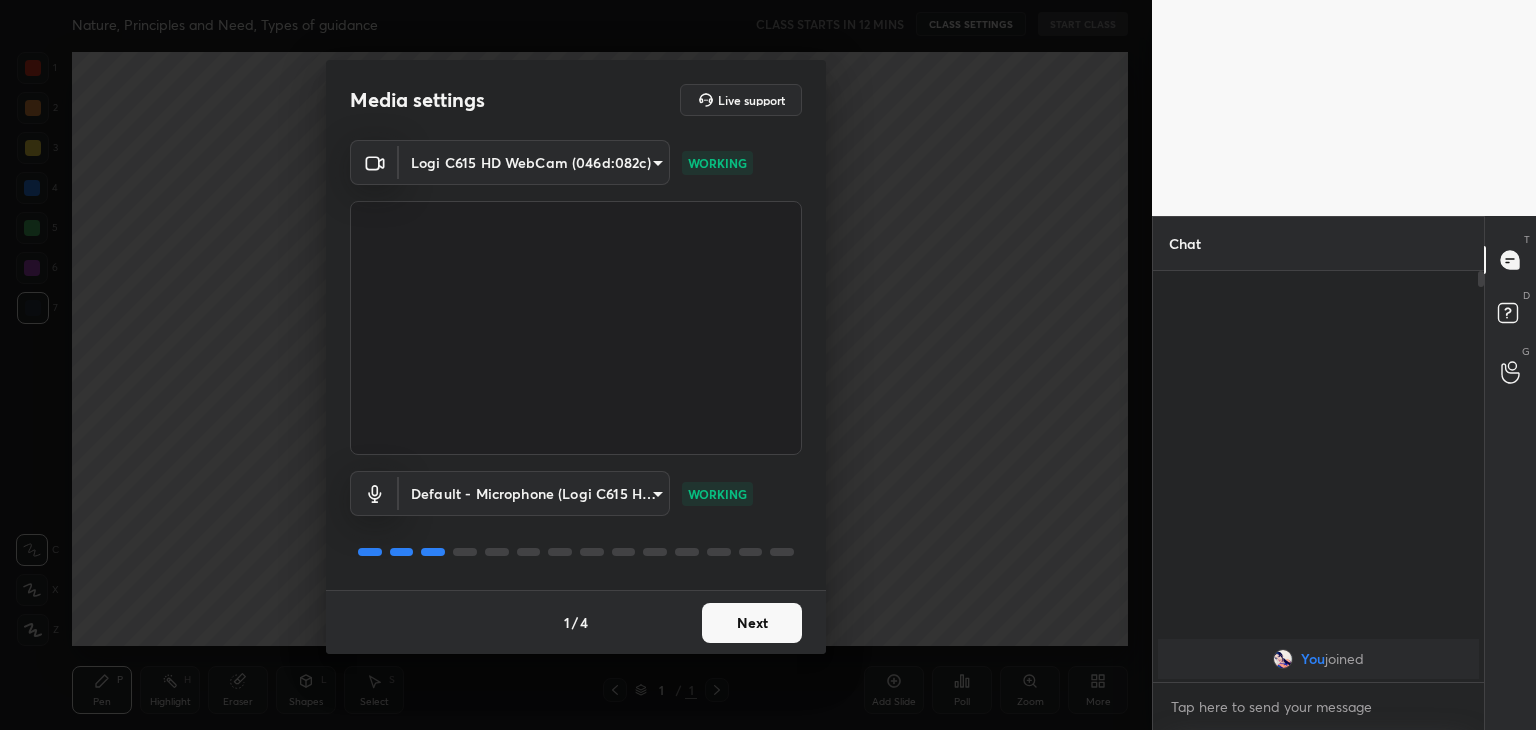 click on "Next" at bounding box center [752, 623] 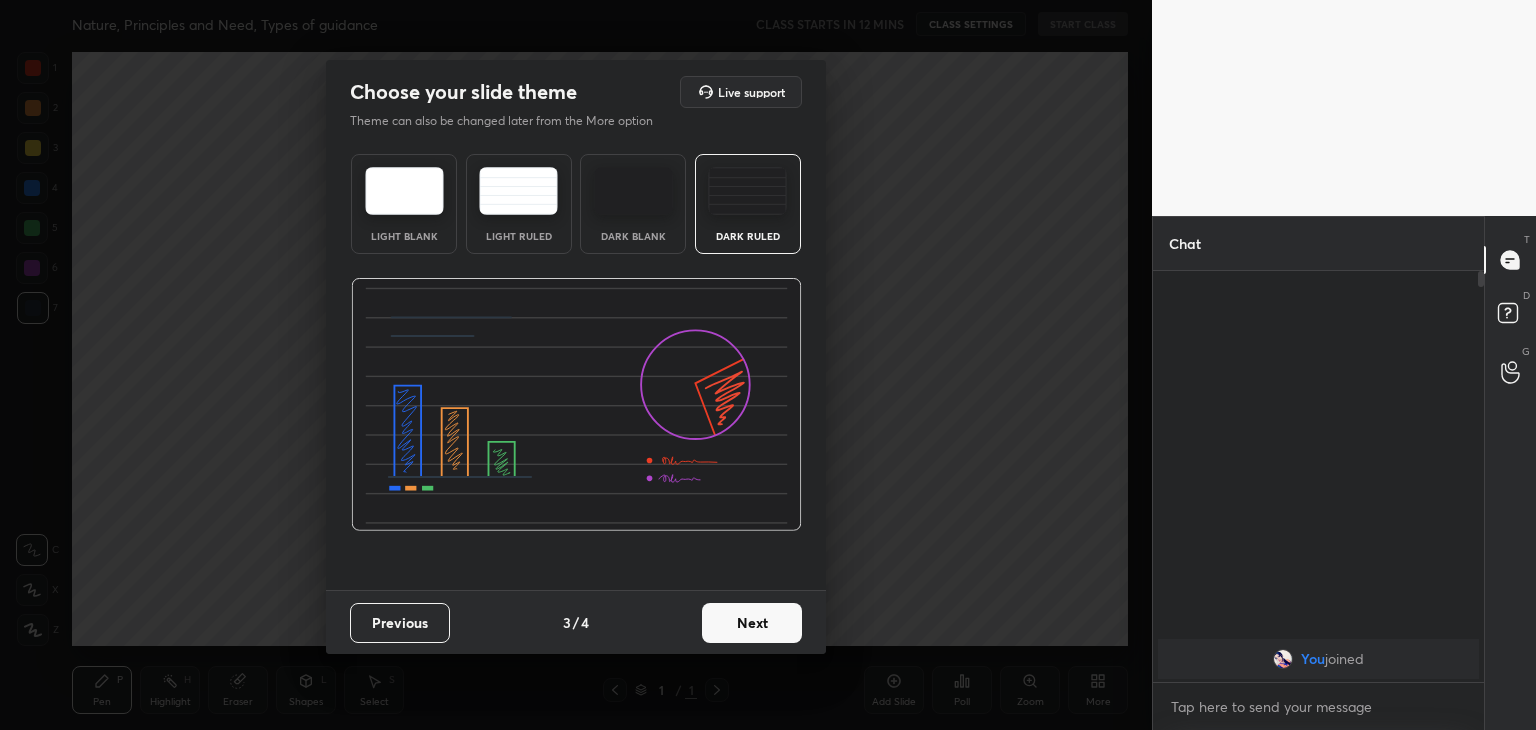 click on "Next" at bounding box center (752, 623) 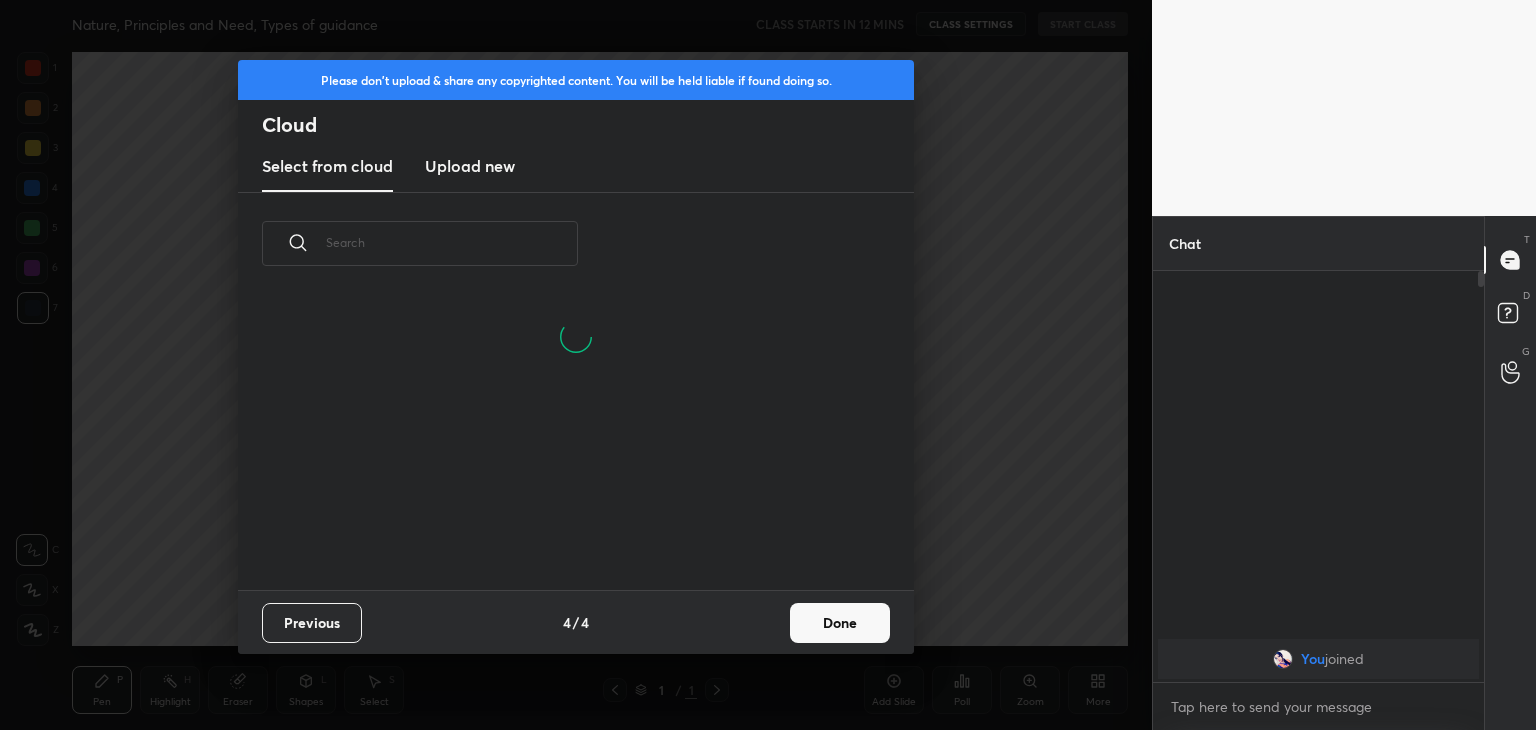 scroll, scrollTop: 6, scrollLeft: 10, axis: both 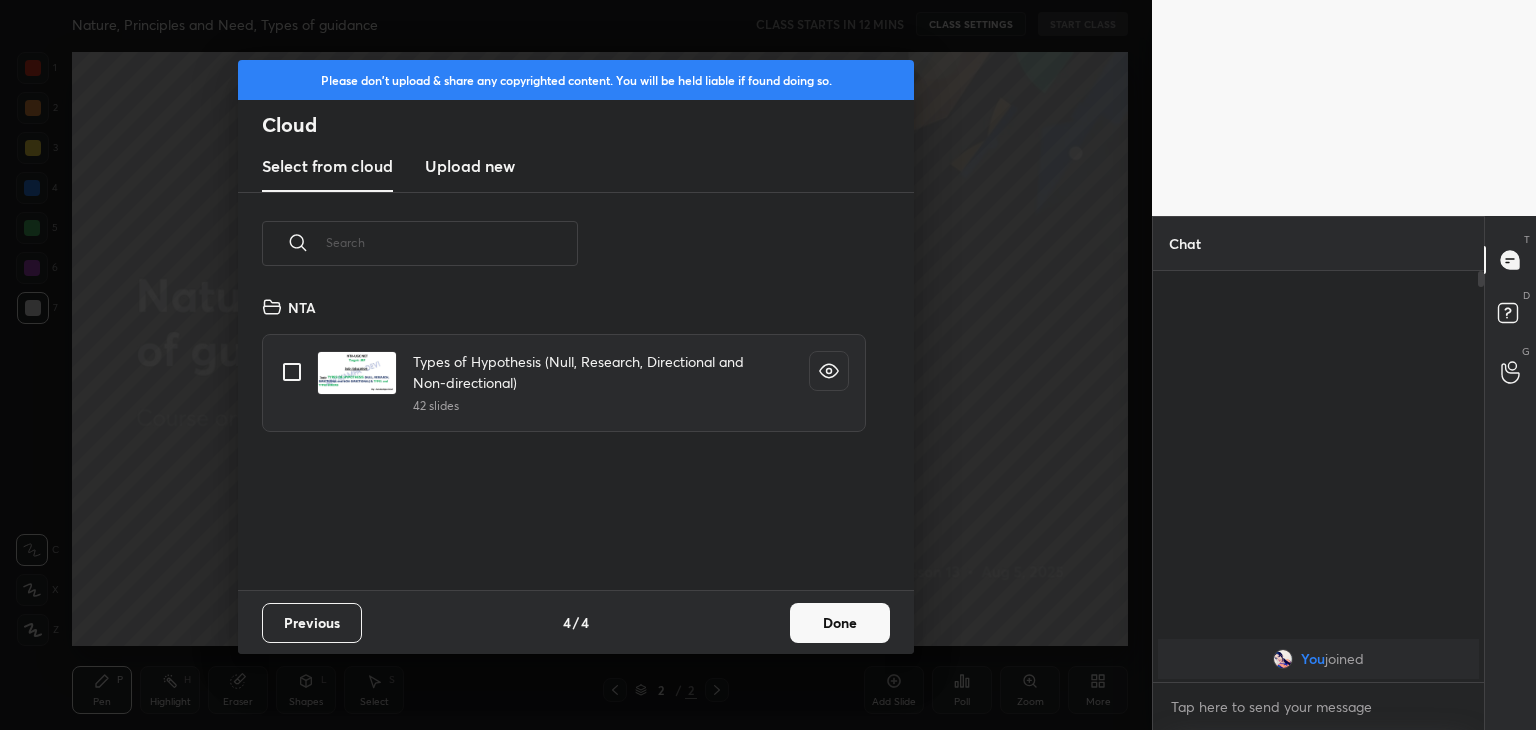 click on "Upload new" at bounding box center (470, 166) 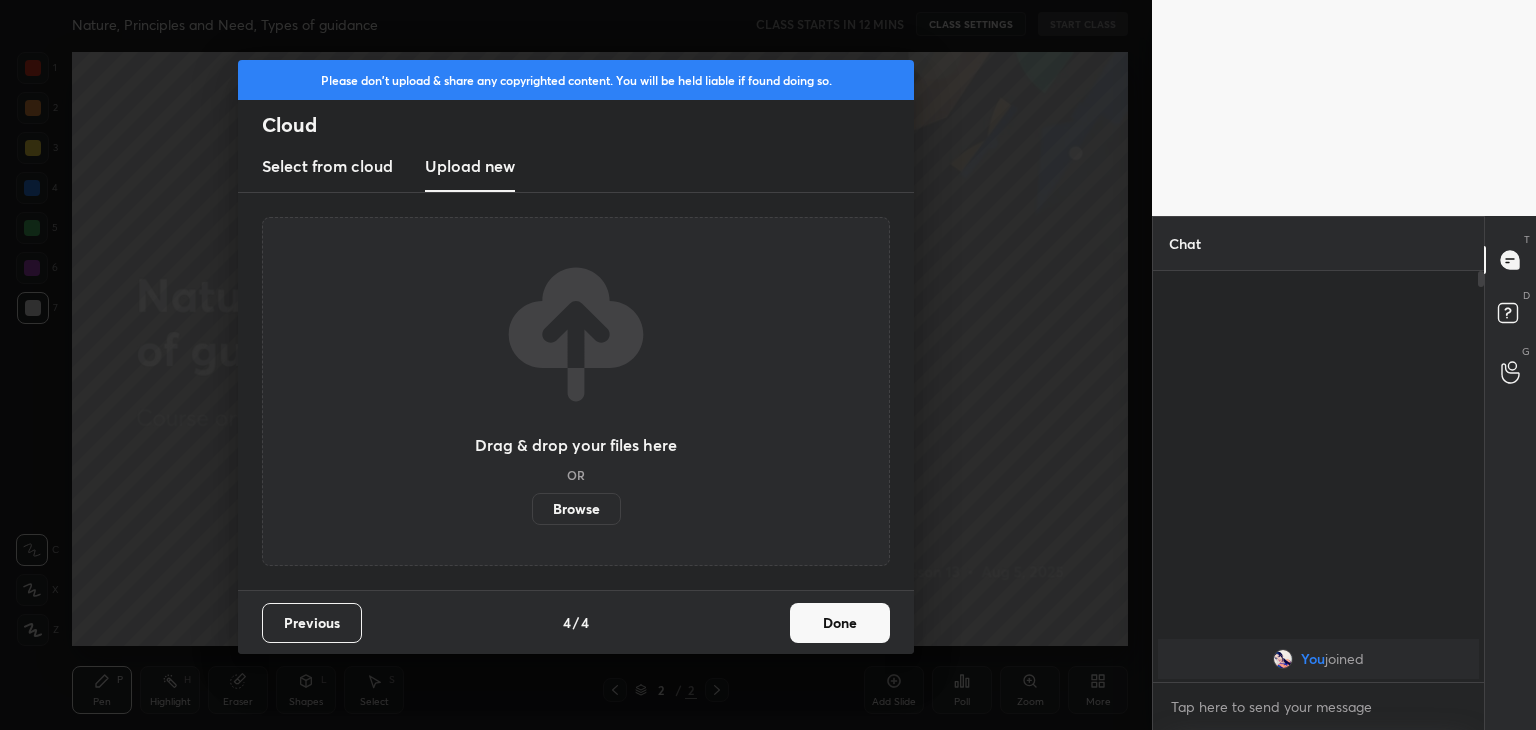 click on "Browse" at bounding box center (576, 509) 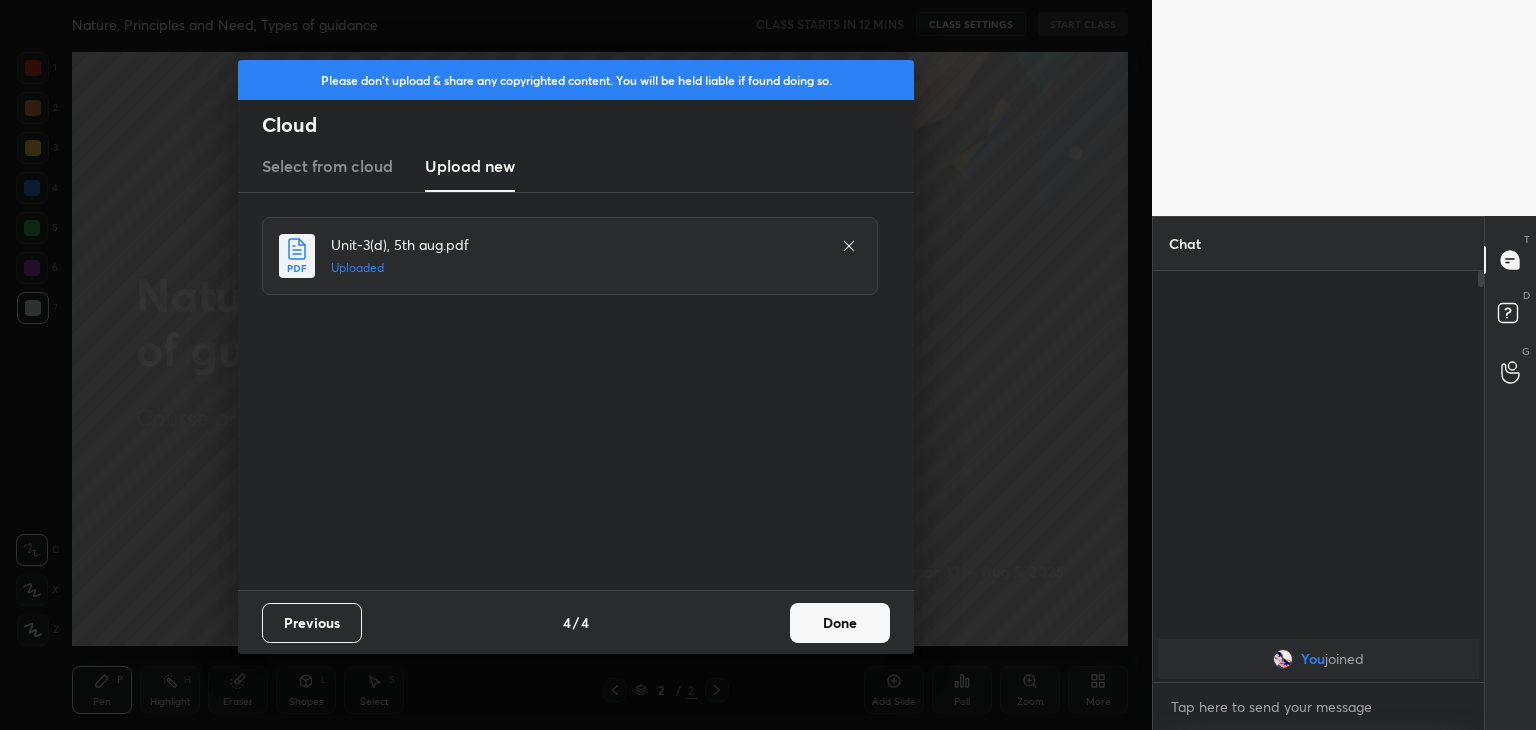 click on "Done" at bounding box center (840, 623) 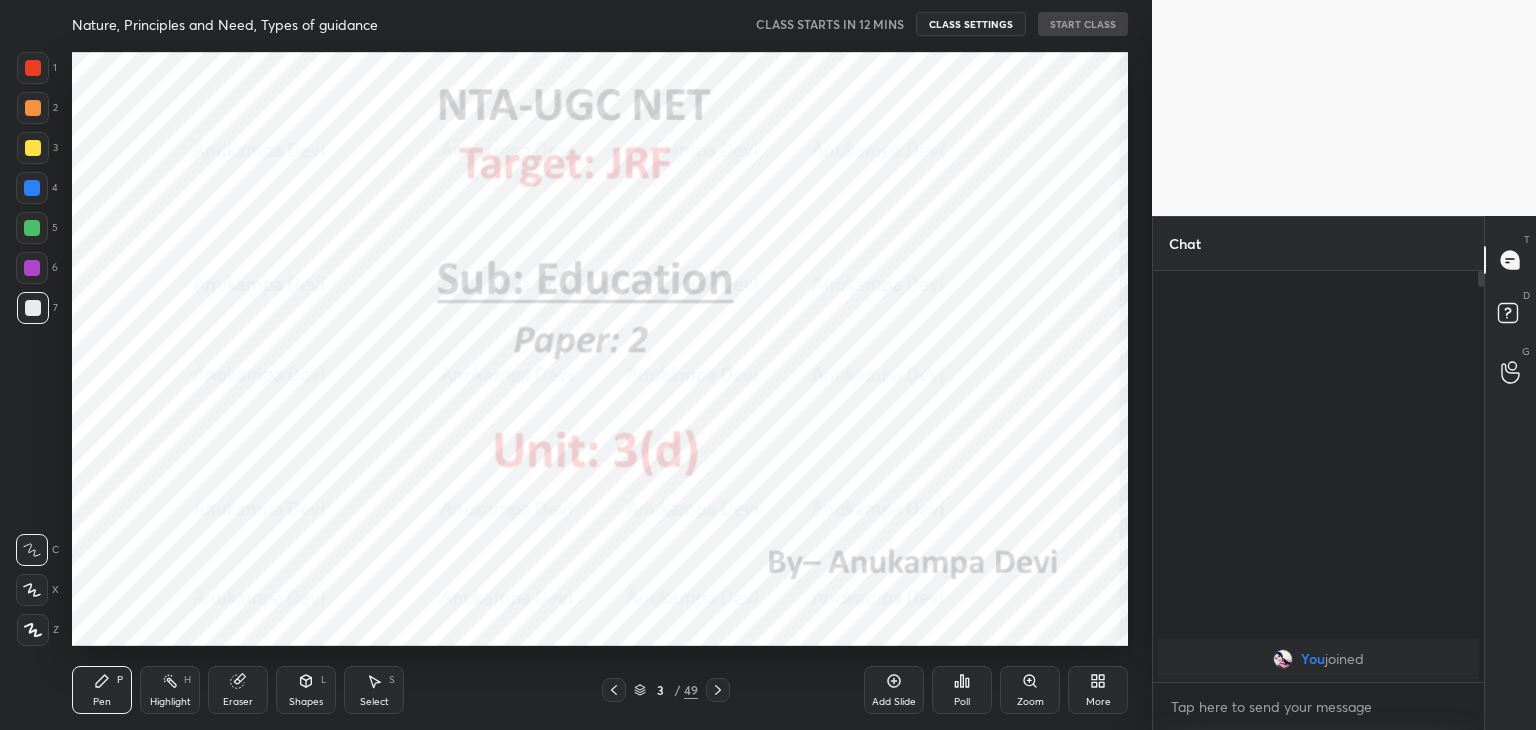 click 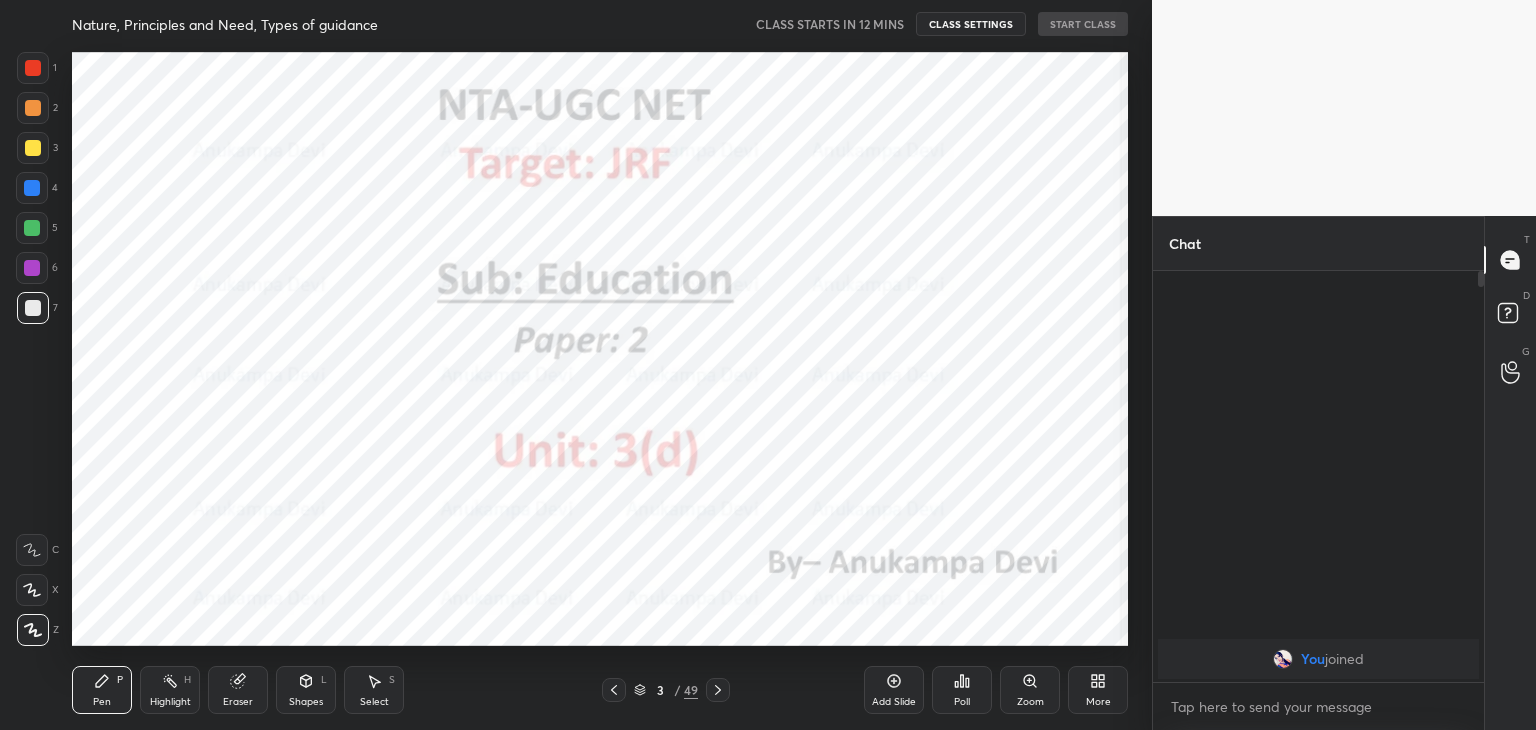 click at bounding box center [32, 268] 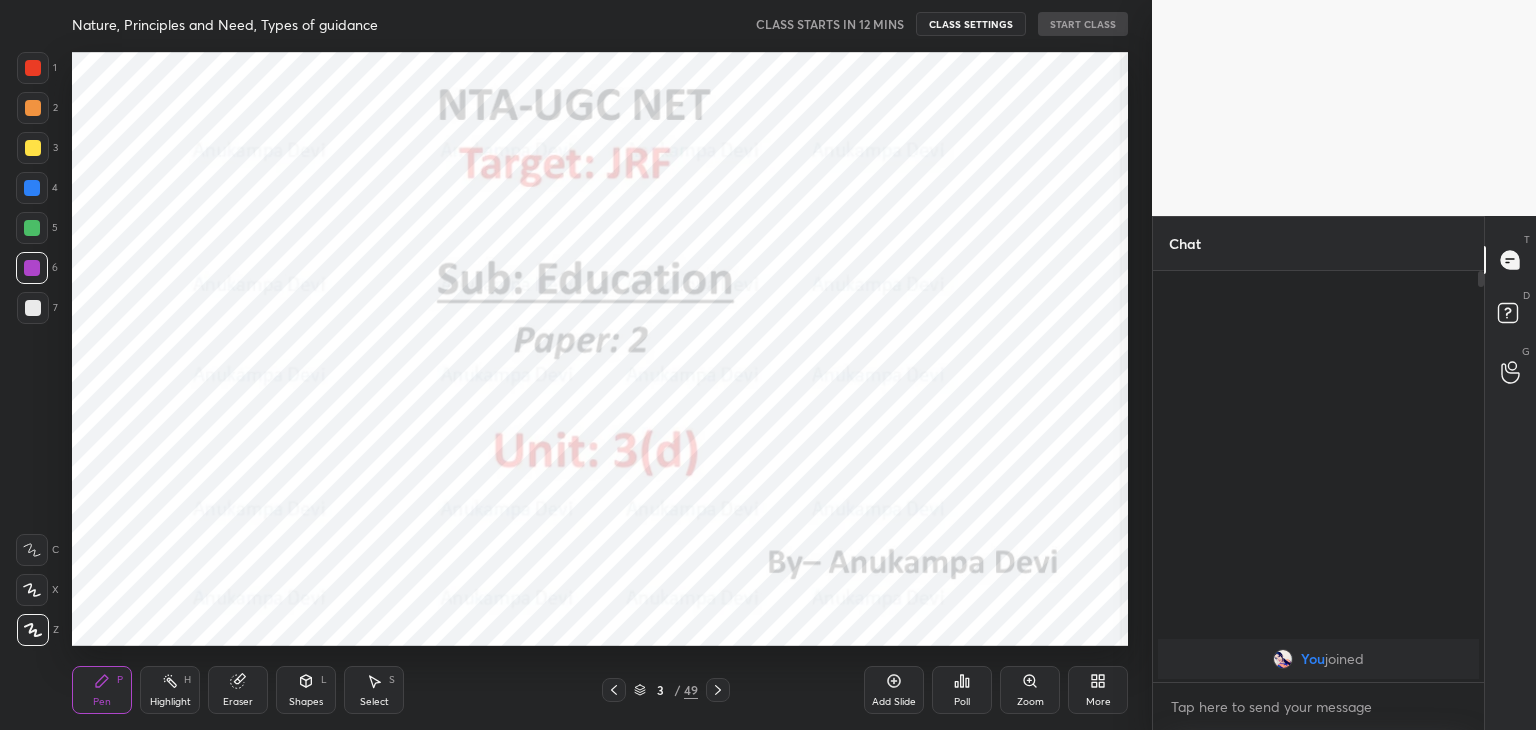 click 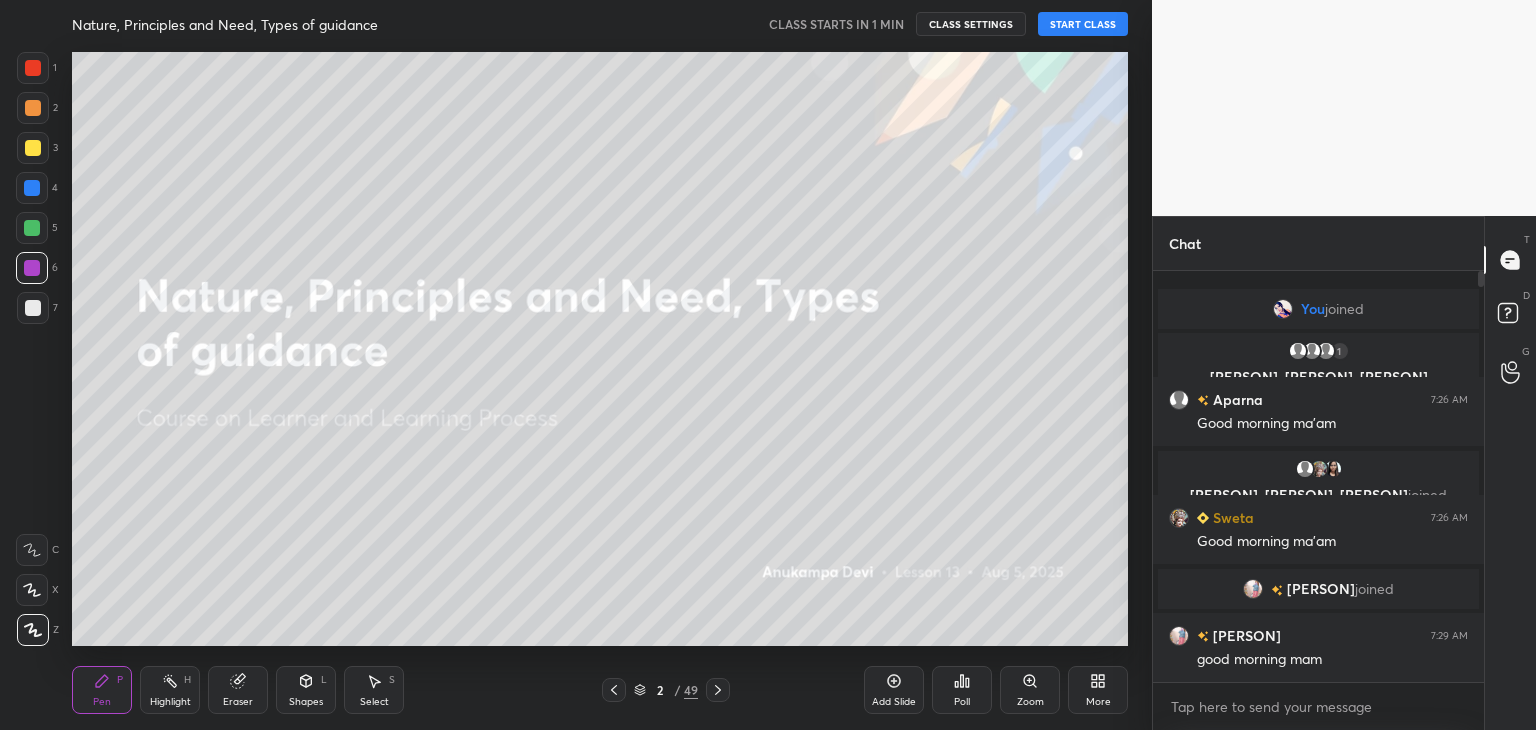 click on "START CLASS" at bounding box center (1083, 24) 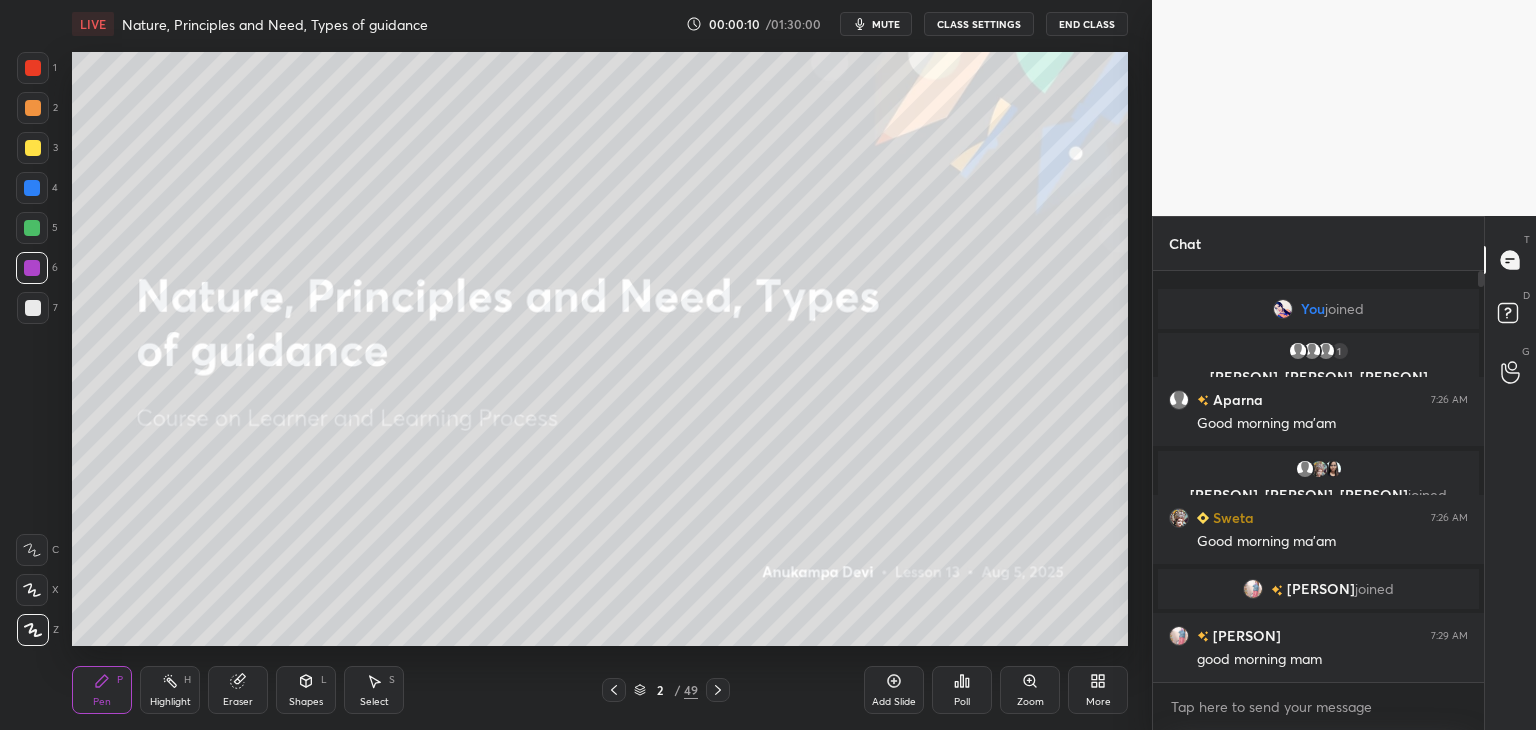 click on "mute" at bounding box center [886, 24] 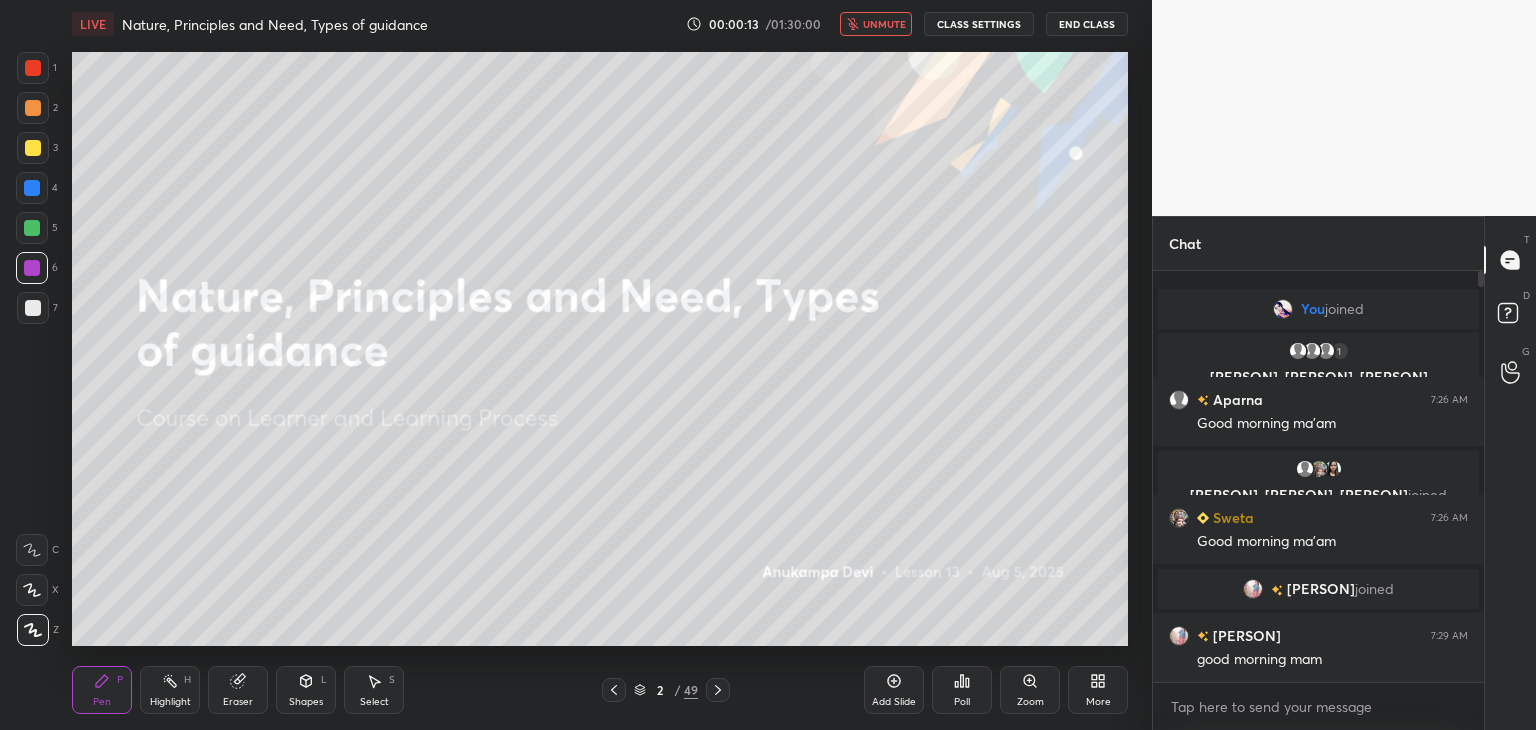 click on "unmute" at bounding box center (884, 24) 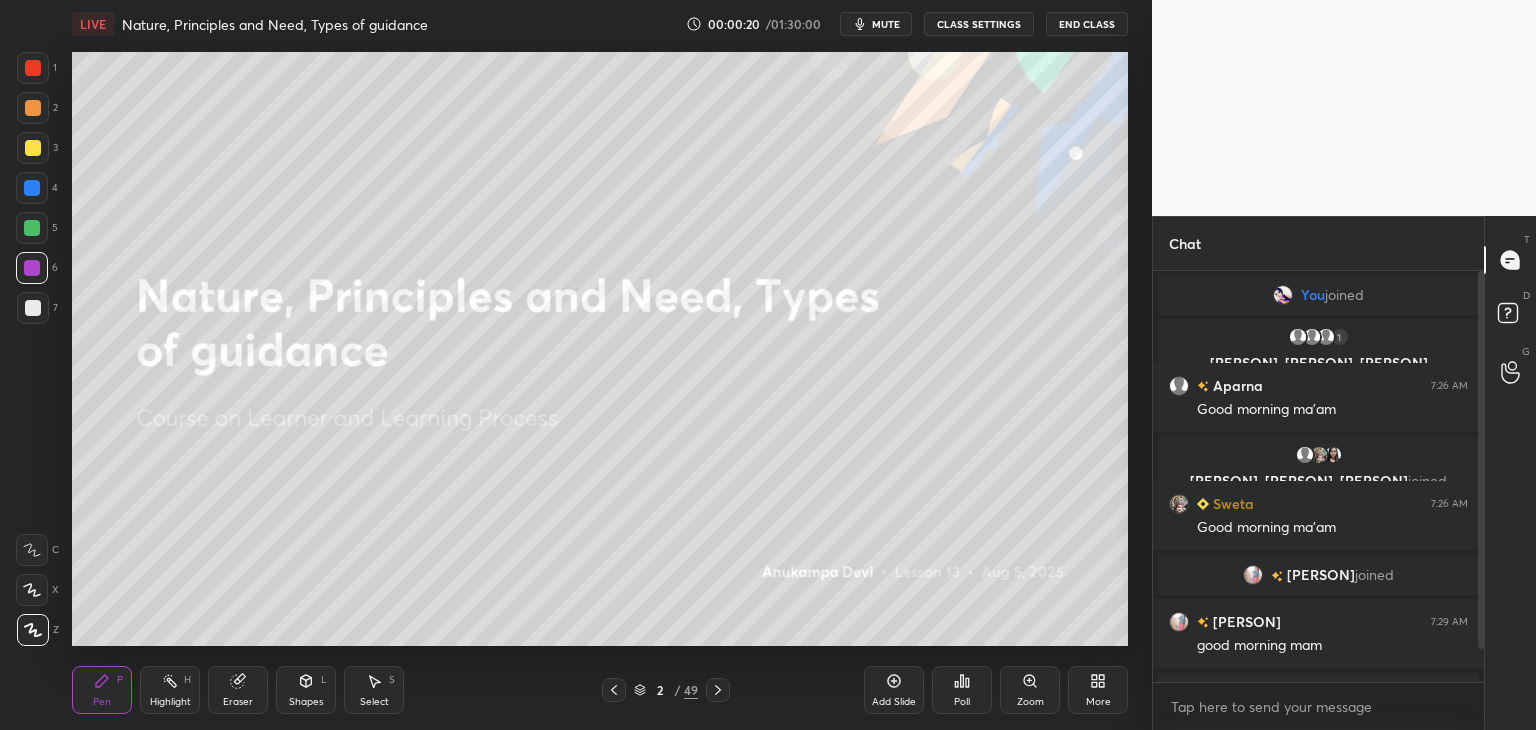 click on "mute" at bounding box center [886, 24] 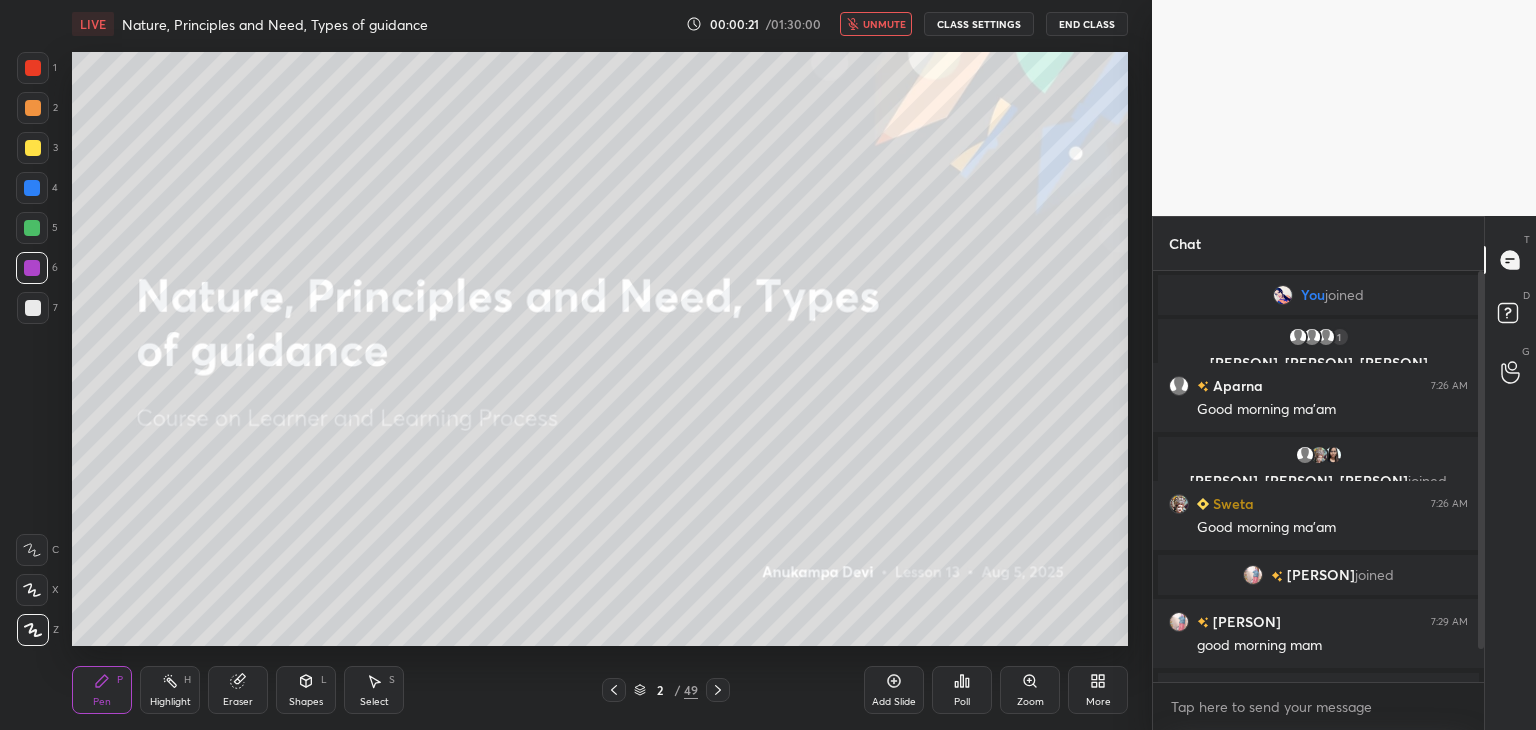 click on "unmute" at bounding box center (884, 24) 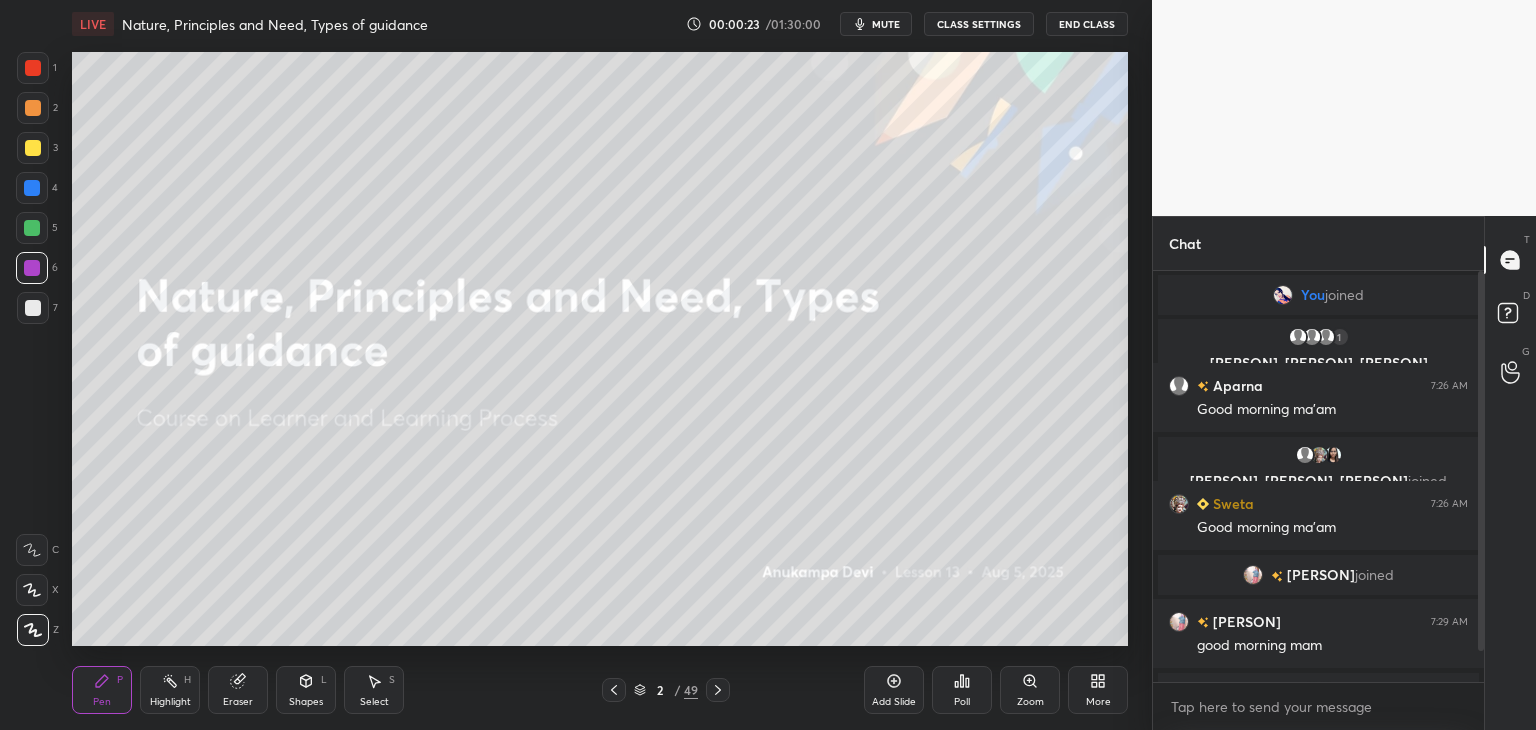 drag, startPoint x: 1484, startPoint y: 390, endPoint x: 1477, endPoint y: 417, distance: 27.89265 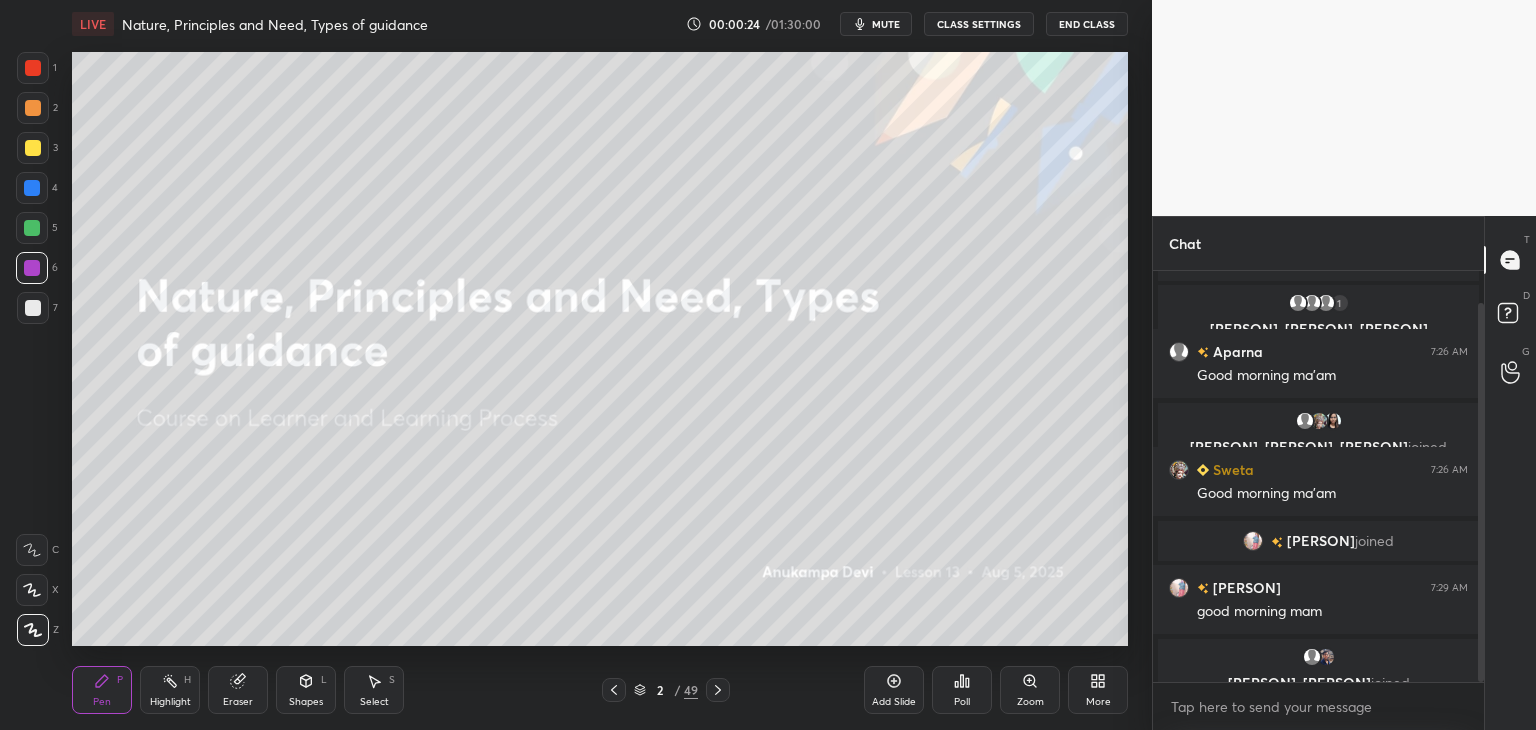drag, startPoint x: 1479, startPoint y: 410, endPoint x: 1481, endPoint y: 446, distance: 36.05551 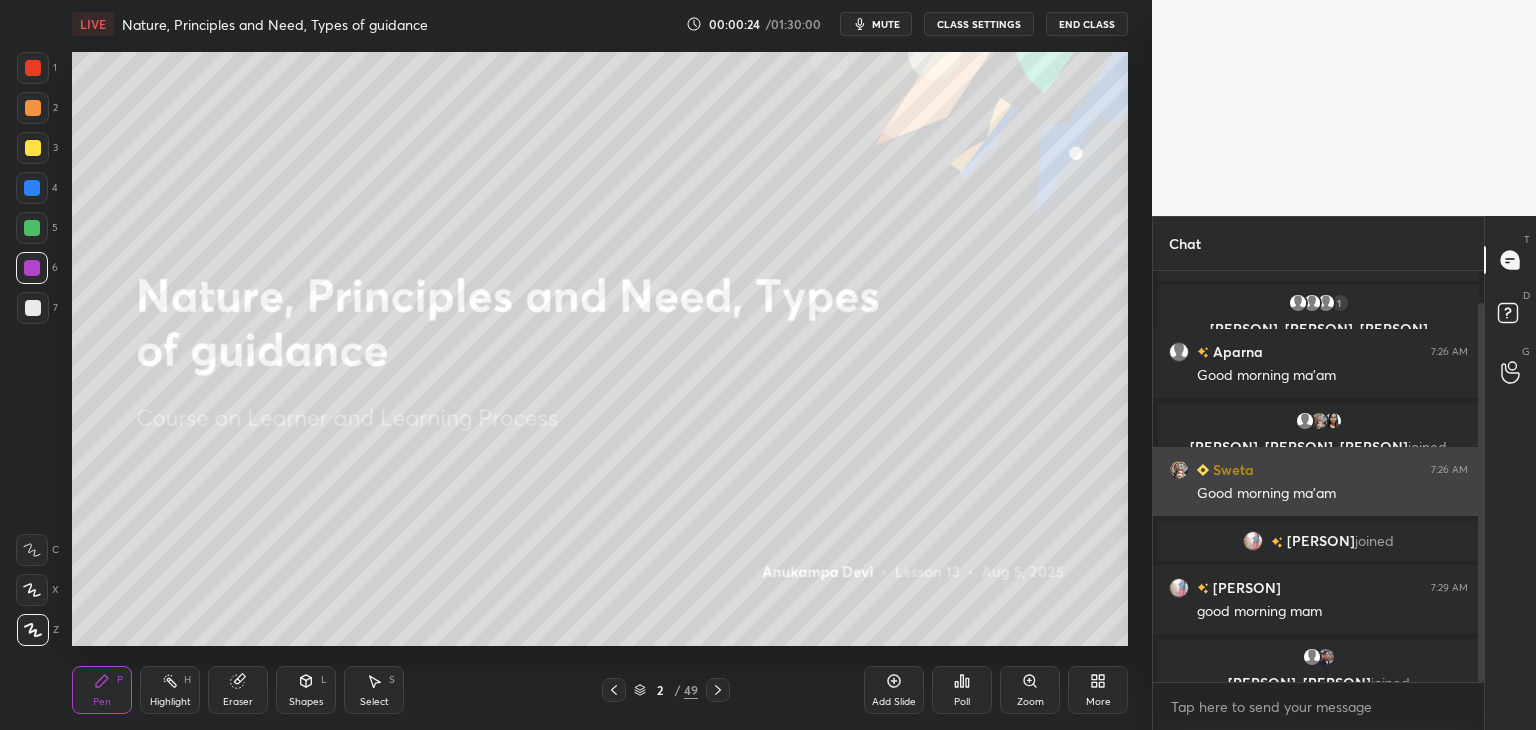 scroll, scrollTop: 104, scrollLeft: 0, axis: vertical 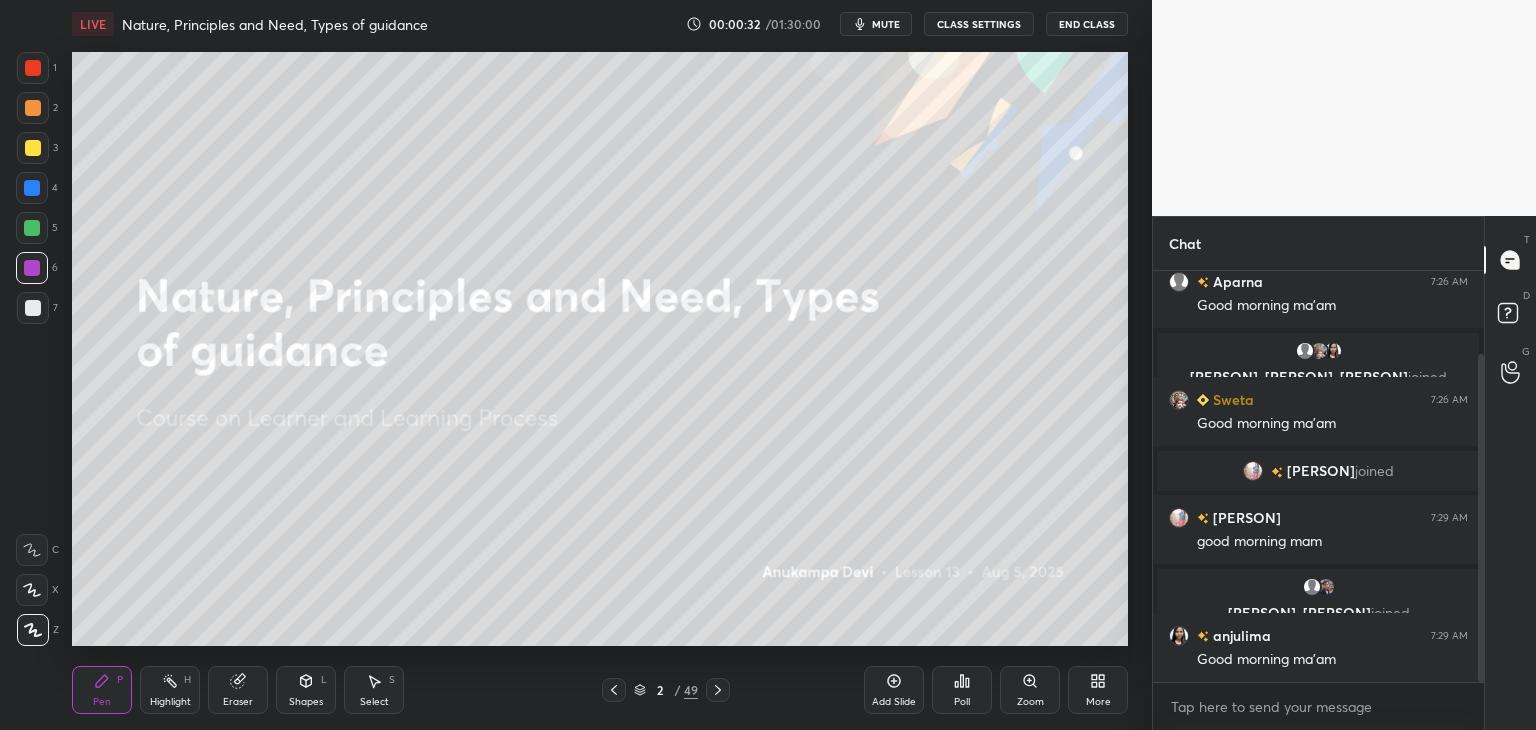 click at bounding box center (33, 148) 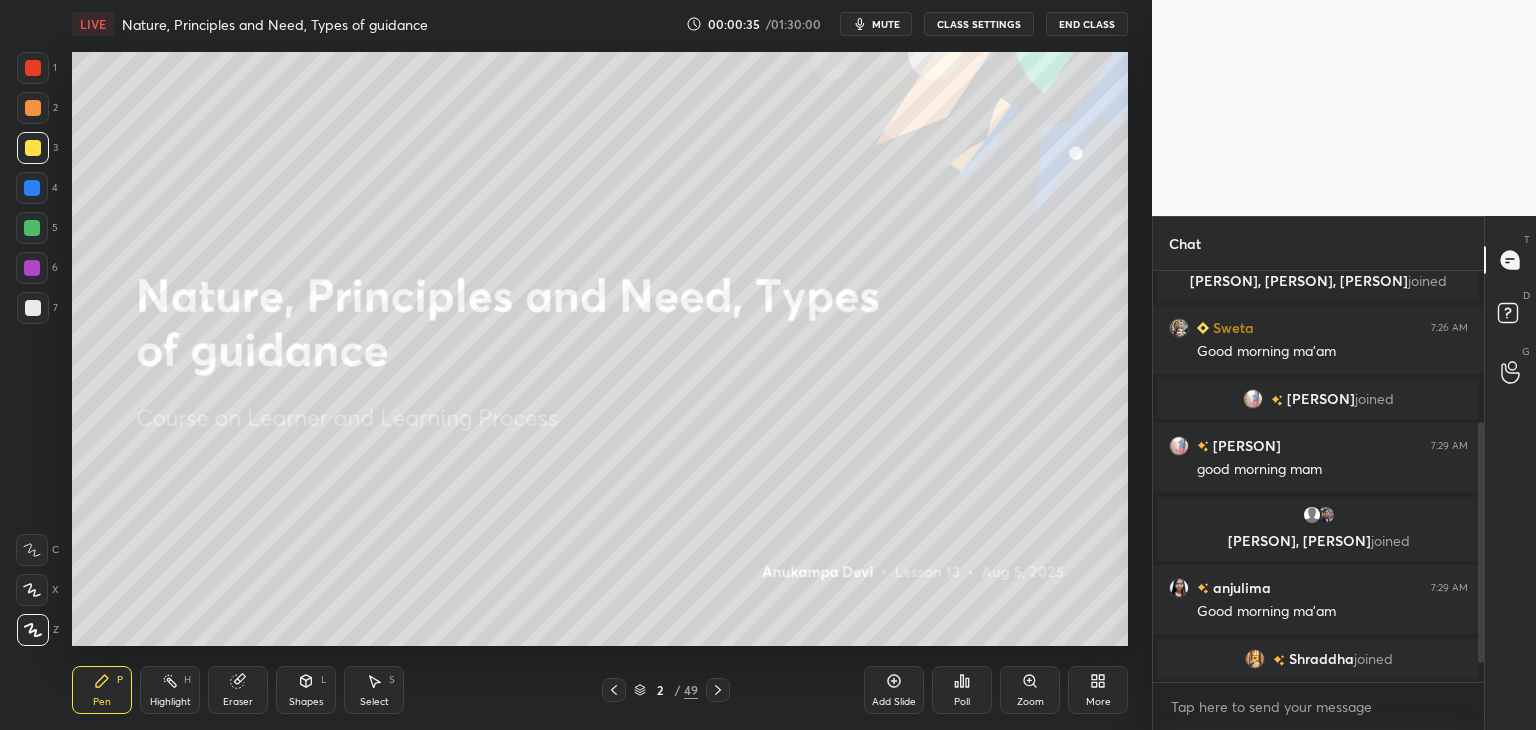 scroll, scrollTop: 310, scrollLeft: 0, axis: vertical 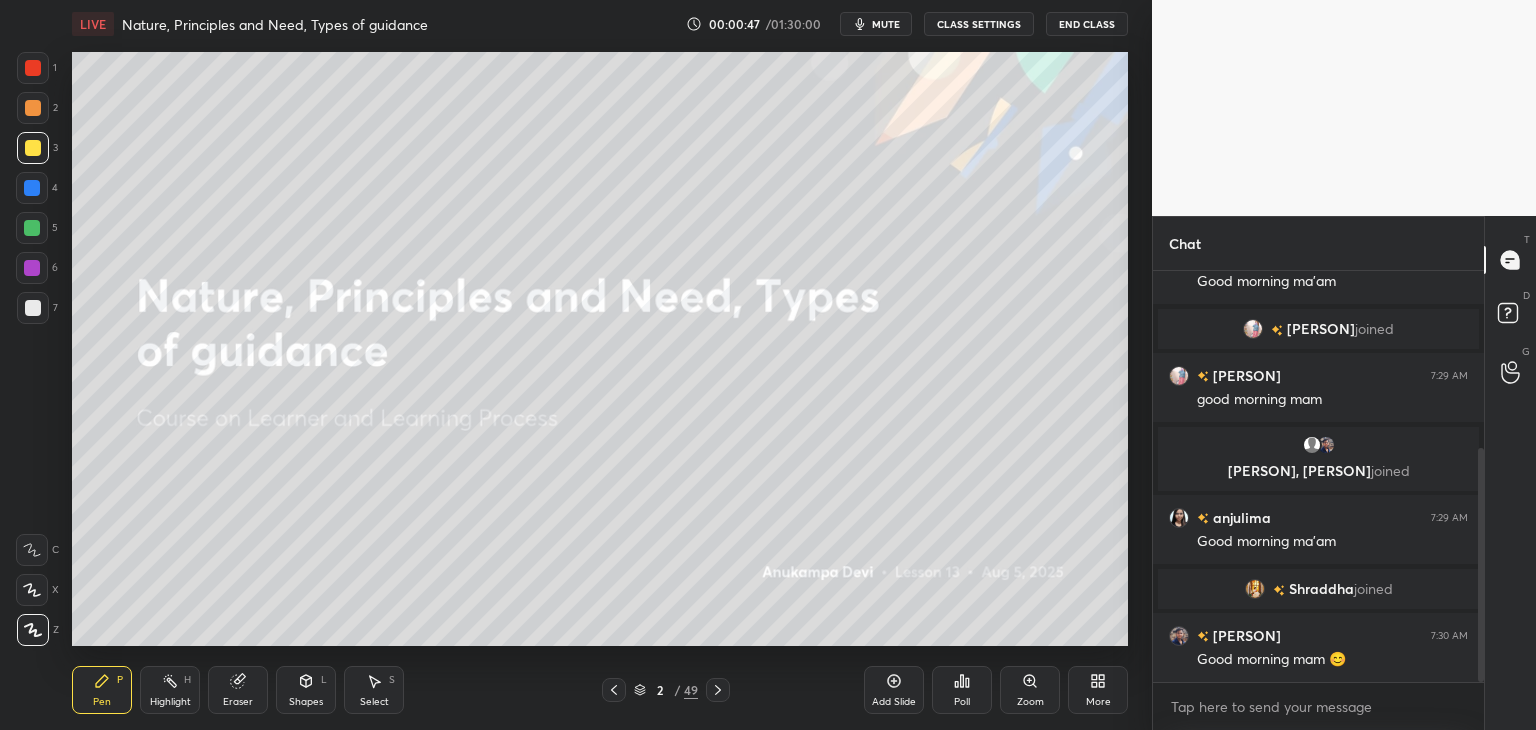 drag, startPoint x: 308, startPoint y: 694, endPoint x: 304, endPoint y: 676, distance: 18.439089 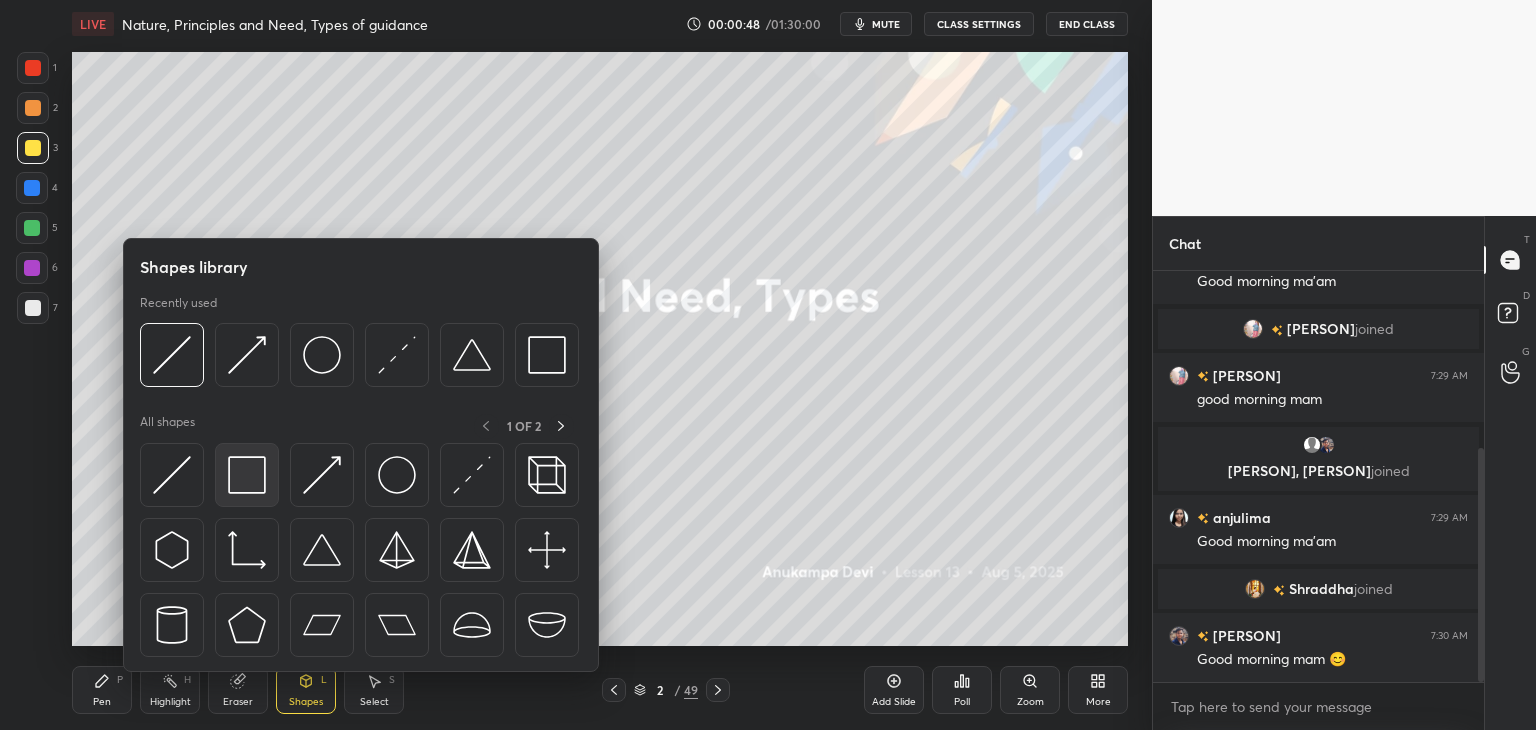 click at bounding box center (247, 475) 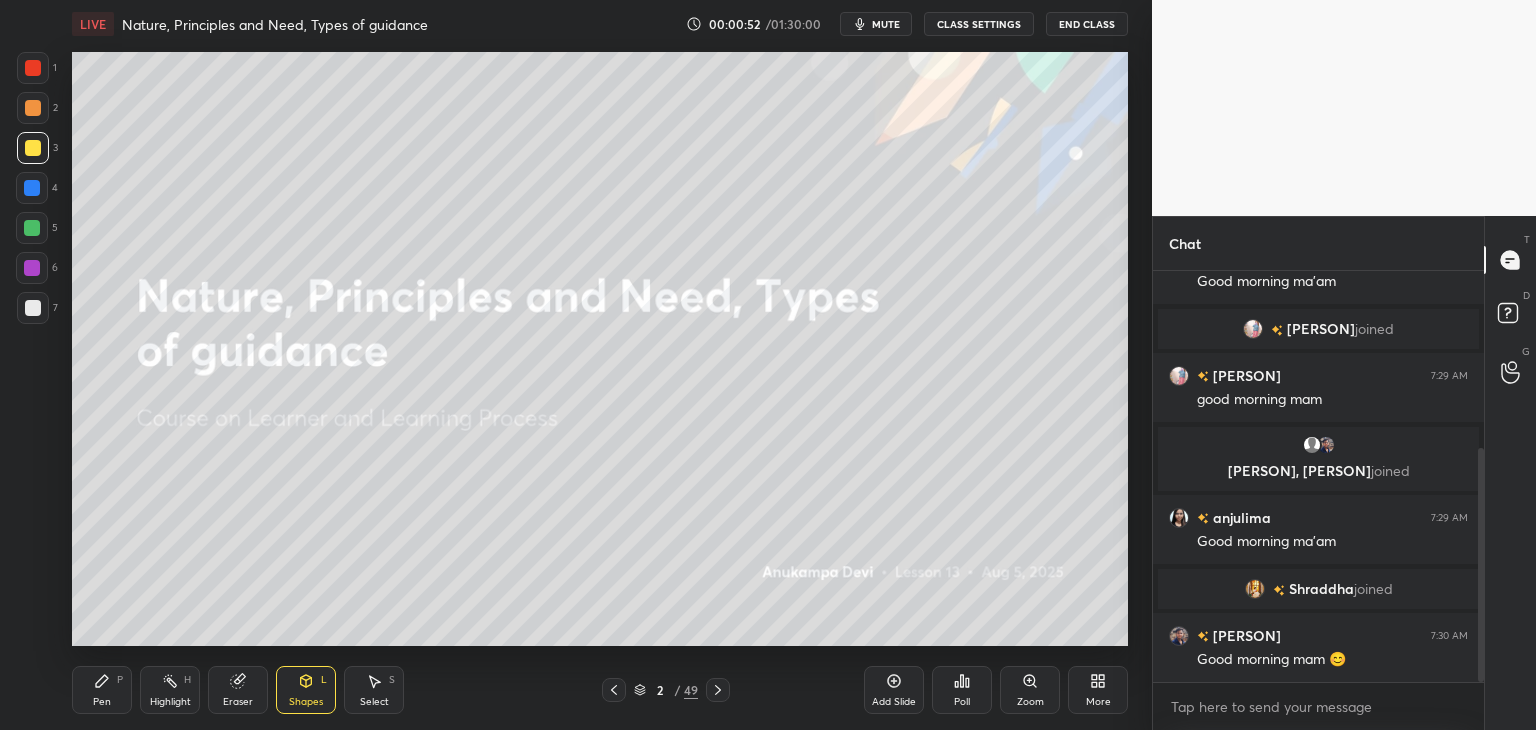 scroll, scrollTop: 380, scrollLeft: 0, axis: vertical 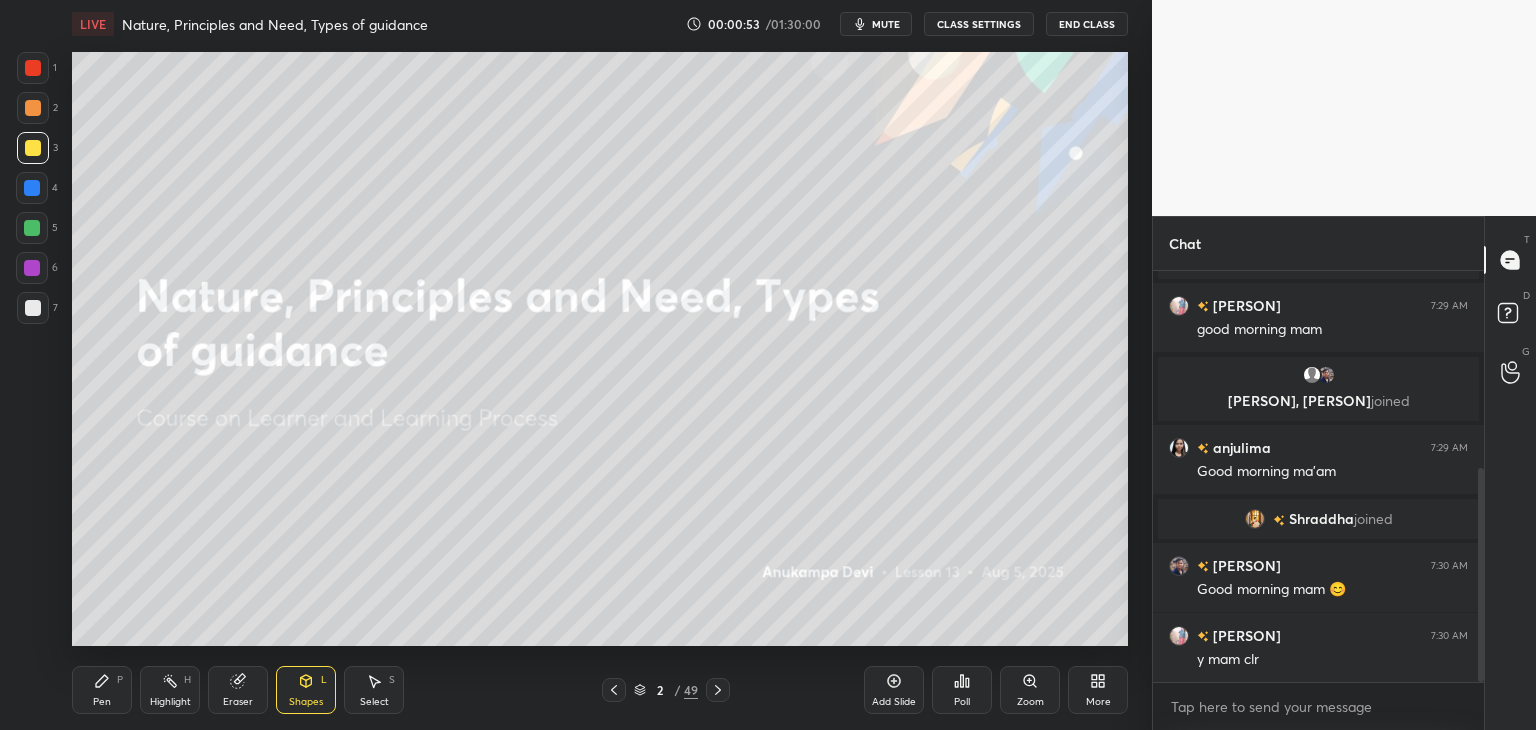 drag, startPoint x: 105, startPoint y: 697, endPoint x: 118, endPoint y: 671, distance: 29.068884 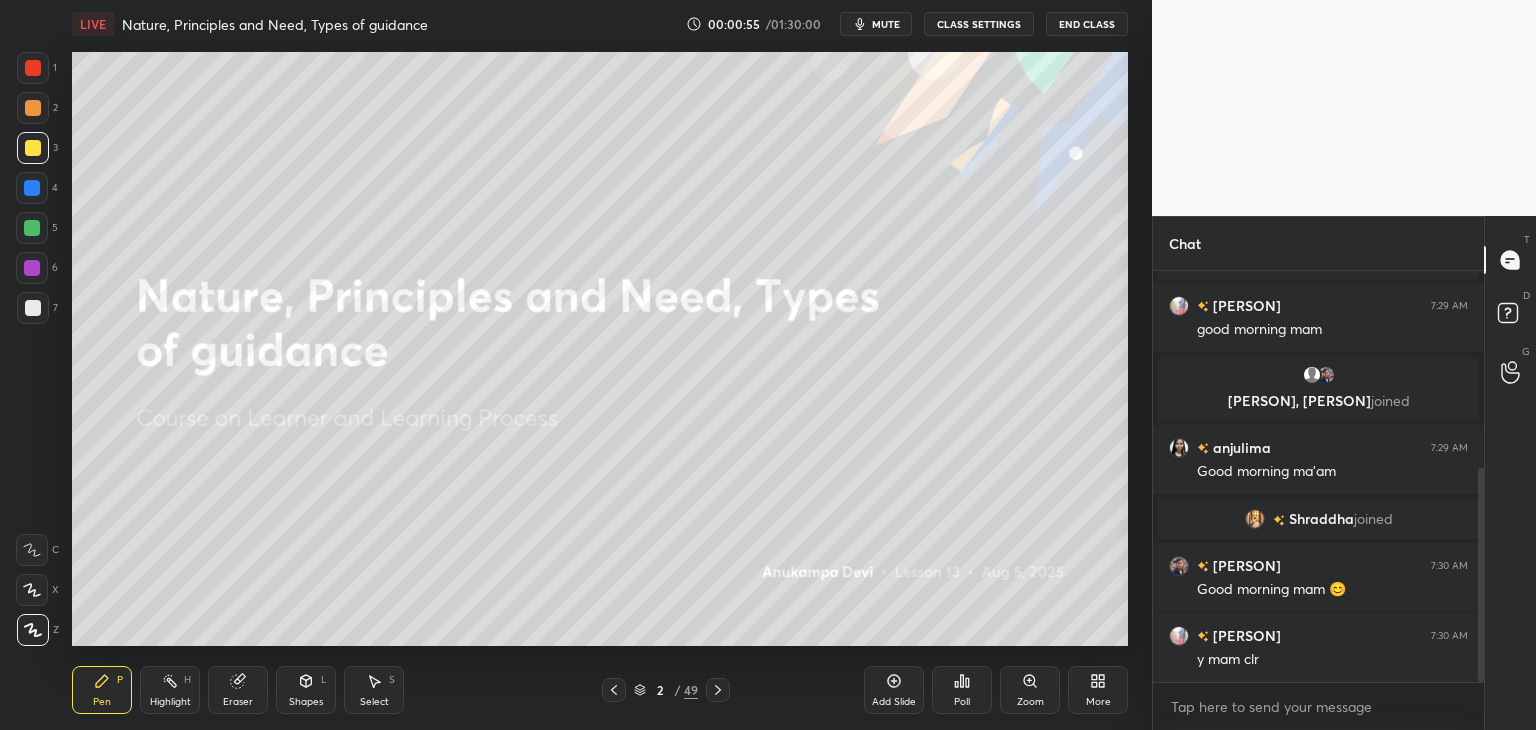 click 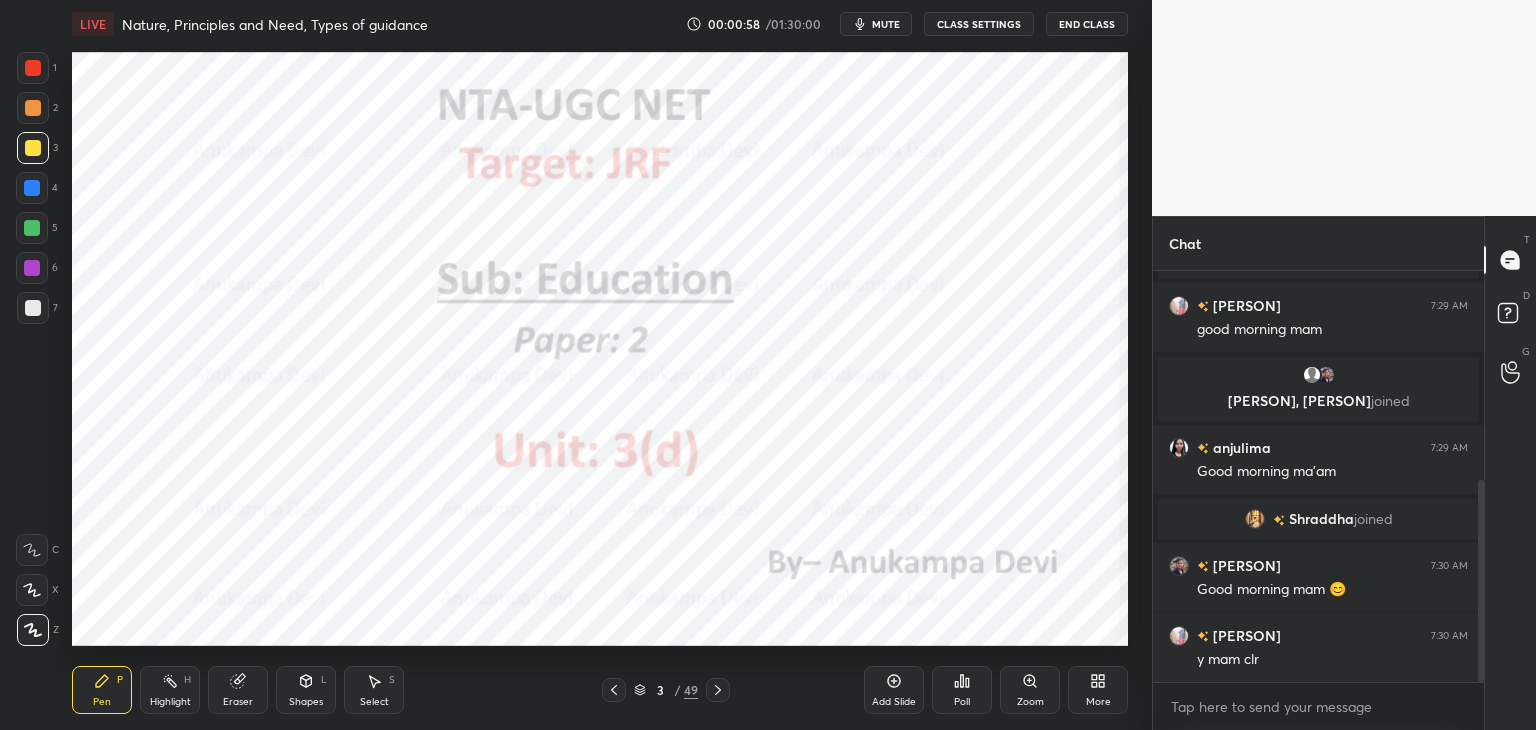 scroll, scrollTop: 428, scrollLeft: 0, axis: vertical 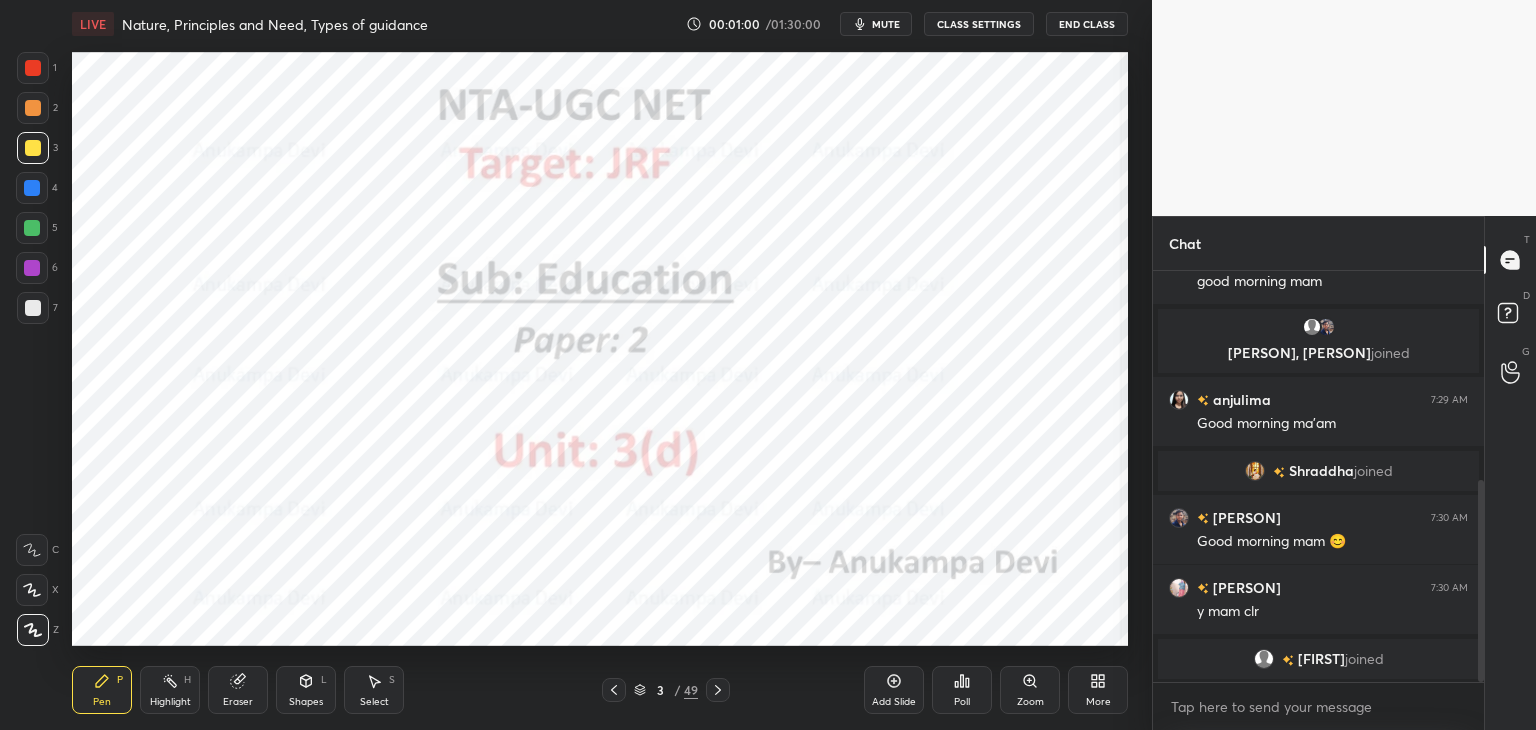 click at bounding box center [32, 268] 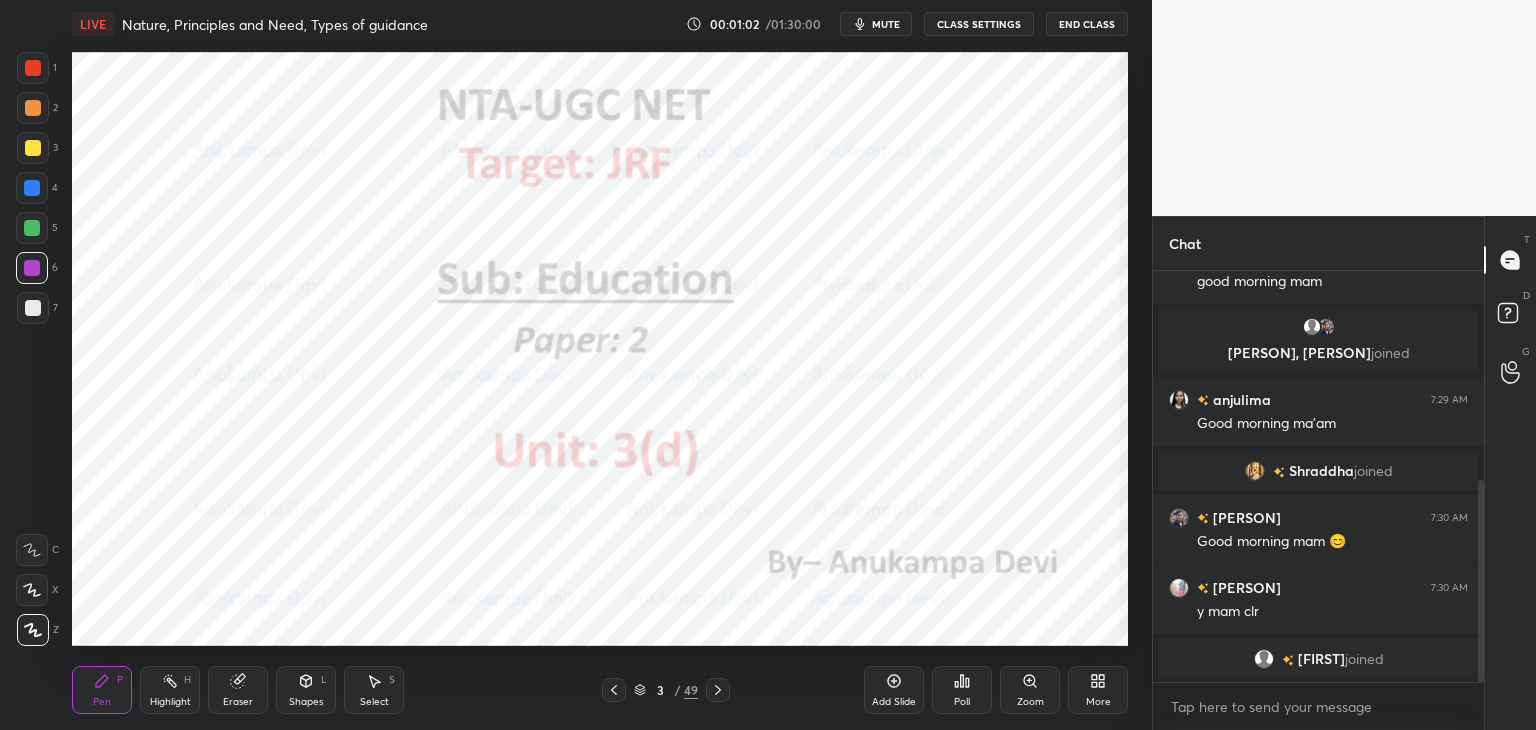 click 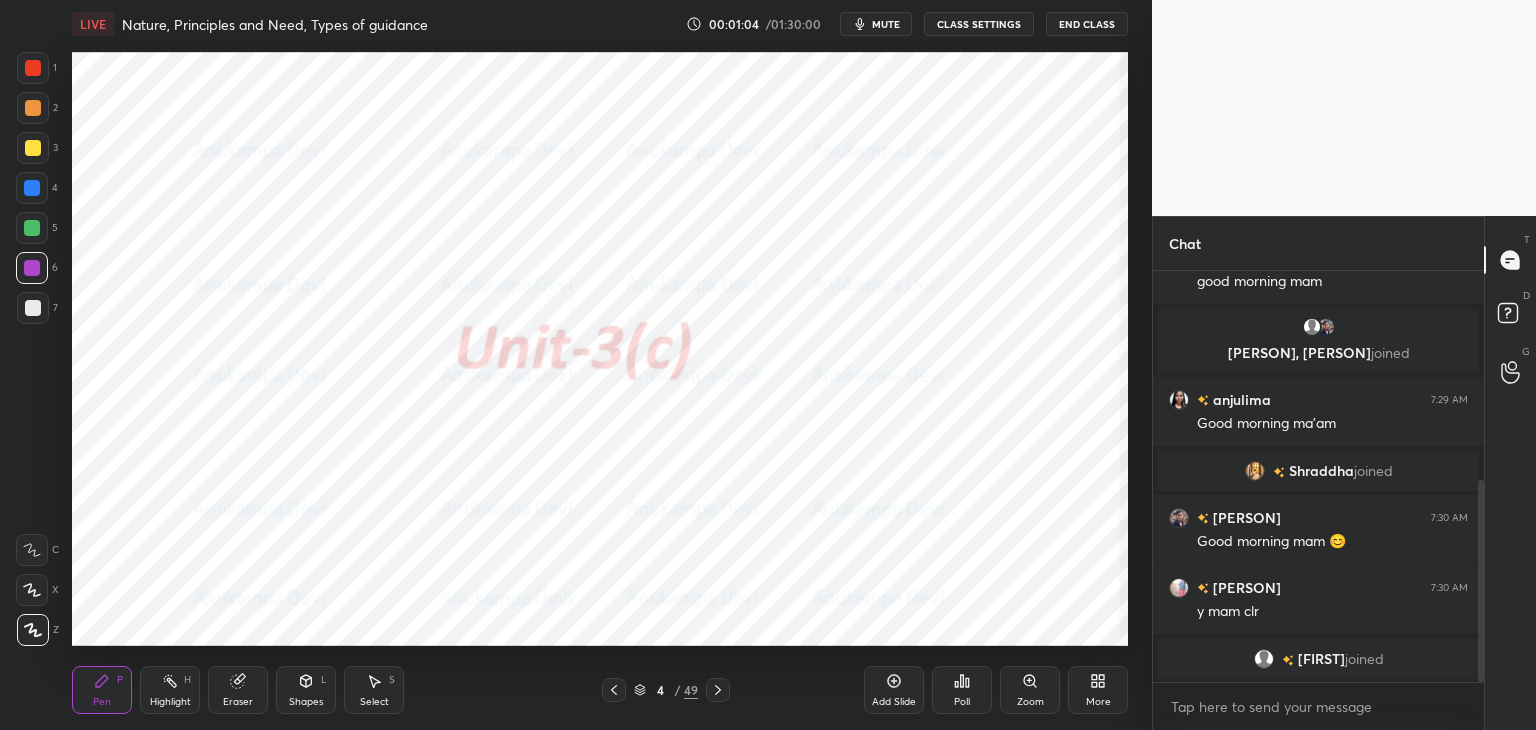 scroll, scrollTop: 452, scrollLeft: 0, axis: vertical 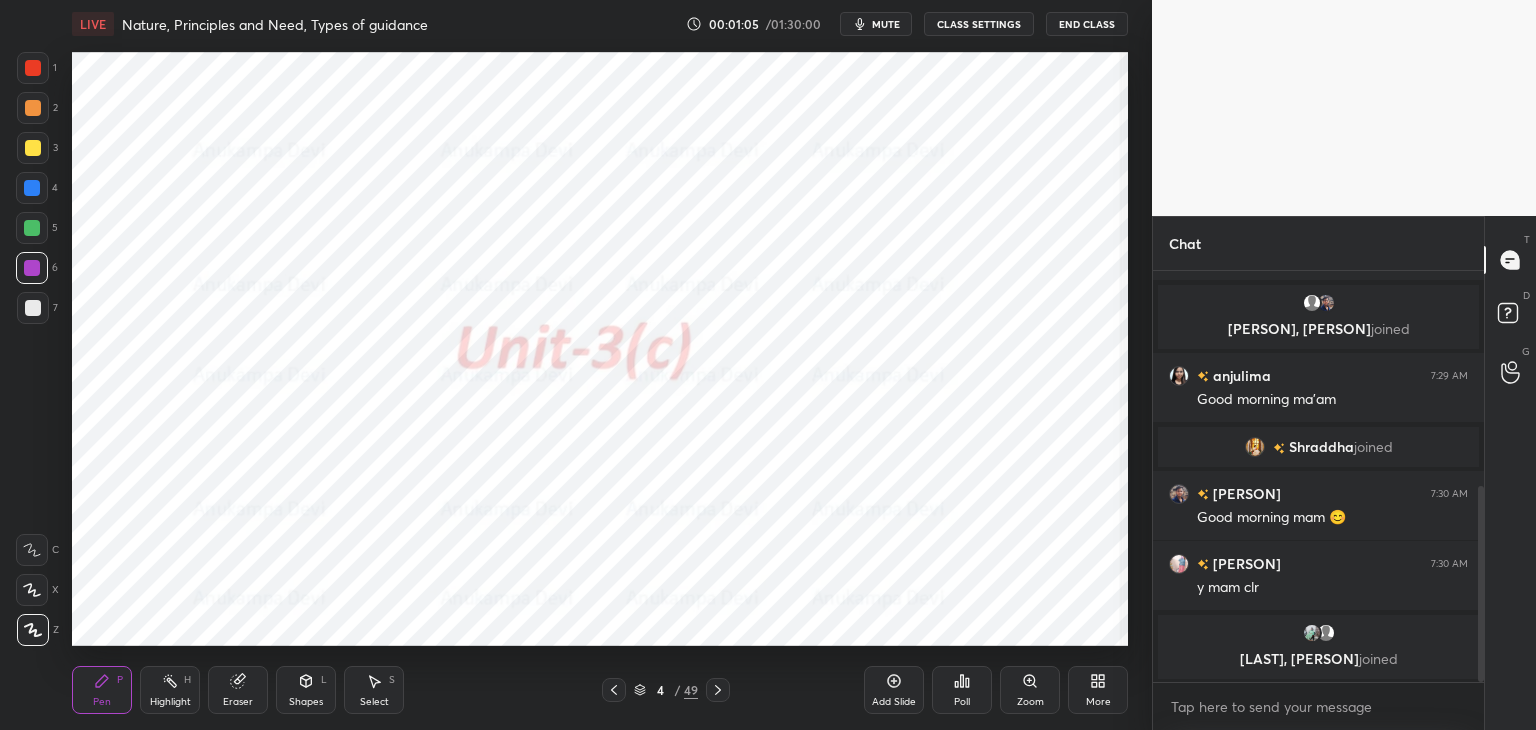click on "Shapes L" at bounding box center (306, 690) 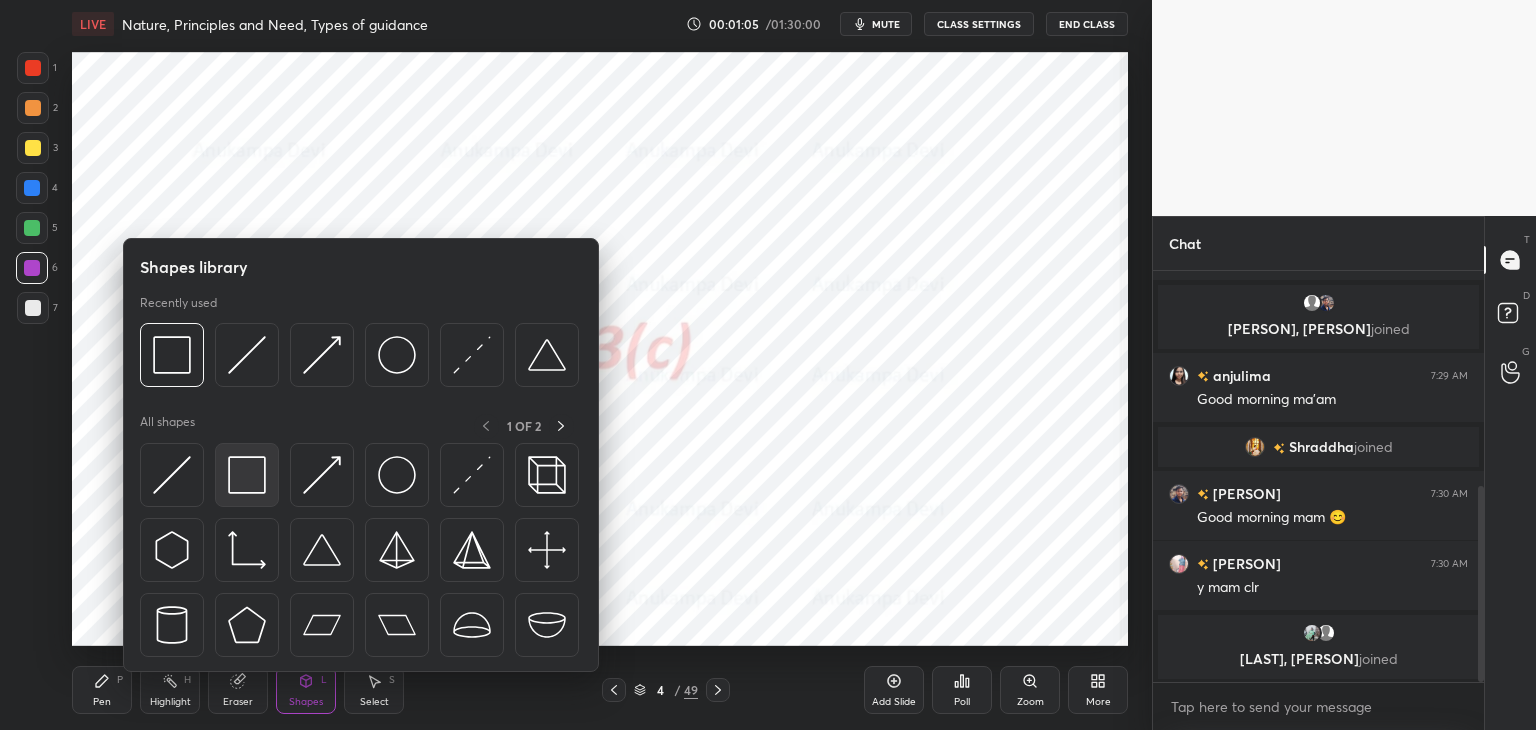 click at bounding box center [247, 475] 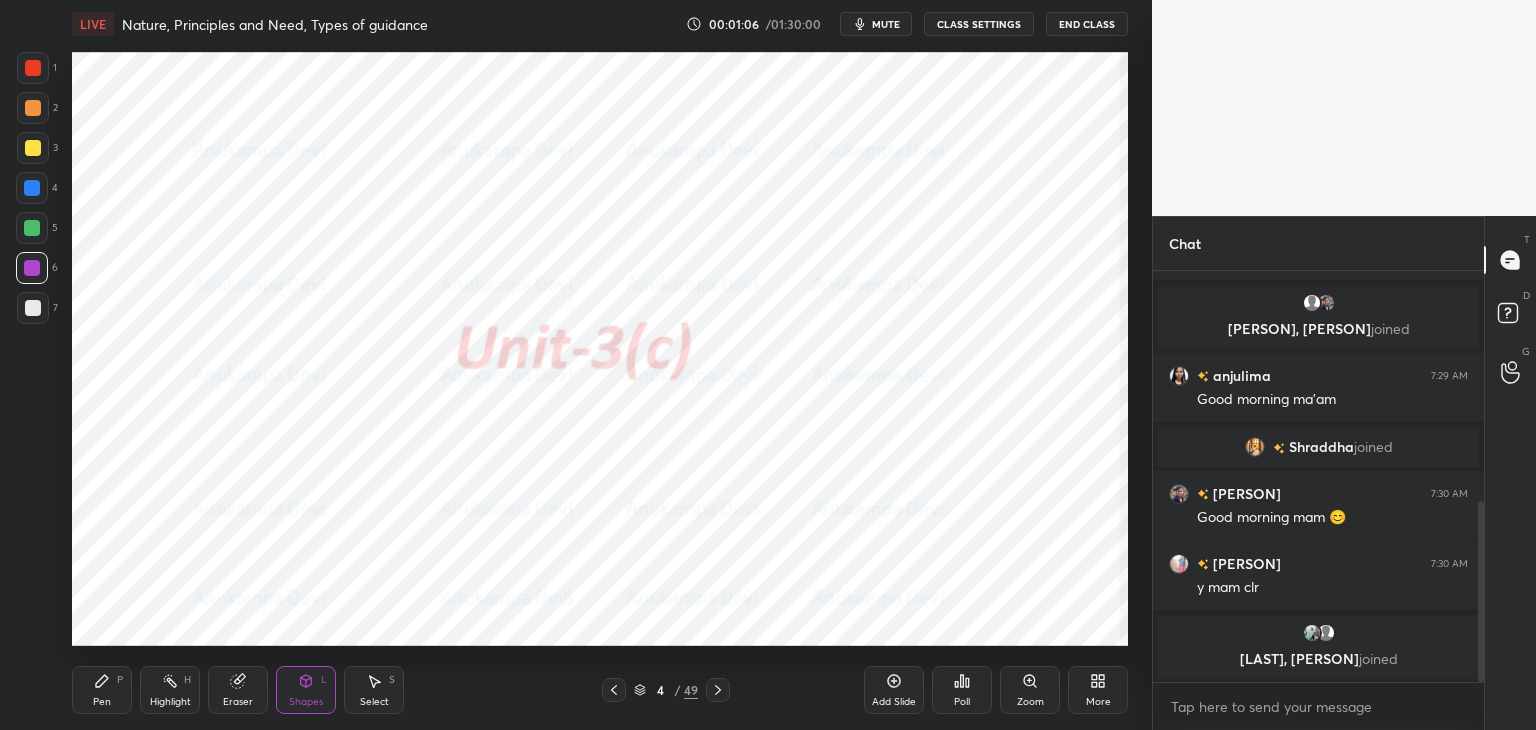 scroll, scrollTop: 522, scrollLeft: 0, axis: vertical 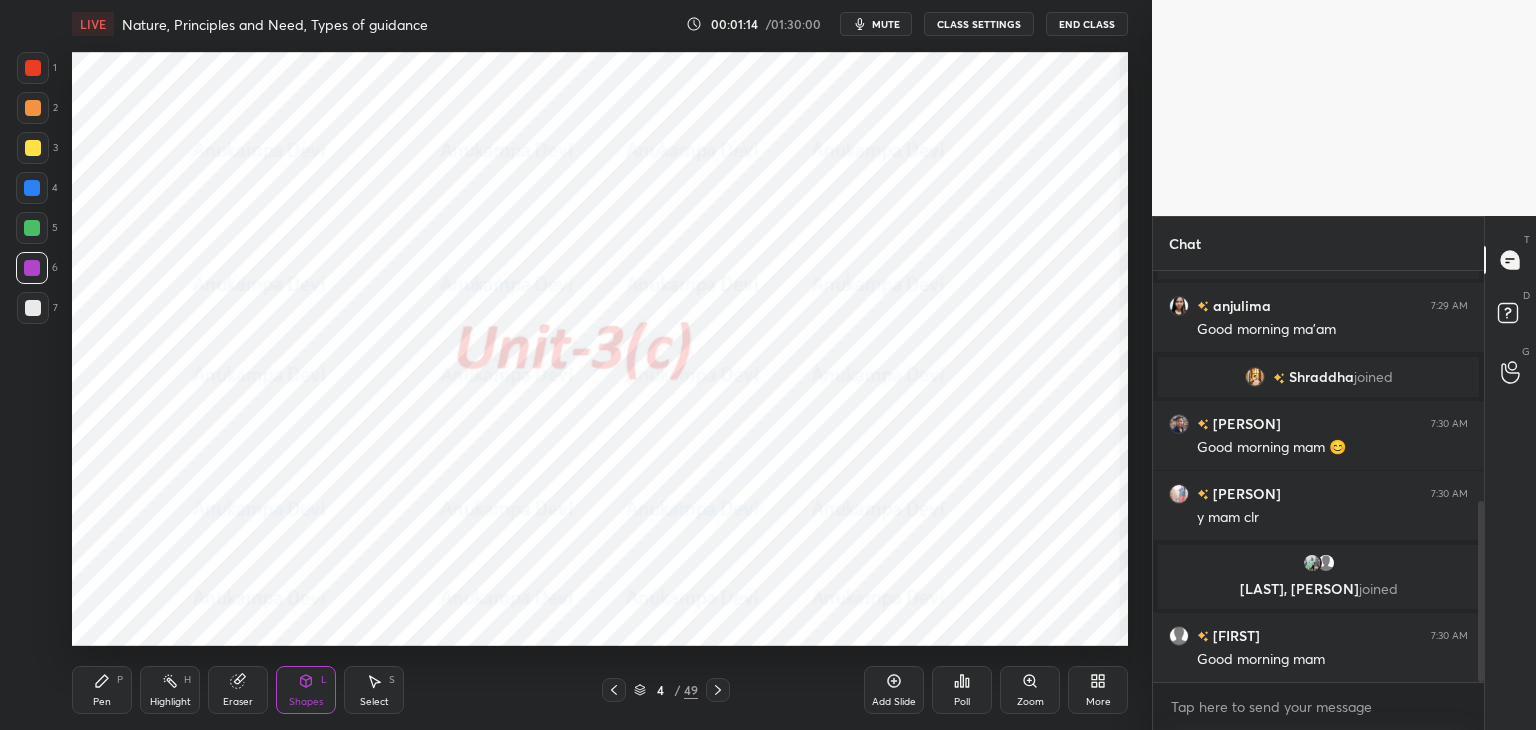 click 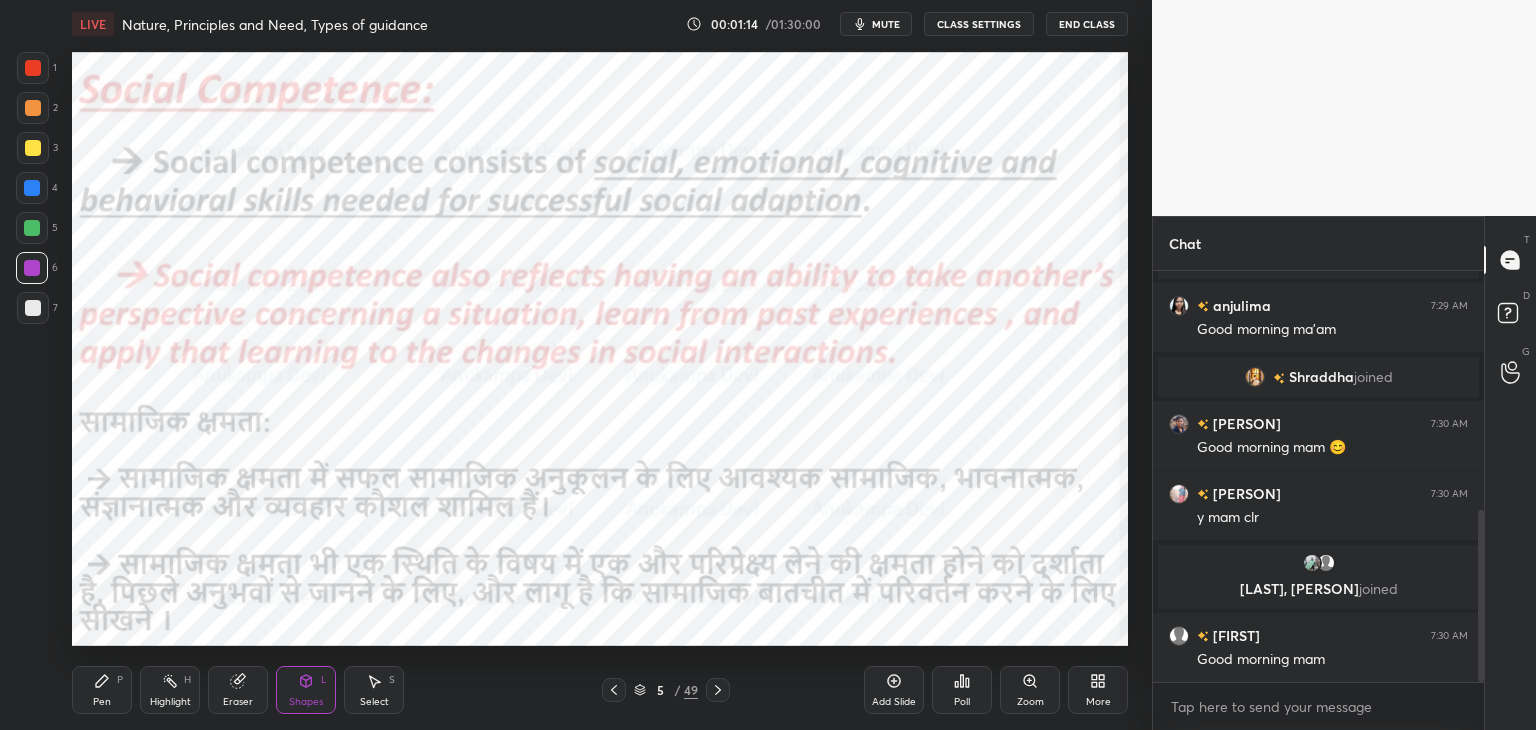 scroll, scrollTop: 570, scrollLeft: 0, axis: vertical 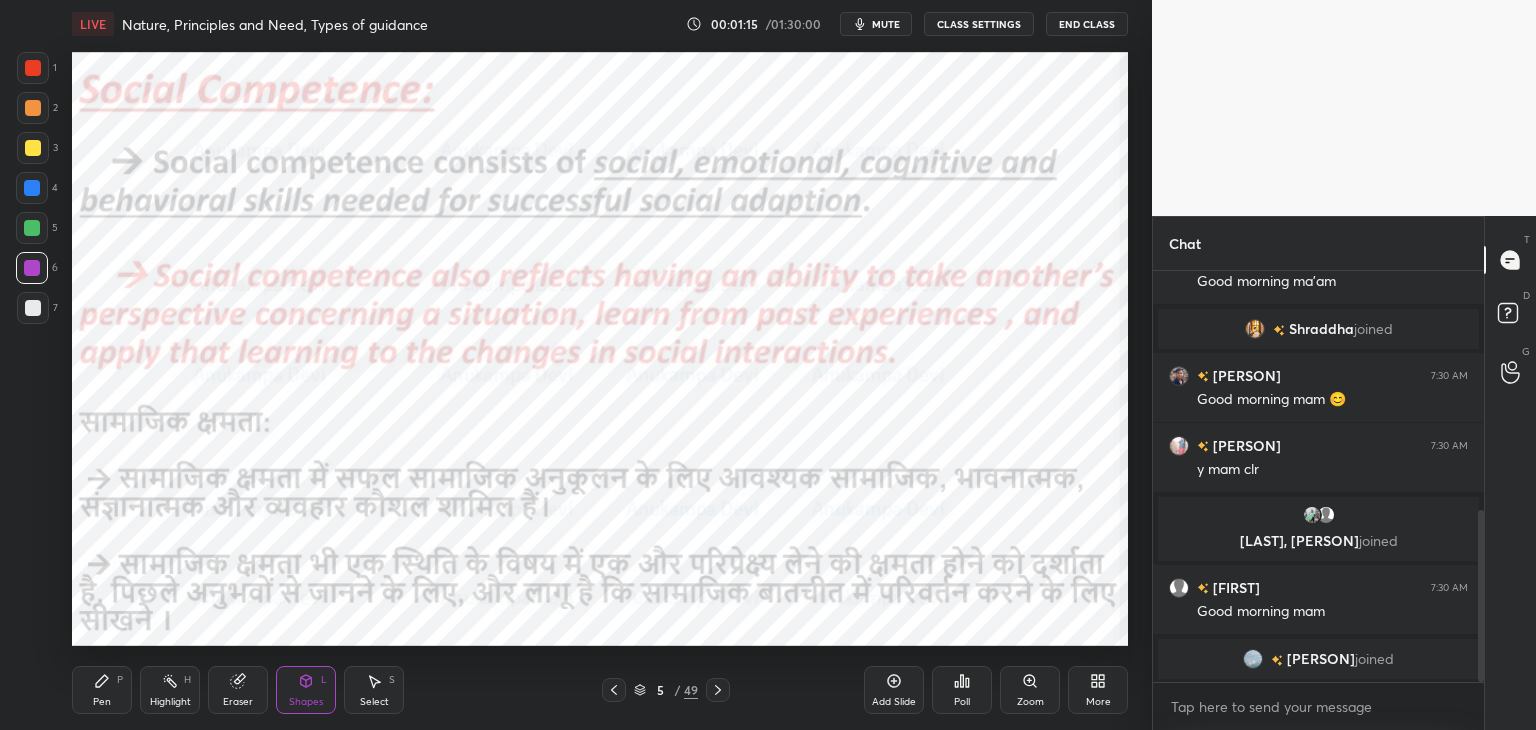 click 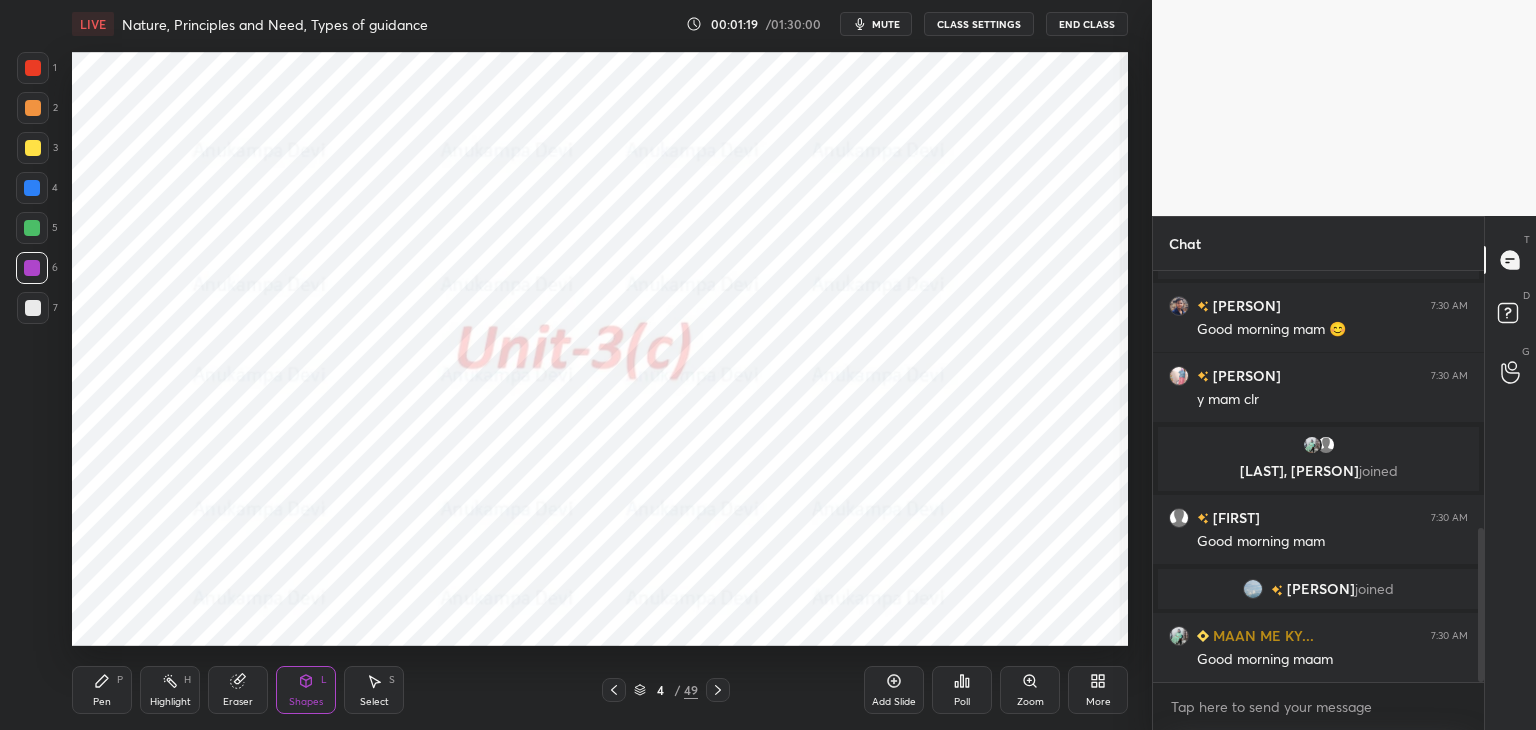 scroll, scrollTop: 688, scrollLeft: 0, axis: vertical 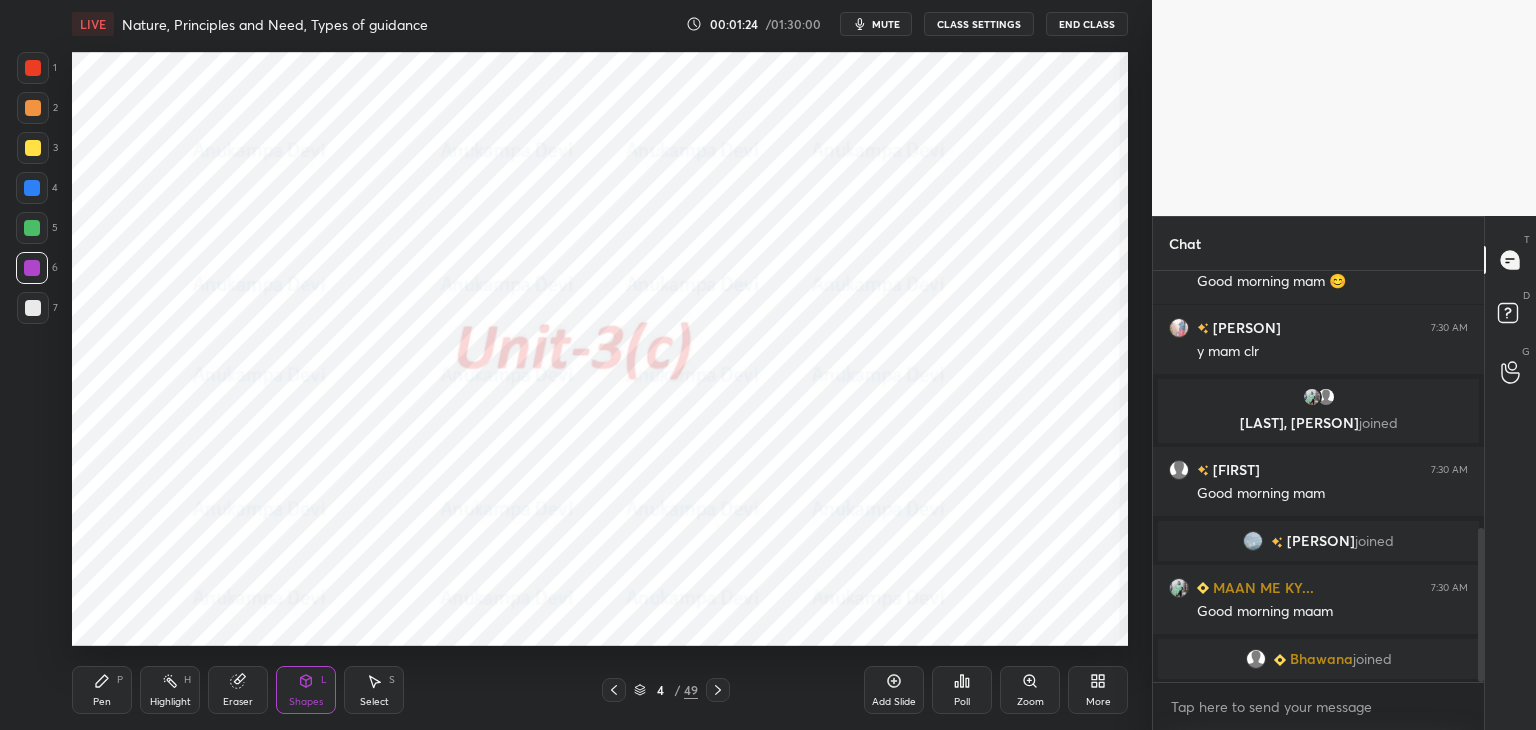 click on "Pen" at bounding box center (102, 702) 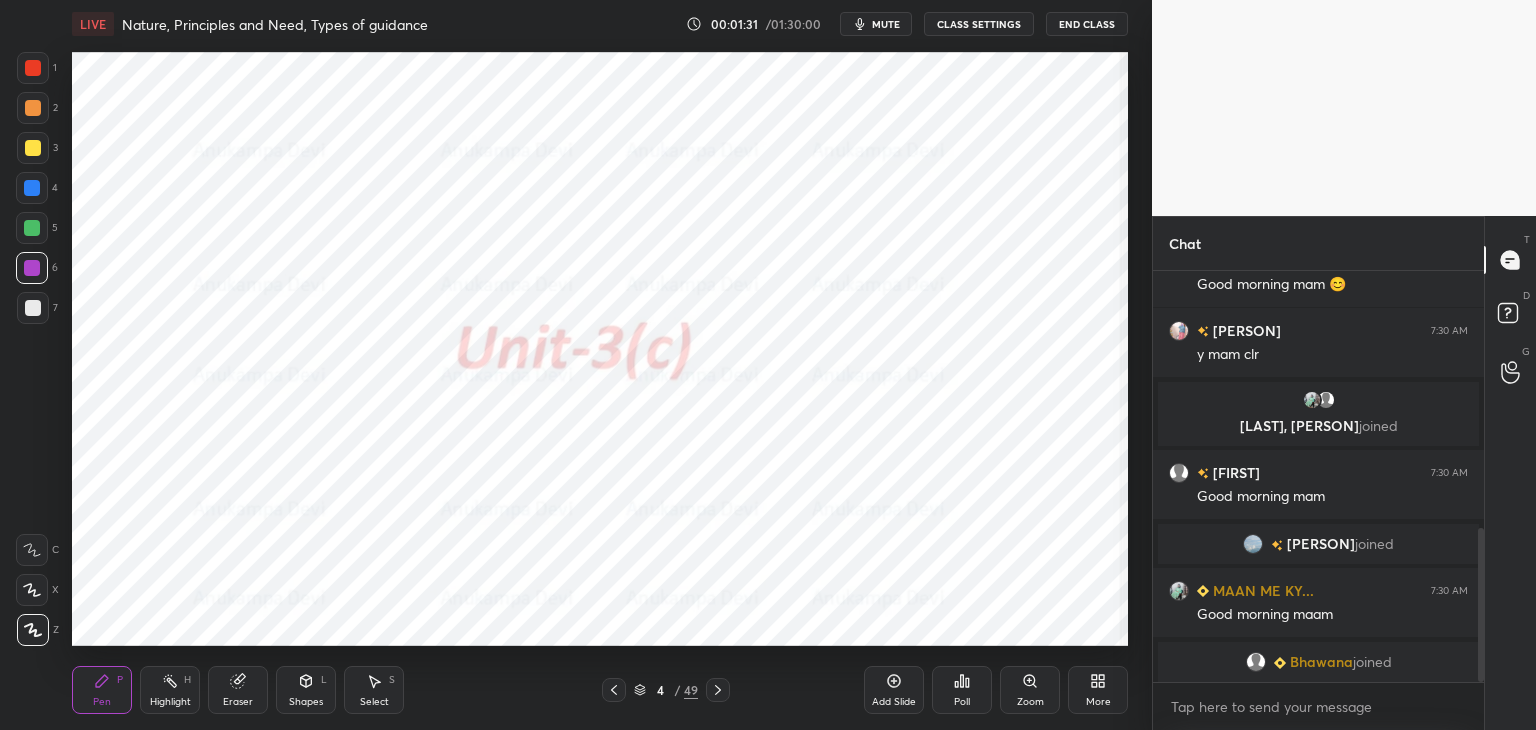scroll, scrollTop: 688, scrollLeft: 0, axis: vertical 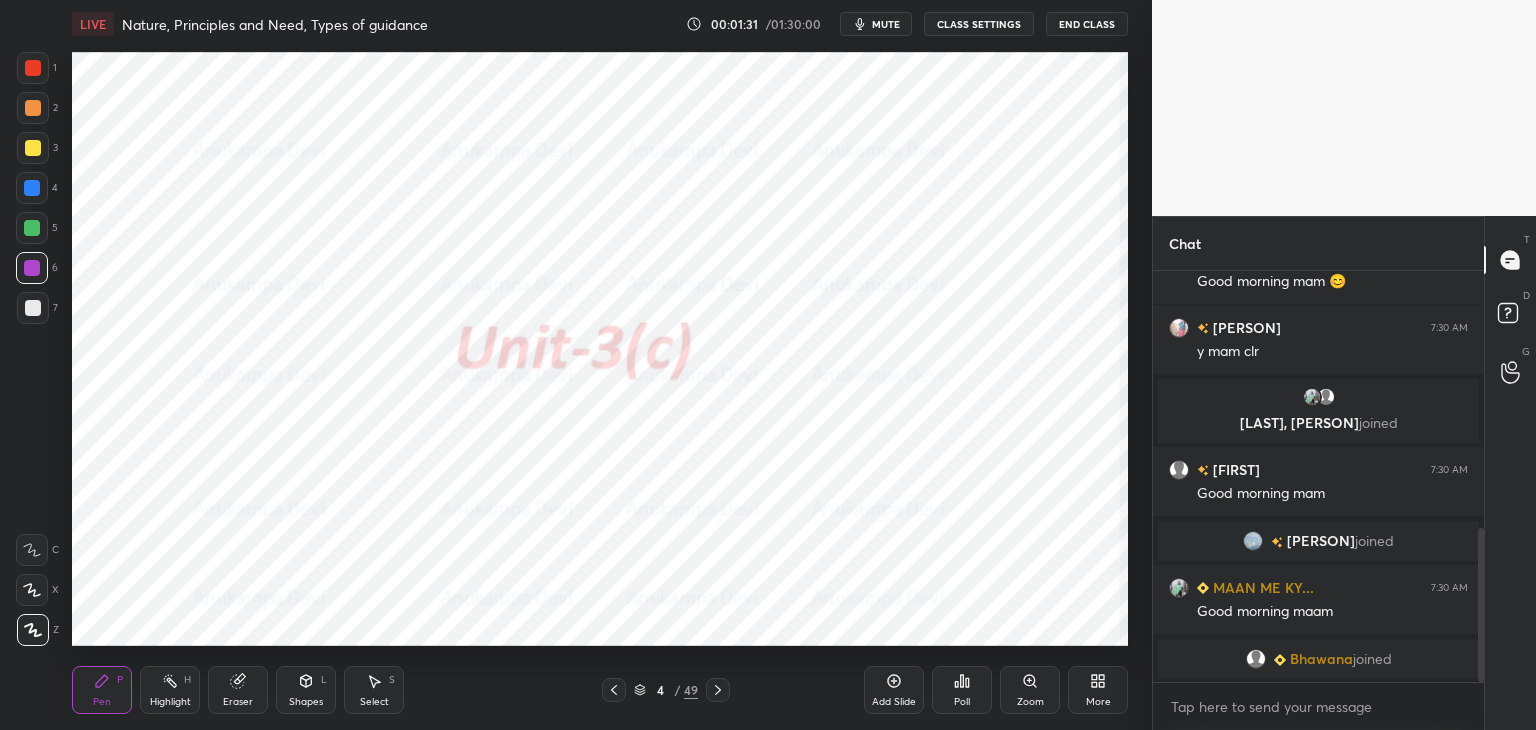 drag, startPoint x: 1480, startPoint y: 542, endPoint x: 1492, endPoint y: 591, distance: 50.447994 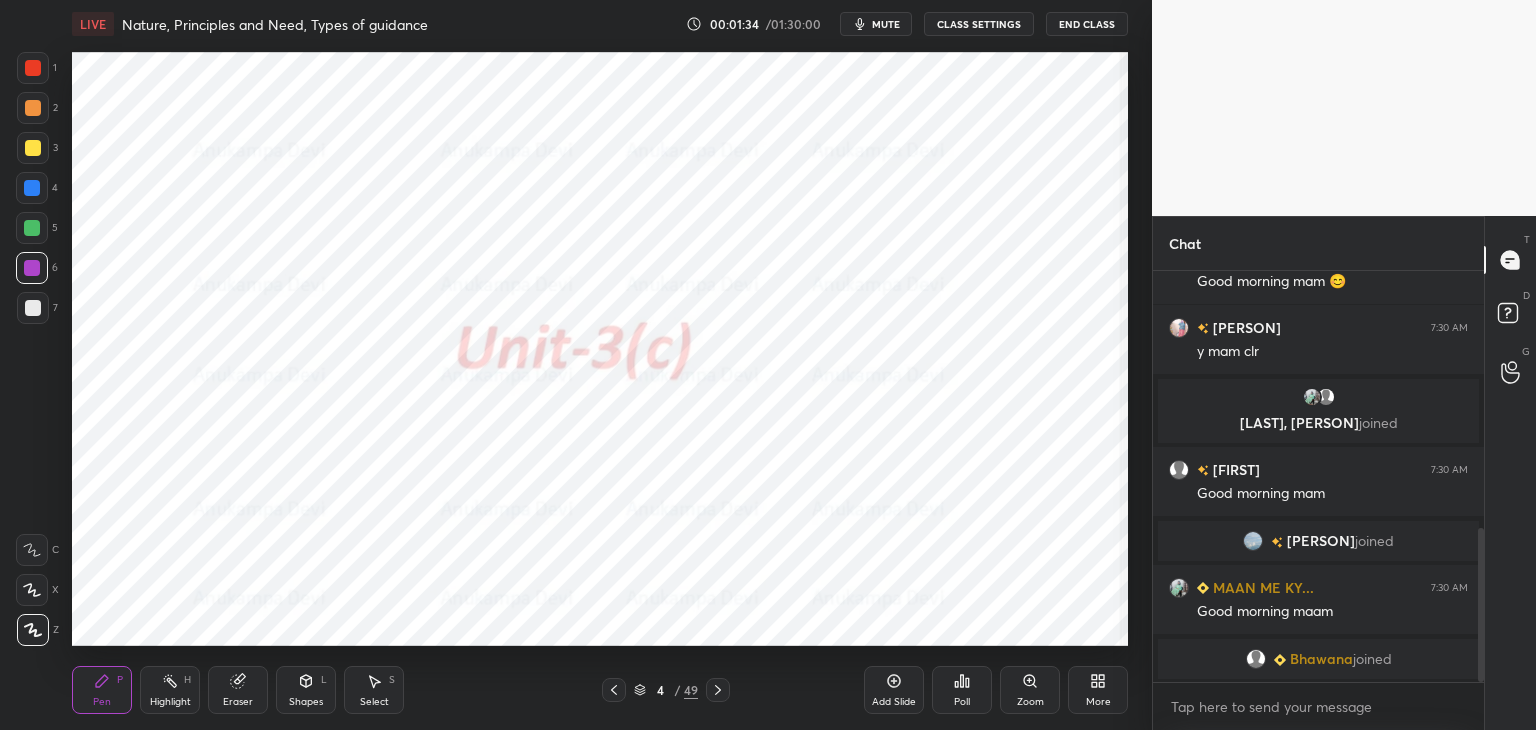 click on "mute" at bounding box center (886, 24) 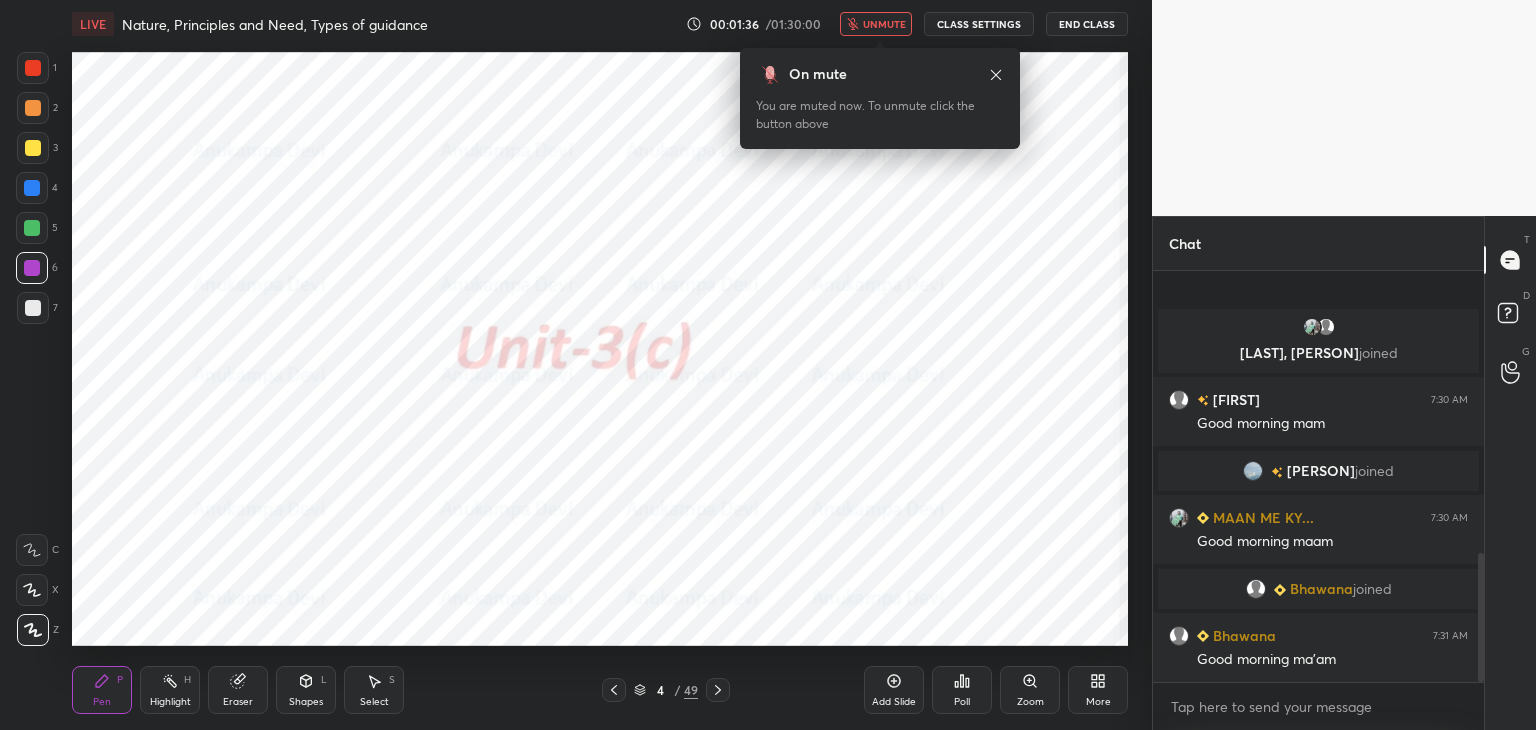 scroll, scrollTop: 898, scrollLeft: 0, axis: vertical 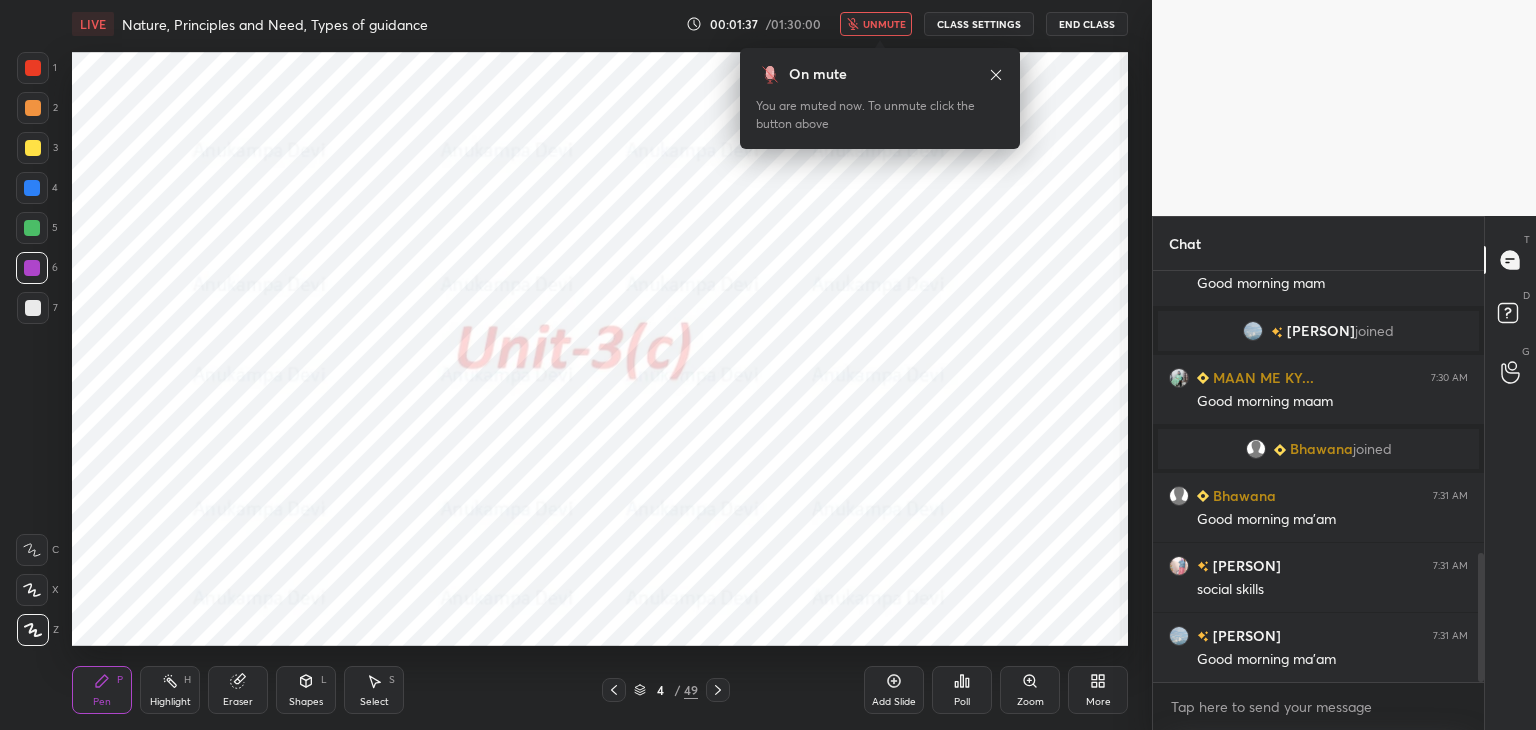 click on "unmute" at bounding box center (884, 24) 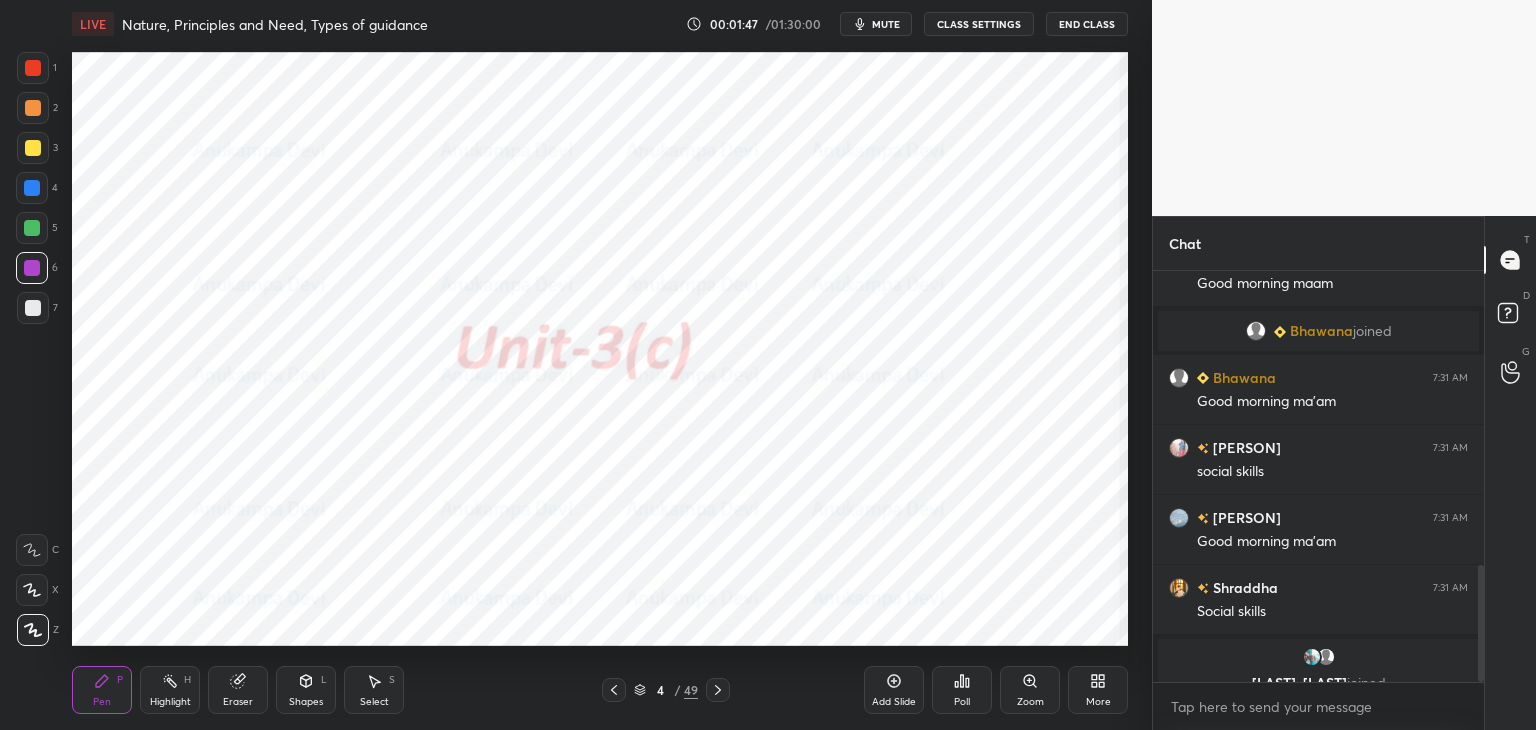 scroll, scrollTop: 1040, scrollLeft: 0, axis: vertical 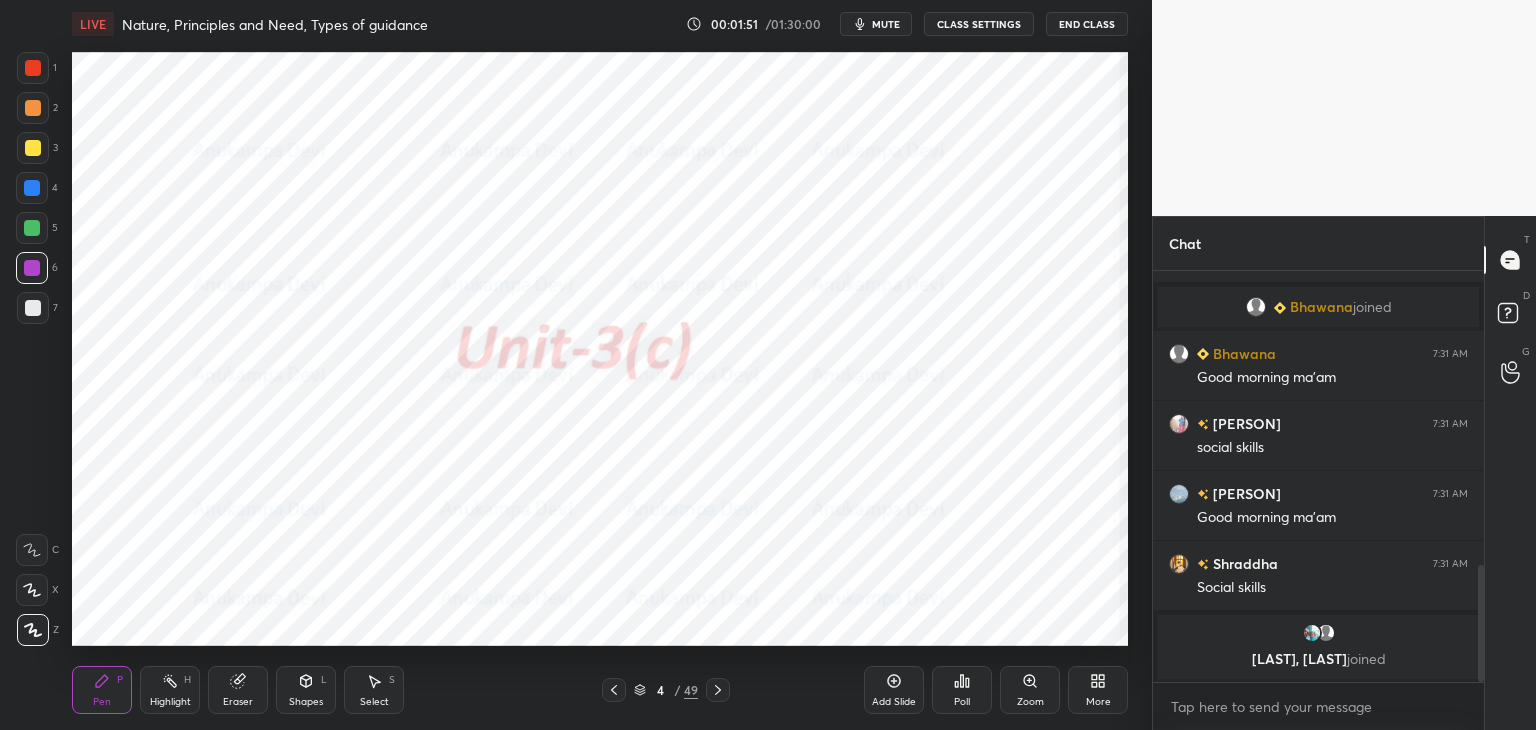 click 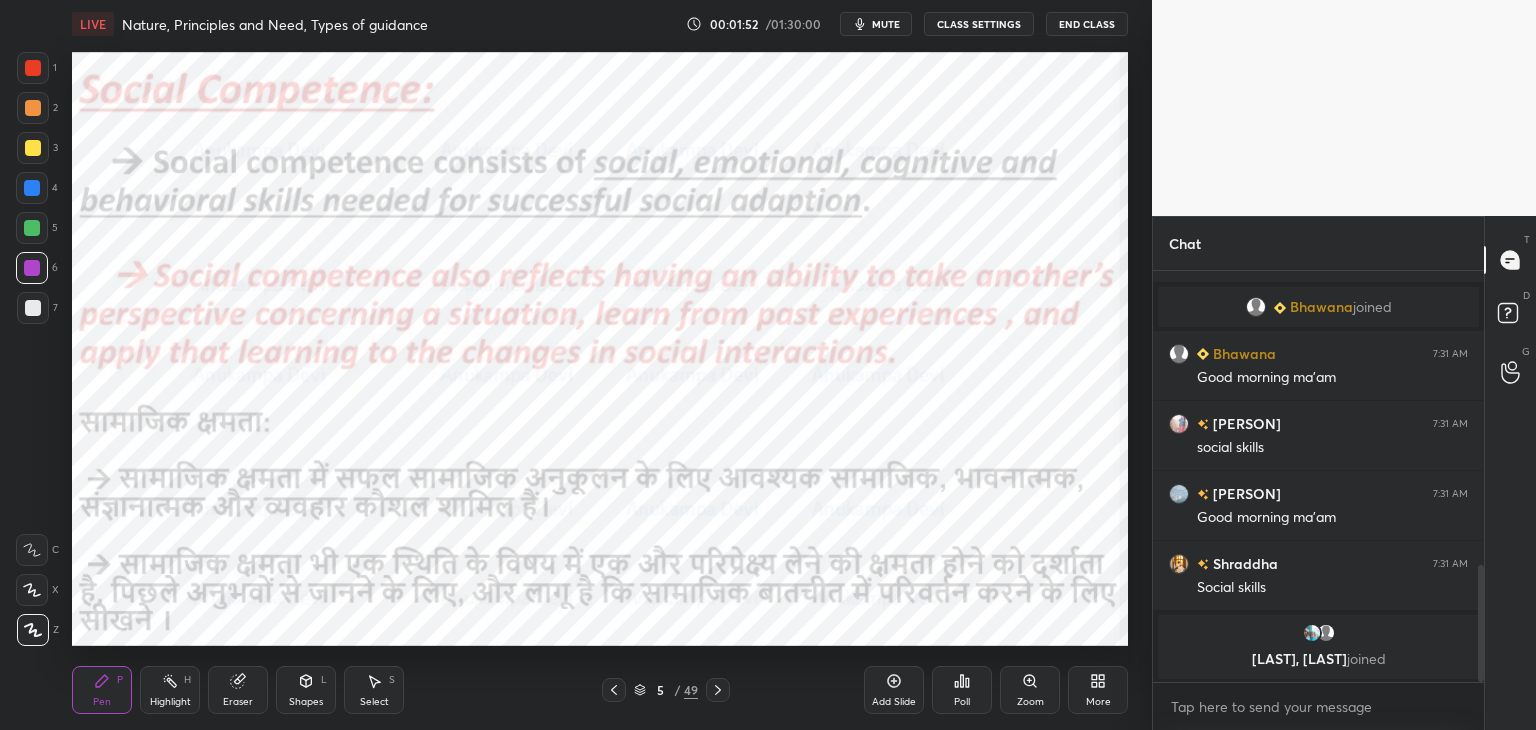 click on "mute" at bounding box center (886, 24) 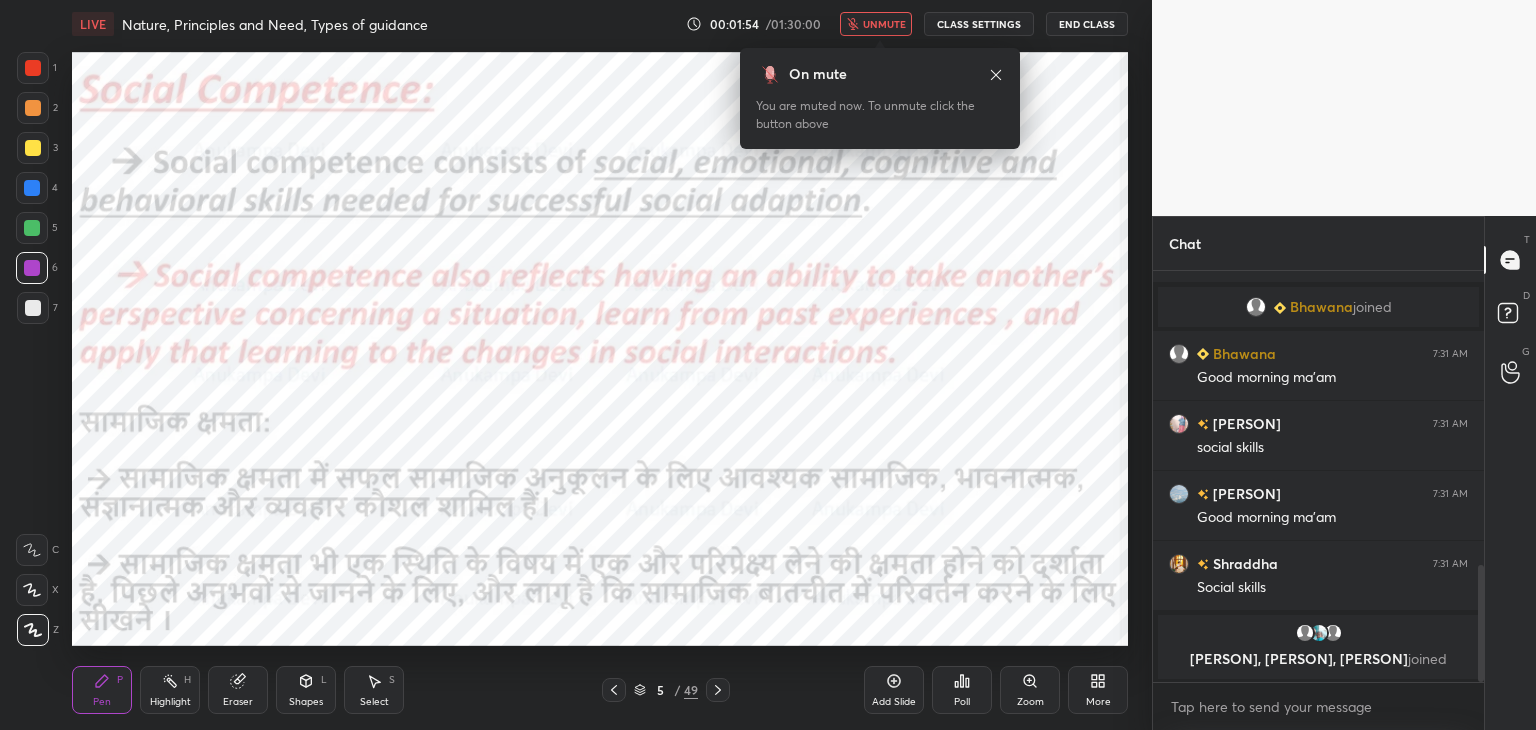 click on "unmute" at bounding box center [884, 24] 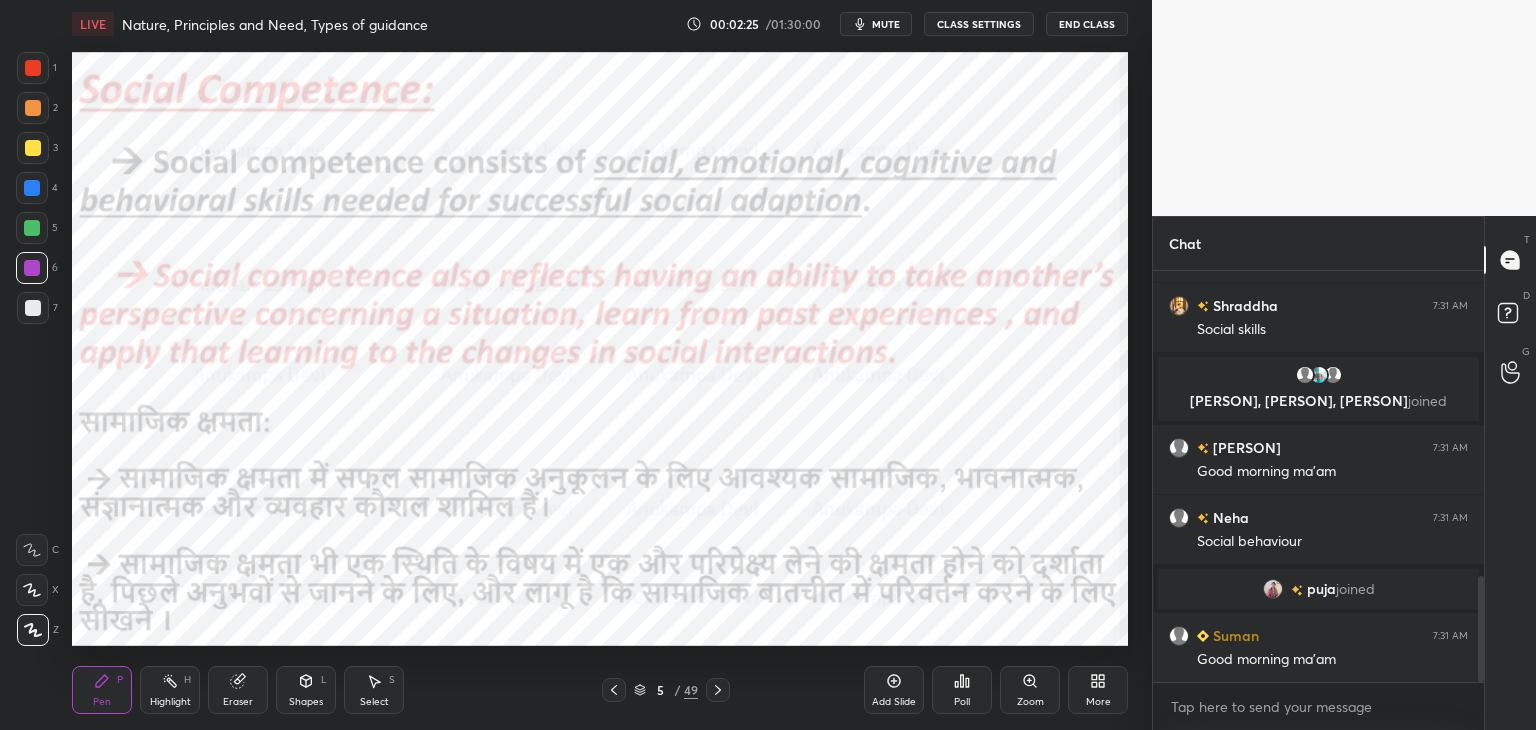 scroll, scrollTop: 1234, scrollLeft: 0, axis: vertical 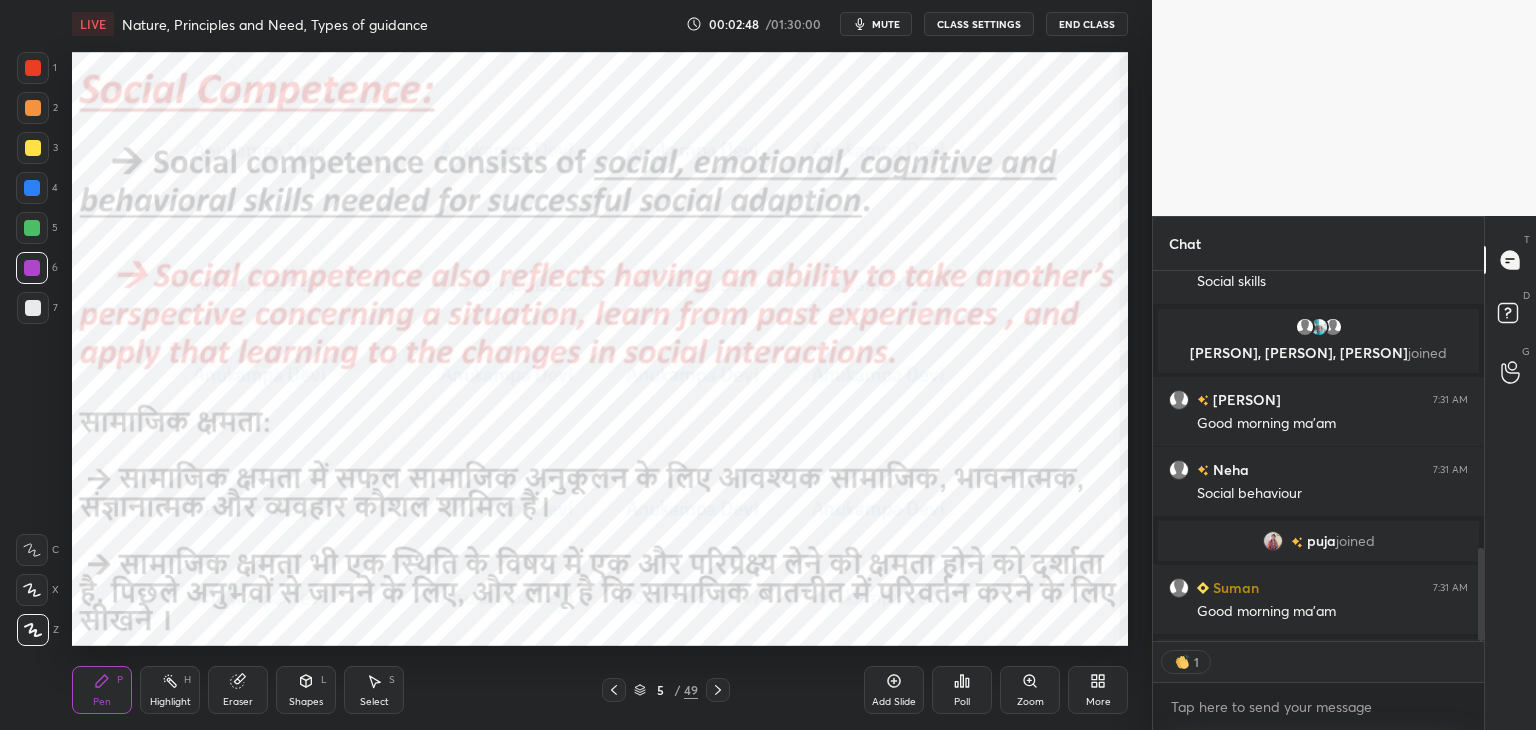 click 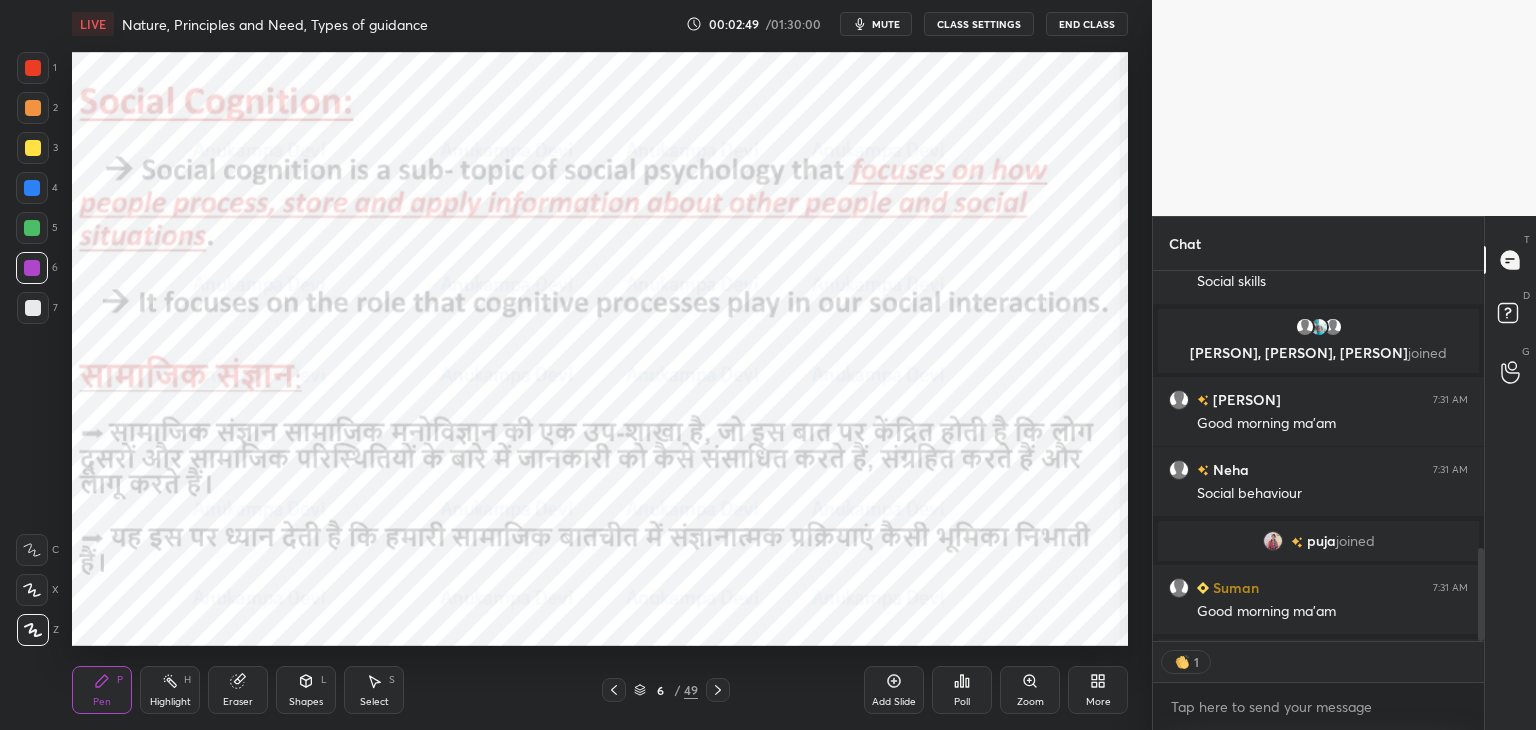 click 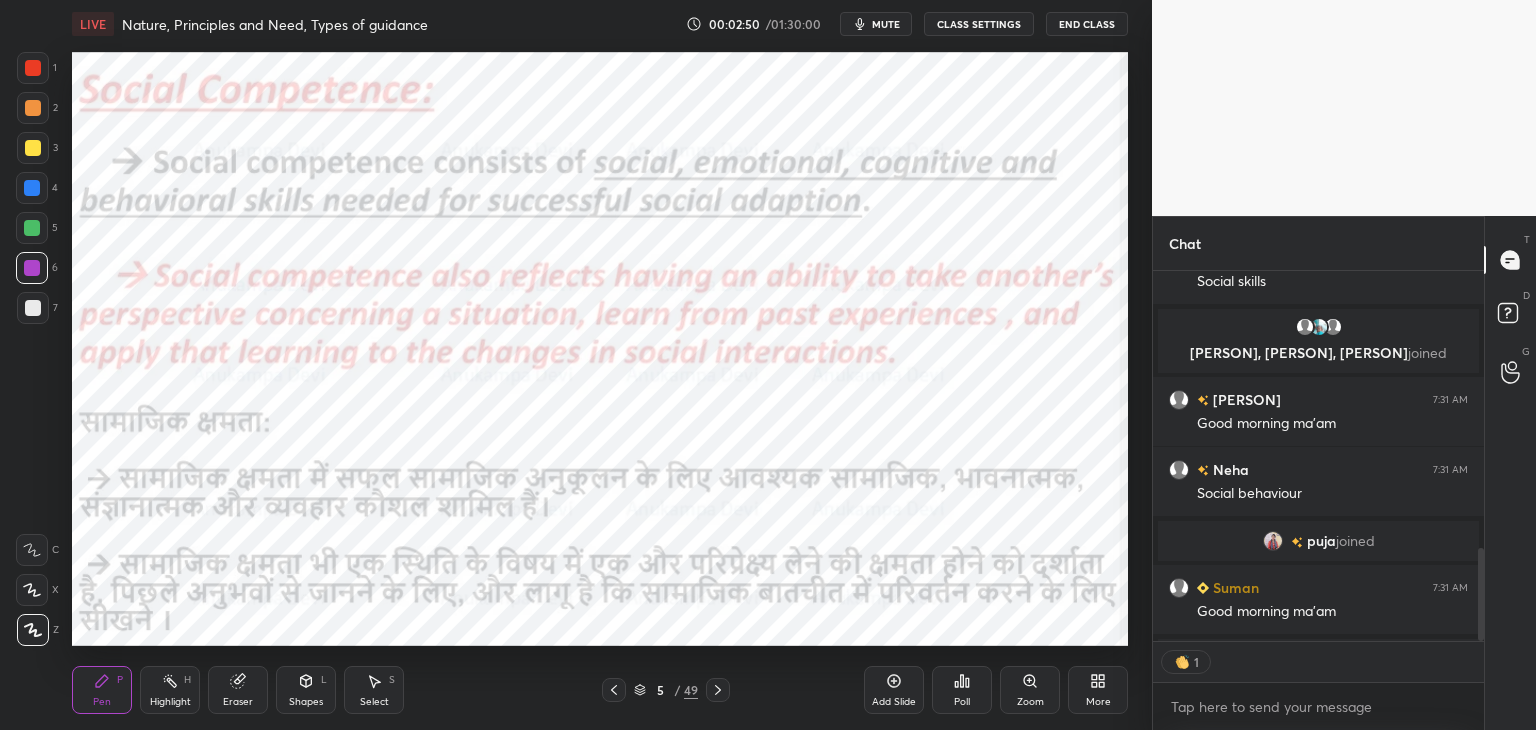 click 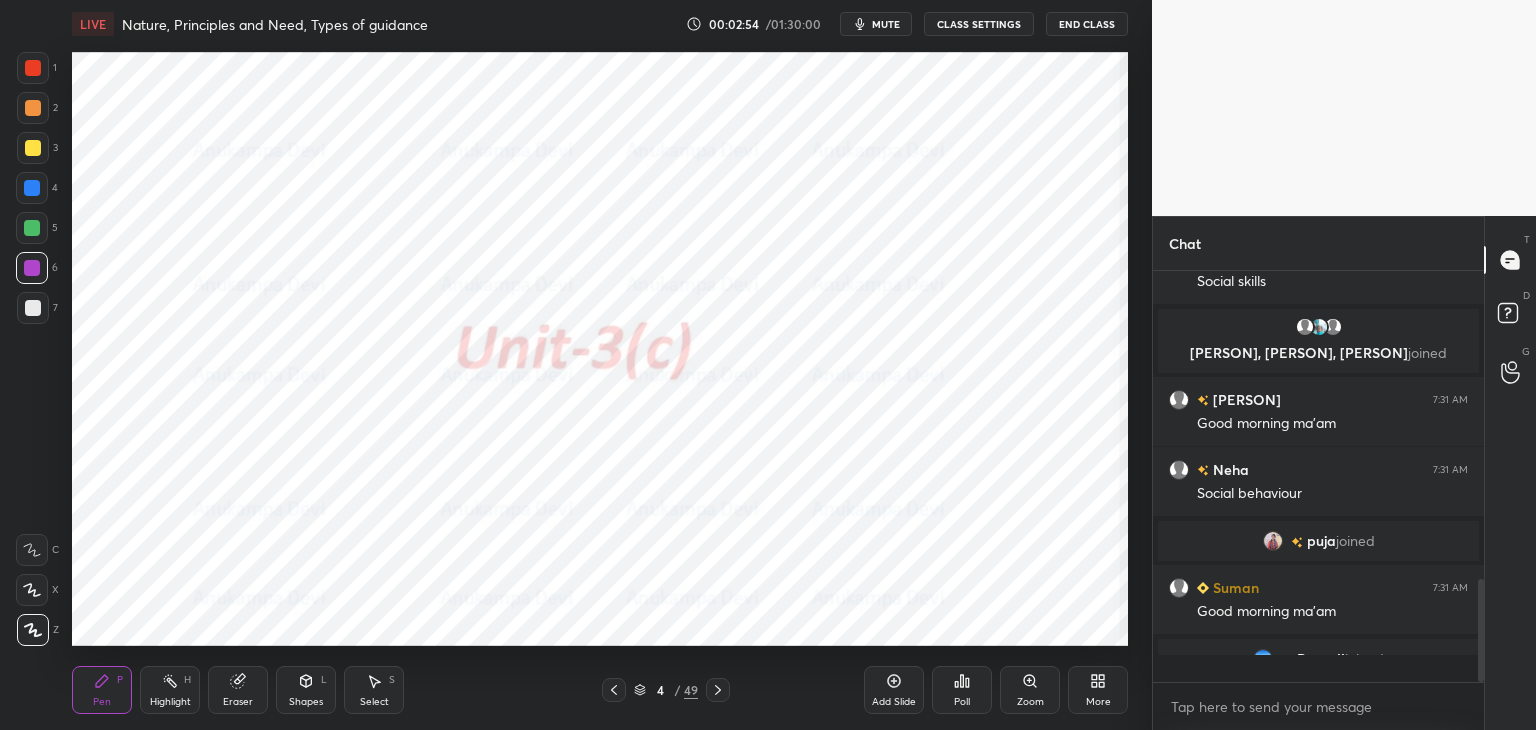 scroll, scrollTop: 6, scrollLeft: 6, axis: both 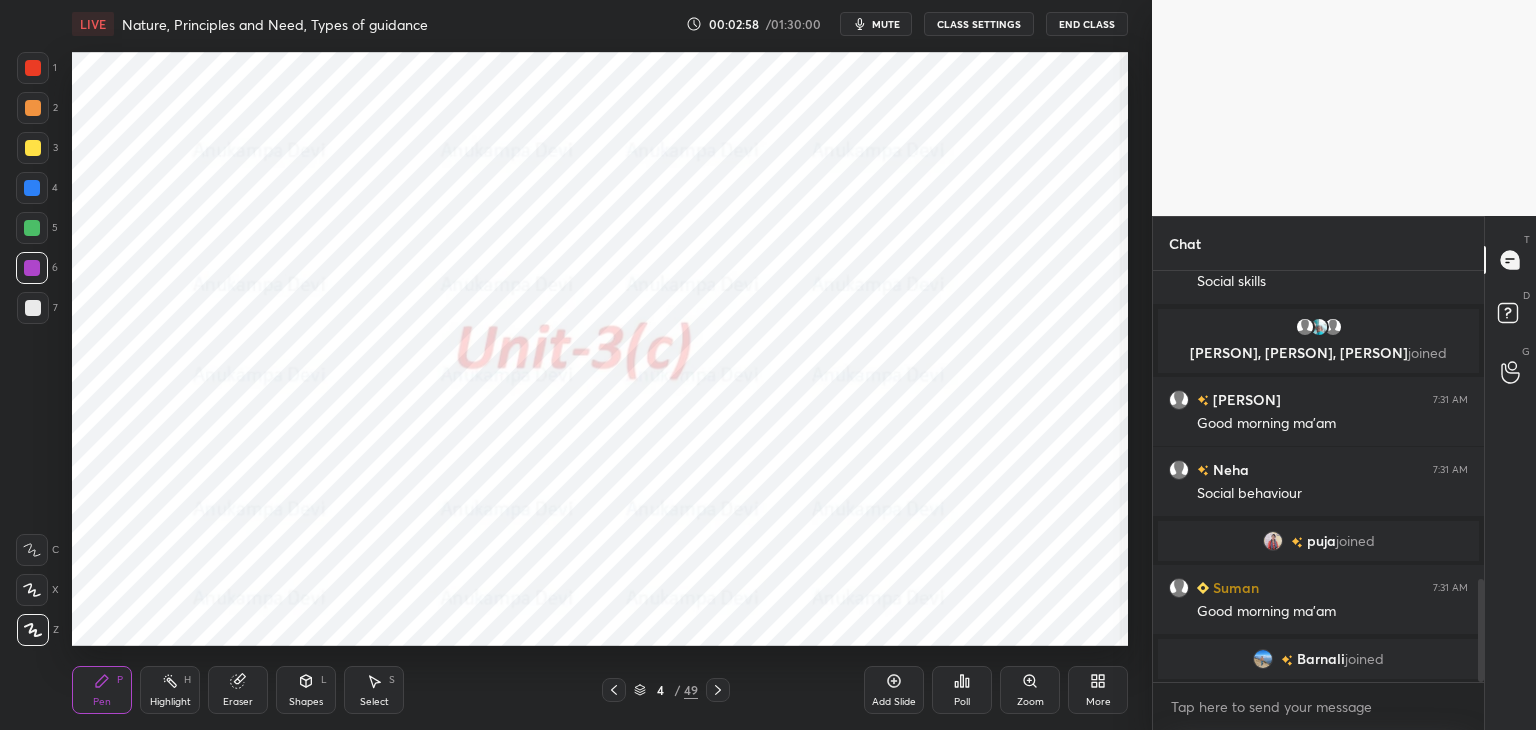 drag, startPoint x: 1482, startPoint y: 595, endPoint x: 1481, endPoint y: 648, distance: 53.009434 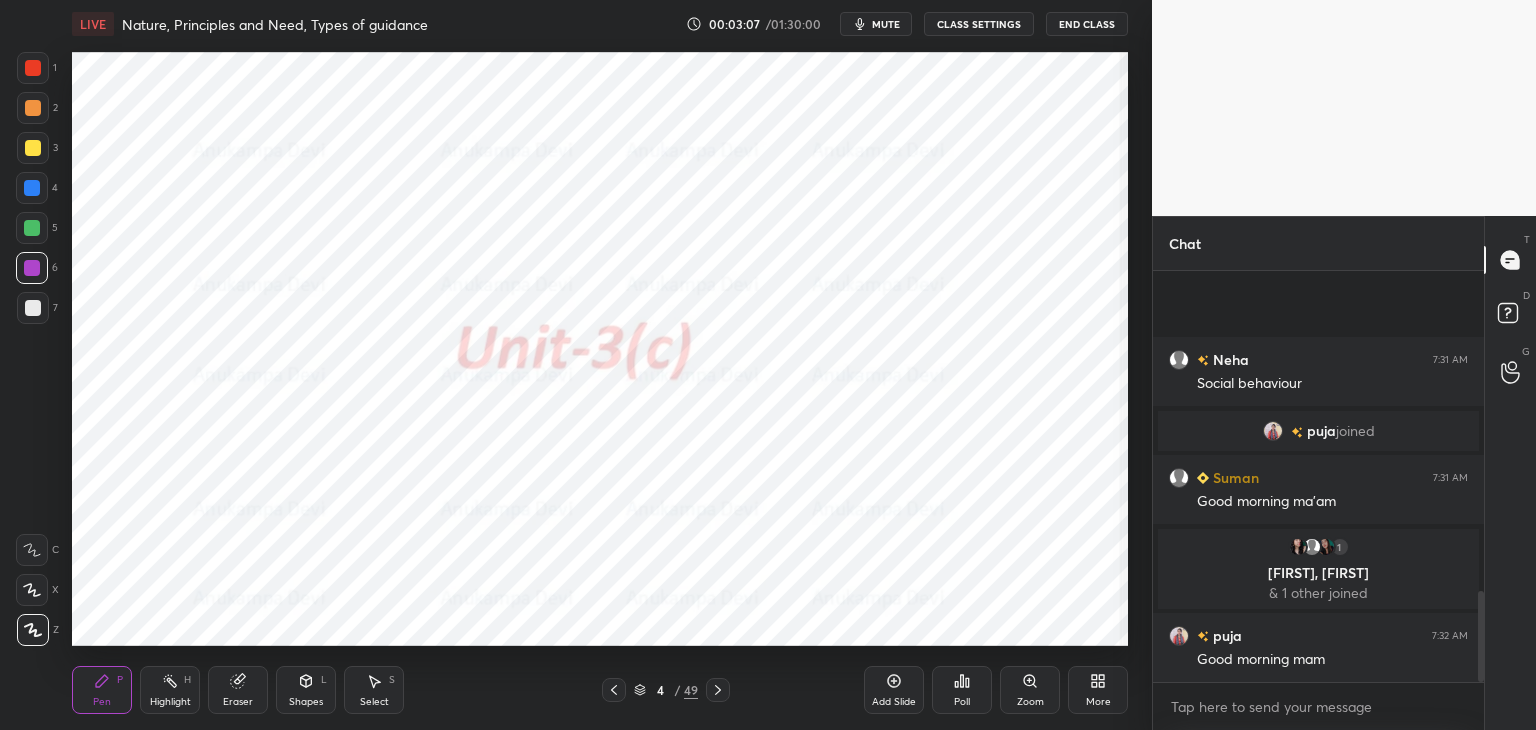scroll, scrollTop: 1444, scrollLeft: 0, axis: vertical 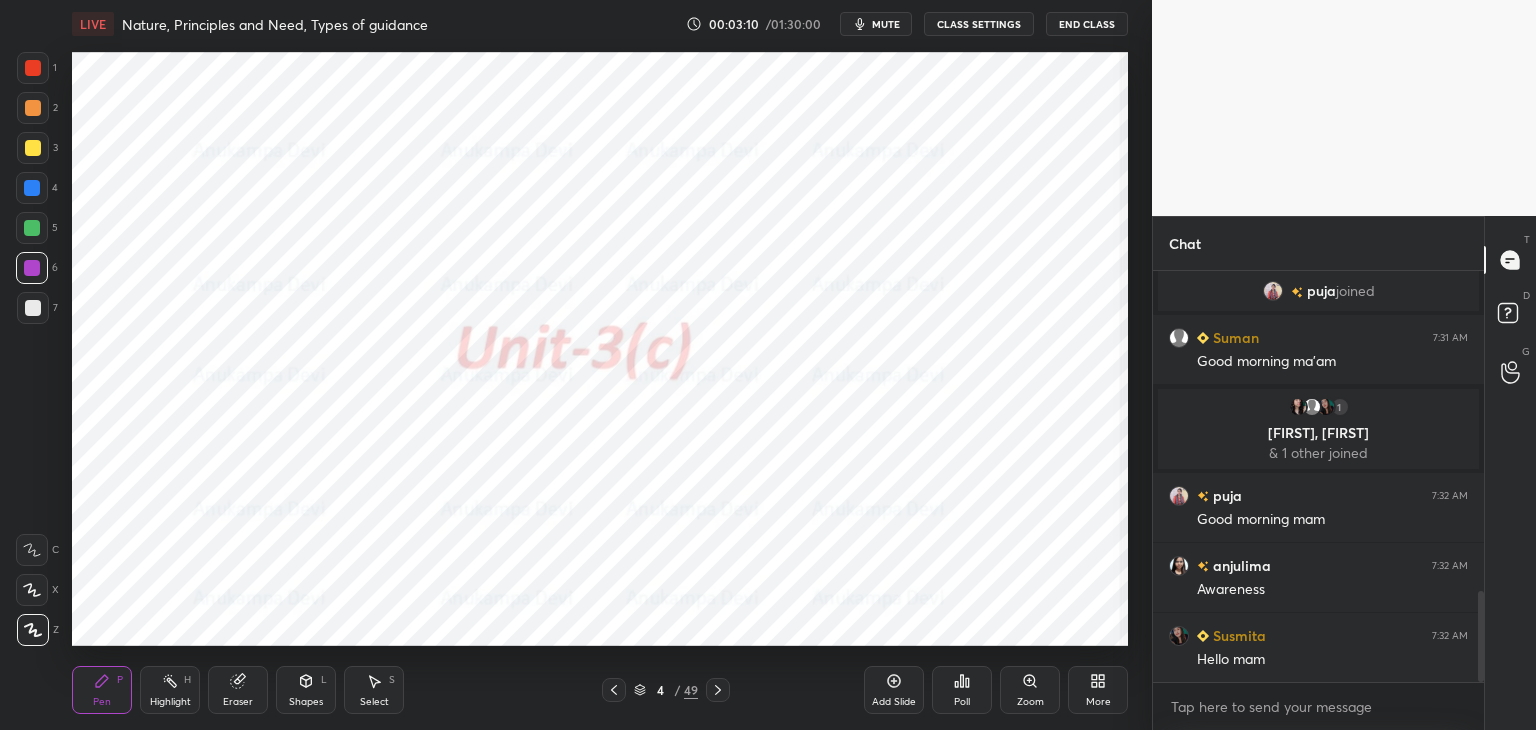 click on "mute" at bounding box center [886, 24] 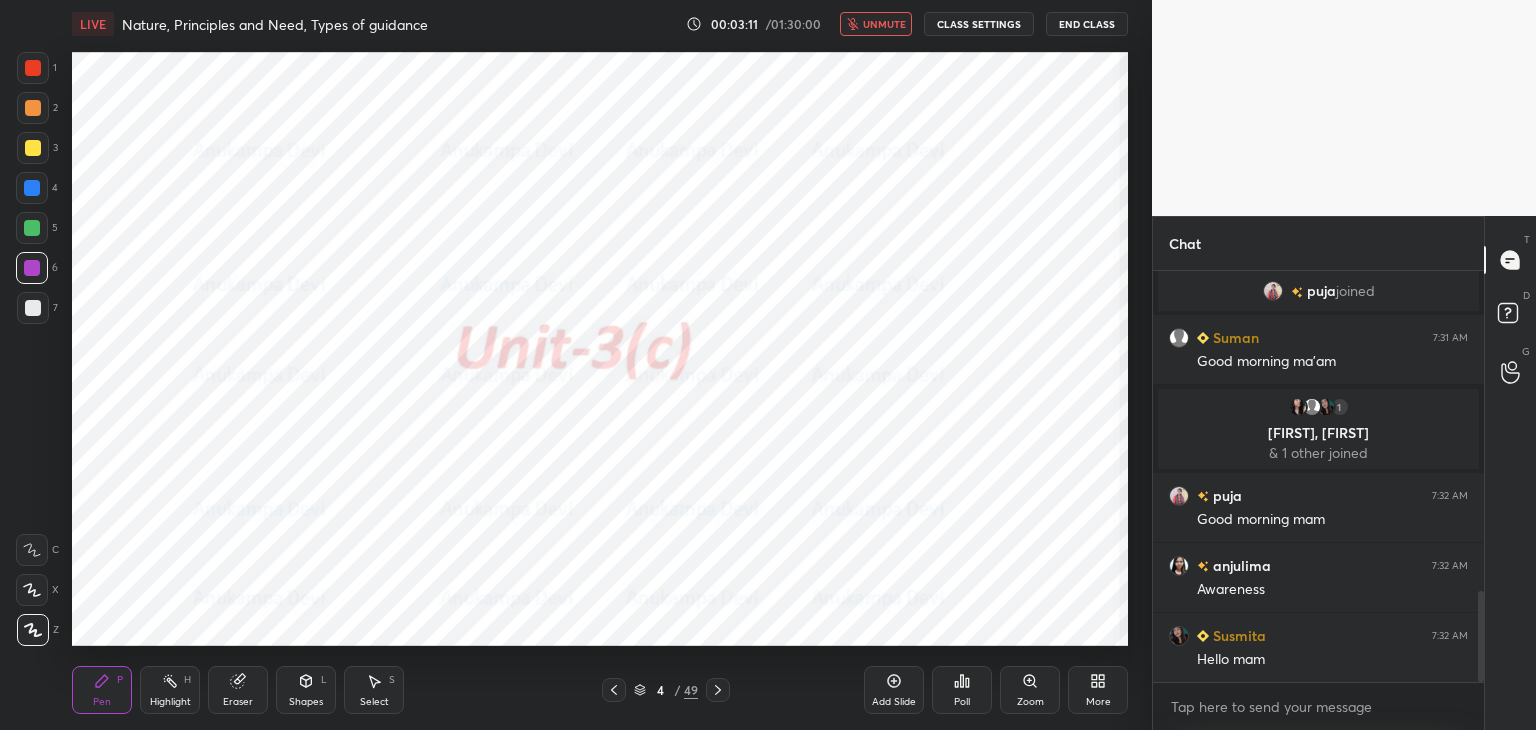 scroll, scrollTop: 1464, scrollLeft: 0, axis: vertical 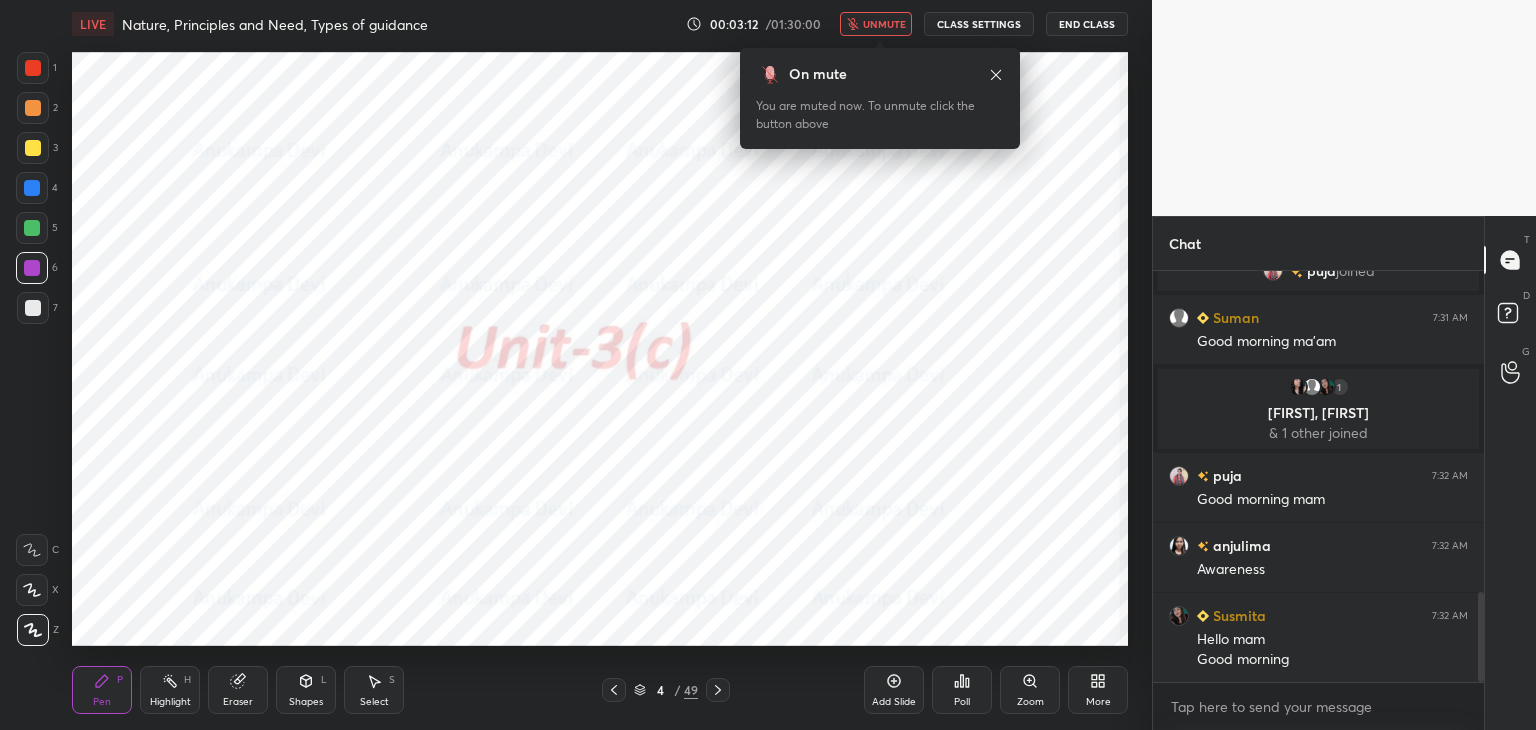click on "unmute" at bounding box center [884, 24] 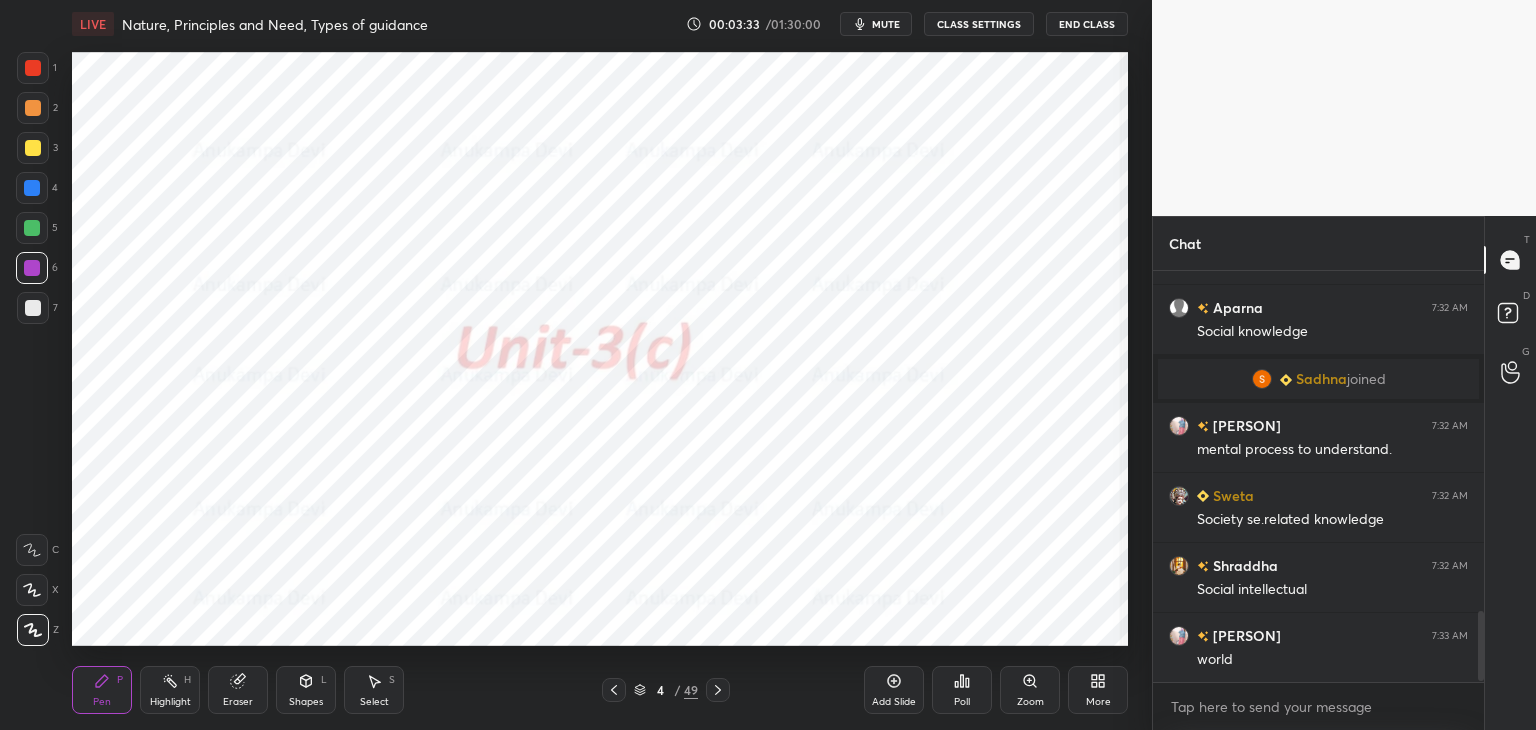 scroll, scrollTop: 2044, scrollLeft: 0, axis: vertical 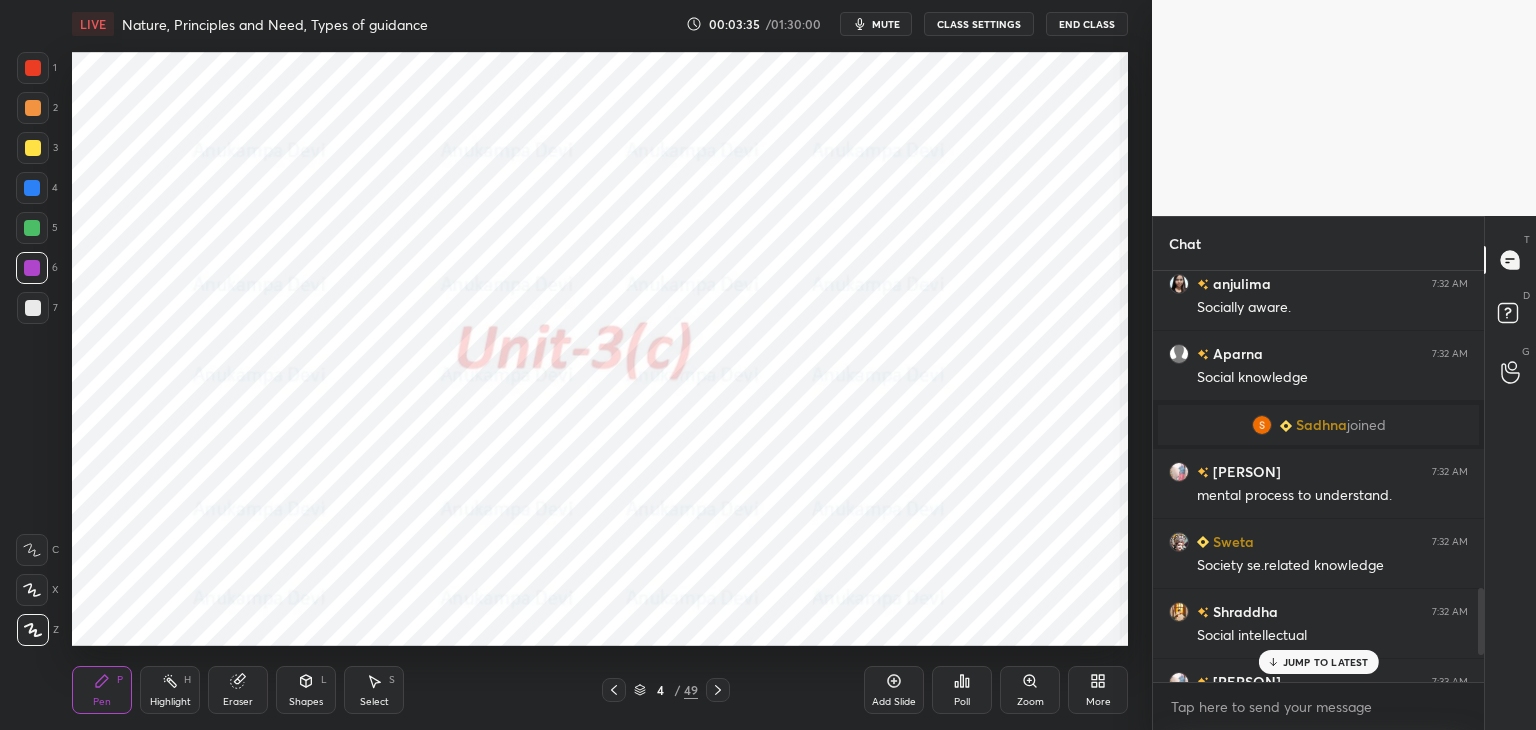 drag, startPoint x: 1480, startPoint y: 629, endPoint x: 1302, endPoint y: 537, distance: 200.36966 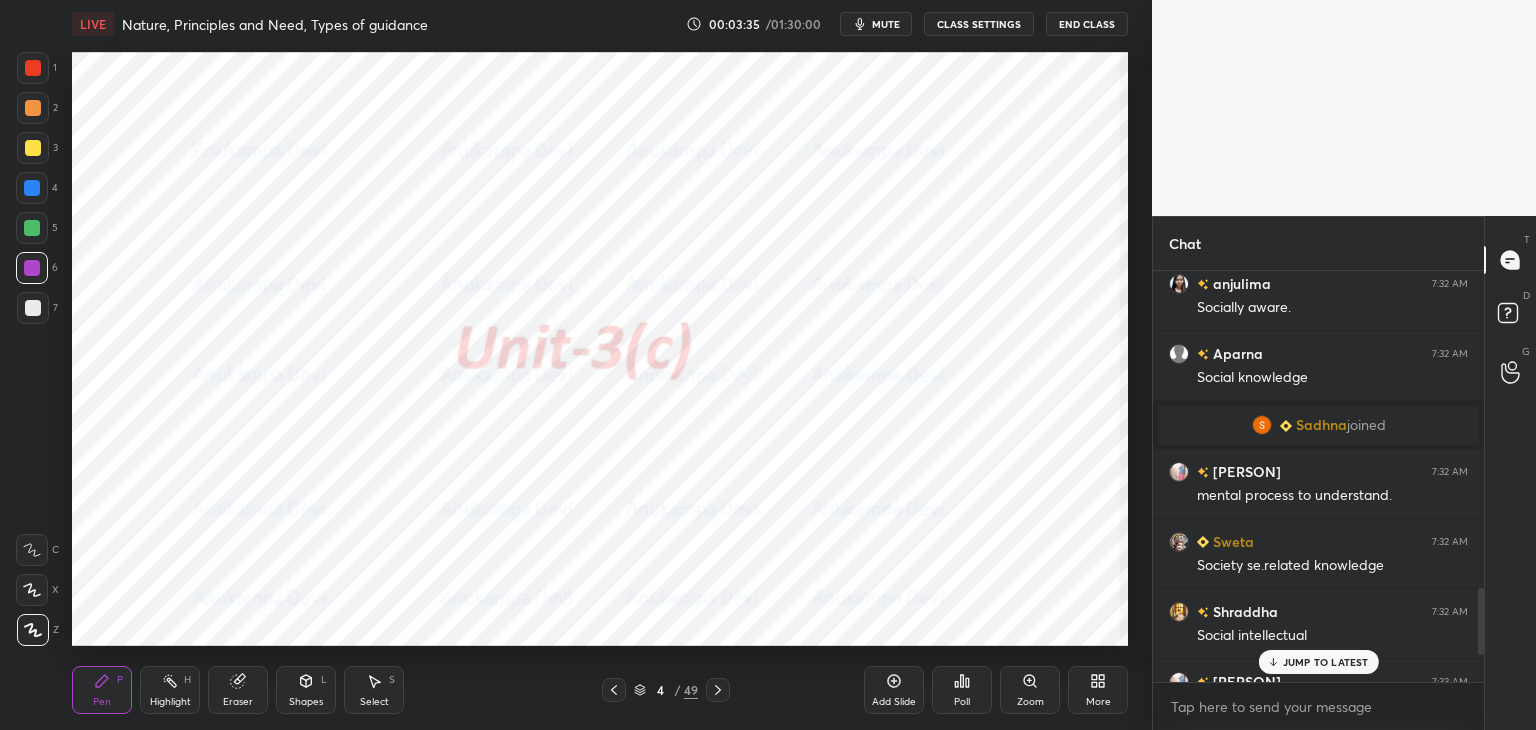 click at bounding box center (1481, 622) 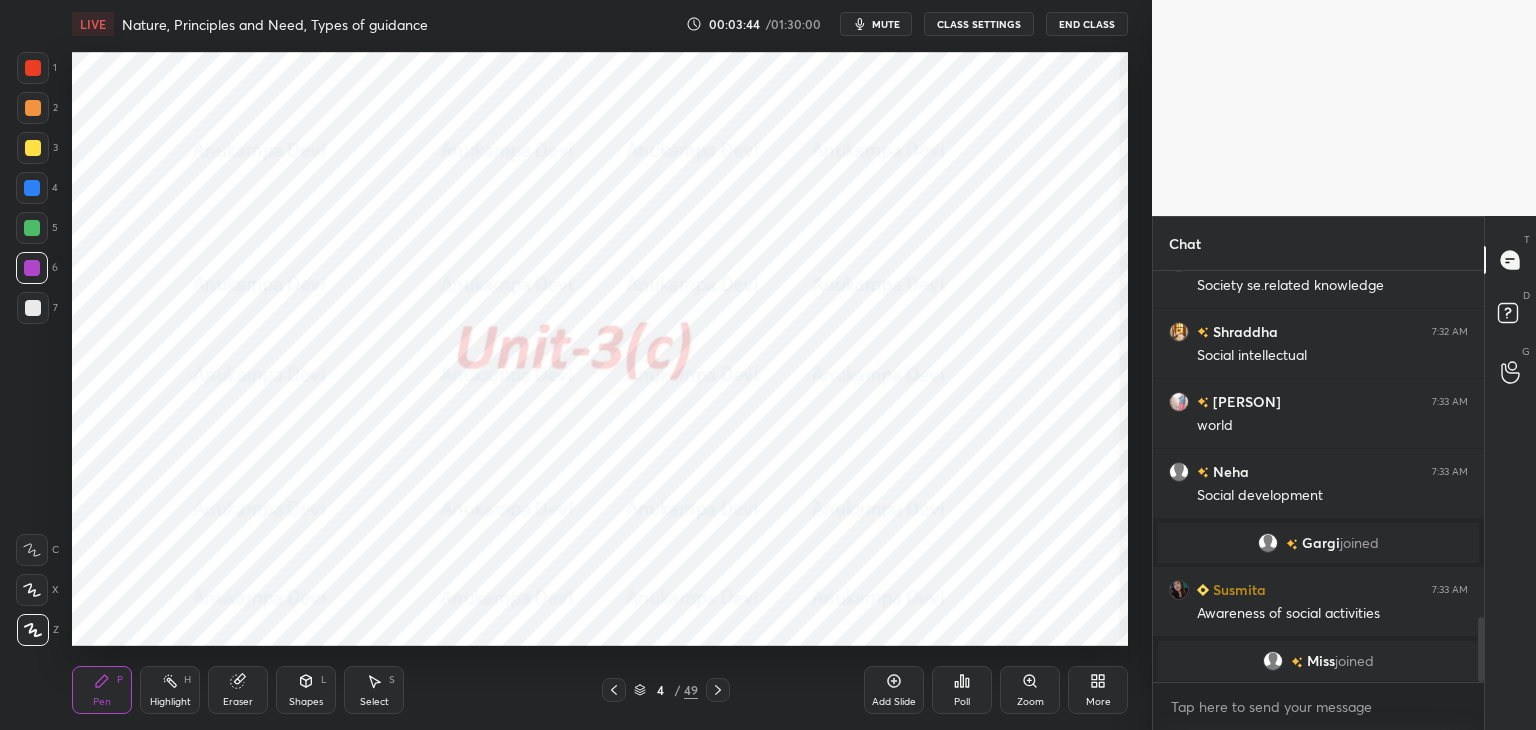 scroll, scrollTop: 2234, scrollLeft: 0, axis: vertical 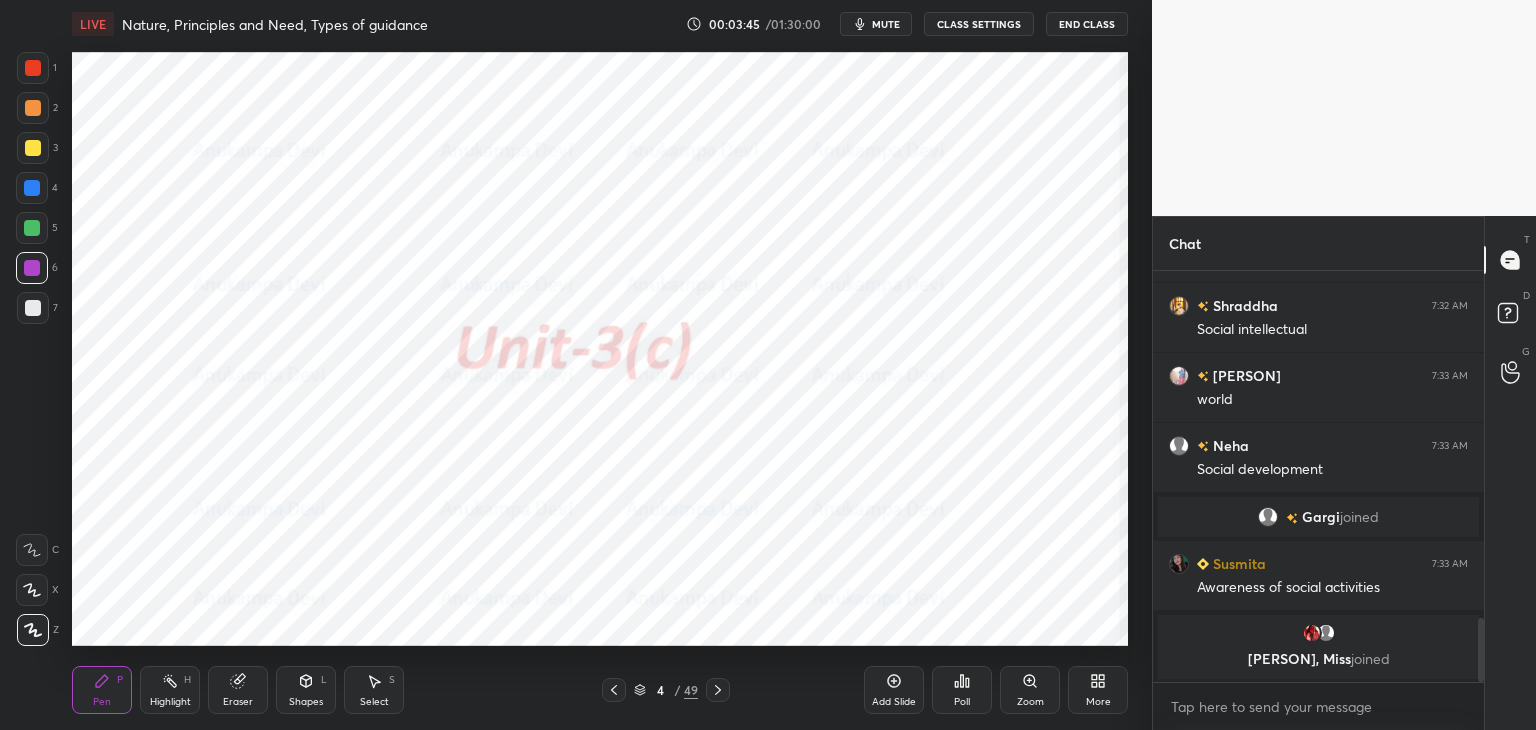 drag, startPoint x: 1481, startPoint y: 603, endPoint x: 1487, endPoint y: 658, distance: 55.326305 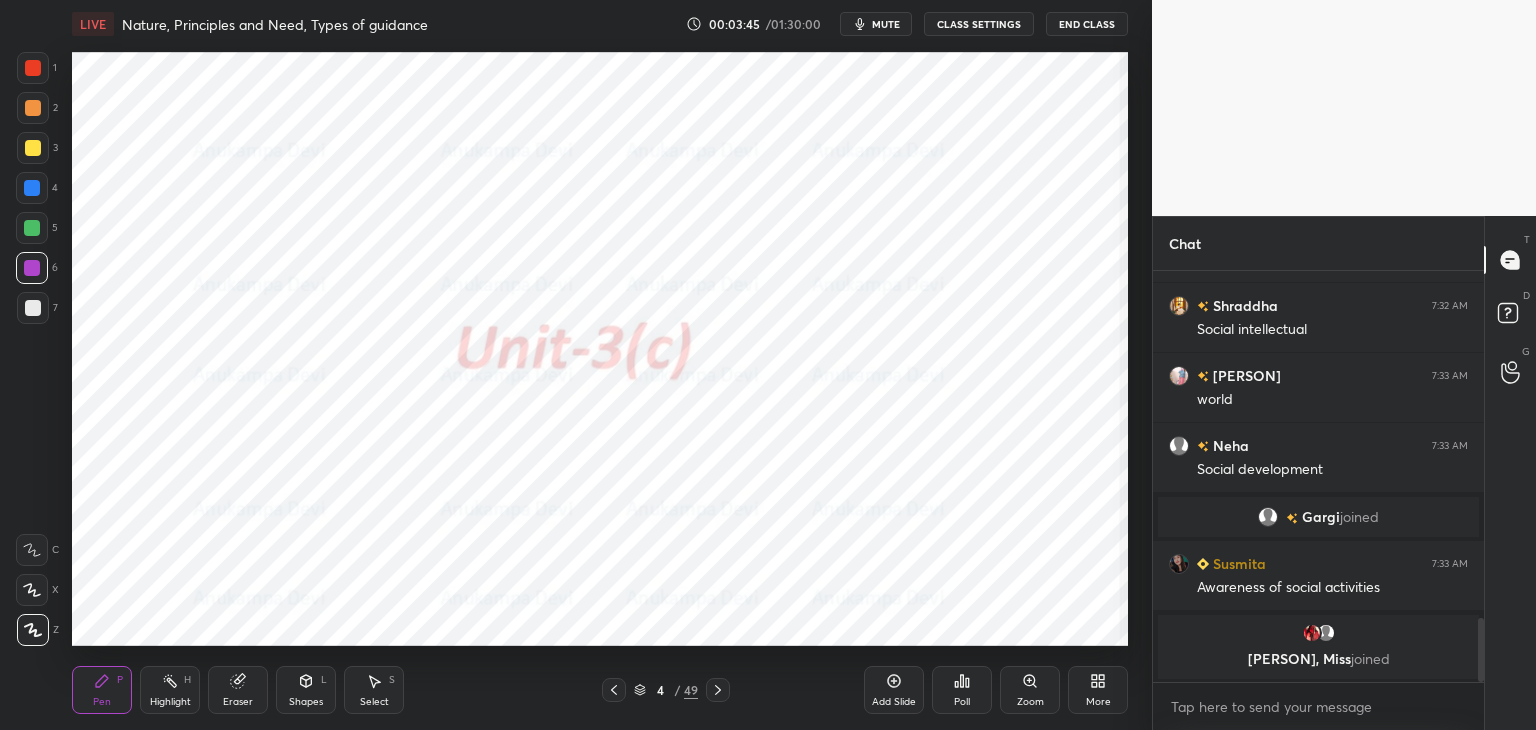 click on "Chat [PERSON] 7:32 AM mental process to understand. [PERSON] 7:32 AM Society se.related knowledge [PERSON] 7:32 AM Social intellectual [PERSON] 7:33 AM world [PERSON] 7:33 AM Social development [PERSON]  joined [PERSON] 7:33 AM Awareness of social activities [PERSON], [PERSON]  joined JUMP TO LATEST Enable hand raising Enable raise hand to speak to learners. Once enabled, chat will be turned off temporarily. Enable x   Doubts asked by learners will show up here NEW DOUBTS ASKED No one has raised a hand yet Can't raise hand Looks like educator just invited you to speak. Please wait before you can raise your hand again. Got it T Messages (T) D Doubts (D) G Raise Hand (G)" at bounding box center [1344, 473] 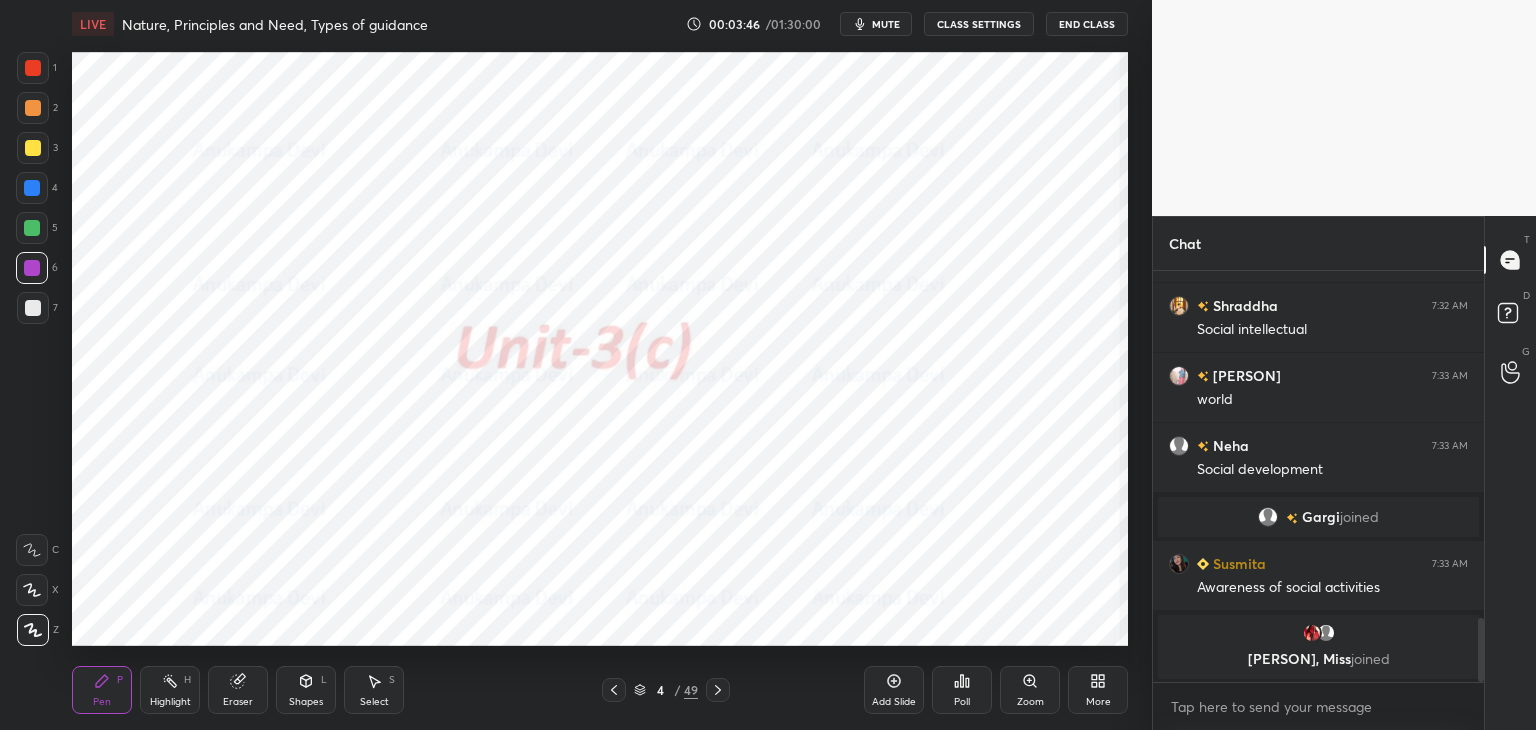 click 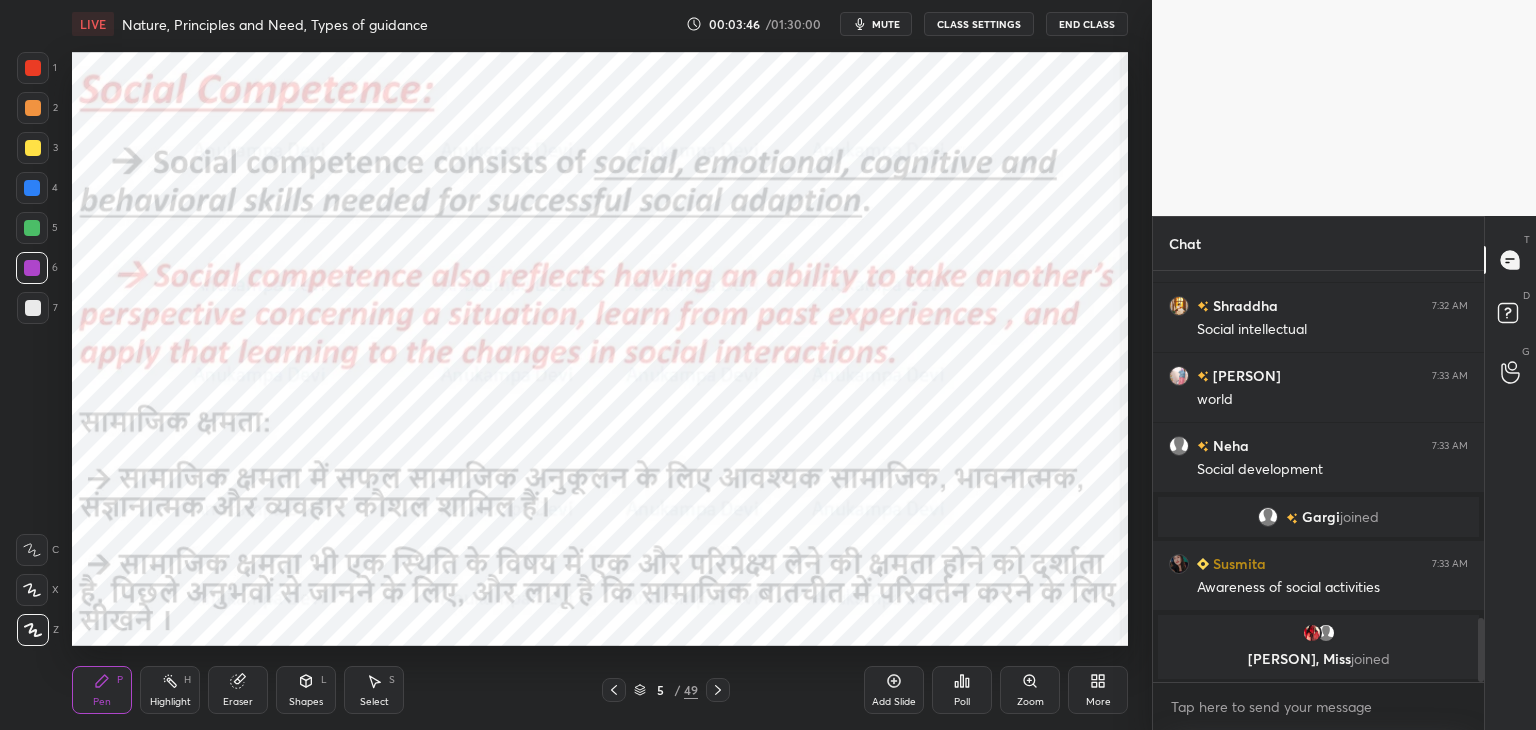 click at bounding box center (718, 690) 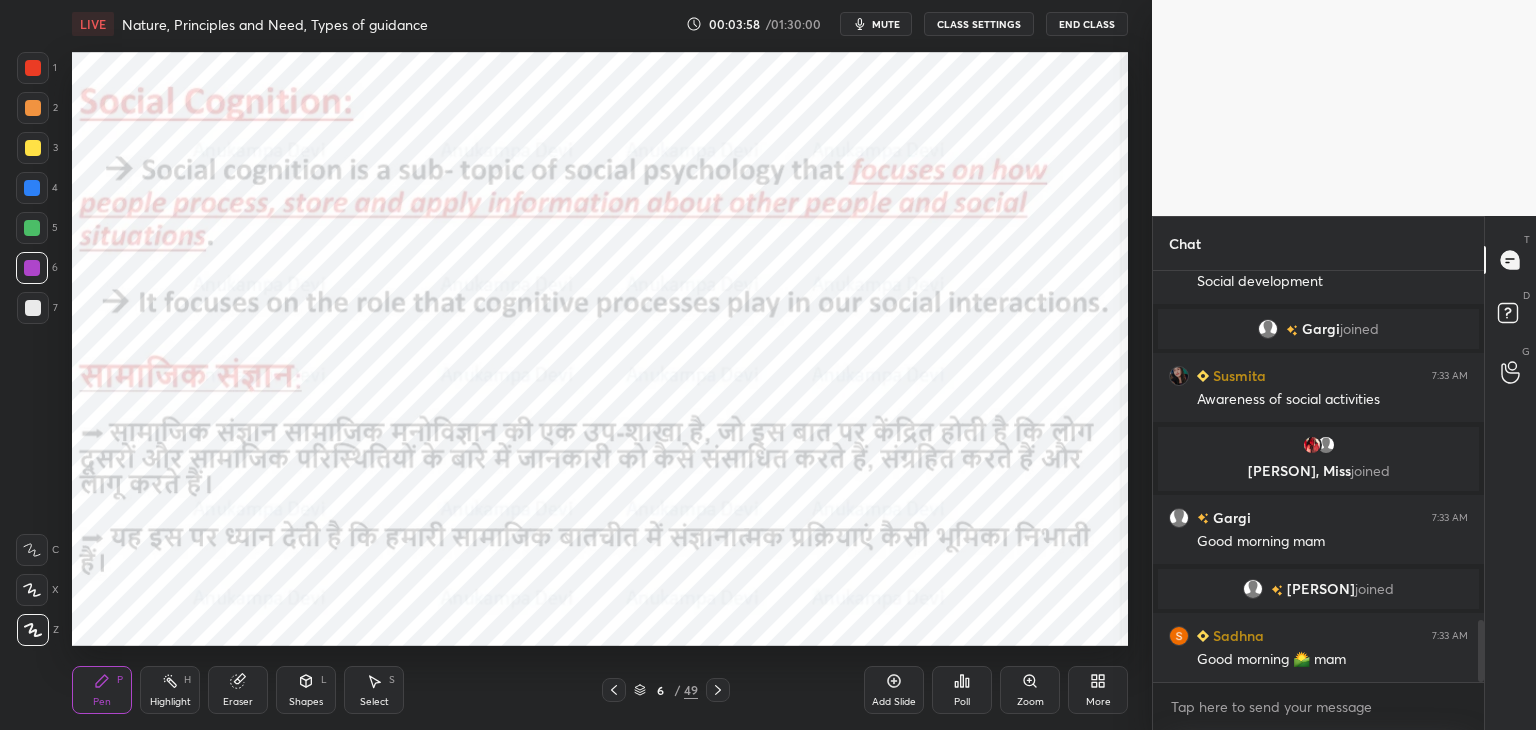 scroll, scrollTop: 2310, scrollLeft: 0, axis: vertical 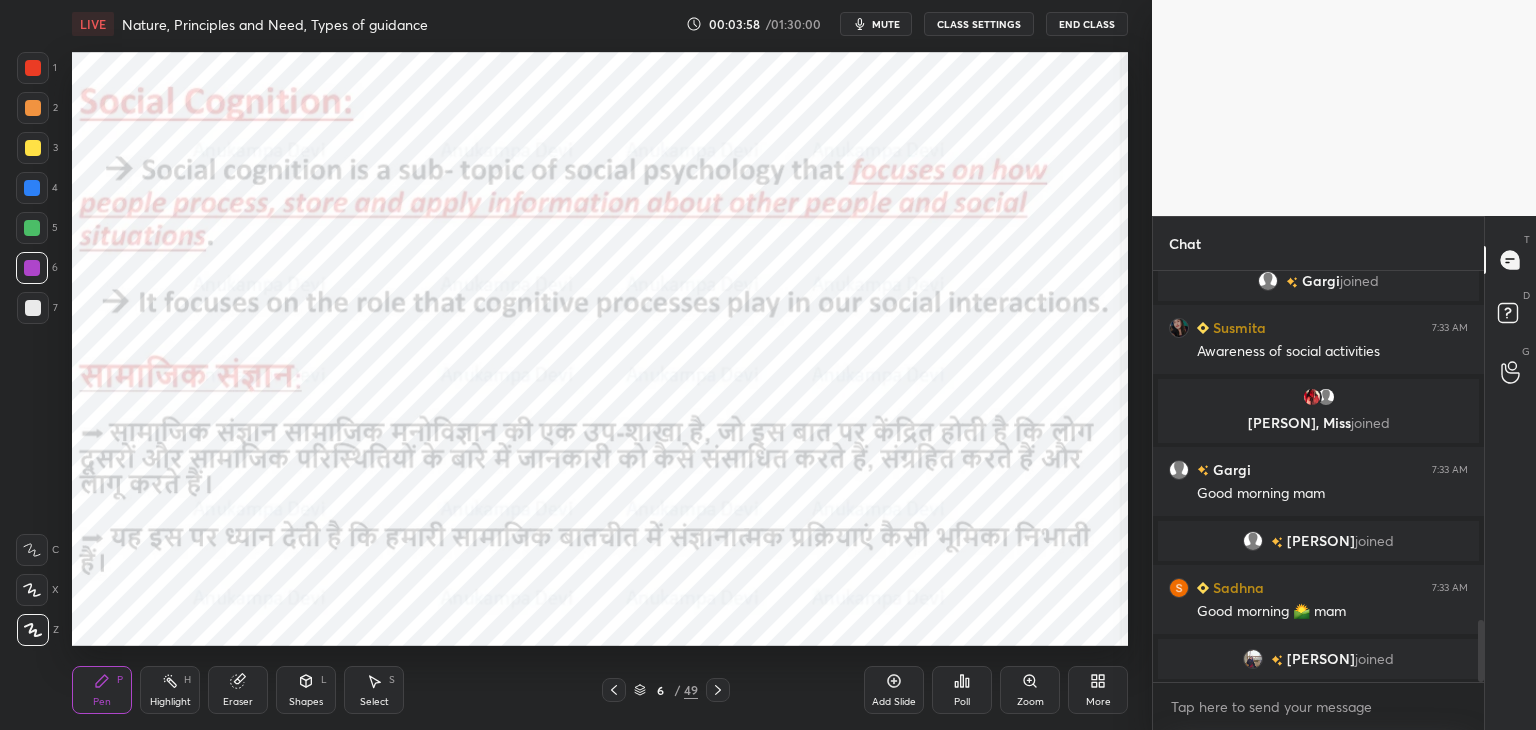 click 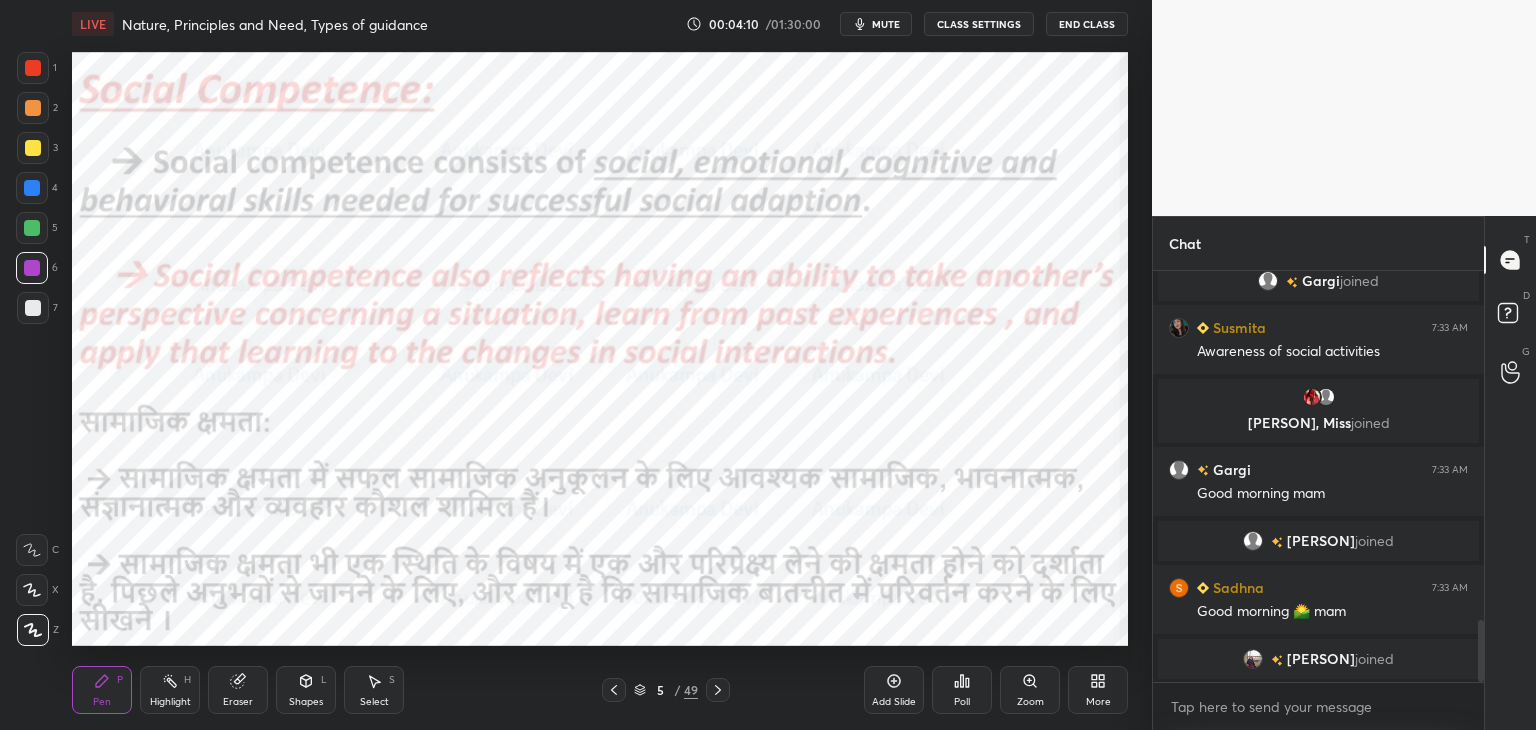 scroll, scrollTop: 2322, scrollLeft: 0, axis: vertical 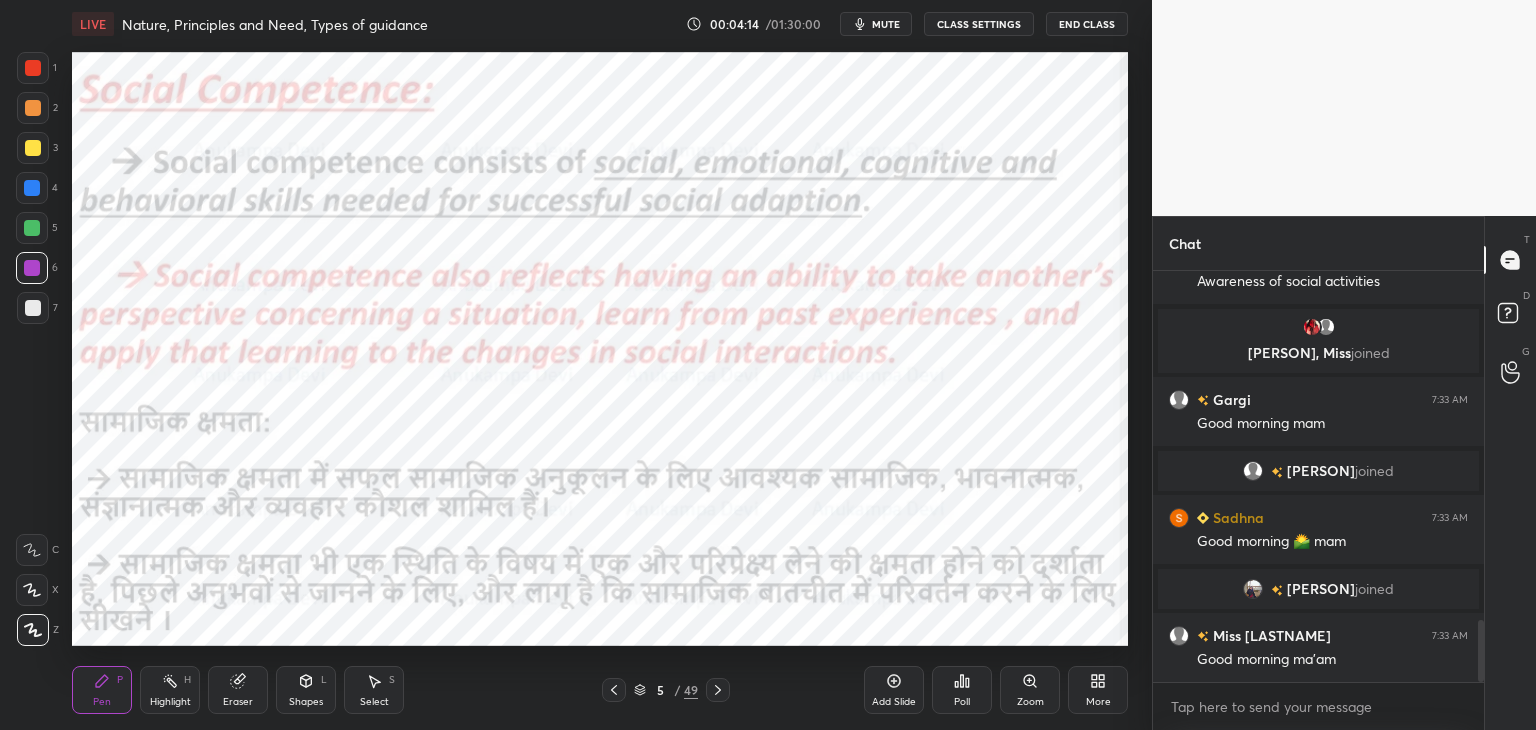 drag, startPoint x: 718, startPoint y: 693, endPoint x: 712, endPoint y: 649, distance: 44.407207 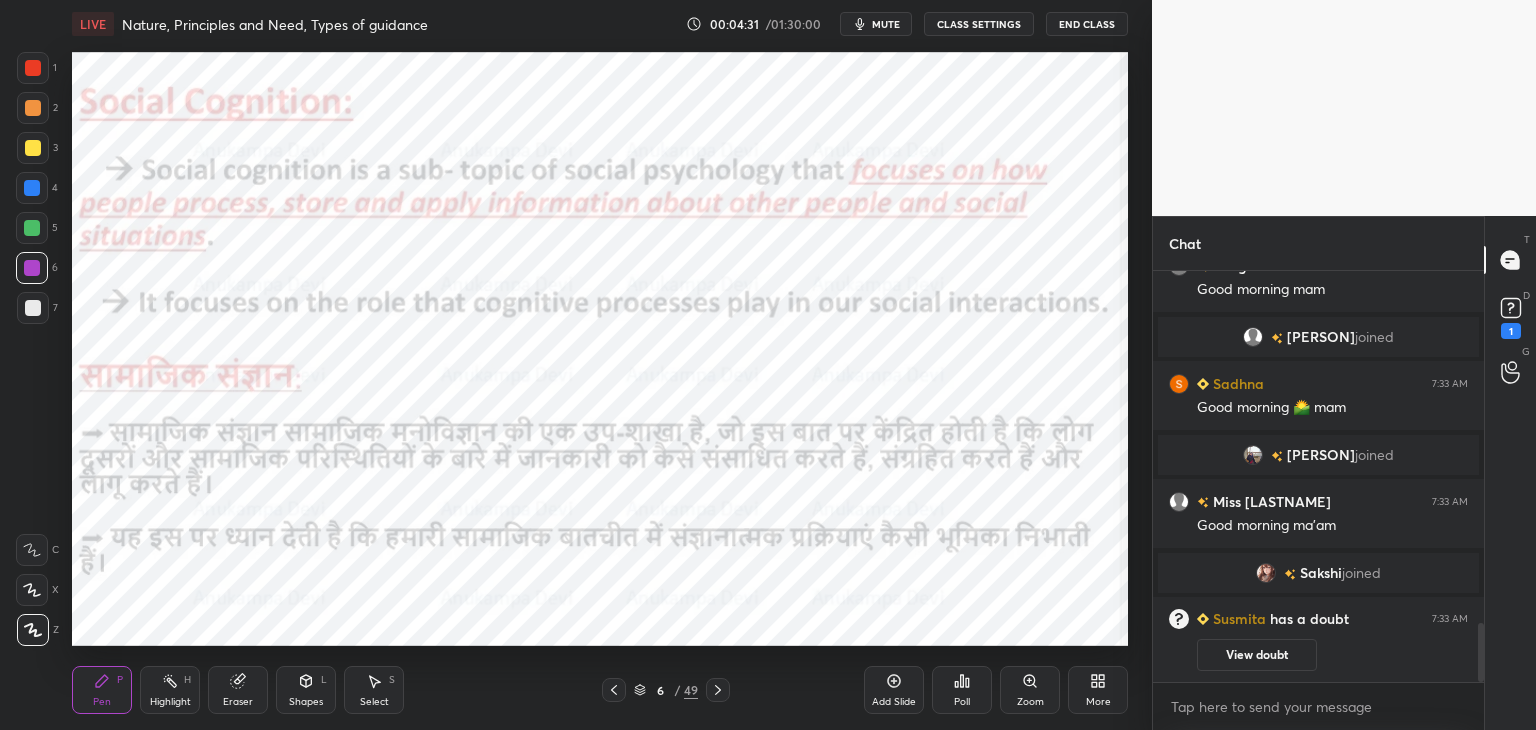 scroll, scrollTop: 2526, scrollLeft: 0, axis: vertical 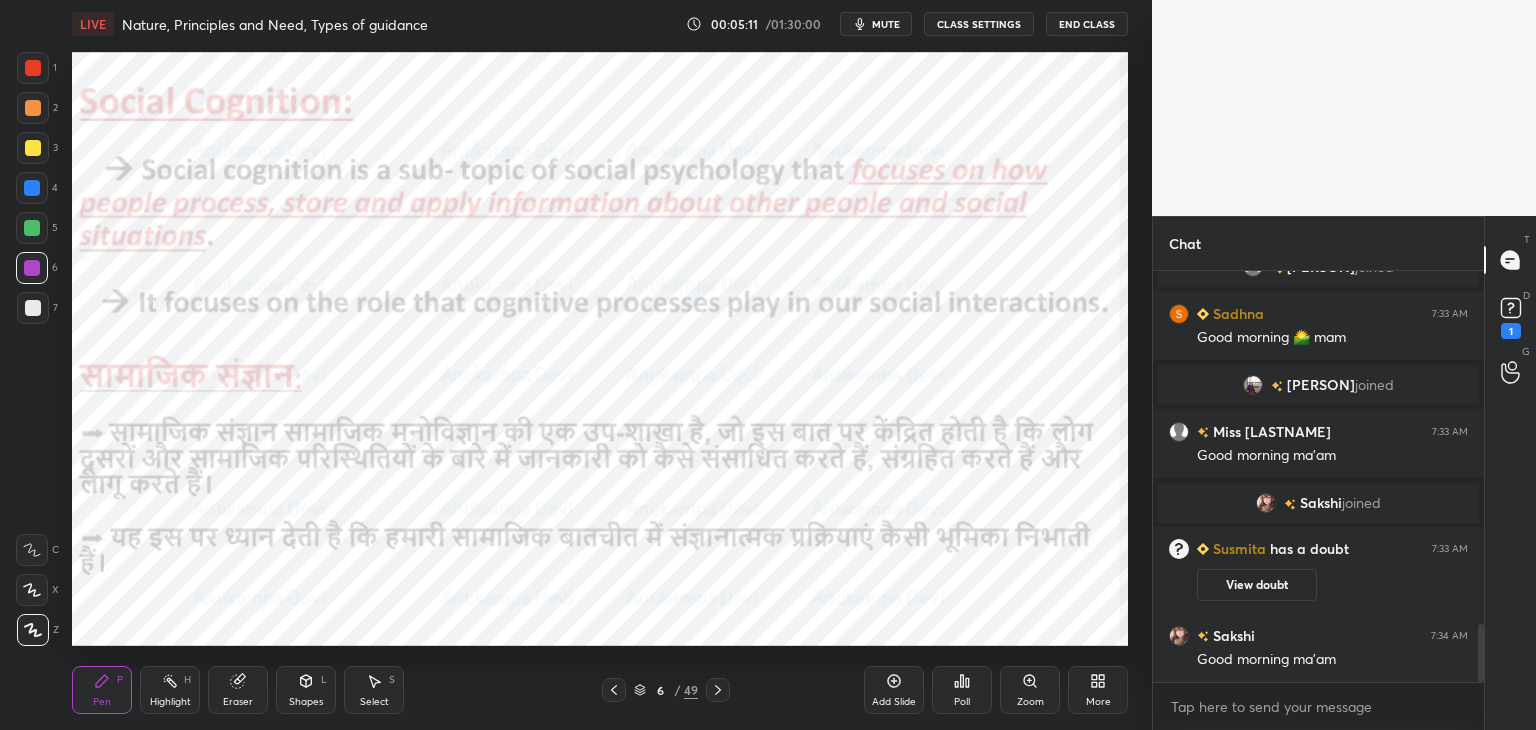 drag, startPoint x: 616, startPoint y: 698, endPoint x: 609, endPoint y: 671, distance: 27.89265 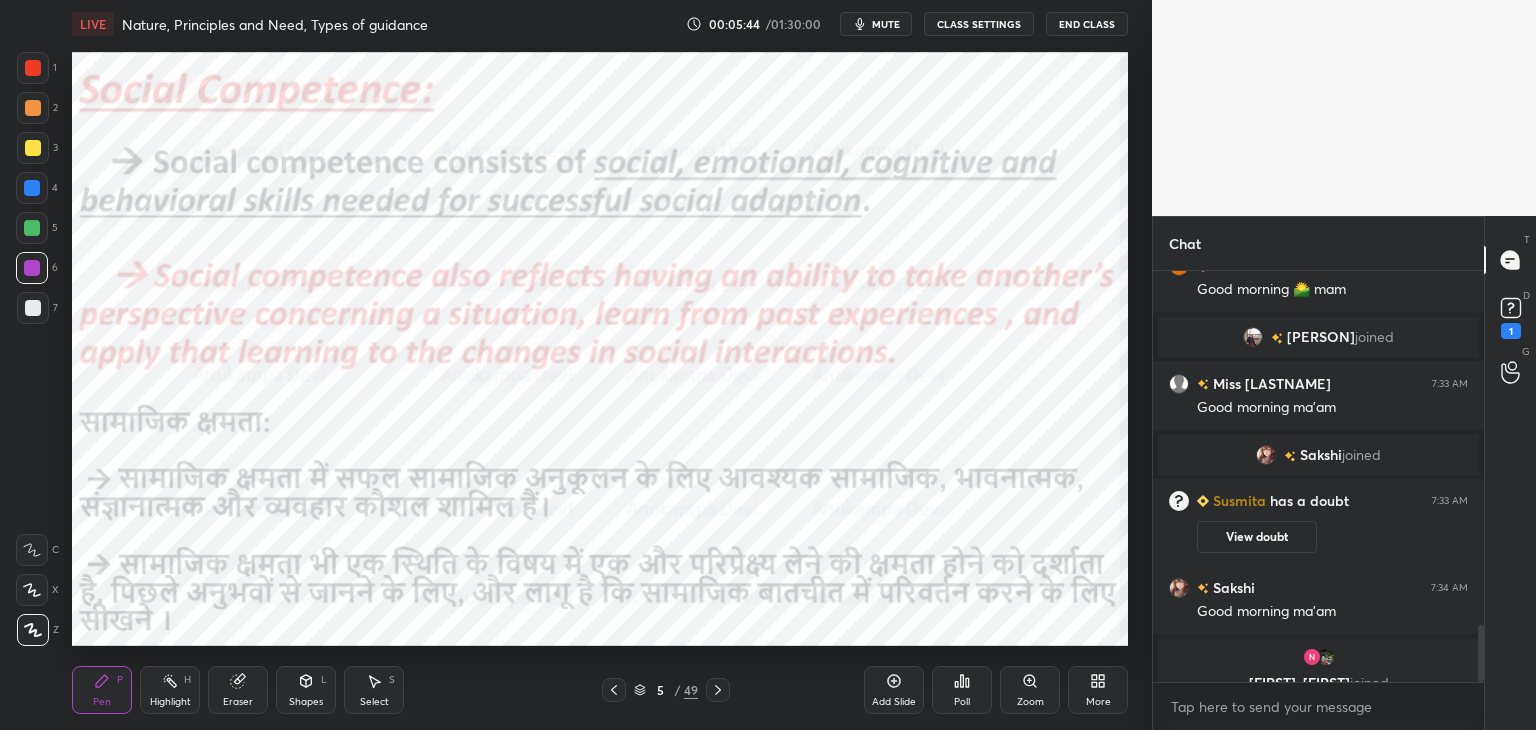 scroll, scrollTop: 2598, scrollLeft: 0, axis: vertical 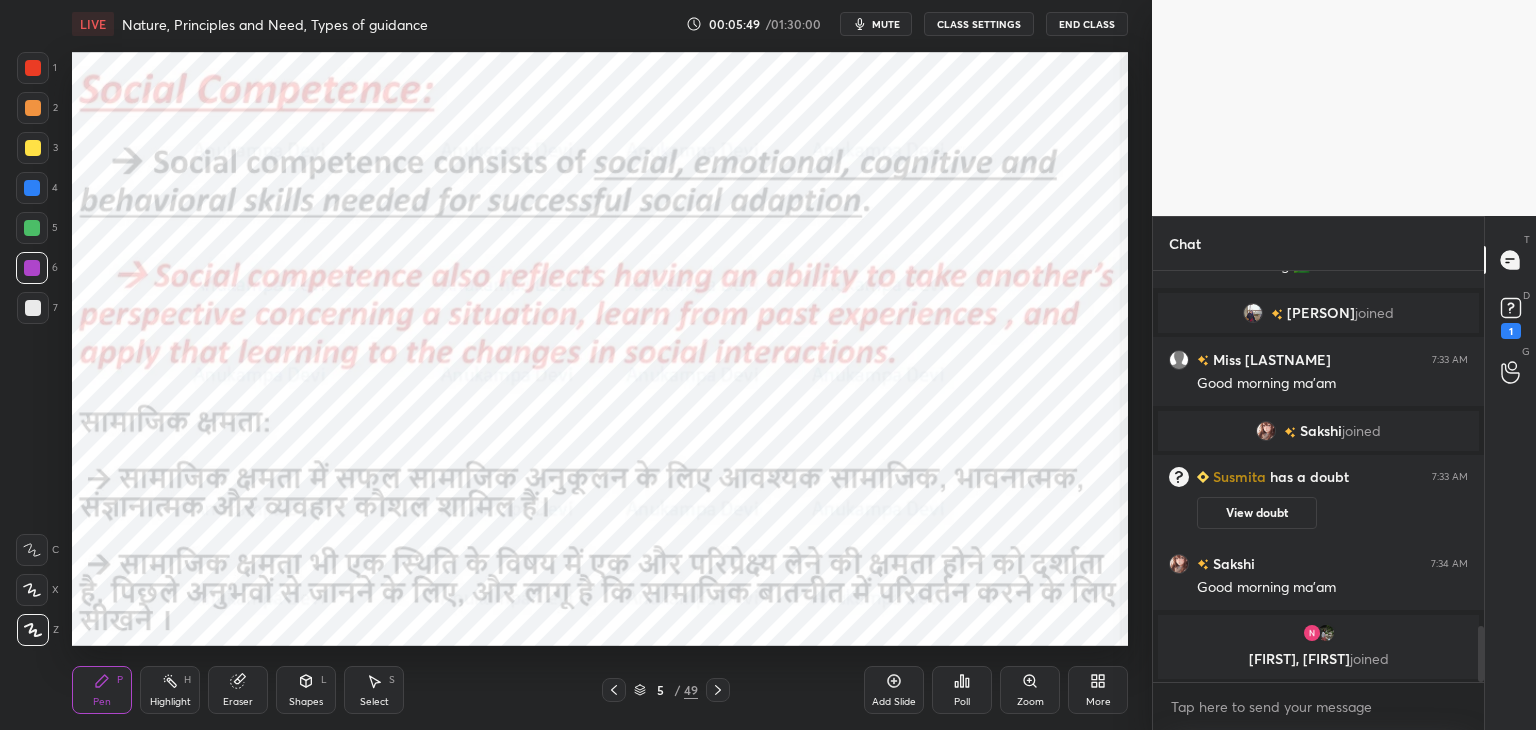 drag, startPoint x: 719, startPoint y: 696, endPoint x: 704, endPoint y: 653, distance: 45.54119 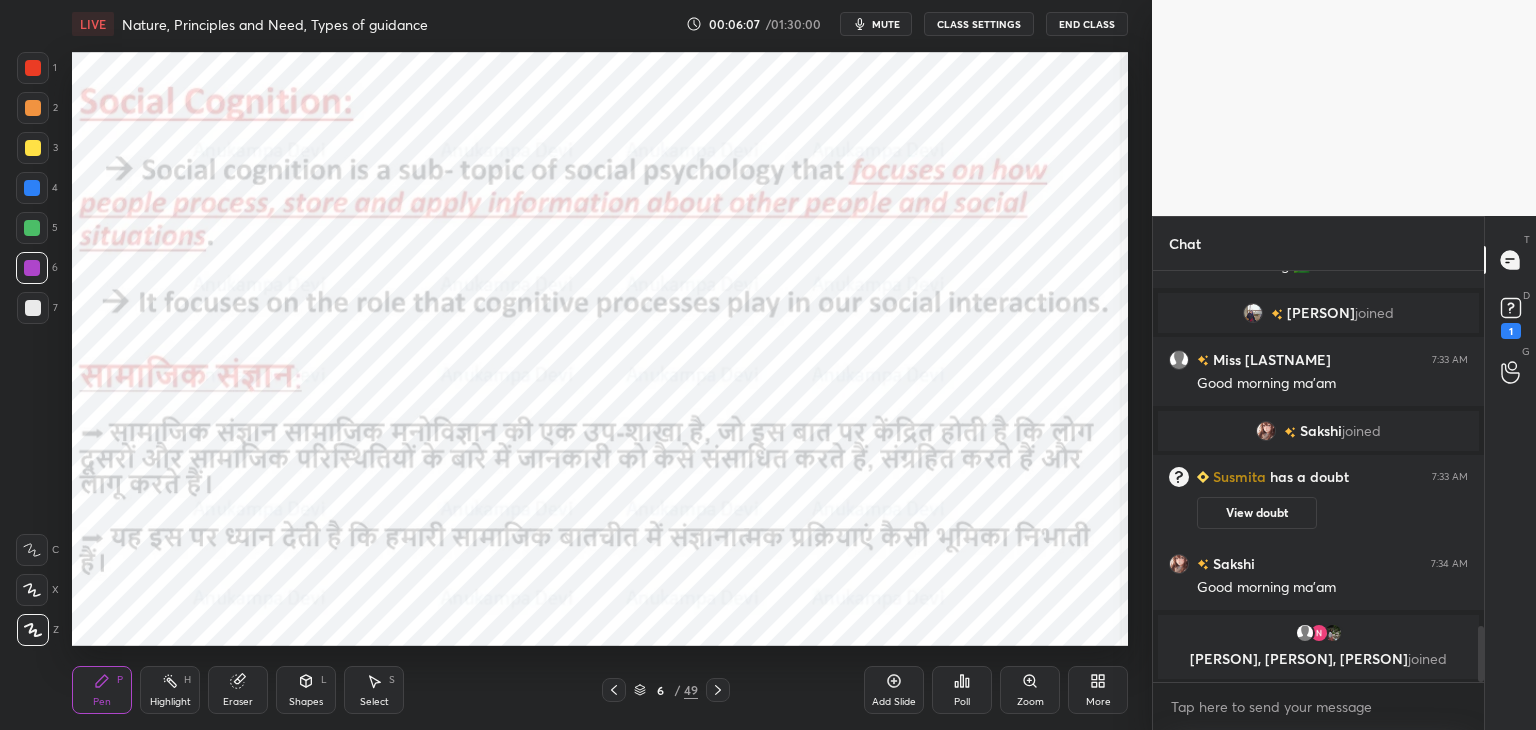 click 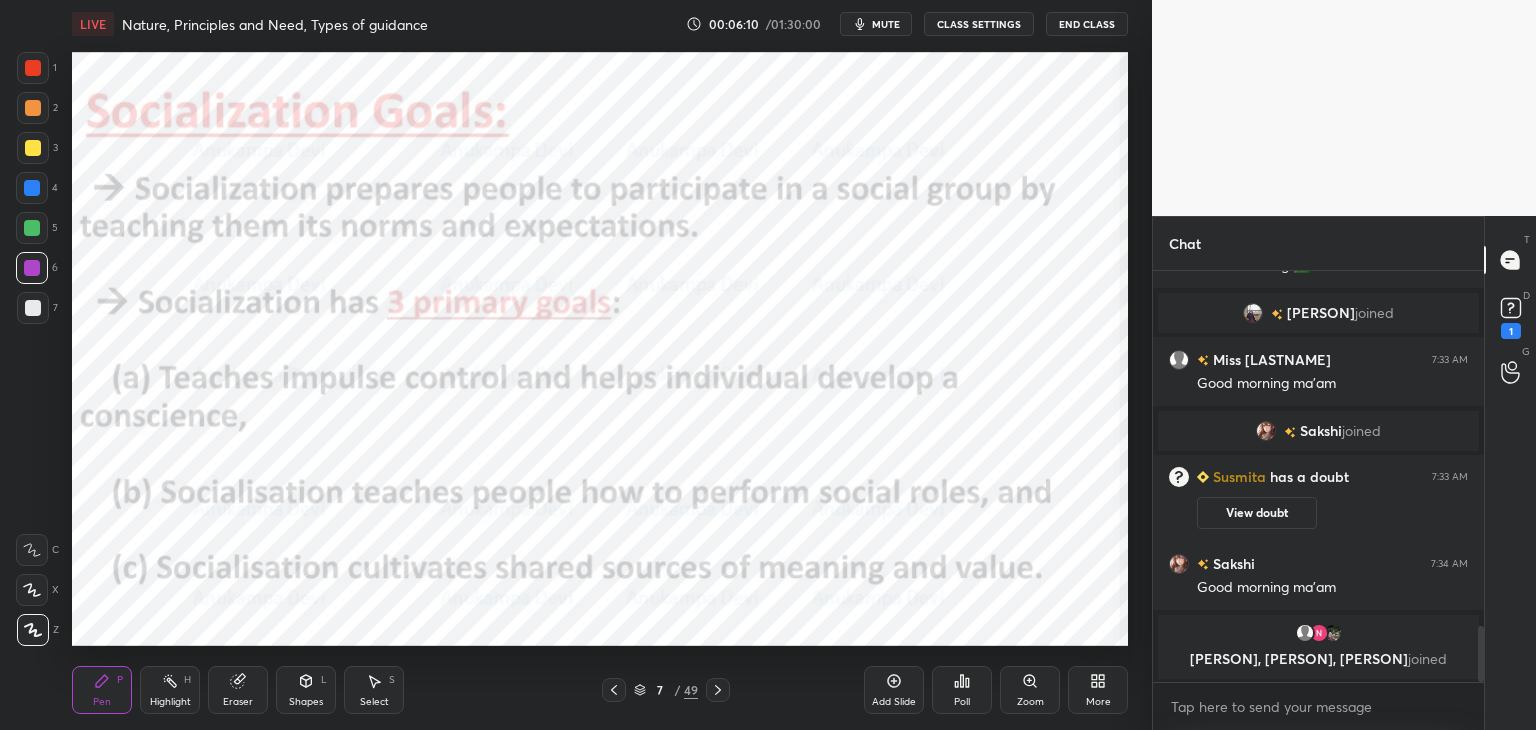 click 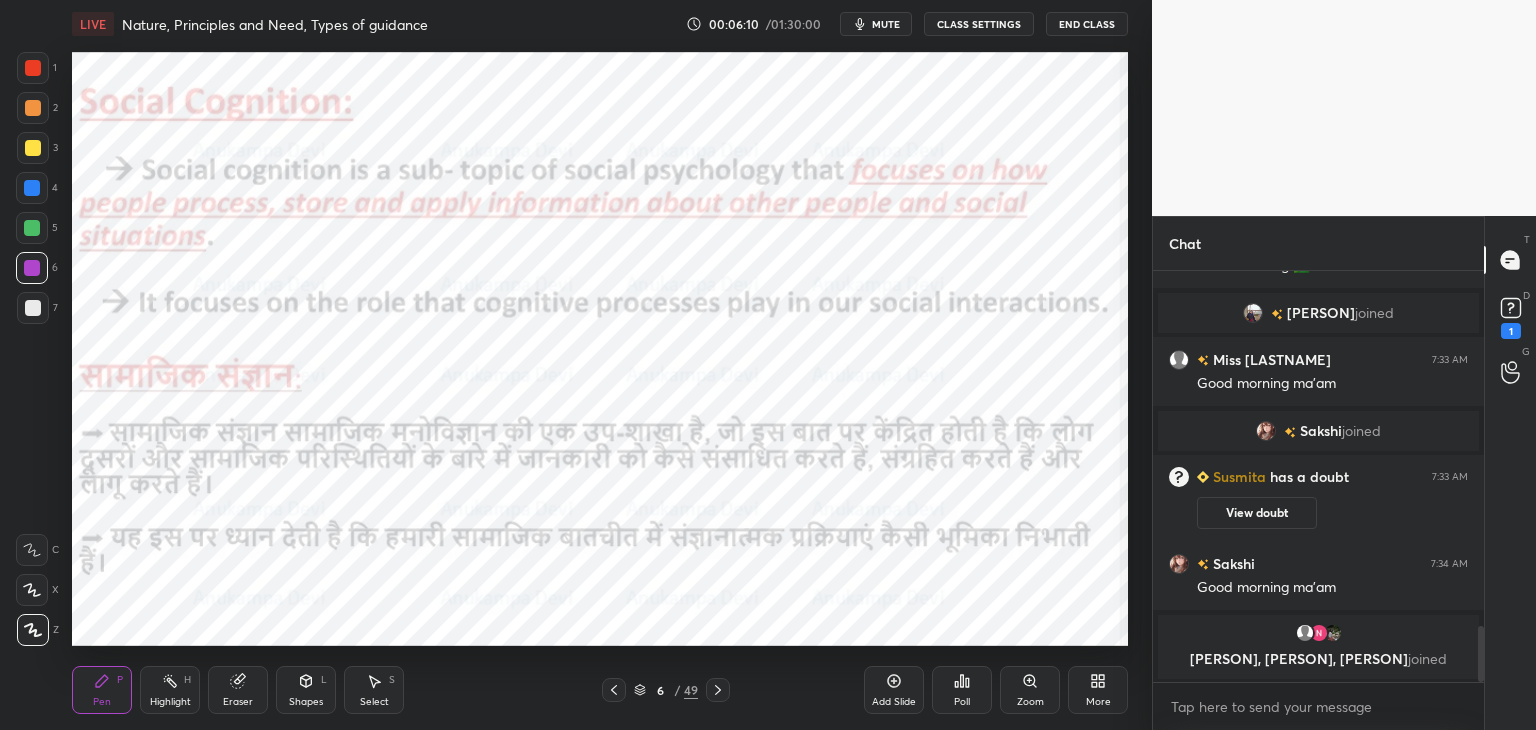 click 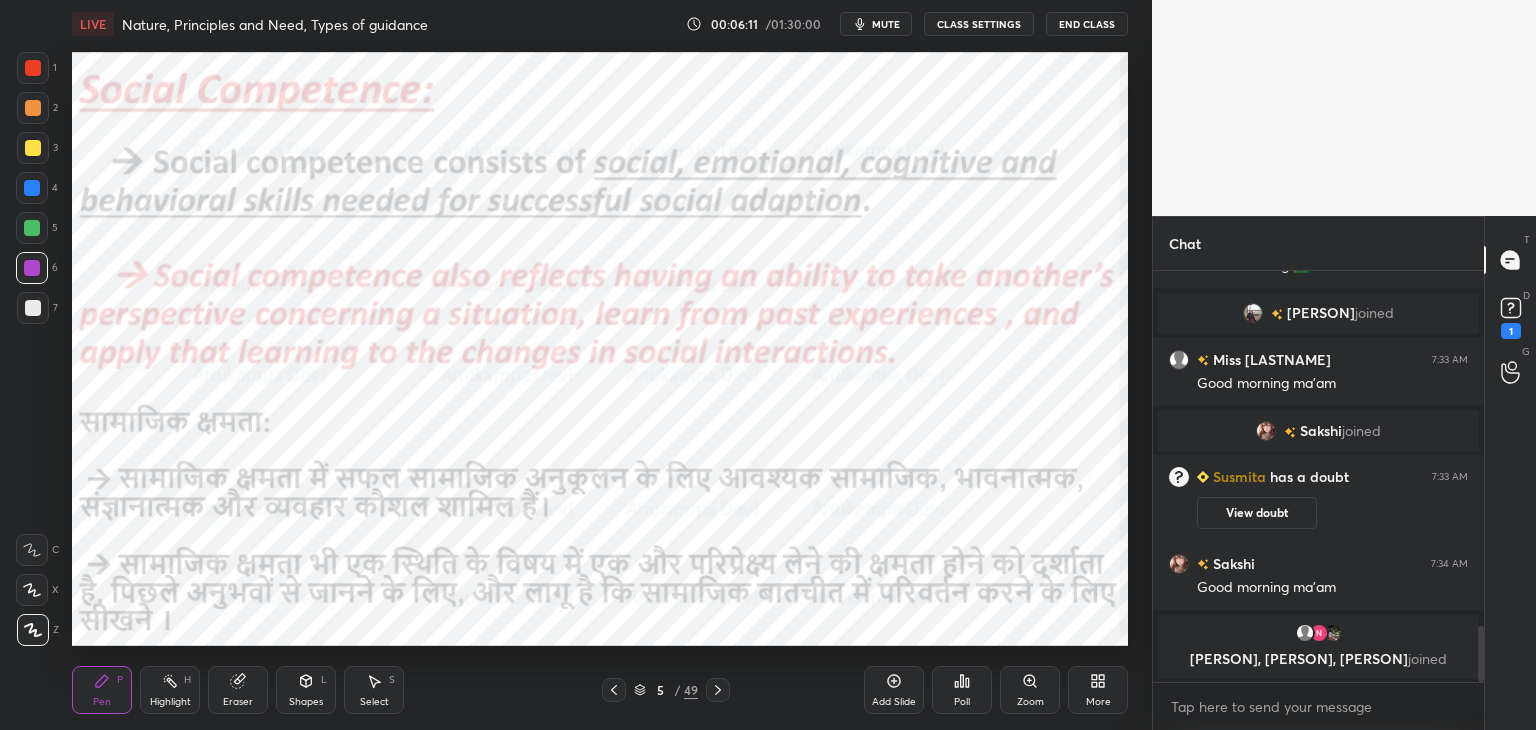 click 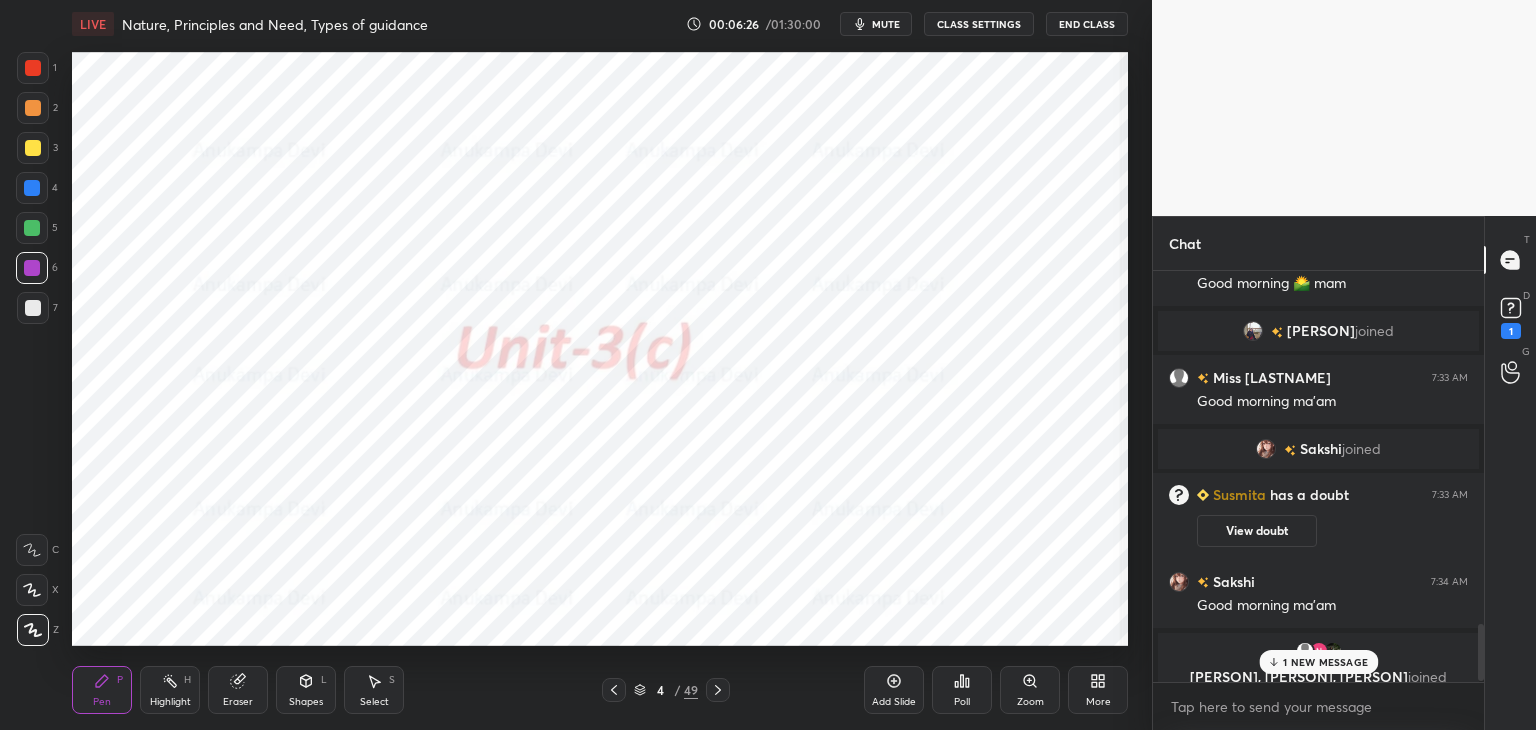 scroll, scrollTop: 2814, scrollLeft: 0, axis: vertical 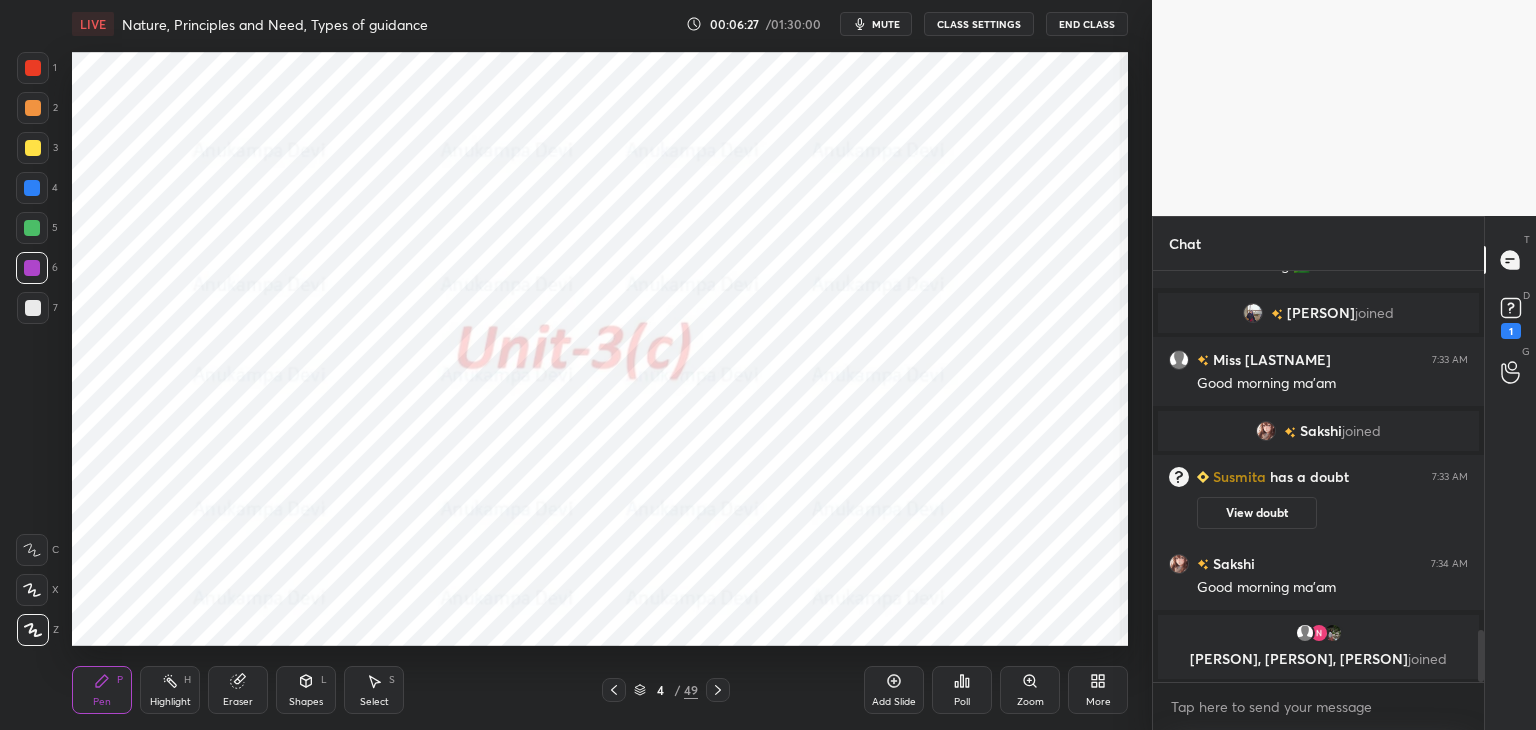 drag, startPoint x: 1481, startPoint y: 646, endPoint x: 1412, endPoint y: 665, distance: 71.568146 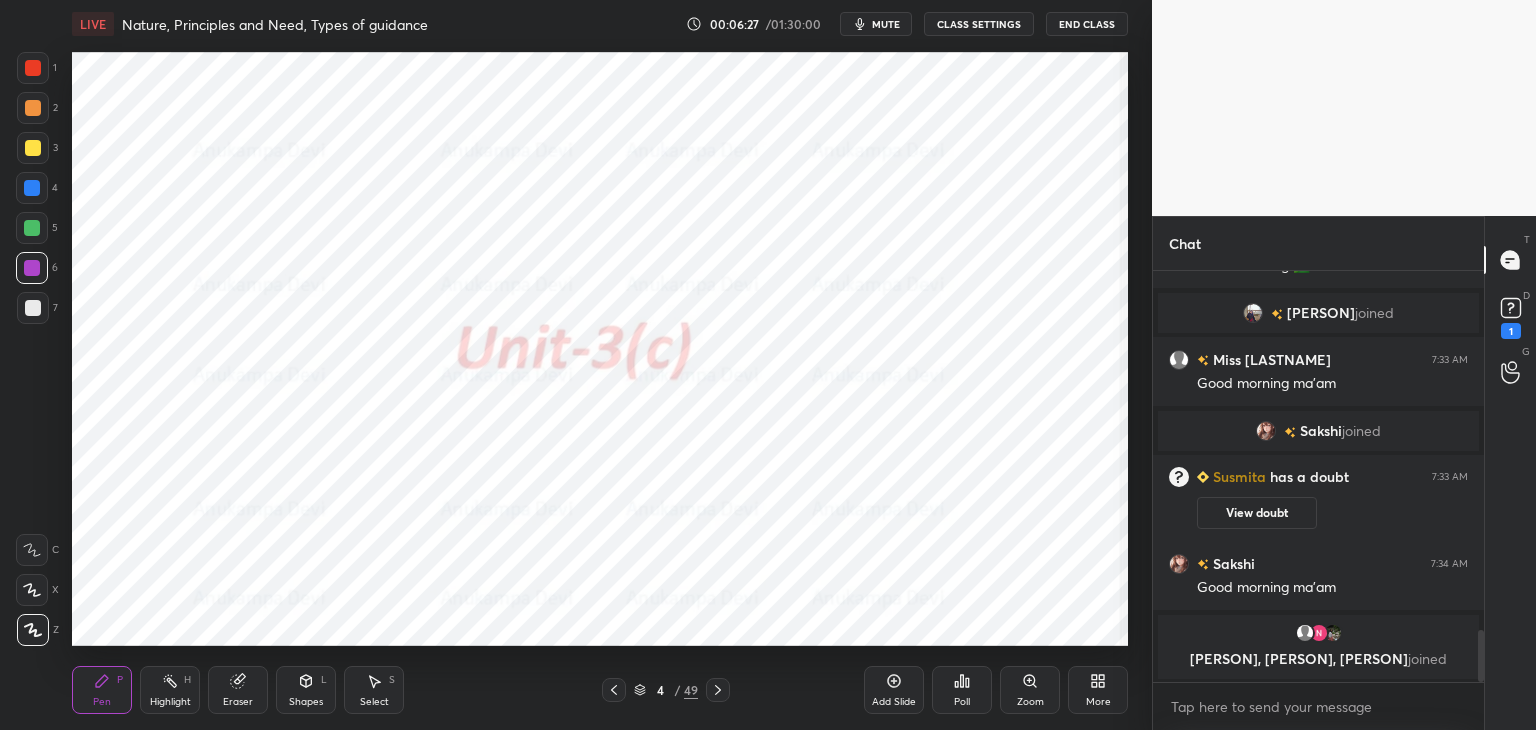 click on "Chat [PERSON]  joined [PERSON] 7:33 AM Good morning 🌄 mam [PERSON]  joined Miss Nitu 7:33 AM Good morning ma'am [PERSON]  joined [PERSON]   has a doubt 7:33 AM View doubt [PERSON] 7:34 AM Good morning ma'am [PERSON], [PERSON], [PERSON]  joined JUMP TO LATEST Enable hand raising Enable raise hand to speak to learners. Once enabled, chat will be turned off temporarily. Enable x   [PERSON] Asked a doubt 1 Crack NTA-UGC NET/Jrf in Education Pick this doubt NEW DOUBTS ASKED No one has raised a hand yet Can't raise hand Looks like educator just invited you to speak. Please wait before you can raise your hand again. Got it T Messages (T) D Doubts (D) 1 G Raise Hand (G)" at bounding box center (1344, 473) 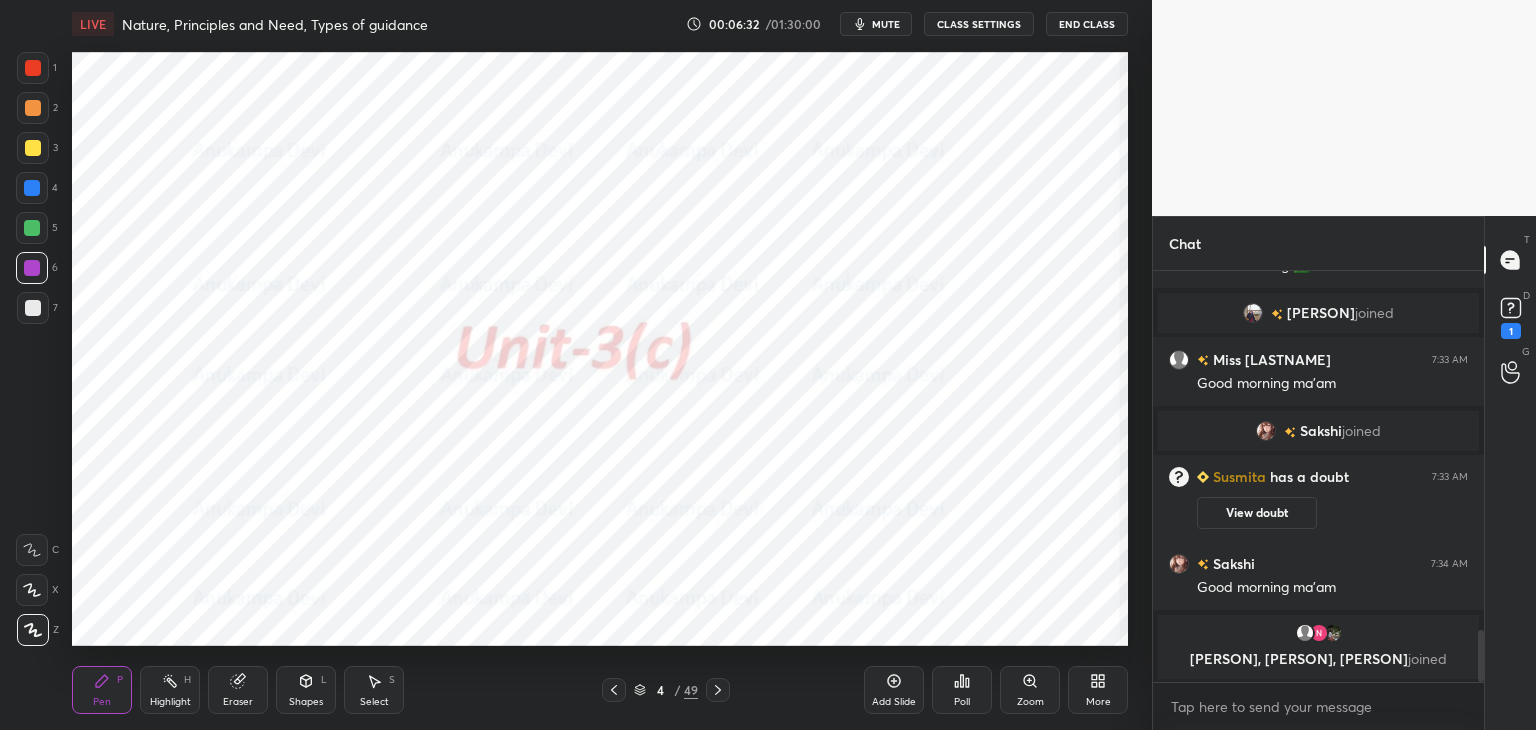 click on "mute" at bounding box center (886, 24) 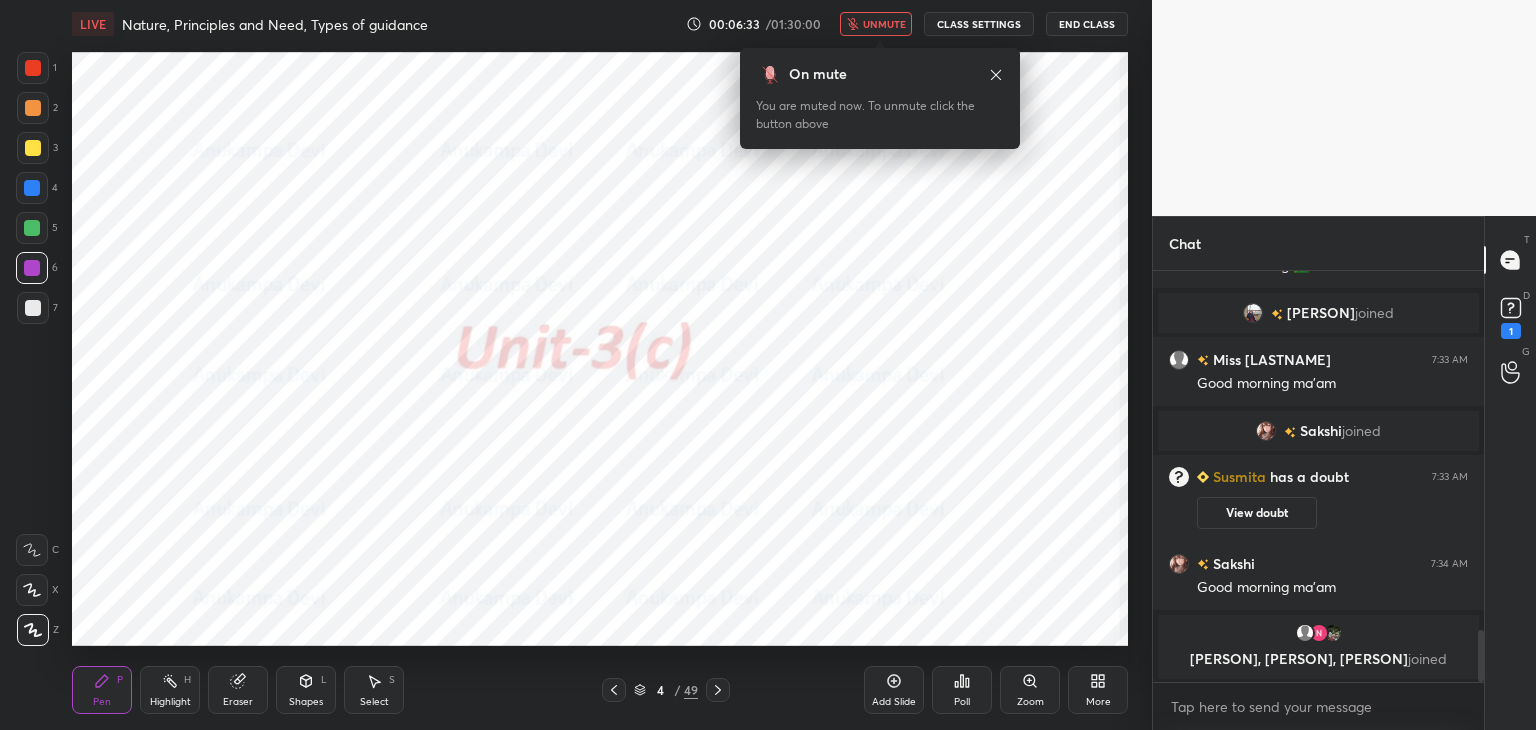 click on "unmute" at bounding box center [876, 24] 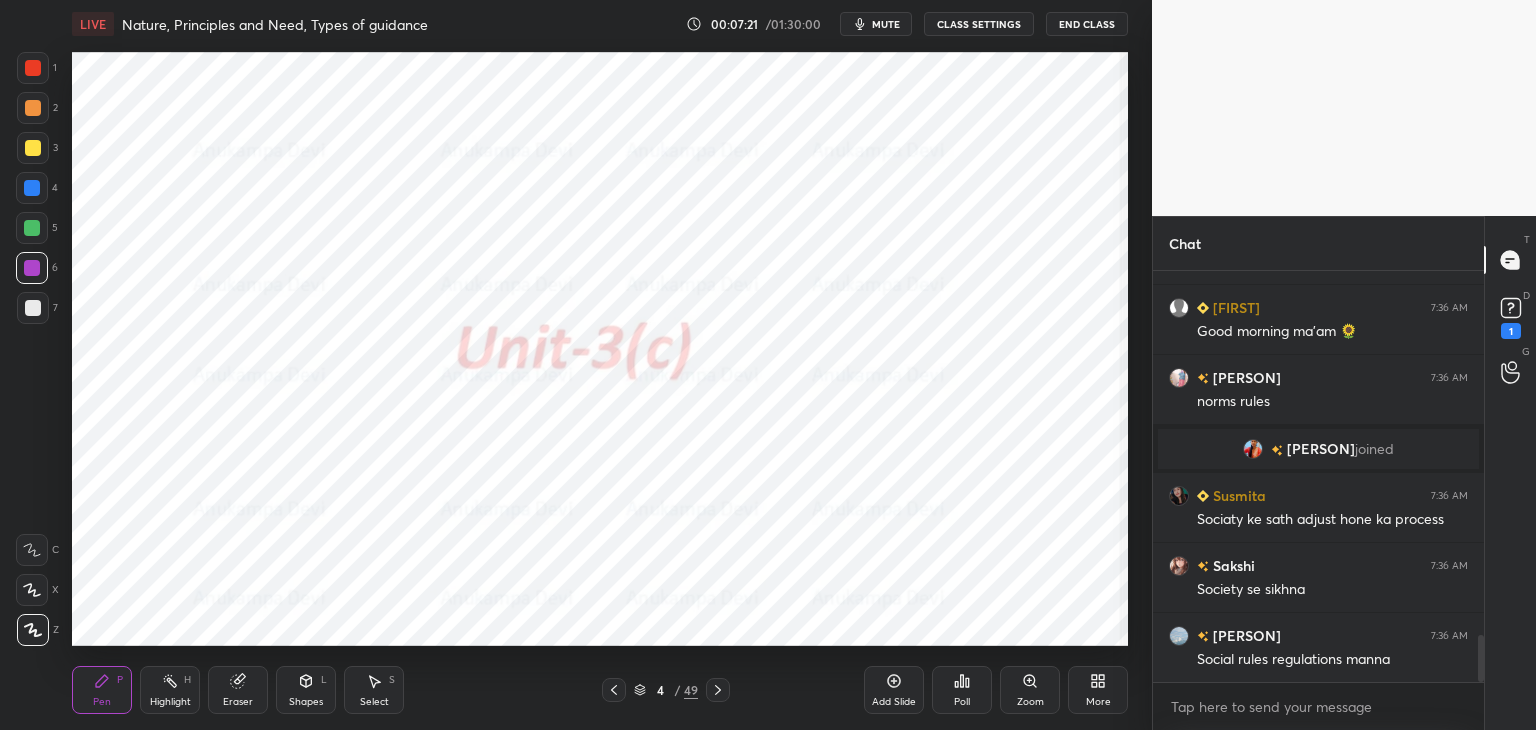 scroll, scrollTop: 3160, scrollLeft: 0, axis: vertical 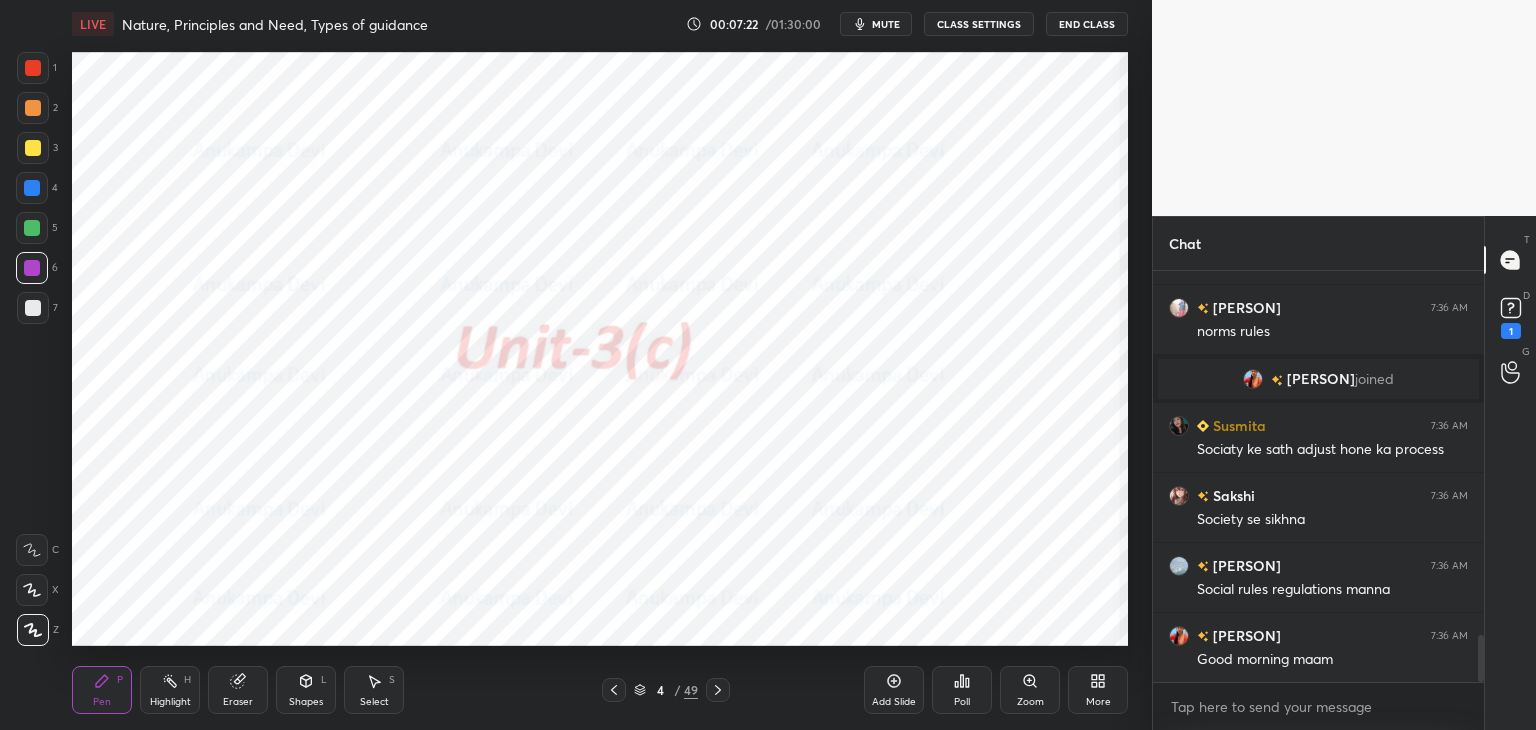 click 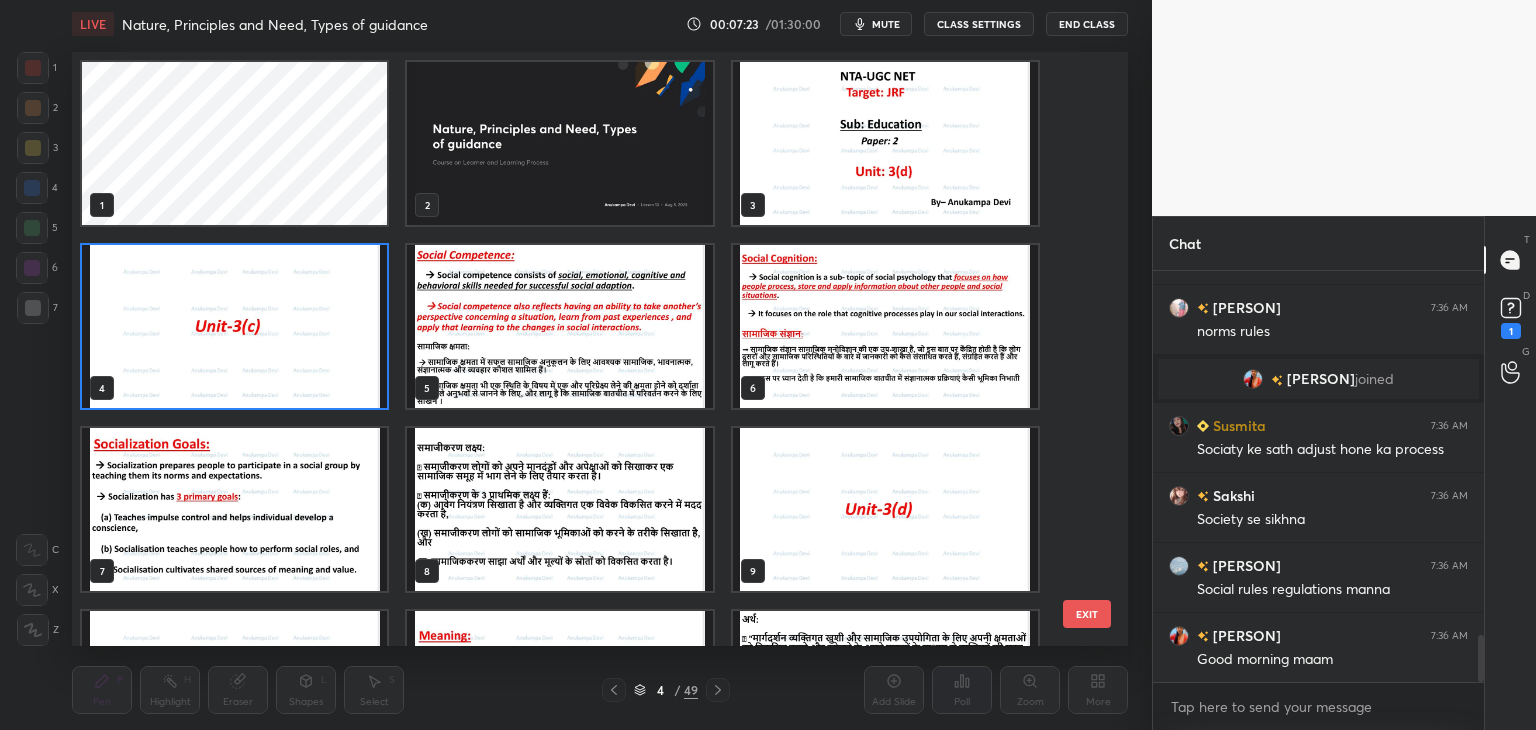 scroll, scrollTop: 6, scrollLeft: 10, axis: both 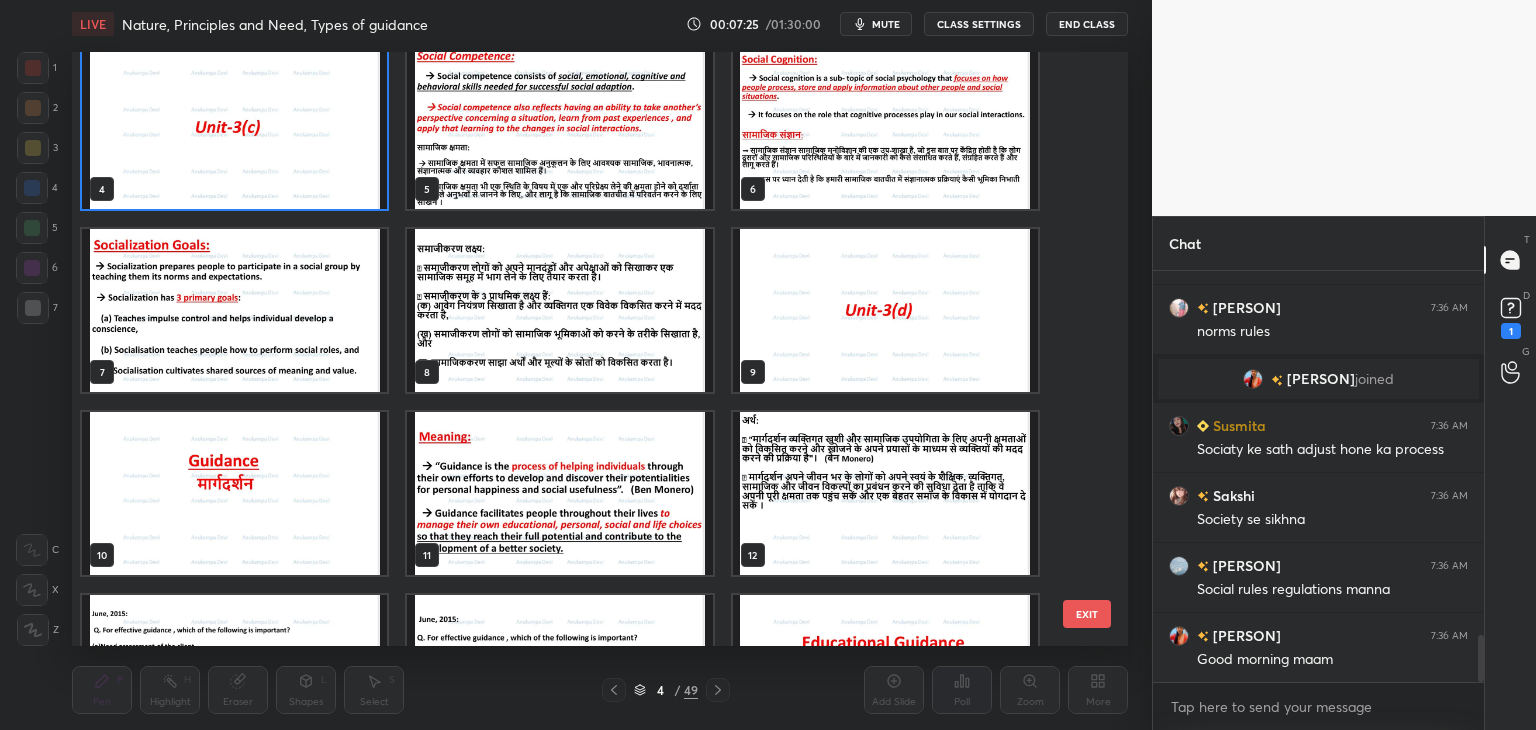 click at bounding box center [234, 310] 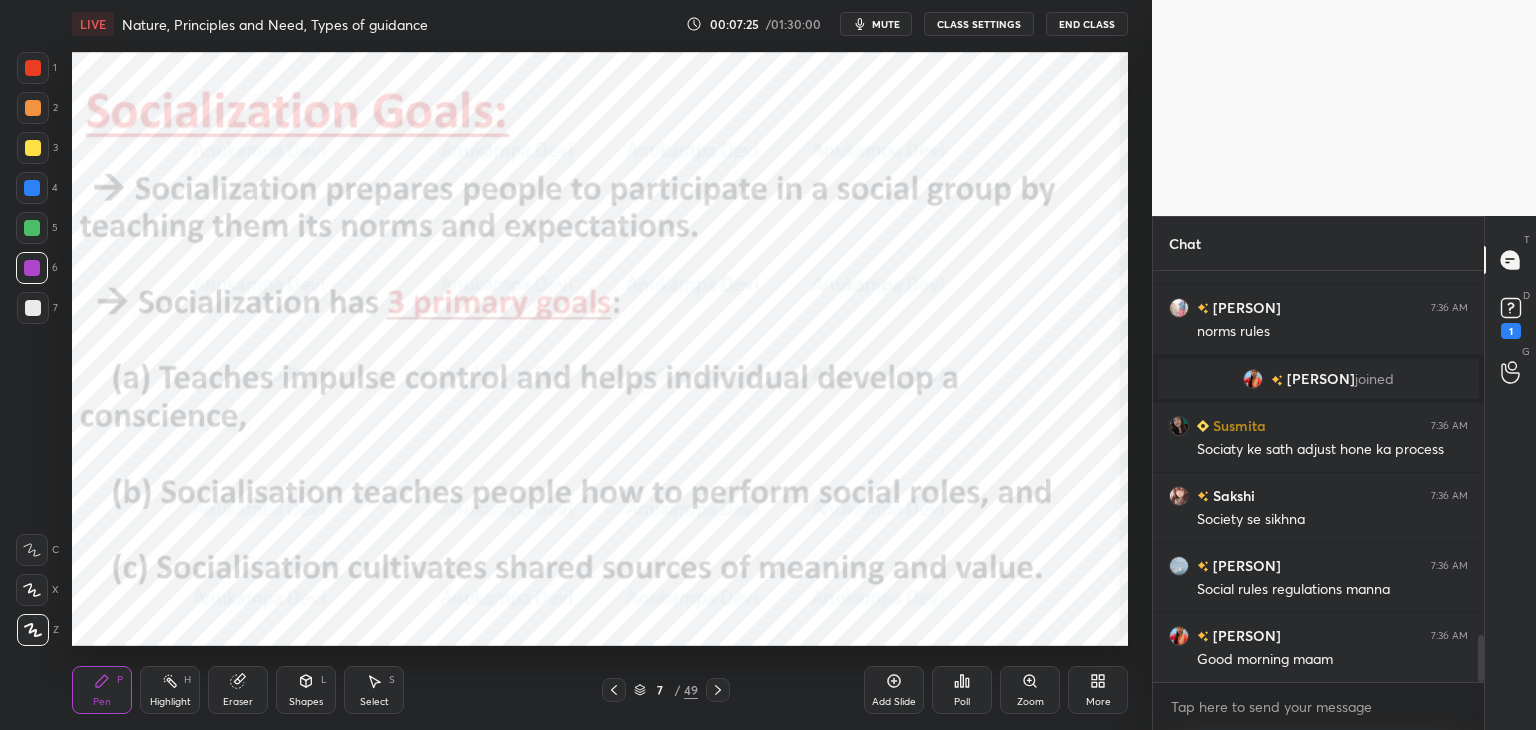 drag, startPoint x: 247, startPoint y: 349, endPoint x: 256, endPoint y: 337, distance: 15 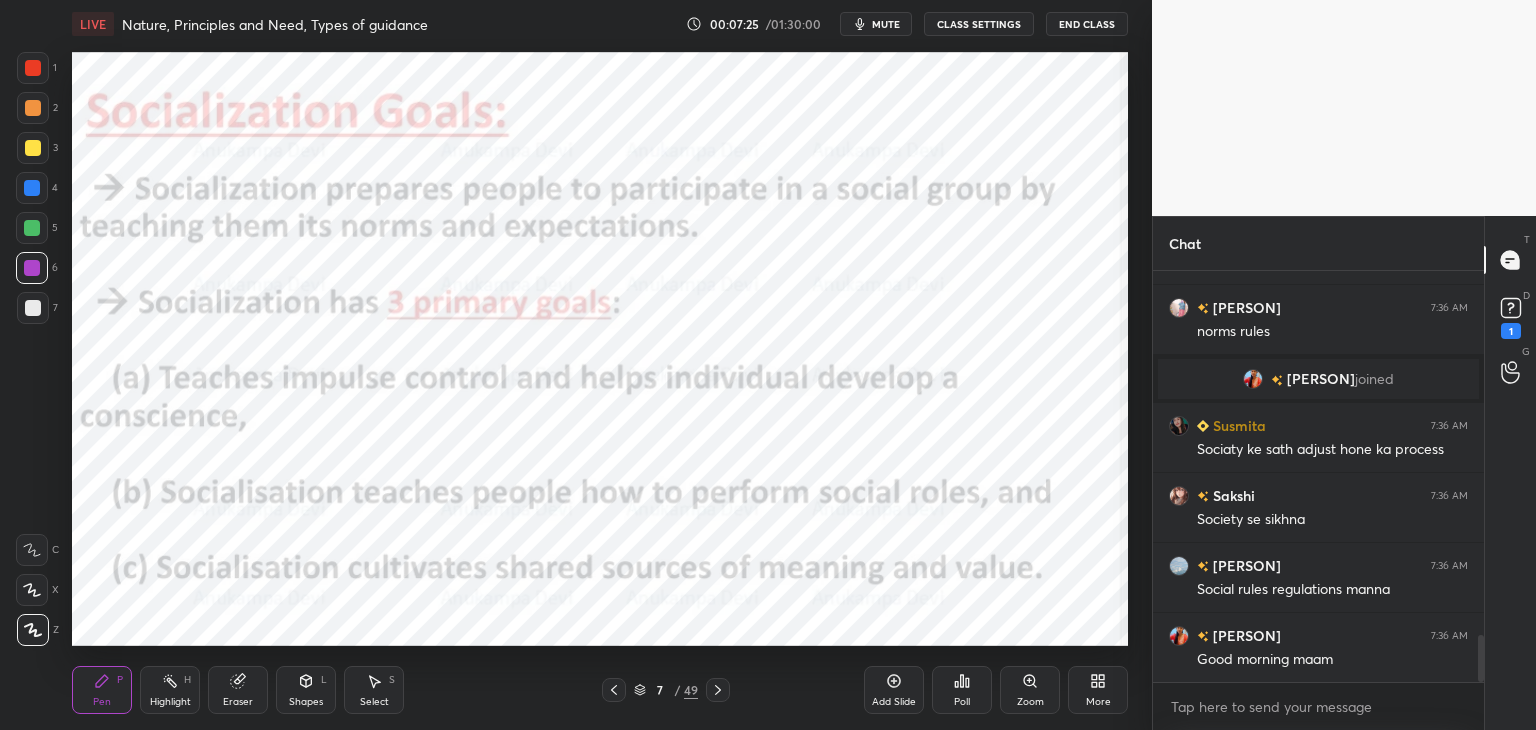 click at bounding box center (234, 310) 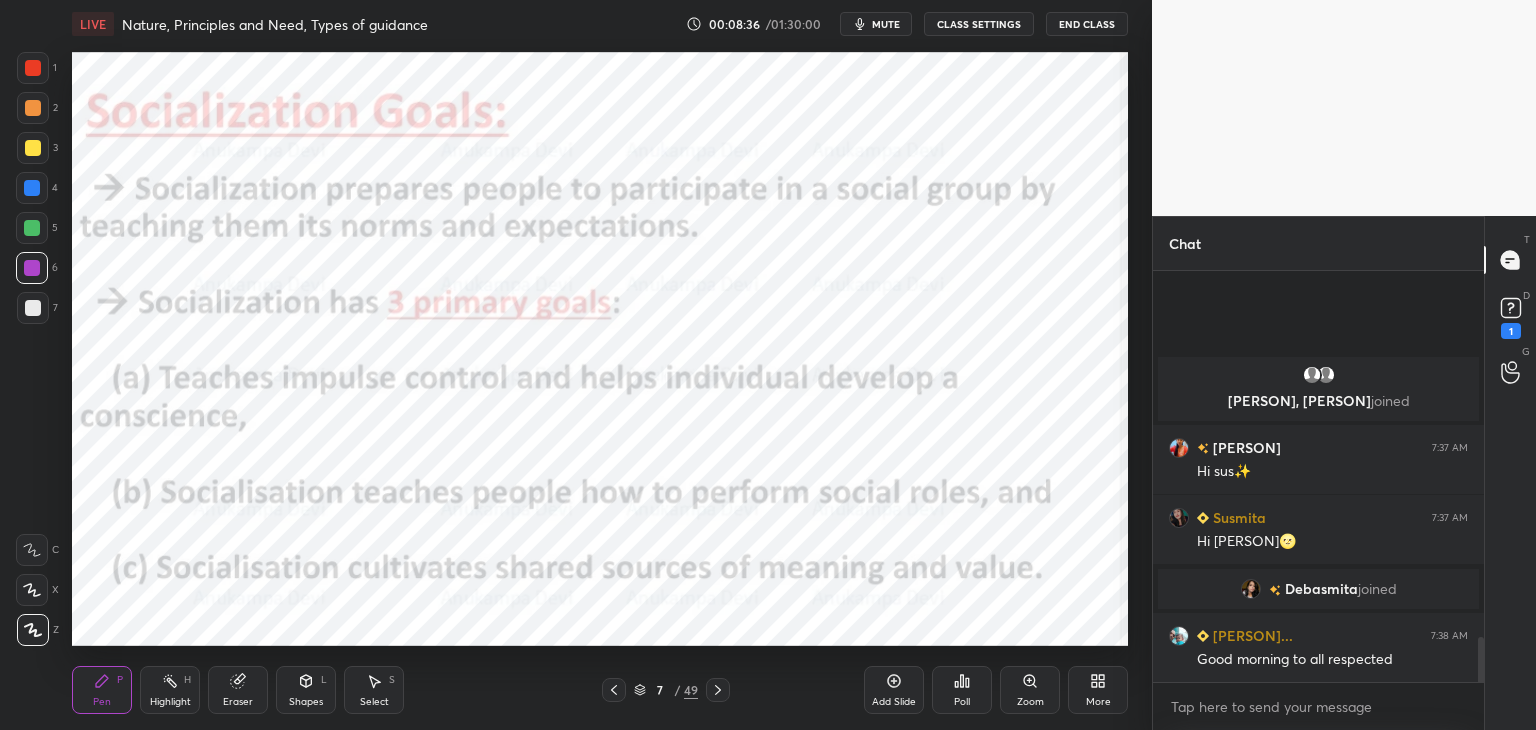 scroll, scrollTop: 3414, scrollLeft: 0, axis: vertical 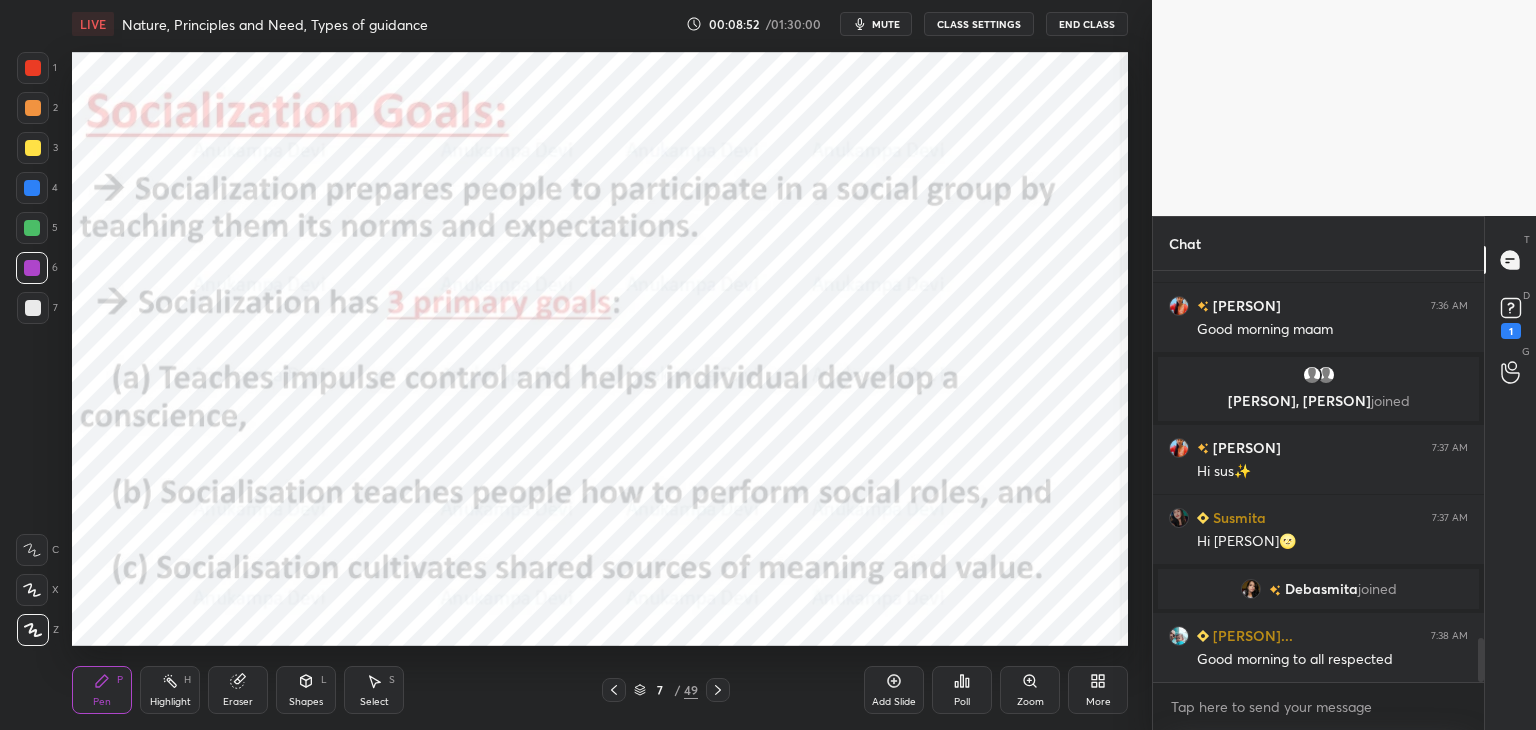 drag, startPoint x: 713, startPoint y: 688, endPoint x: 717, endPoint y: 649, distance: 39.20459 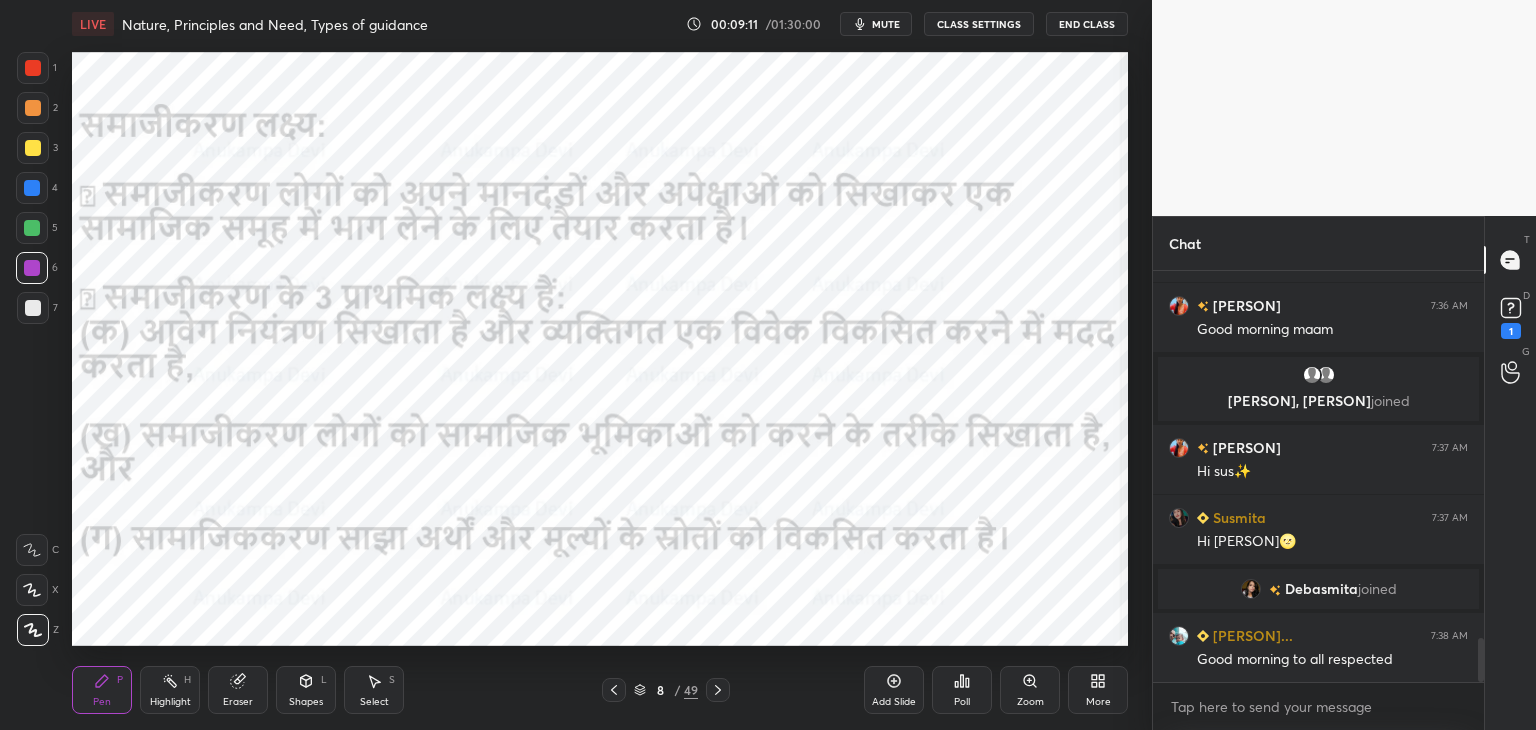 click 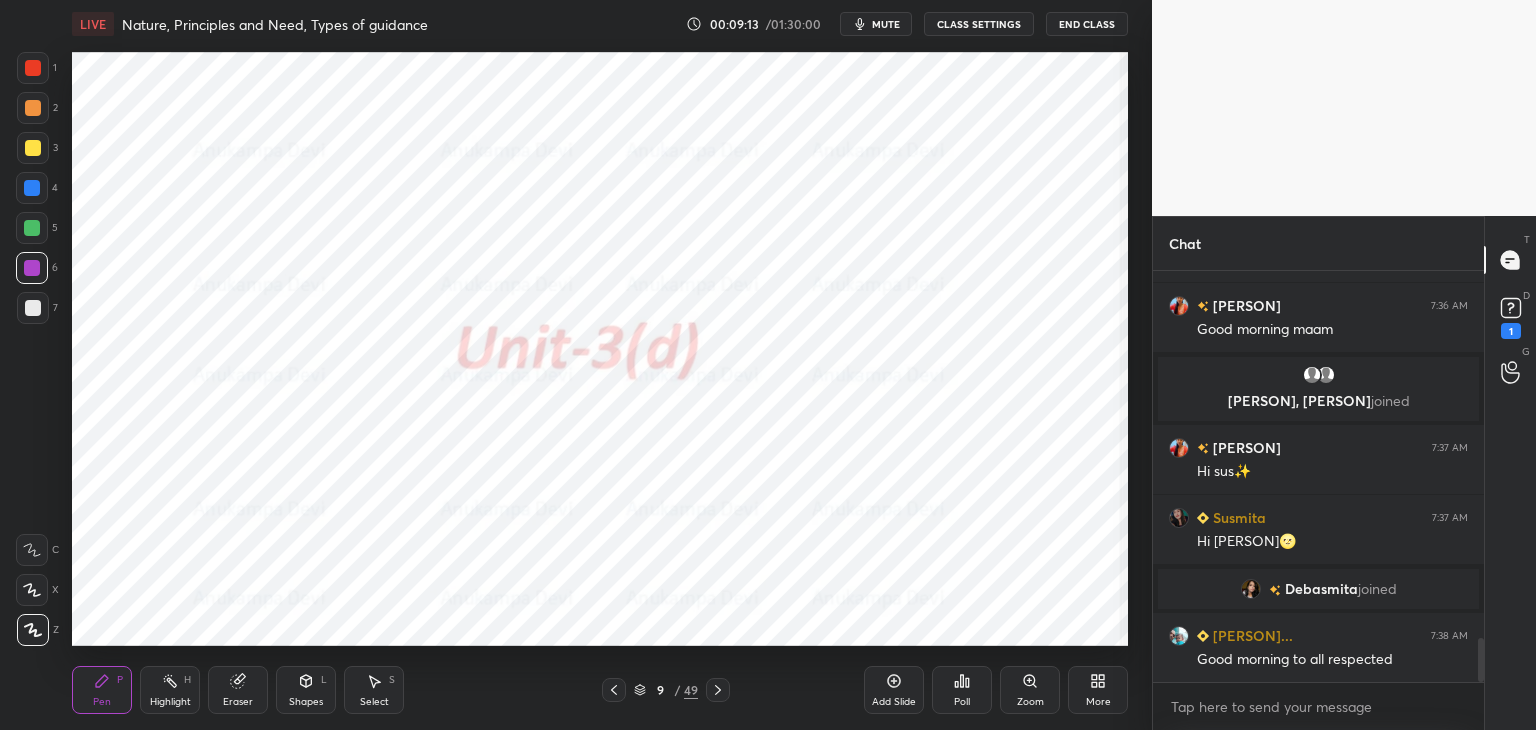 click at bounding box center (32, 228) 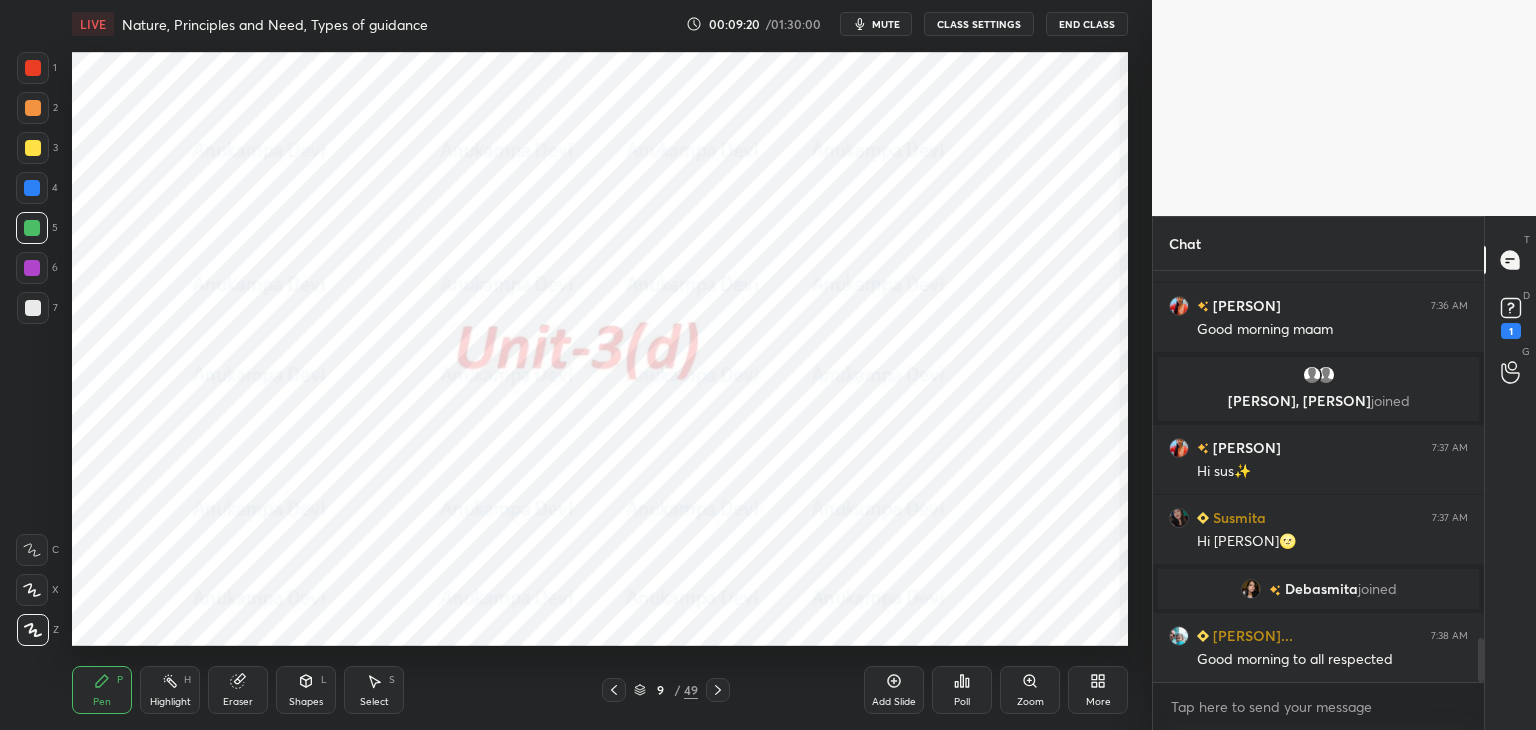 scroll, scrollTop: 3462, scrollLeft: 0, axis: vertical 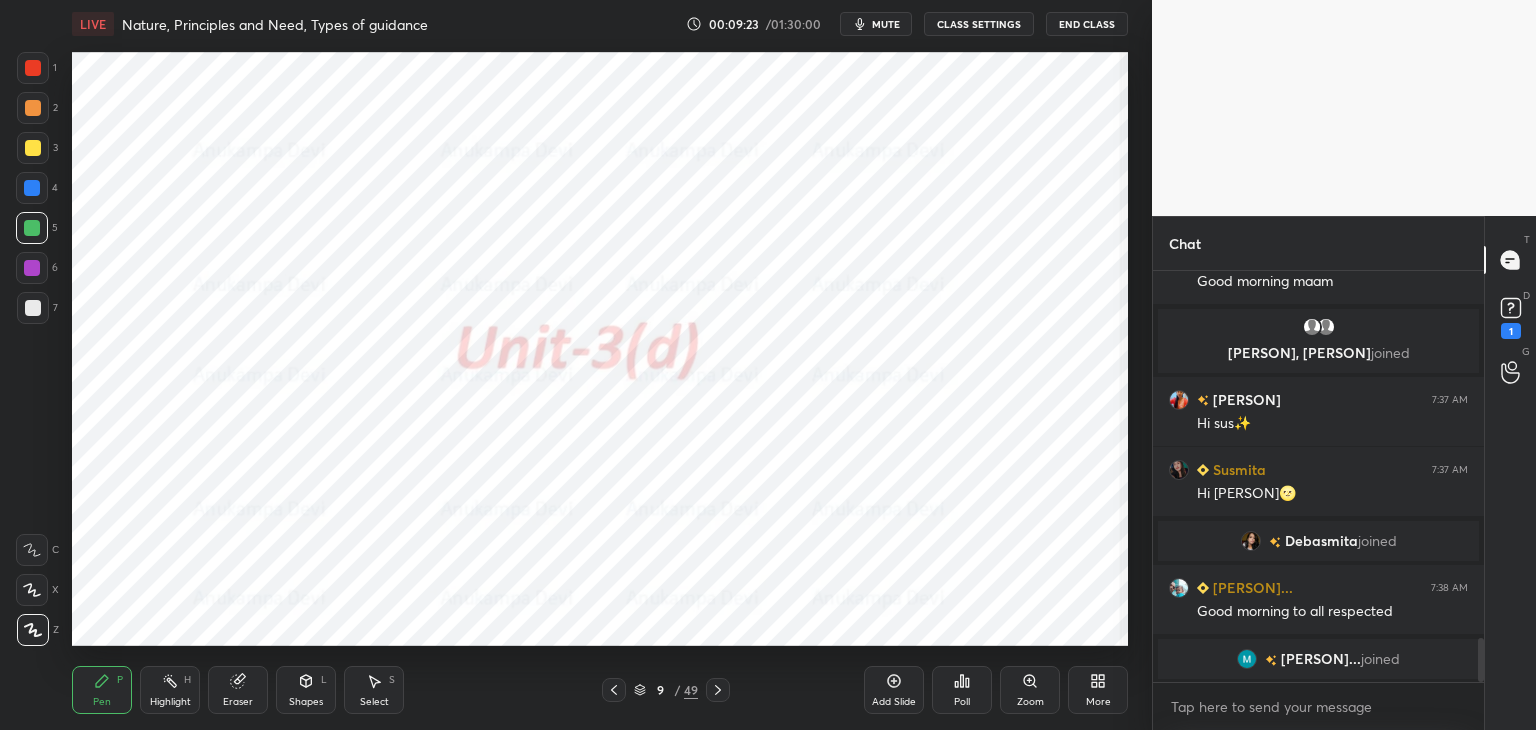 drag, startPoint x: 1476, startPoint y: 655, endPoint x: 1479, endPoint y: 643, distance: 12.369317 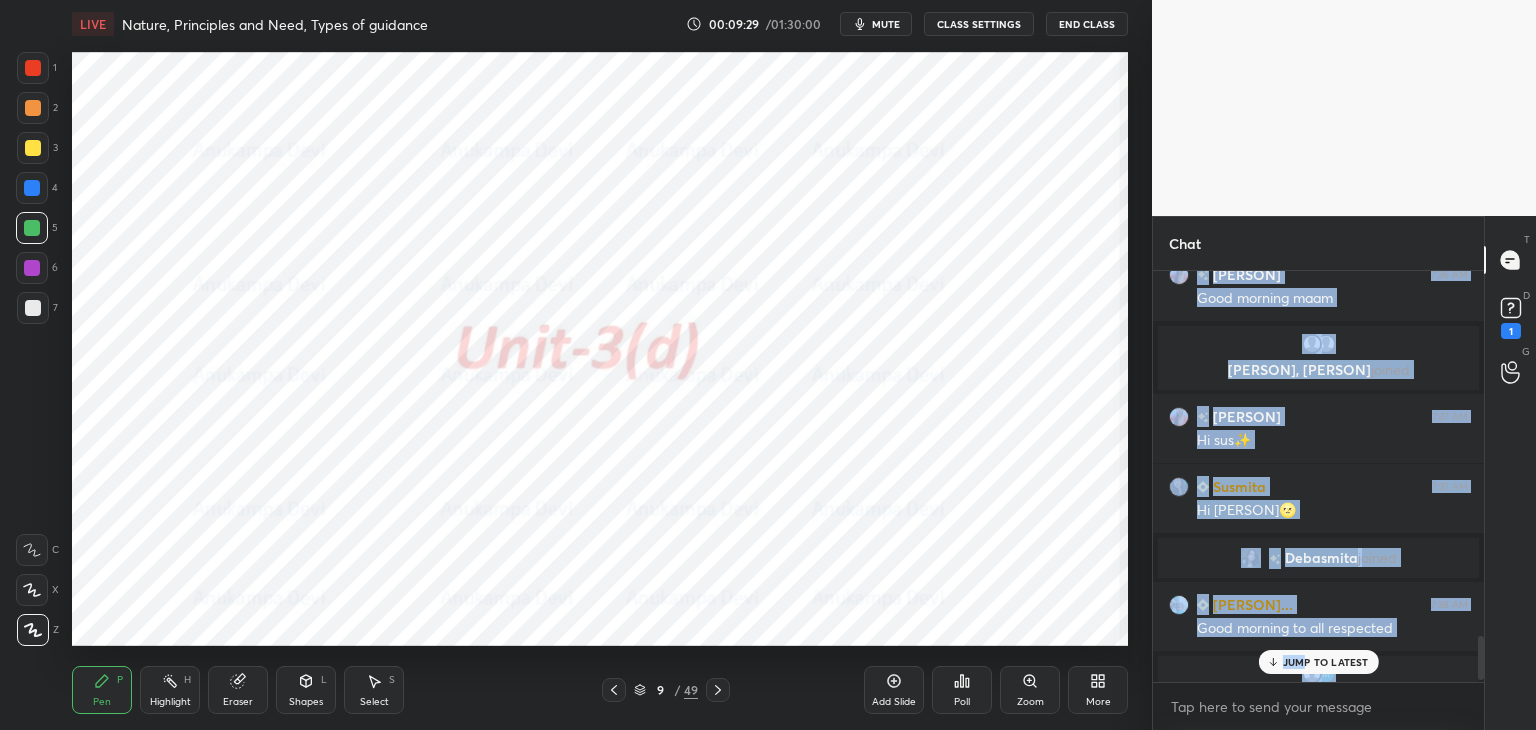 click on "[PERSON] 7:36 AM Social rules regulations manna [PERSON] 7:36 AM Good morning maam [PERSON], [PERSON]  joined [PERSON] 7:37 AM Hi [PERSON]✨ [PERSON] 7:37 AM Hi [PERSON]🌝 [PERSON]  joined [PERSON] 7:38 AM Good morning to all respected [PERSON], [PERSON]...  joined JUMP TO LATEST" at bounding box center (1318, 476) 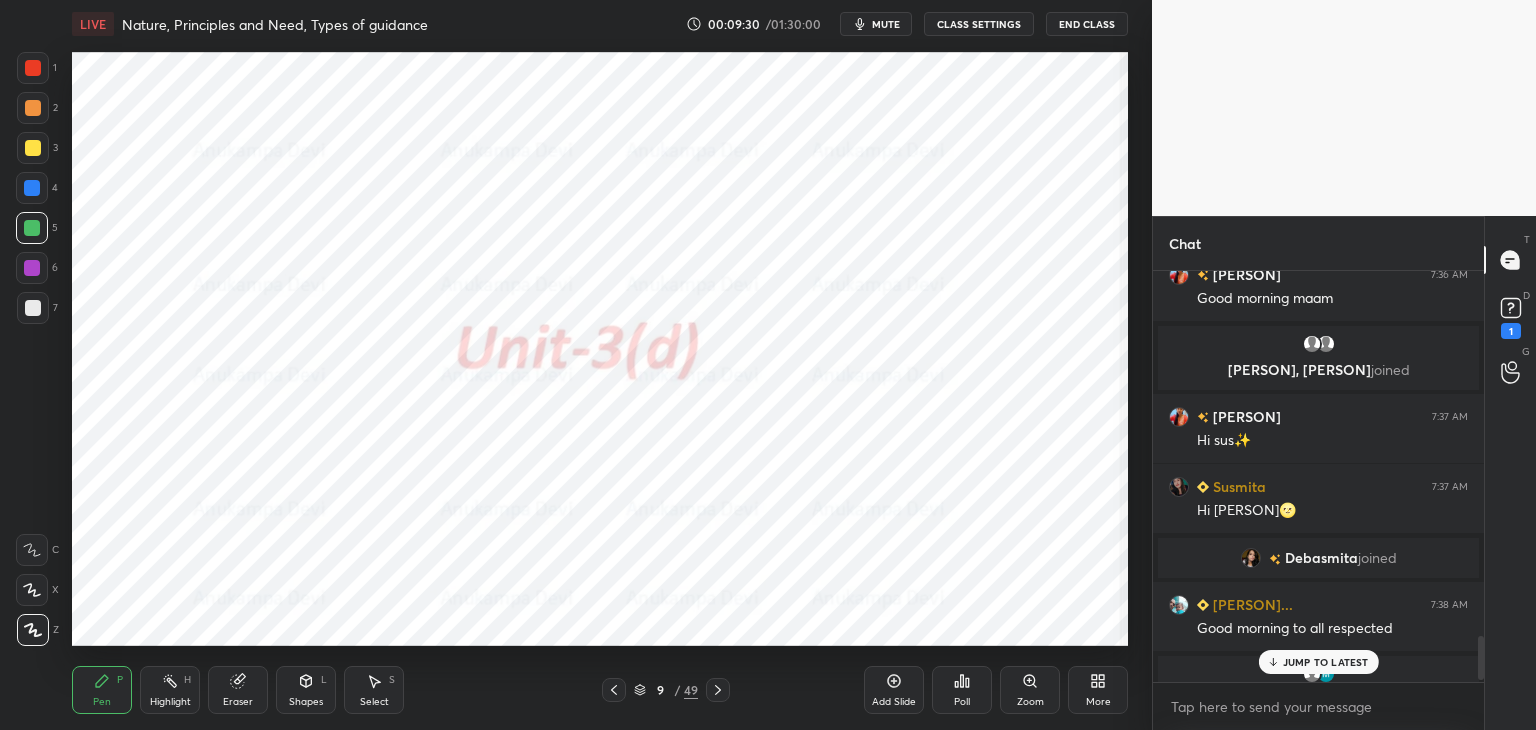 click on "JUMP TO LATEST" at bounding box center [1326, 662] 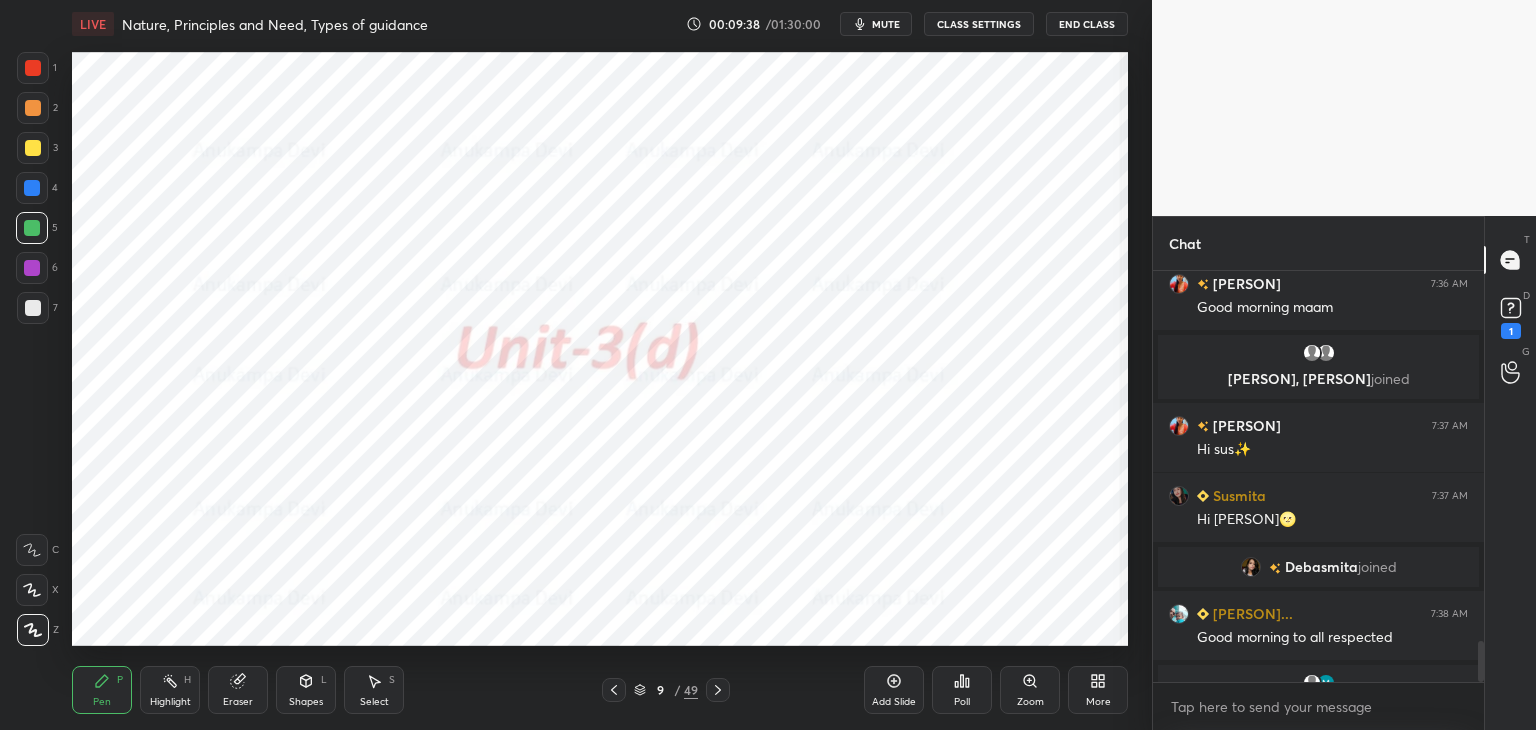 scroll, scrollTop: 3674, scrollLeft: 0, axis: vertical 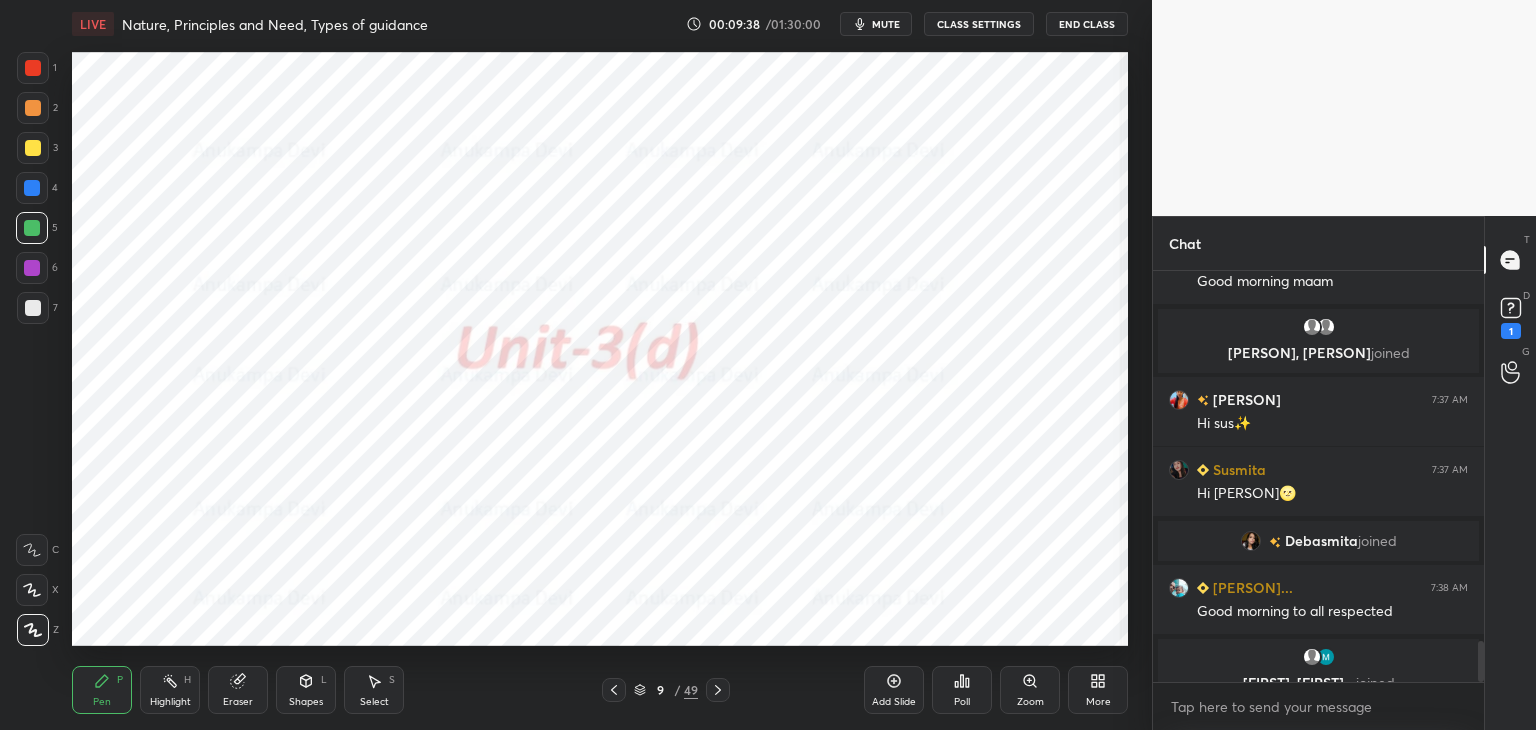 drag, startPoint x: 1482, startPoint y: 651, endPoint x: 1471, endPoint y: 690, distance: 40.5216 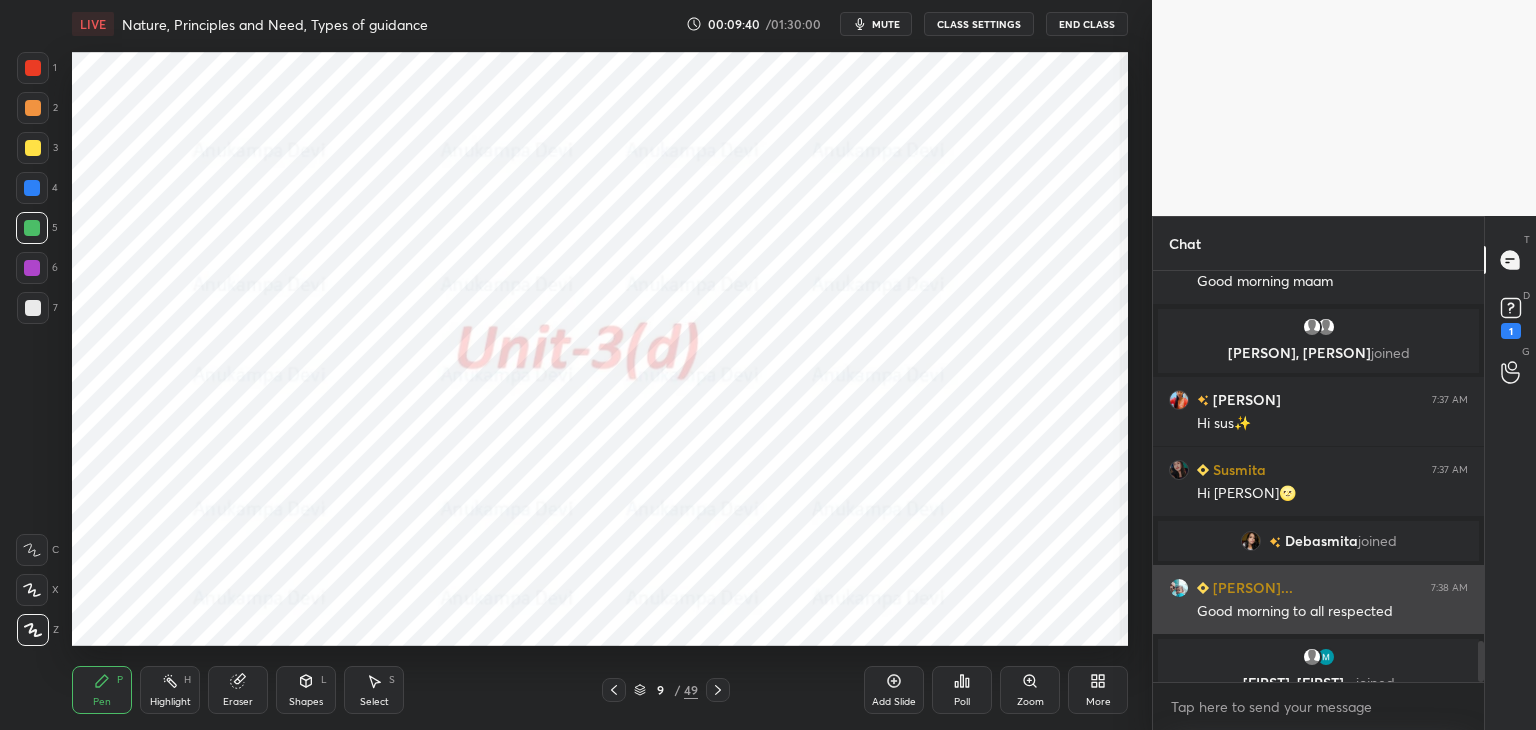 drag, startPoint x: 1480, startPoint y: 651, endPoint x: 1243, endPoint y: 581, distance: 247.12143 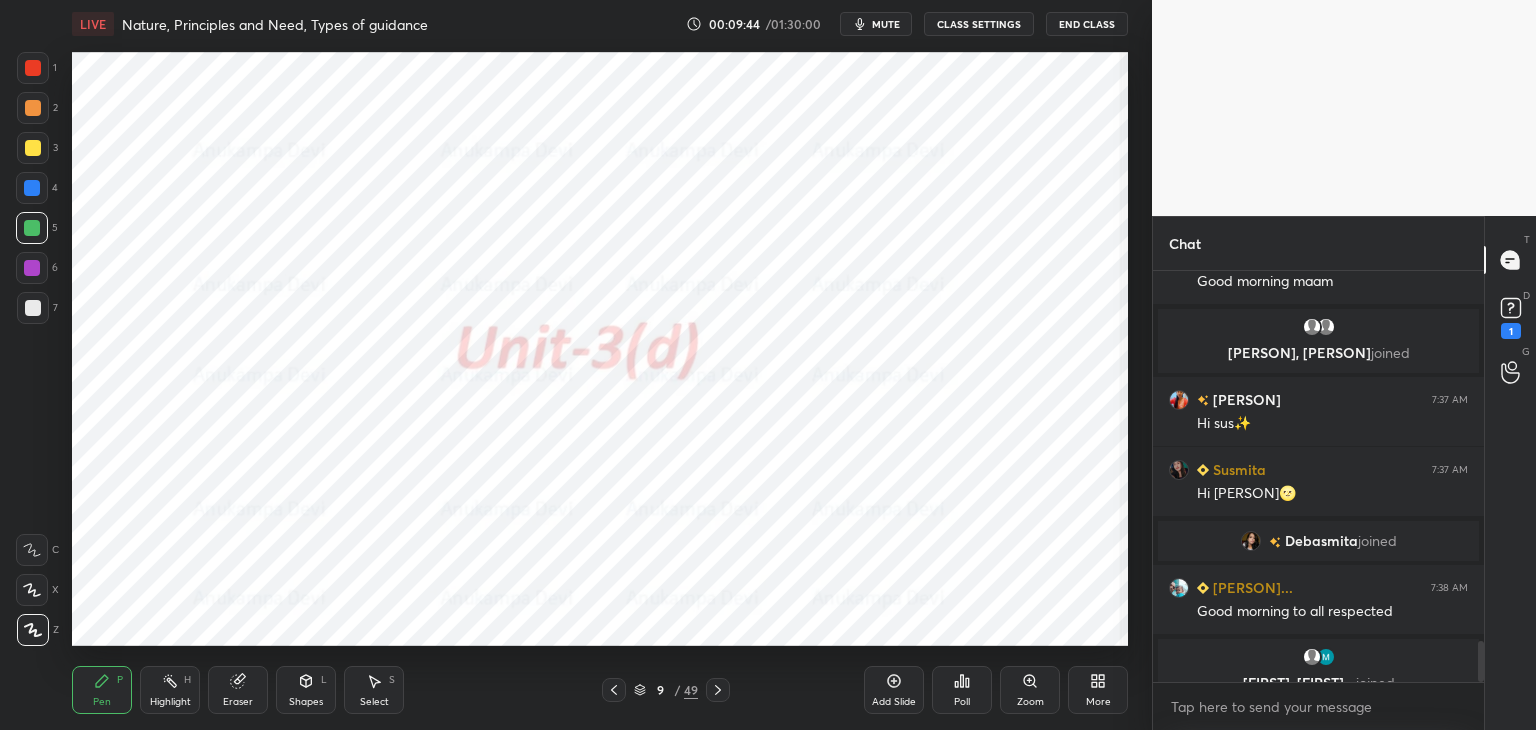click on "Shapes" at bounding box center [306, 702] 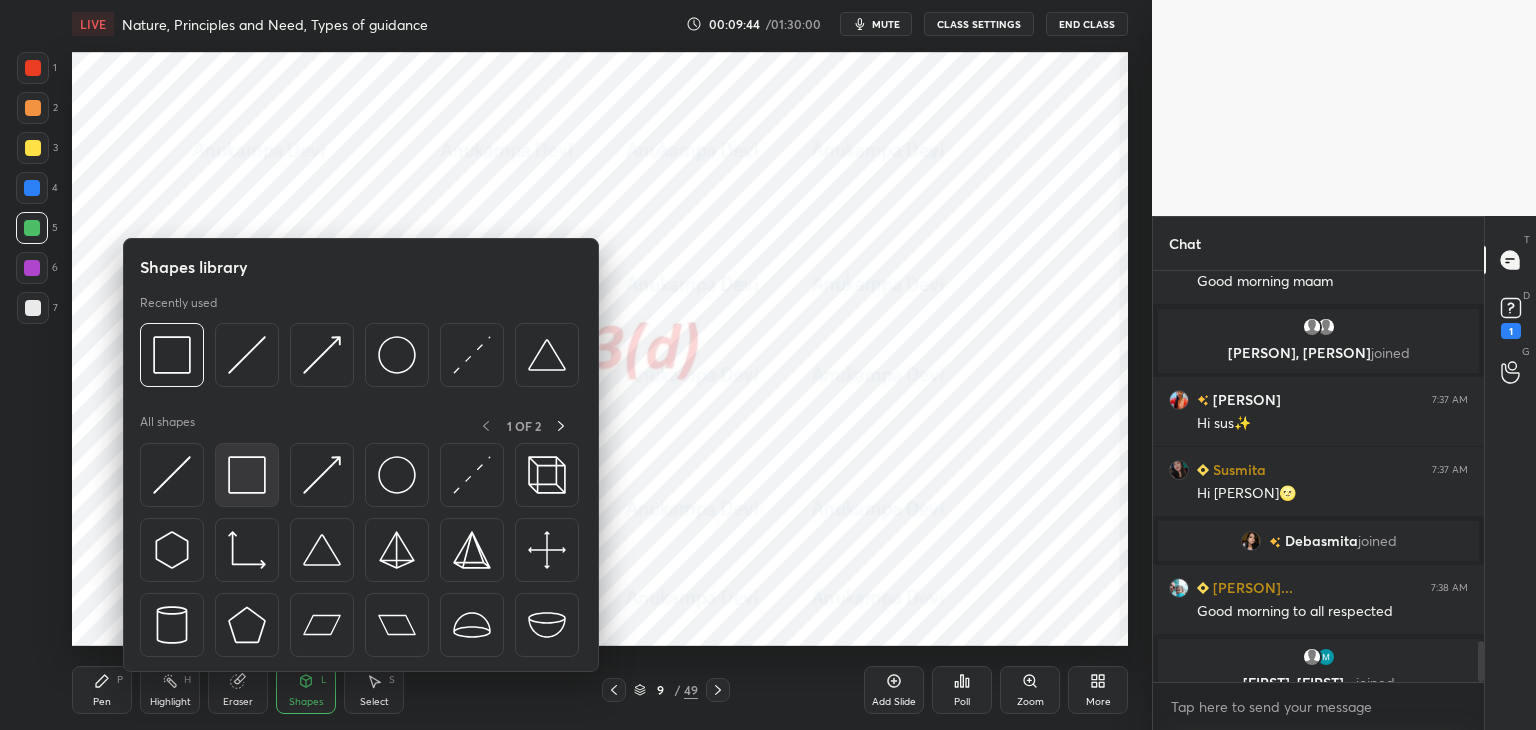 click at bounding box center [247, 475] 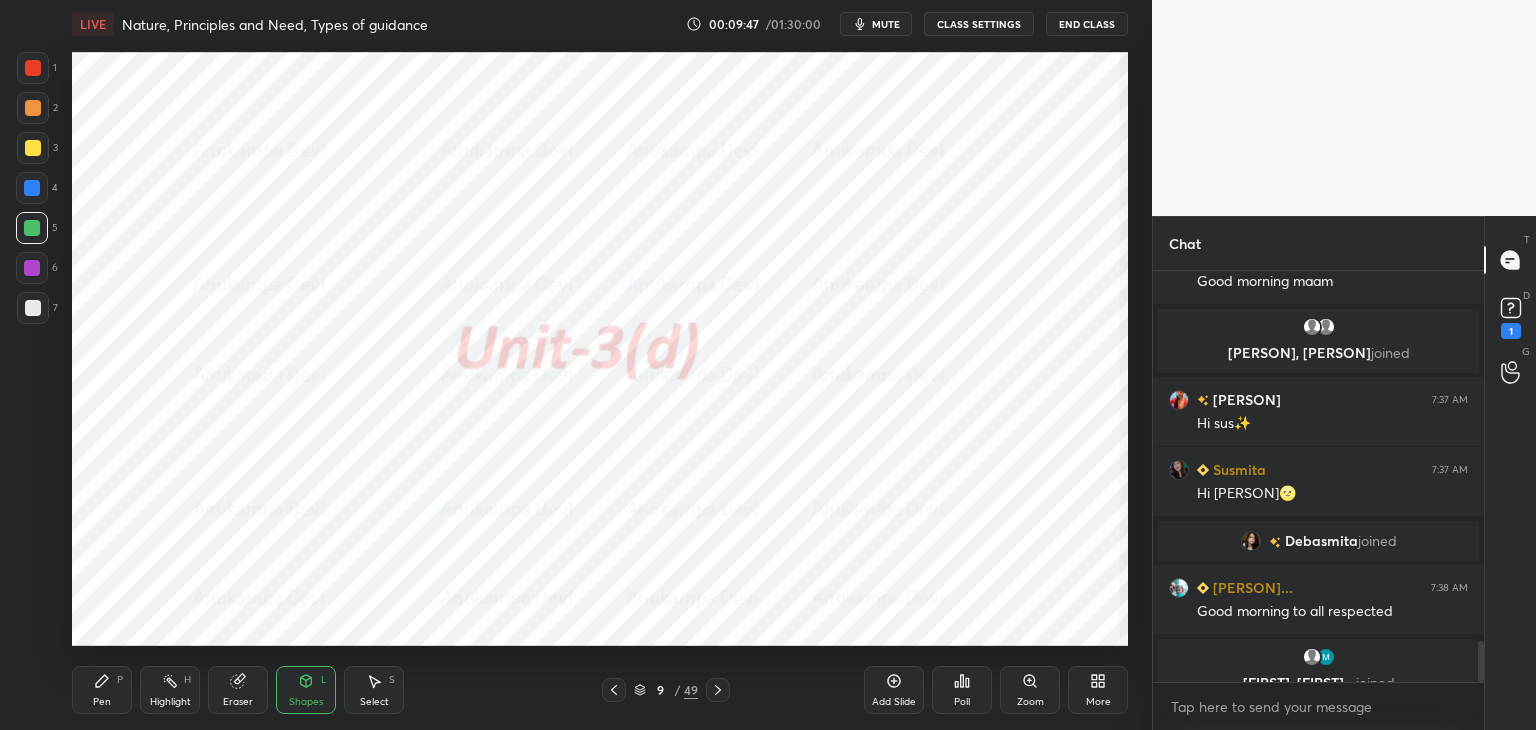 click on "Pen" at bounding box center [102, 702] 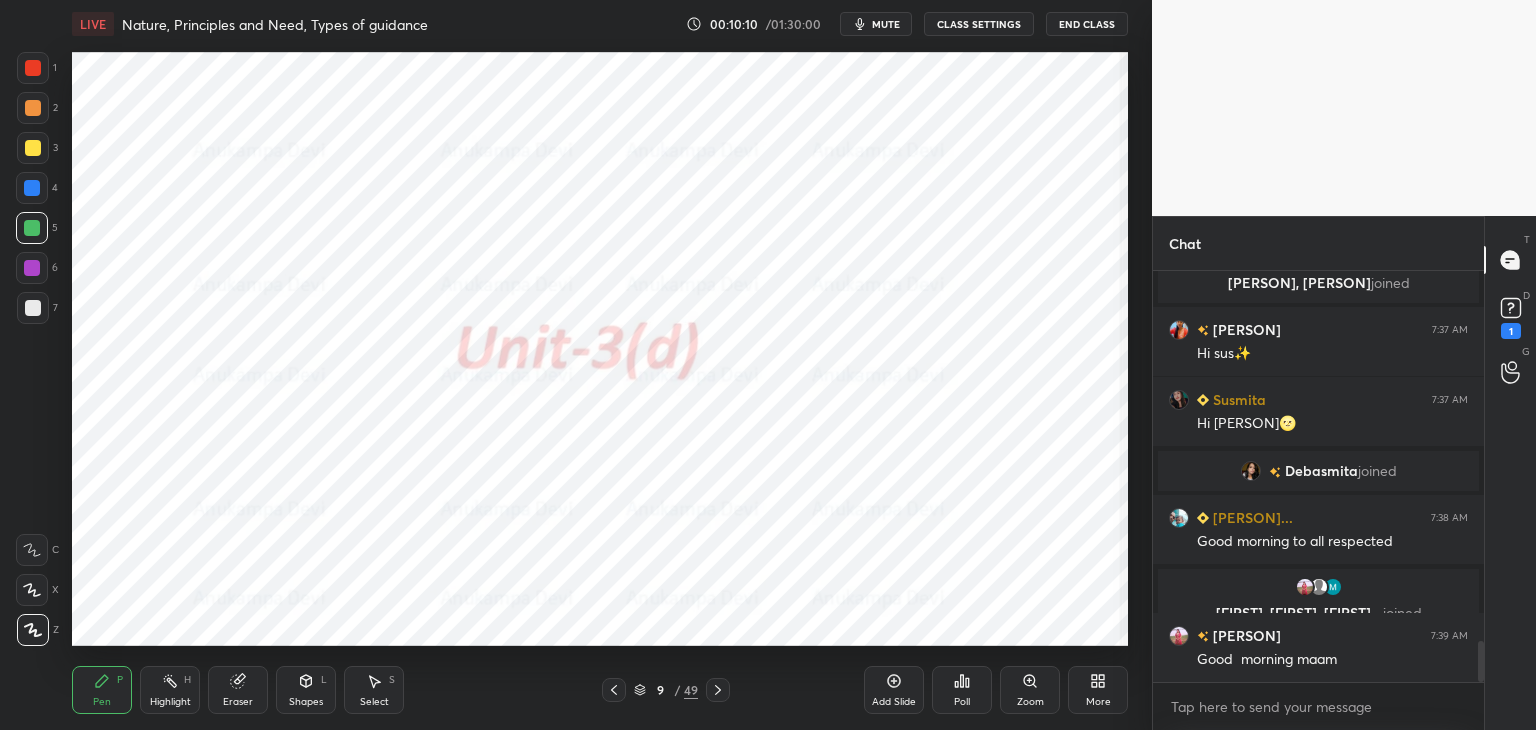 click on "mute" at bounding box center [876, 24] 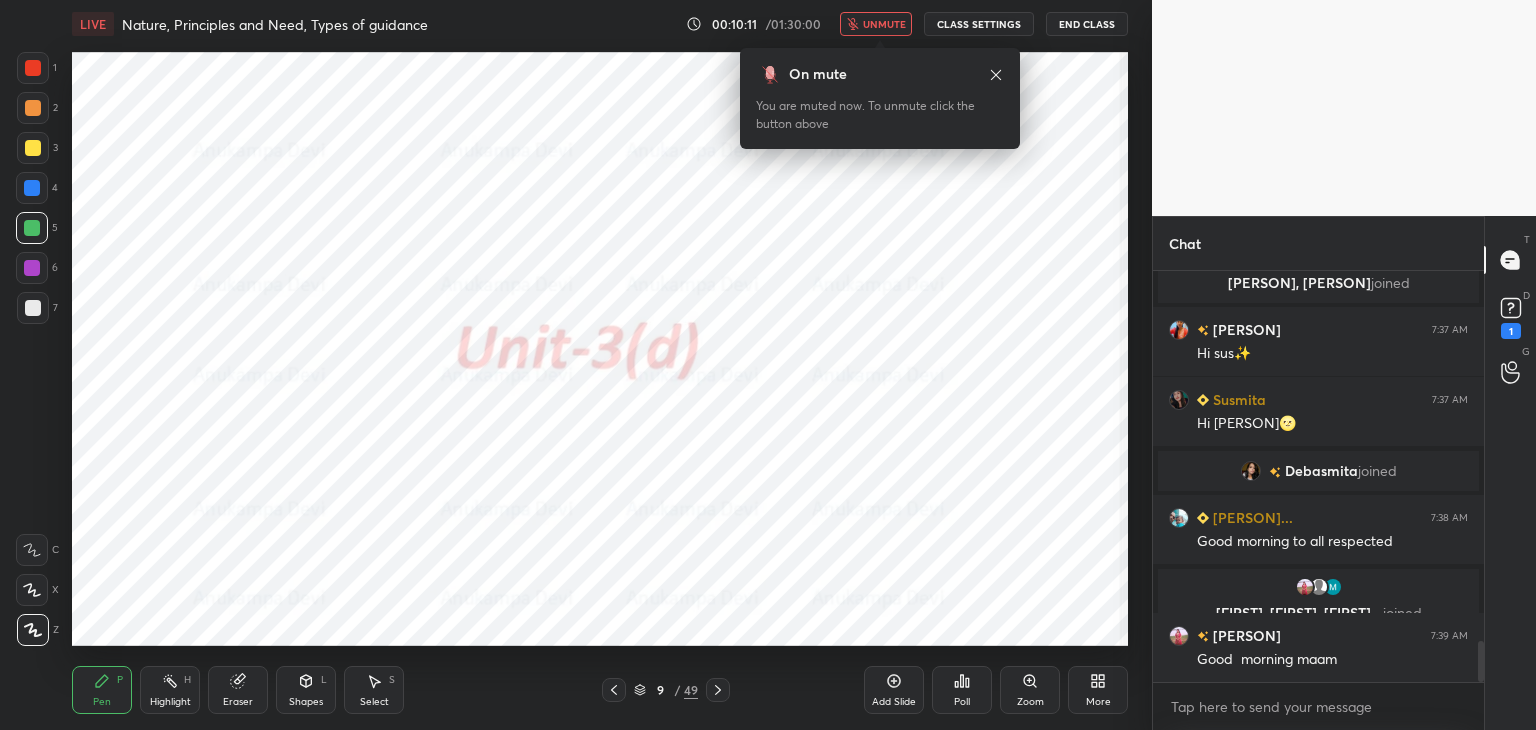 scroll, scrollTop: 3814, scrollLeft: 0, axis: vertical 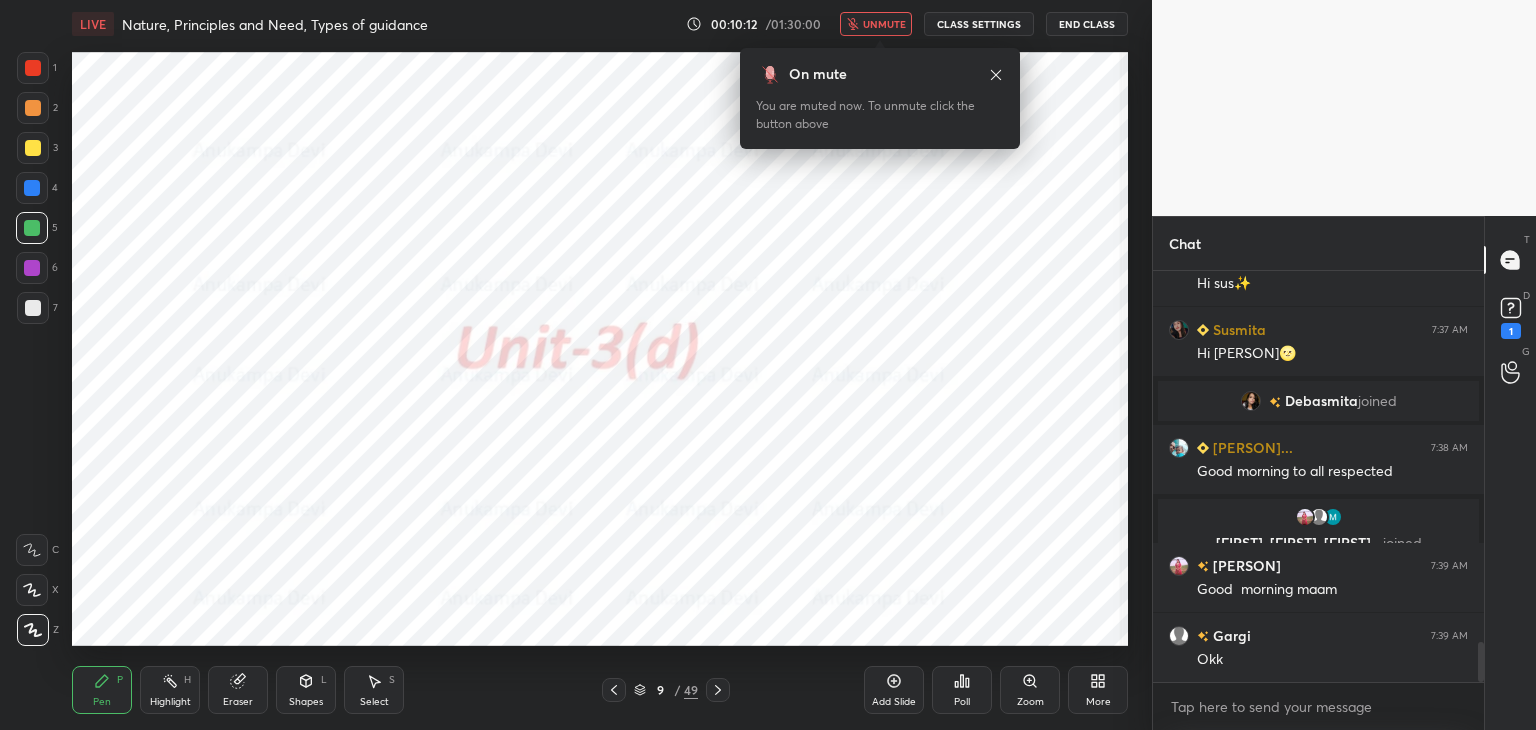 click on "unmute" at bounding box center (876, 24) 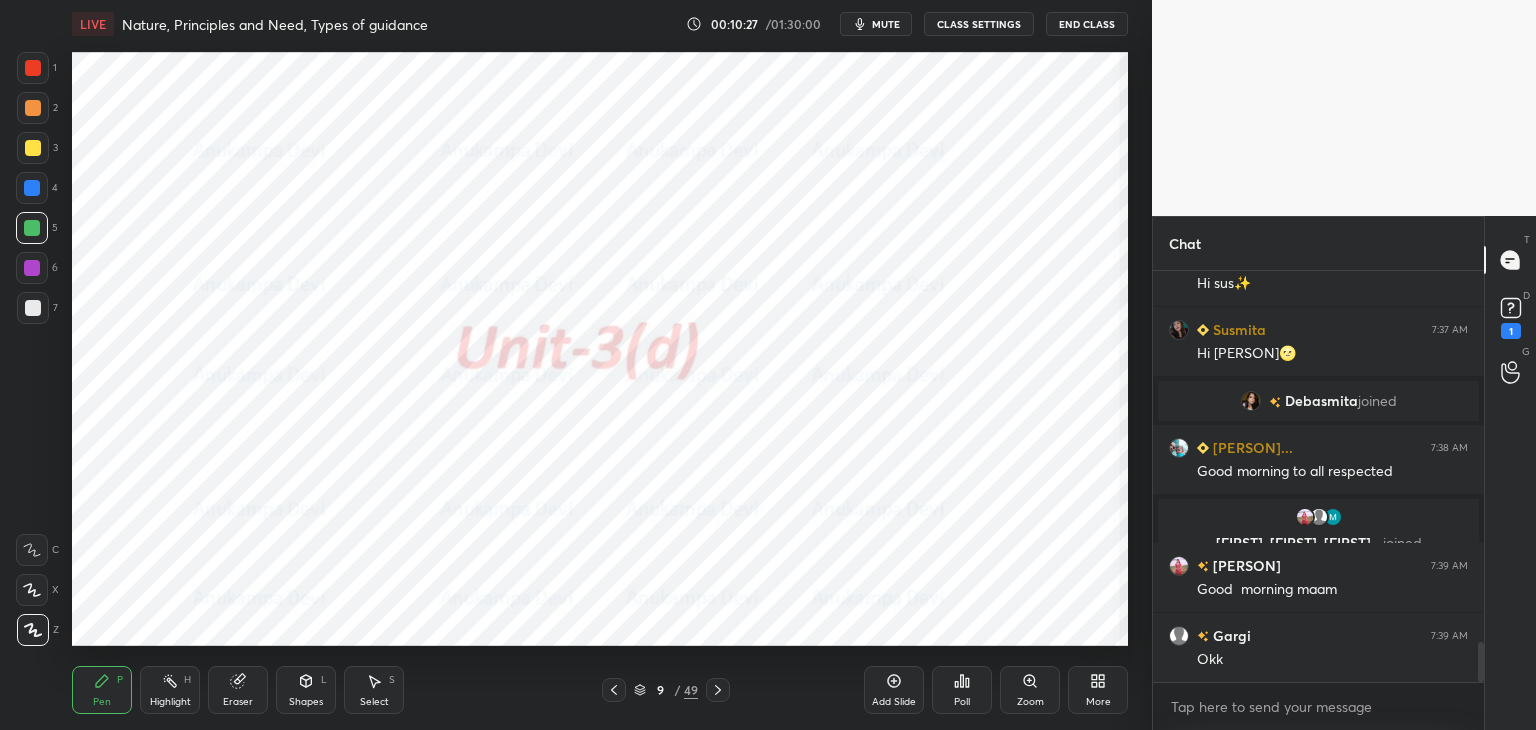 click 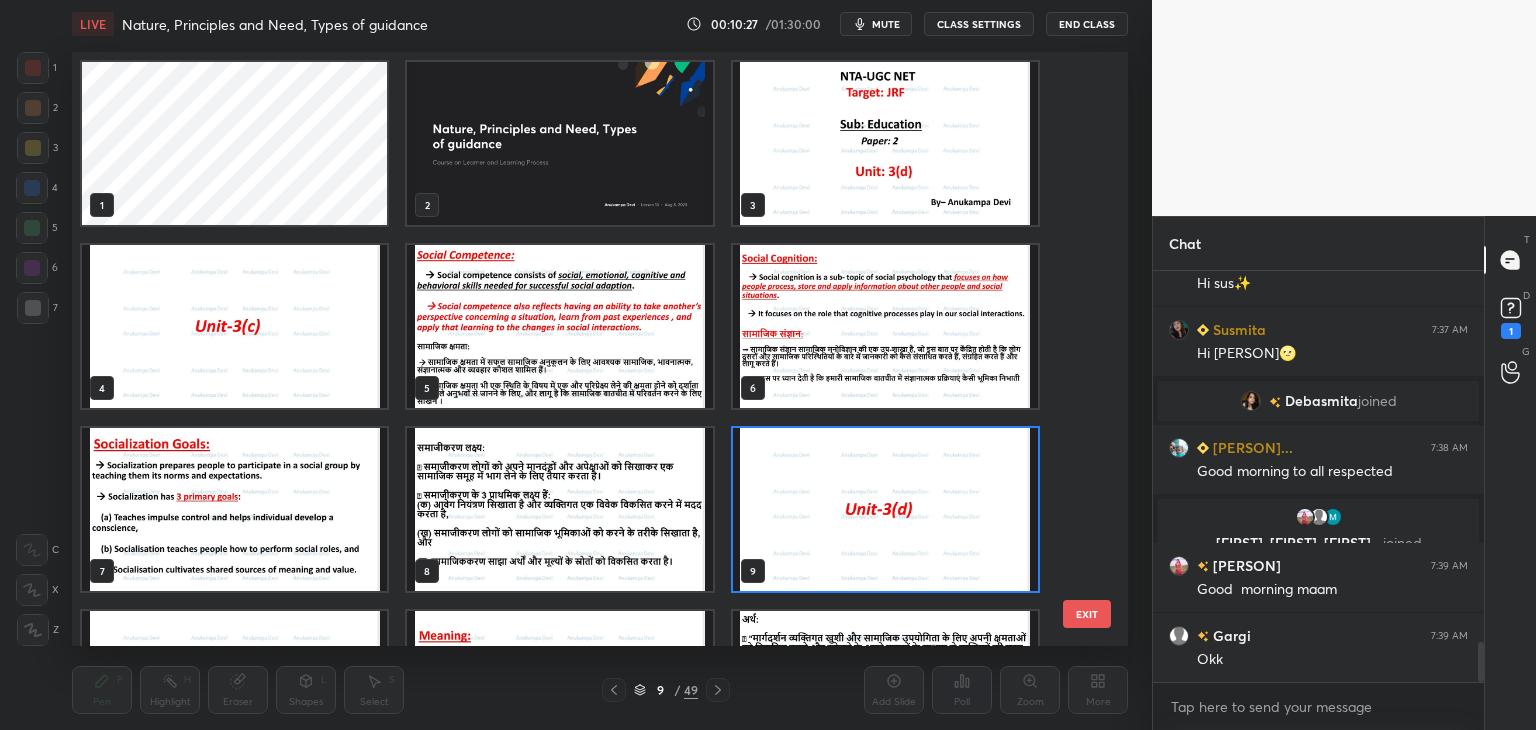 scroll, scrollTop: 6, scrollLeft: 10, axis: both 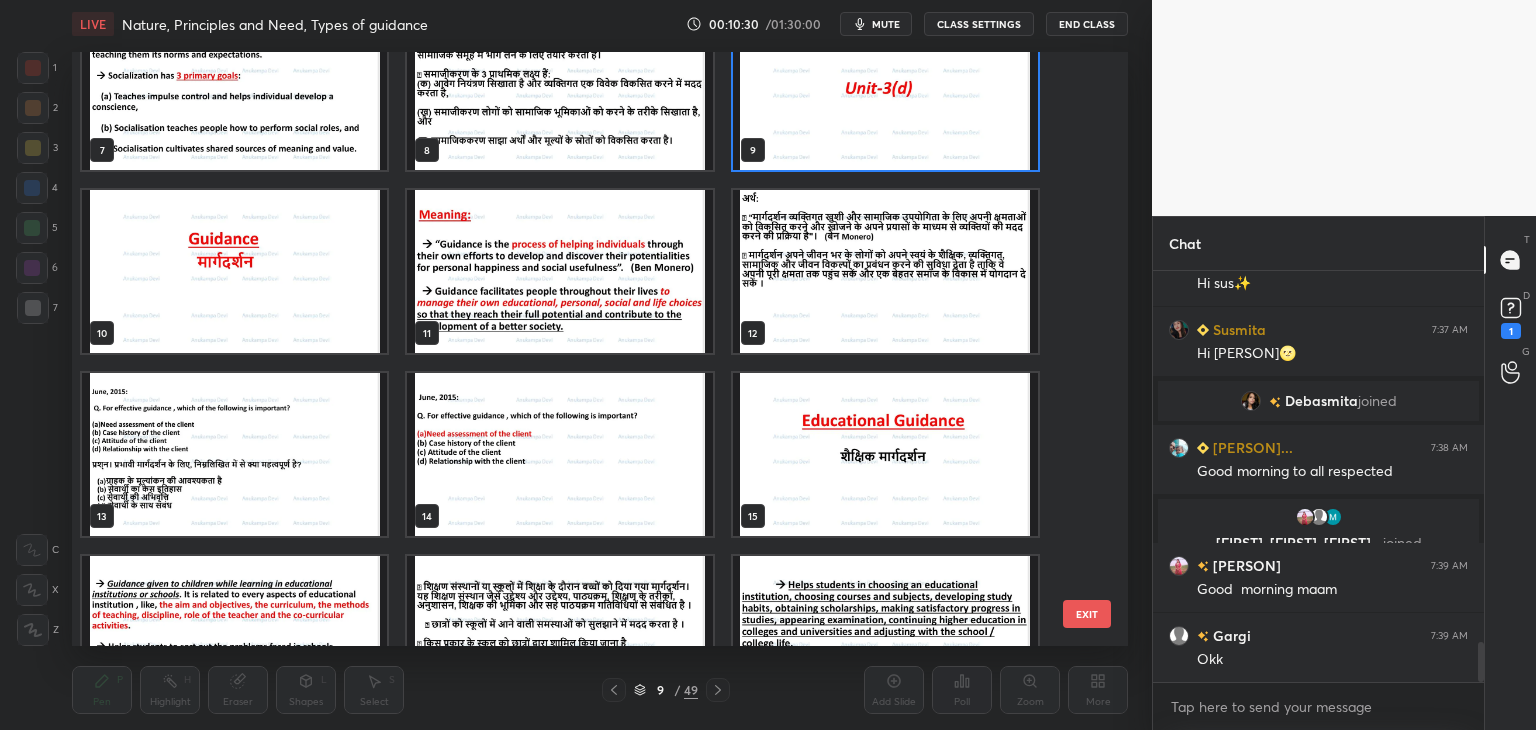click at bounding box center (234, 271) 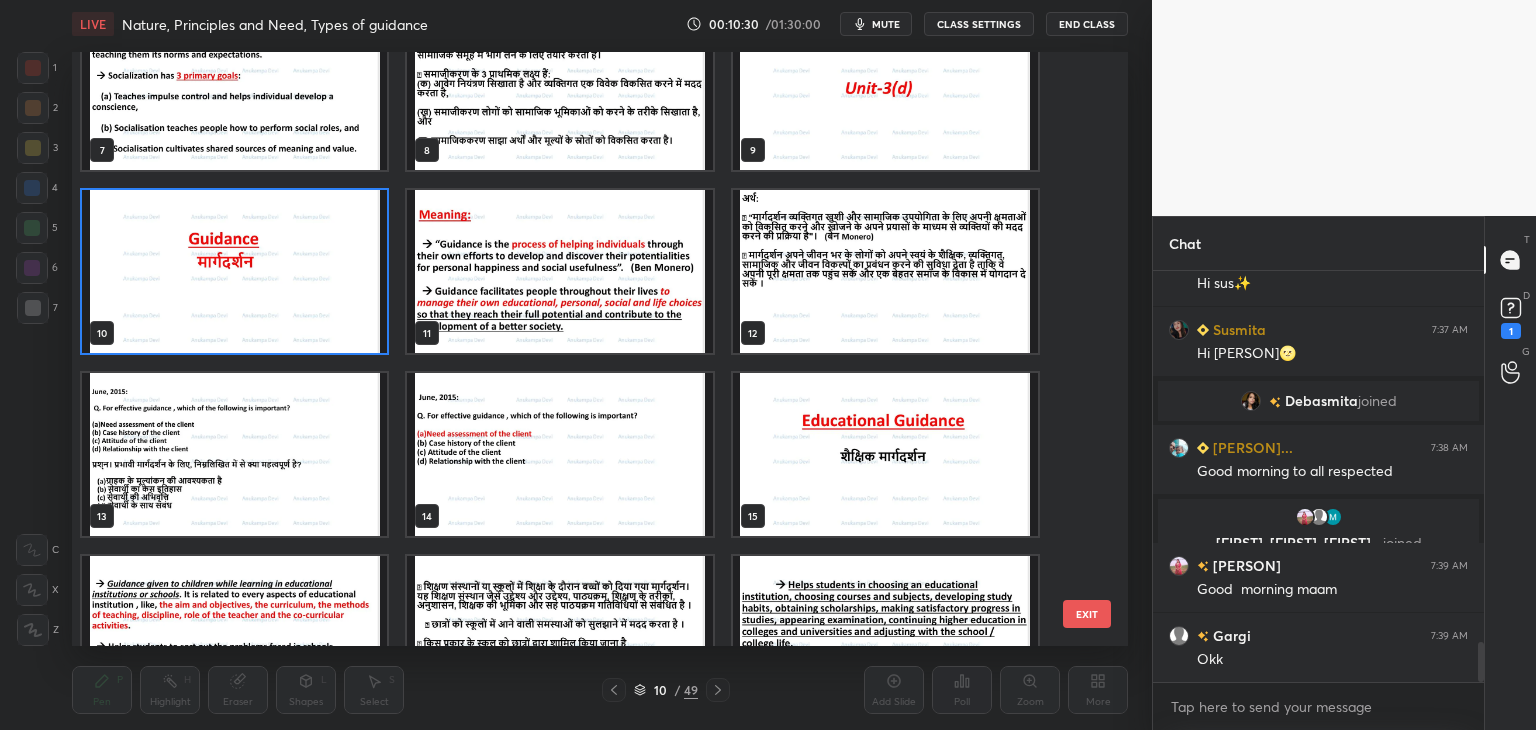 click at bounding box center (234, 271) 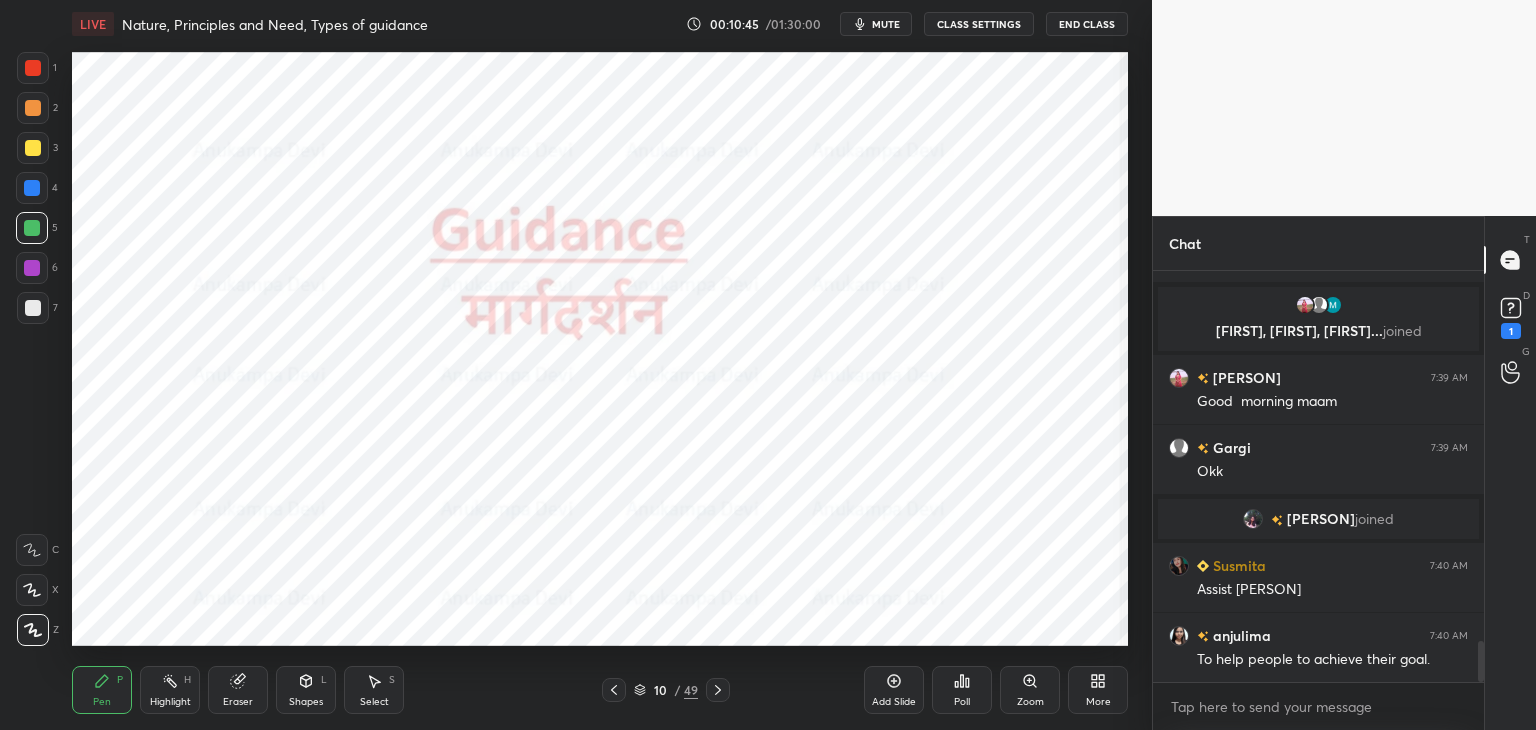 scroll, scrollTop: 3766, scrollLeft: 0, axis: vertical 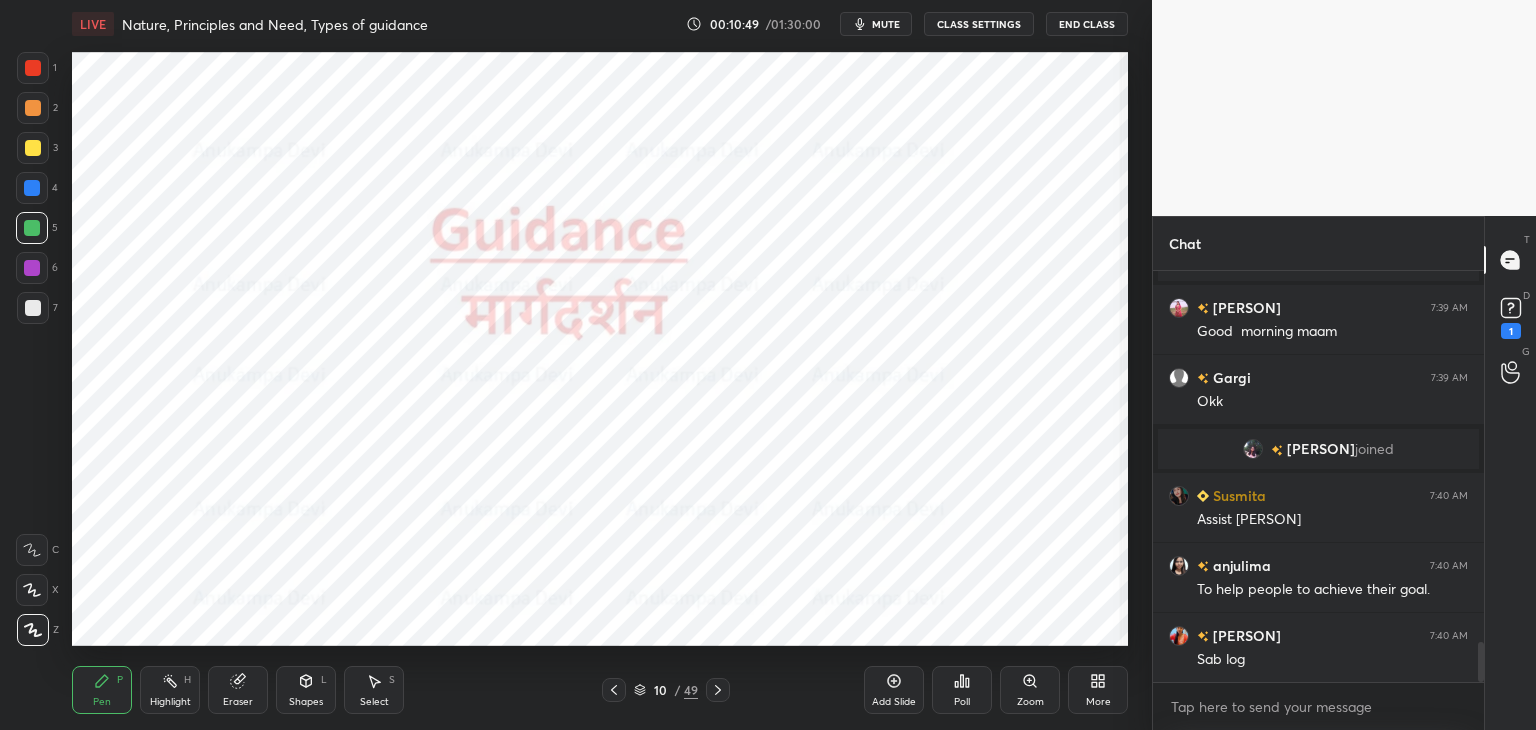 click on "mute" at bounding box center (886, 24) 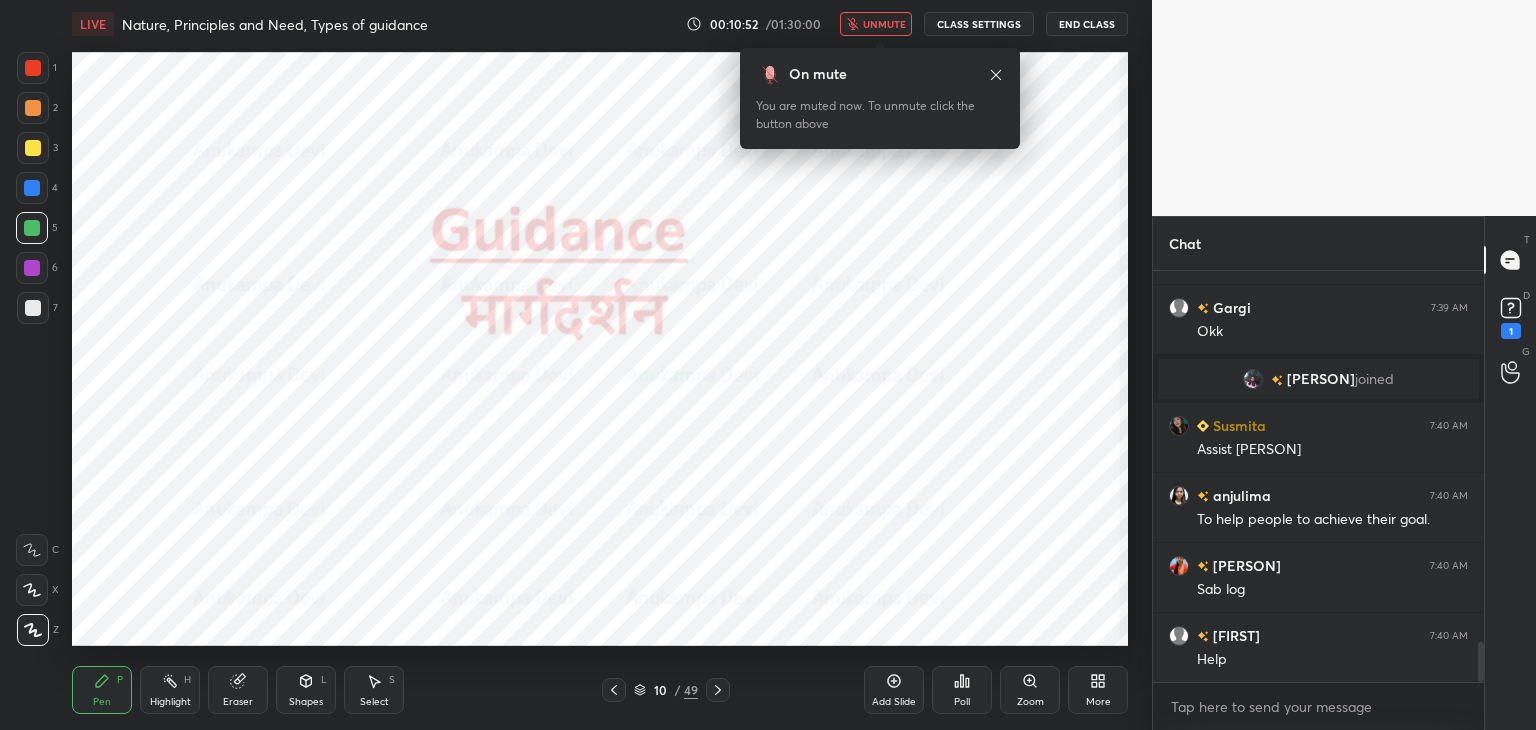 scroll, scrollTop: 3906, scrollLeft: 0, axis: vertical 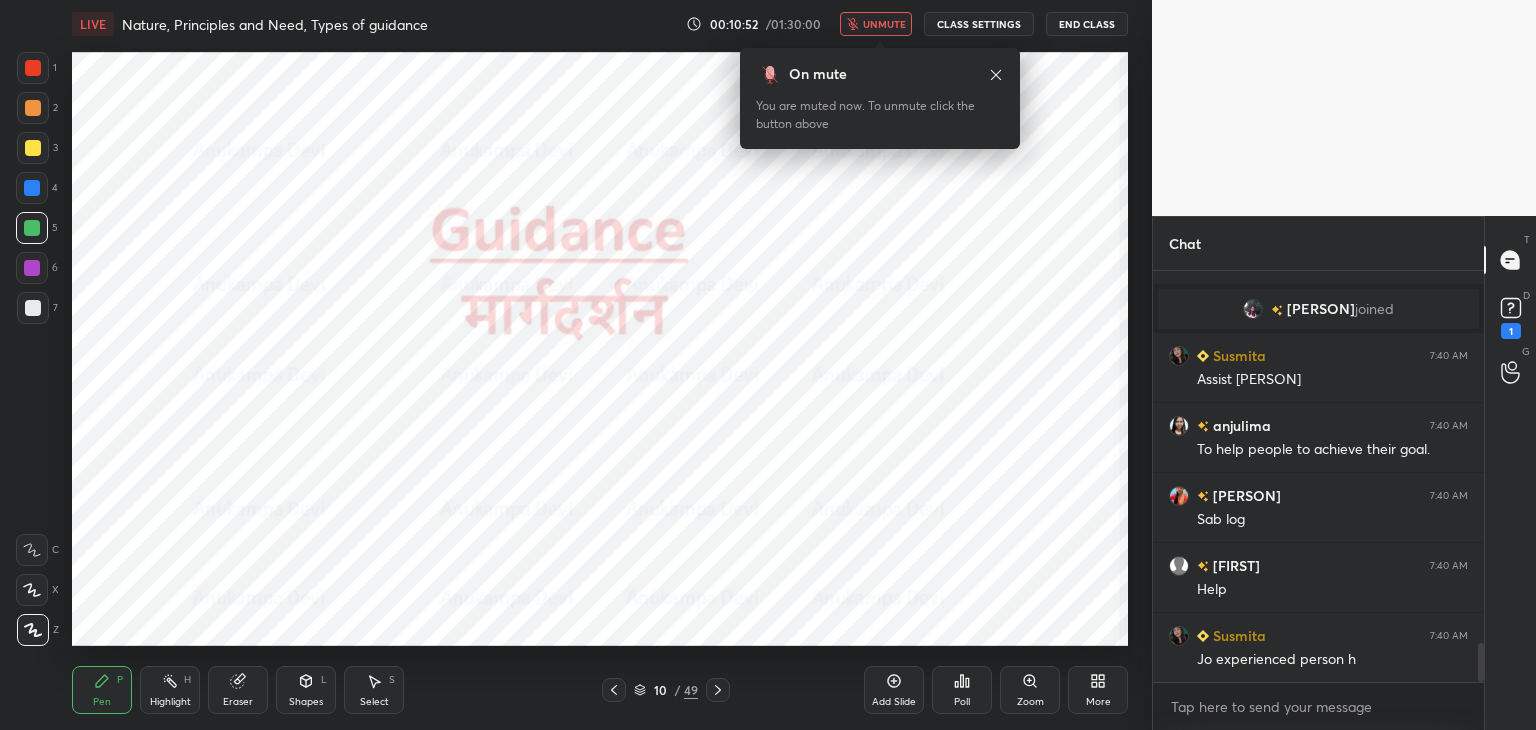 click on "unmute" at bounding box center [884, 24] 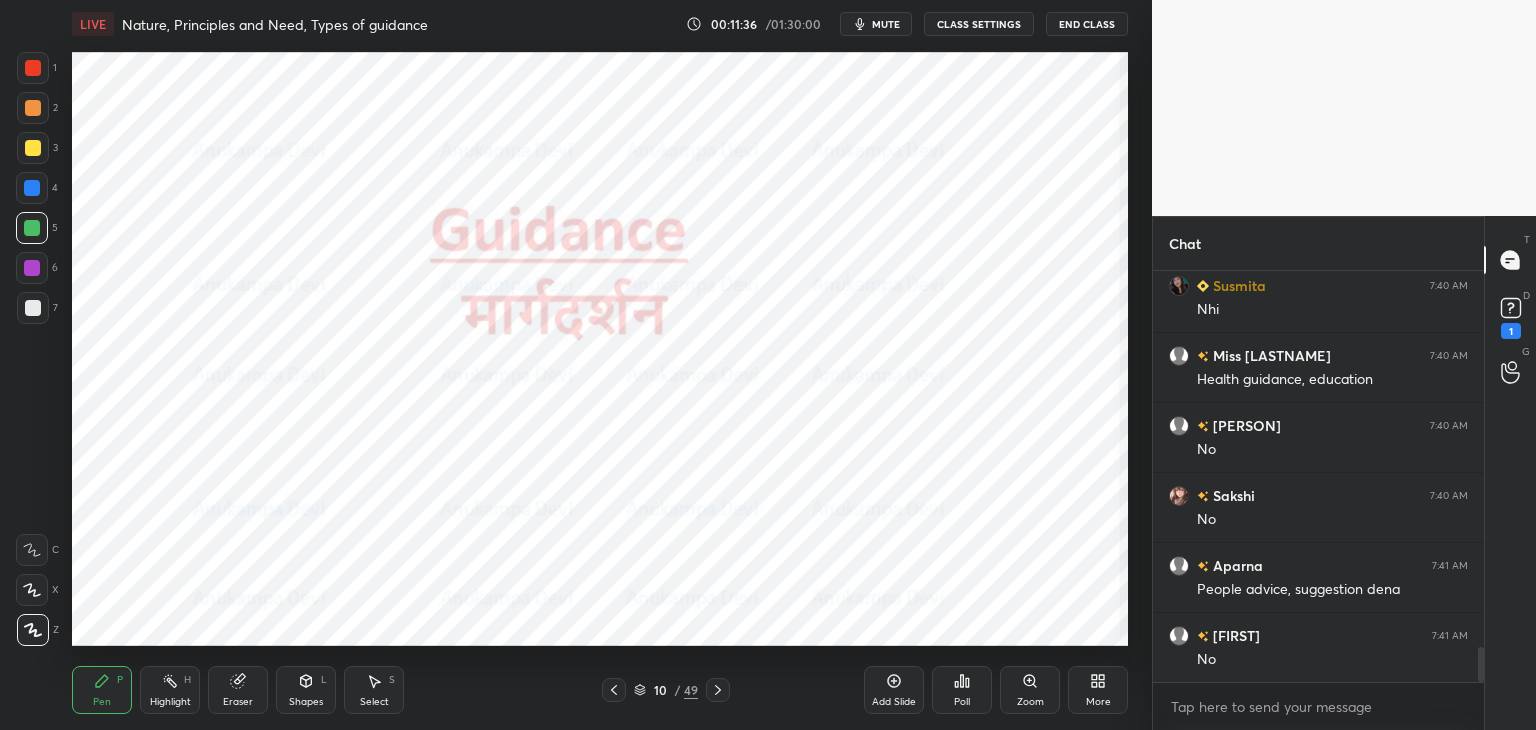 scroll, scrollTop: 4536, scrollLeft: 0, axis: vertical 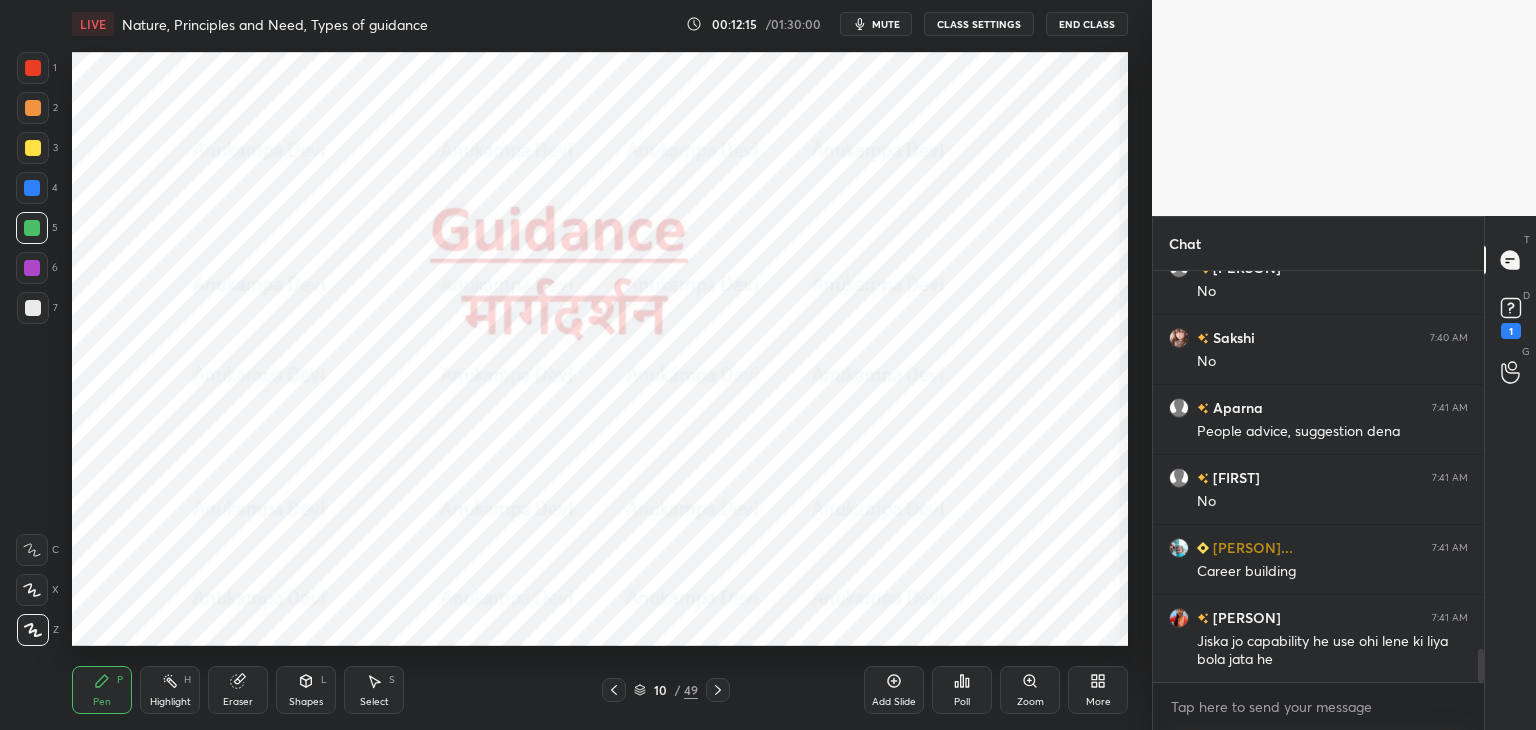 drag, startPoint x: 1482, startPoint y: 670, endPoint x: 1490, endPoint y: 715, distance: 45.705578 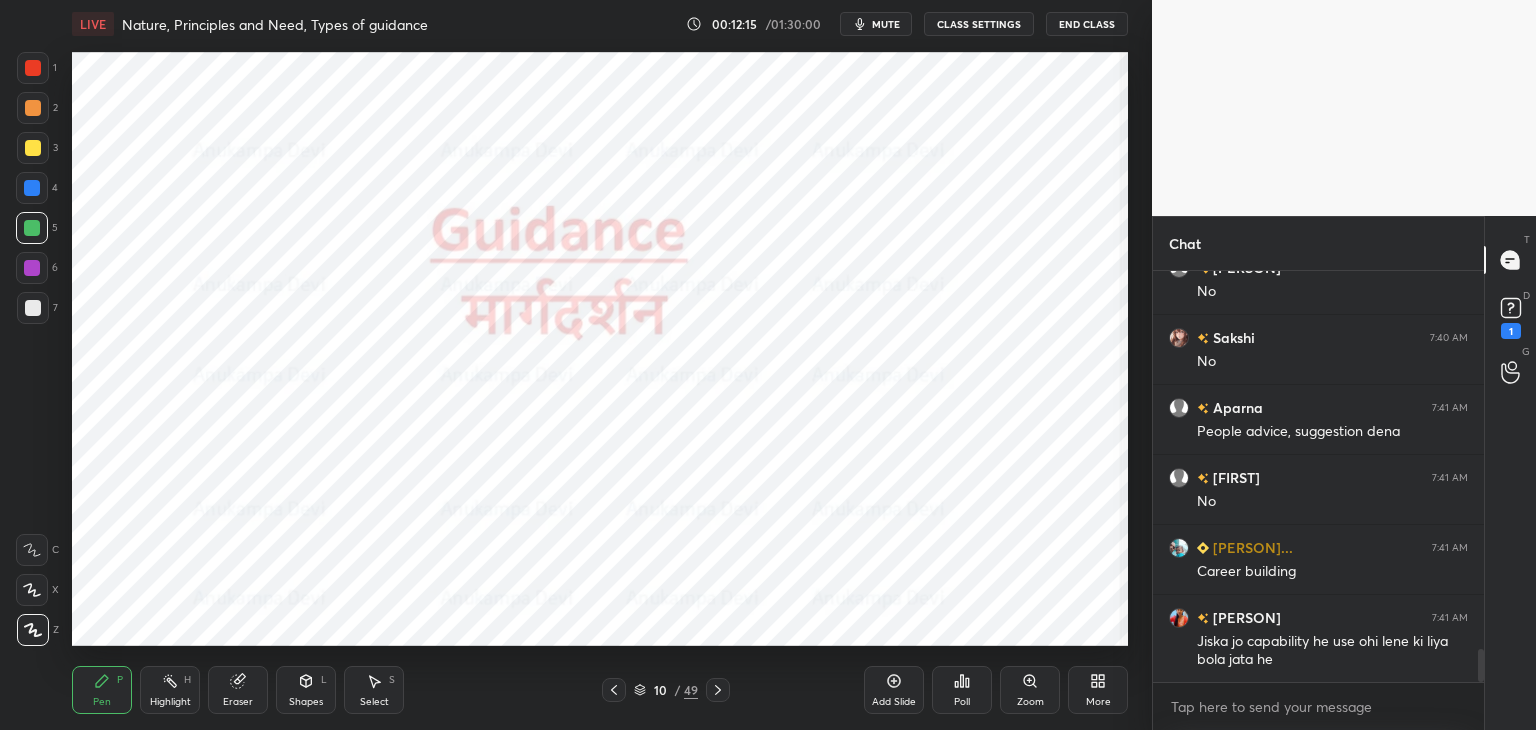 click on "Chat Miss [PERSON] 7:40 AM Health guidance, education [PERSON] 7:40 AM No [PERSON] 7:40 AM No [PERSON] 7:41 AM People advice, suggestion dena [PERSON] 7:41 AM No [PERSON] 7:41 AM Career building [PERSON] 7:41 AM Jiska jo capability he use ohi lene ki liya bola jata he JUMP TO LATEST Enable hand raising Enable raise hand to speak to learners. Once enabled, chat will be turned off temporarily. Enable x   [PERSON] Asked a doubt 1 Crack NTA-UGC NET/Jrf in Education Pick this doubt NEW DOUBTS ASKED No one has raised a hand yet Can't raise hand Looks like educator just invited you to speak. Please wait before you can raise your hand again. Got it T Messages (T) D Doubts (D) 1 G Raise Hand (G)" at bounding box center (1344, 473) 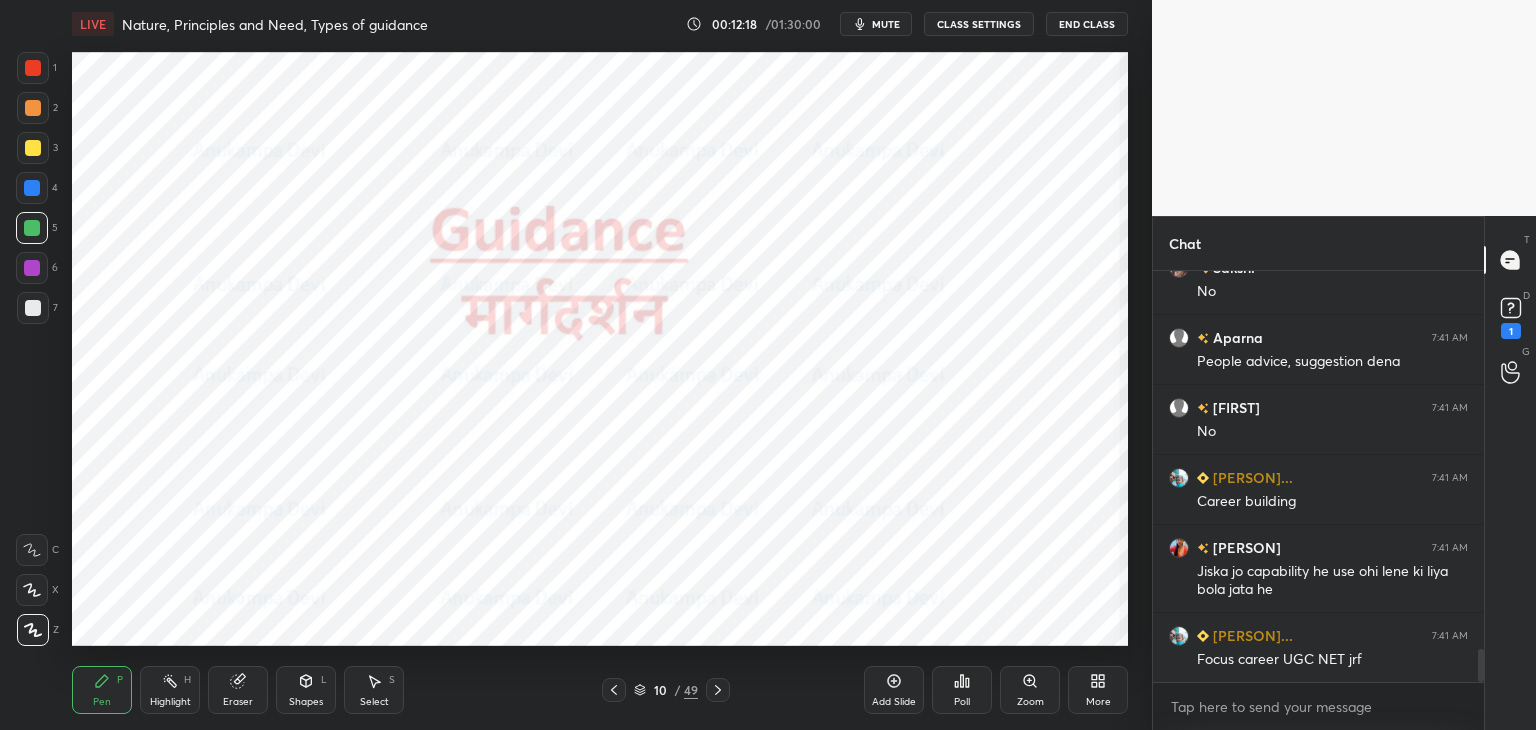 click on "mute" at bounding box center (886, 24) 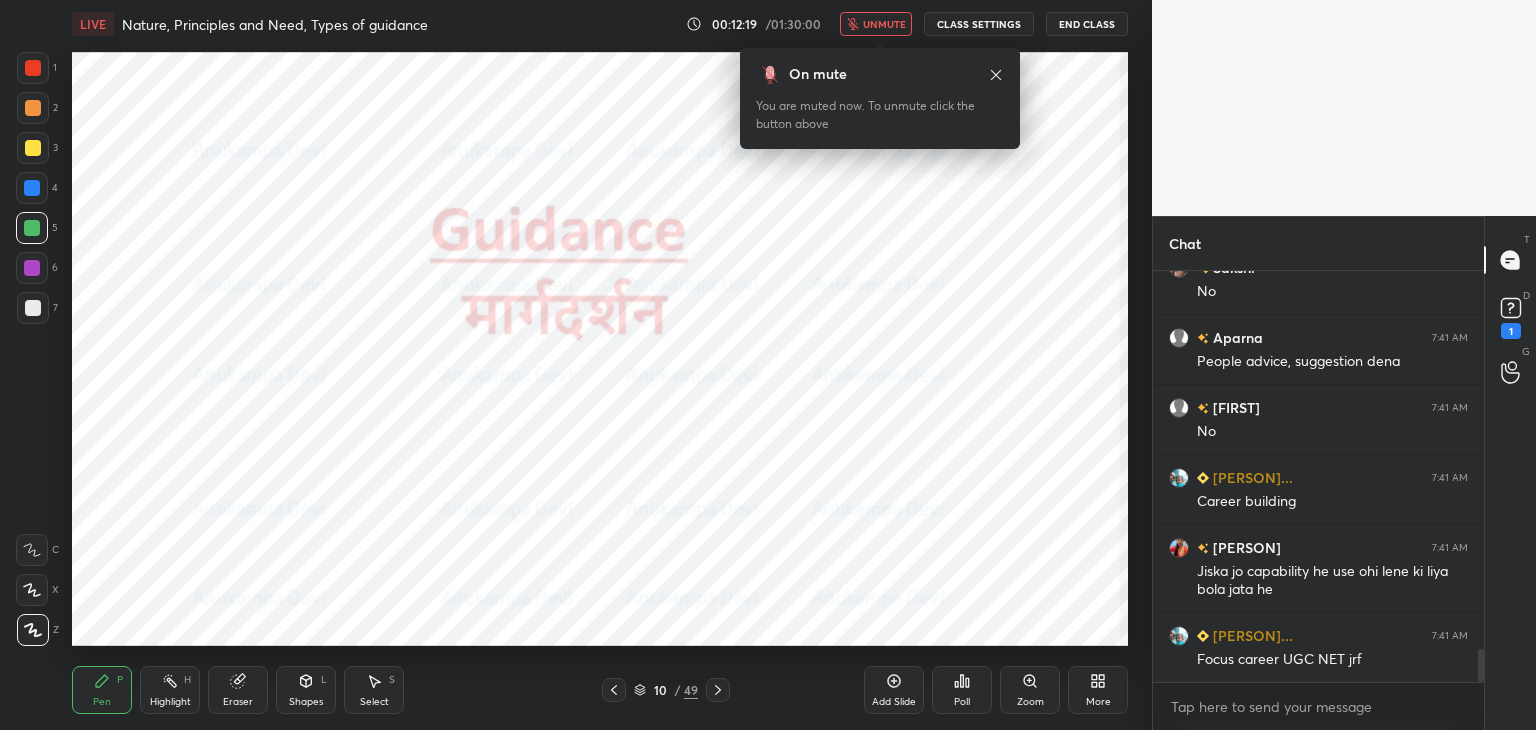 click on "unmute" at bounding box center [876, 24] 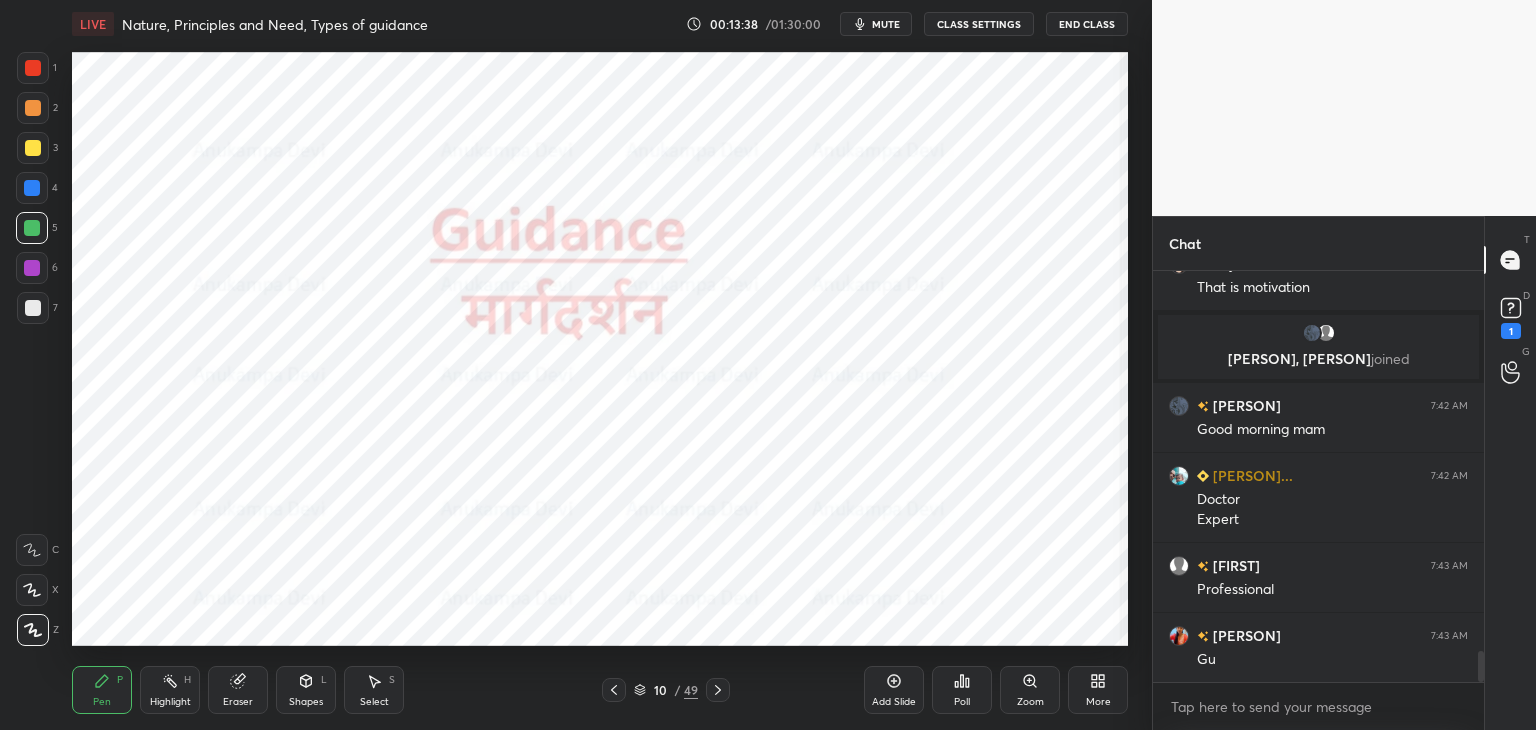 scroll, scrollTop: 5298, scrollLeft: 0, axis: vertical 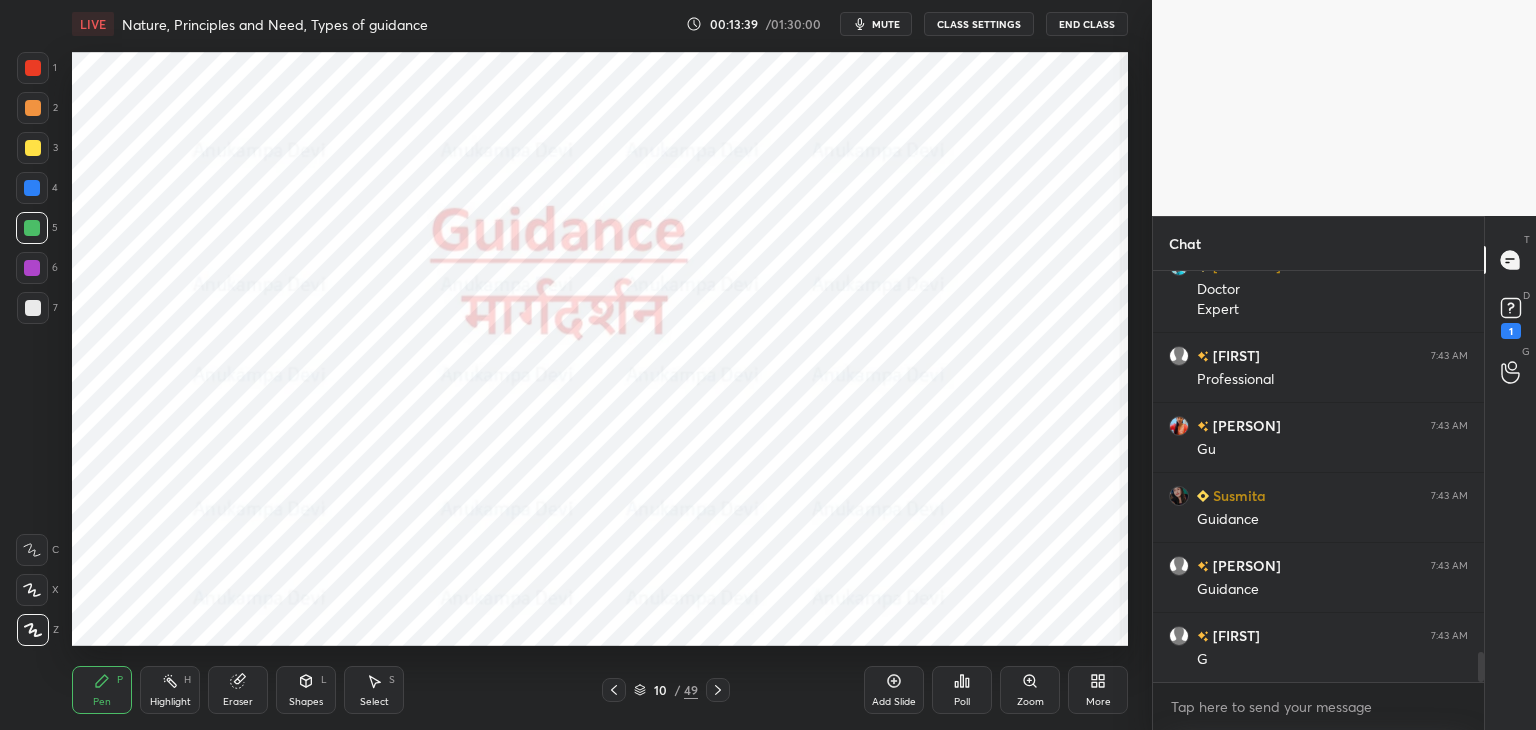 click on "mute" at bounding box center [876, 24] 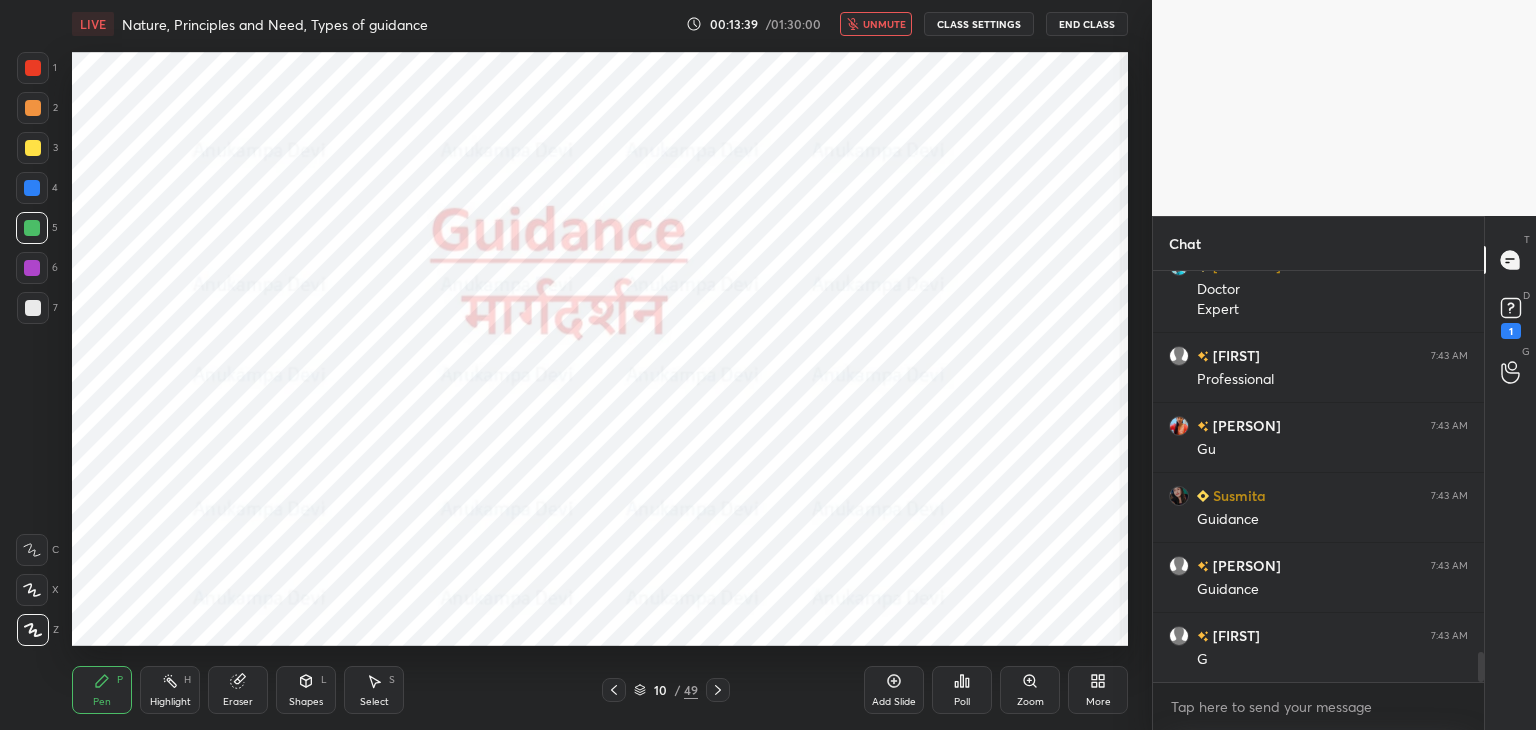 scroll, scrollTop: 5508, scrollLeft: 0, axis: vertical 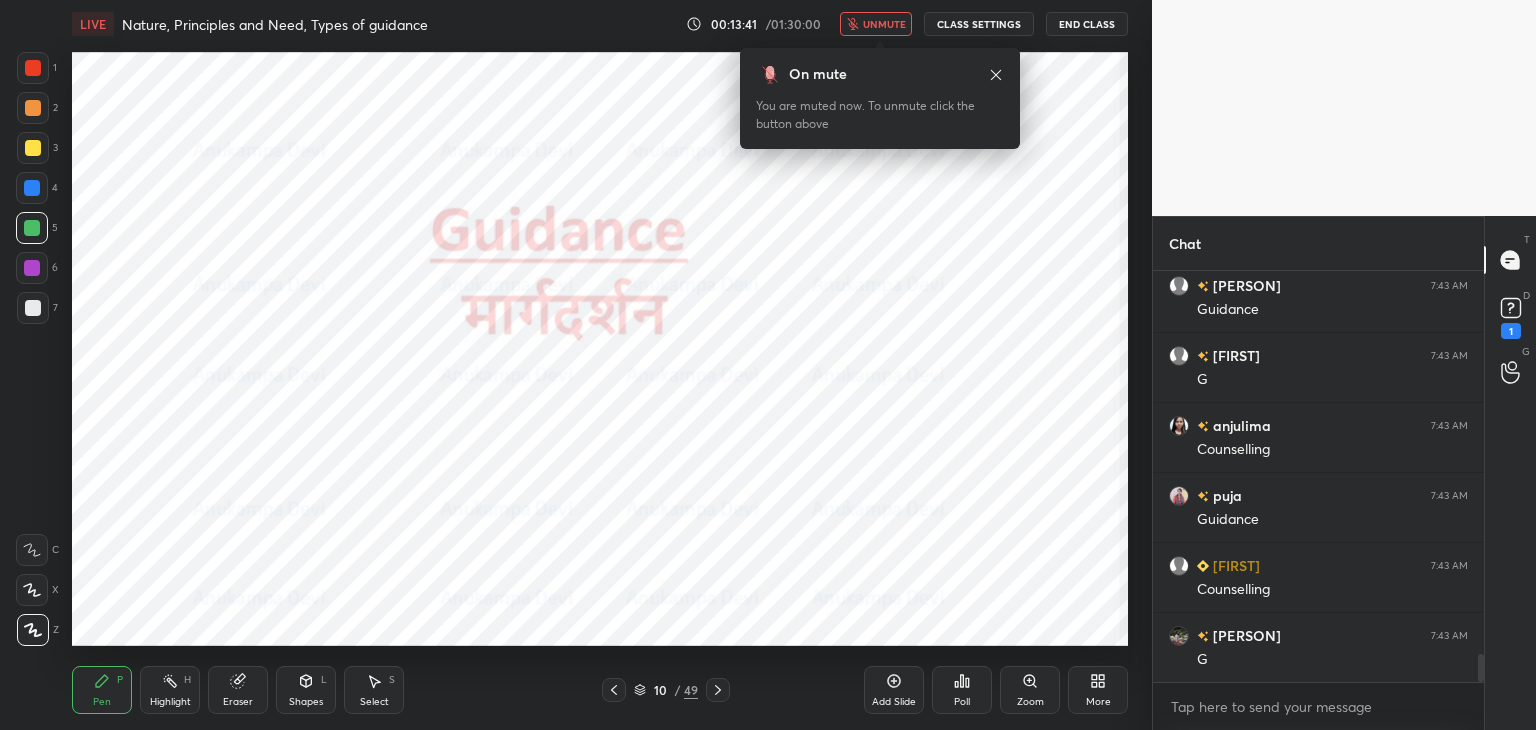 click on "unmute" at bounding box center (876, 24) 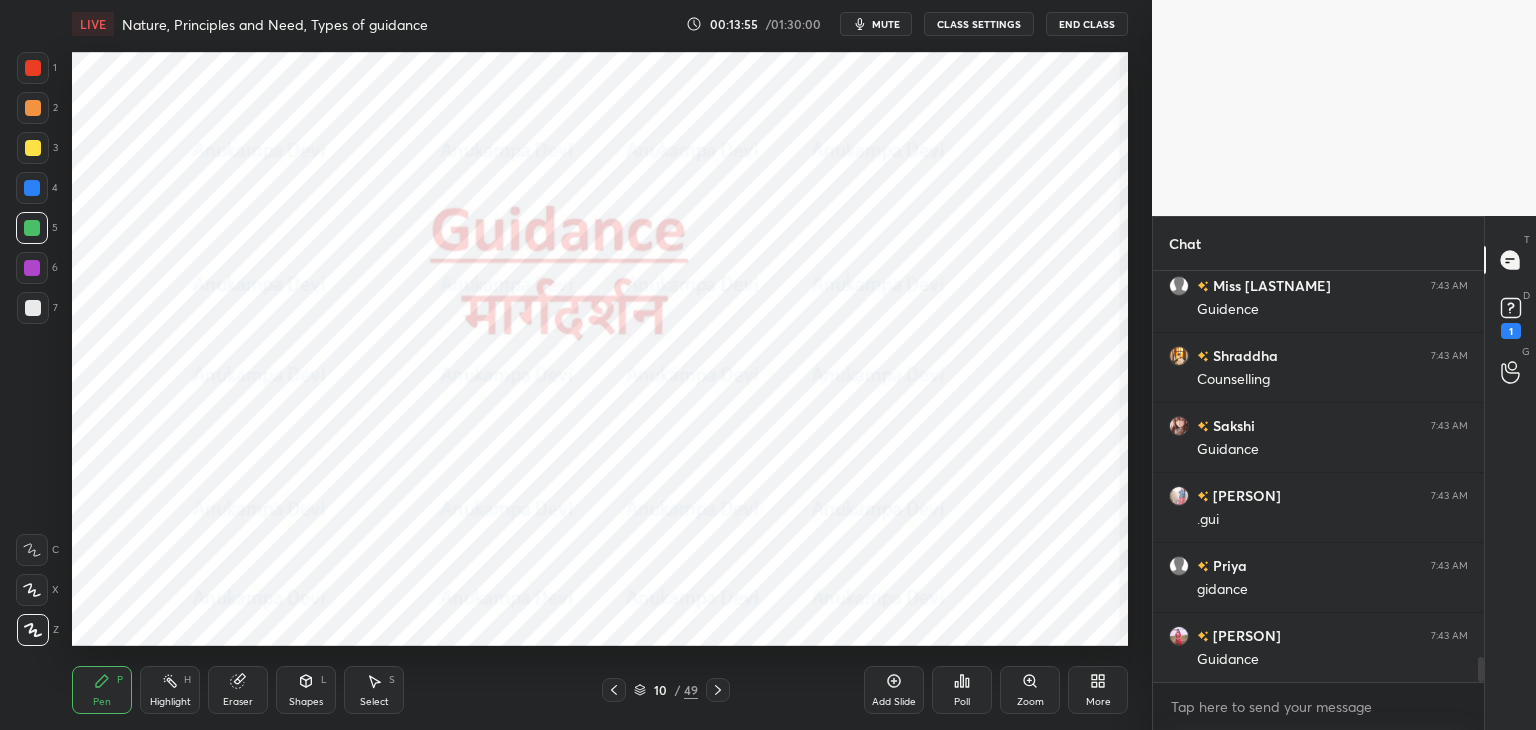 scroll, scrollTop: 6348, scrollLeft: 0, axis: vertical 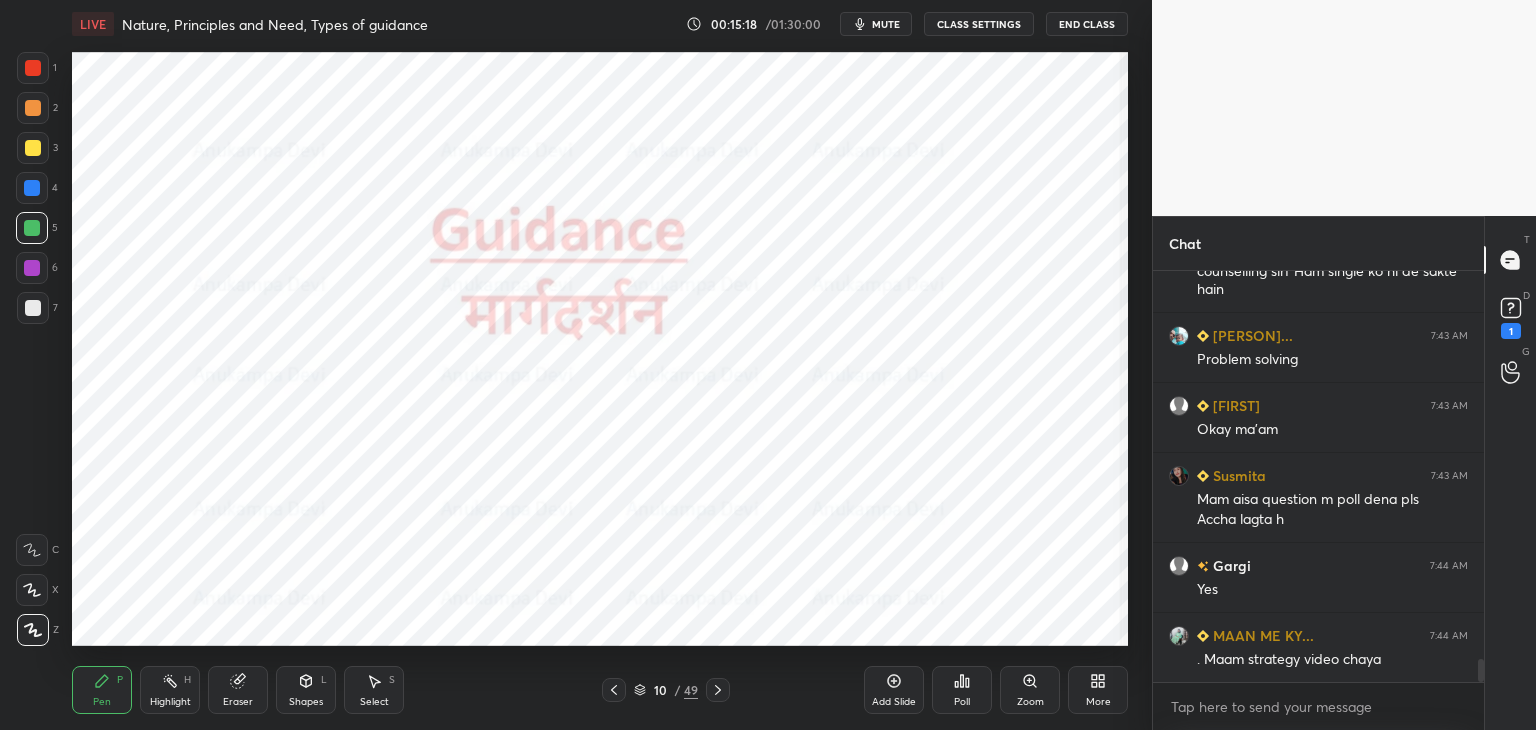 click 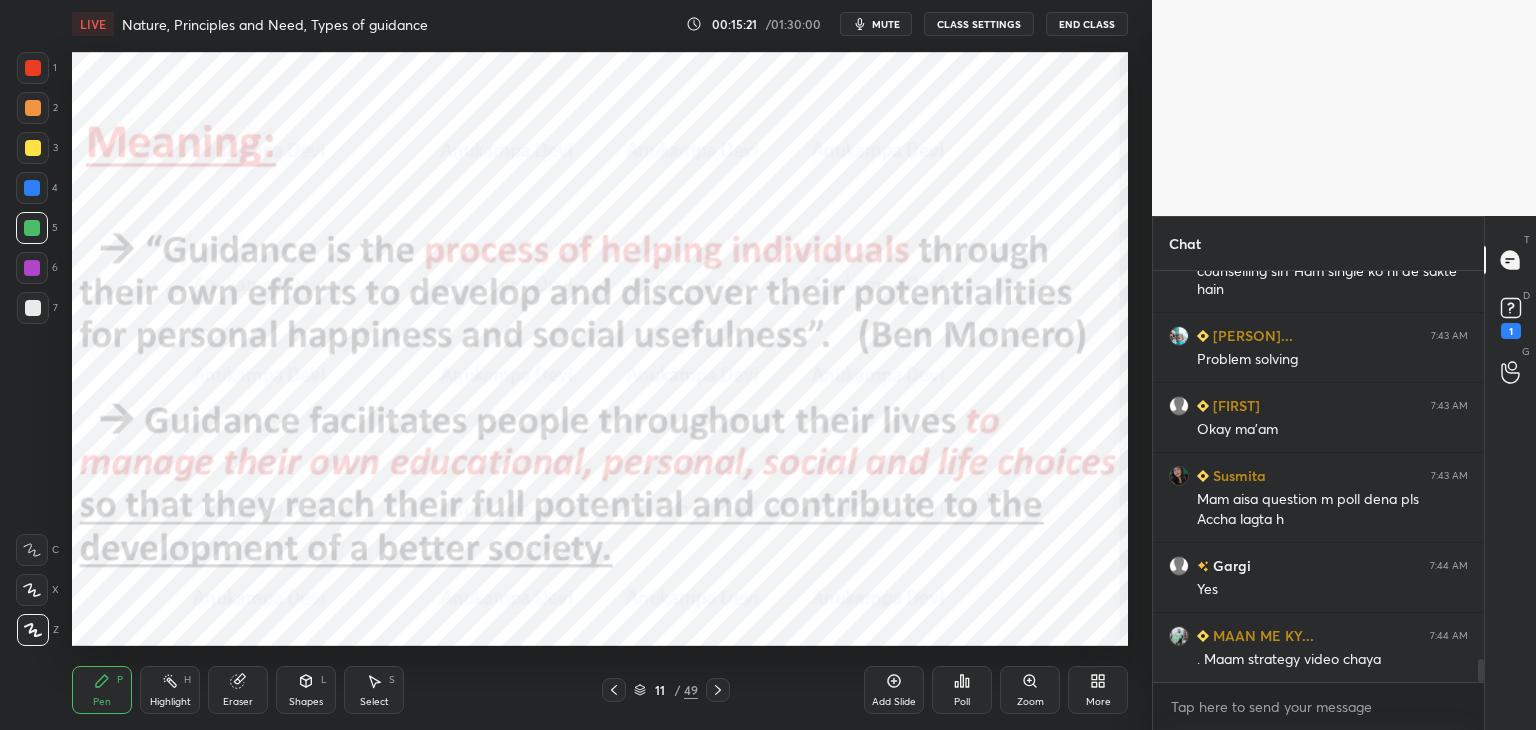 click at bounding box center [32, 188] 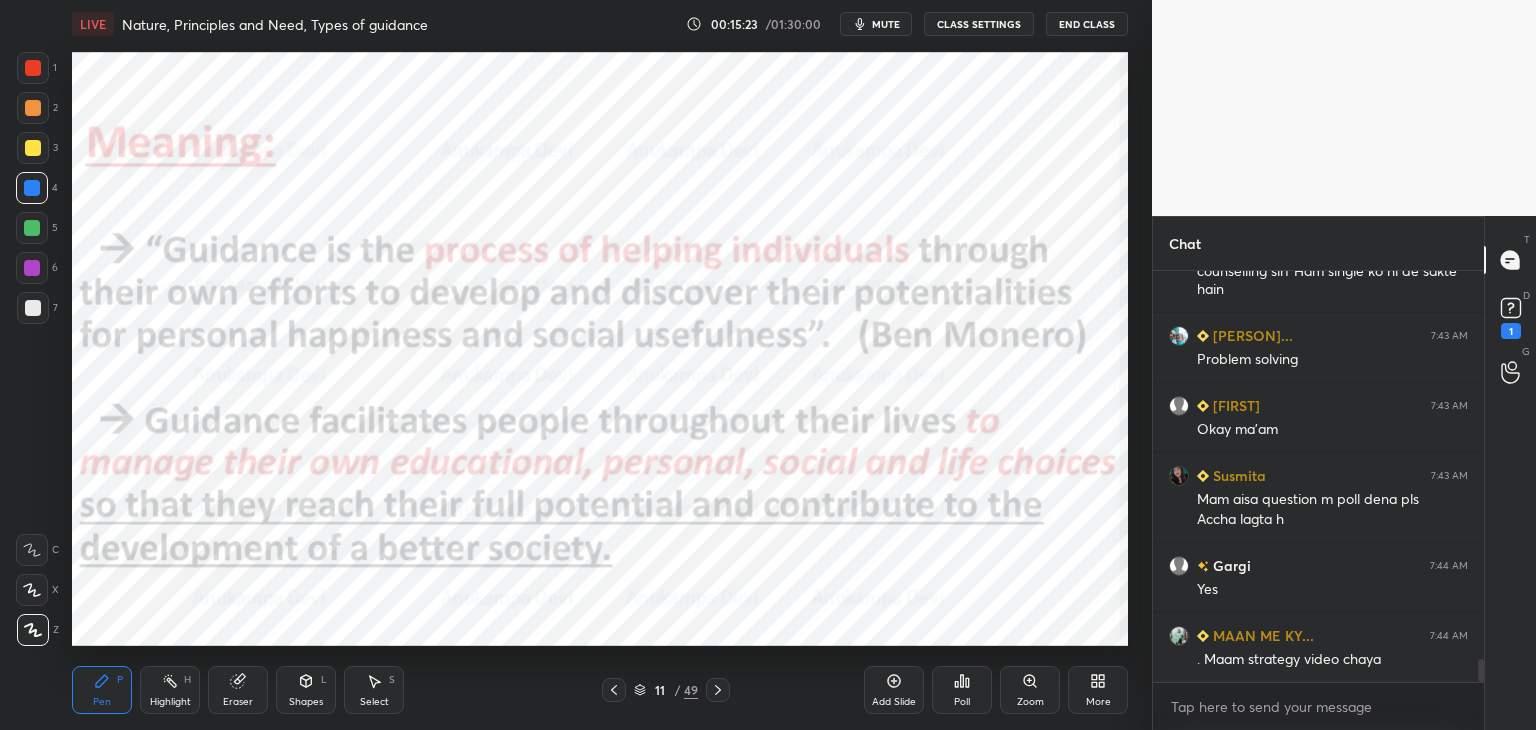 scroll, scrollTop: 6890, scrollLeft: 0, axis: vertical 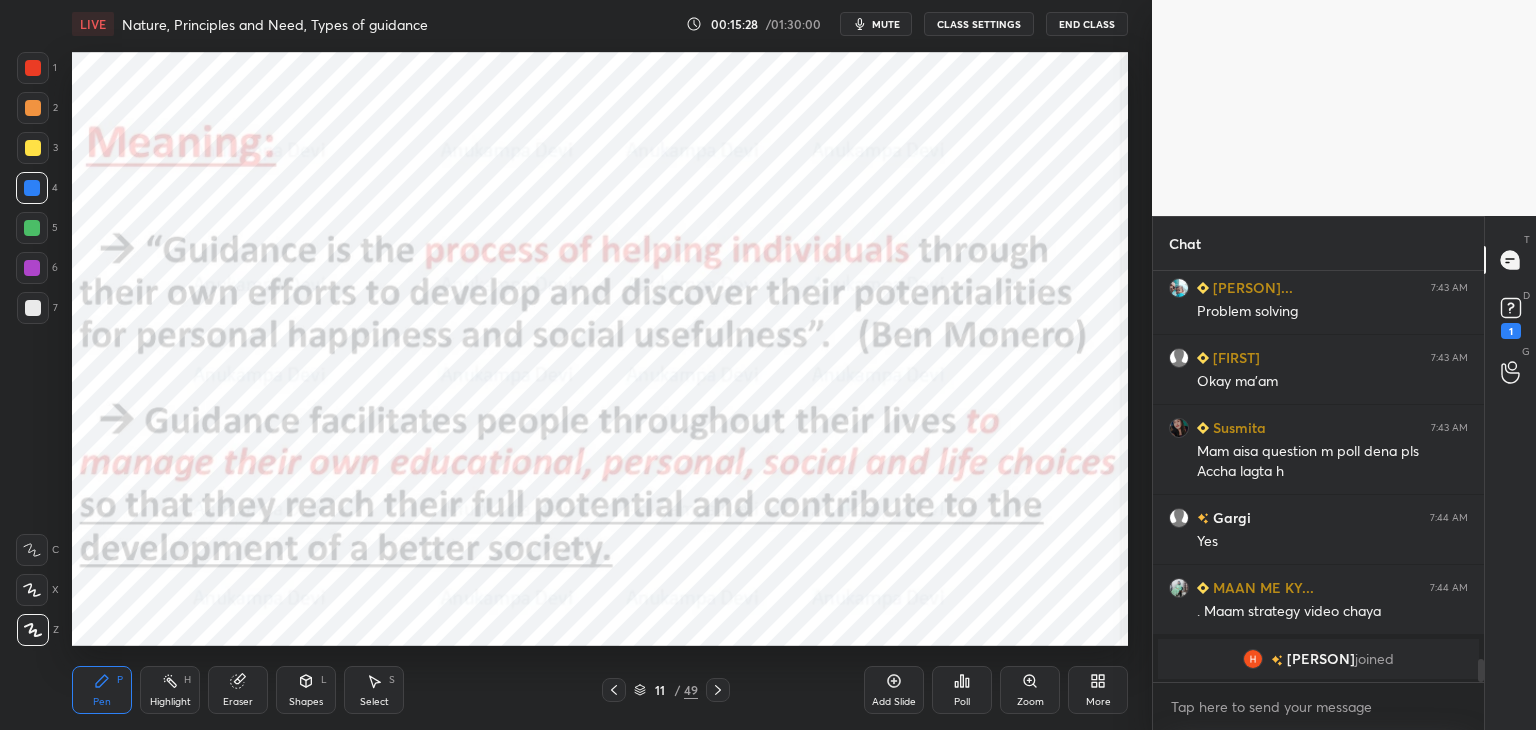 drag, startPoint x: 640, startPoint y: 691, endPoint x: 636, endPoint y: 657, distance: 34.234486 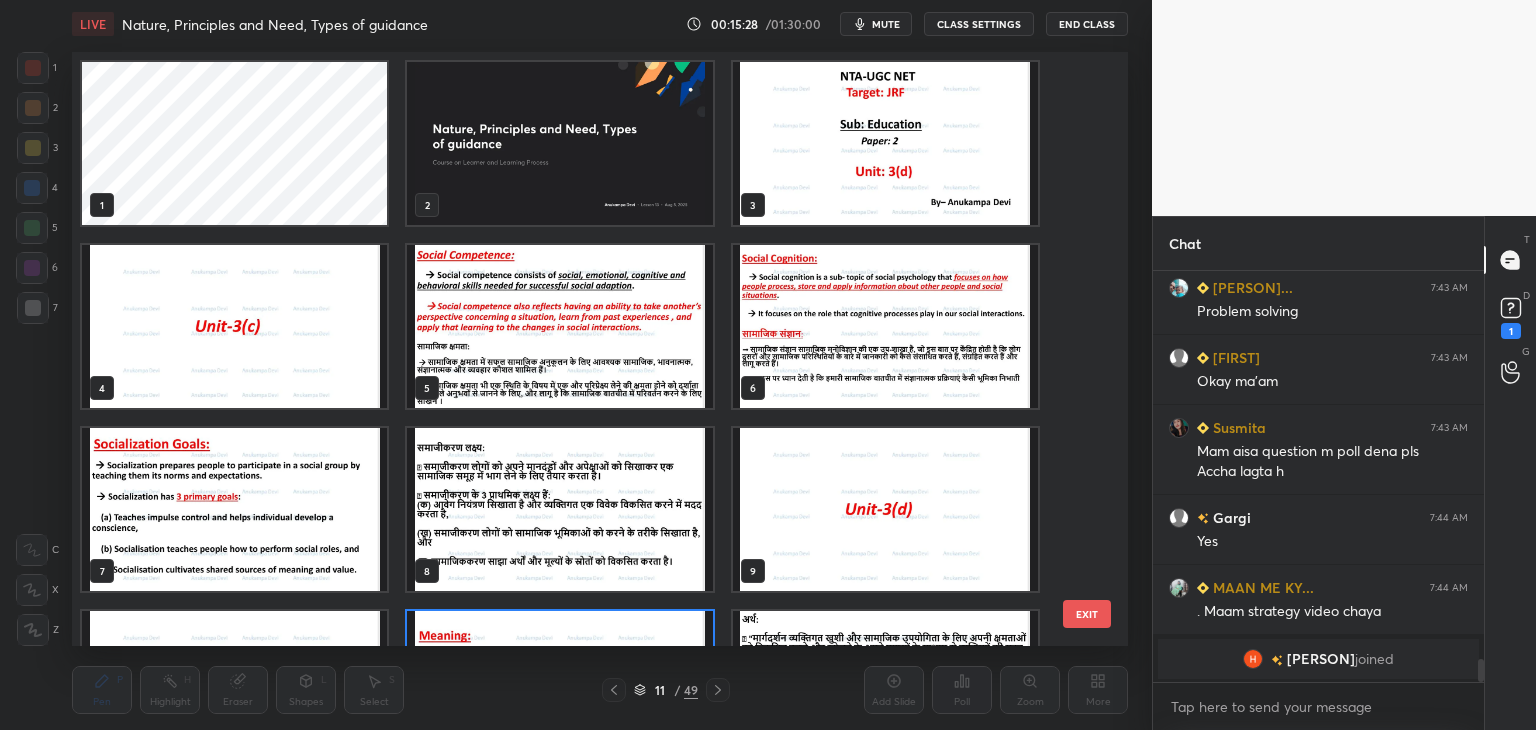 scroll, scrollTop: 138, scrollLeft: 0, axis: vertical 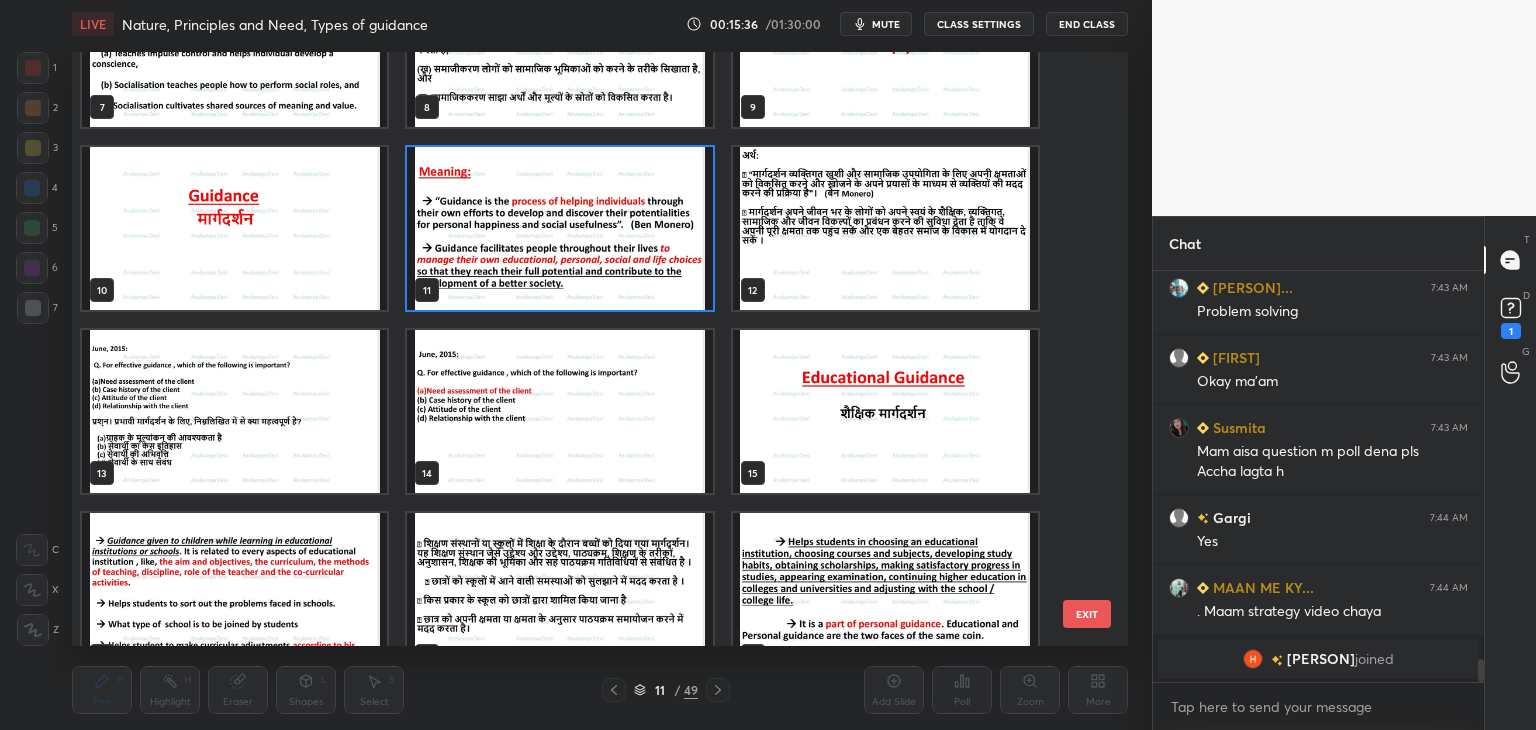 click at bounding box center (559, 228) 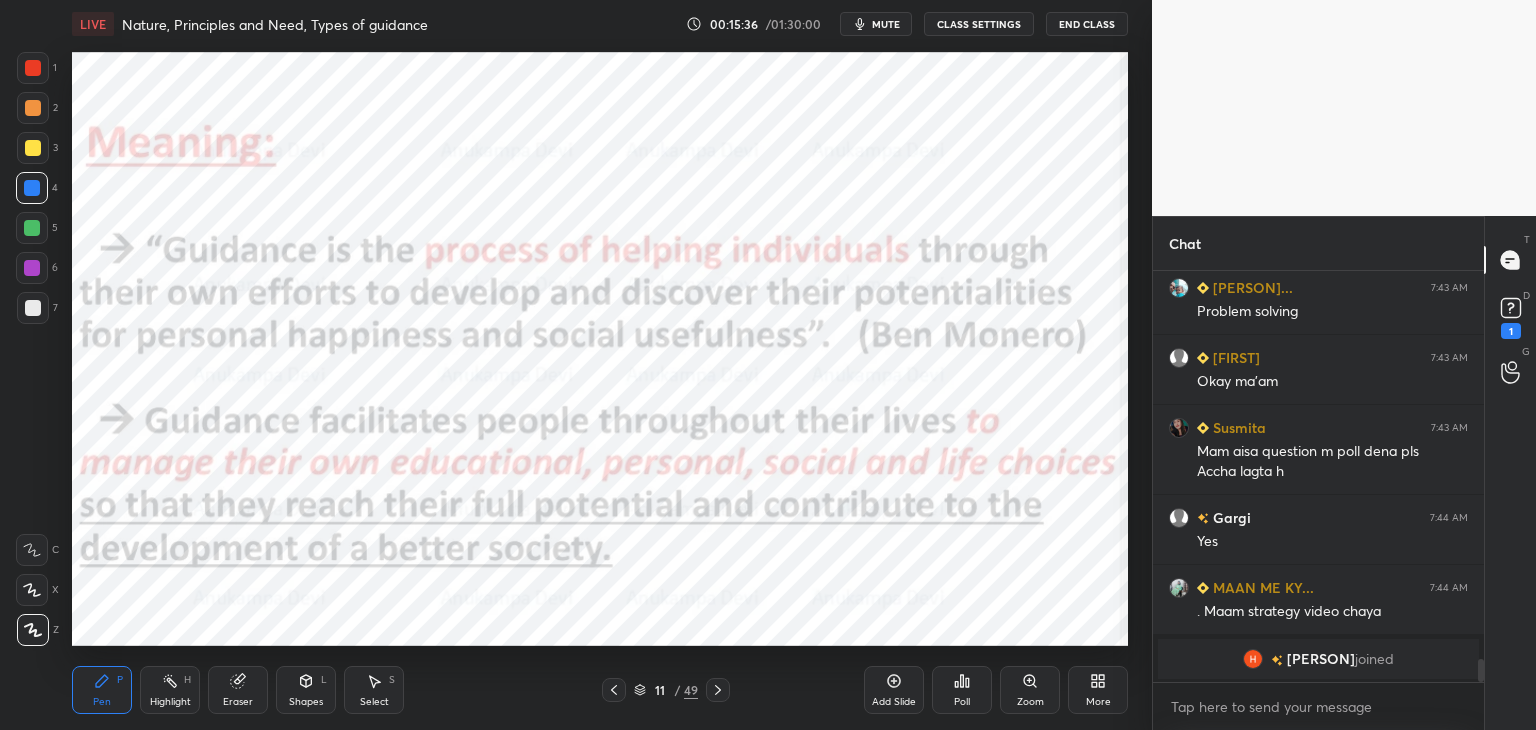 click at bounding box center [559, 228] 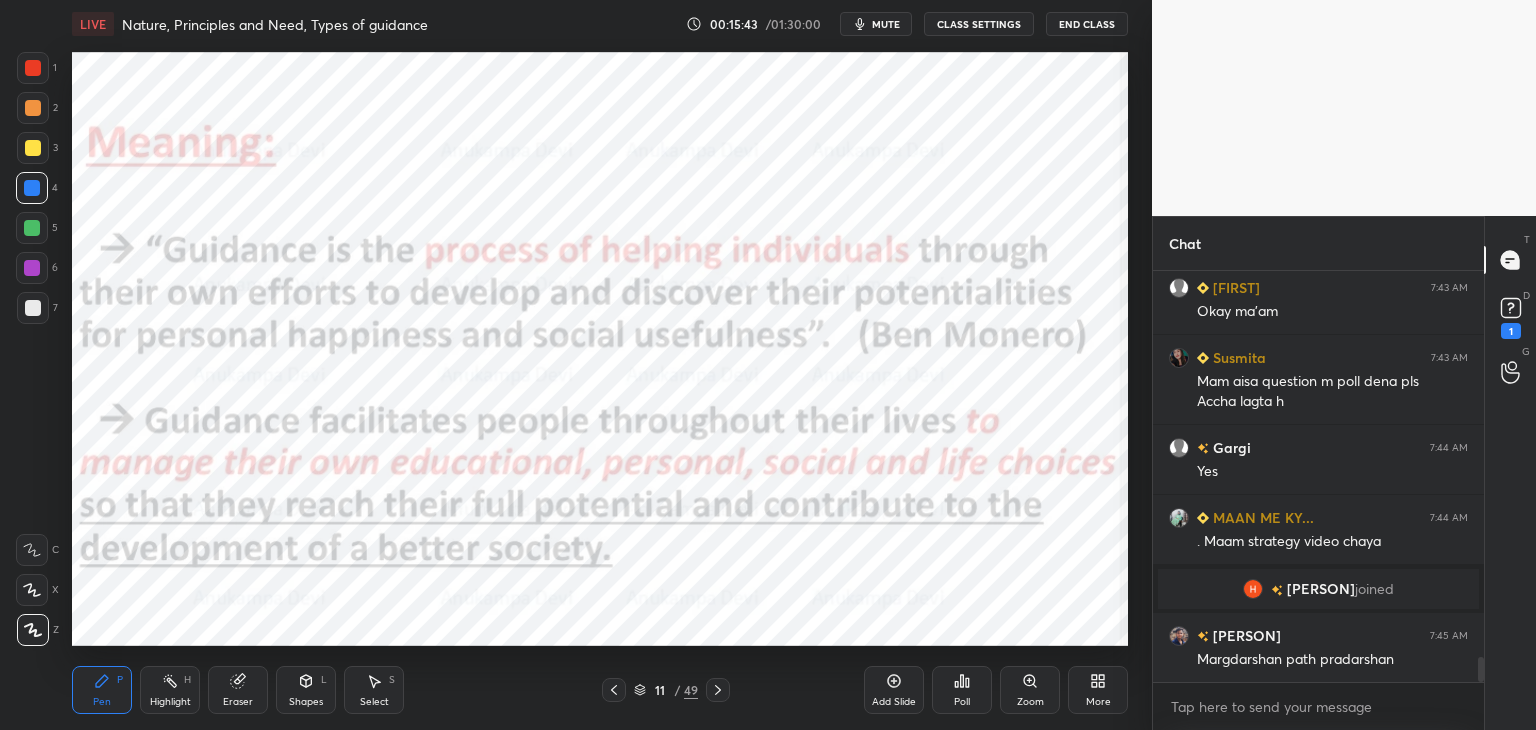 scroll, scrollTop: 6370, scrollLeft: 0, axis: vertical 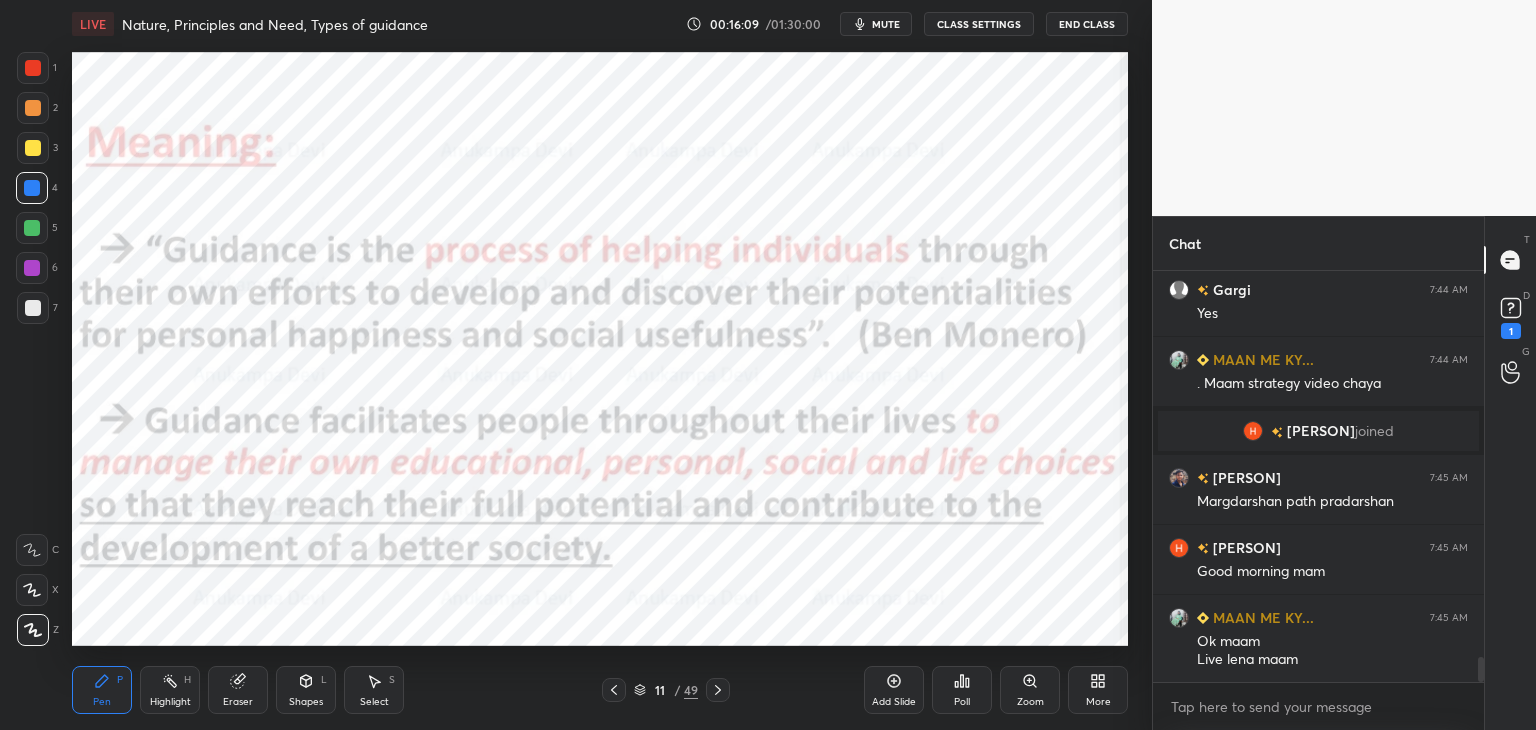 drag, startPoint x: 1482, startPoint y: 669, endPoint x: 1481, endPoint y: 690, distance: 21.023796 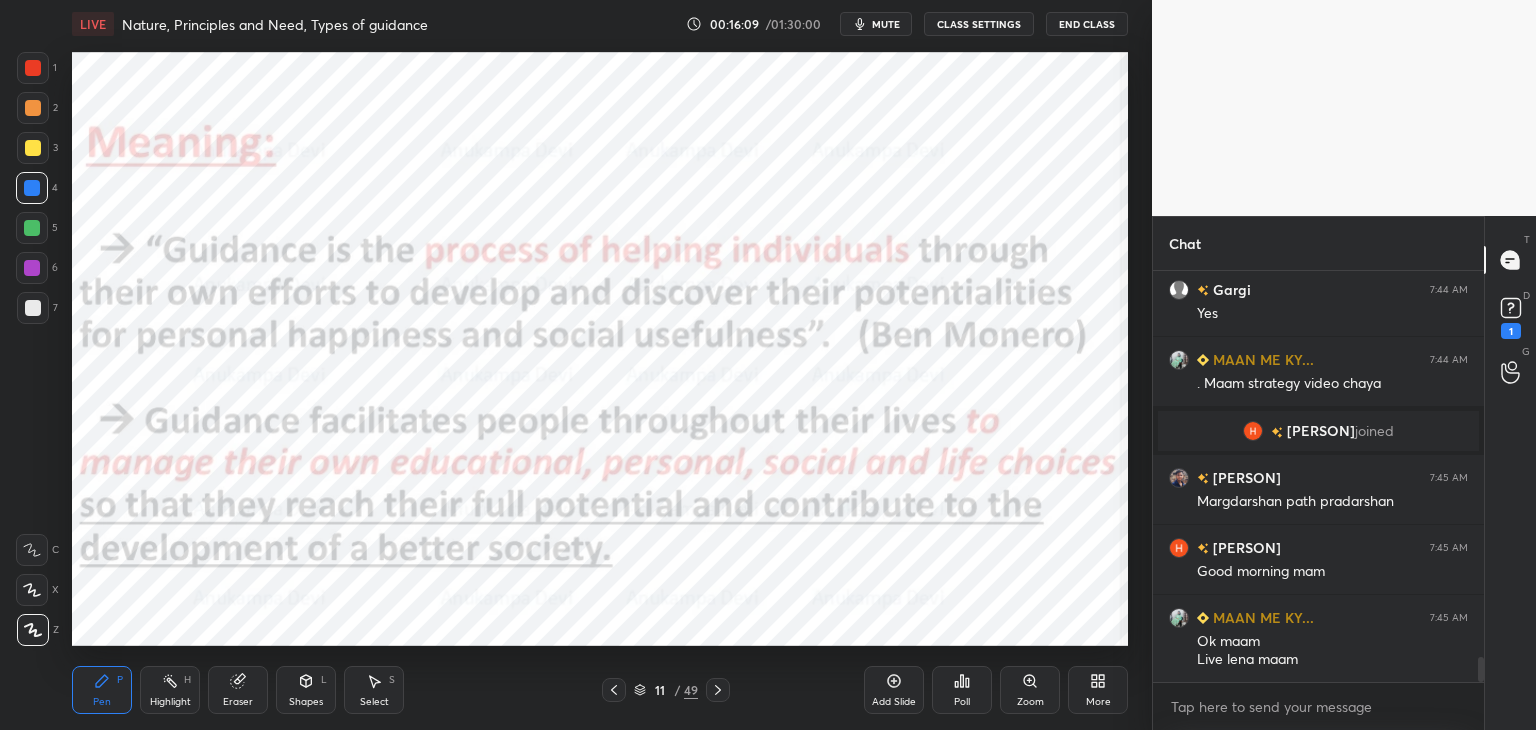 click on "Chat [PERSON] 7:43 AM Mam aisa question m poll dena pls Accha lagta h [PERSON] 7:44 AM Yes MAAN ME KY... 7:44 AM . Maam strategy video chaya Sarita  joined [PERSON] 7:45 AM Margdarshan path pradarshan Sarita 7:45 AM Good morning mam MAAN ME KY... 7:45 AM Ok maam
Live lena maam JUMP TO LATEST Enable hand raising Enable raise hand to speak to learners. Once enabled, chat will be turned off temporarily. Enable x   [PERSON] Asked a doubt 1 Crack NTA-UGC NET/Jrf in Education Pick this doubt NEW DOUBTS ASKED No one has raised a hand yet Can't raise hand Looks like educator just invited you to speak. Please wait before you can raise your hand again. Got it T Messages (T) D Doubts (D) 1 G Raise Hand (G)" at bounding box center (1344, 473) 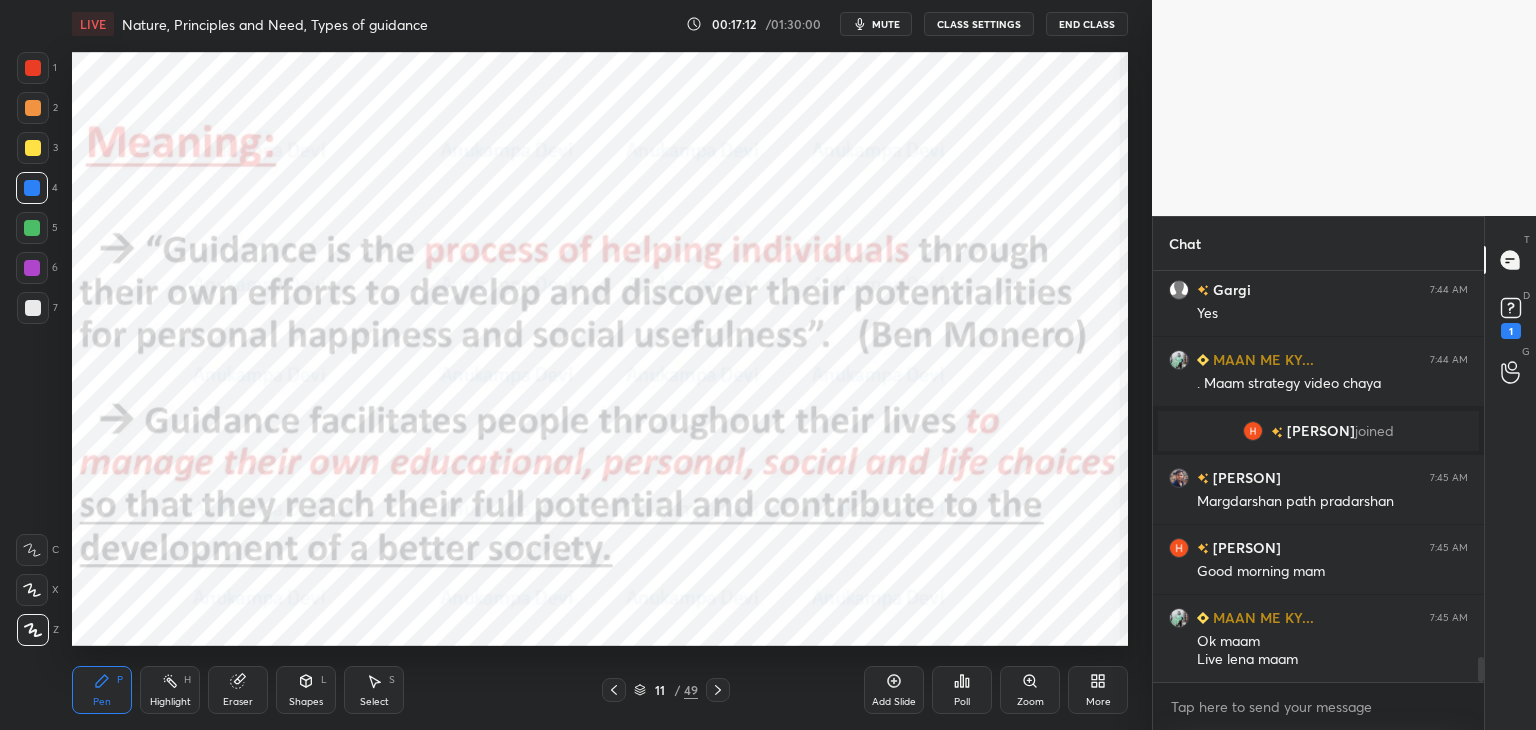click on "mute" at bounding box center (886, 24) 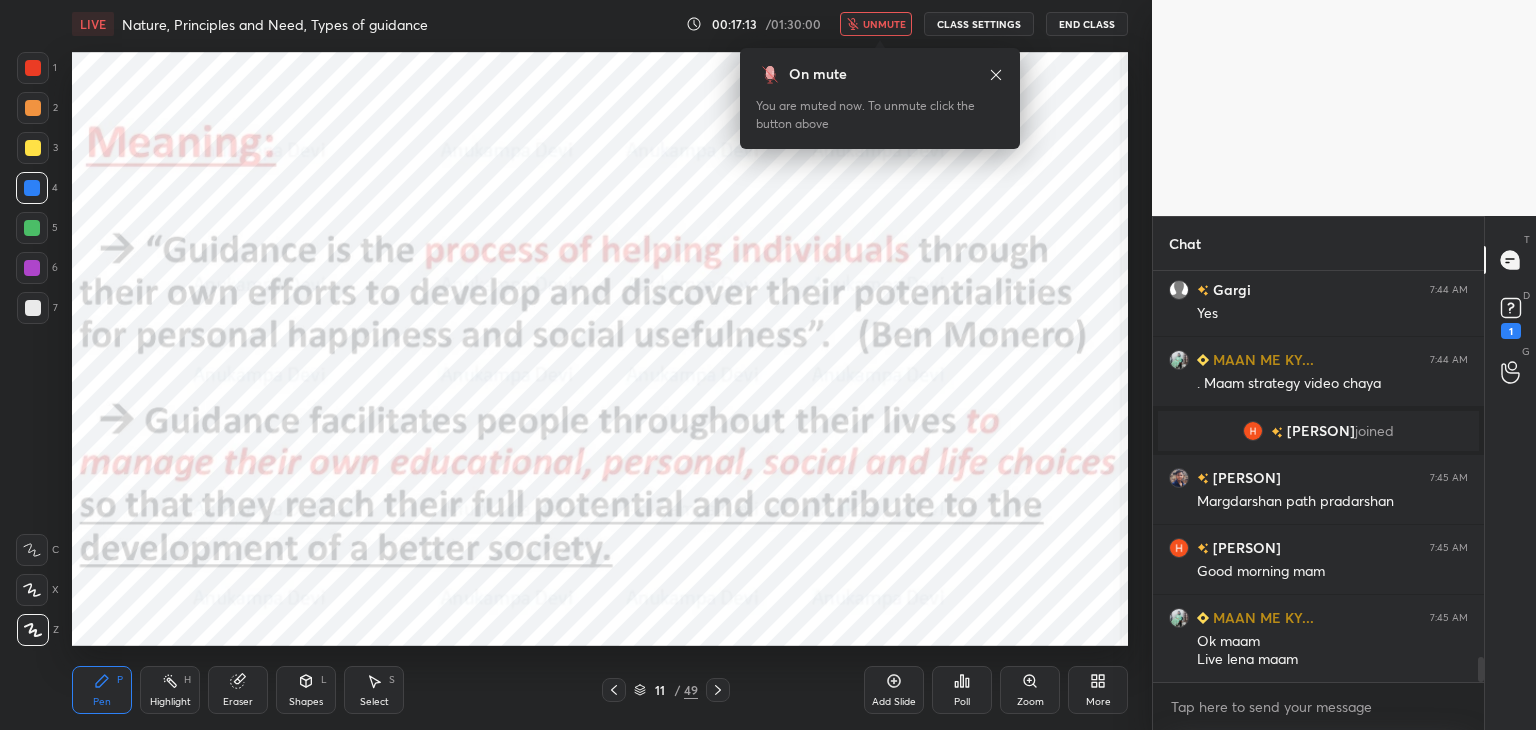 click on "unmute" at bounding box center [884, 24] 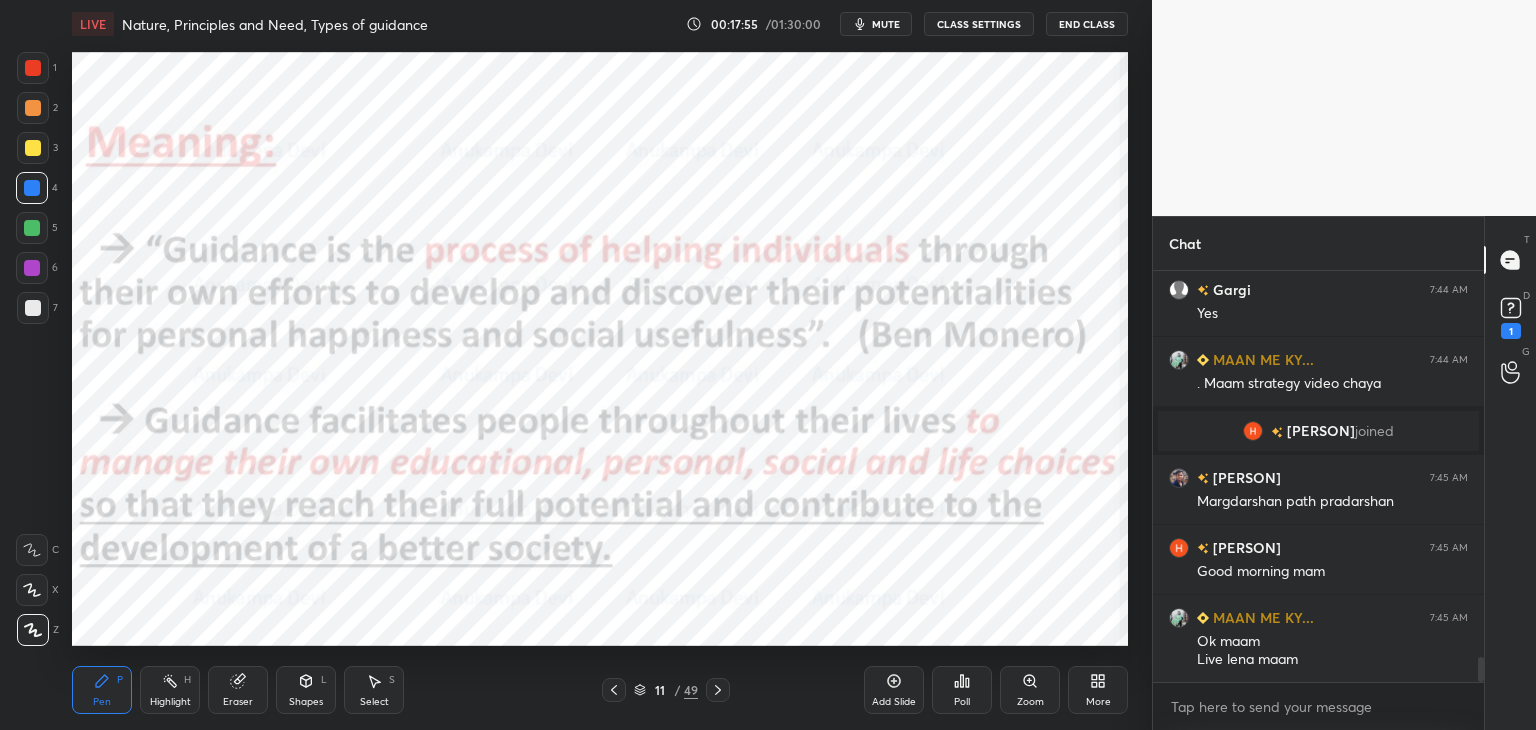 click 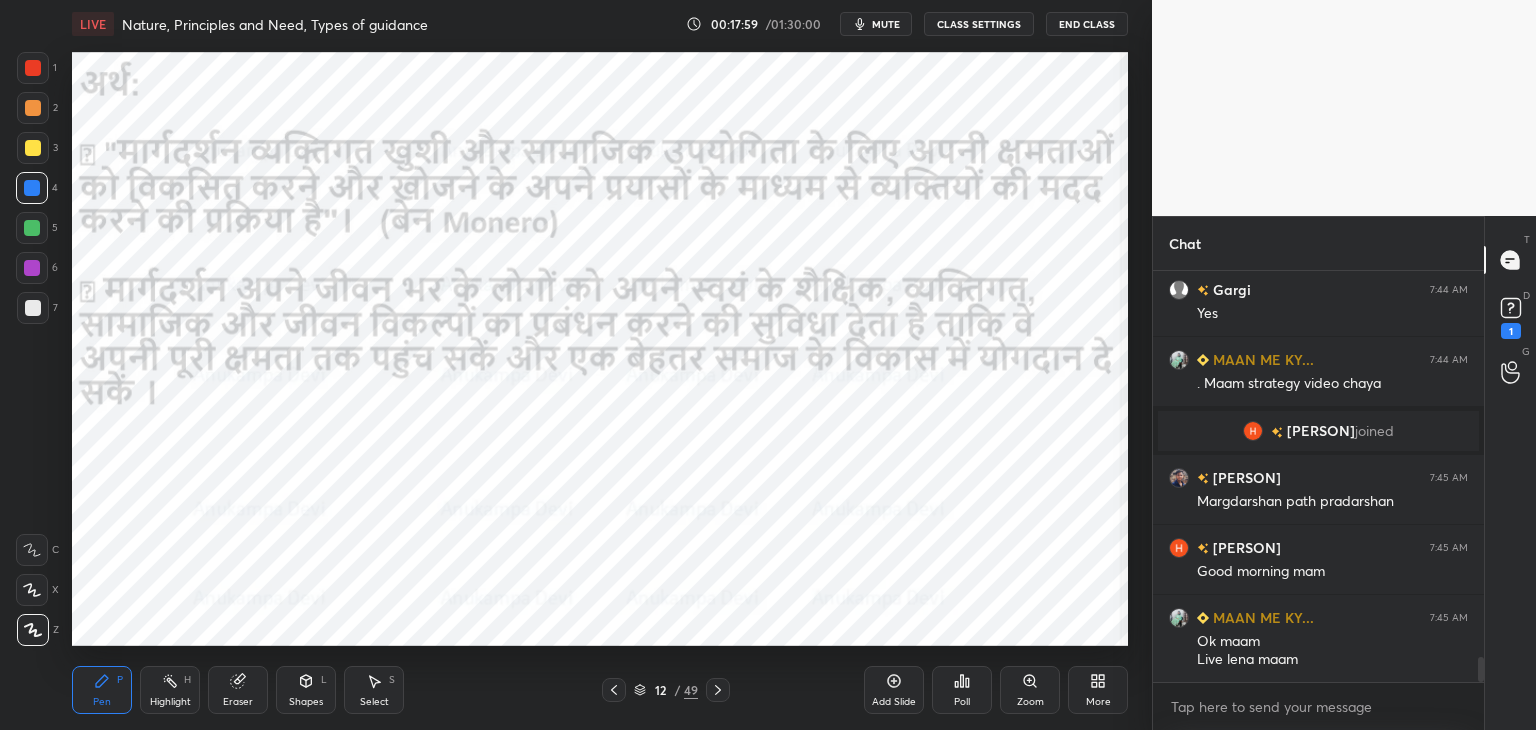 click 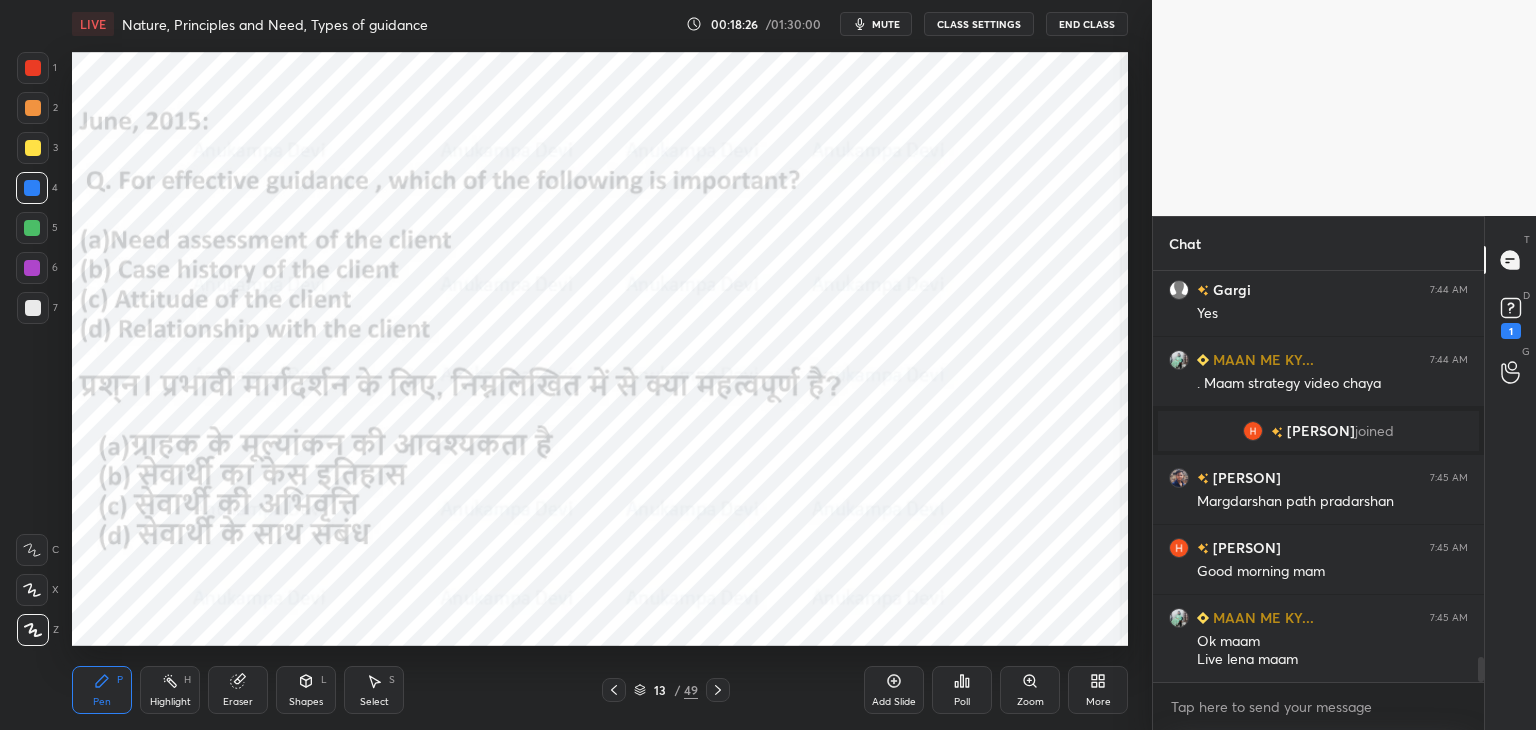 click on "mute" at bounding box center [886, 24] 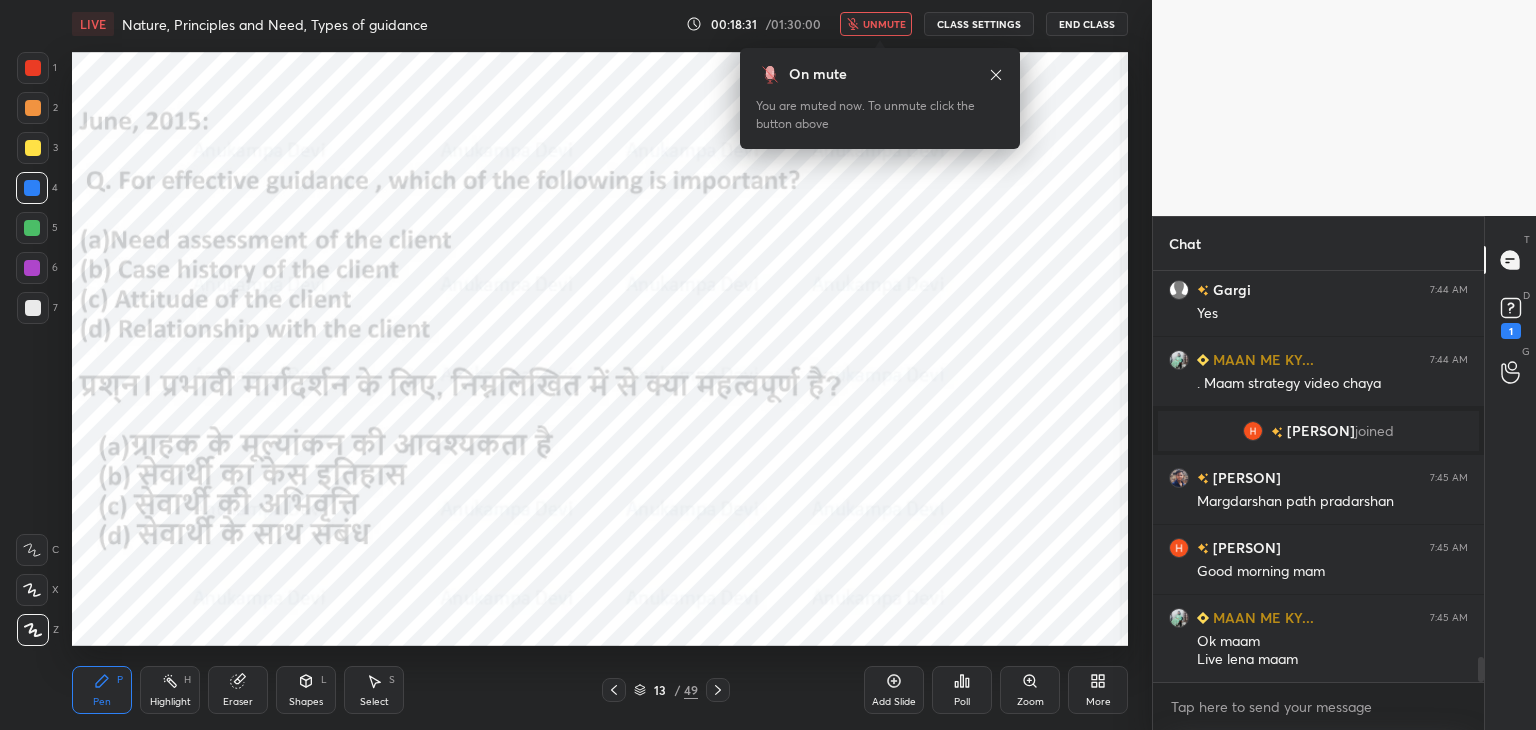 click 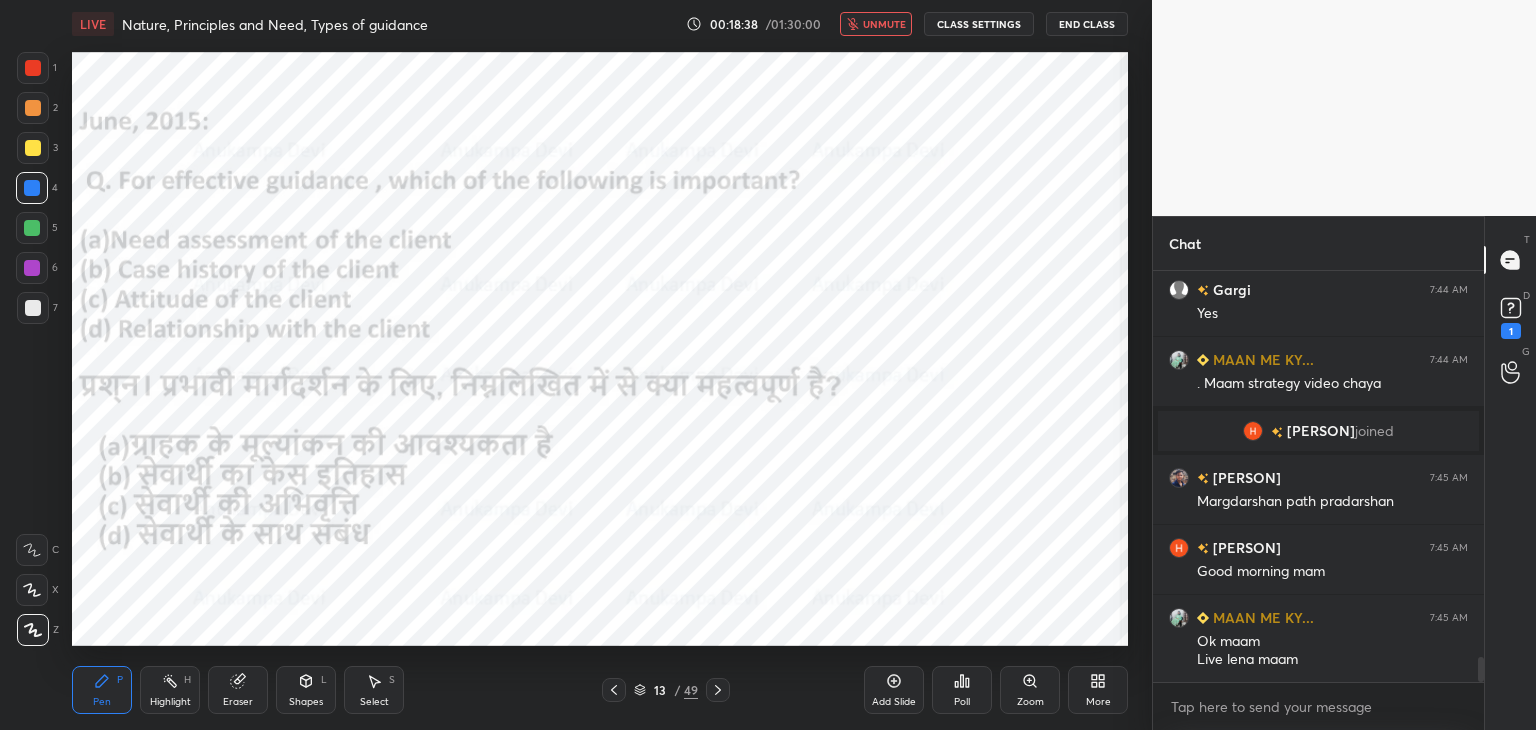 click on "unmute" at bounding box center (884, 24) 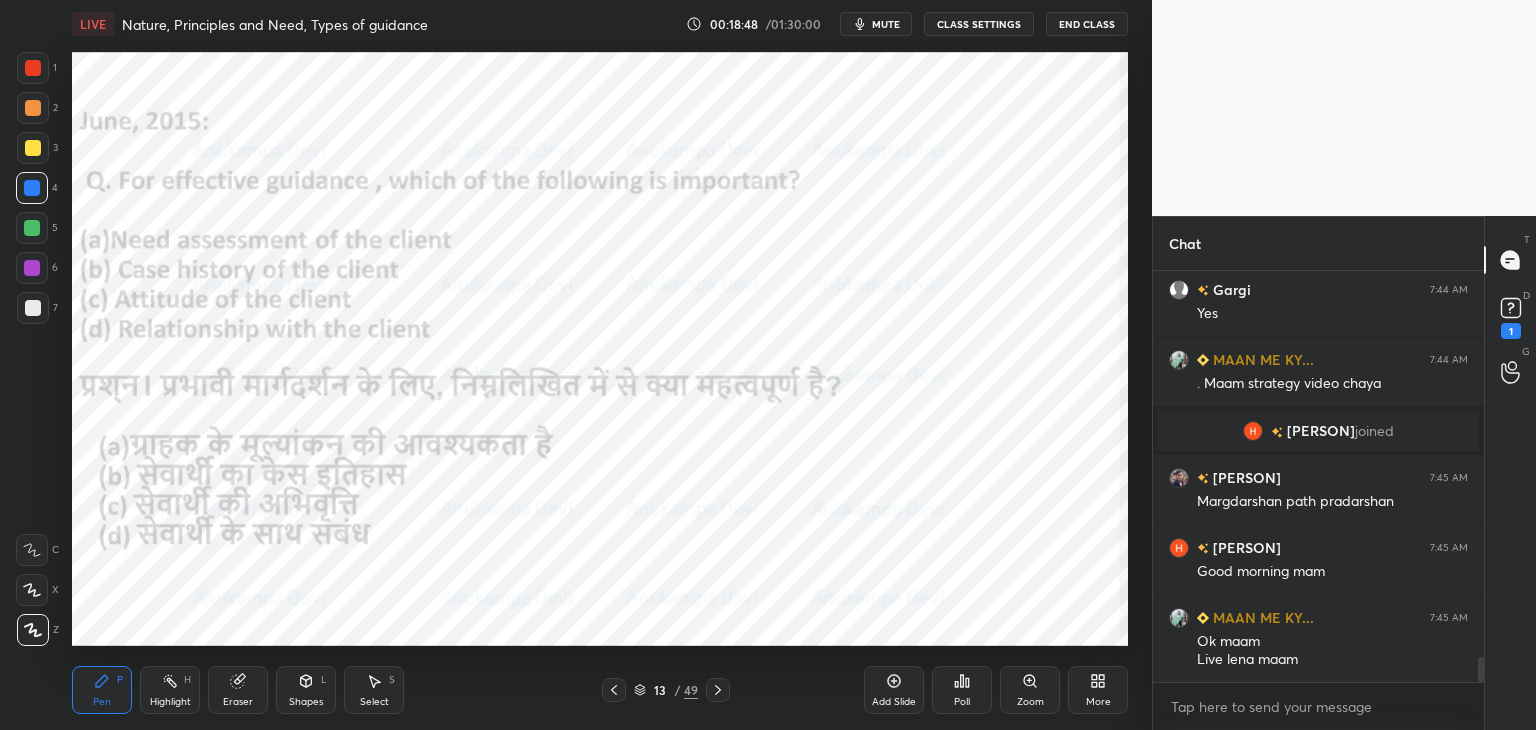 click 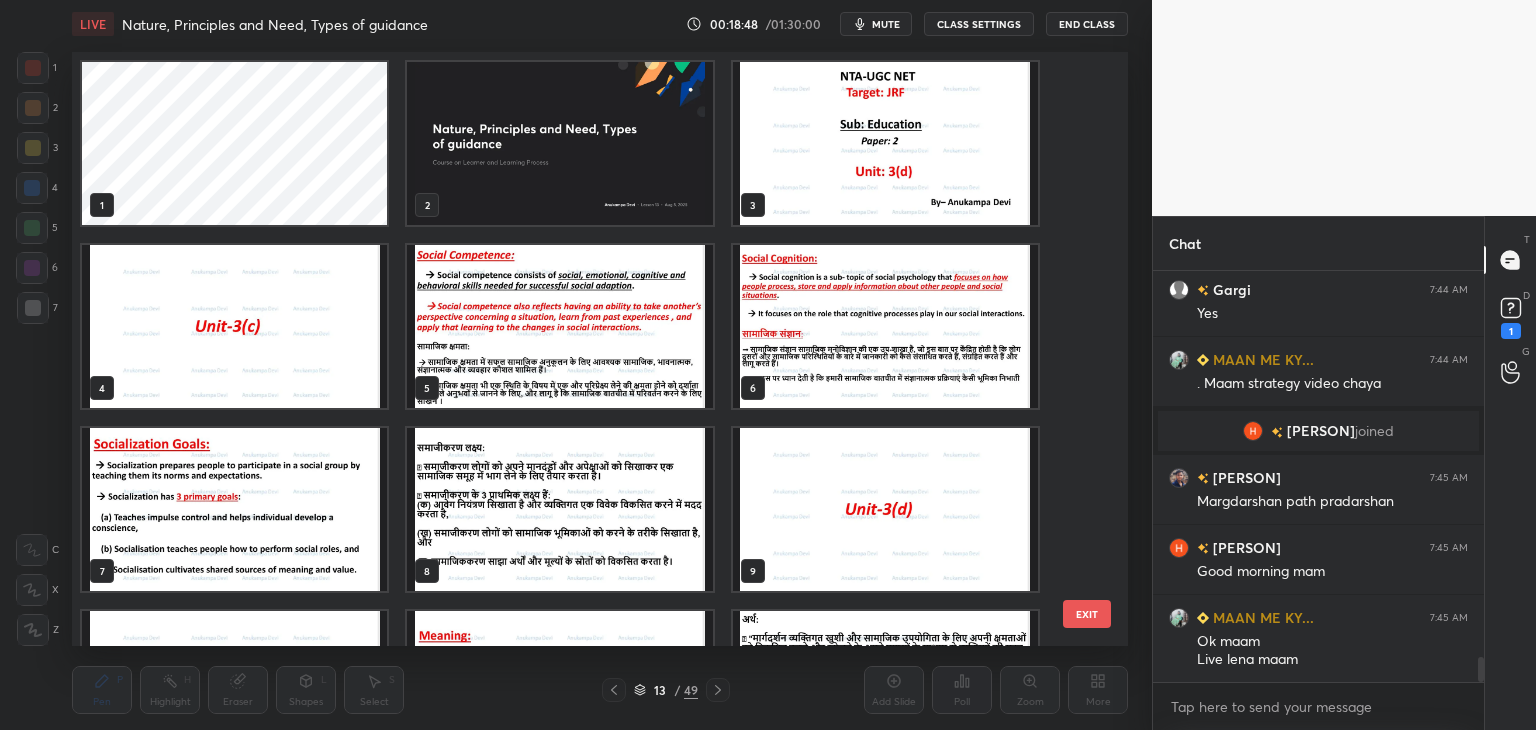 scroll, scrollTop: 320, scrollLeft: 0, axis: vertical 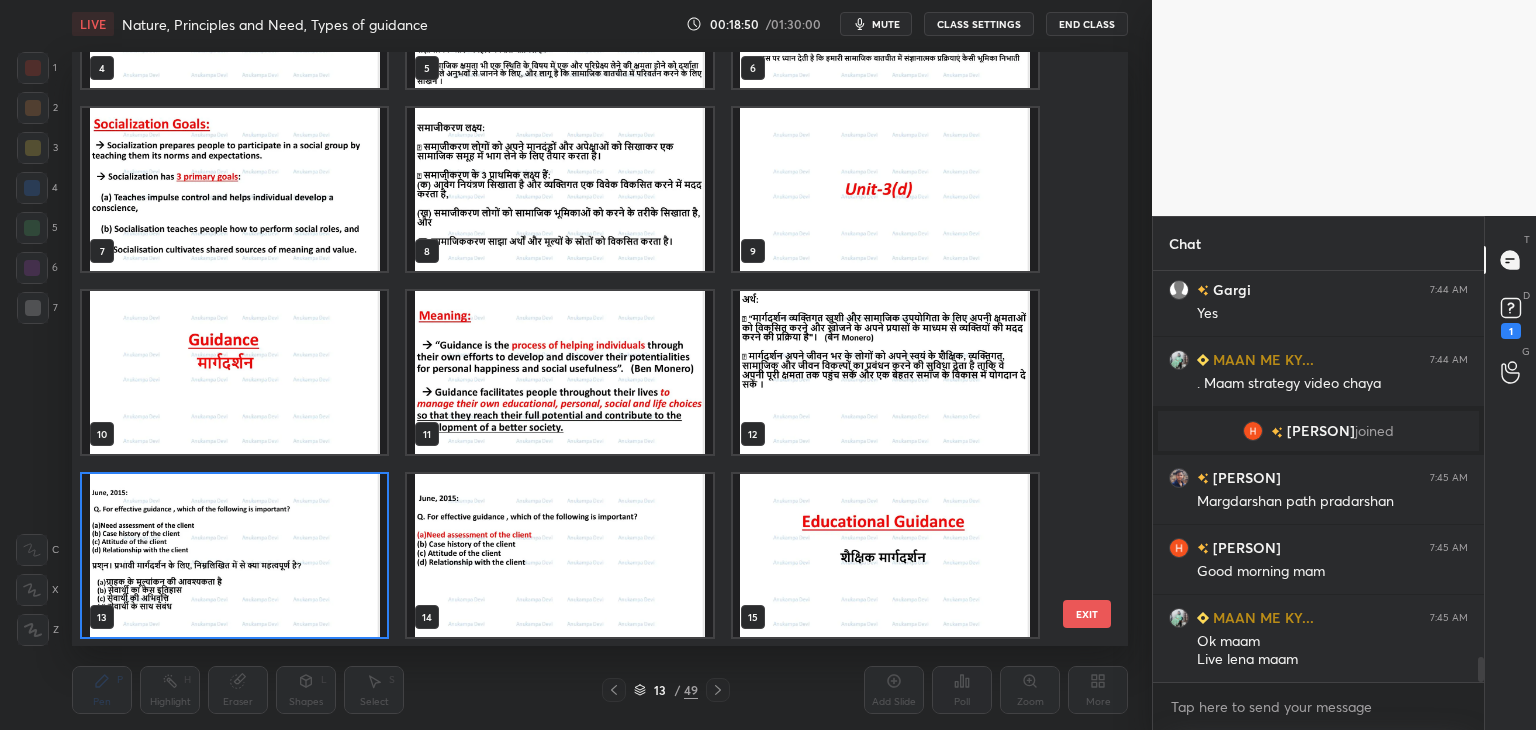 click at bounding box center (234, 555) 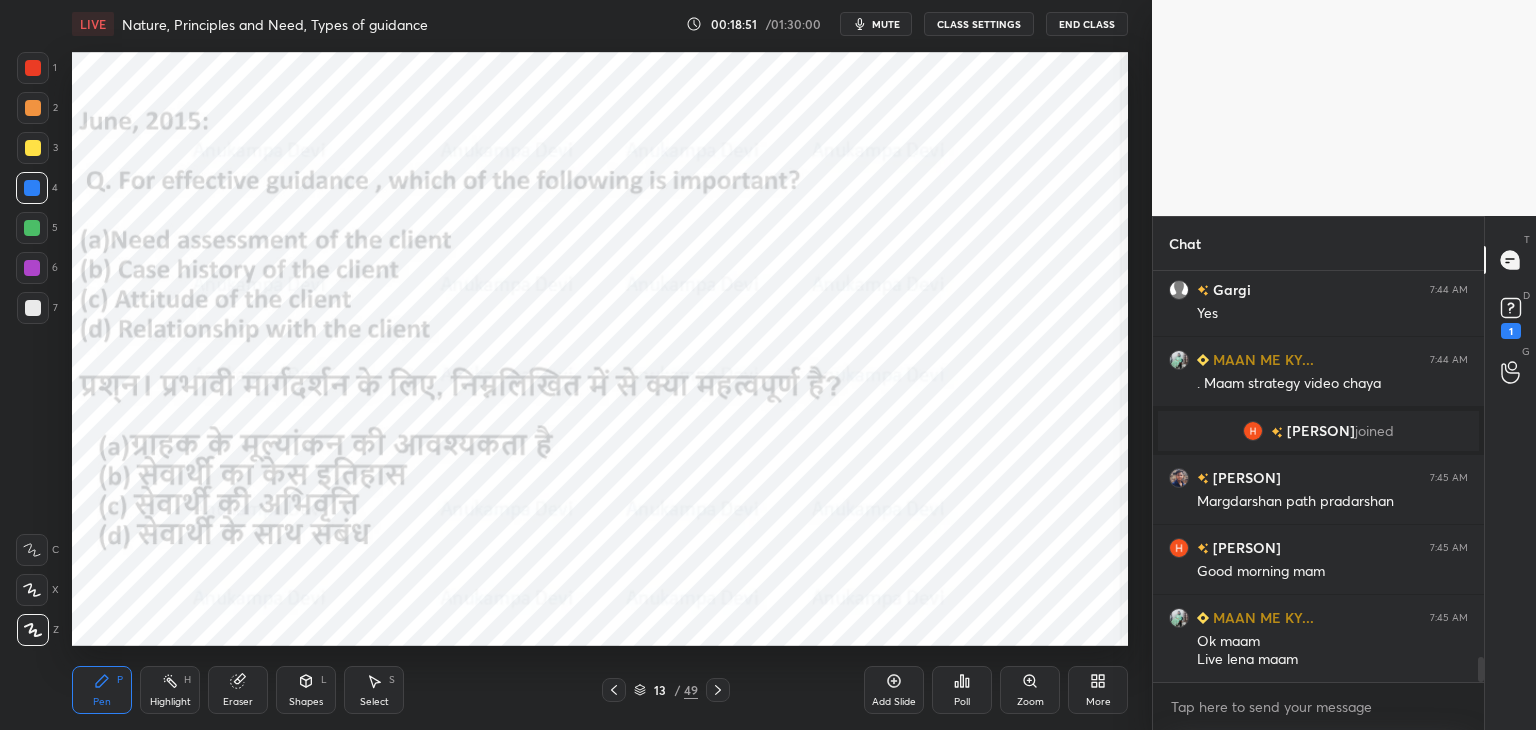 scroll, scrollTop: 6528, scrollLeft: 0, axis: vertical 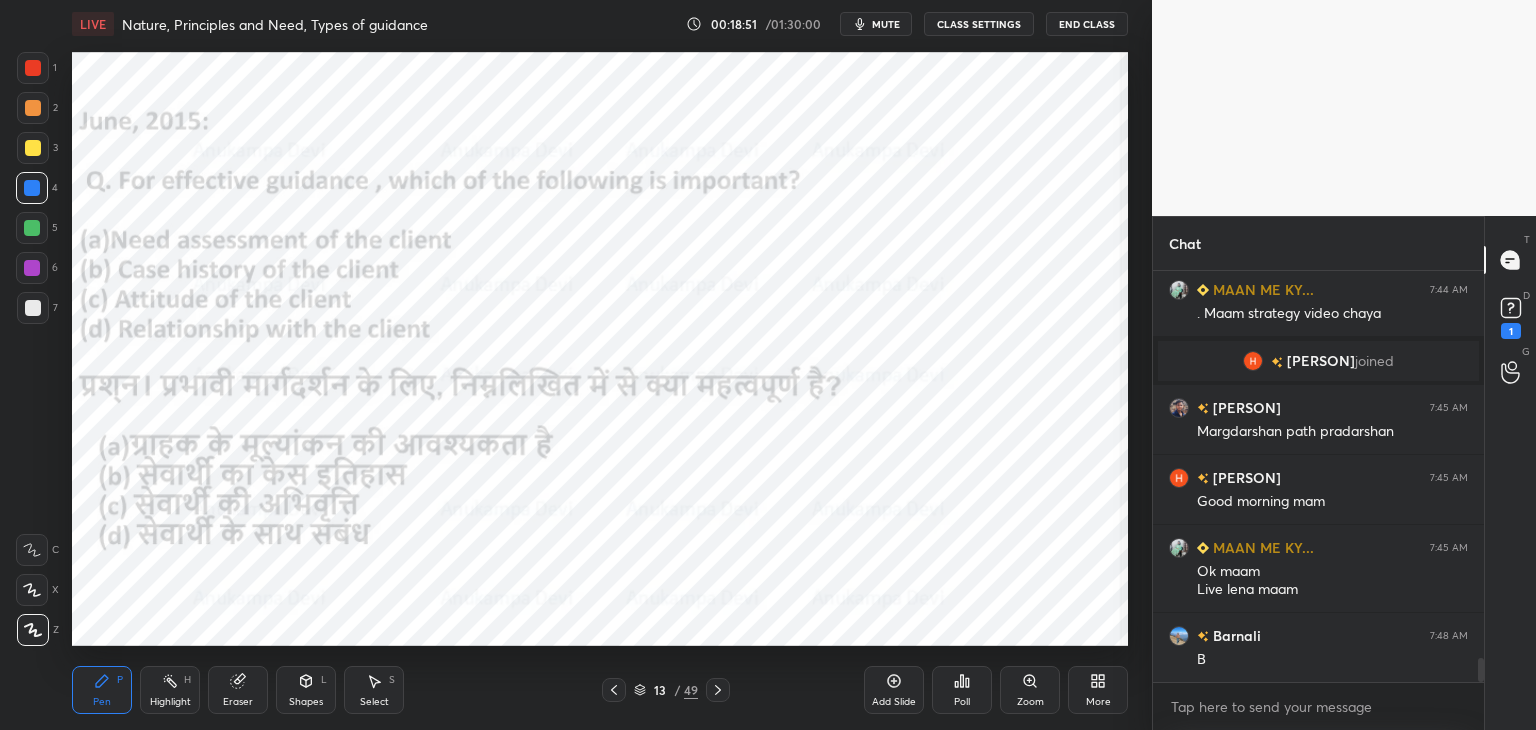 click on "mute" at bounding box center (886, 24) 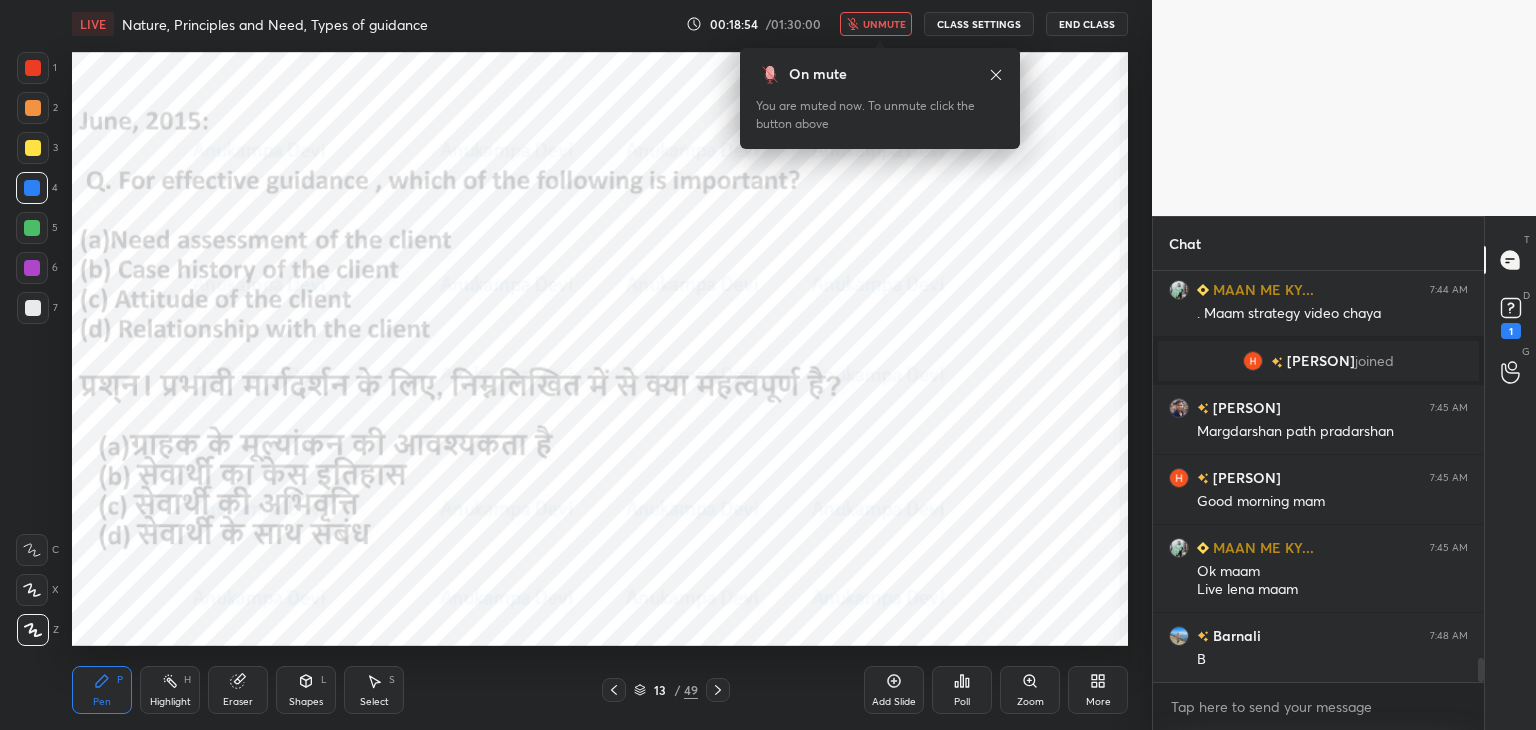 click on "unmute" at bounding box center (884, 24) 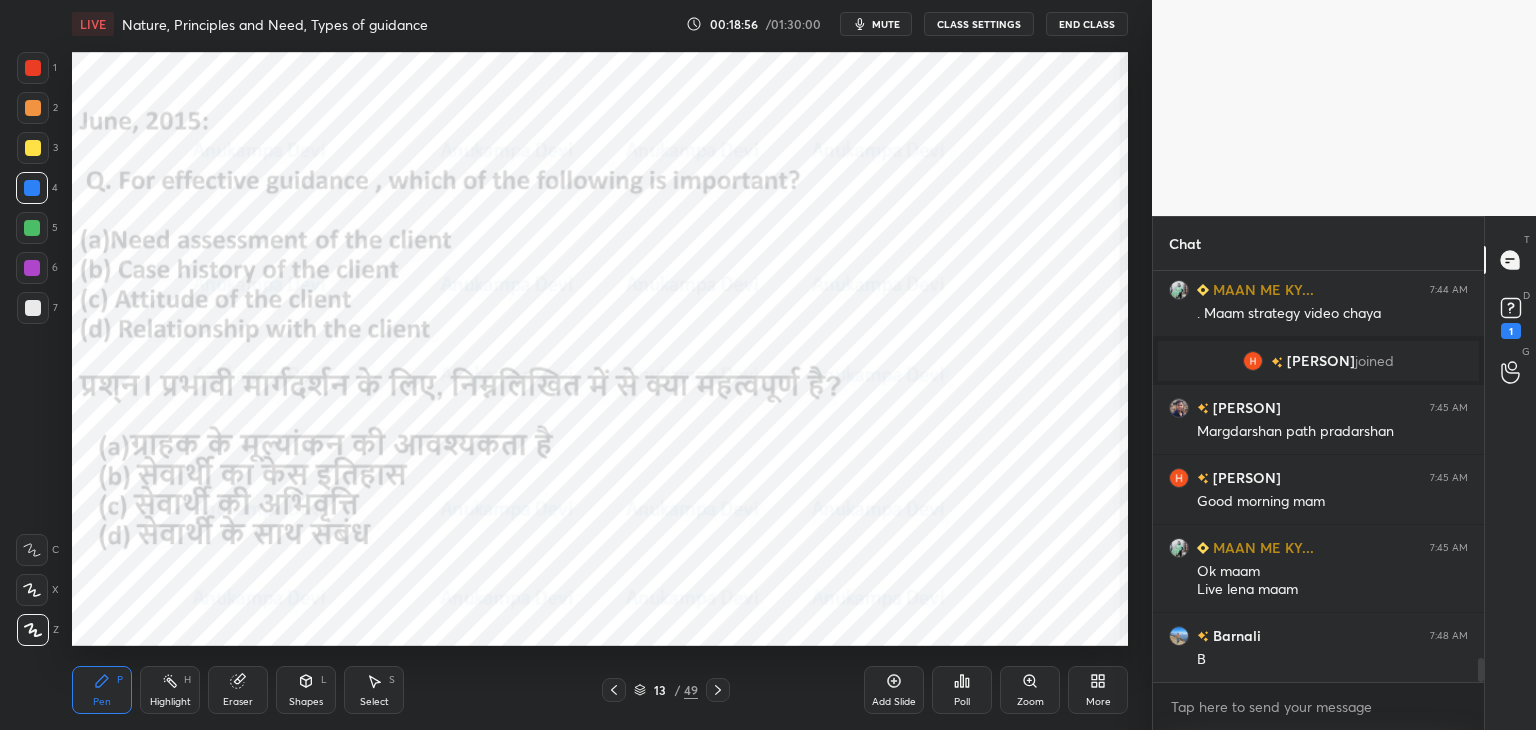 click on "Poll" at bounding box center [962, 702] 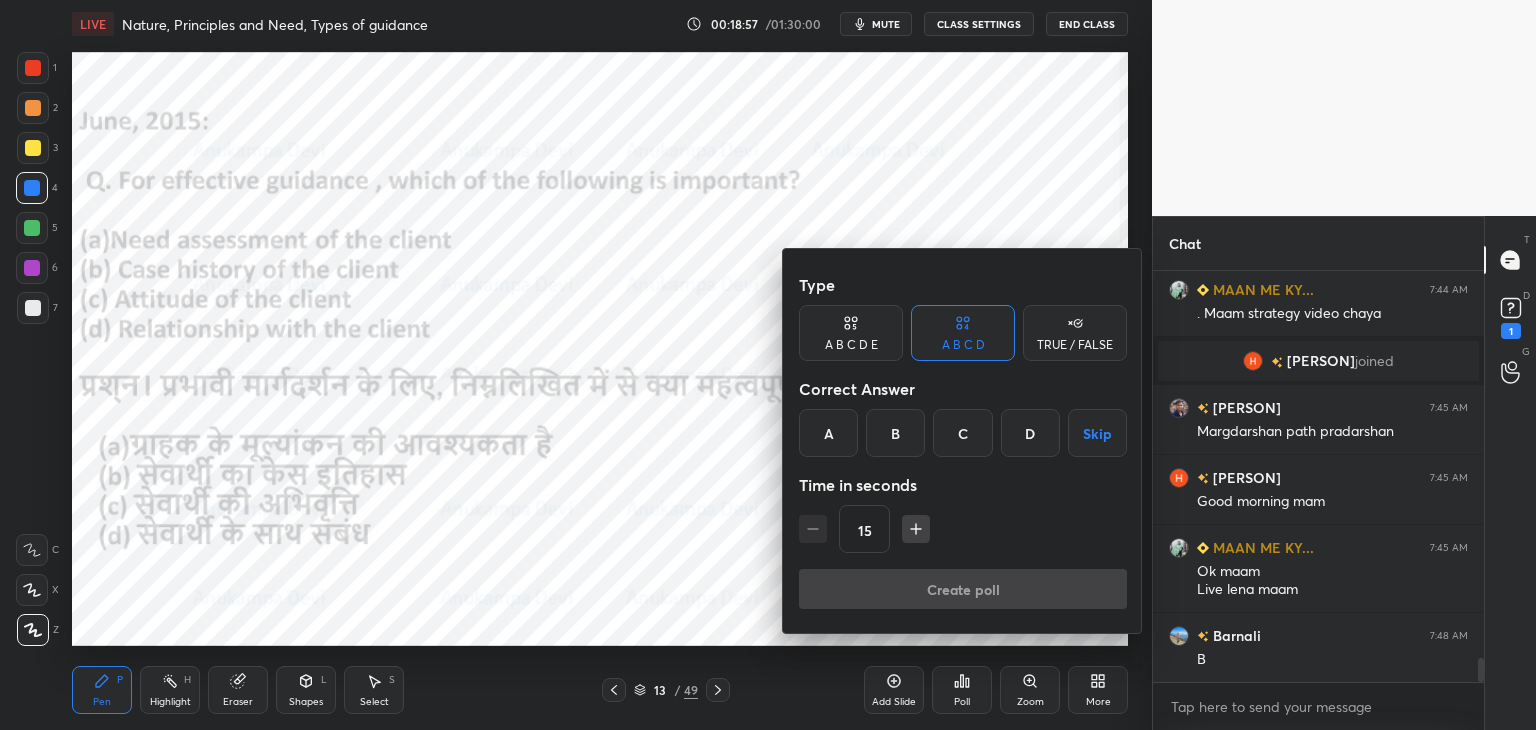 click on "A" at bounding box center (828, 433) 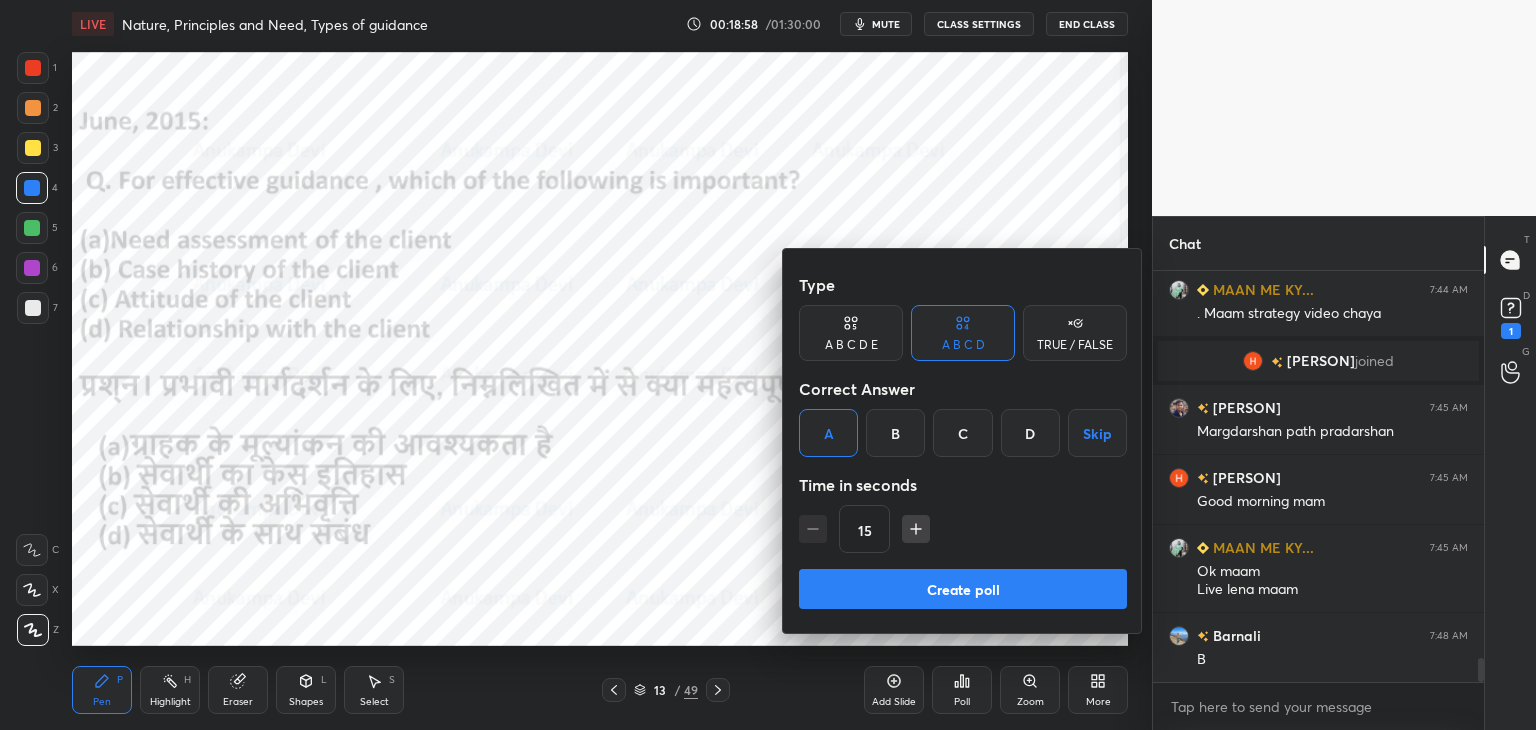 scroll, scrollTop: 365, scrollLeft: 325, axis: both 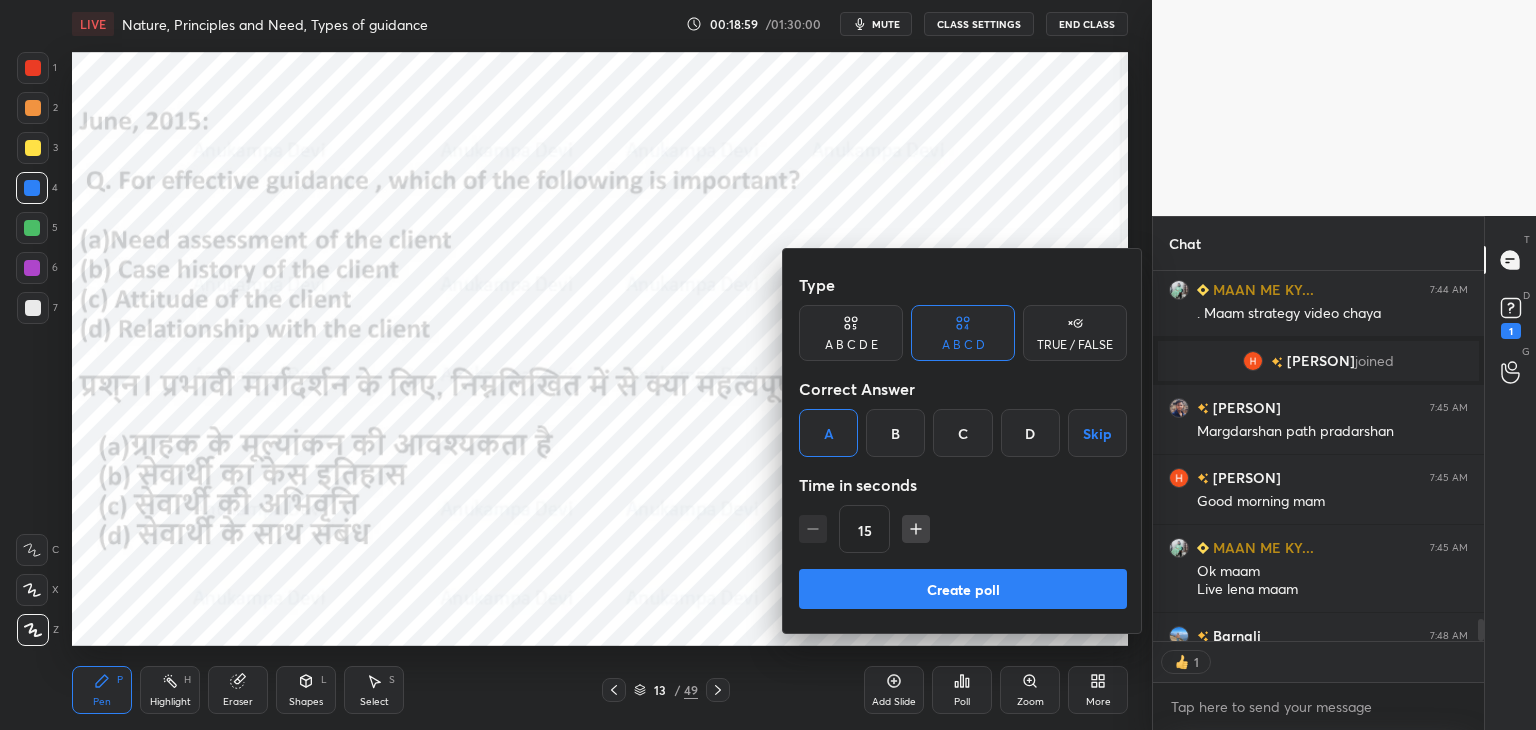 click on "Create poll" at bounding box center [963, 589] 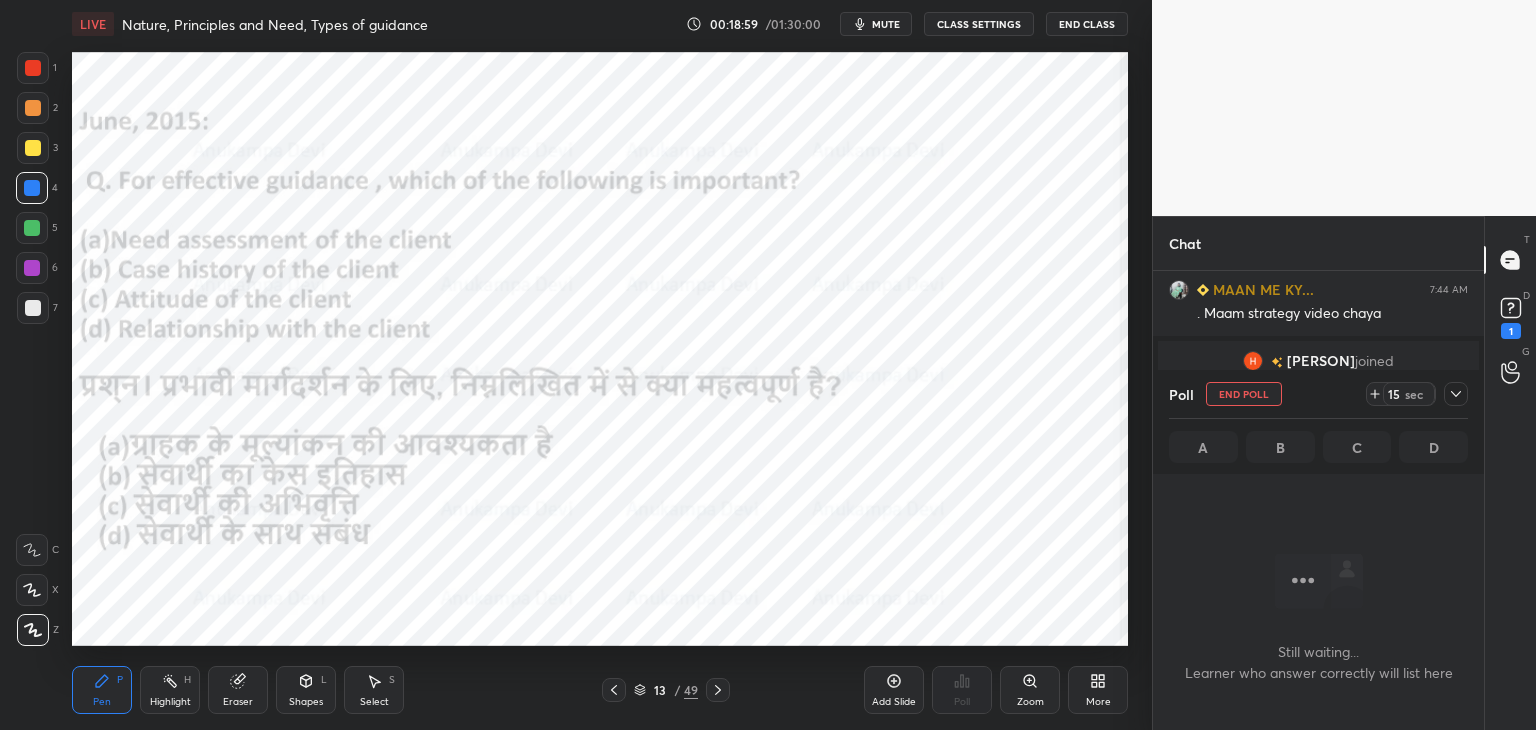 scroll, scrollTop: 266, scrollLeft: 325, axis: both 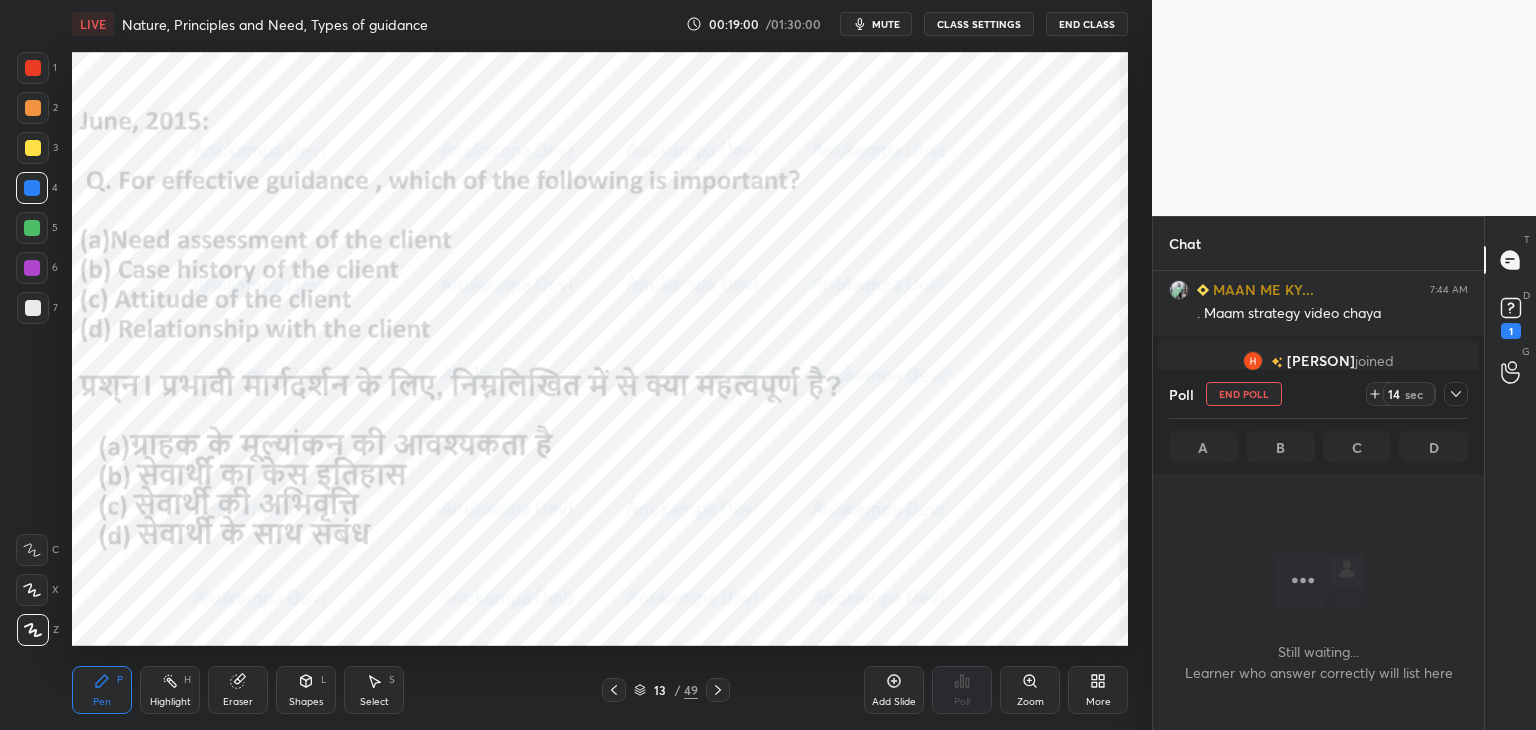 click on "mute" at bounding box center [886, 24] 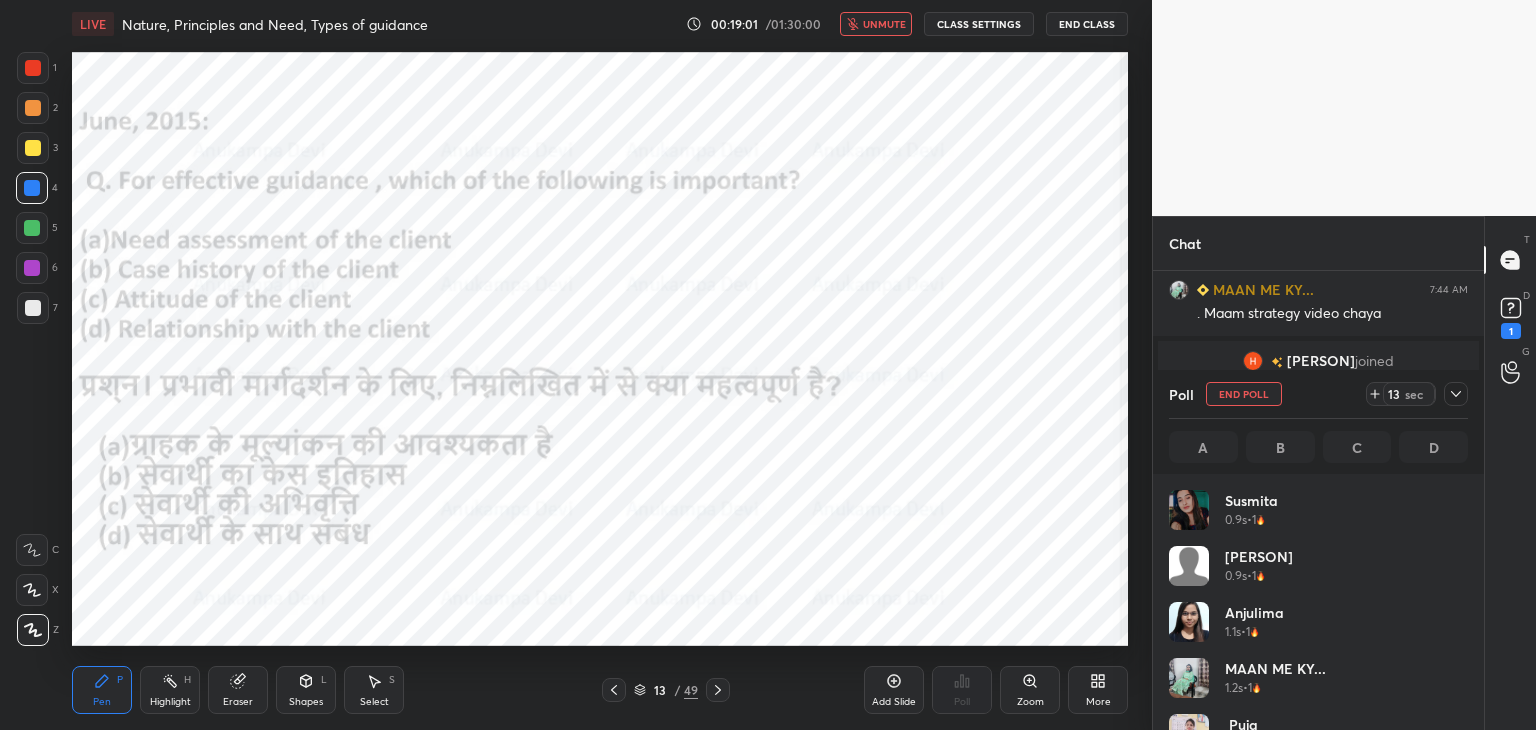 scroll, scrollTop: 6, scrollLeft: 6, axis: both 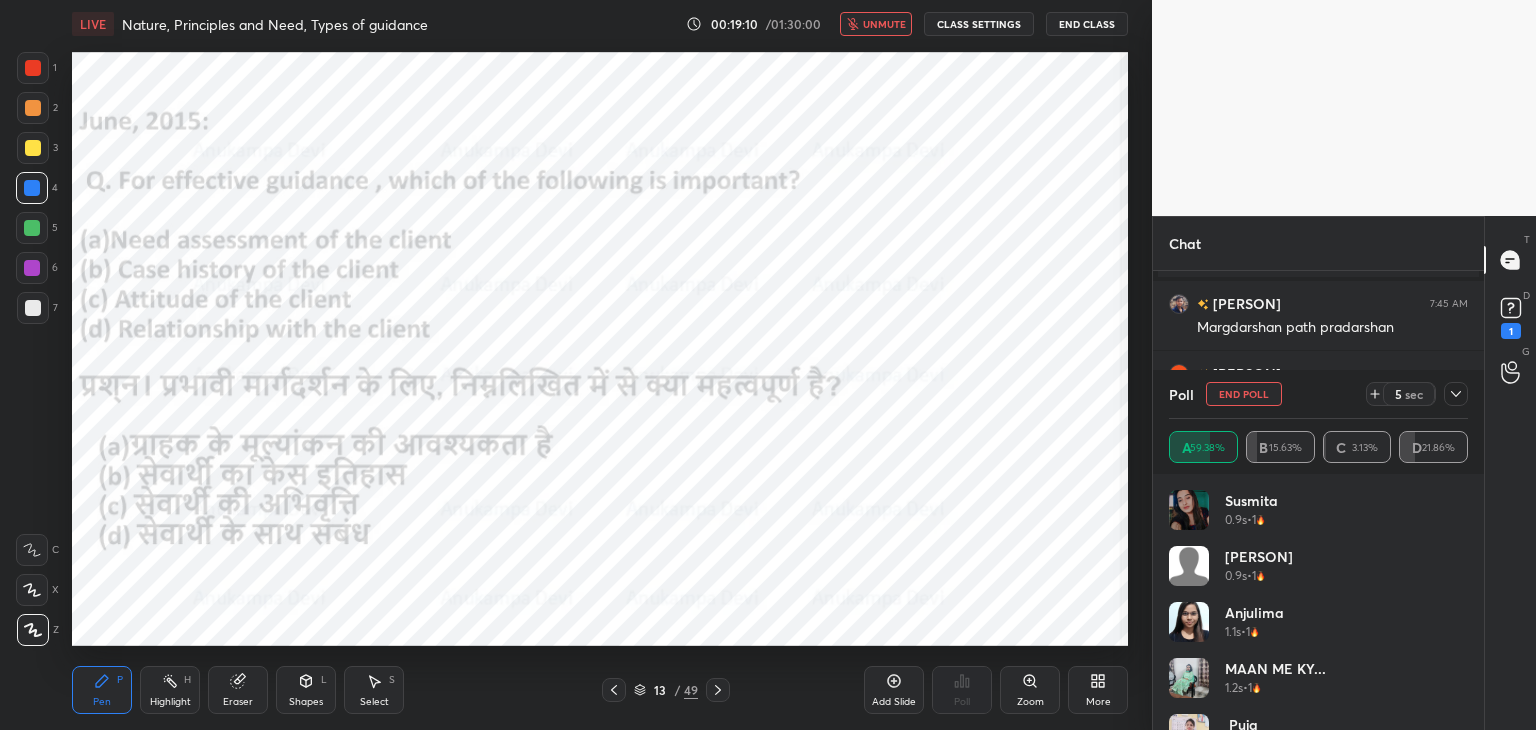 click on "unmute" at bounding box center (884, 24) 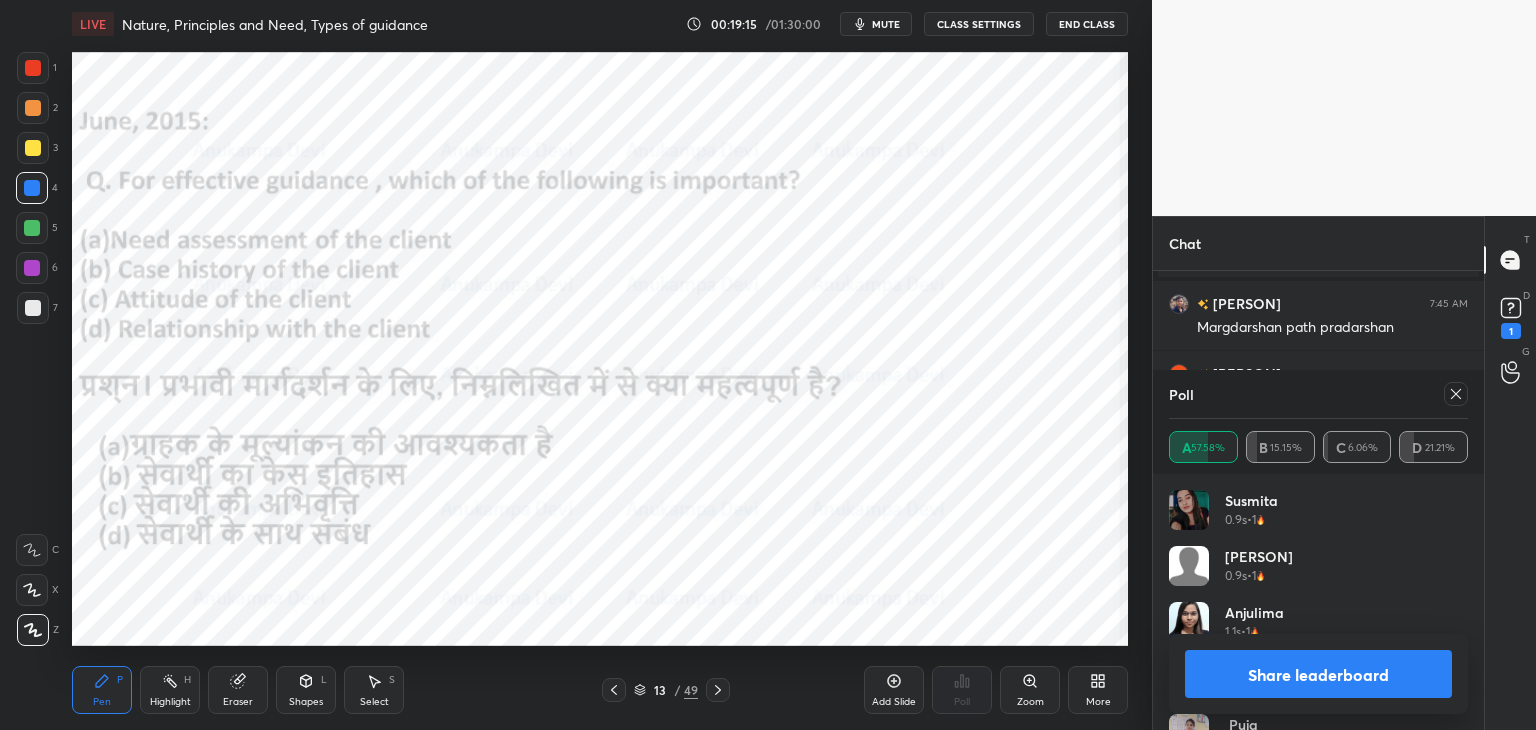 click on "mute" at bounding box center (886, 24) 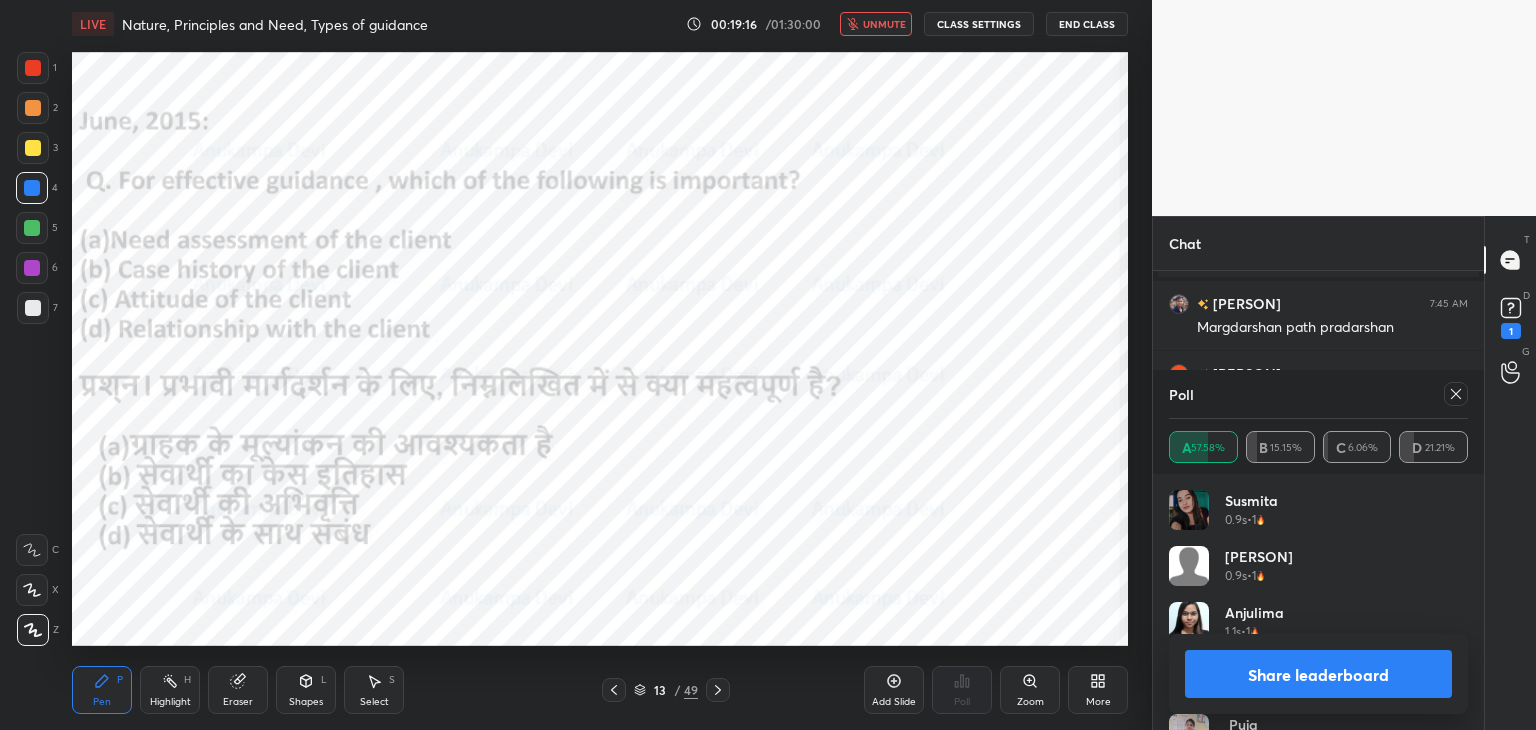 click 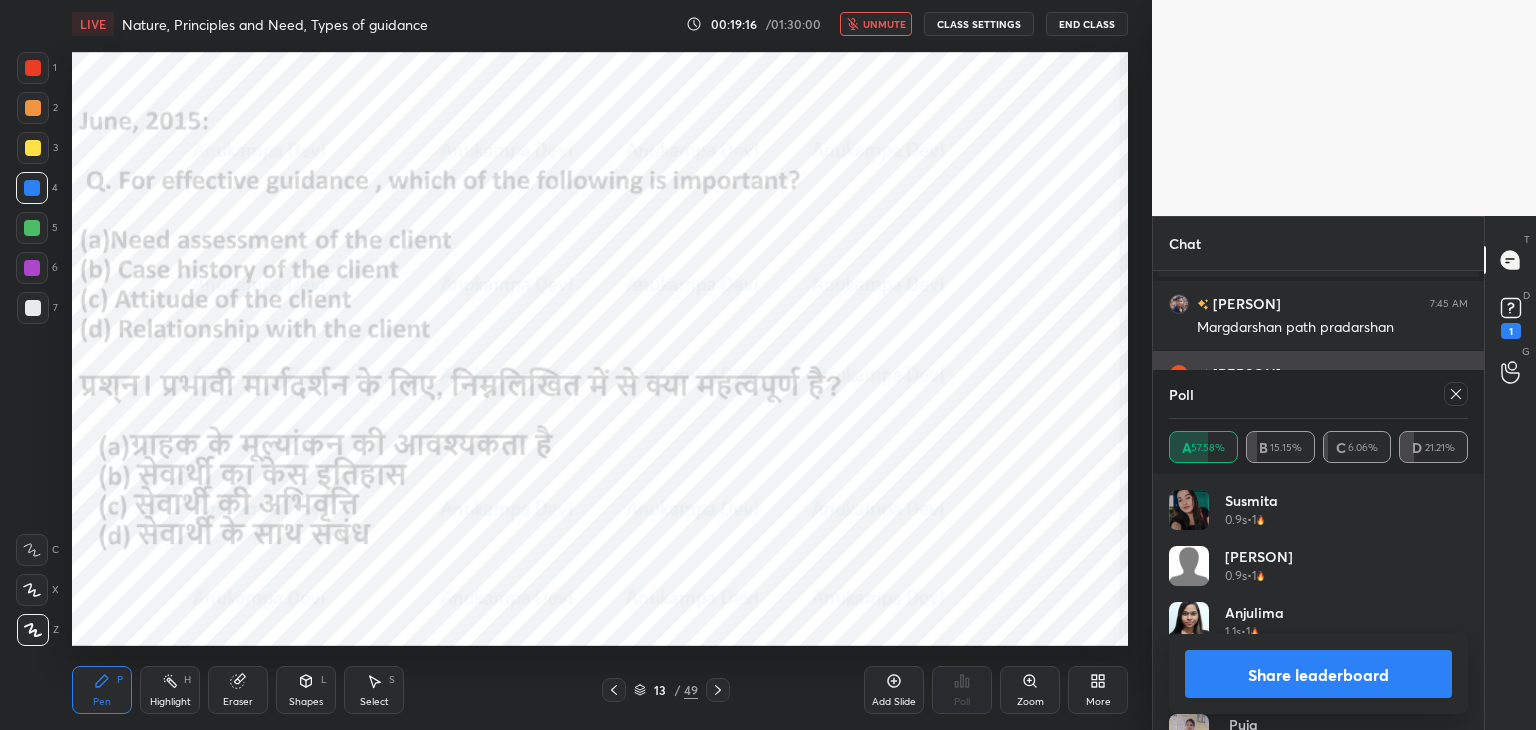 scroll, scrollTop: 152, scrollLeft: 293, axis: both 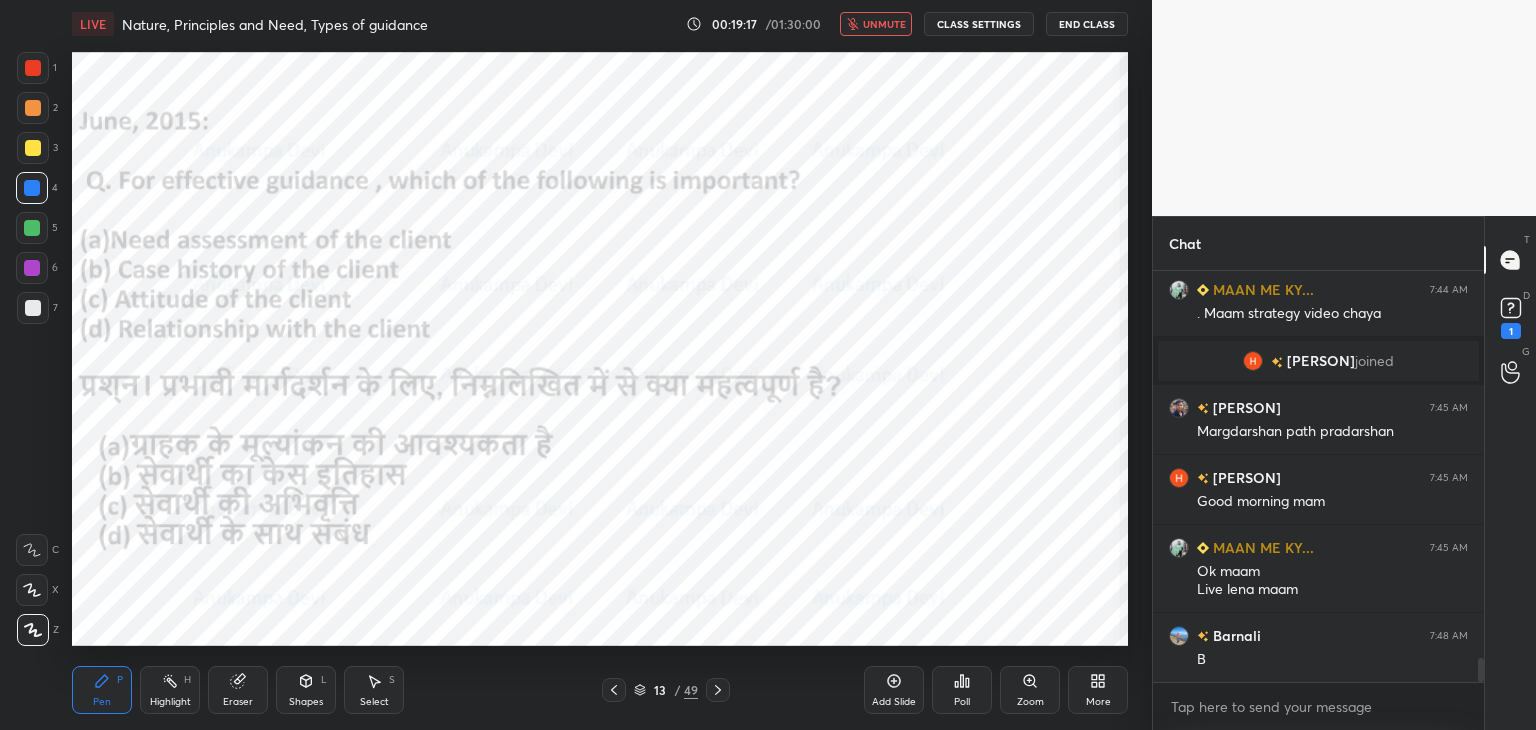 click on "unmute" at bounding box center (884, 24) 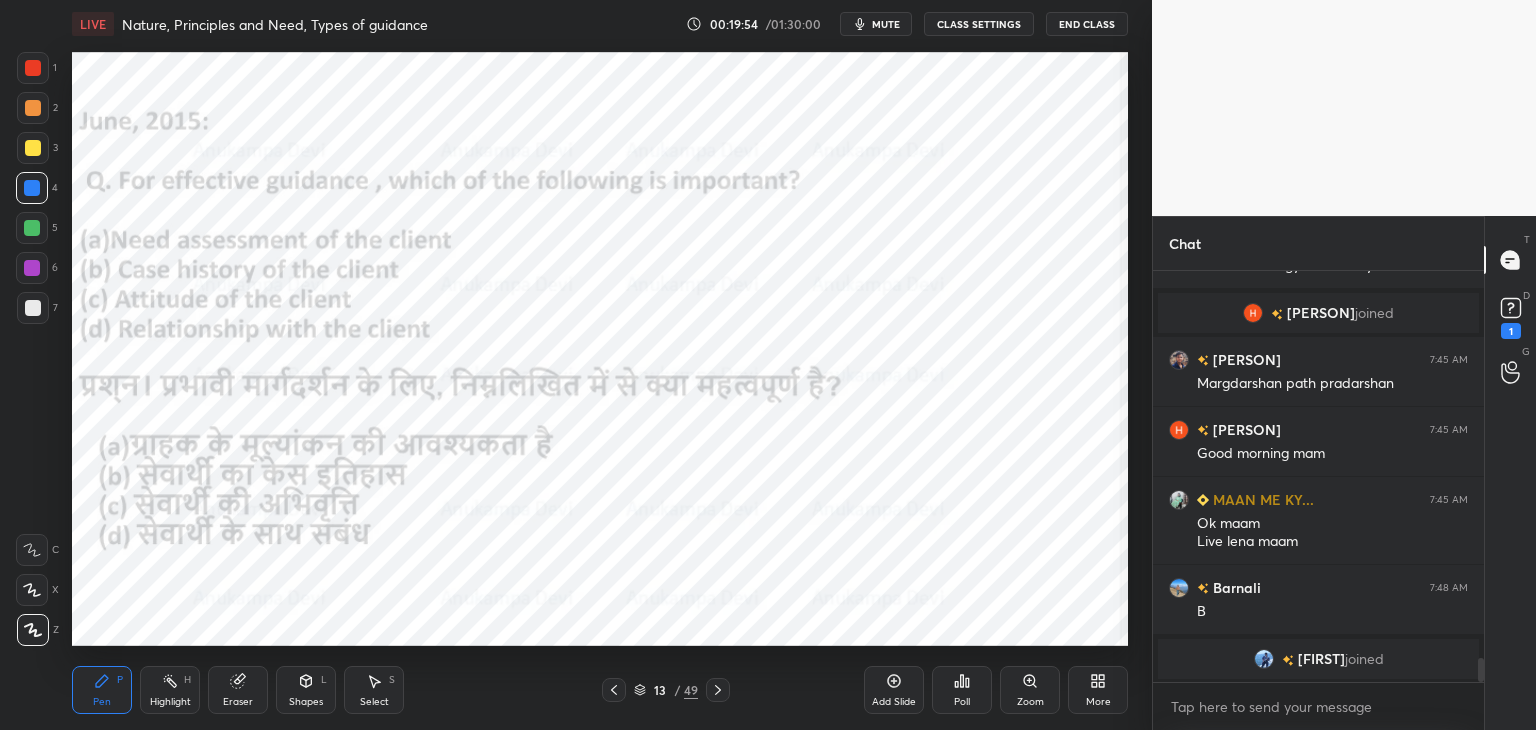 click on "mute" at bounding box center [886, 24] 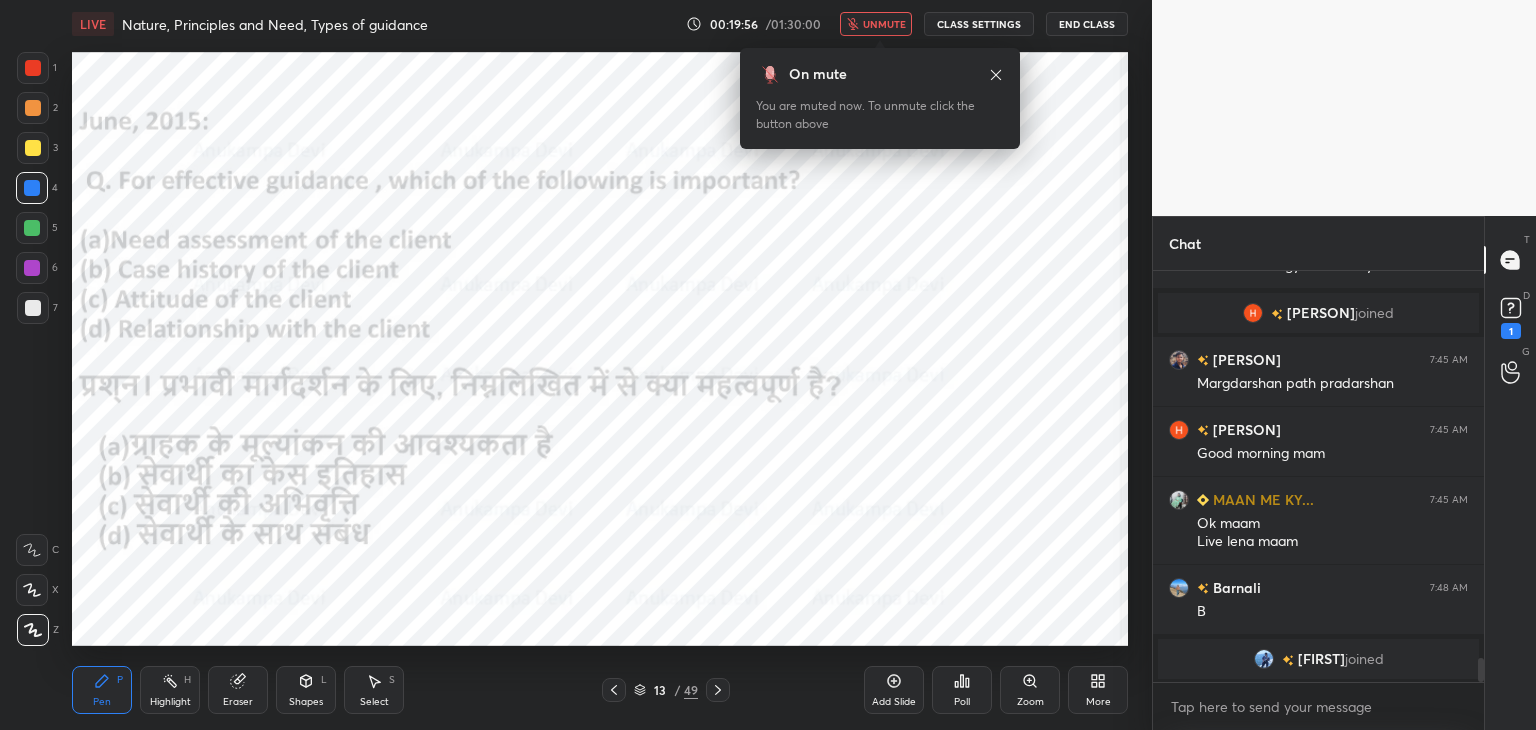 click on "unmute" at bounding box center (884, 24) 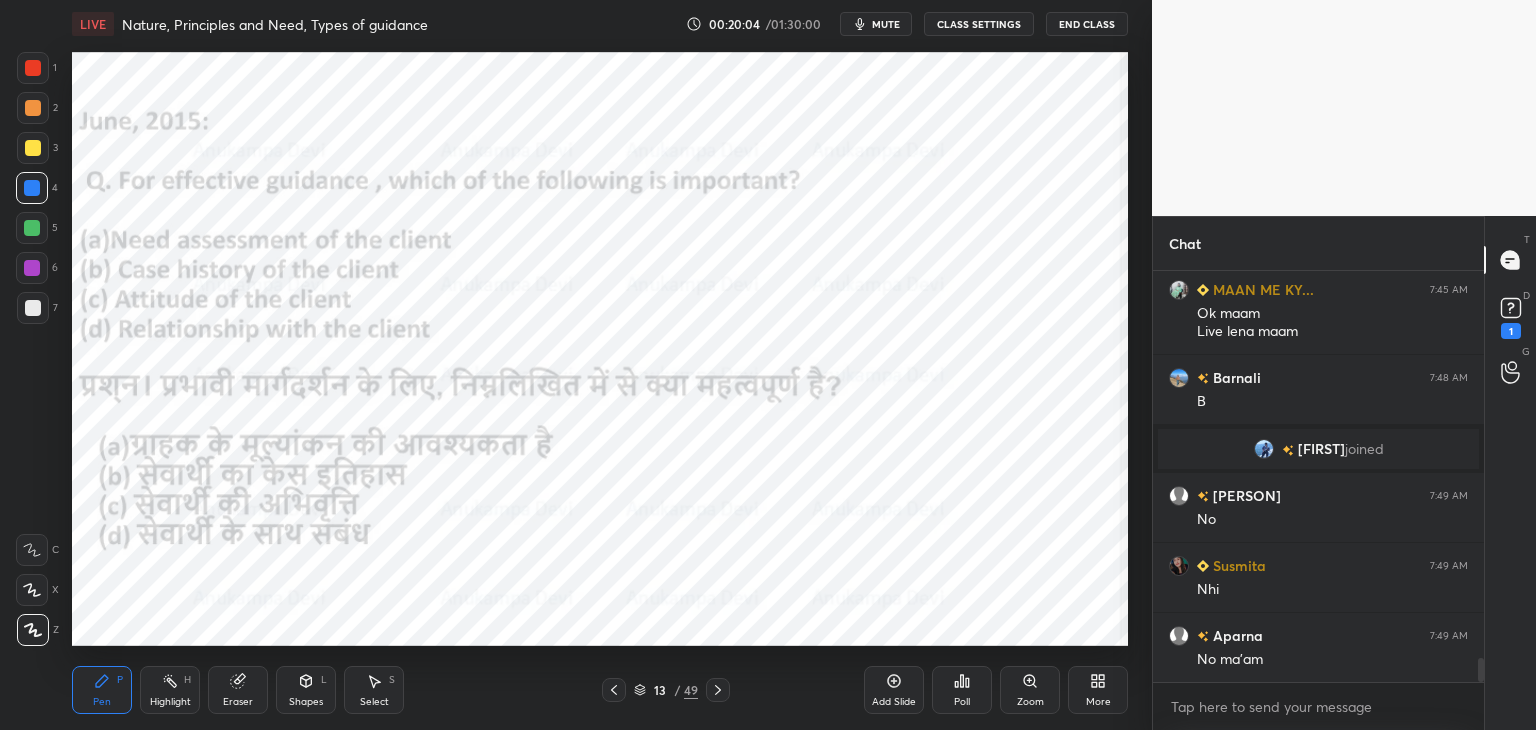 scroll, scrollTop: 6756, scrollLeft: 0, axis: vertical 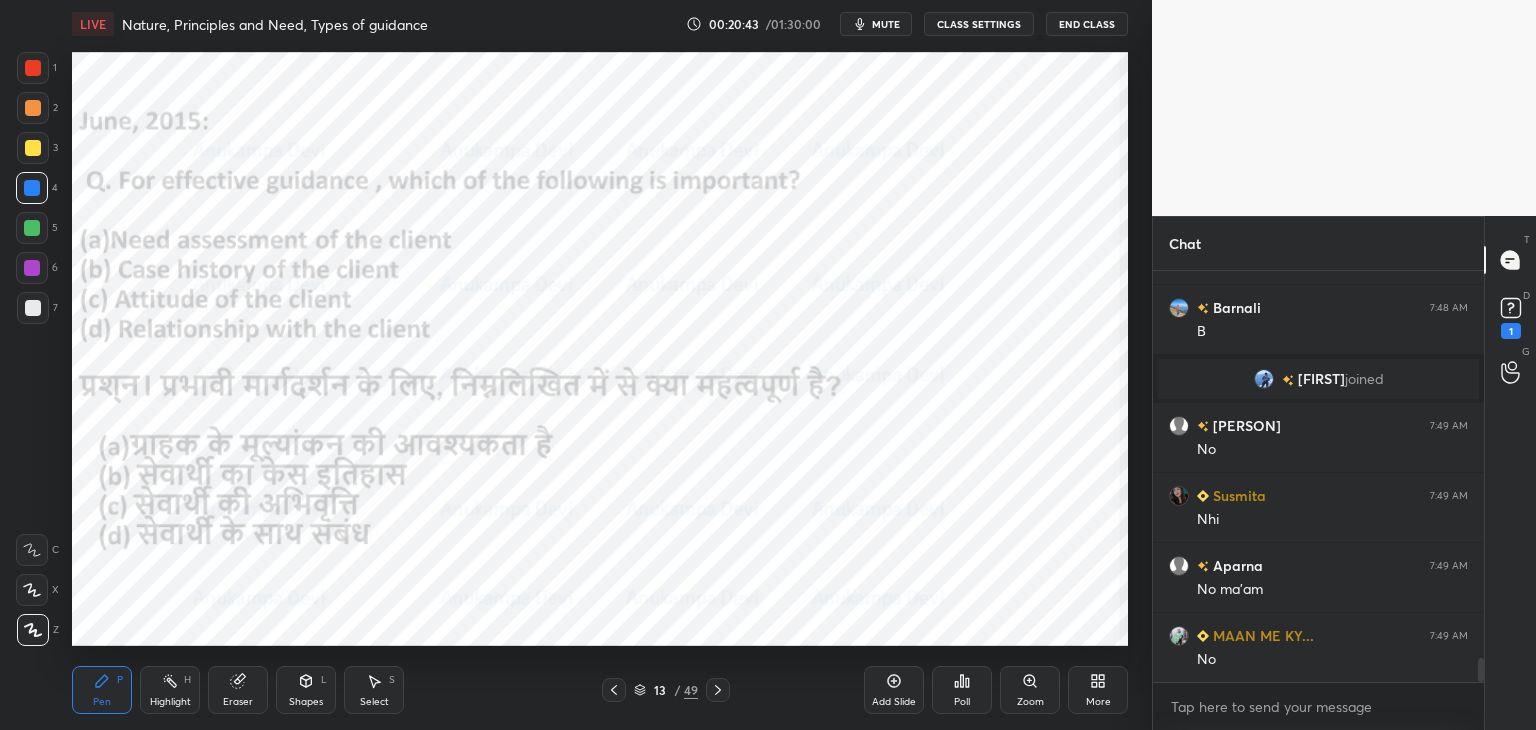 click 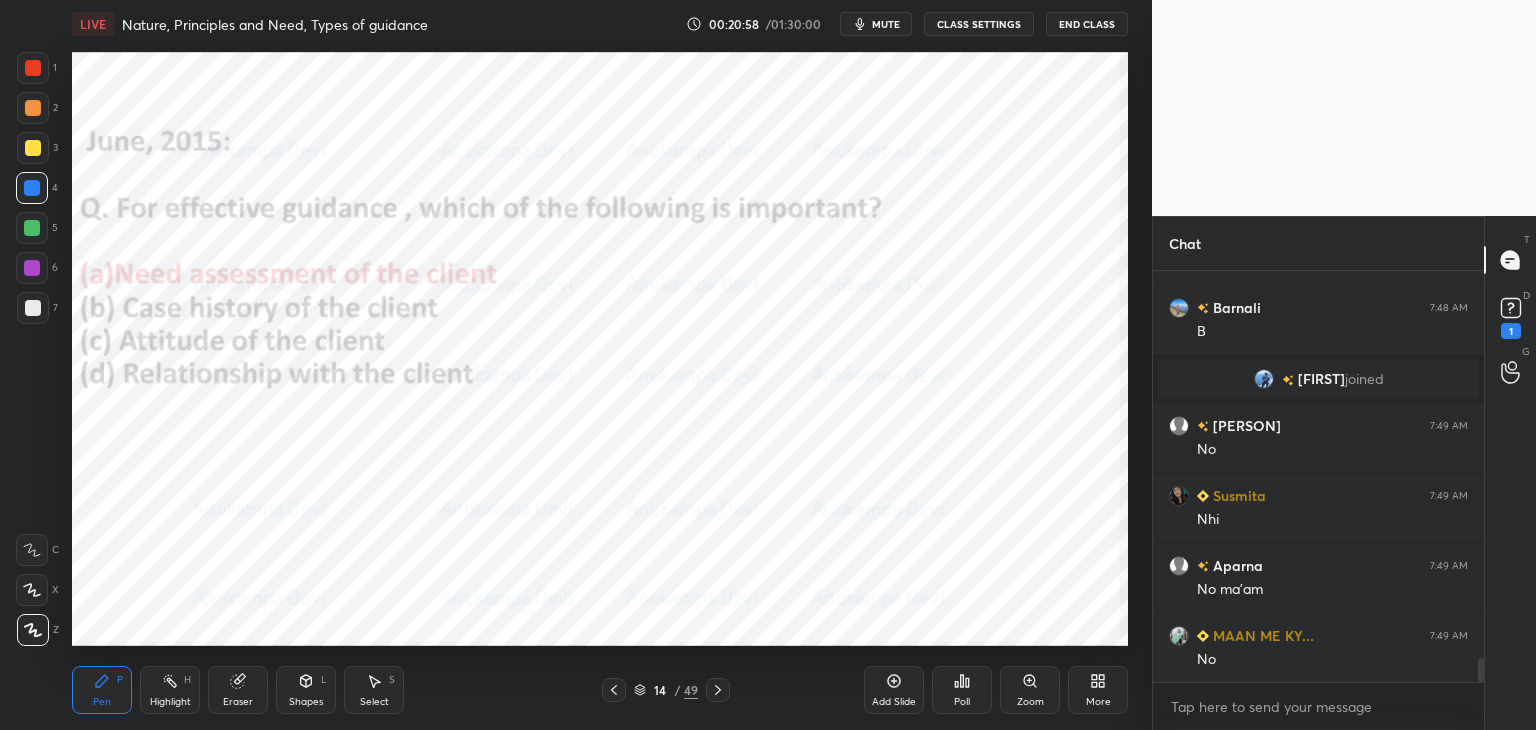 click 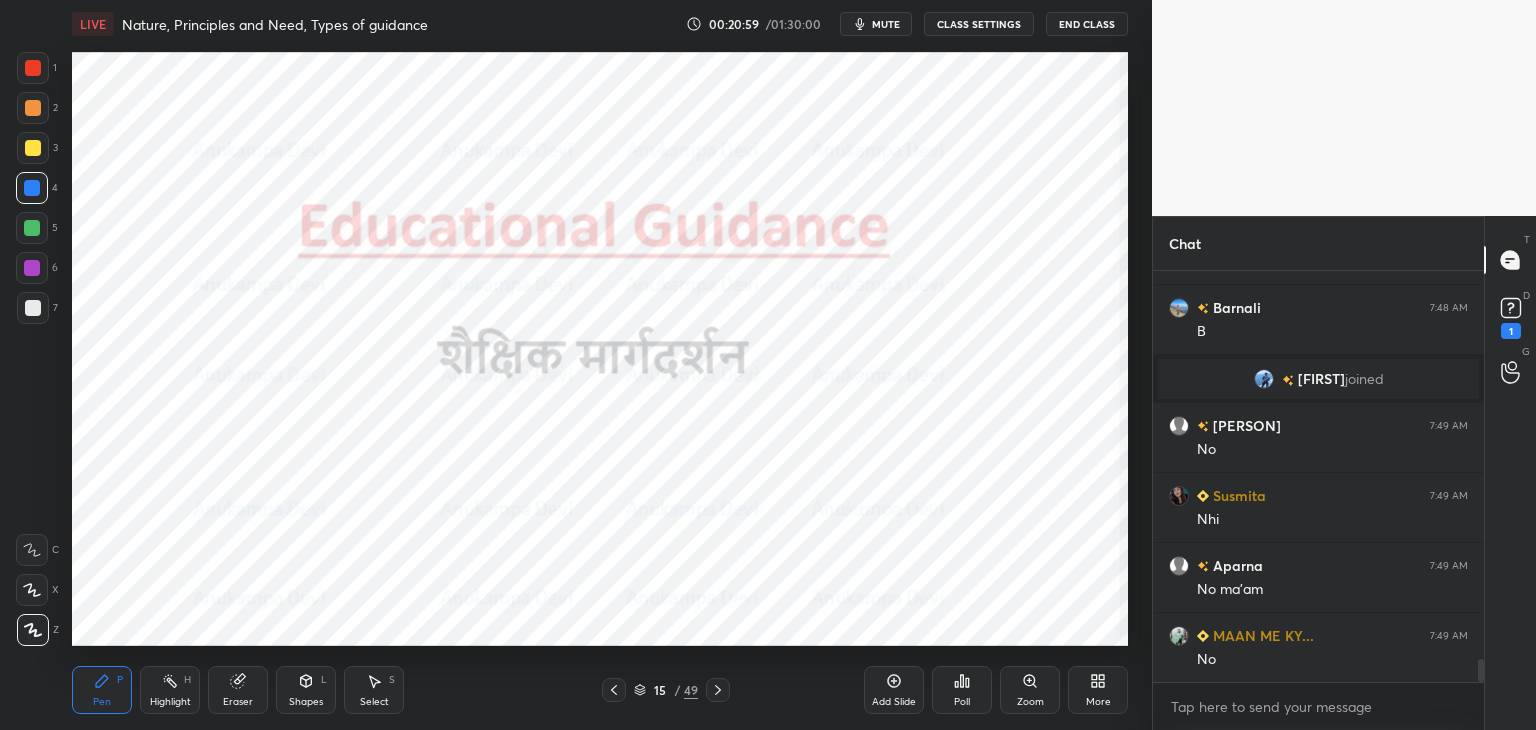 scroll, scrollTop: 6826, scrollLeft: 0, axis: vertical 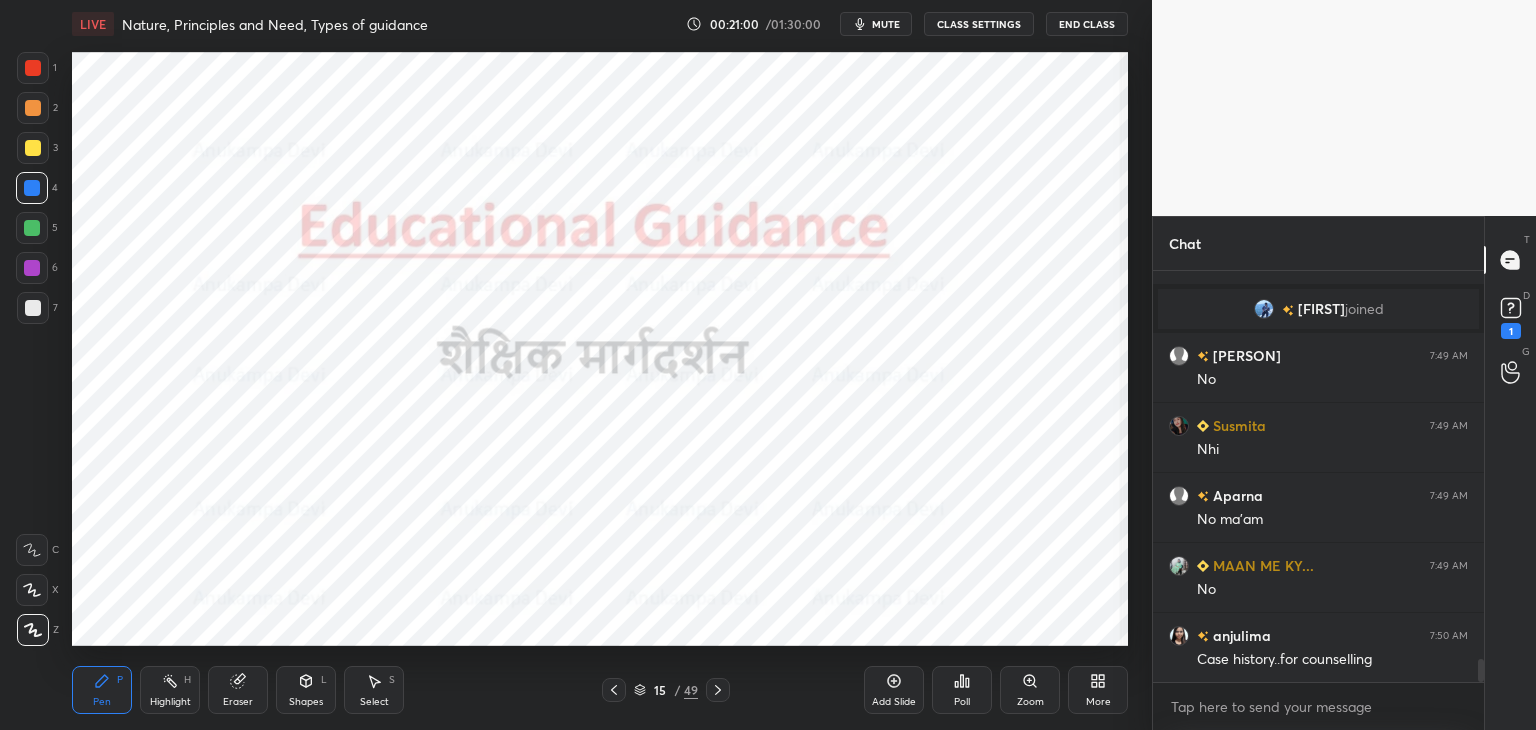 click at bounding box center [32, 268] 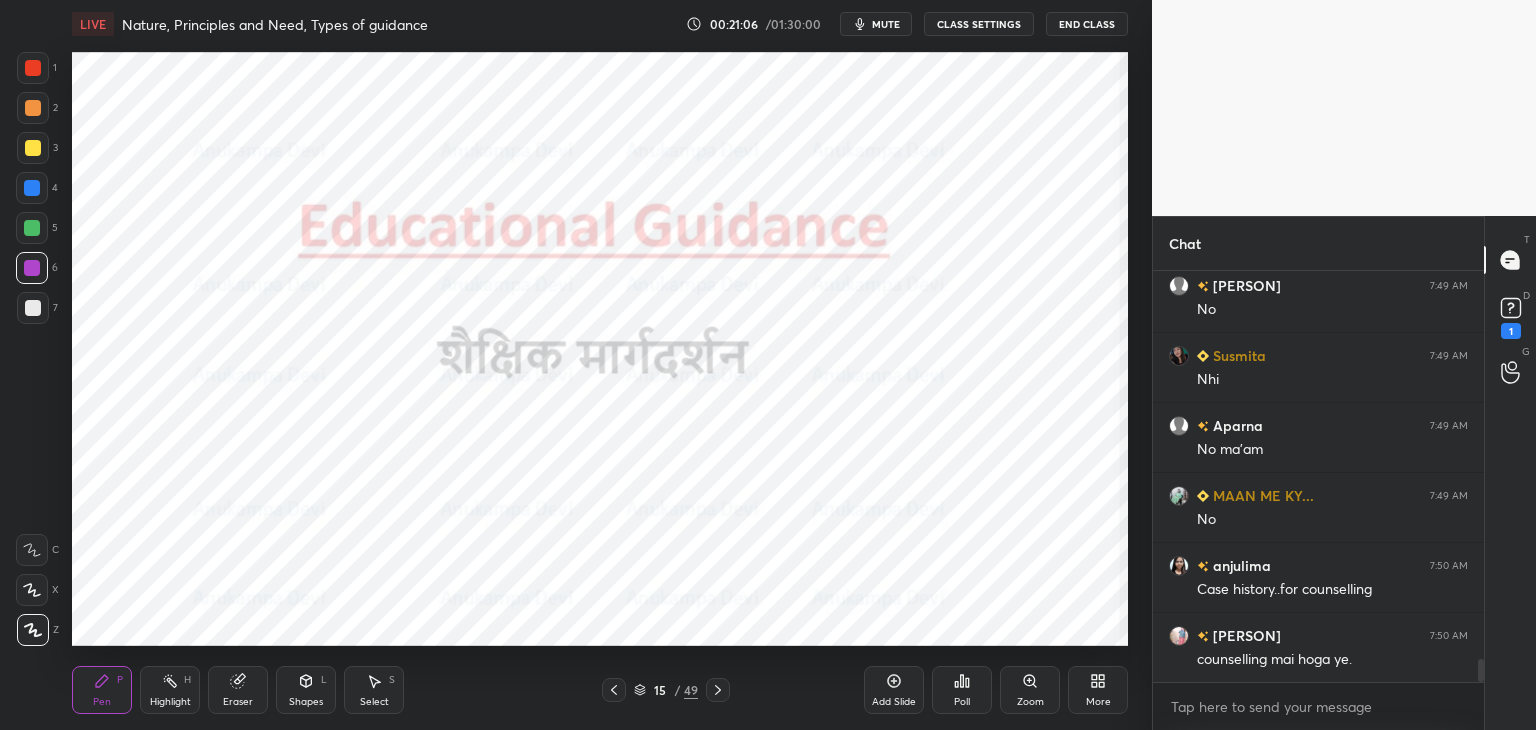 scroll, scrollTop: 6966, scrollLeft: 0, axis: vertical 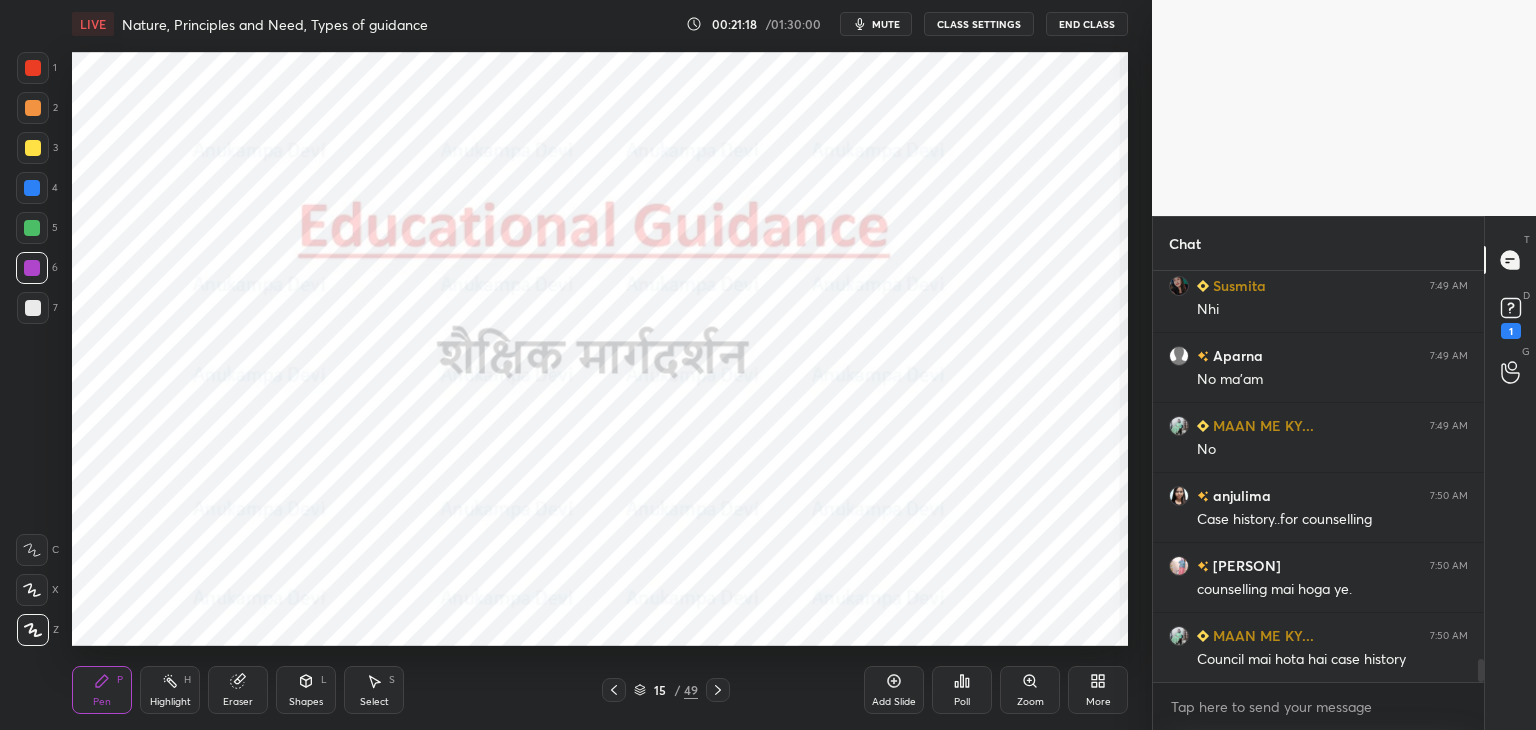 click 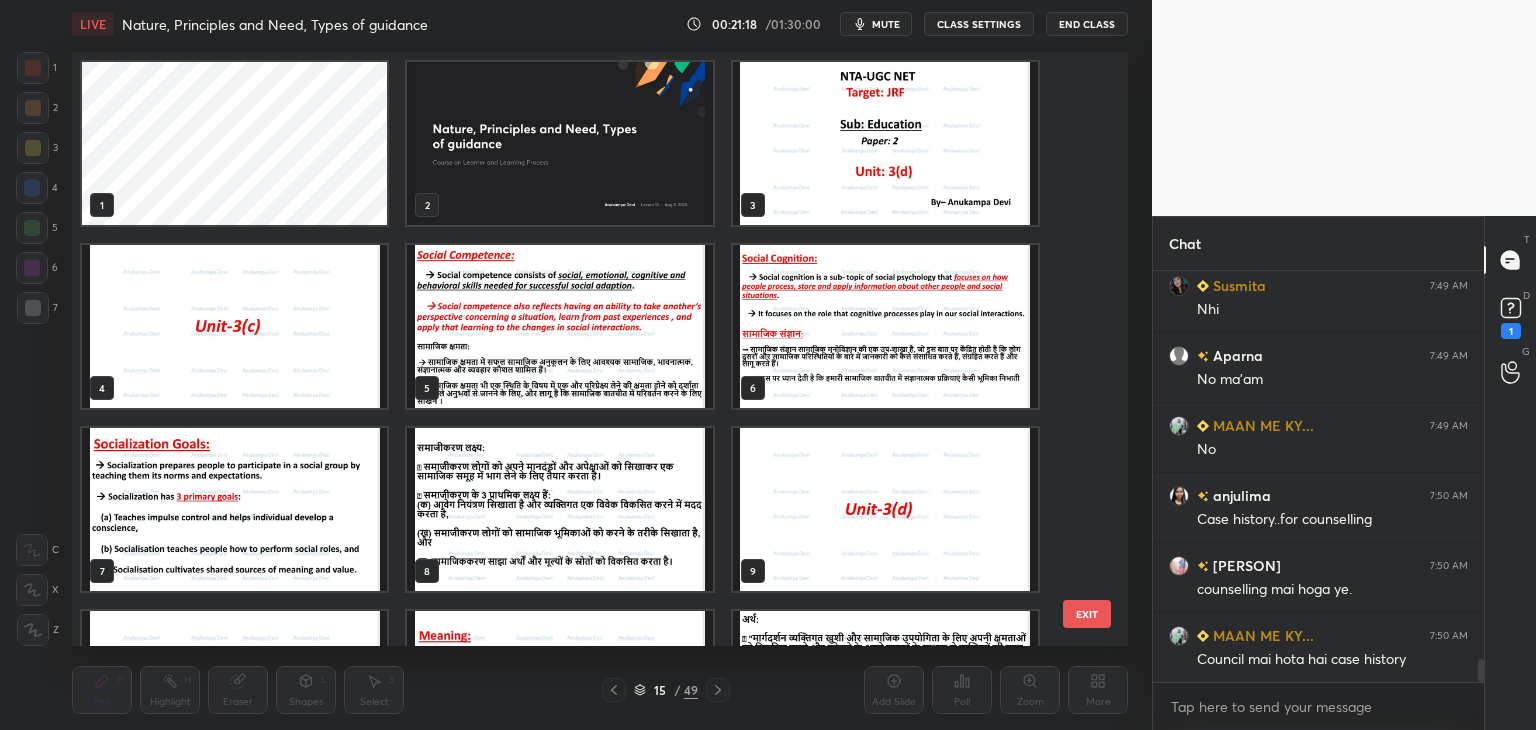 scroll, scrollTop: 320, scrollLeft: 0, axis: vertical 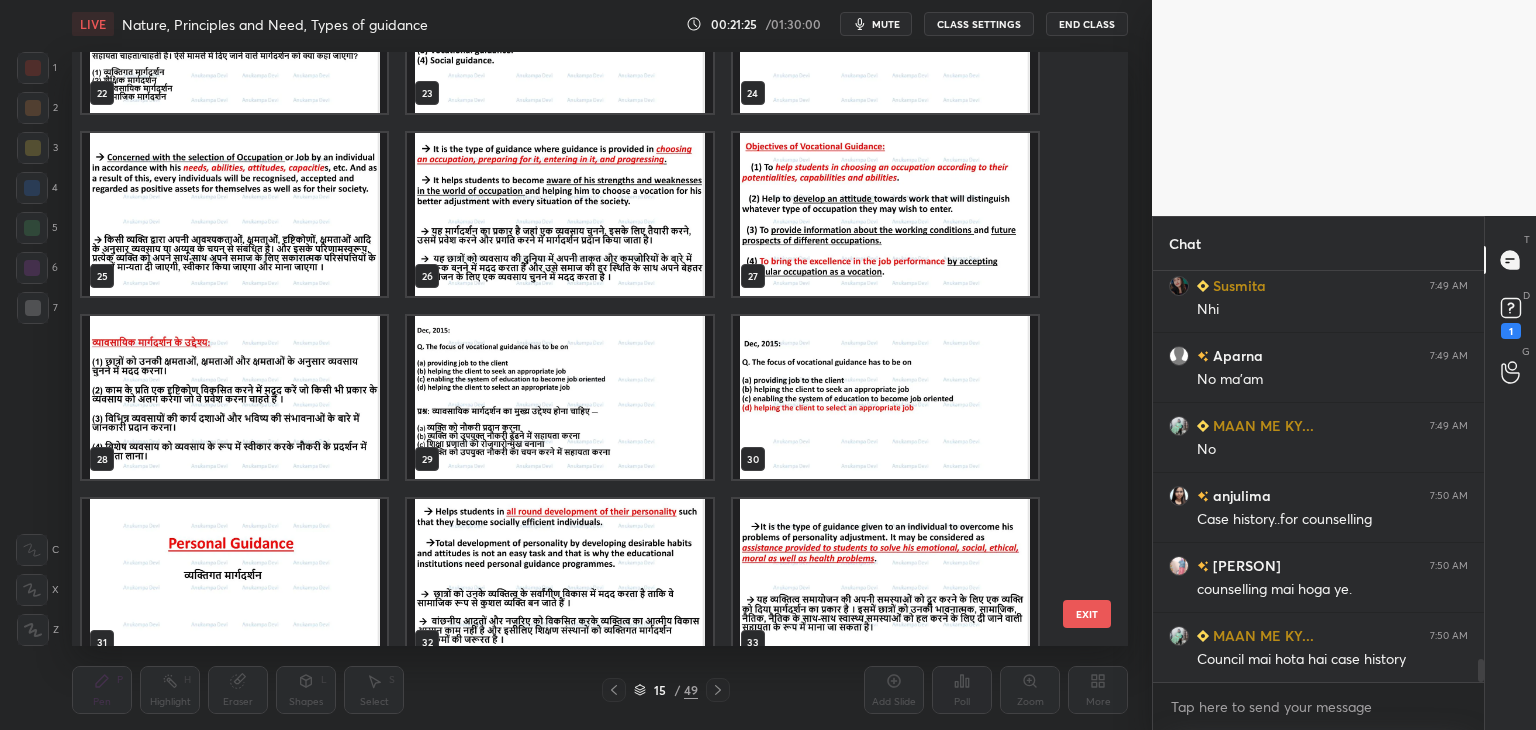 drag, startPoint x: 1095, startPoint y: 375, endPoint x: 1096, endPoint y: 411, distance: 36.013885 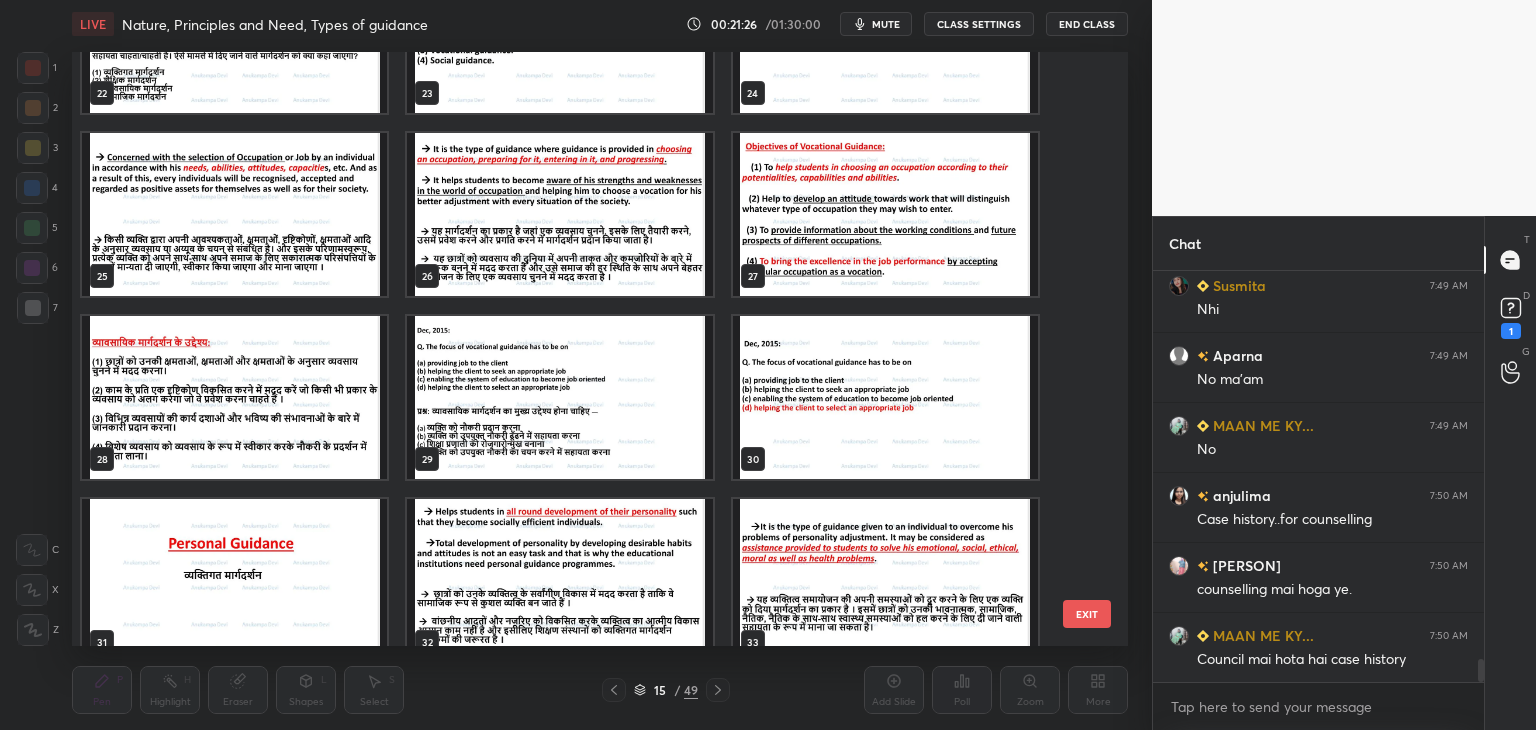drag, startPoint x: 1080, startPoint y: 366, endPoint x: 1081, endPoint y: 393, distance: 27.018513 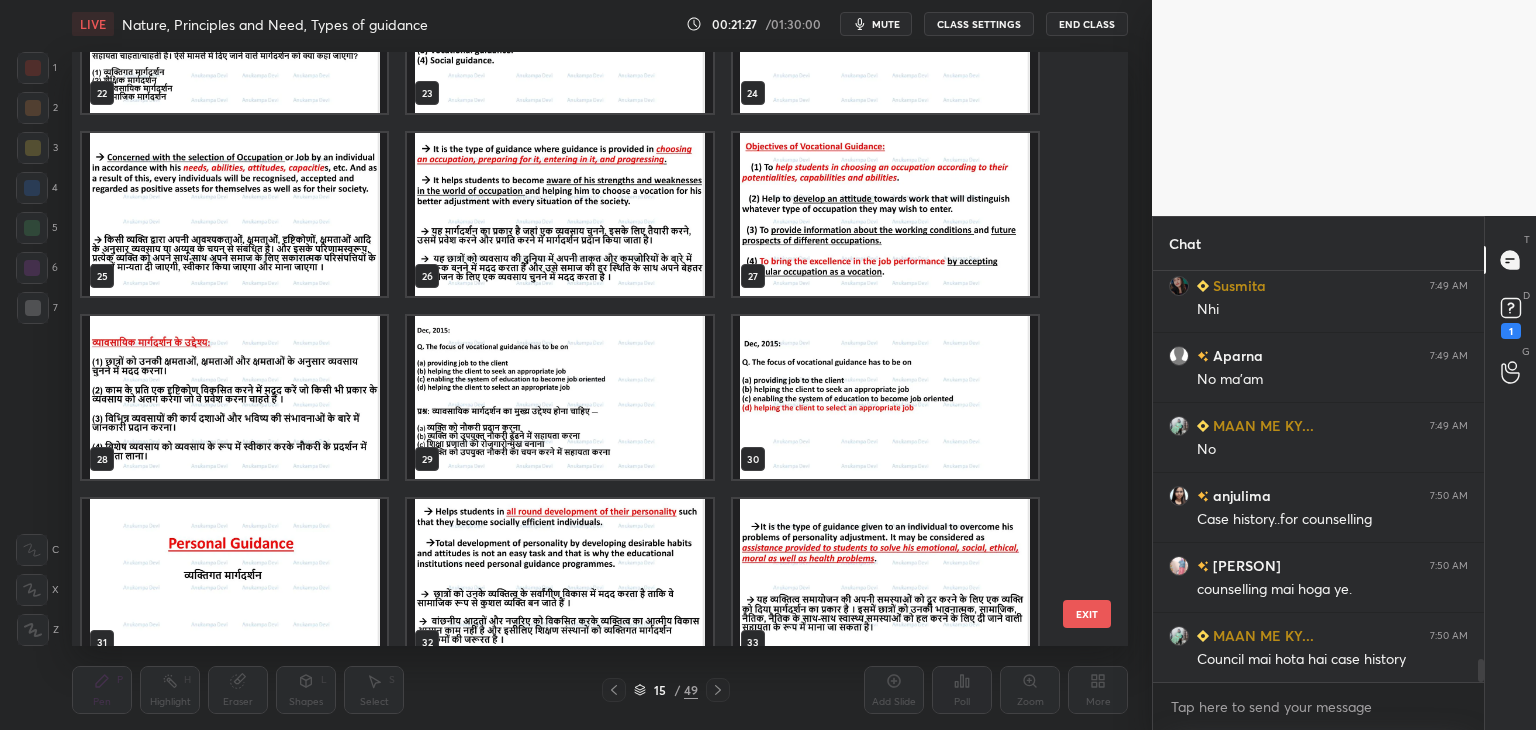 drag, startPoint x: 1081, startPoint y: 368, endPoint x: 1092, endPoint y: 373, distance: 12.083046 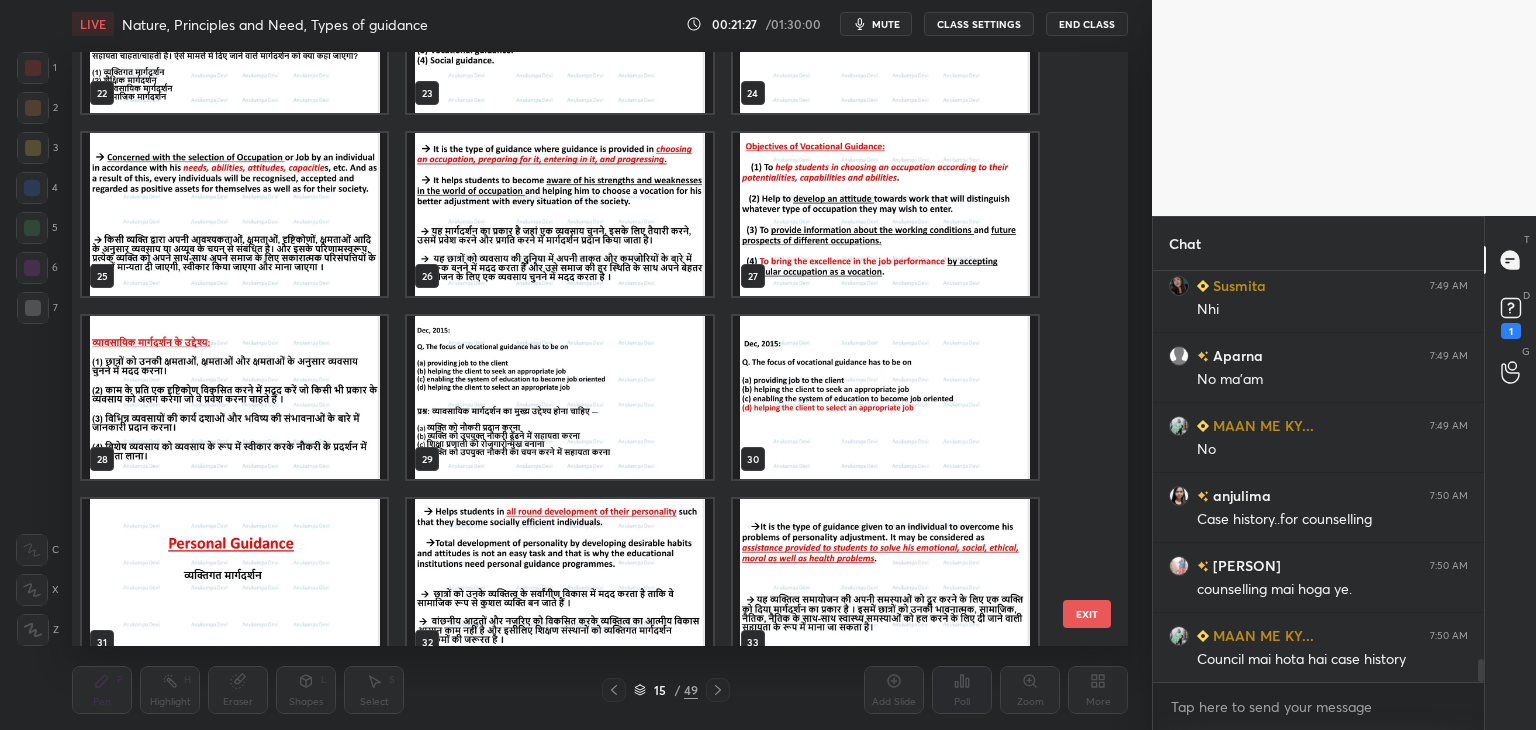 click on "22 23 24 25 26 27 28 29 30 31 32 33 34 35 36" at bounding box center (582, 349) 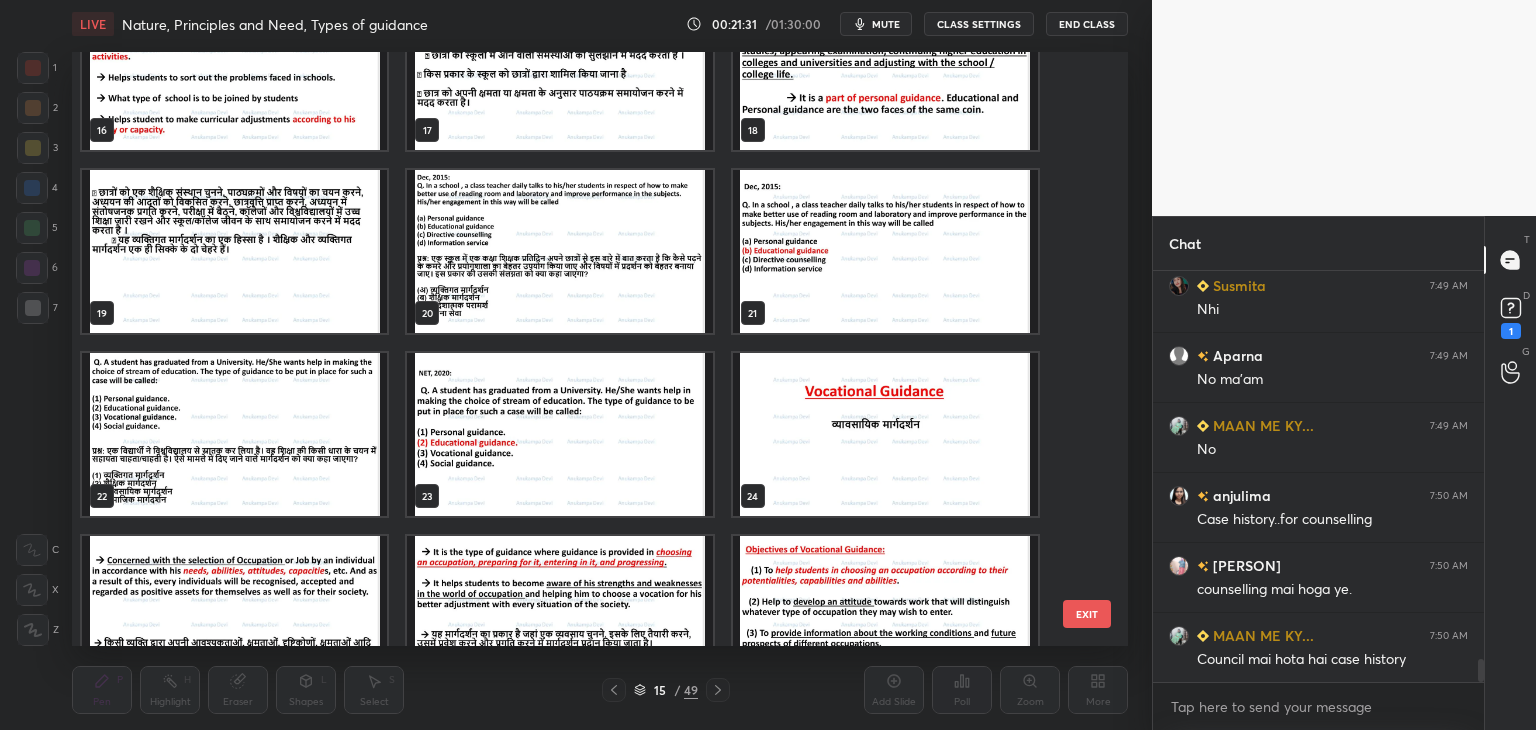 scroll, scrollTop: 844, scrollLeft: 0, axis: vertical 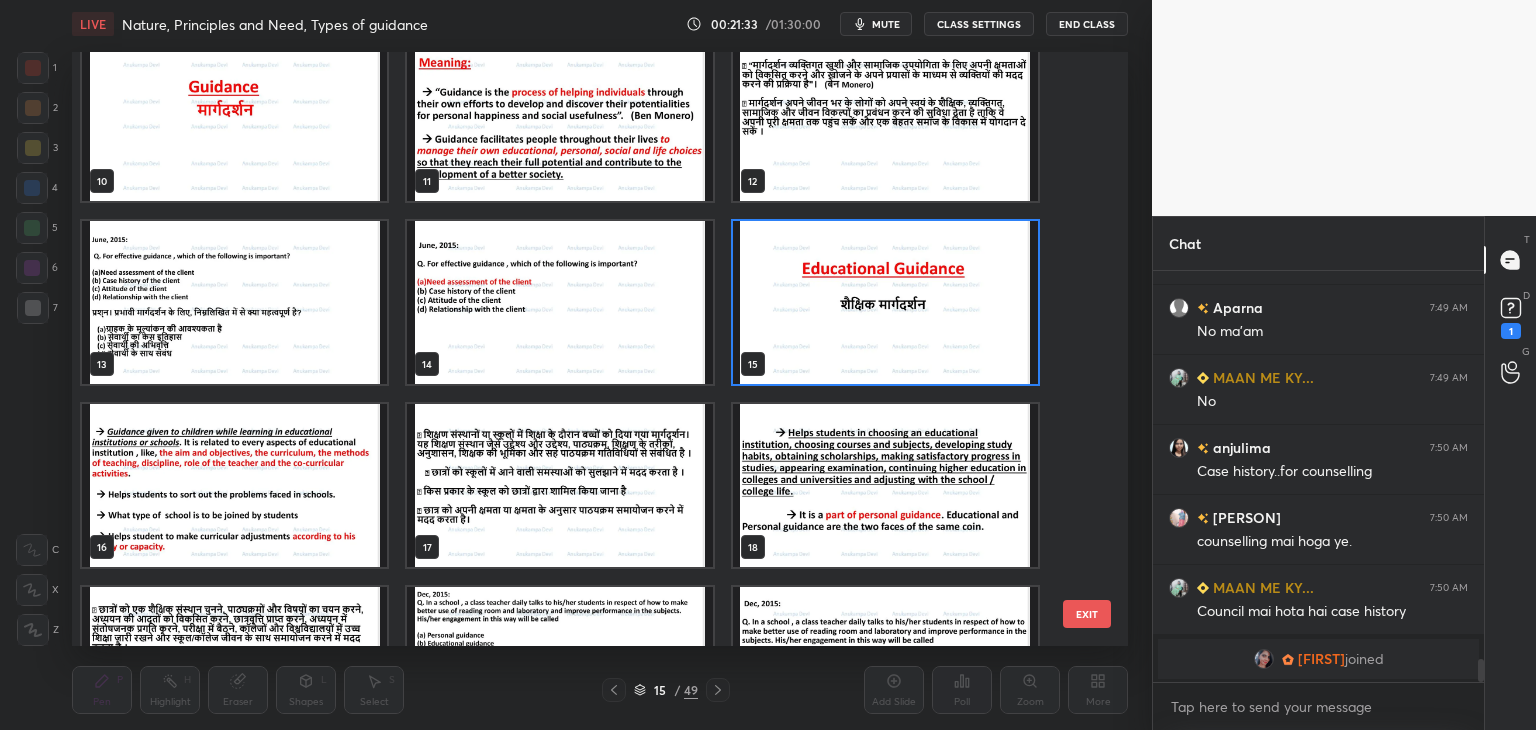 click at bounding box center (885, 302) 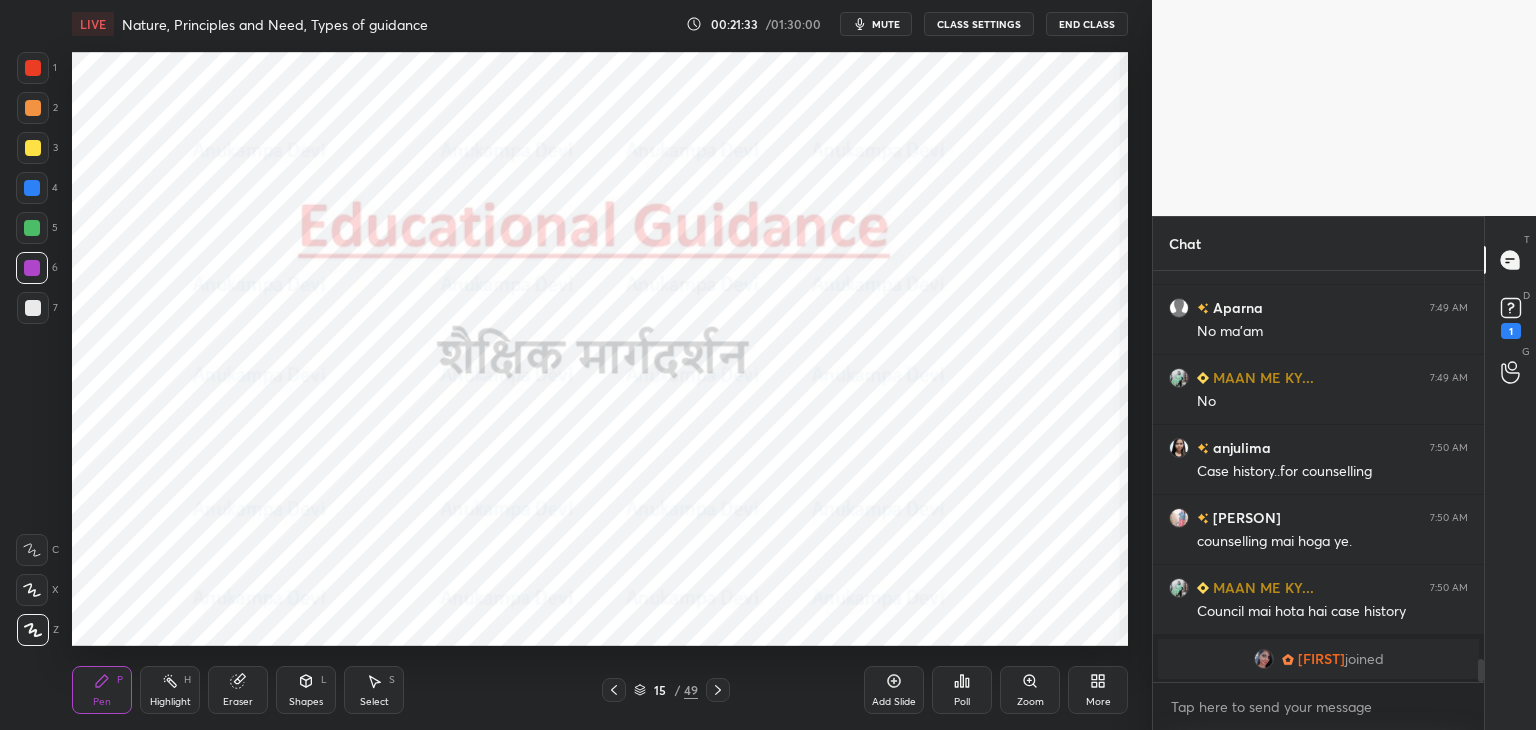 click at bounding box center (885, 302) 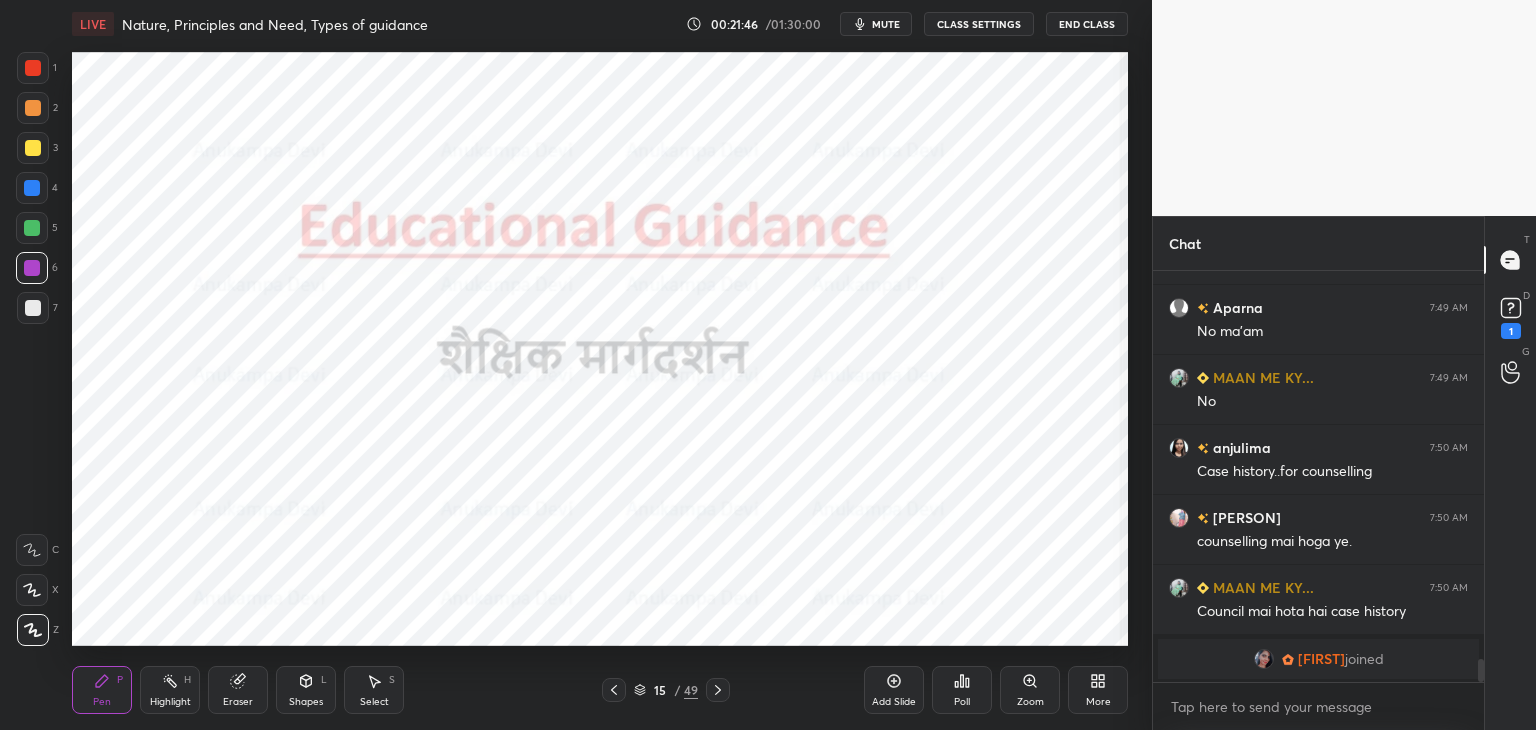 click on "mute" at bounding box center [876, 24] 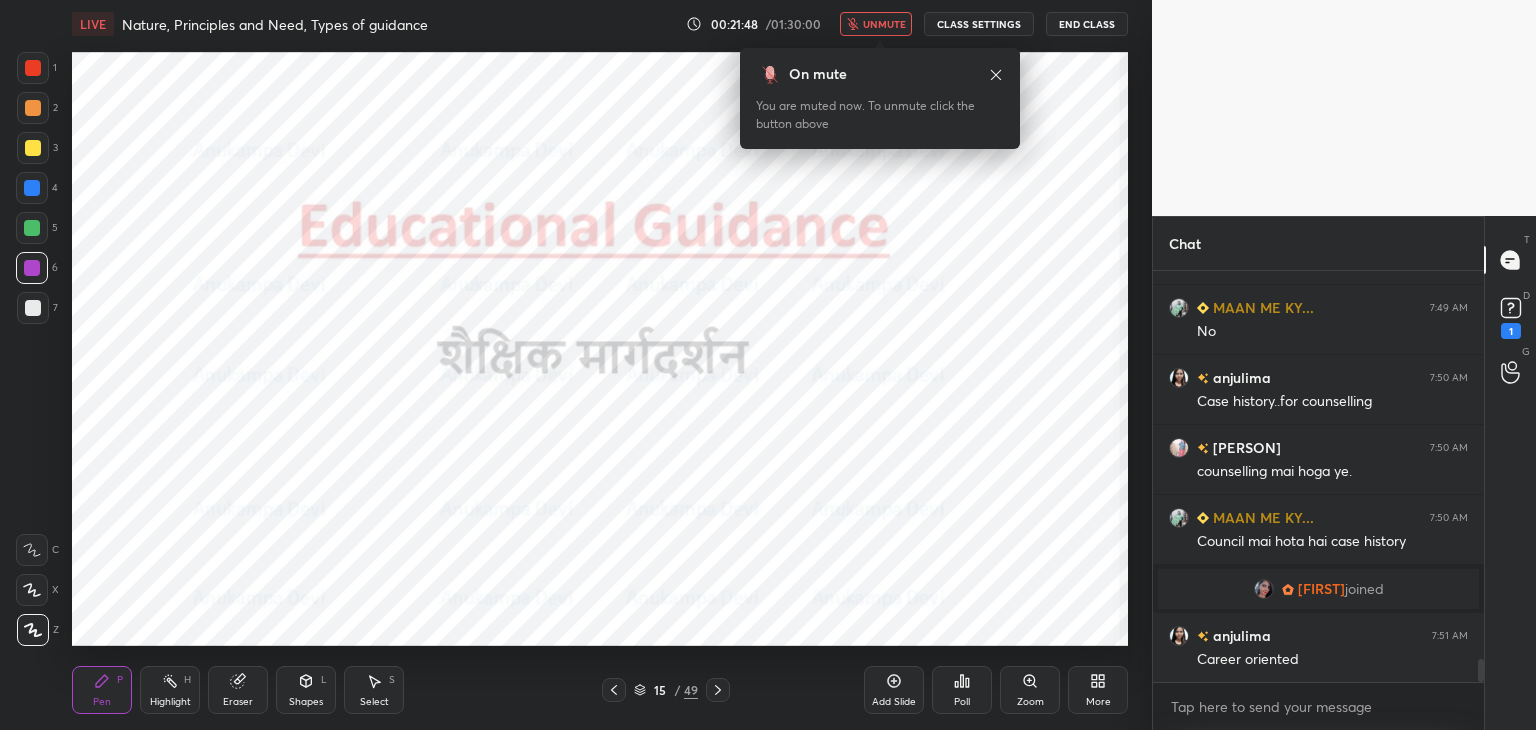 scroll, scrollTop: 6980, scrollLeft: 0, axis: vertical 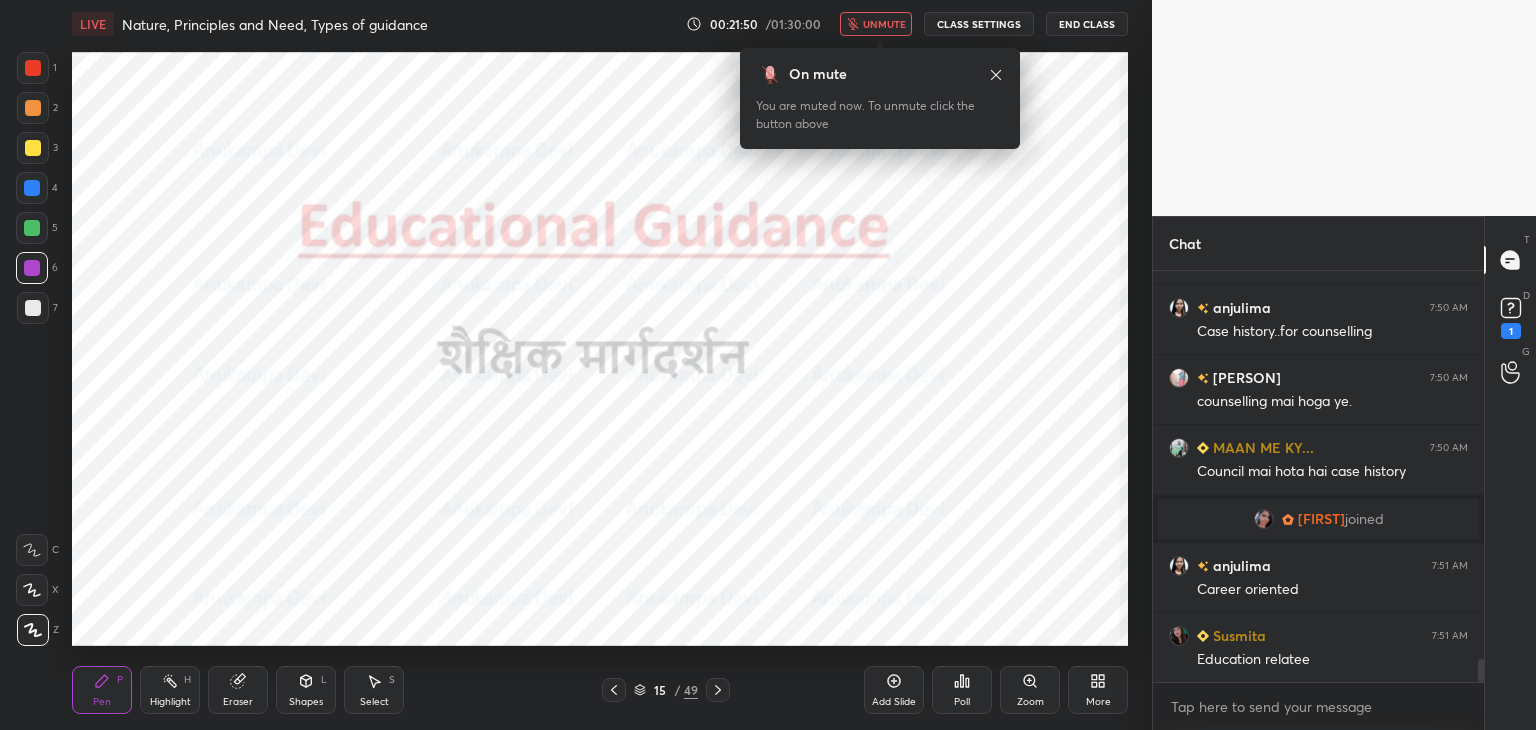click 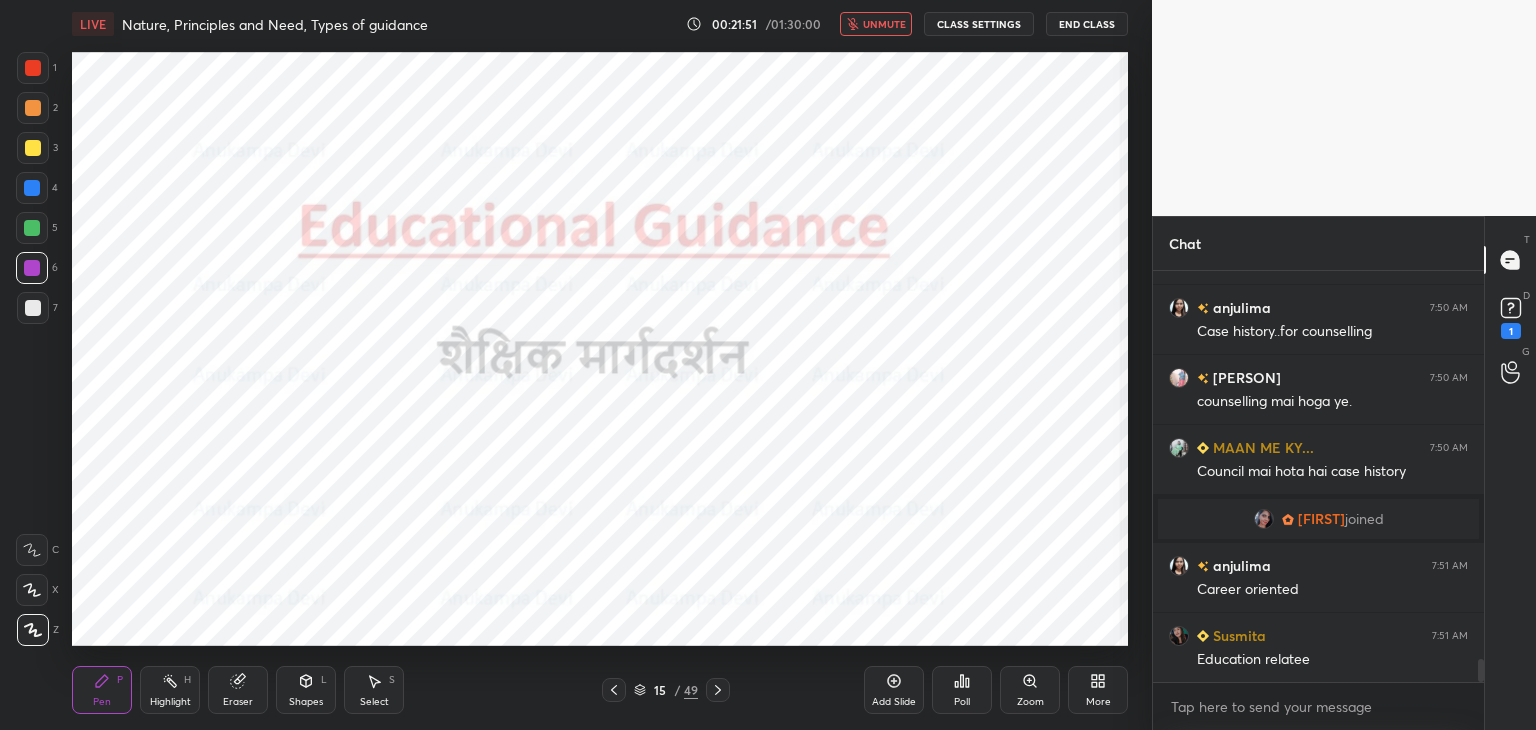 click on "unmute" at bounding box center [884, 24] 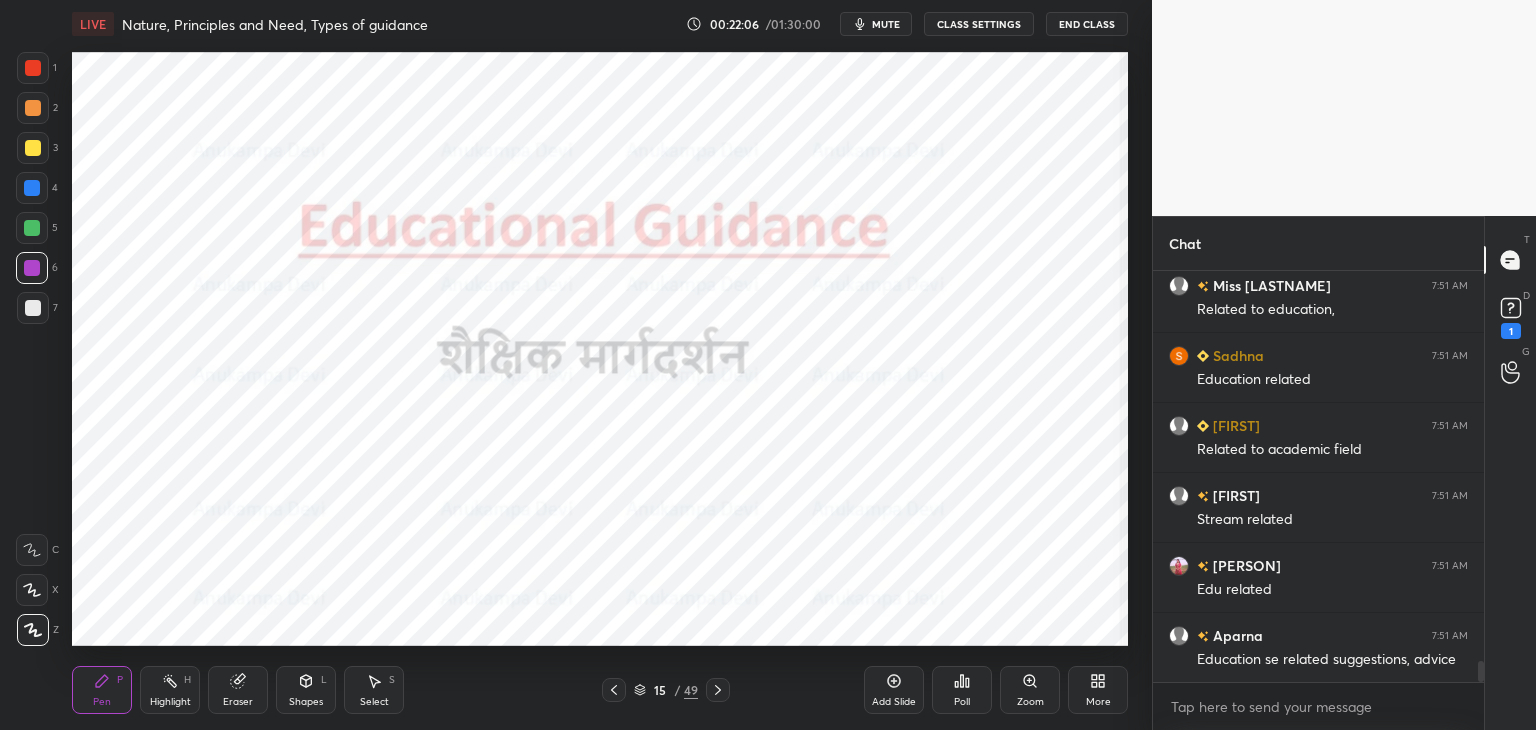 scroll, scrollTop: 7700, scrollLeft: 0, axis: vertical 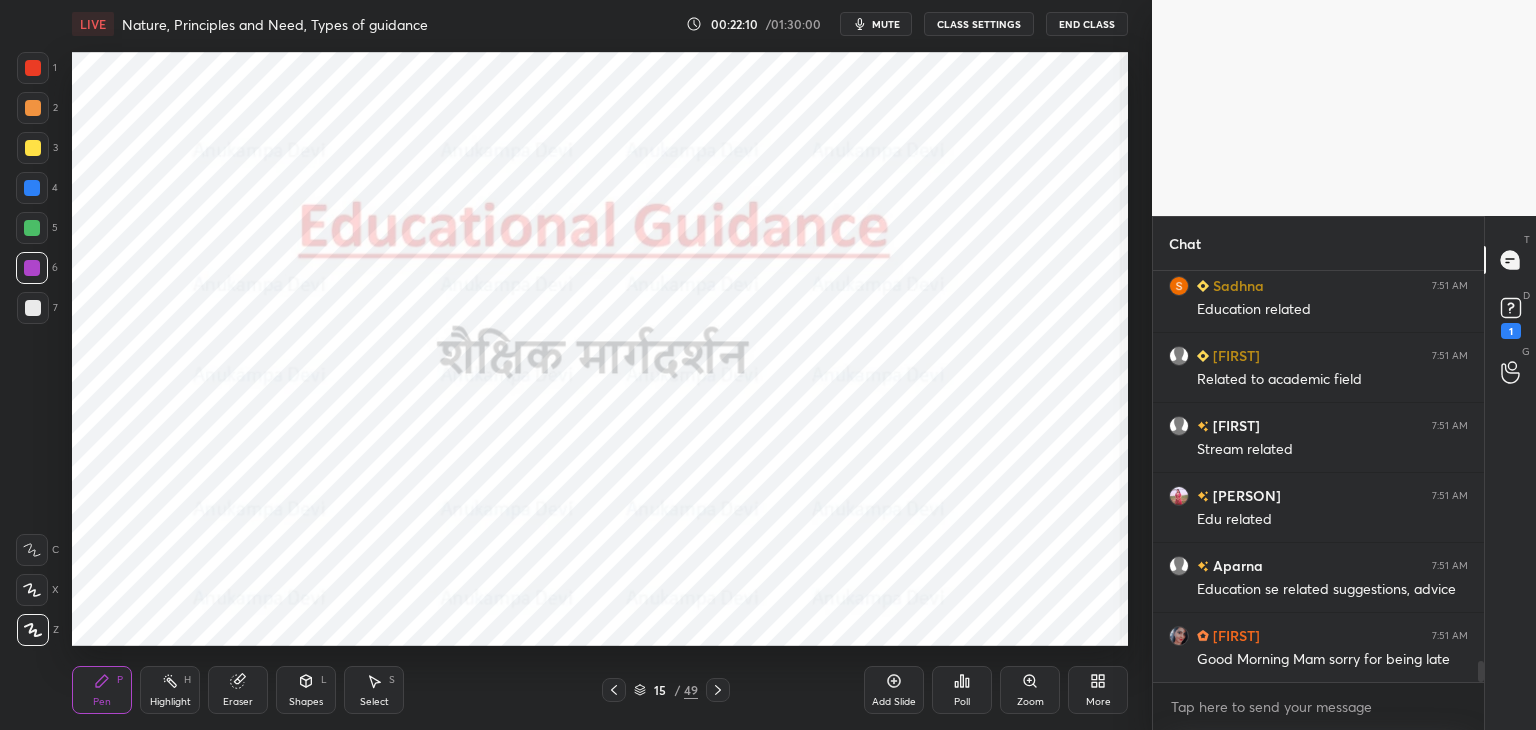 click on "mute" at bounding box center (886, 24) 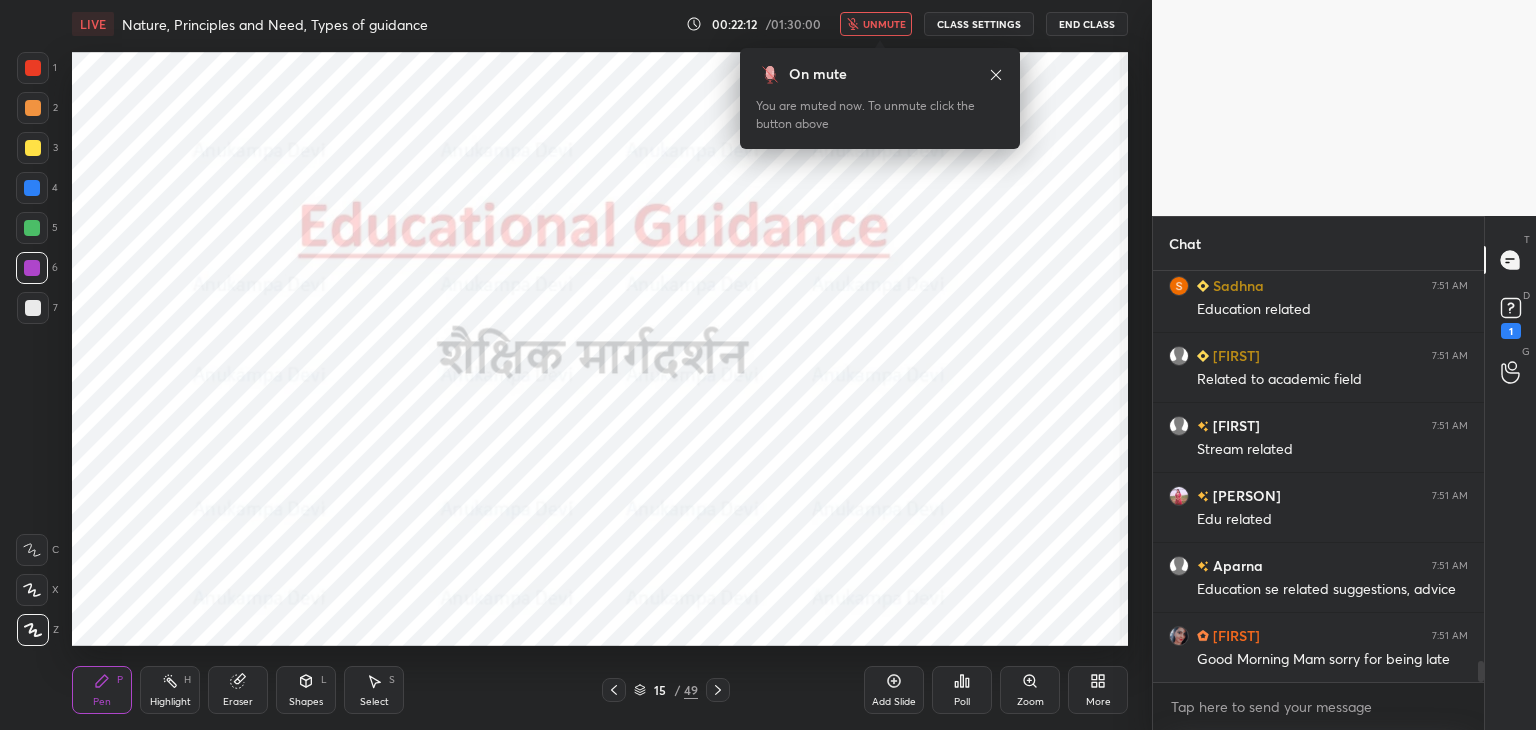 drag, startPoint x: 888, startPoint y: 29, endPoint x: 876, endPoint y: 50, distance: 24.186773 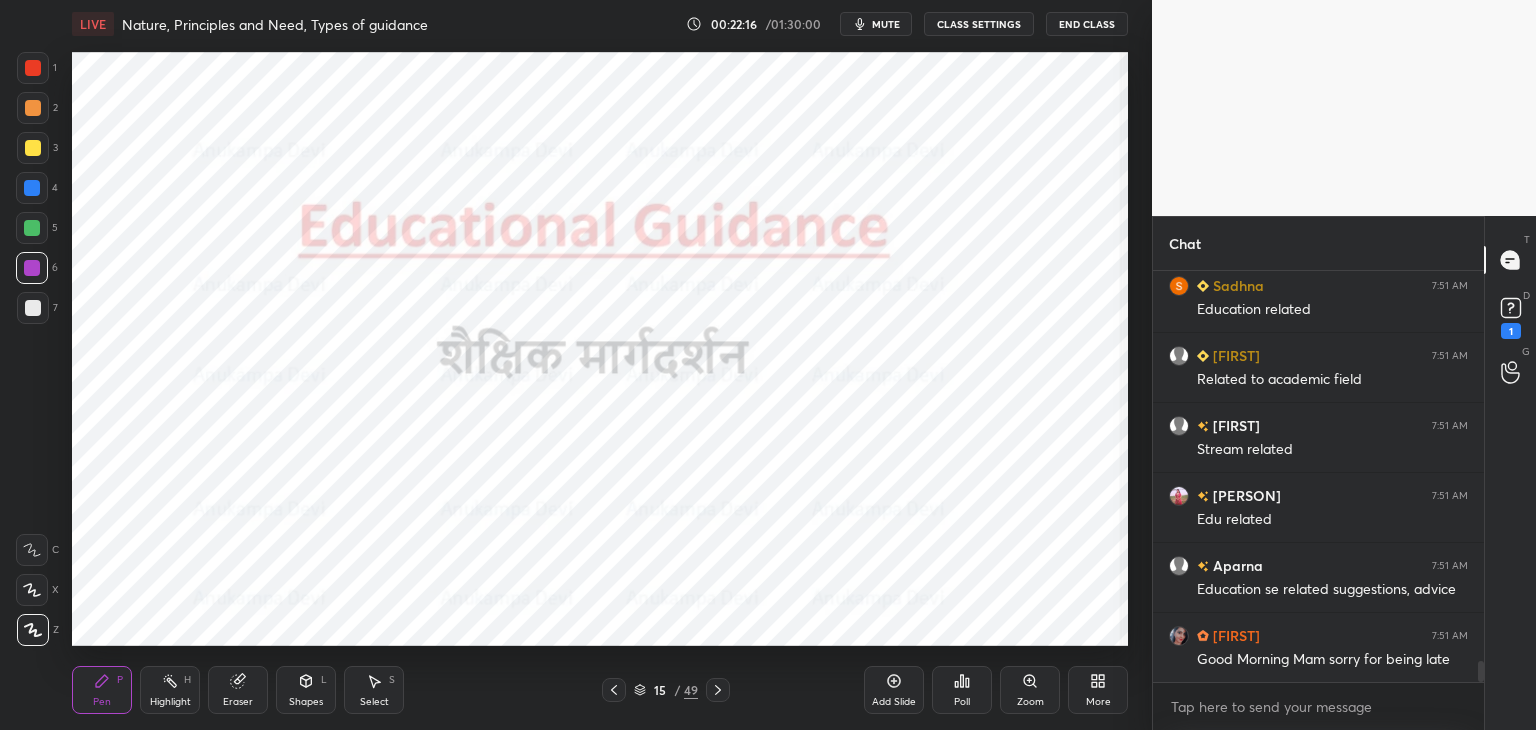 click at bounding box center [718, 690] 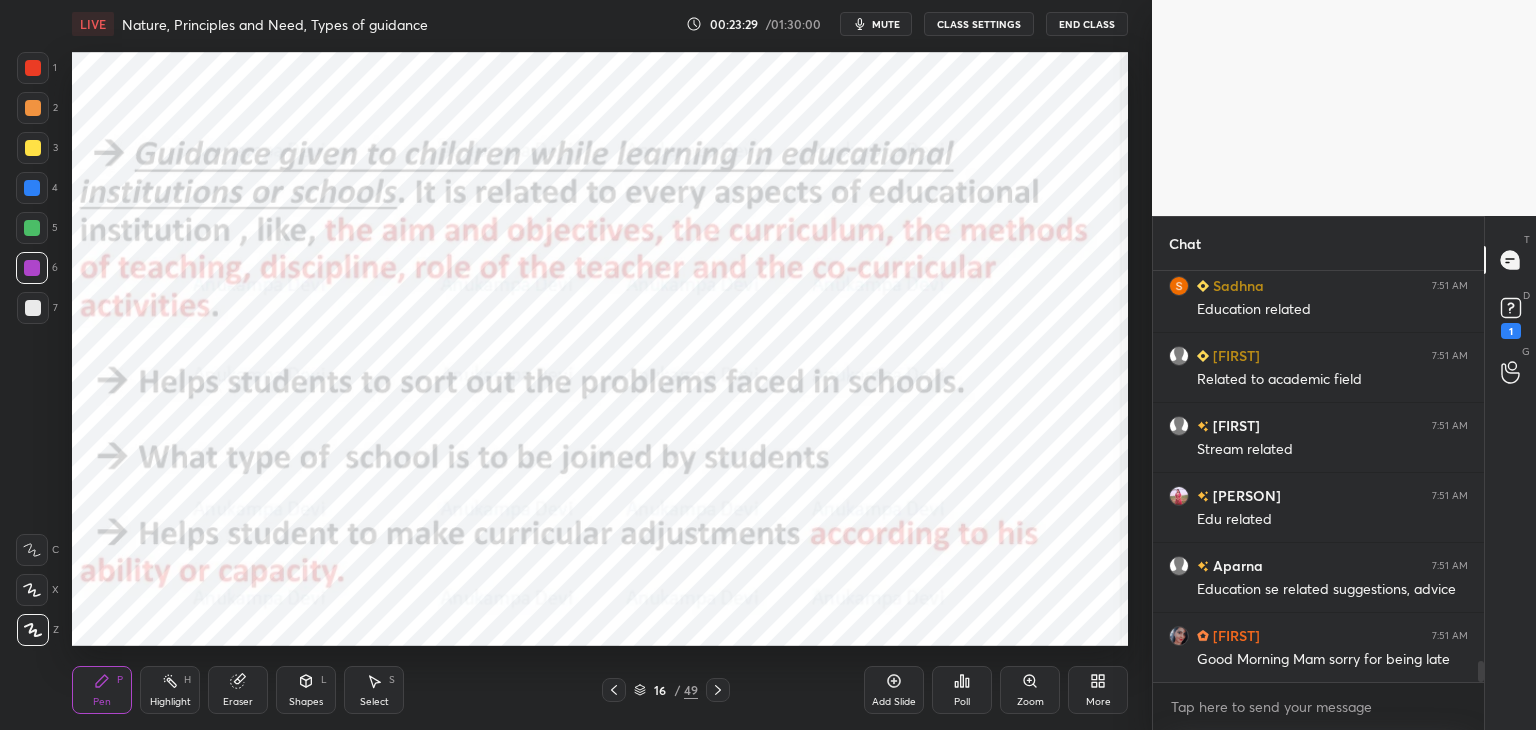 scroll, scrollTop: 7770, scrollLeft: 0, axis: vertical 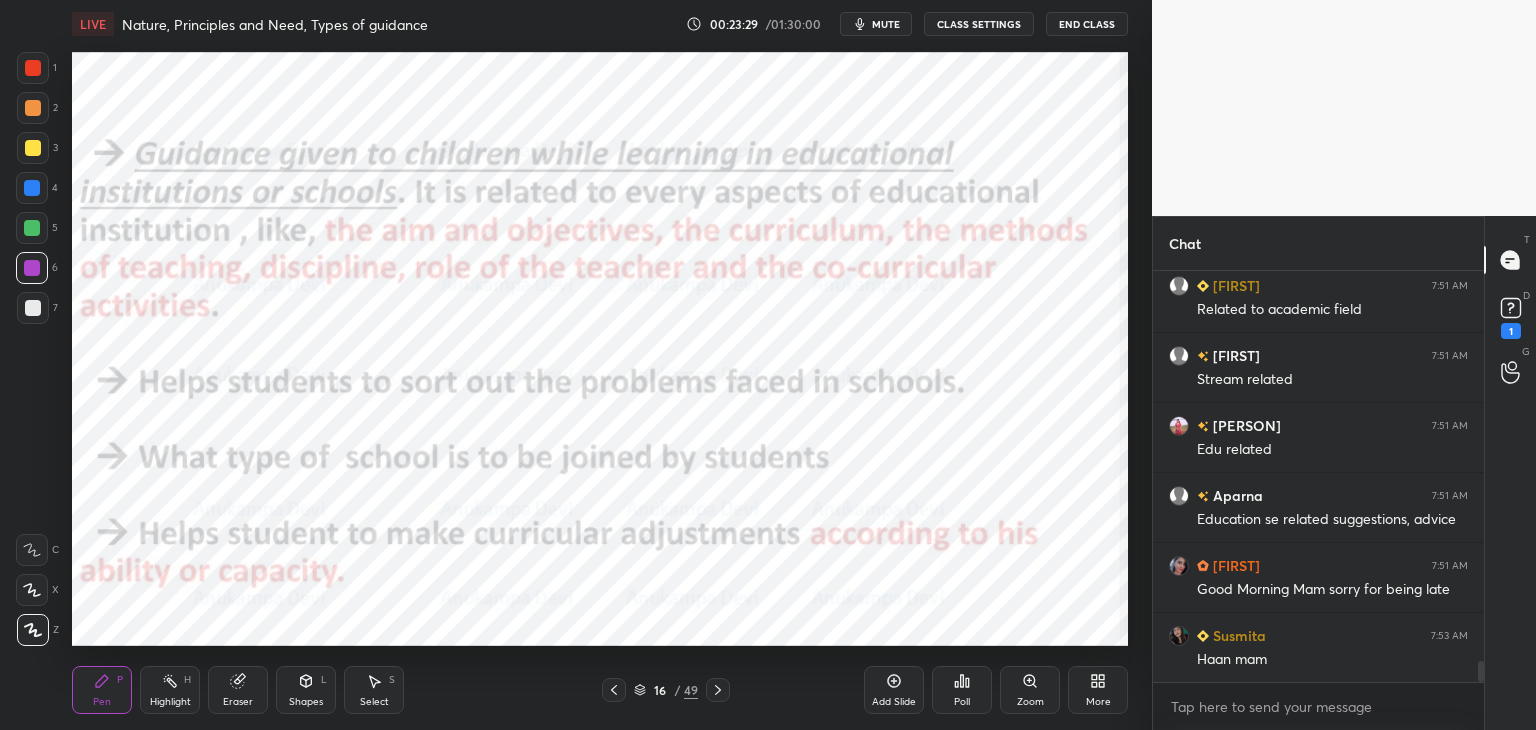 click on "mute" at bounding box center [886, 24] 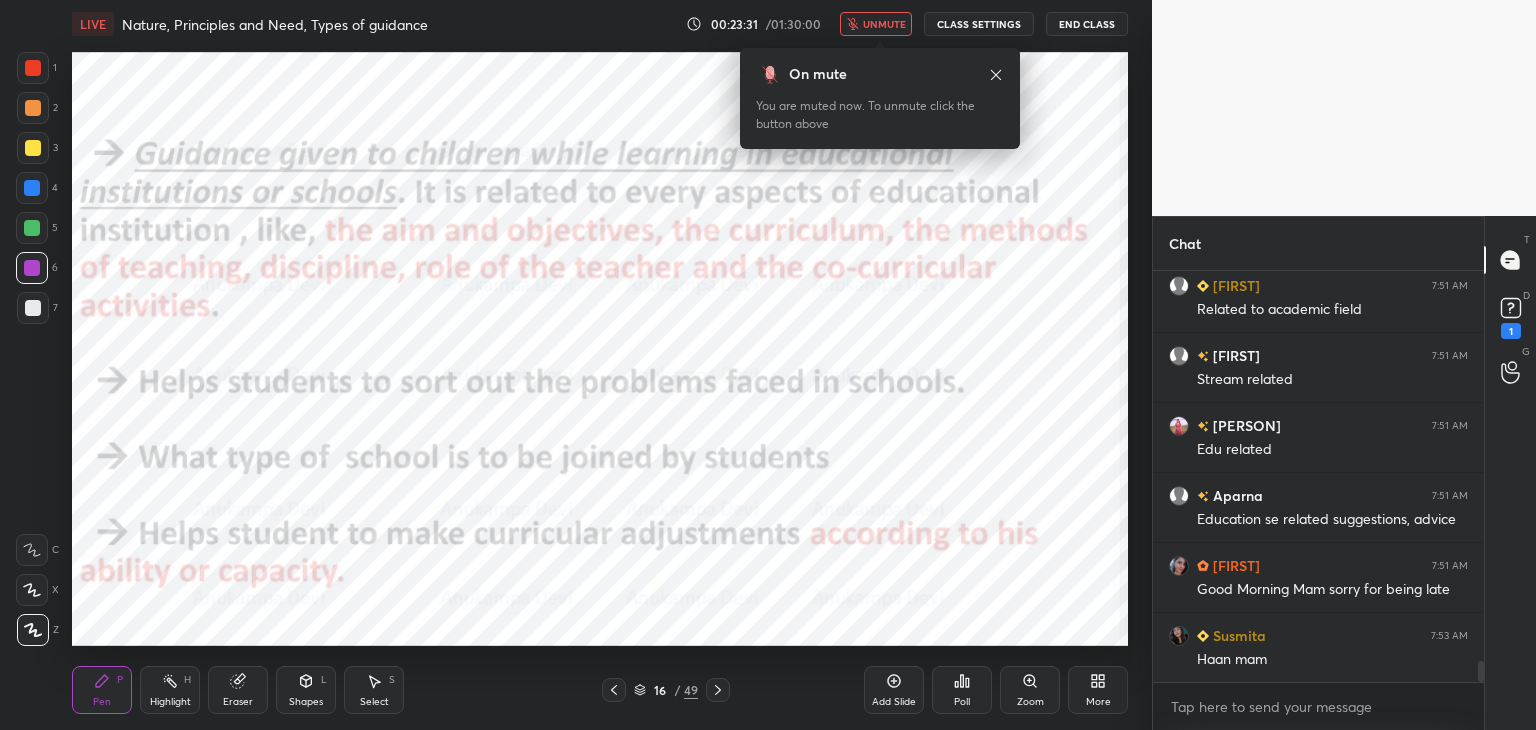 drag, startPoint x: 884, startPoint y: 27, endPoint x: 873, endPoint y: 49, distance: 24.596748 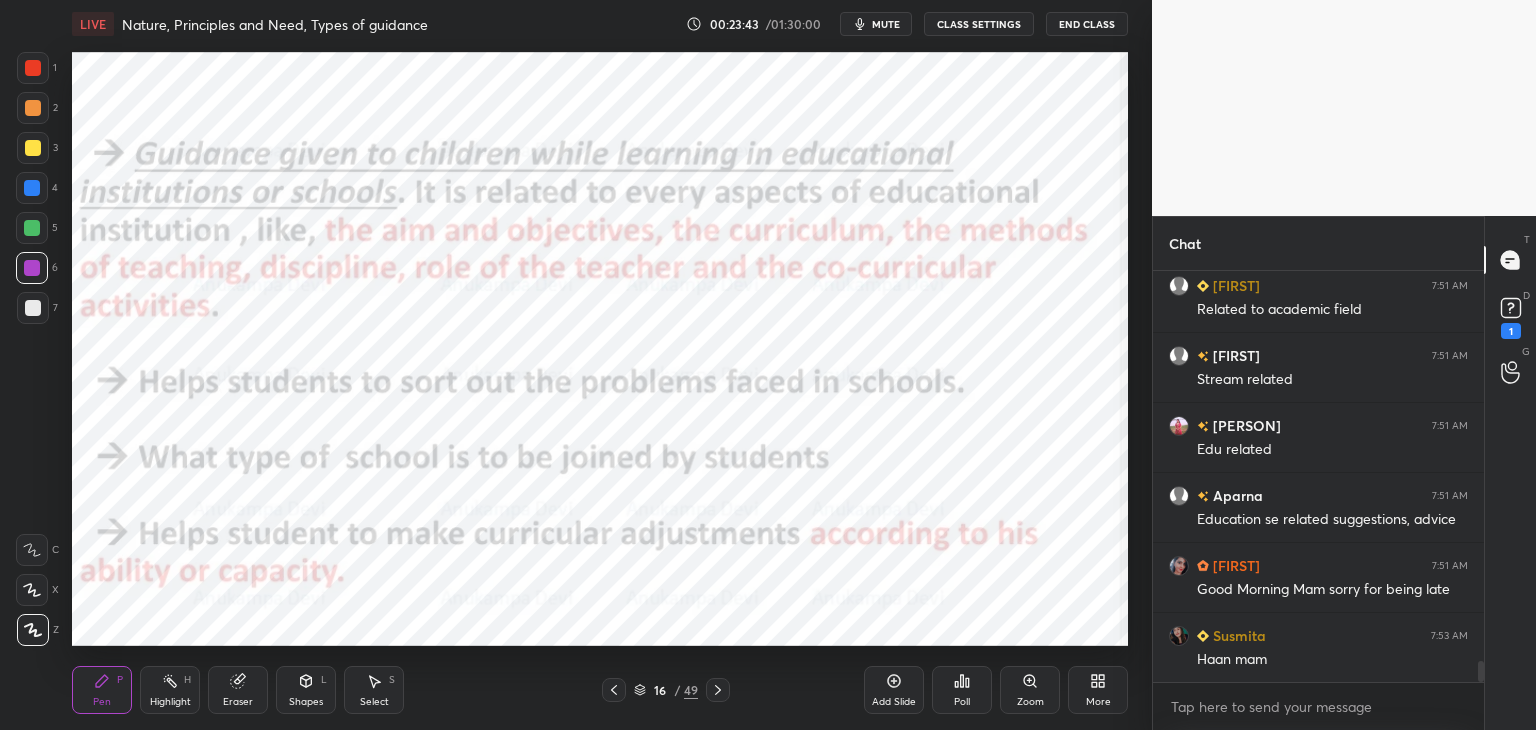 click 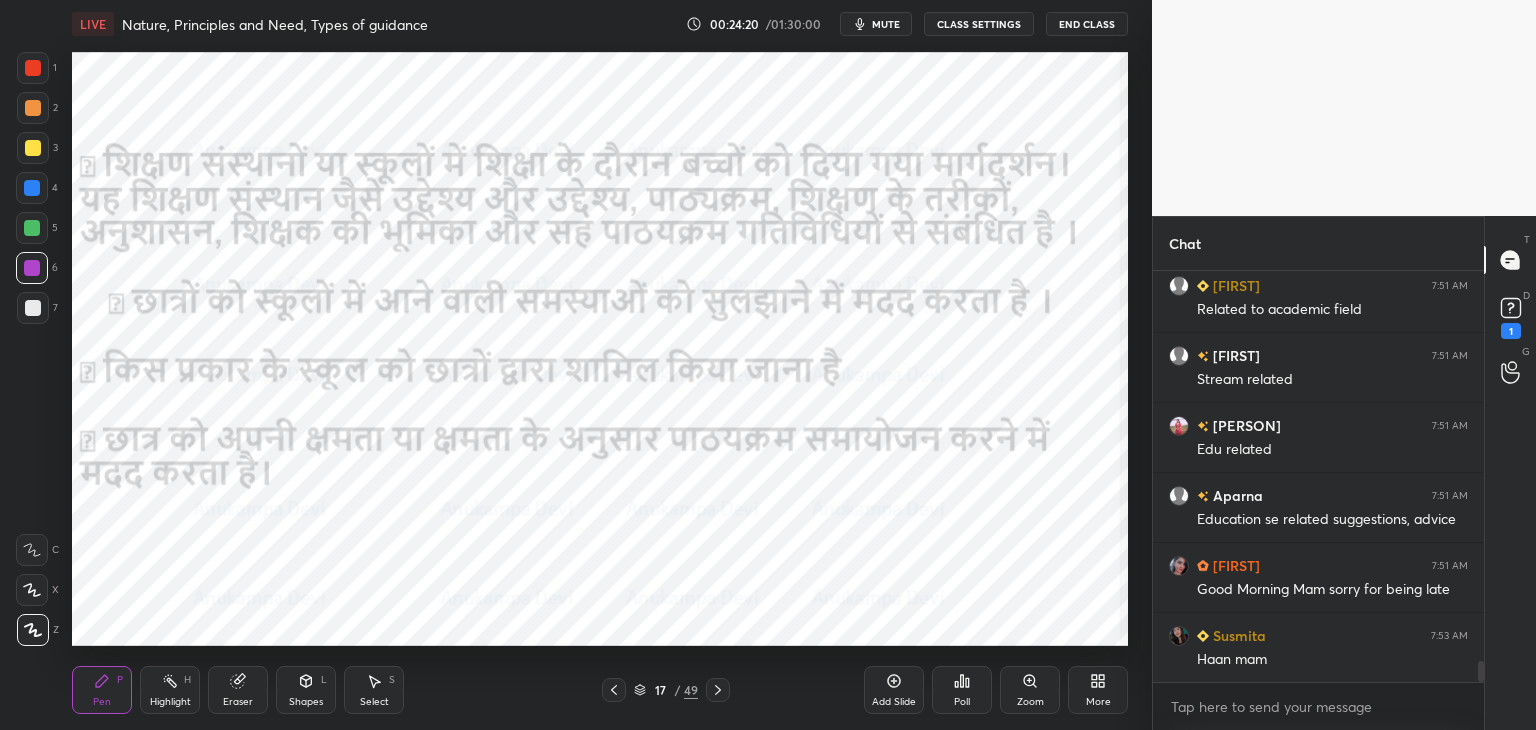 drag, startPoint x: 716, startPoint y: 692, endPoint x: 709, endPoint y: 671, distance: 22.135944 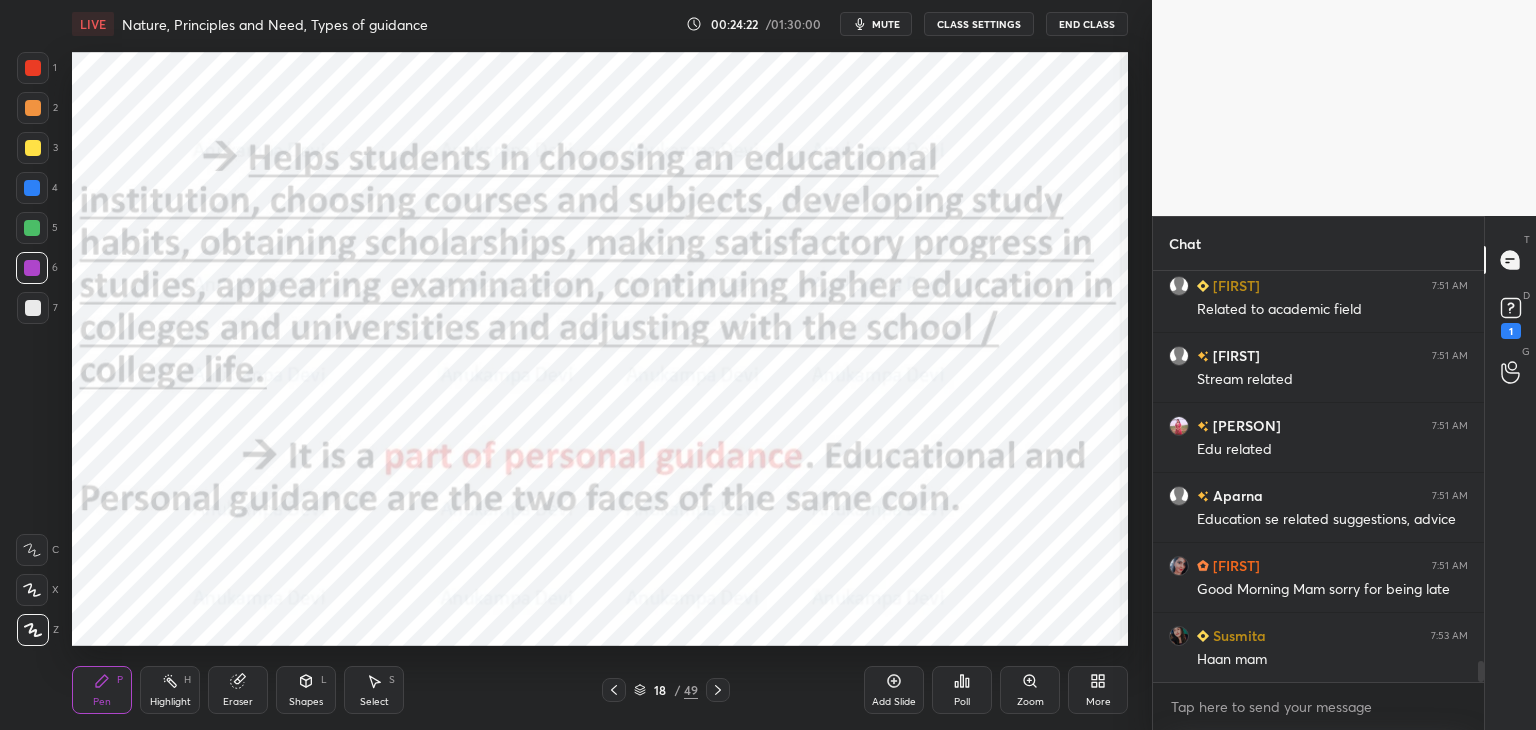 click at bounding box center (32, 188) 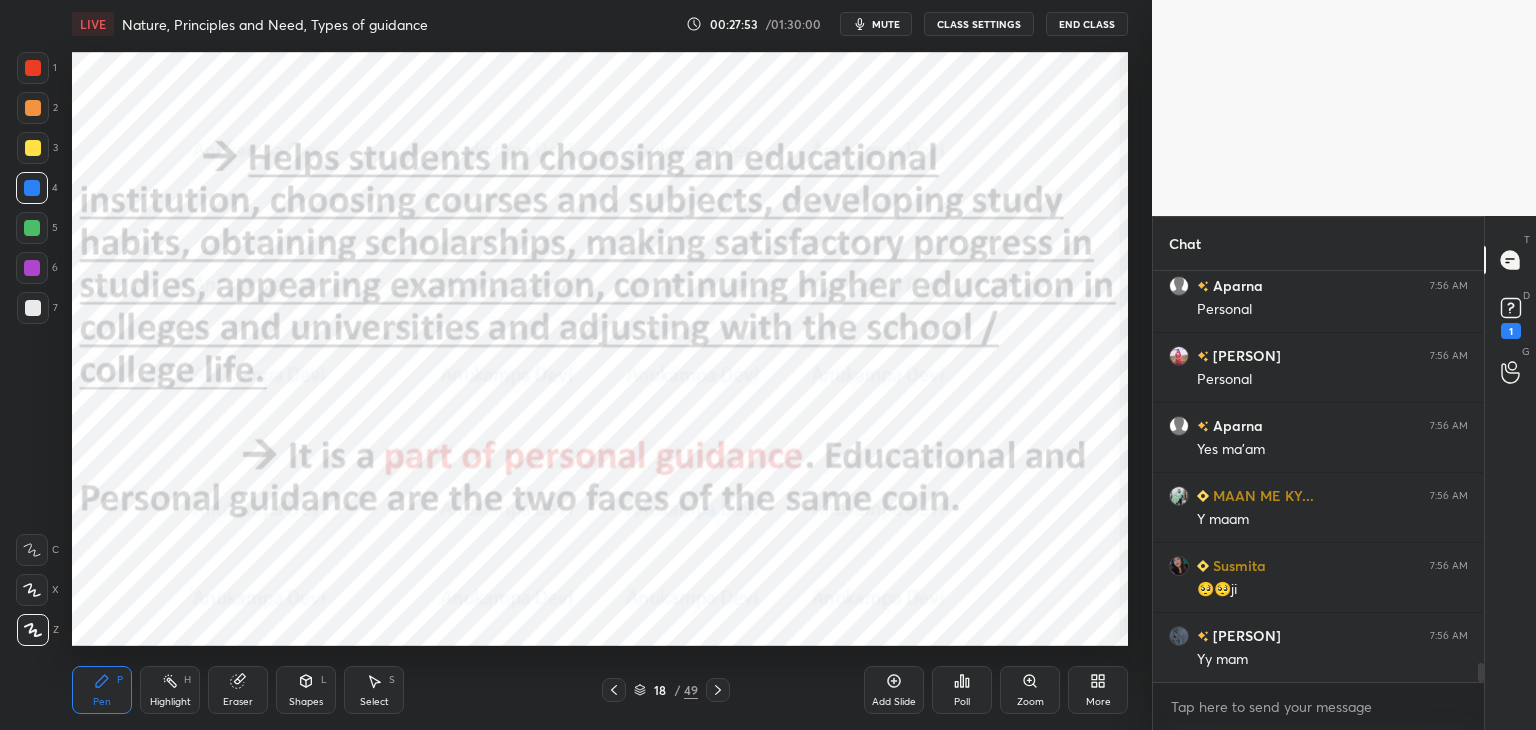 scroll, scrollTop: 8540, scrollLeft: 0, axis: vertical 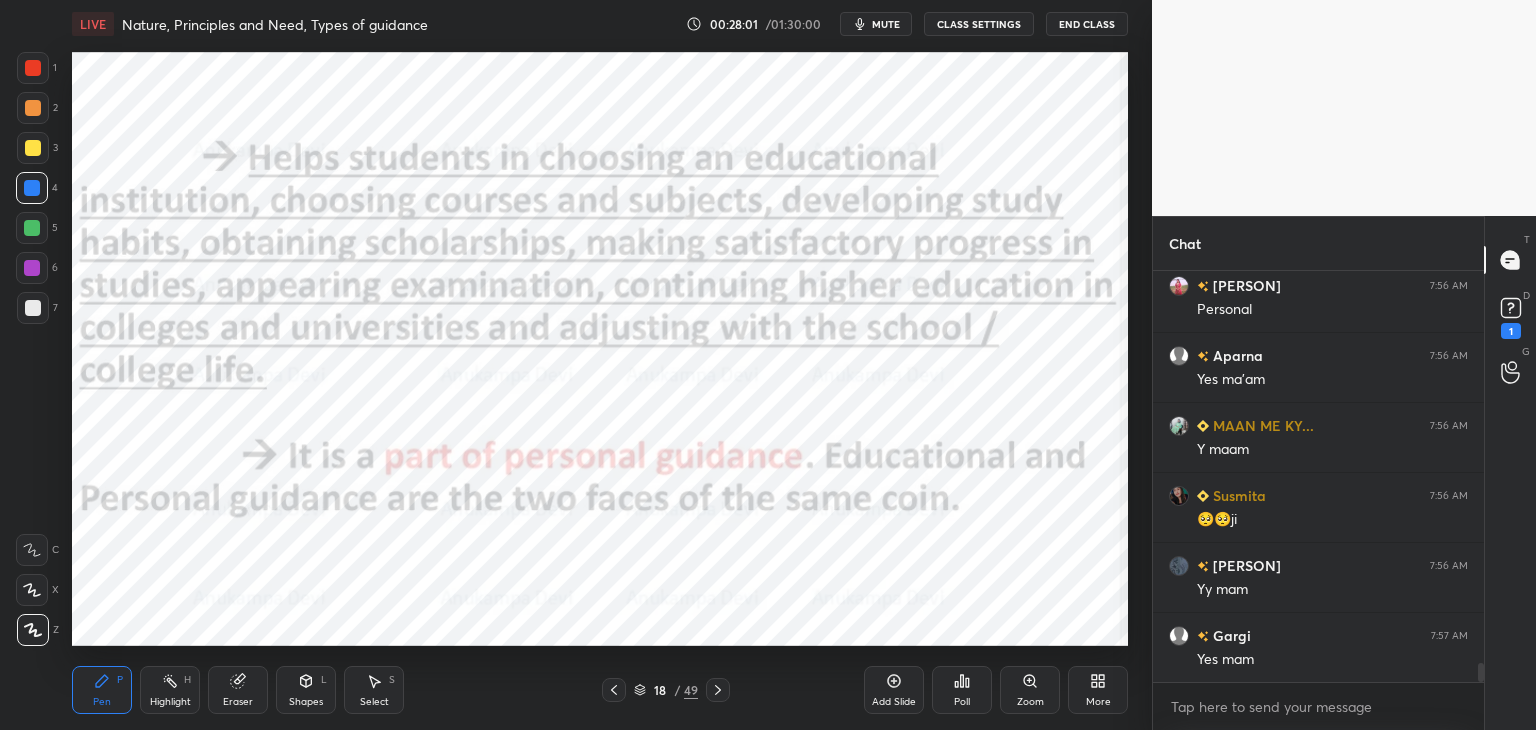 click on "mute" at bounding box center [876, 24] 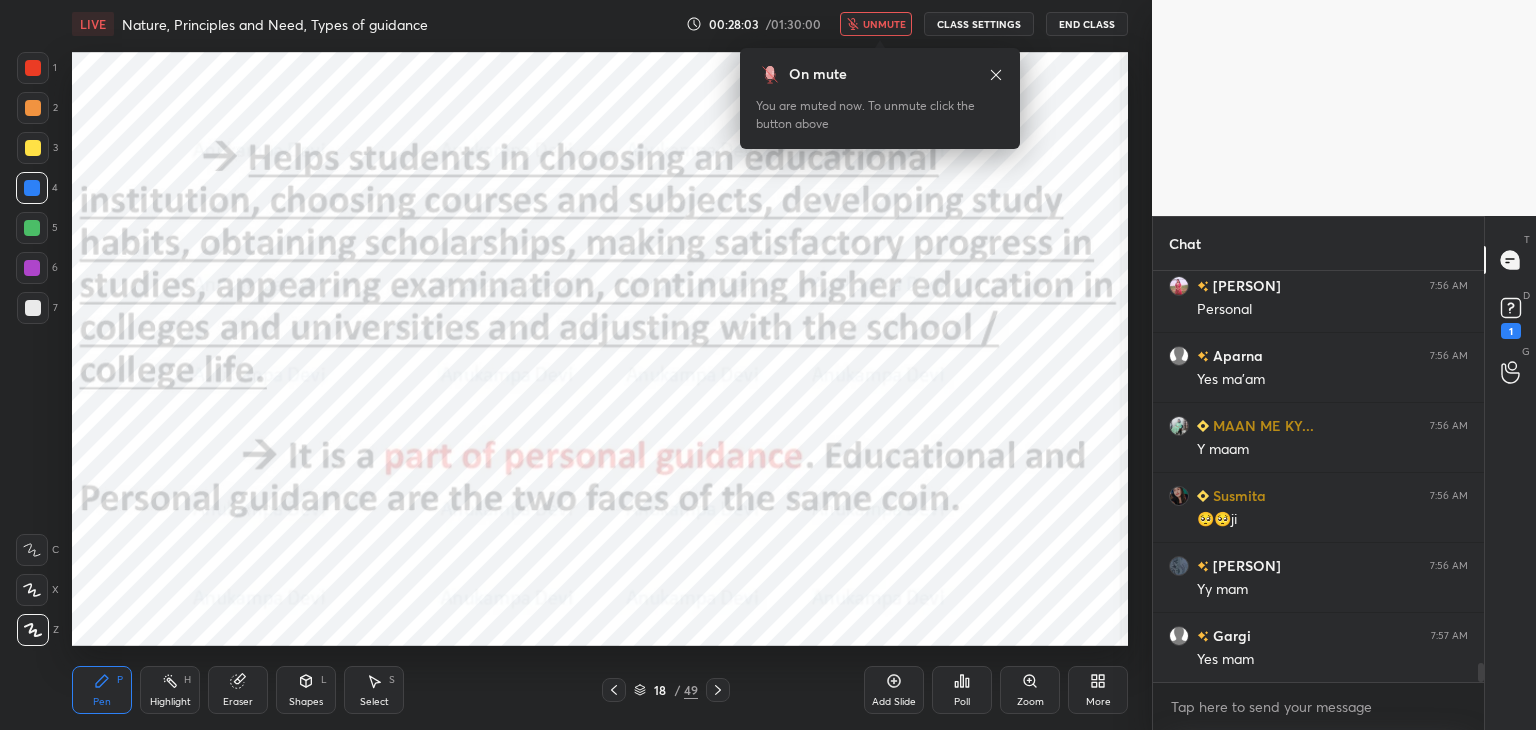 click on "unmute" at bounding box center (884, 24) 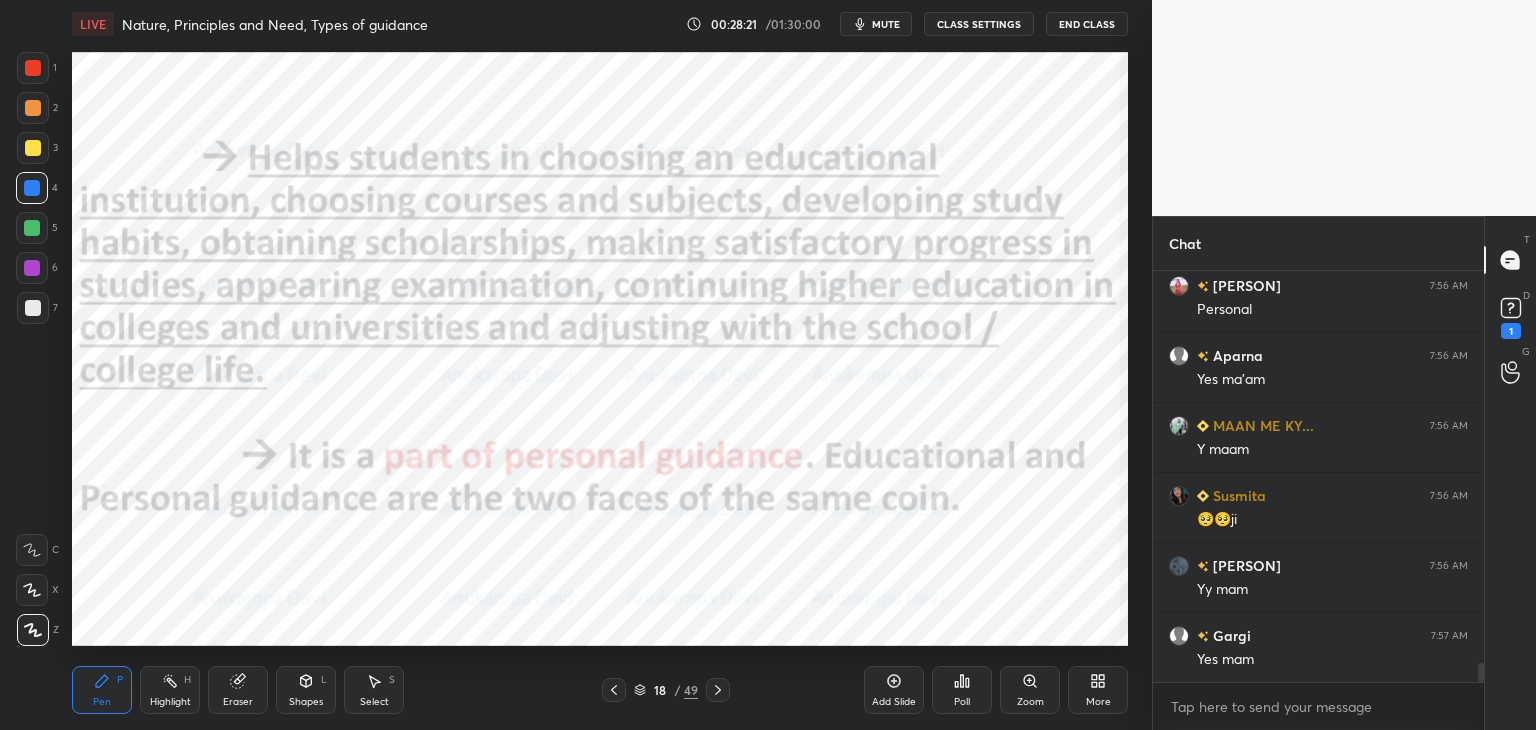 click 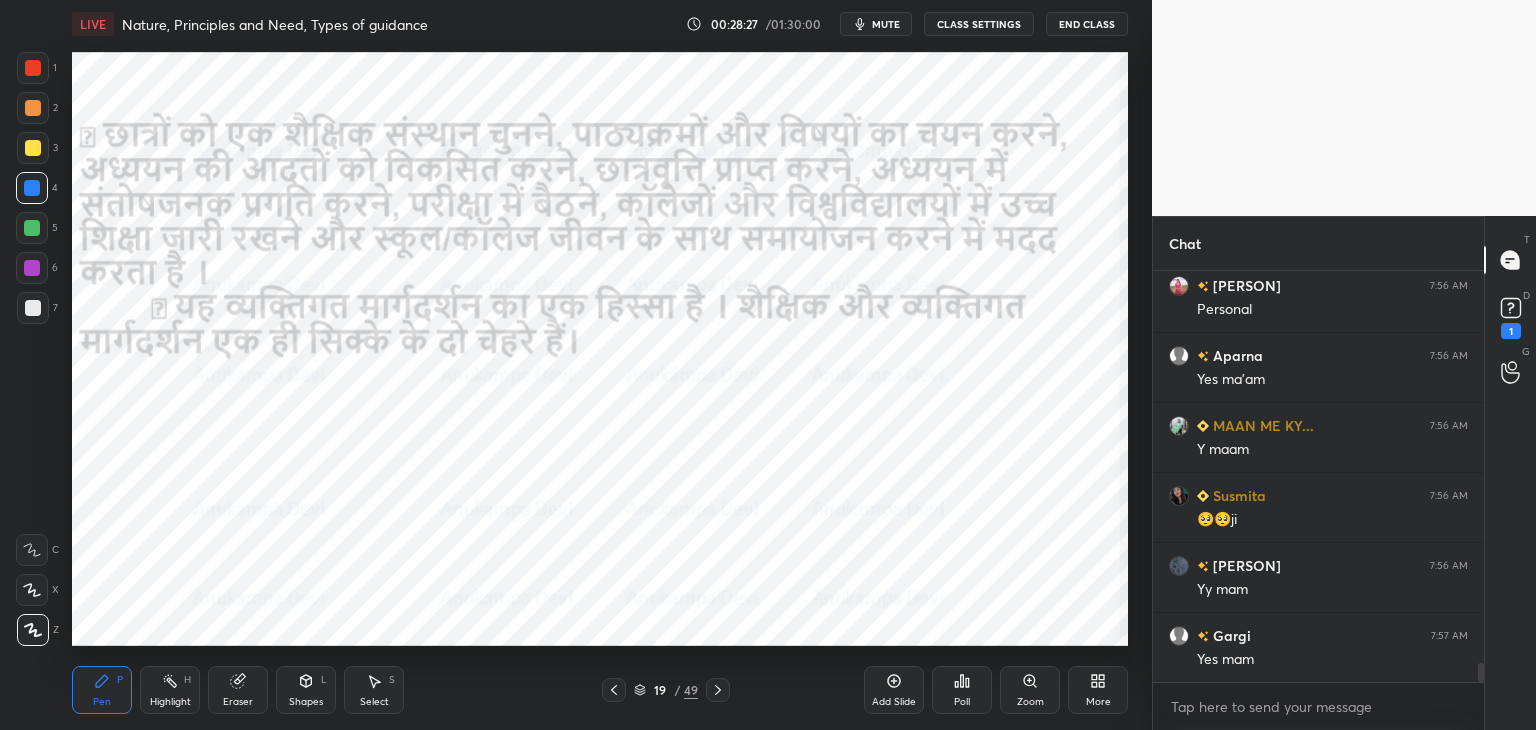 click 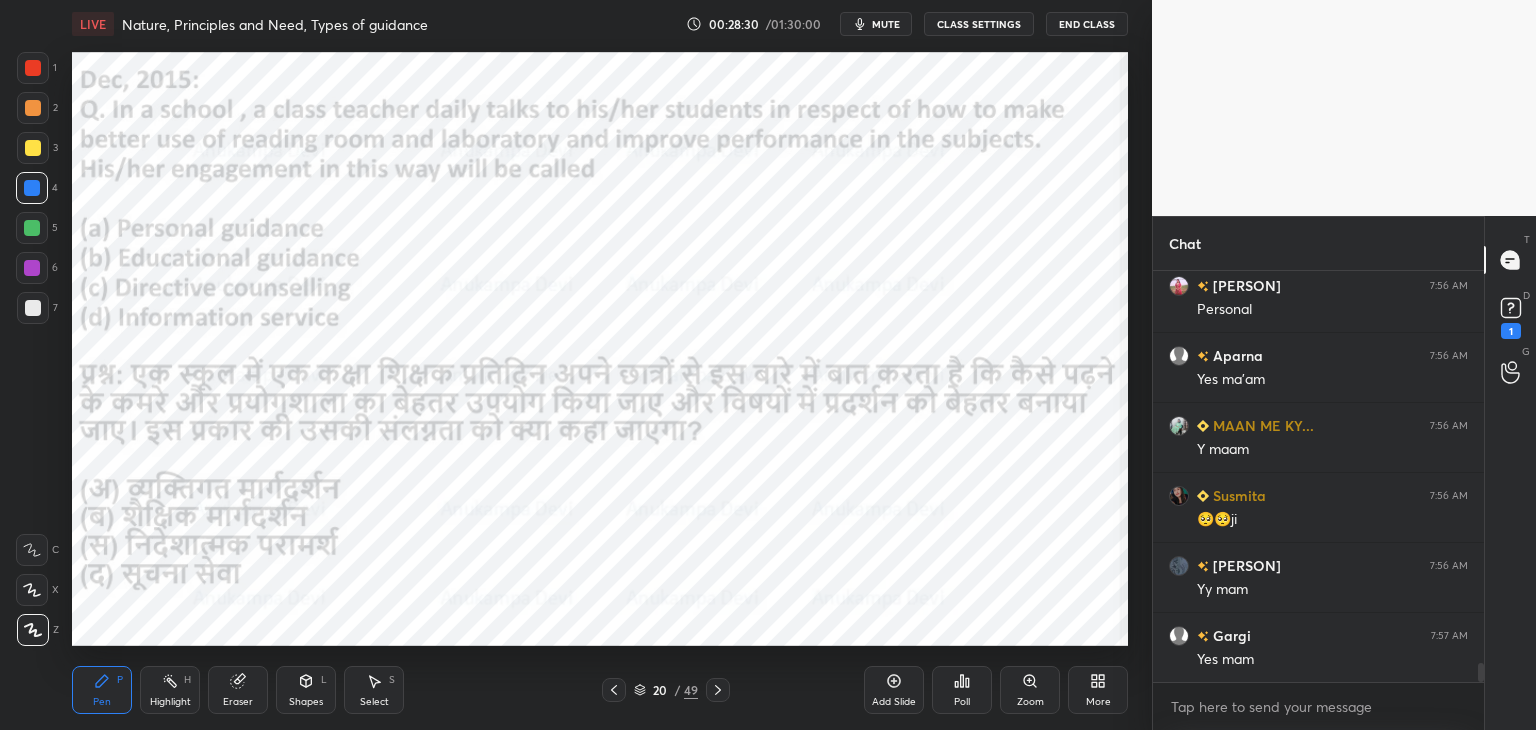 click at bounding box center [32, 228] 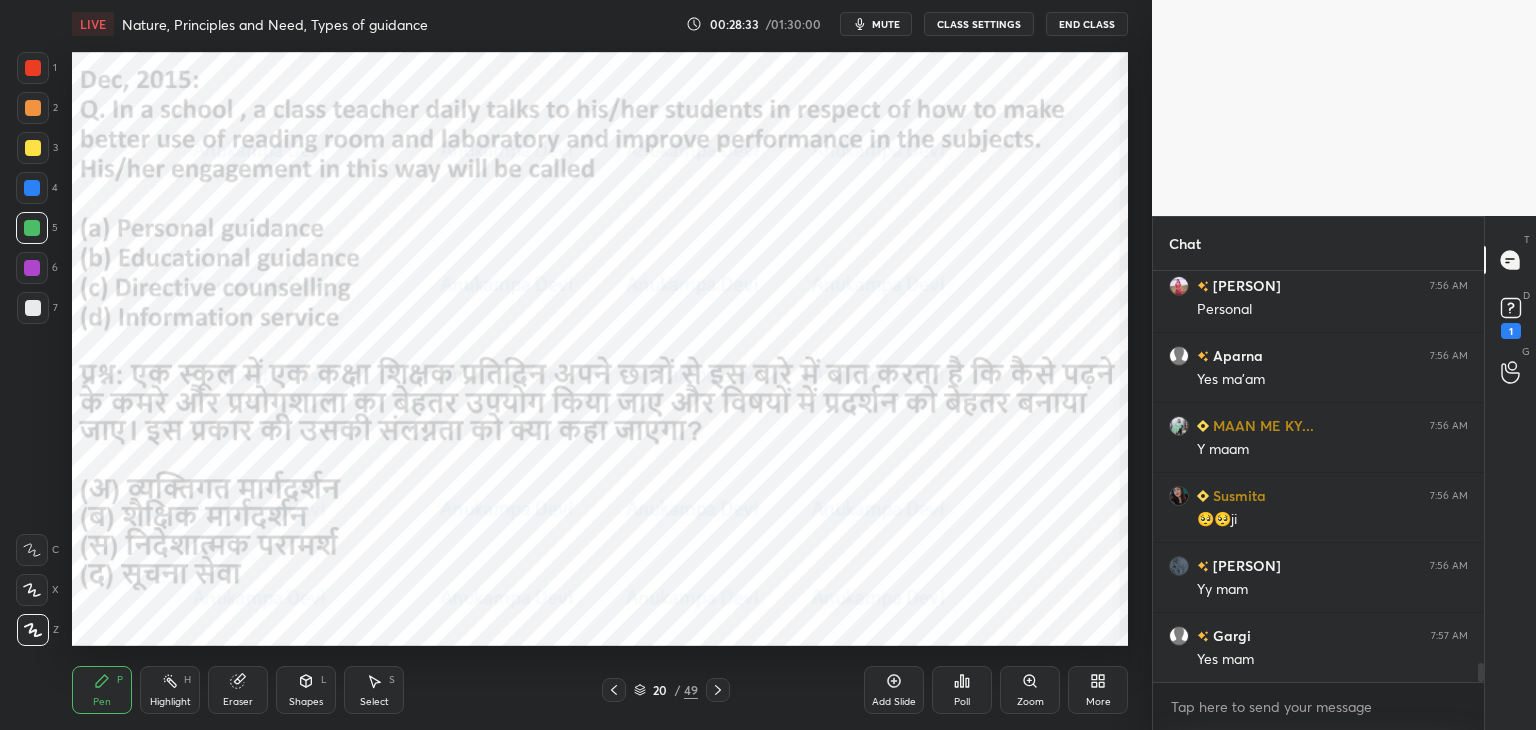 drag, startPoint x: 884, startPoint y: 27, endPoint x: 889, endPoint y: 44, distance: 17.720045 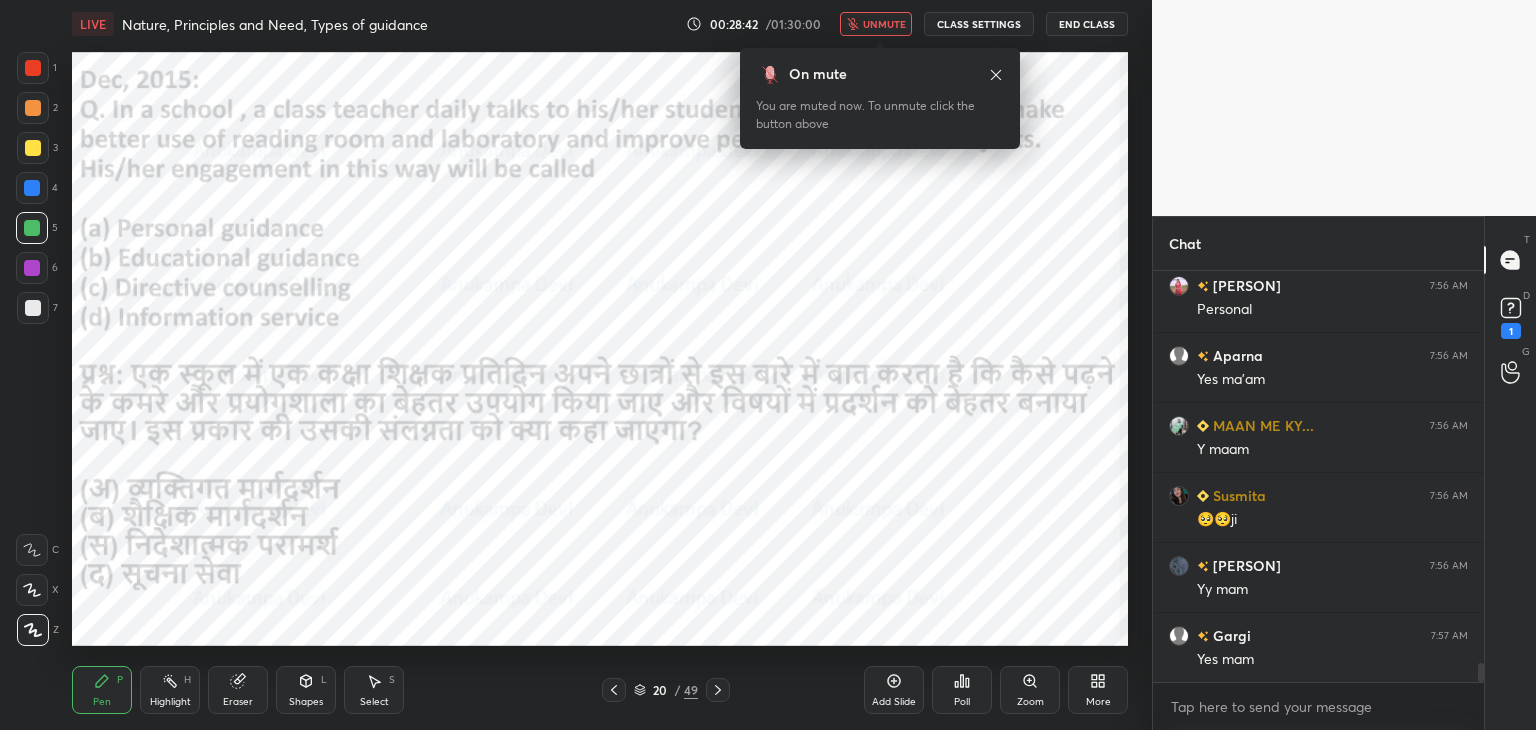 click on "unmute" at bounding box center [884, 24] 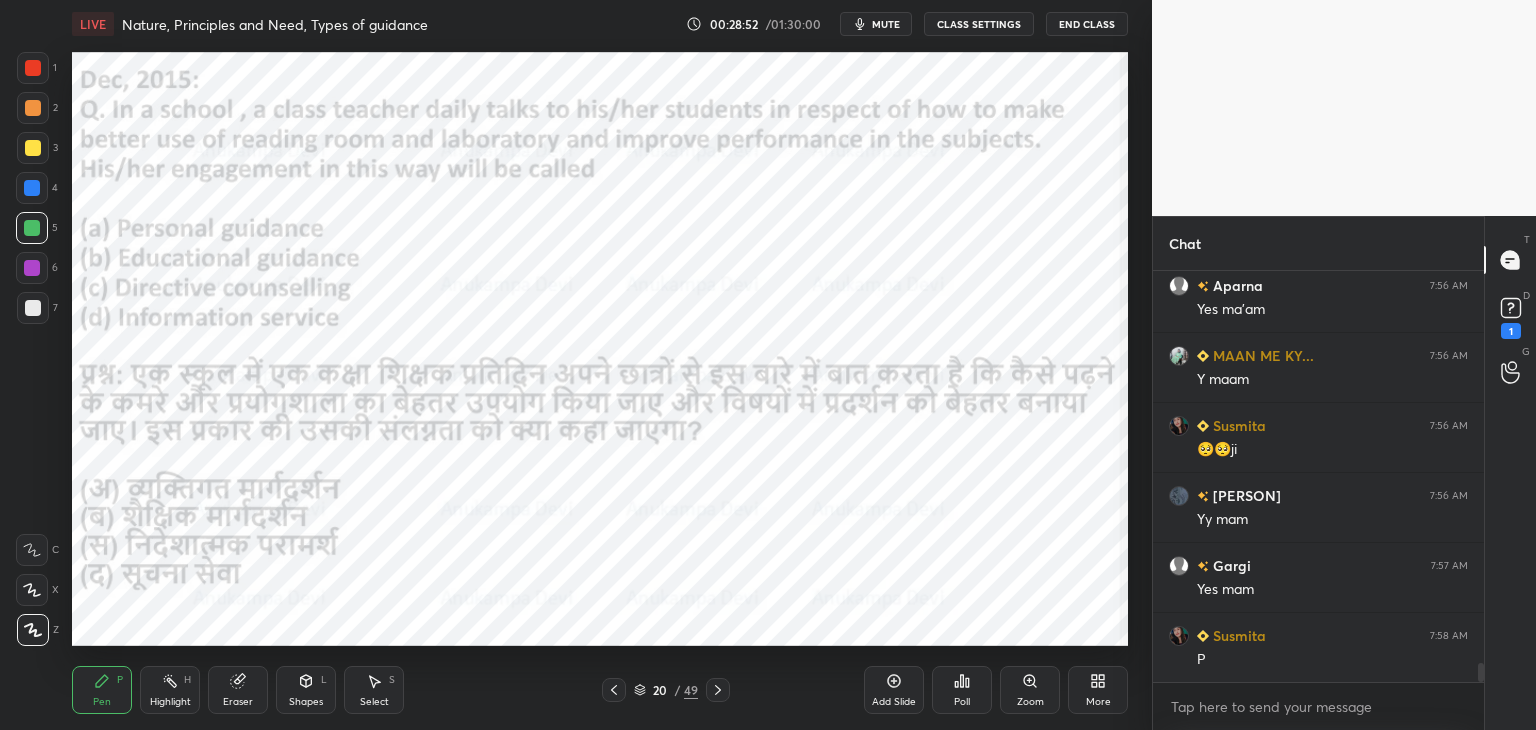 scroll, scrollTop: 8680, scrollLeft: 0, axis: vertical 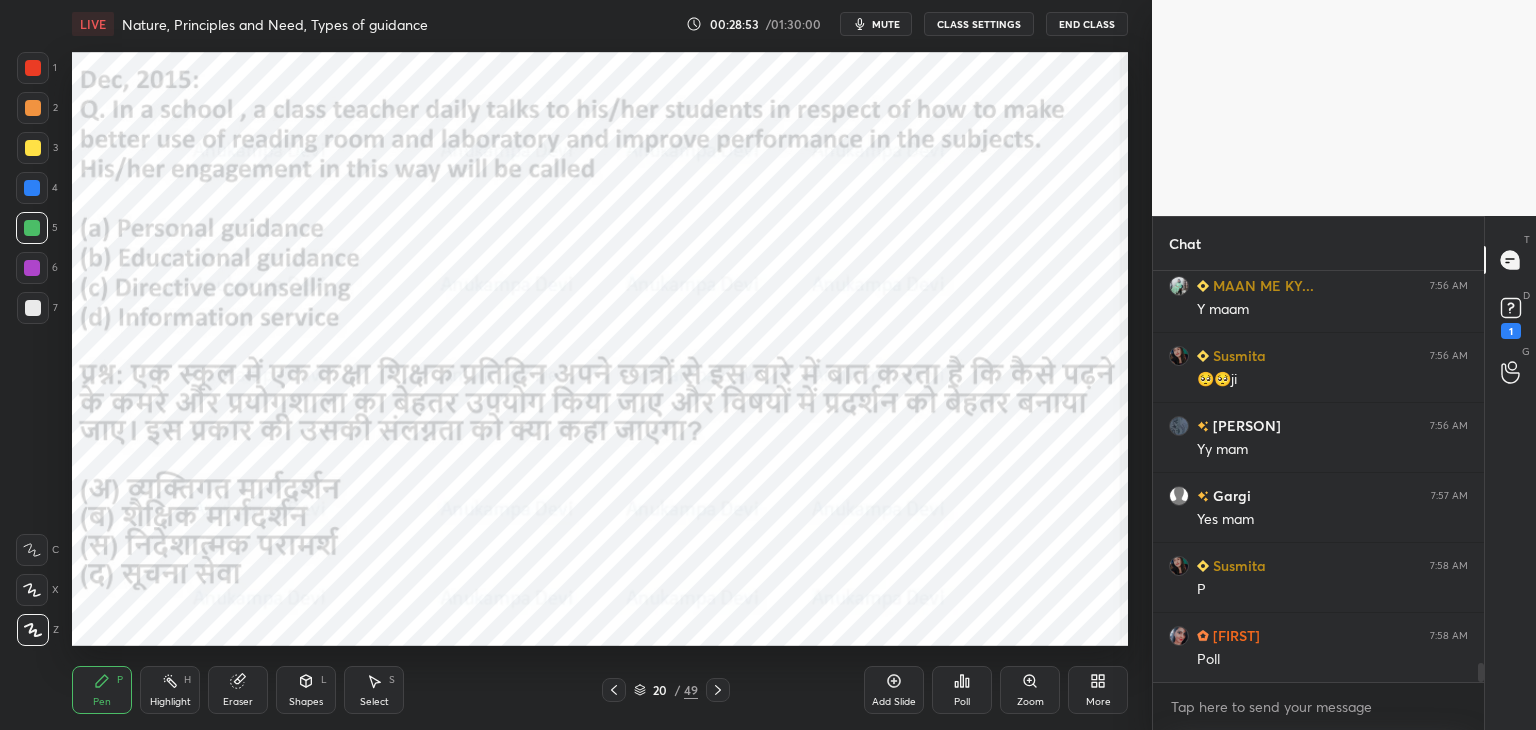 click on "Poll" at bounding box center [962, 690] 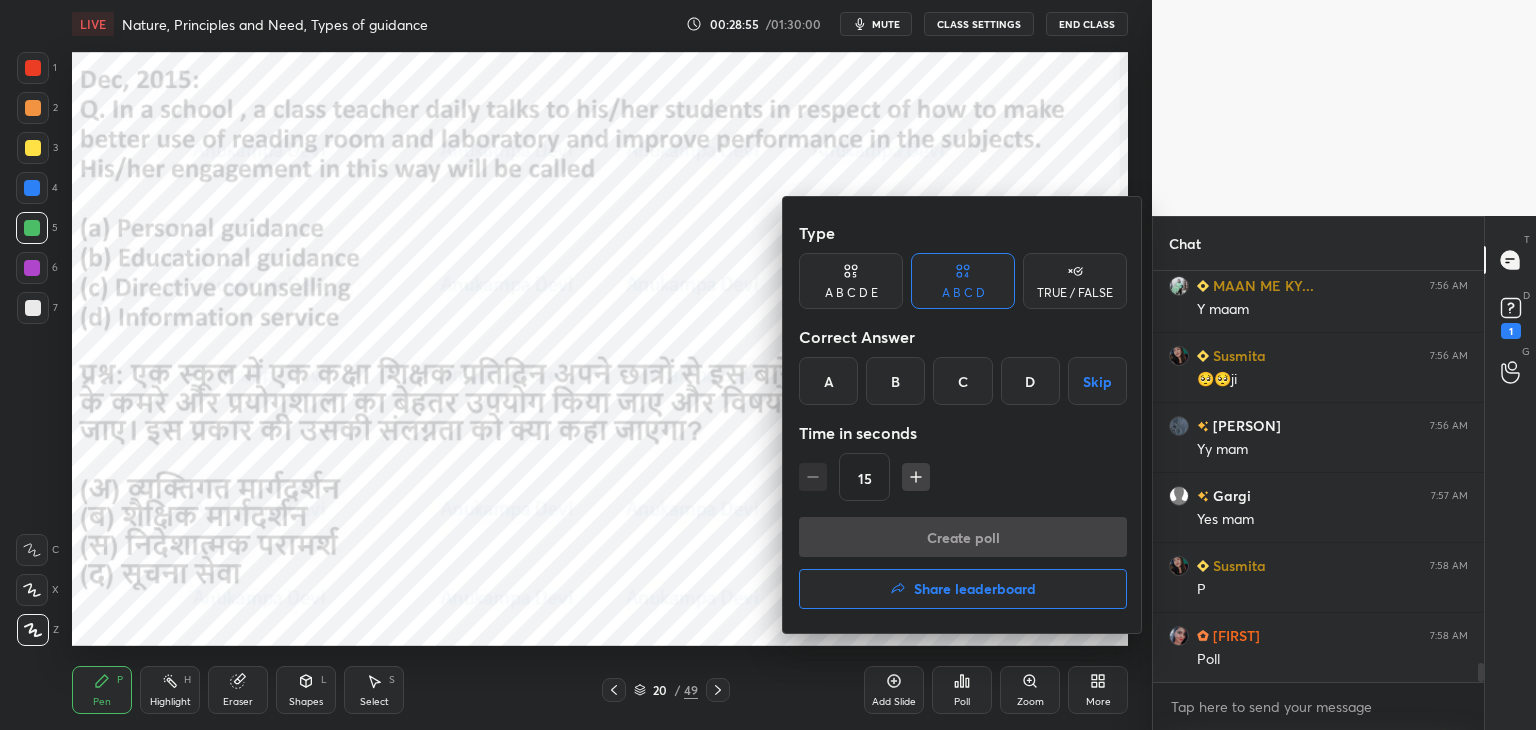click on "B" at bounding box center (895, 381) 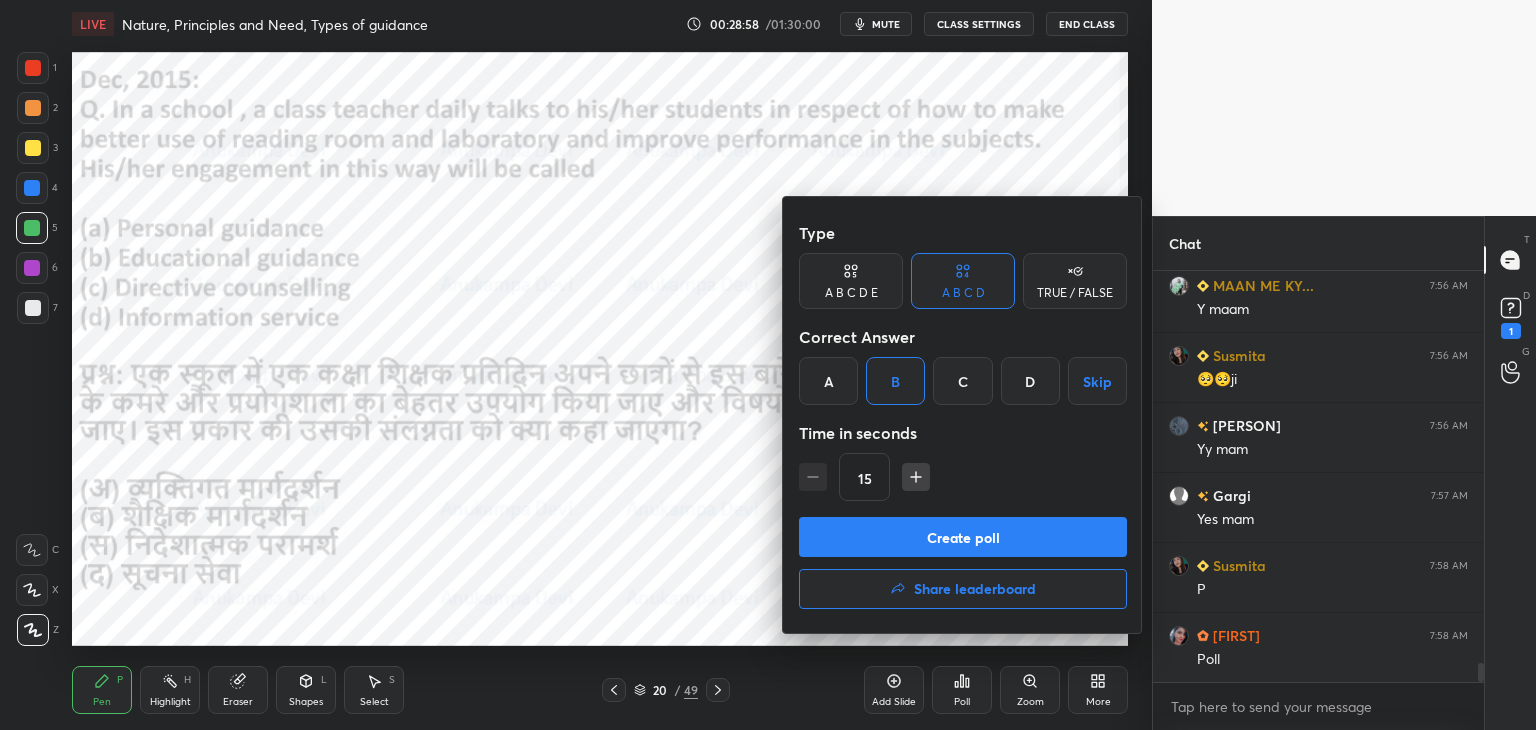 drag, startPoint x: 969, startPoint y: 543, endPoint x: 953, endPoint y: 449, distance: 95.35198 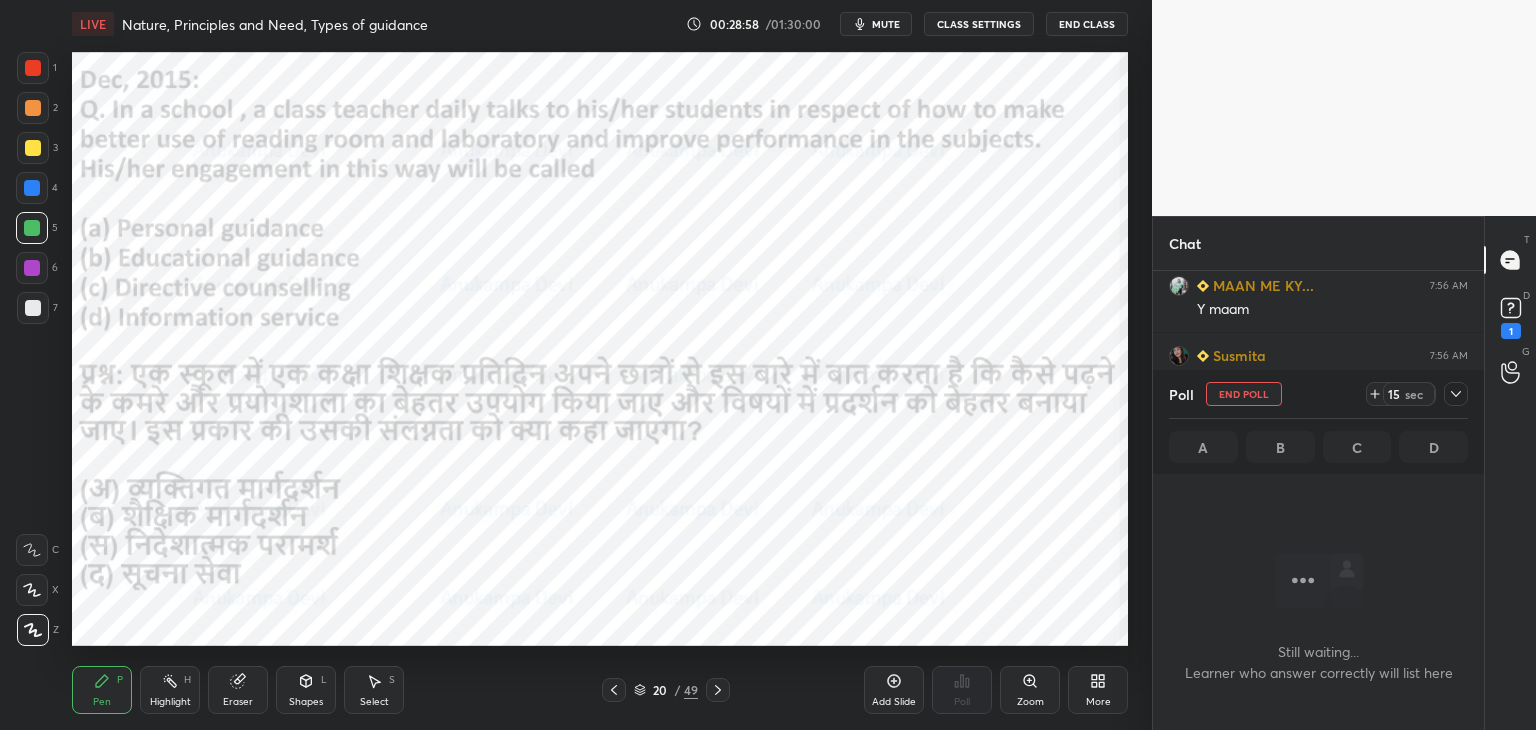 scroll, scrollTop: 318, scrollLeft: 325, axis: both 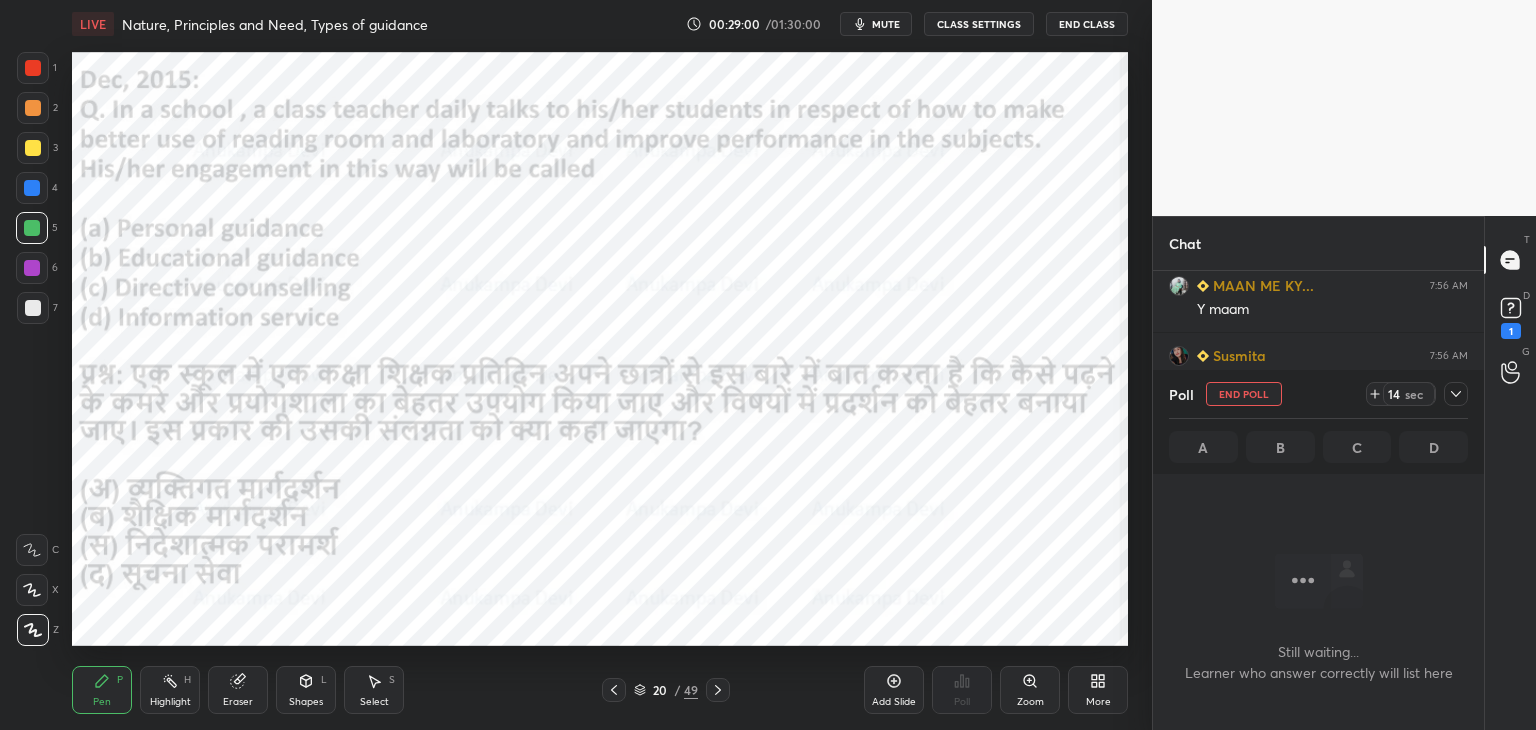 click on "mute" at bounding box center [886, 24] 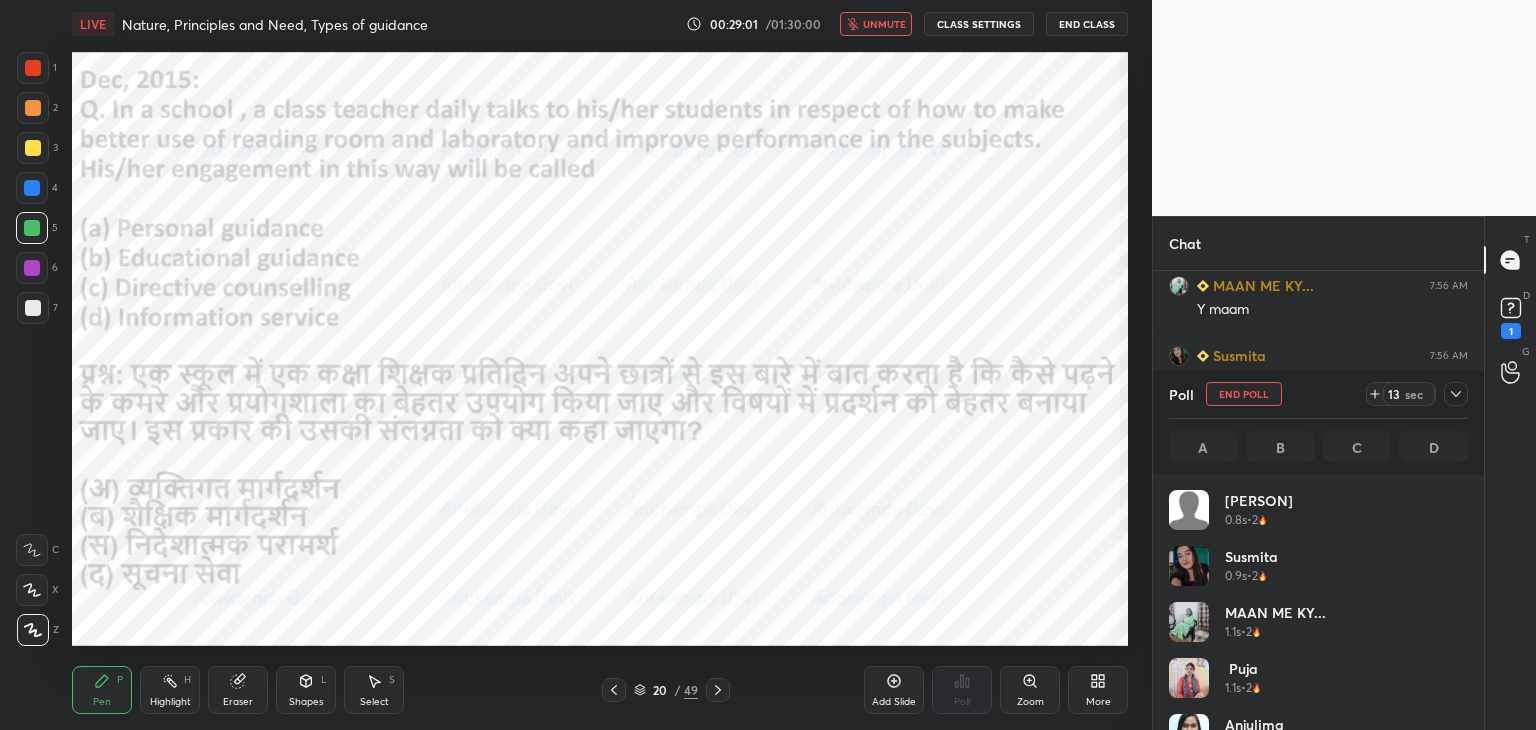 scroll, scrollTop: 6, scrollLeft: 6, axis: both 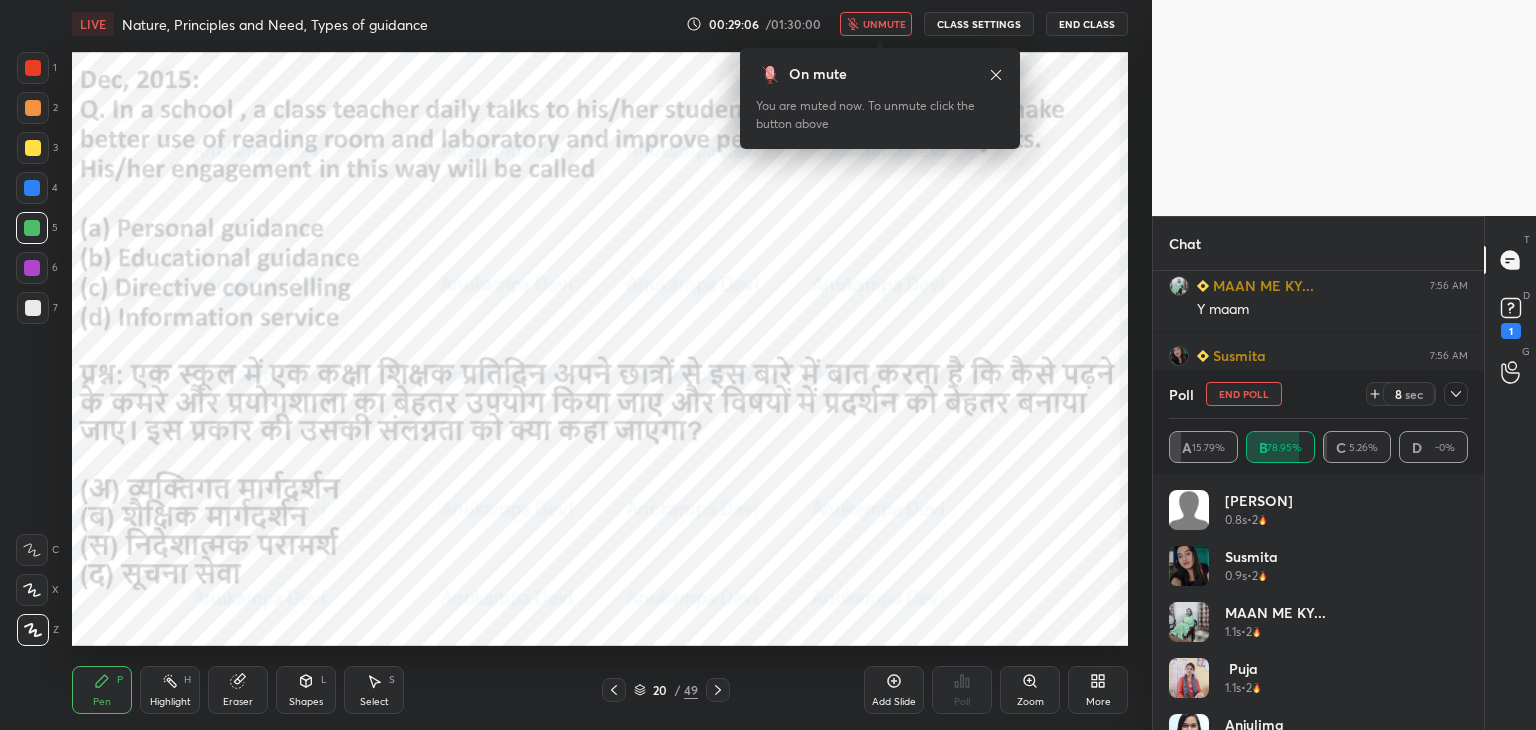 click 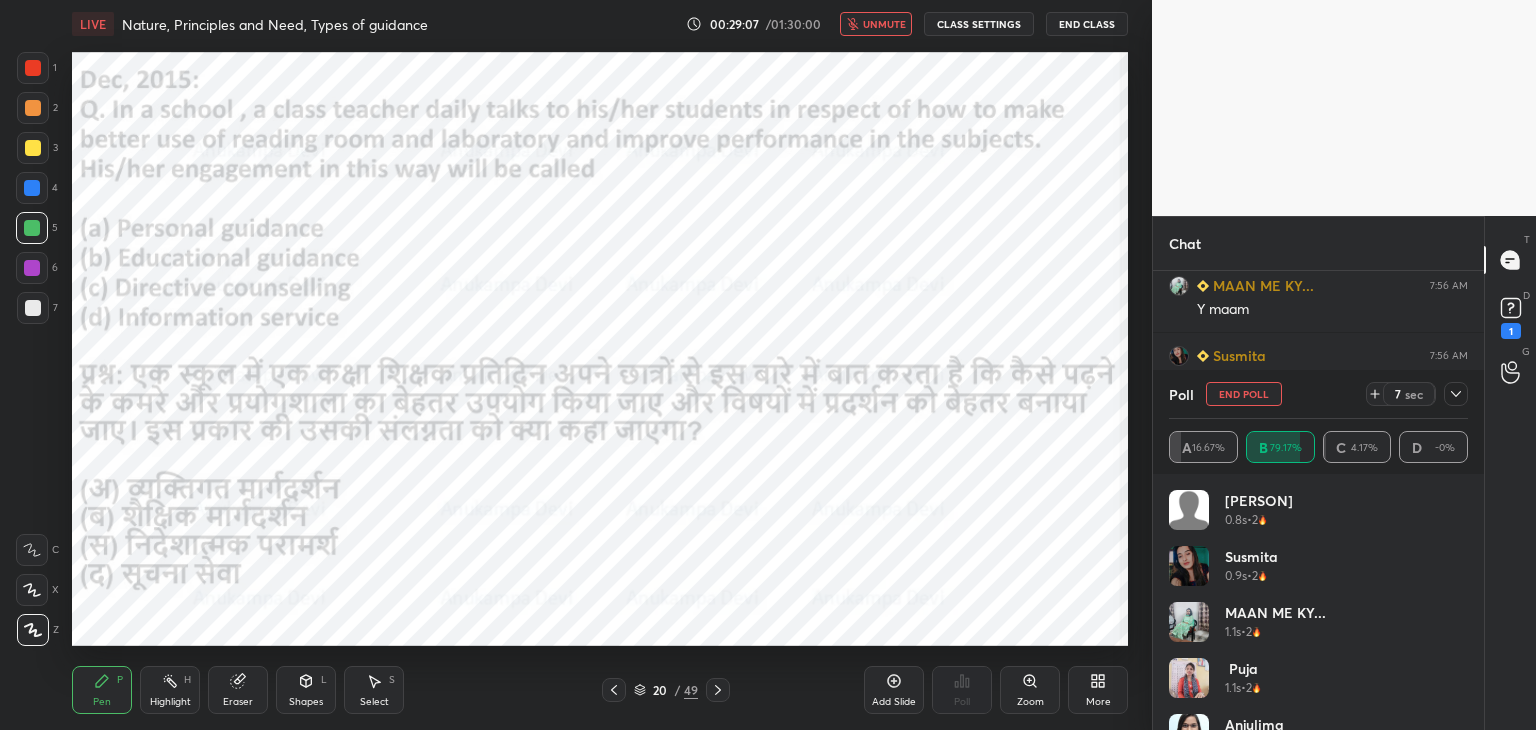 drag, startPoint x: 886, startPoint y: 27, endPoint x: 880, endPoint y: 41, distance: 15.231546 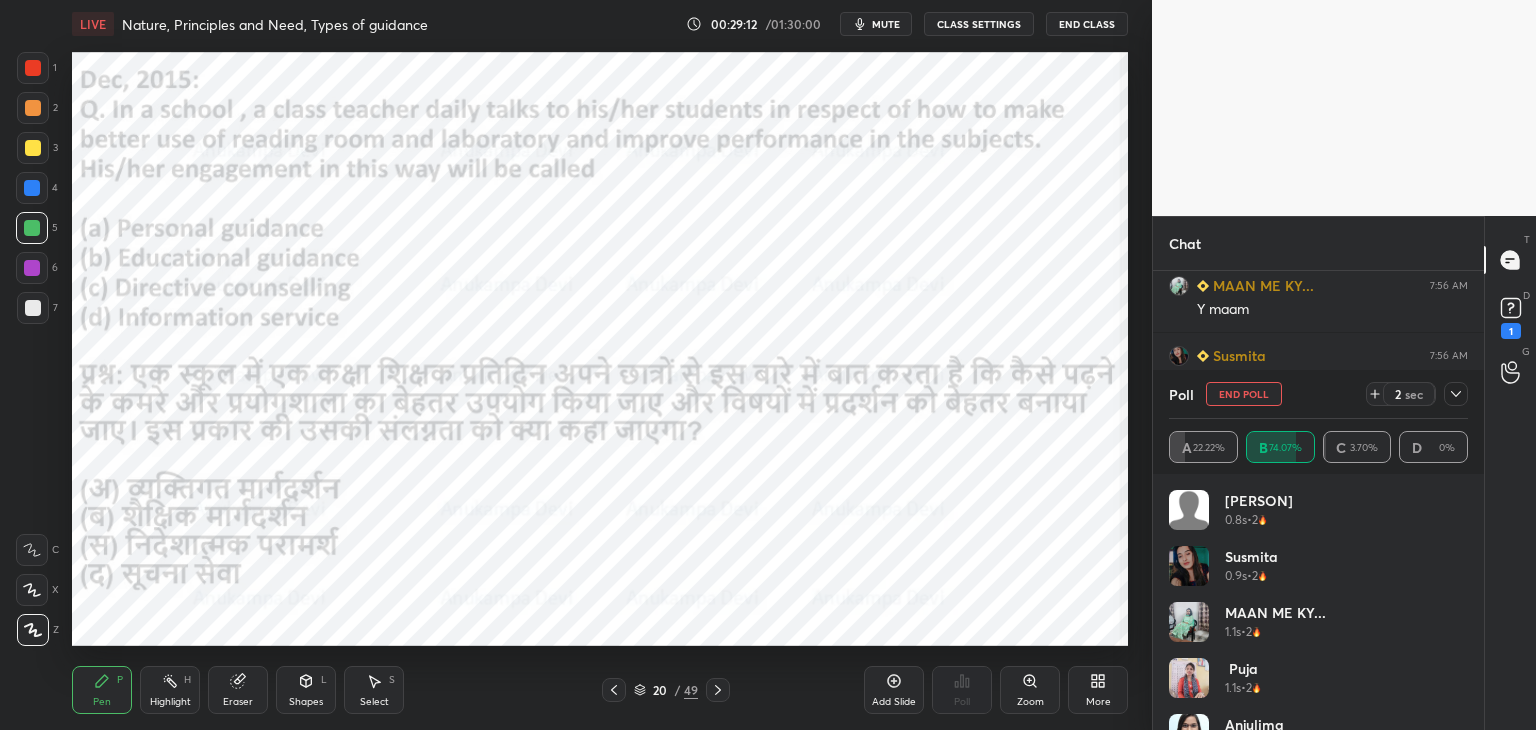 scroll, scrollTop: 8854, scrollLeft: 0, axis: vertical 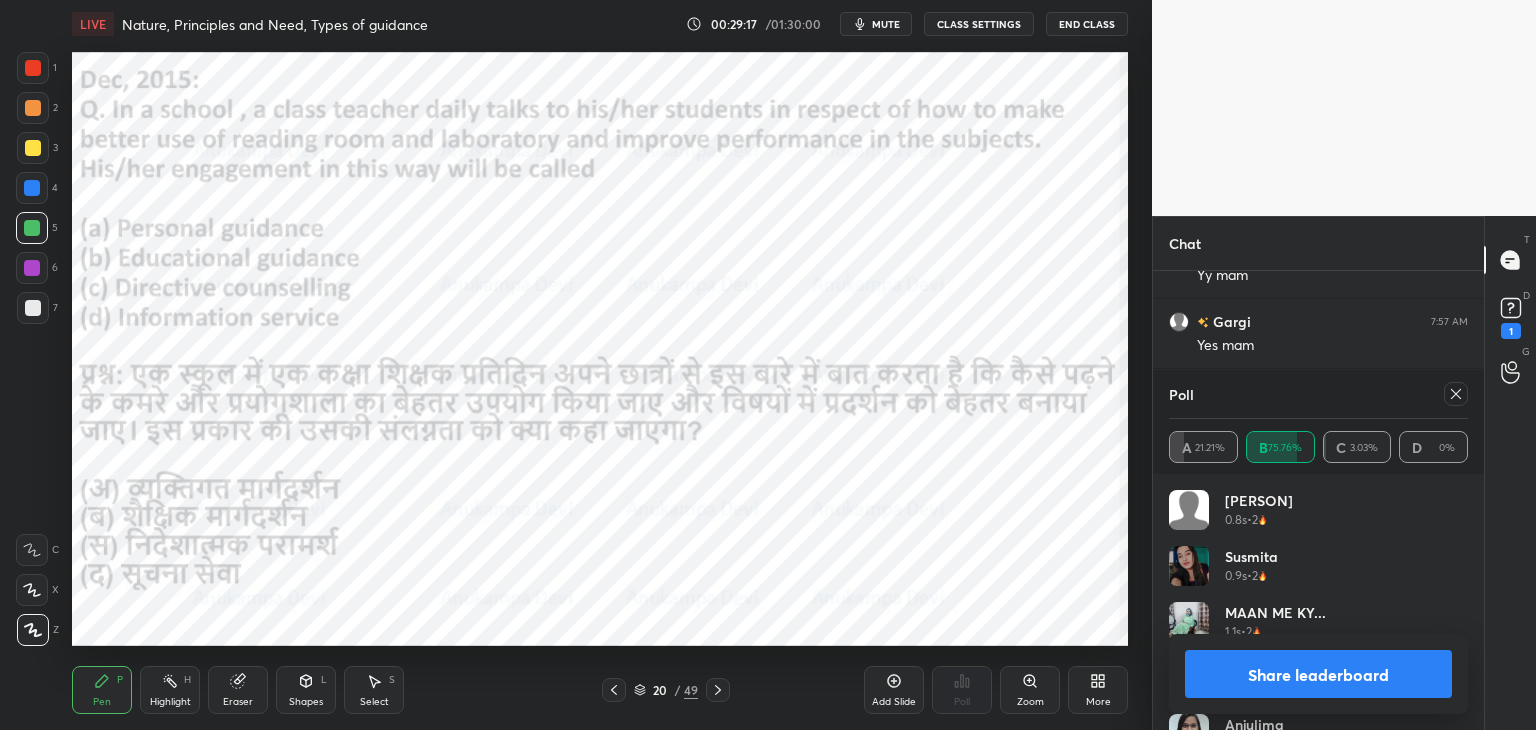 click on "Eraser" at bounding box center [238, 702] 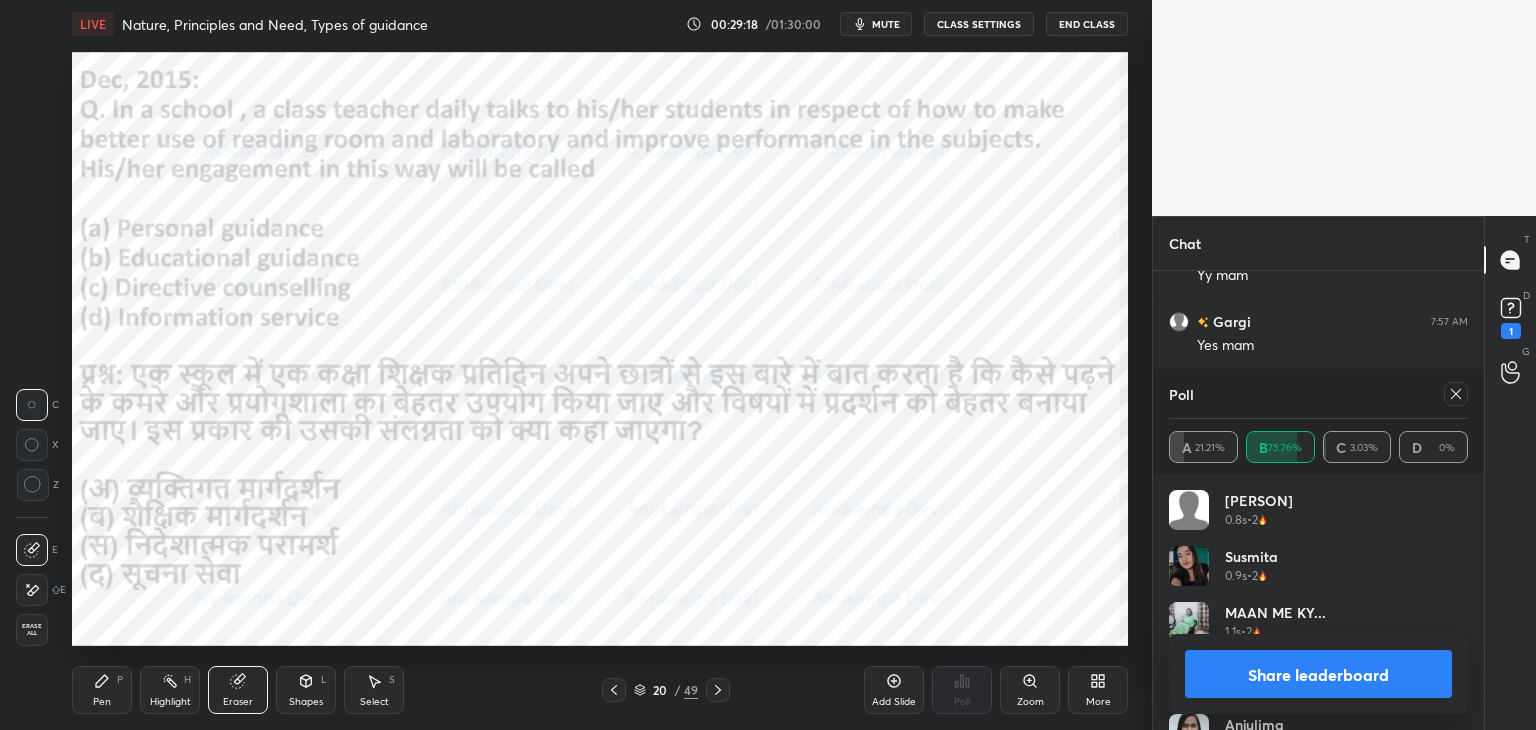 click at bounding box center (33, 485) 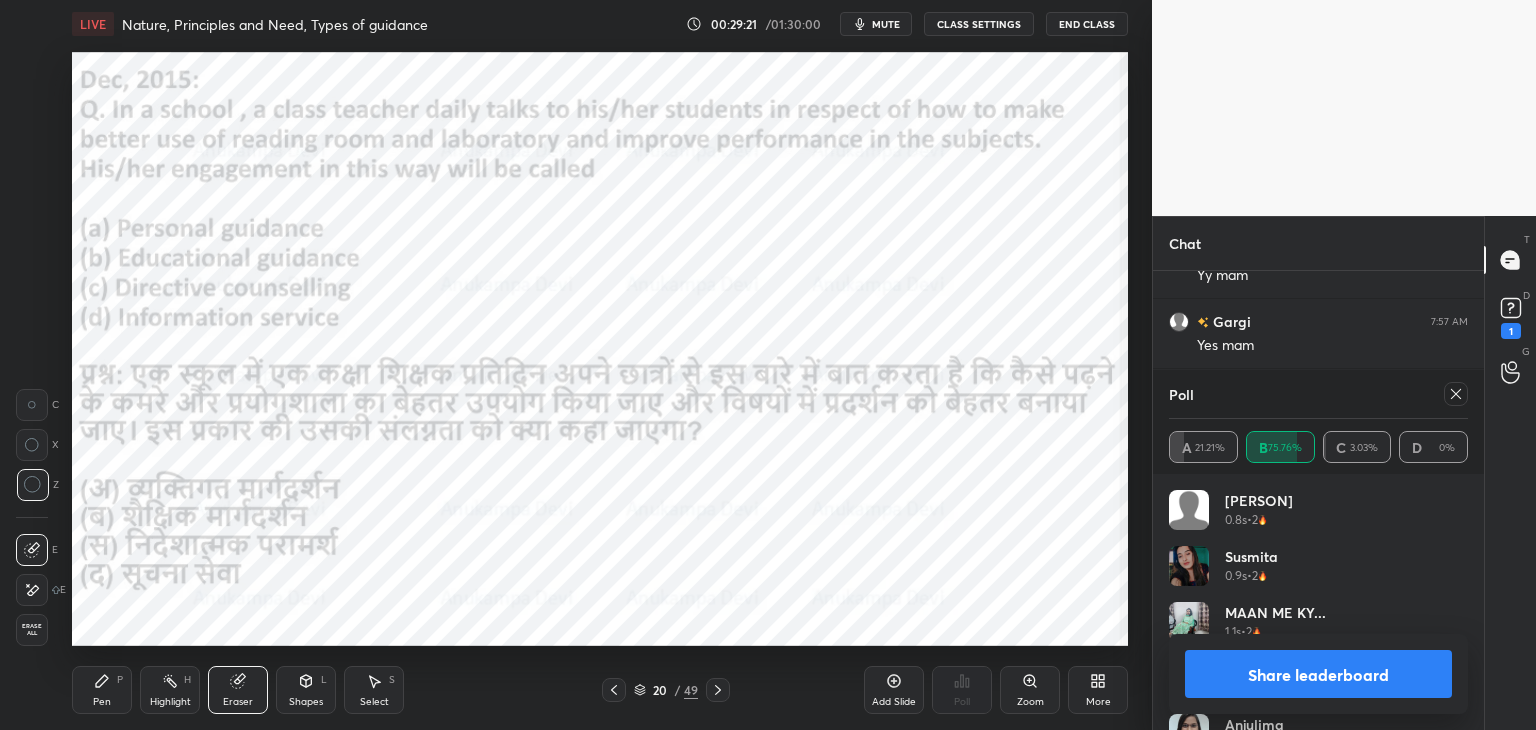 drag, startPoint x: 99, startPoint y: 696, endPoint x: 135, endPoint y: 649, distance: 59.20304 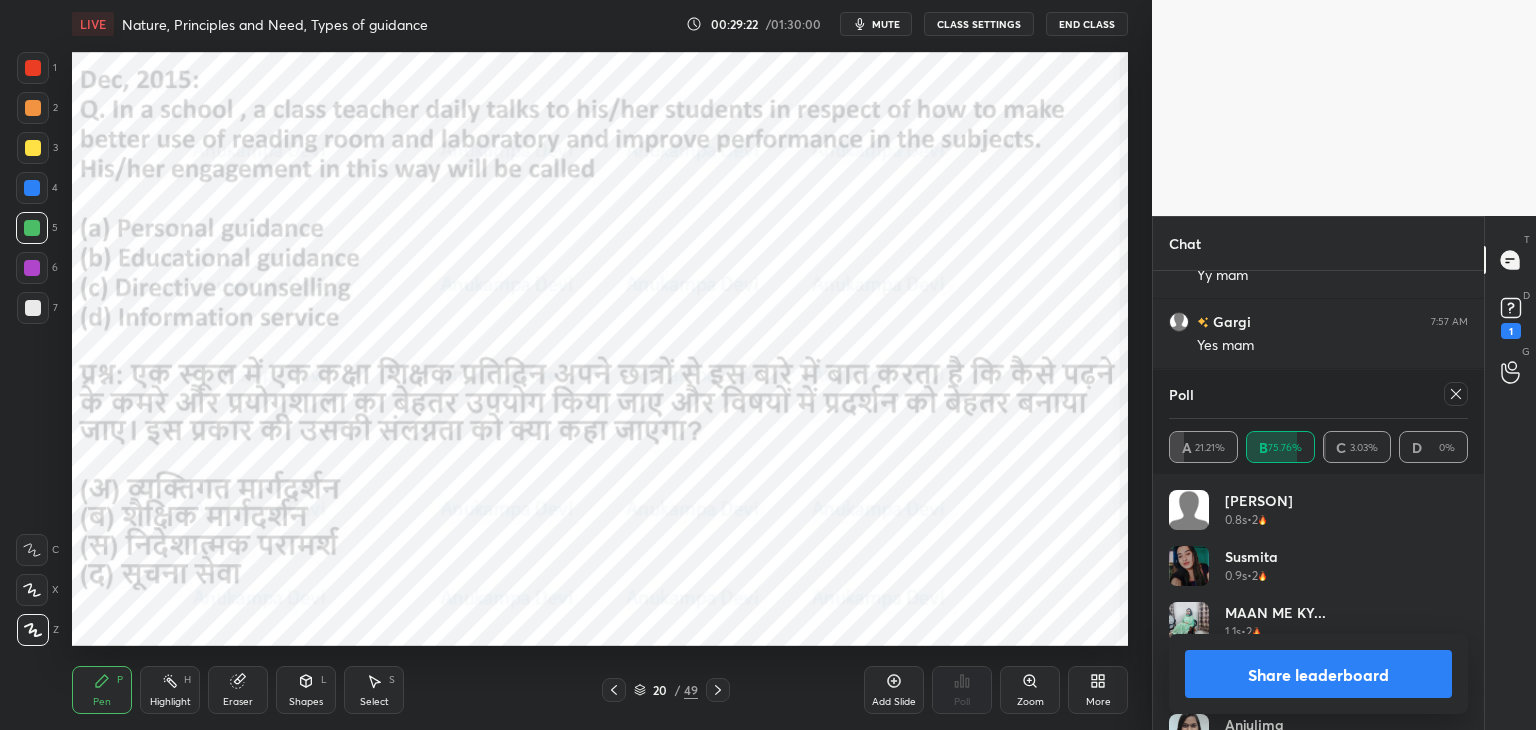 click 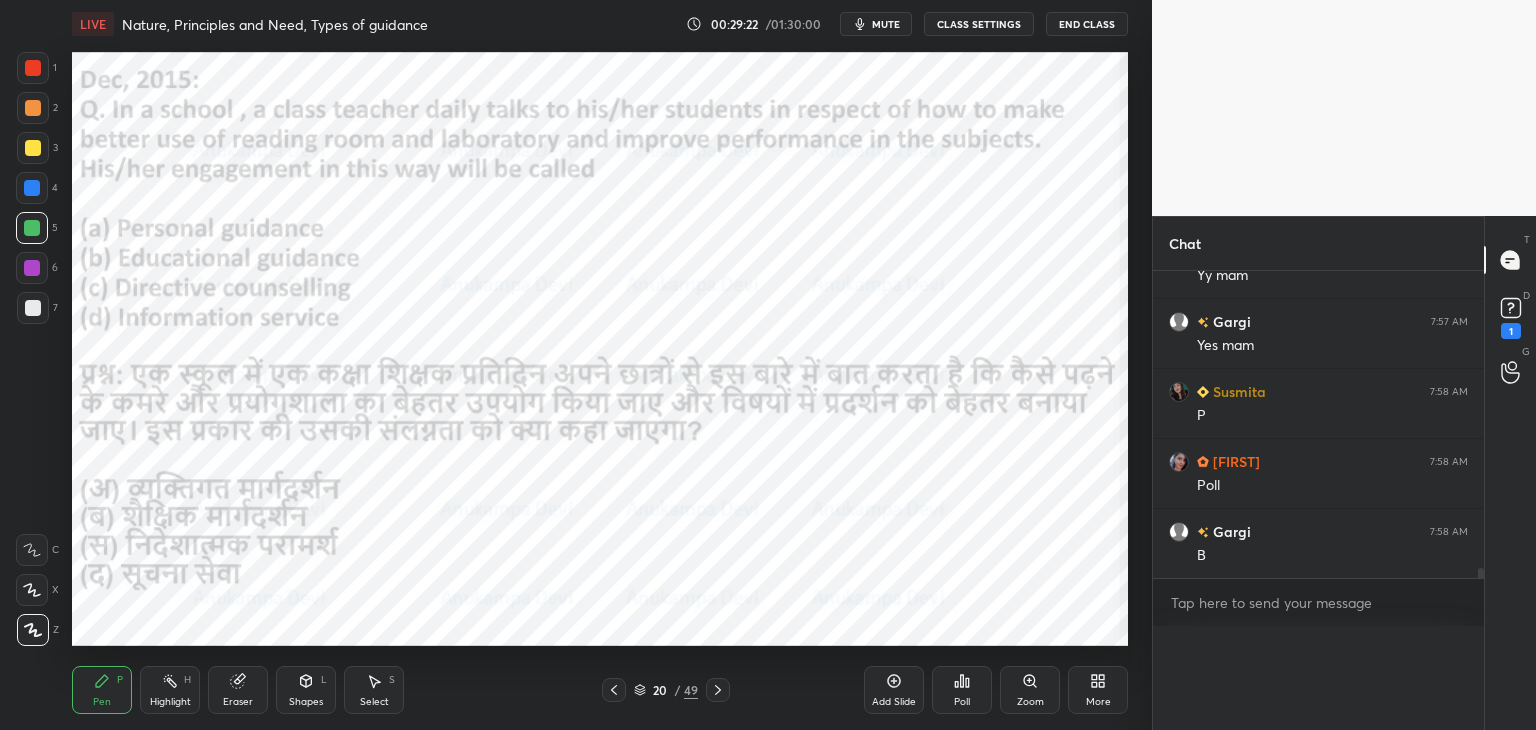 scroll, scrollTop: 151, scrollLeft: 293, axis: both 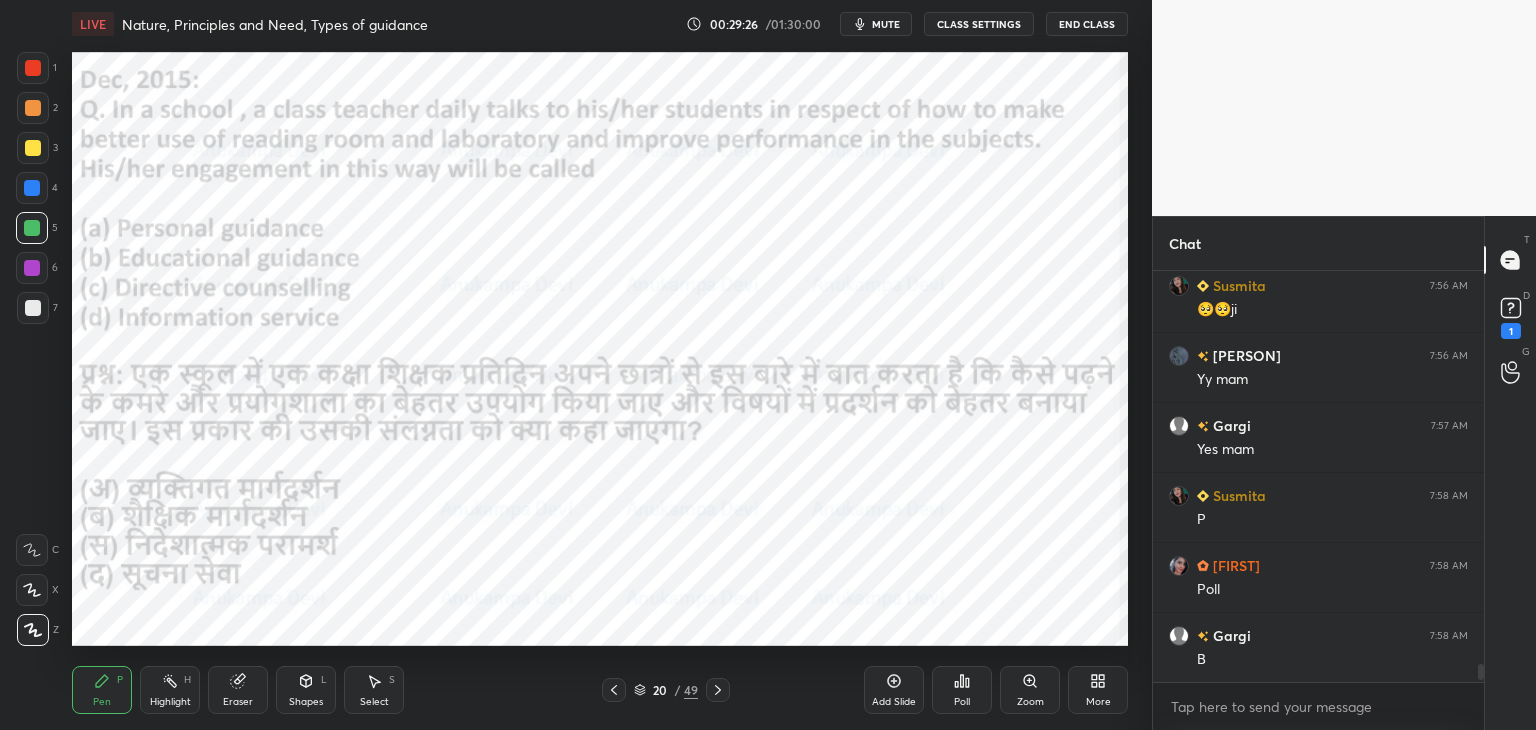 click 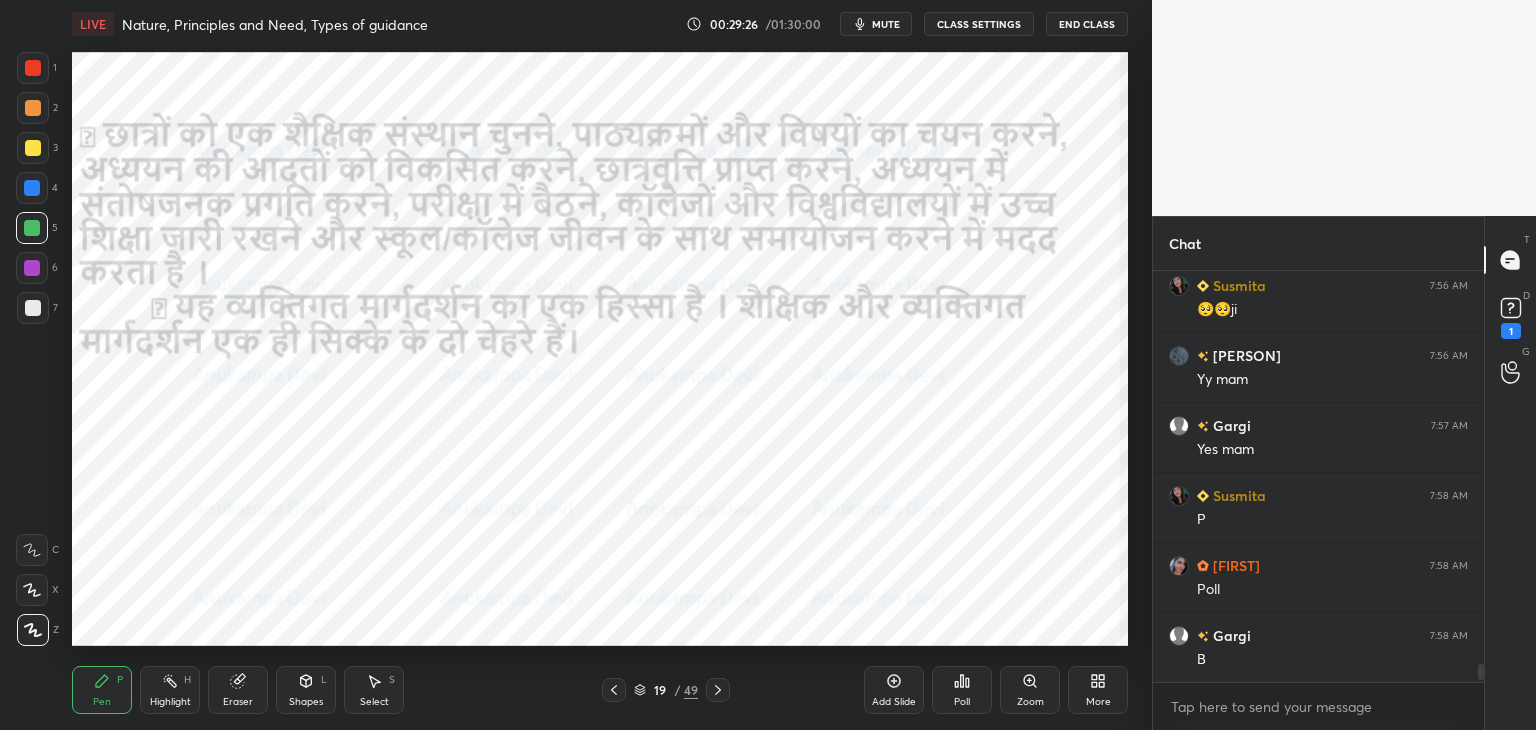 click 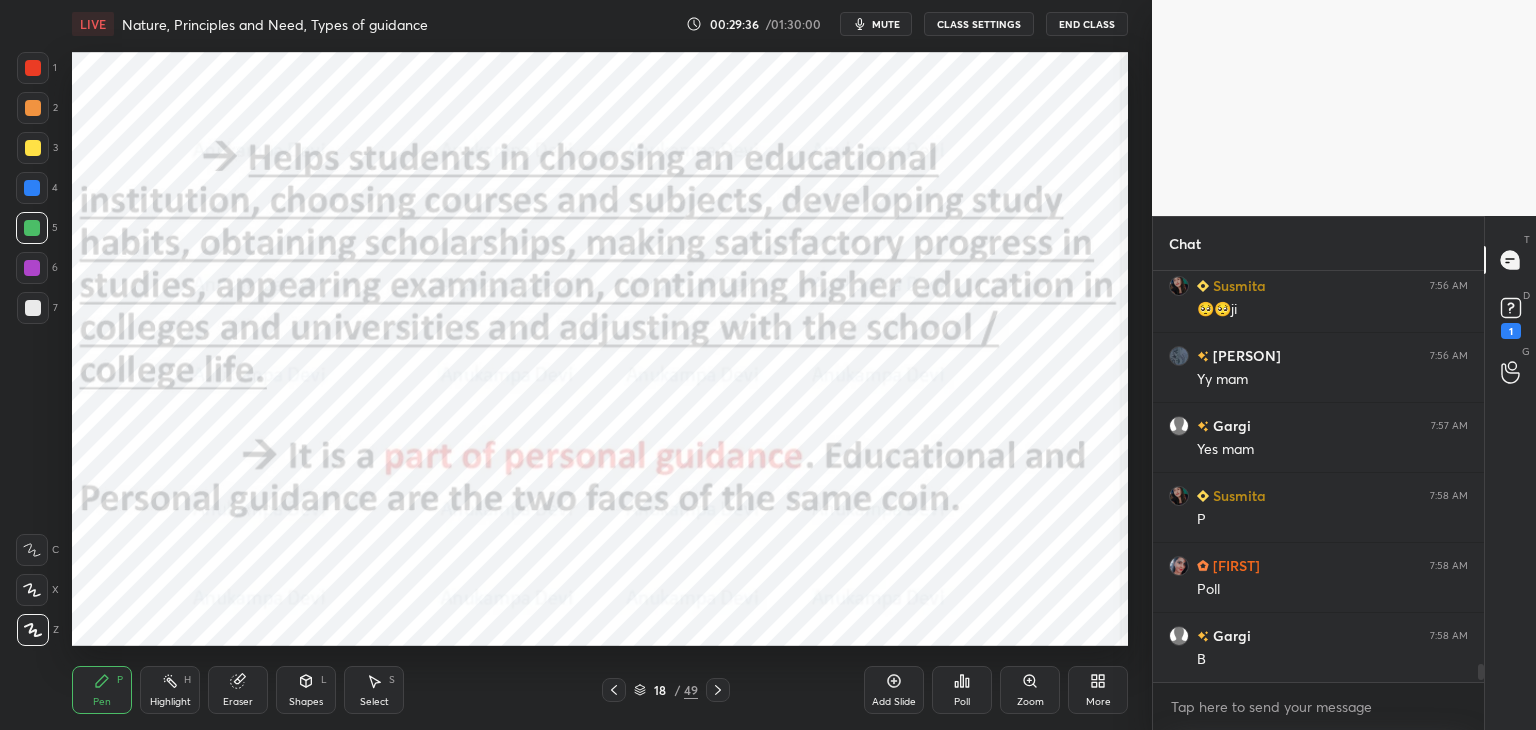 click 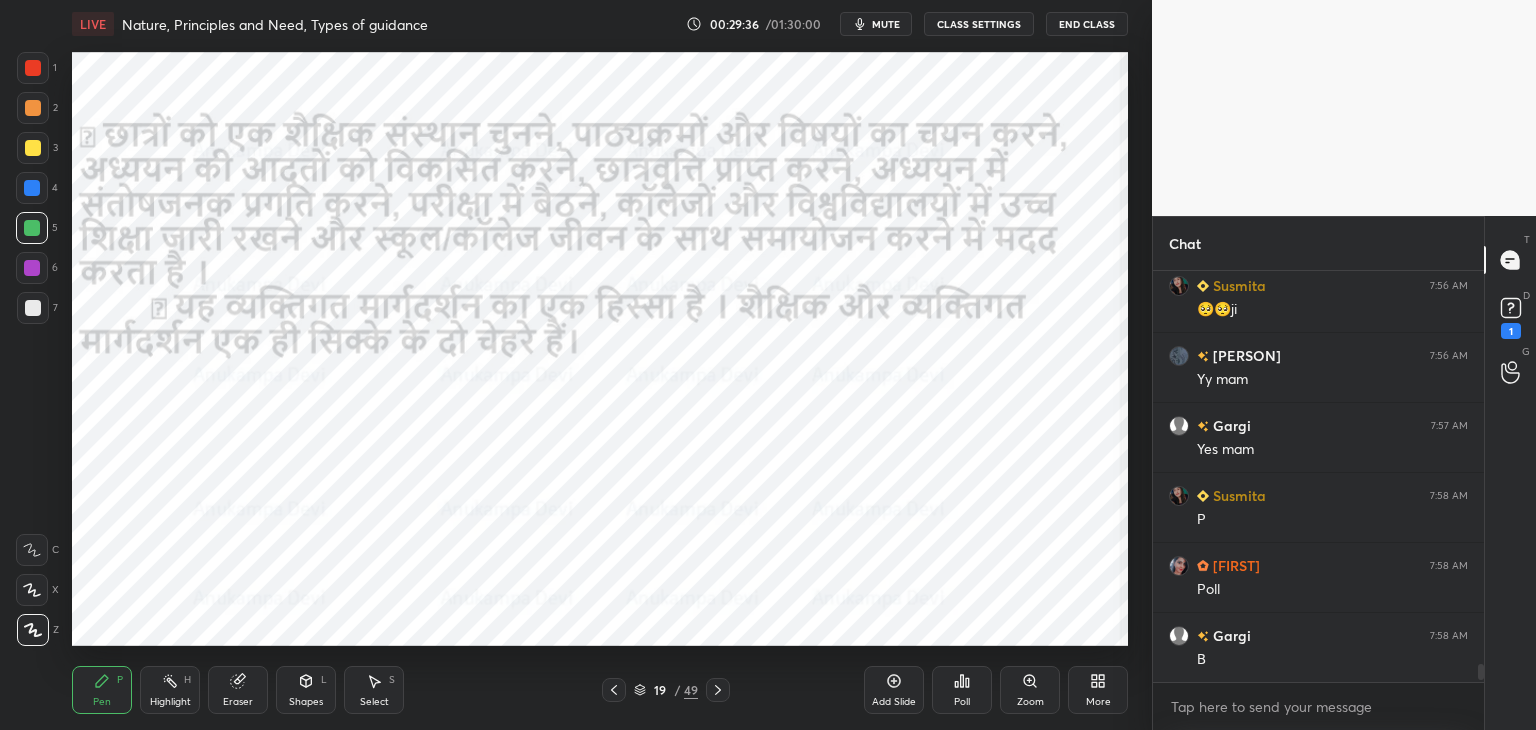 click 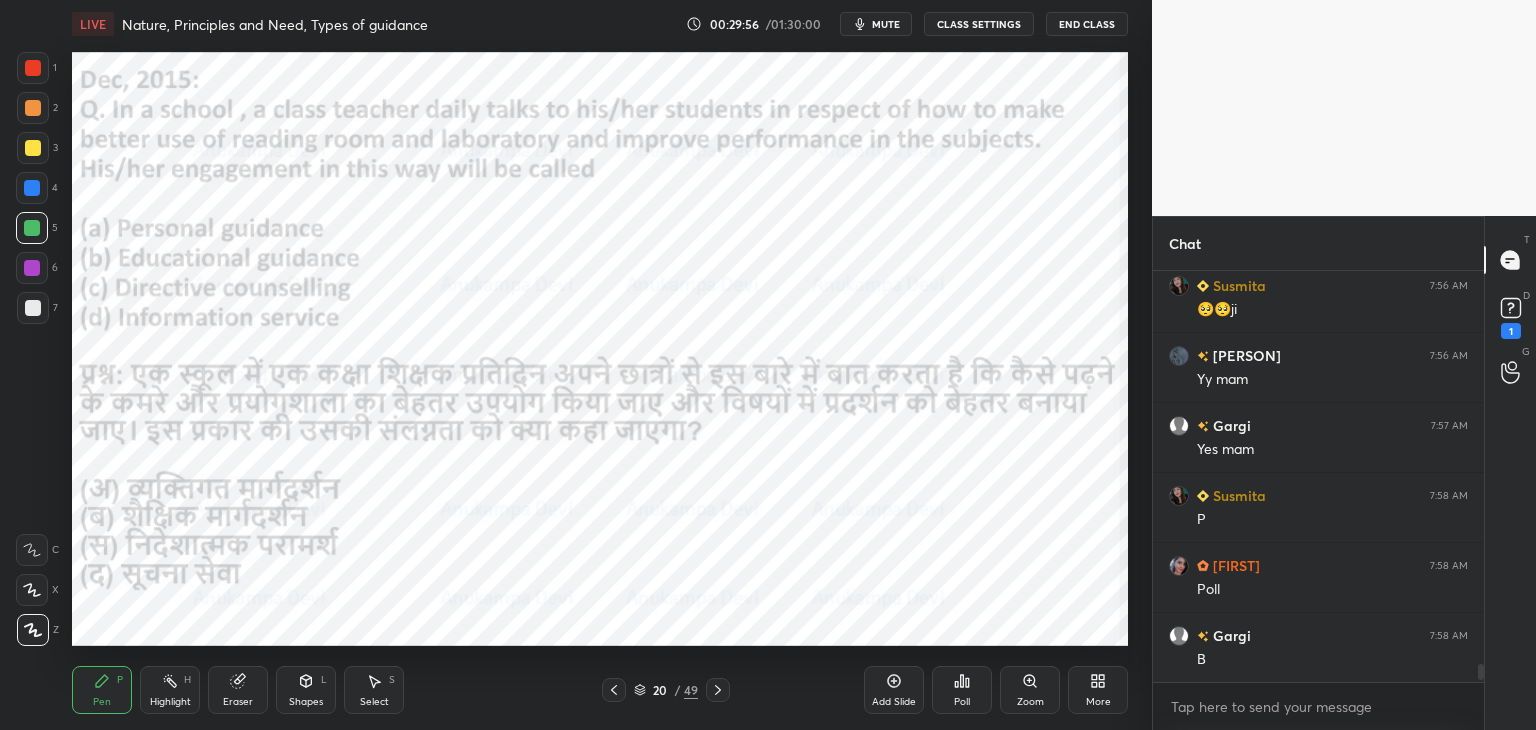 click 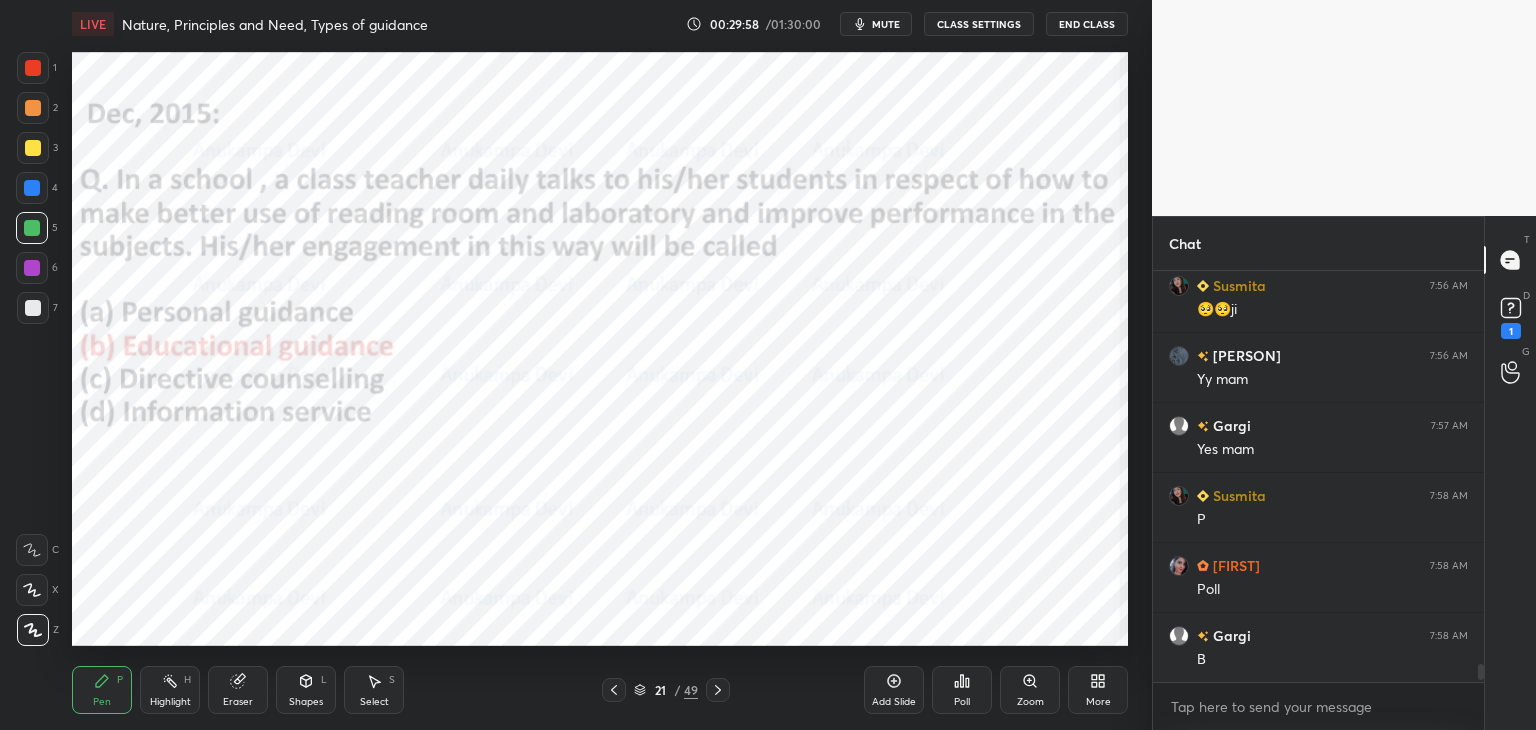 drag, startPoint x: 716, startPoint y: 693, endPoint x: 717, endPoint y: 678, distance: 15.033297 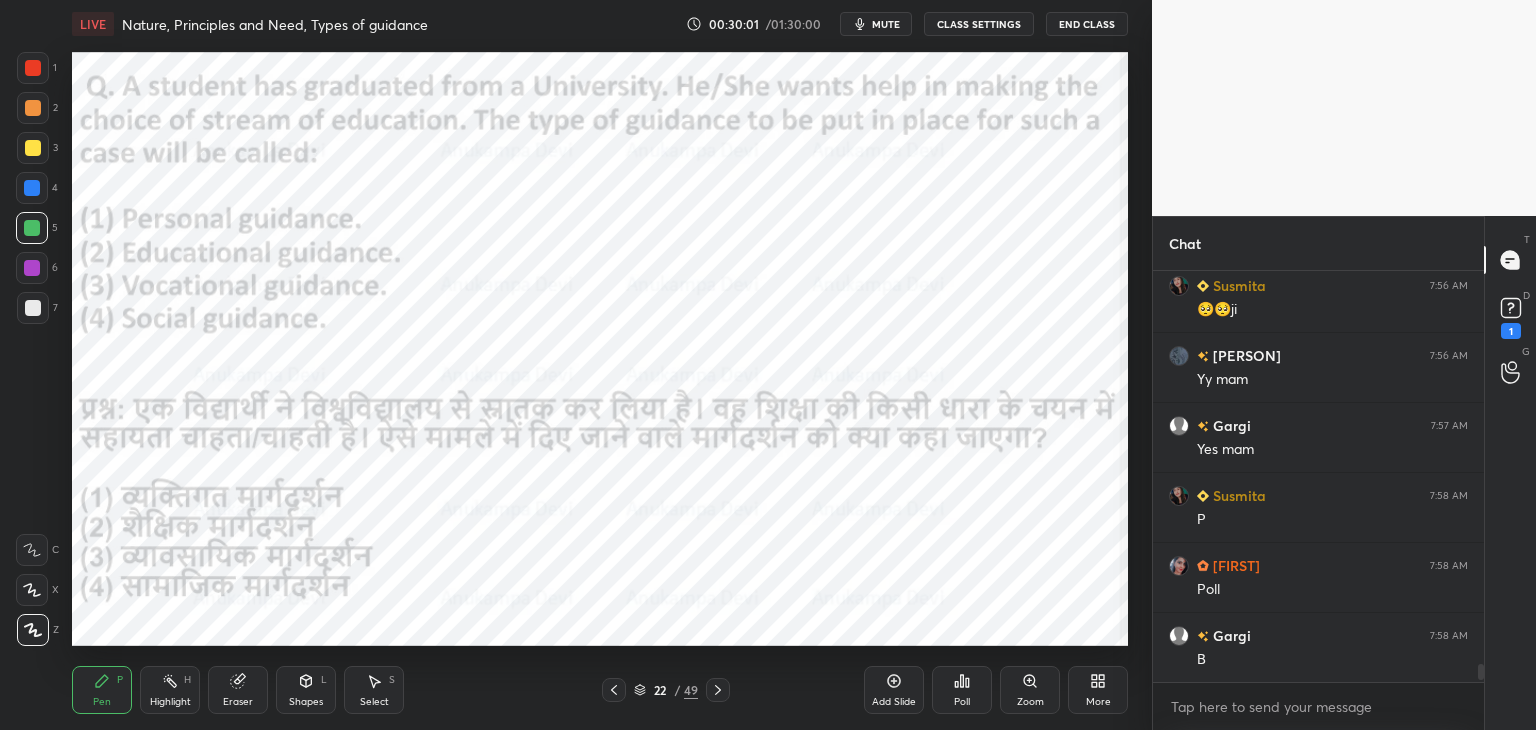 click on "mute" at bounding box center [886, 24] 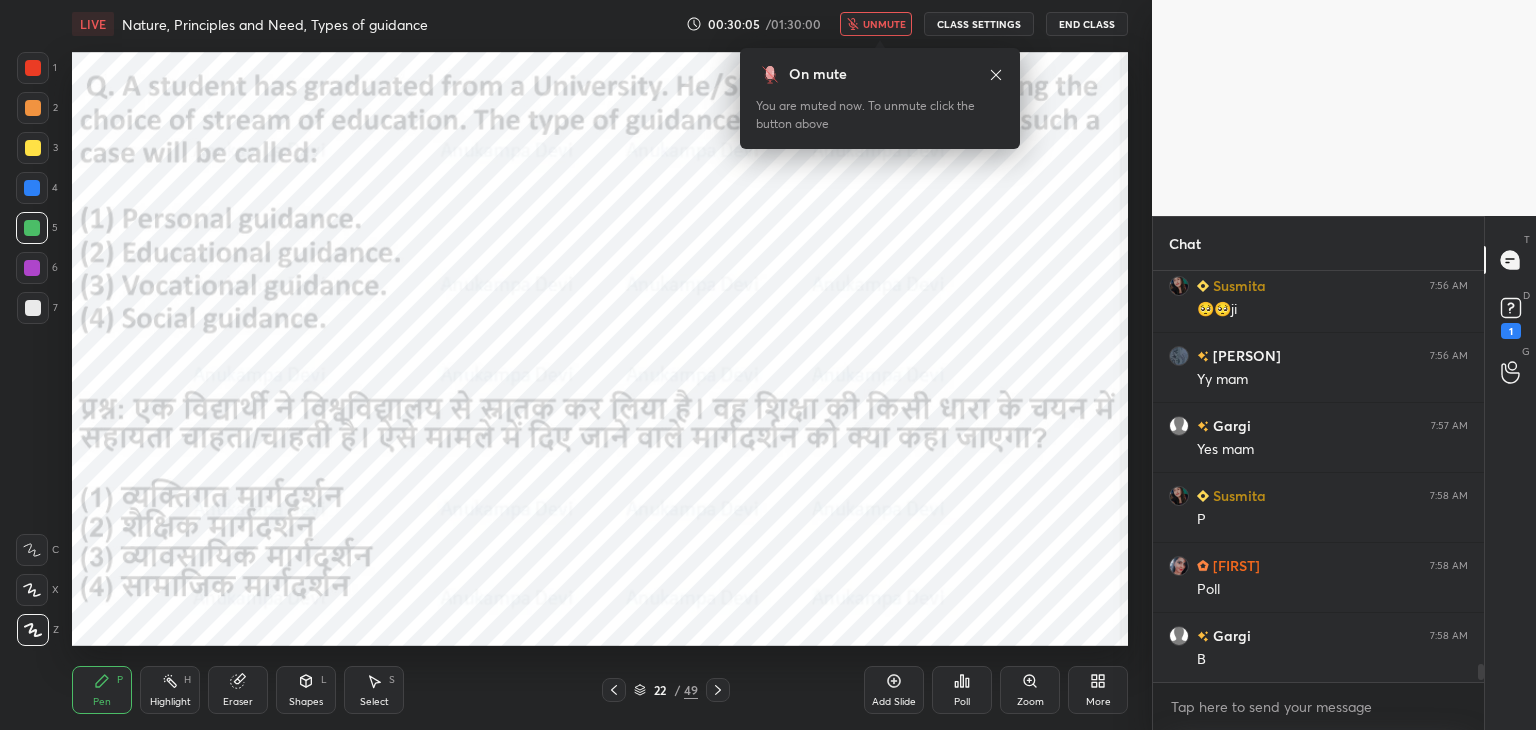 click 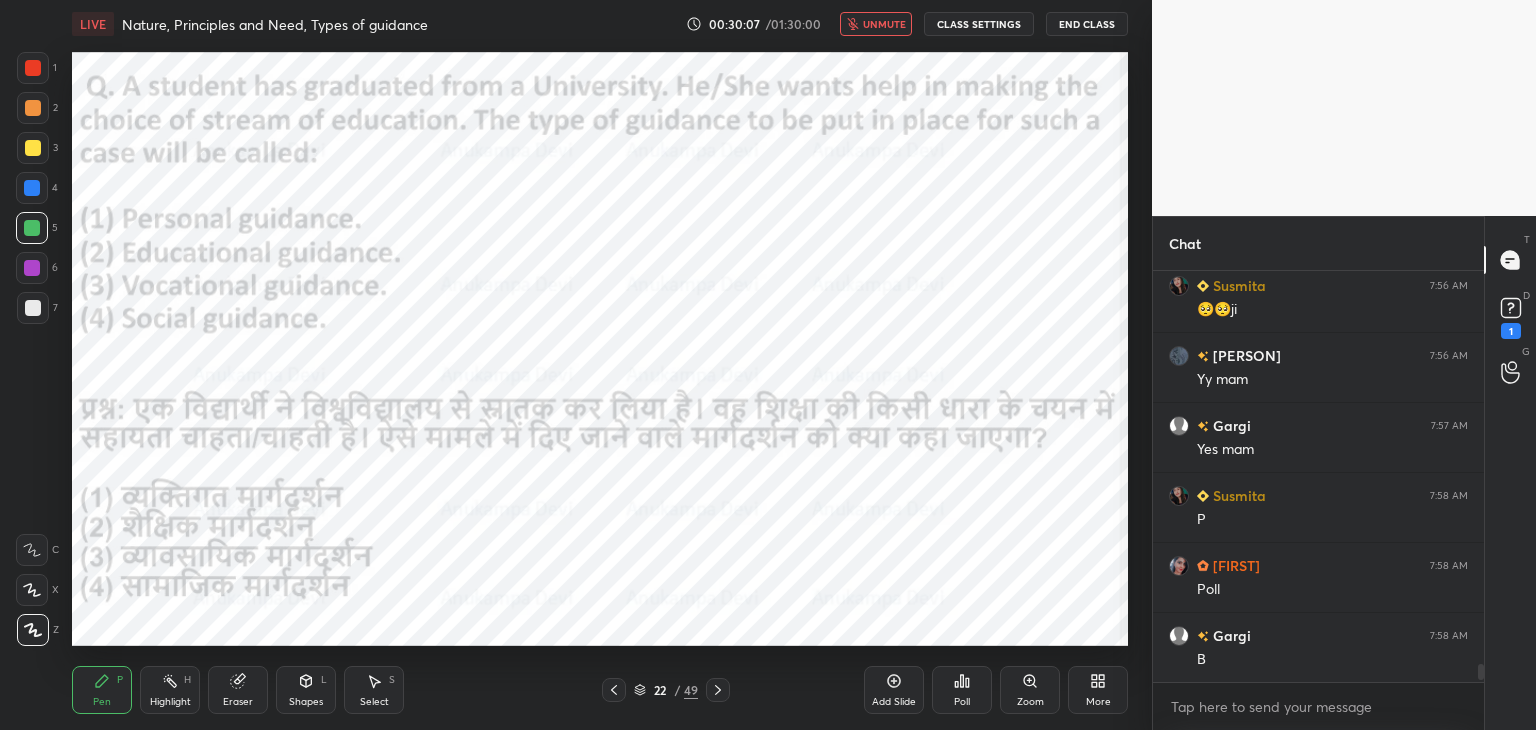 click on "unmute" at bounding box center [884, 24] 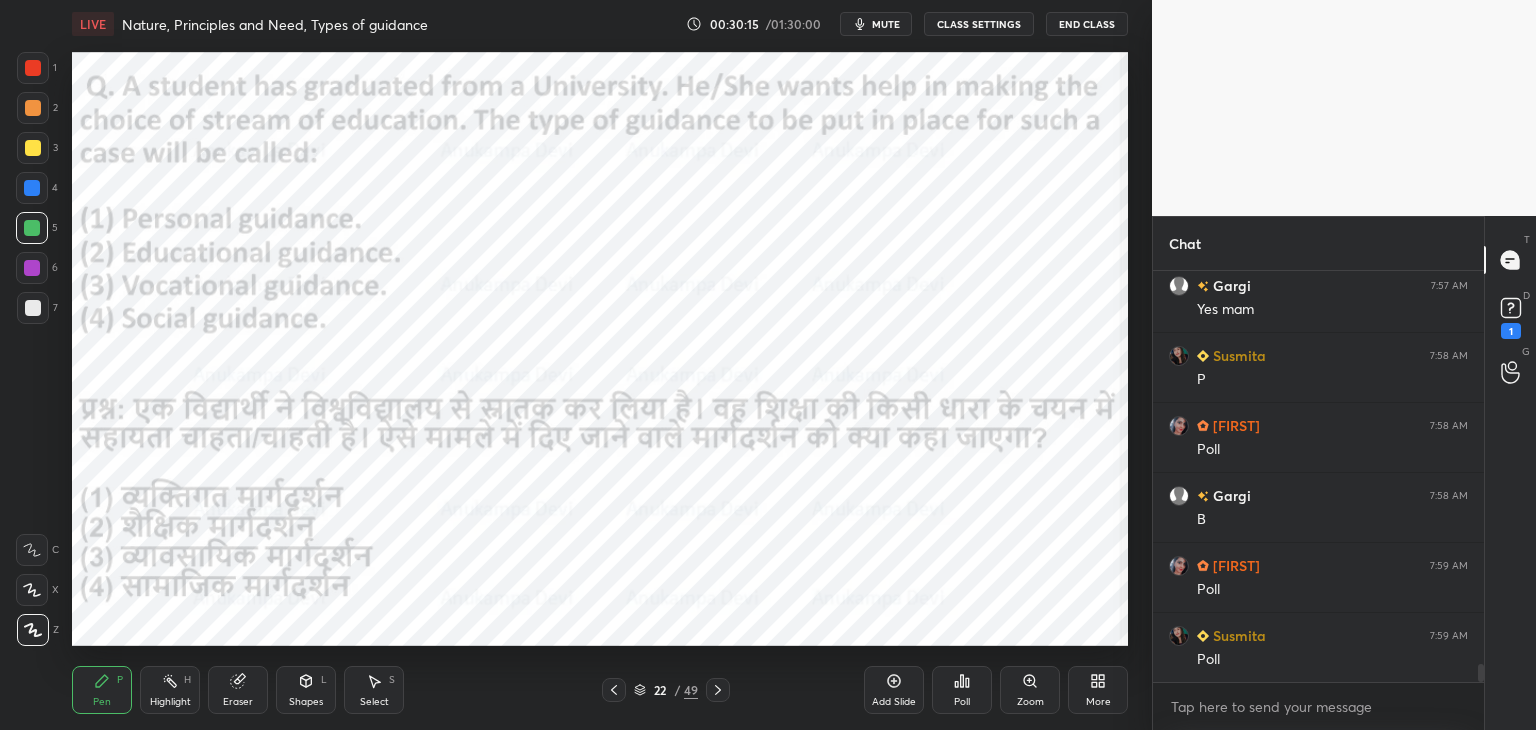 scroll, scrollTop: 8960, scrollLeft: 0, axis: vertical 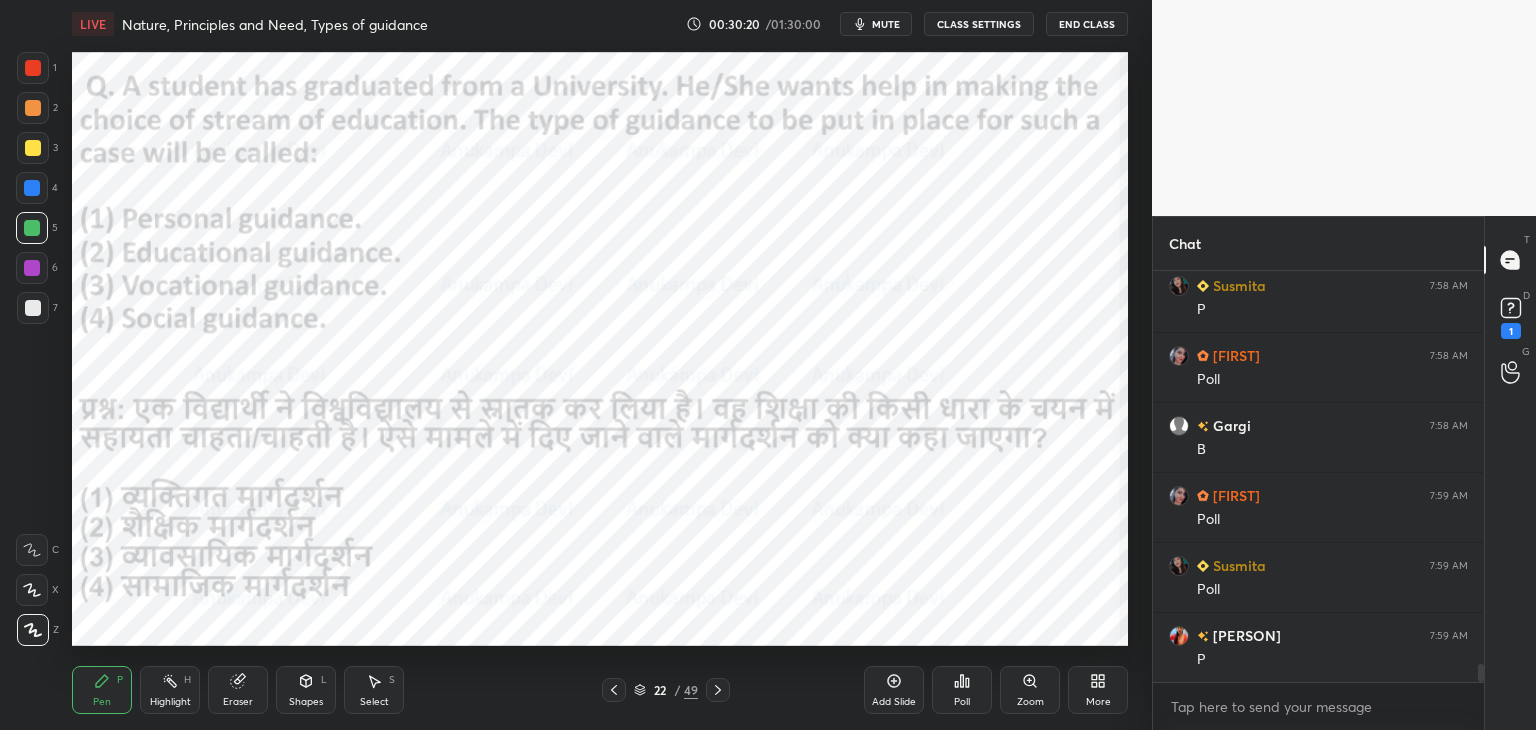 click on "Poll" at bounding box center (962, 690) 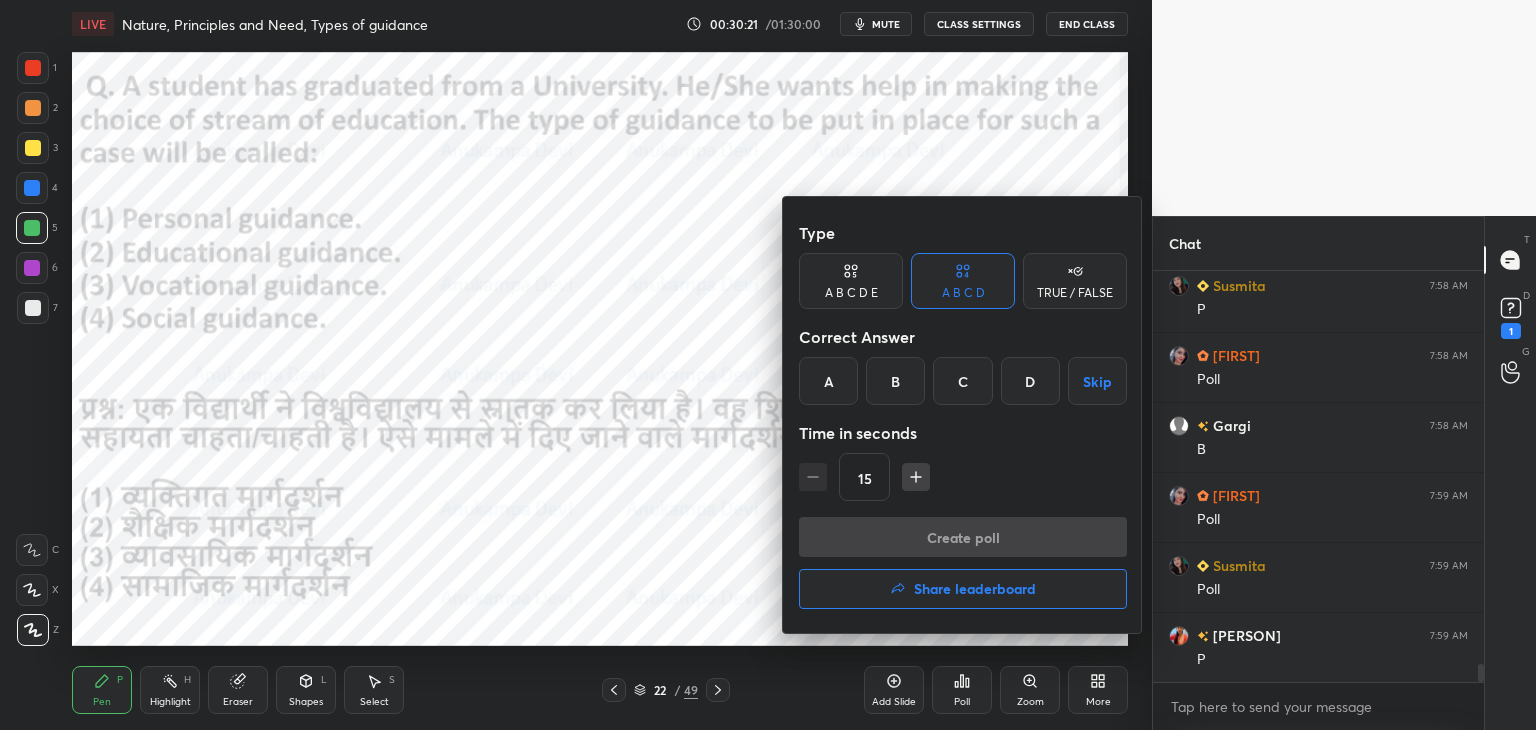 click on "B" at bounding box center (895, 381) 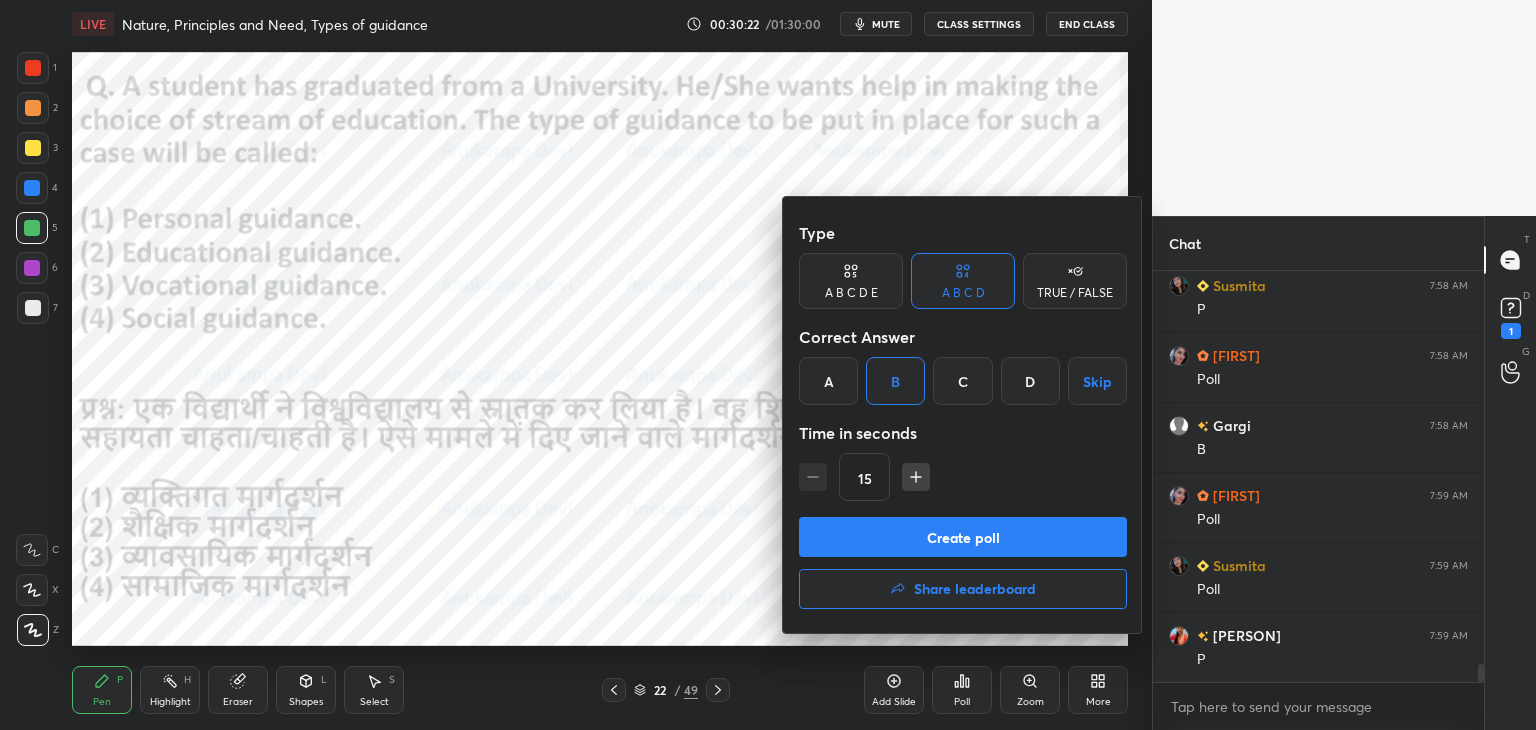 drag, startPoint x: 1000, startPoint y: 542, endPoint x: 992, endPoint y: 520, distance: 23.409399 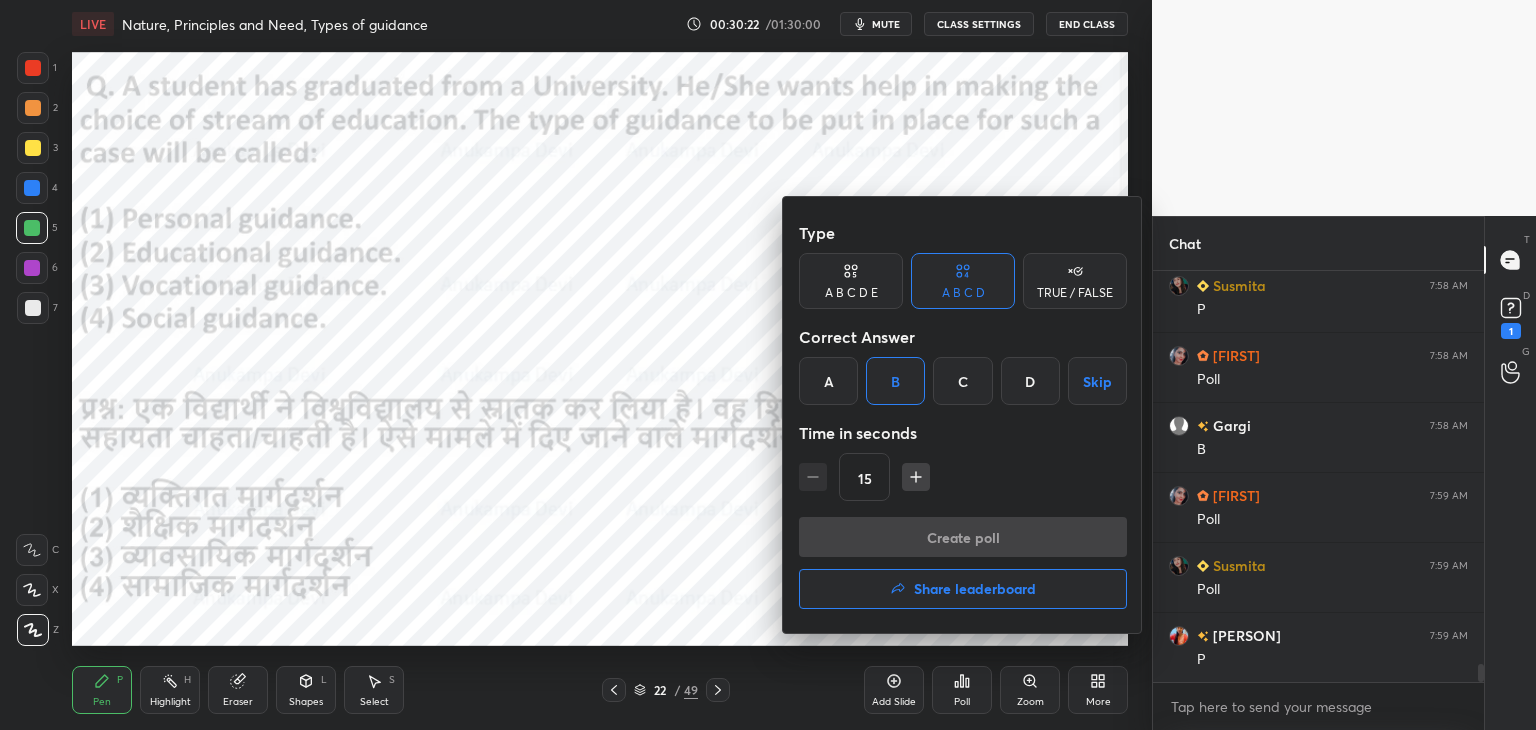 scroll, scrollTop: 382, scrollLeft: 325, axis: both 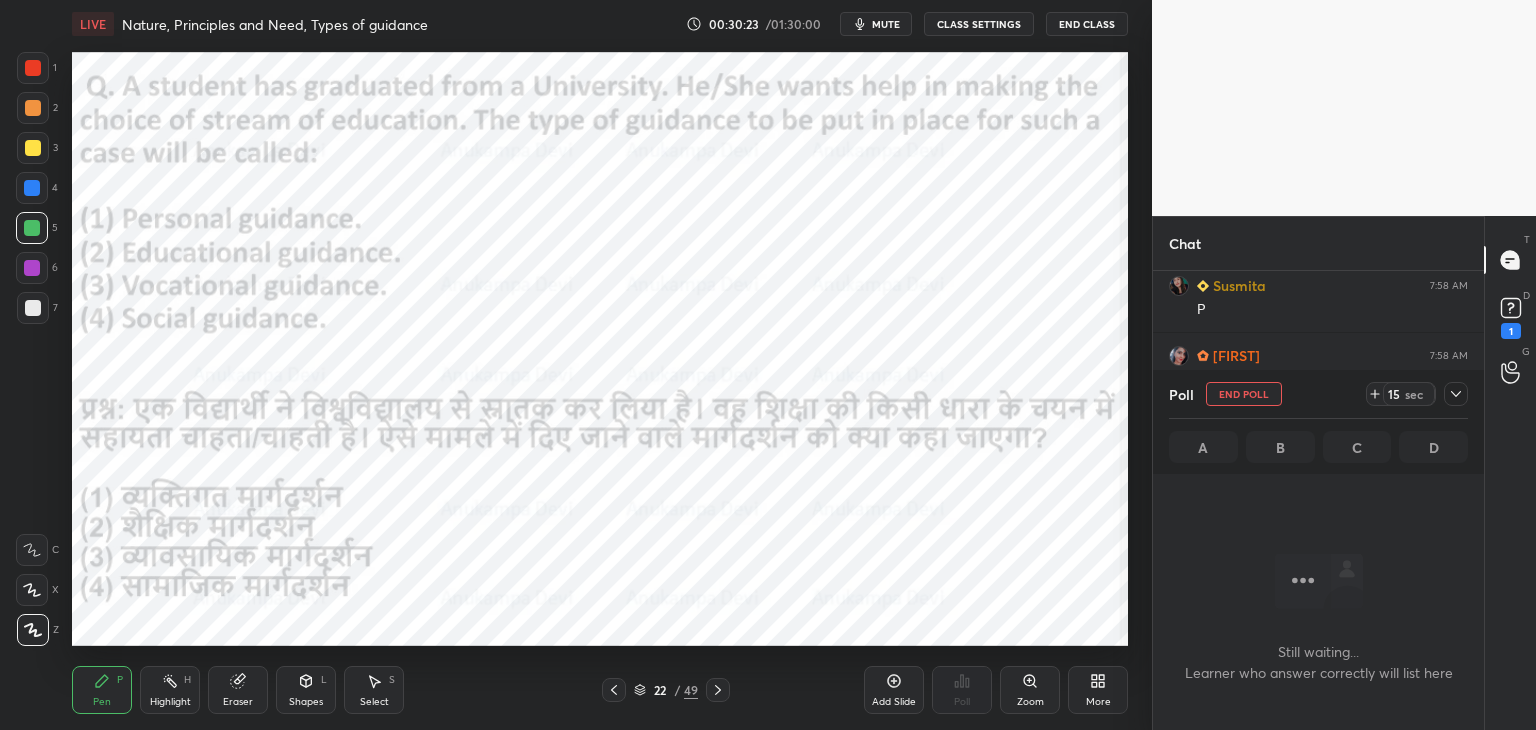 click on "mute" at bounding box center [886, 24] 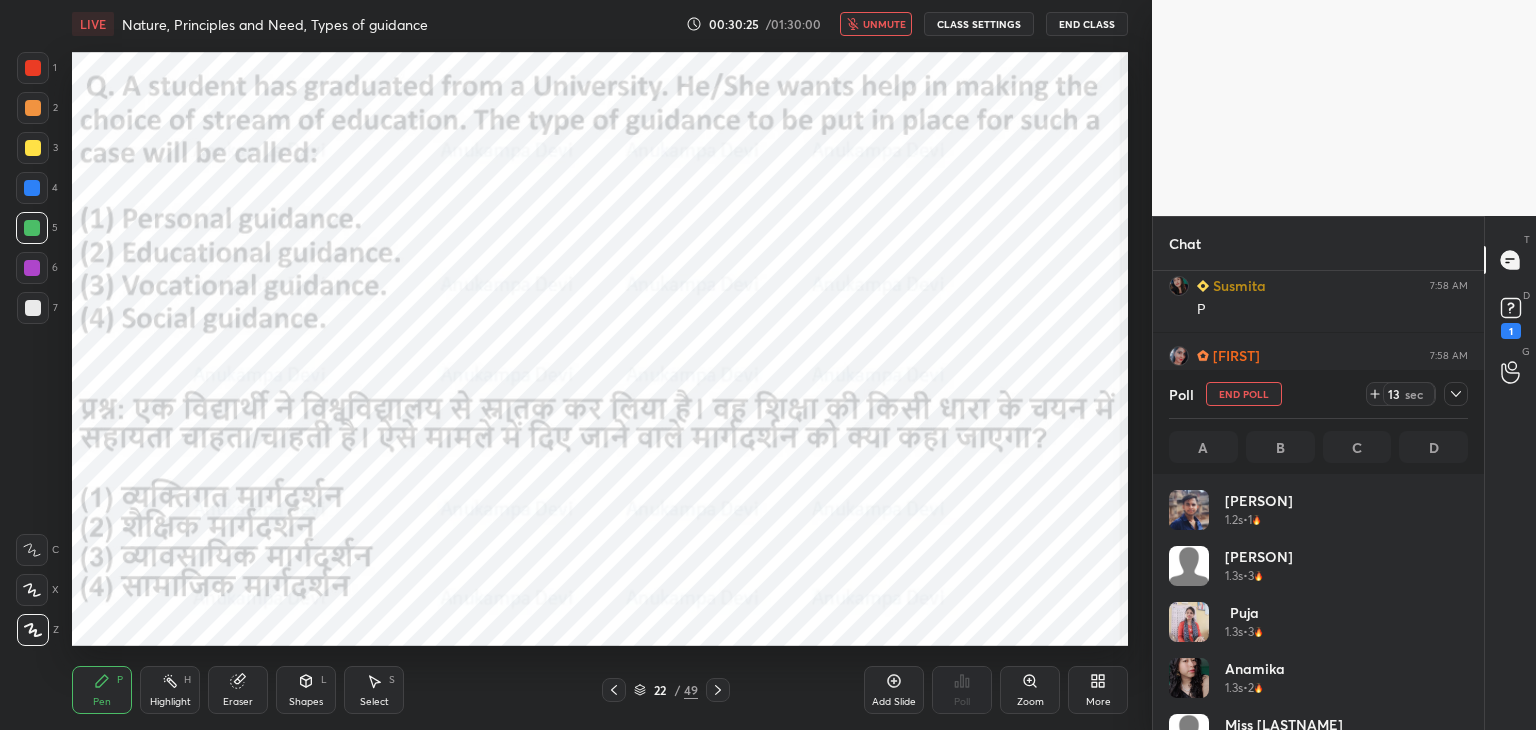 scroll, scrollTop: 6, scrollLeft: 6, axis: both 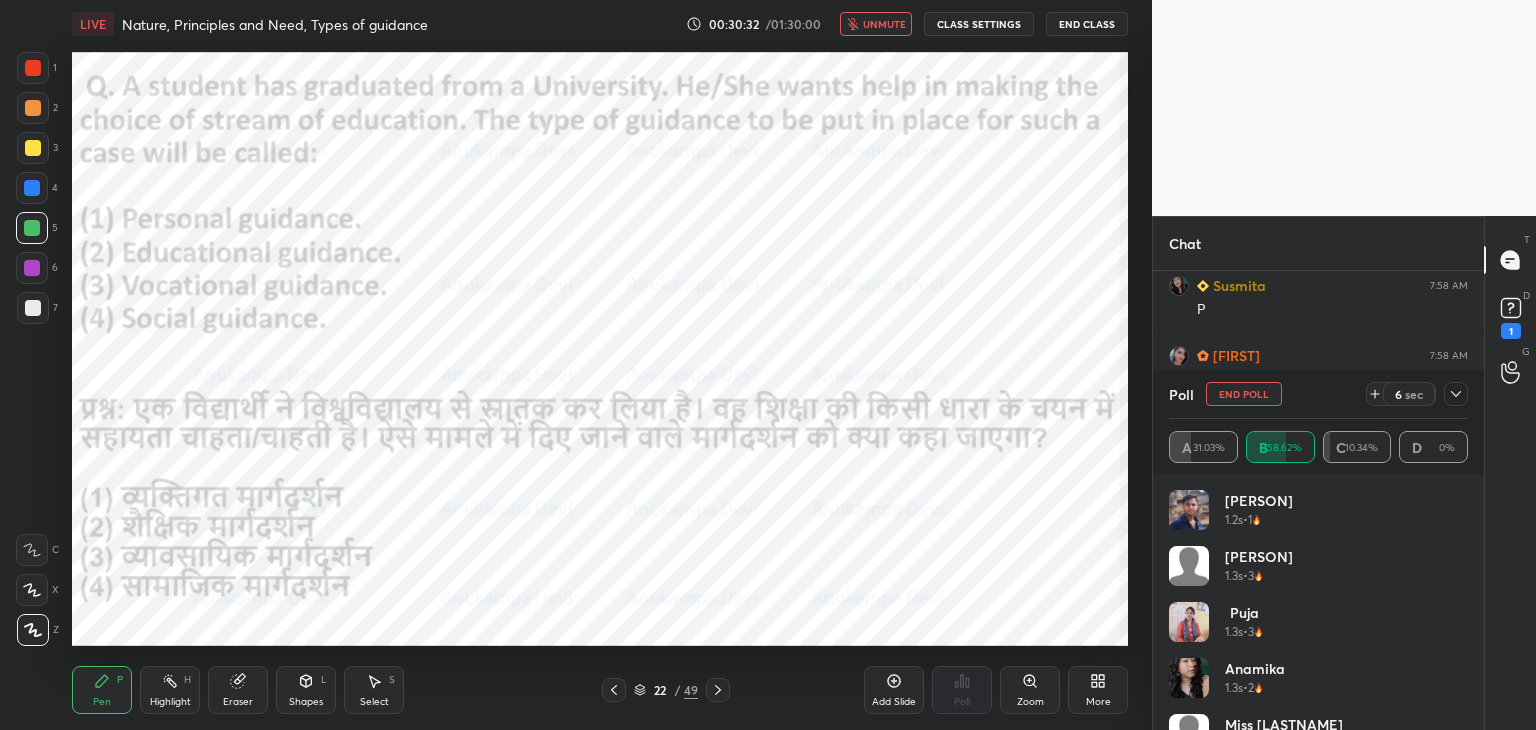 click on "unmute" at bounding box center [884, 24] 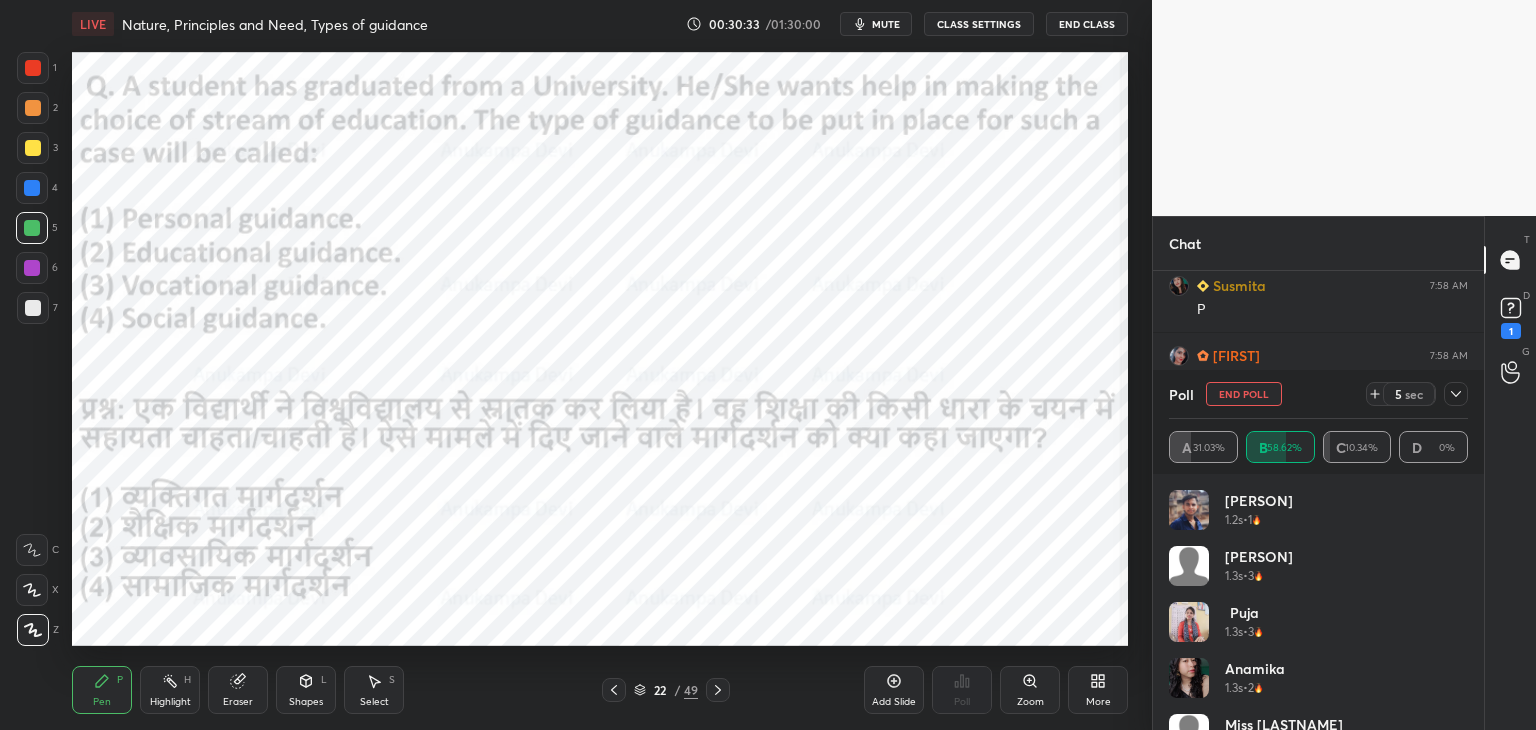 scroll, scrollTop: 9134, scrollLeft: 0, axis: vertical 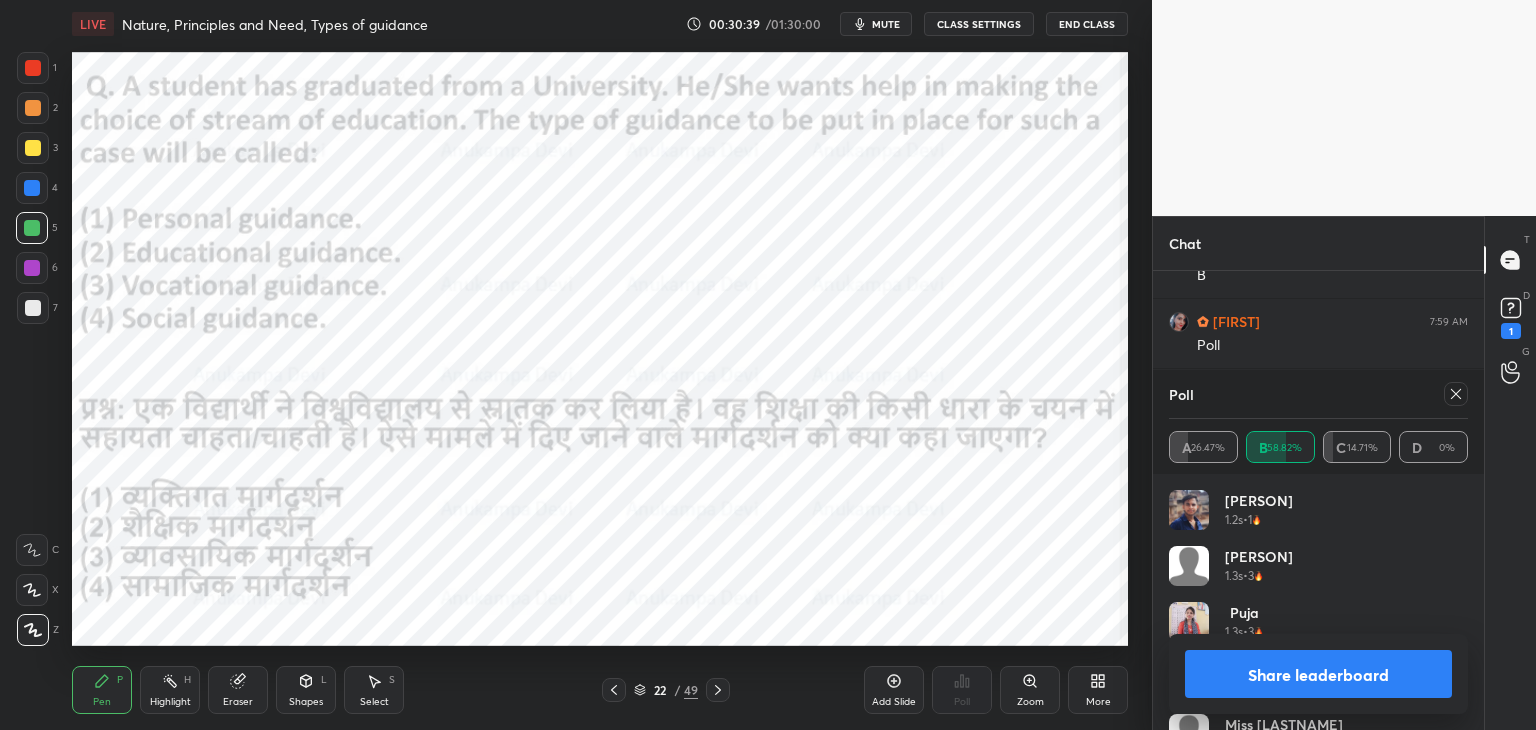 click 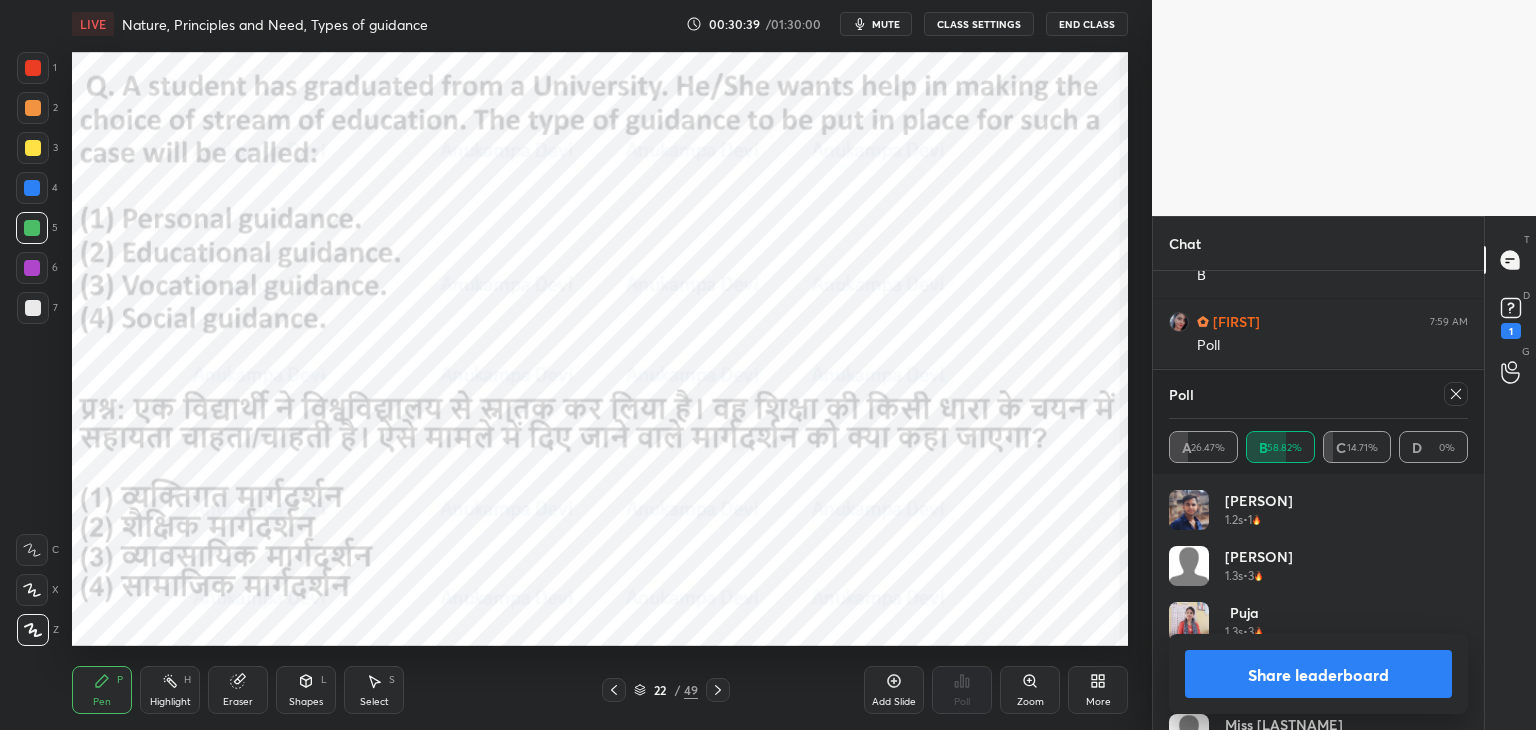 scroll, scrollTop: 152, scrollLeft: 293, axis: both 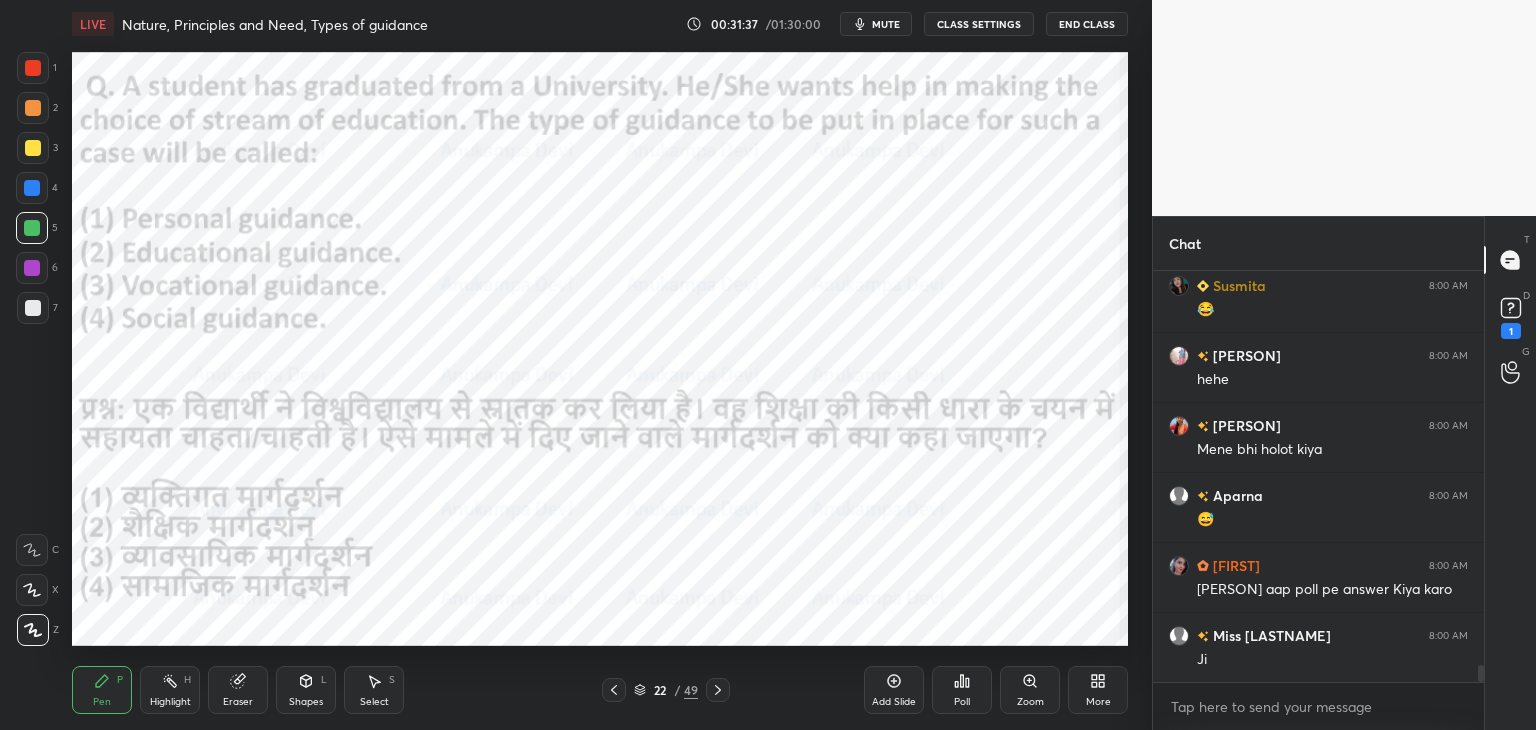 drag, startPoint x: 716, startPoint y: 694, endPoint x: 702, endPoint y: 669, distance: 28.653097 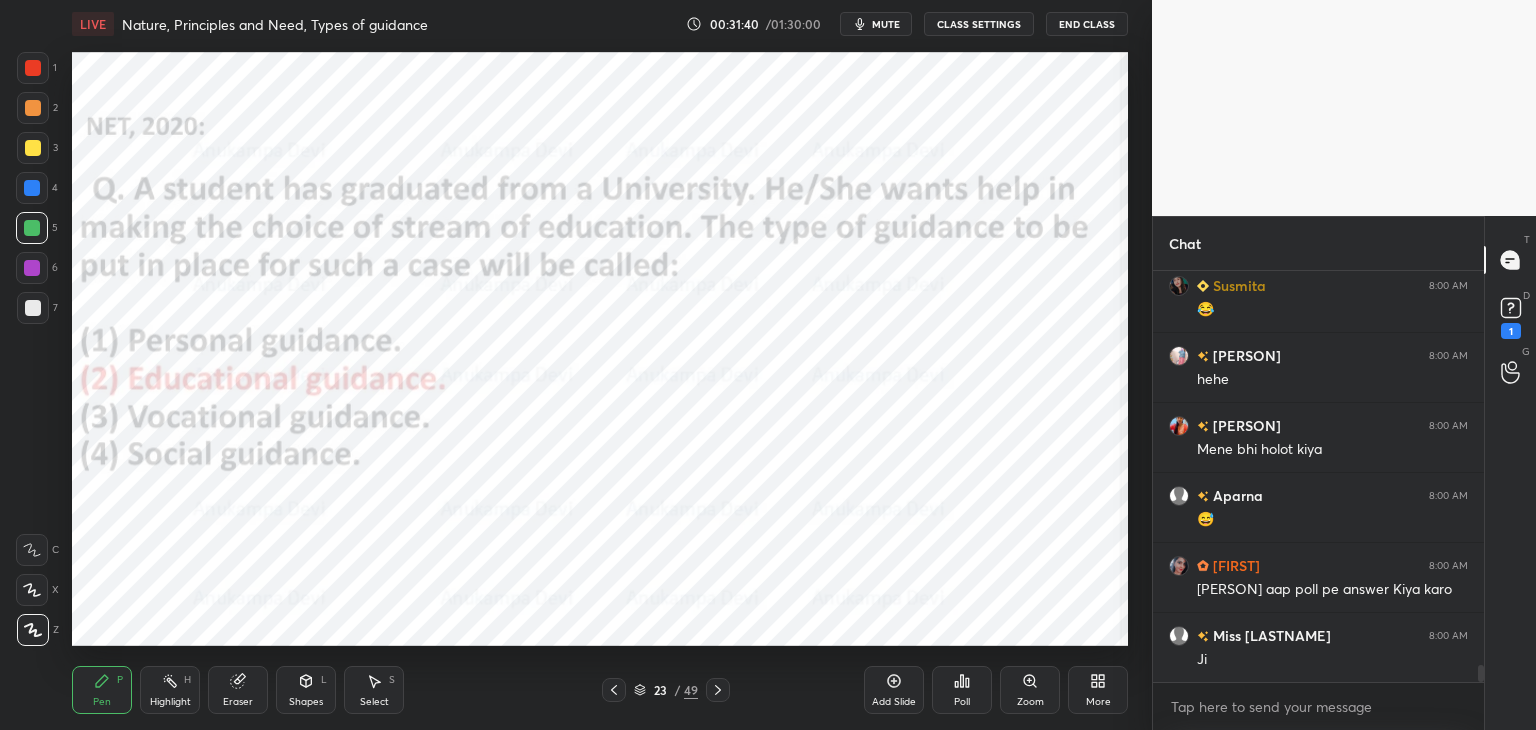 click 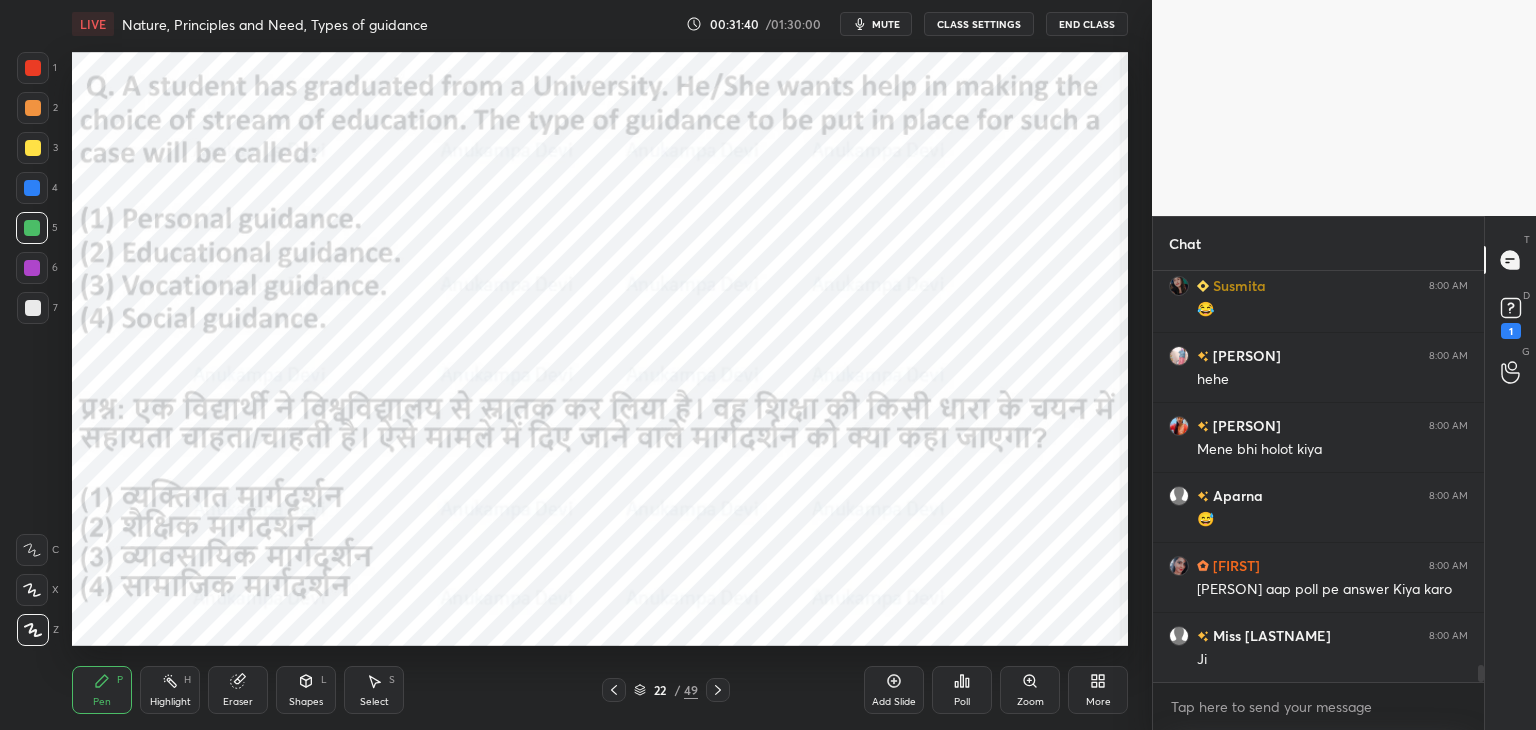 click 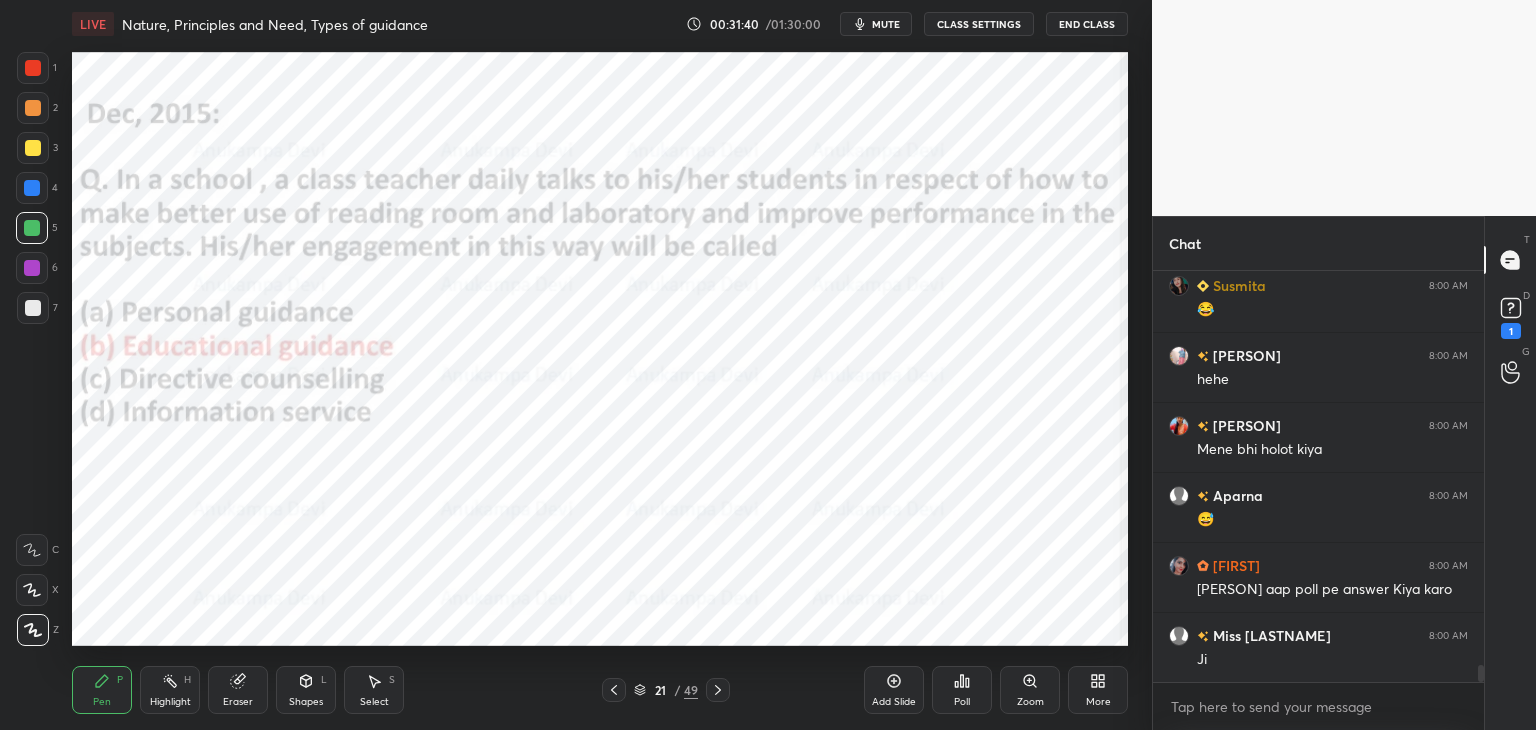 click 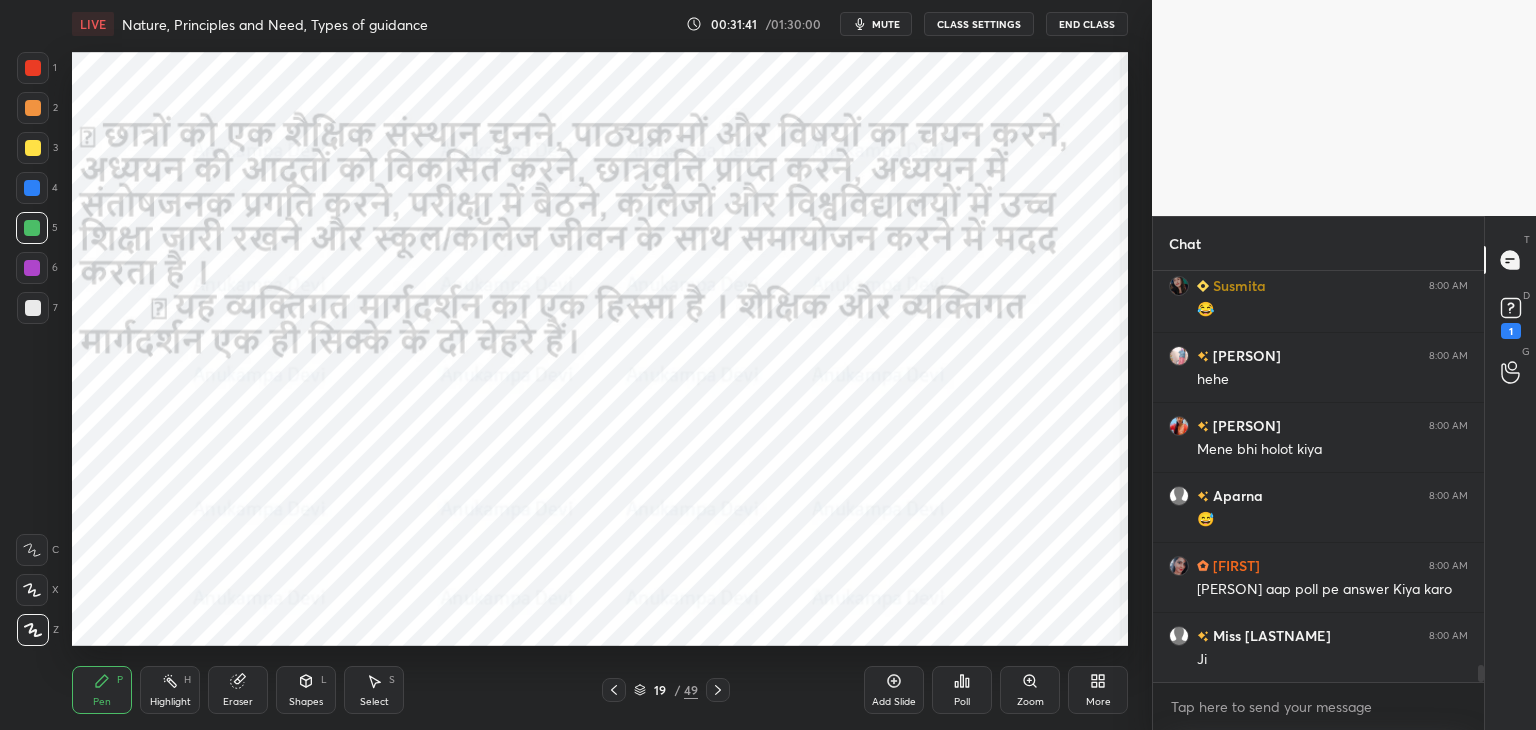 click 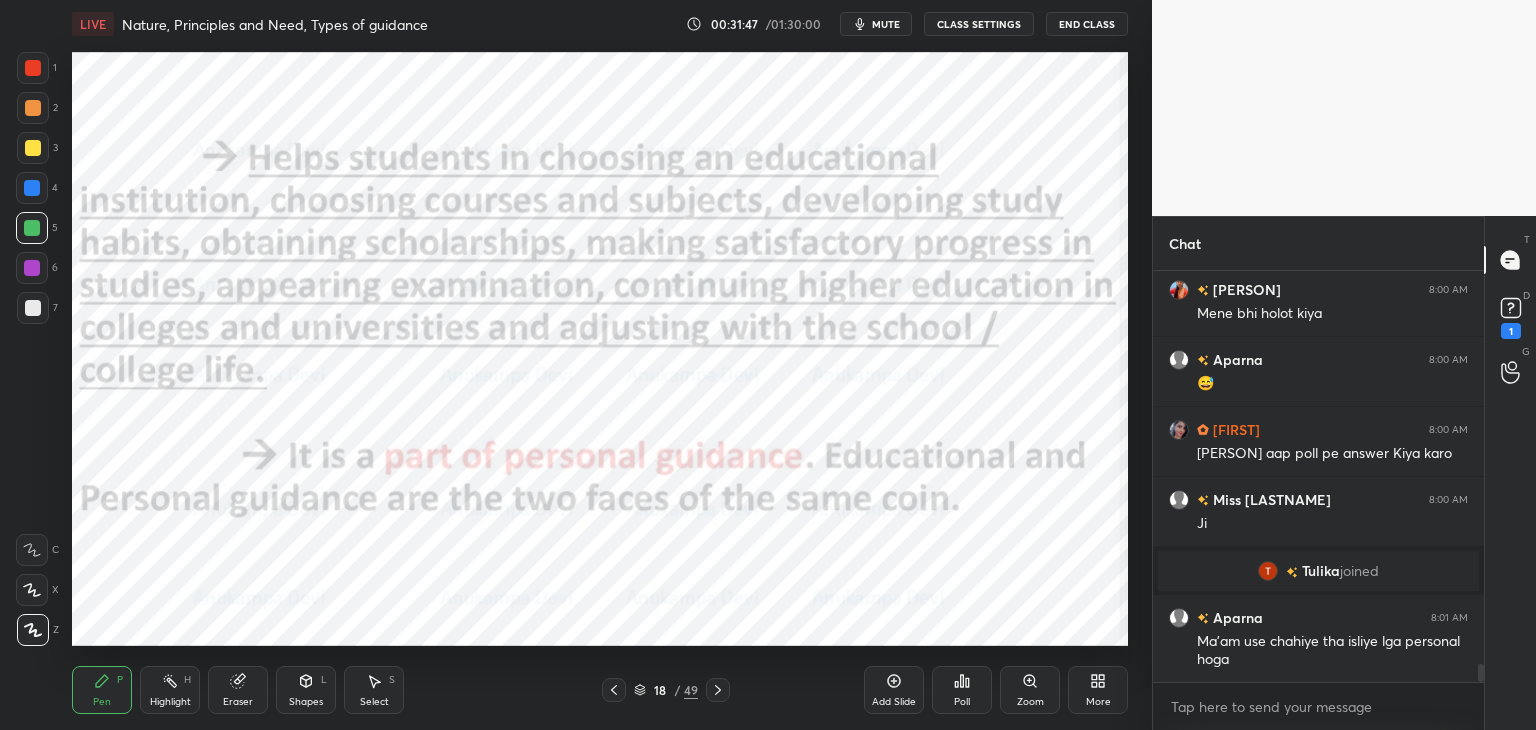 scroll, scrollTop: 8834, scrollLeft: 0, axis: vertical 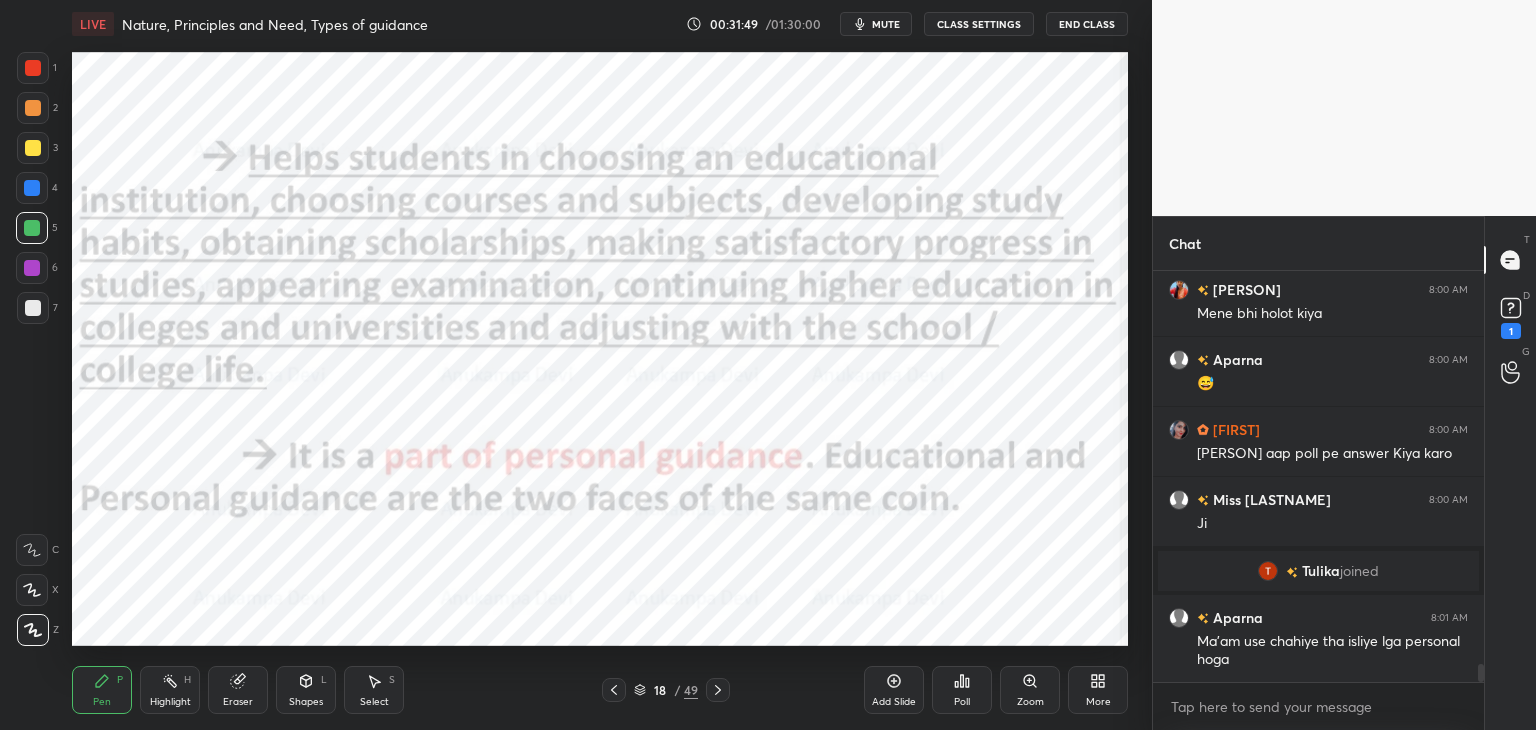 click 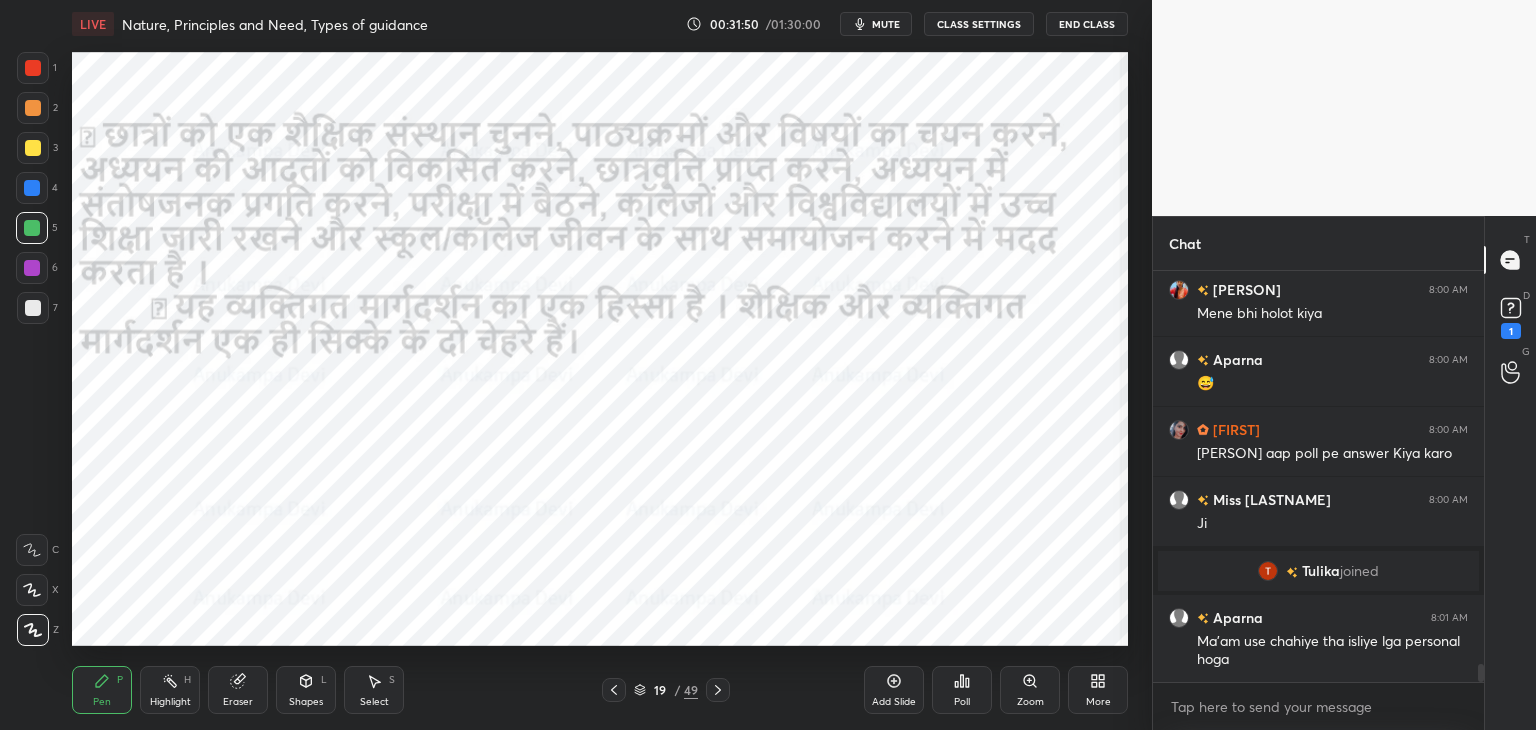 click 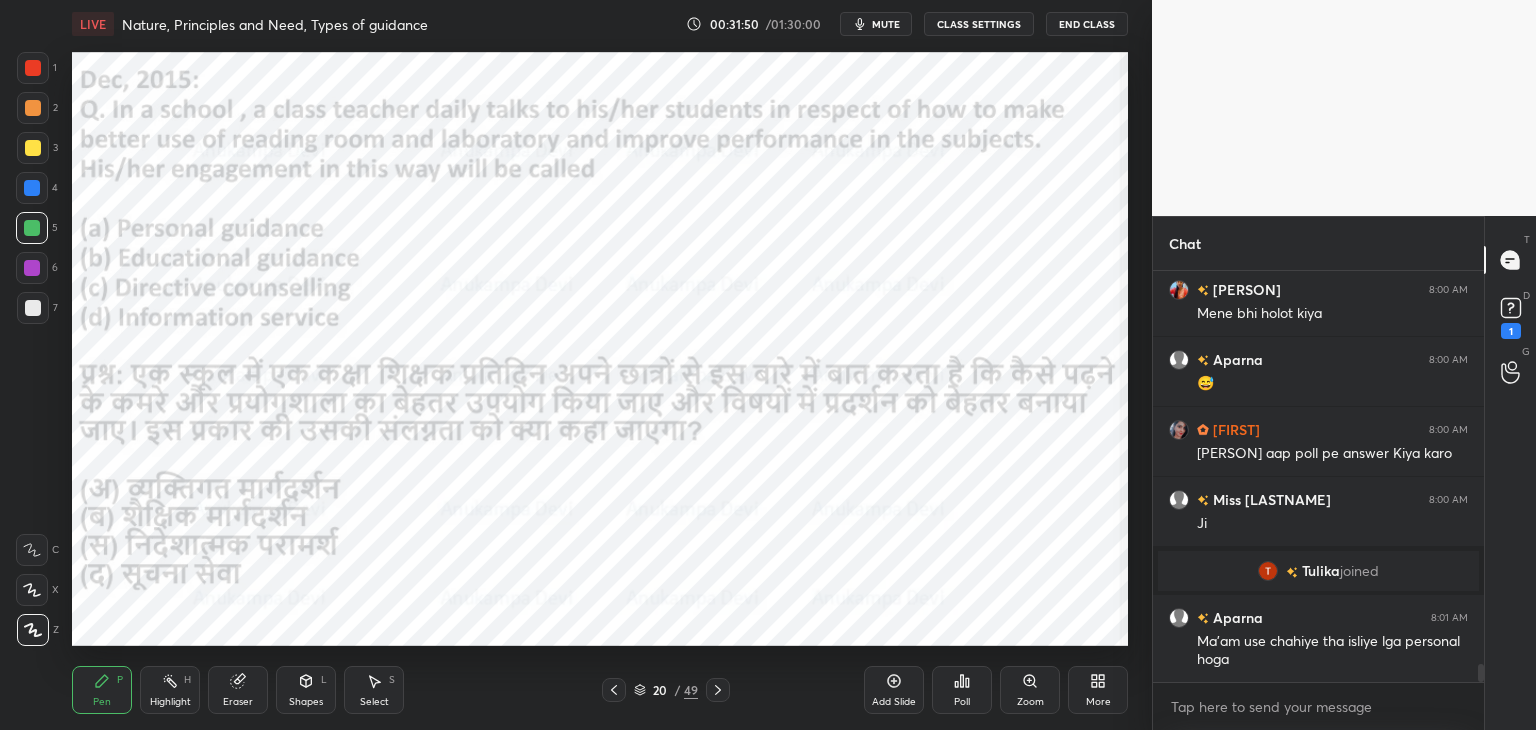 click 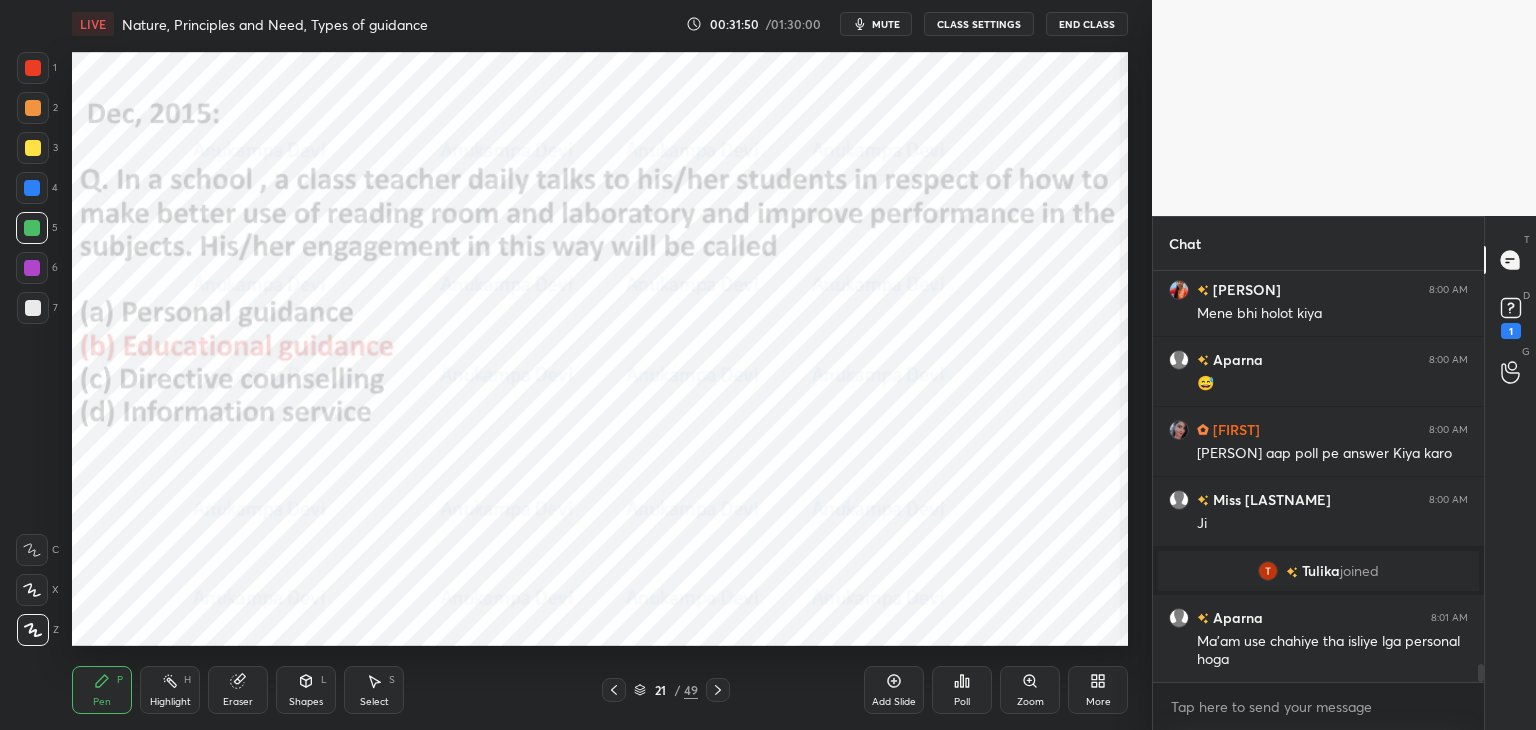 click 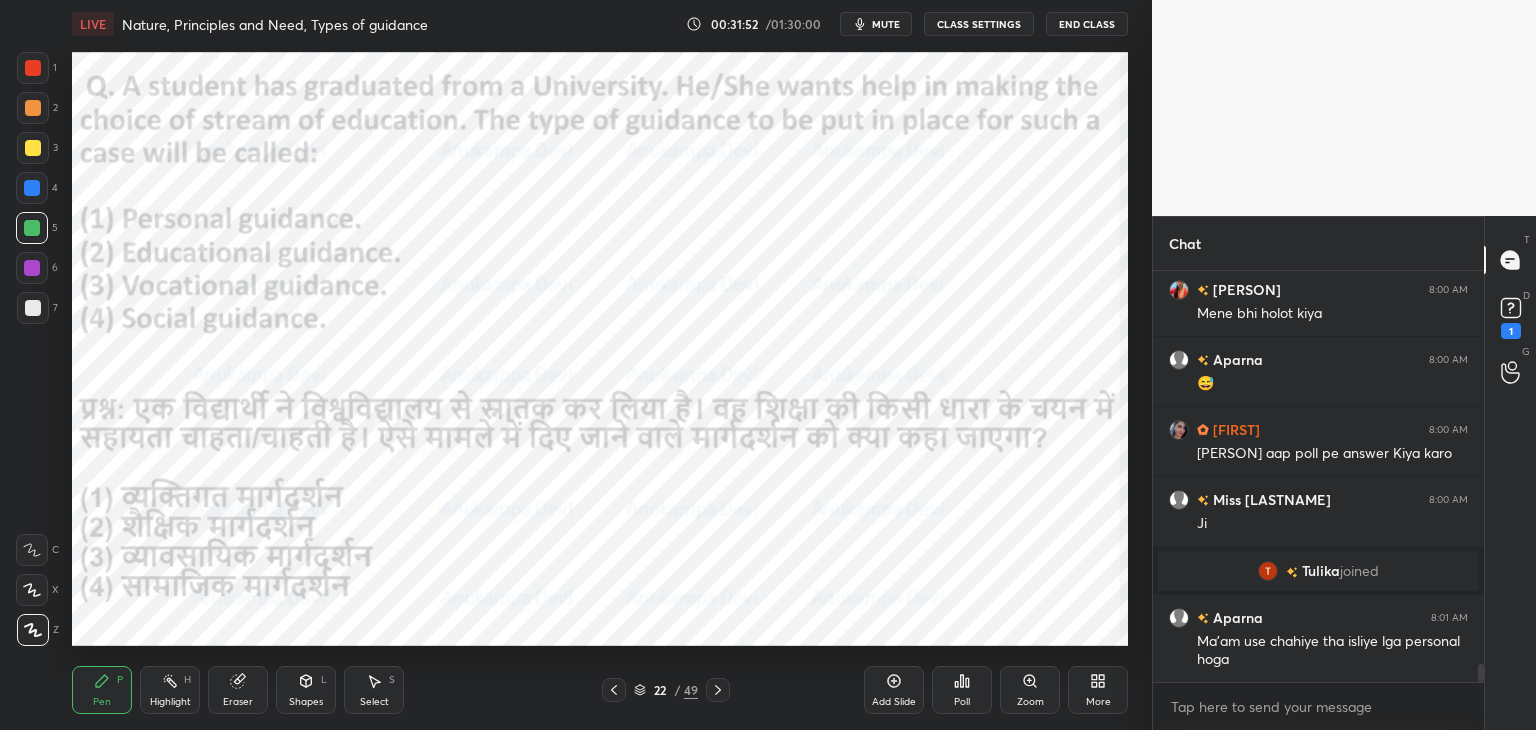 drag, startPoint x: 719, startPoint y: 698, endPoint x: 715, endPoint y: 684, distance: 14.56022 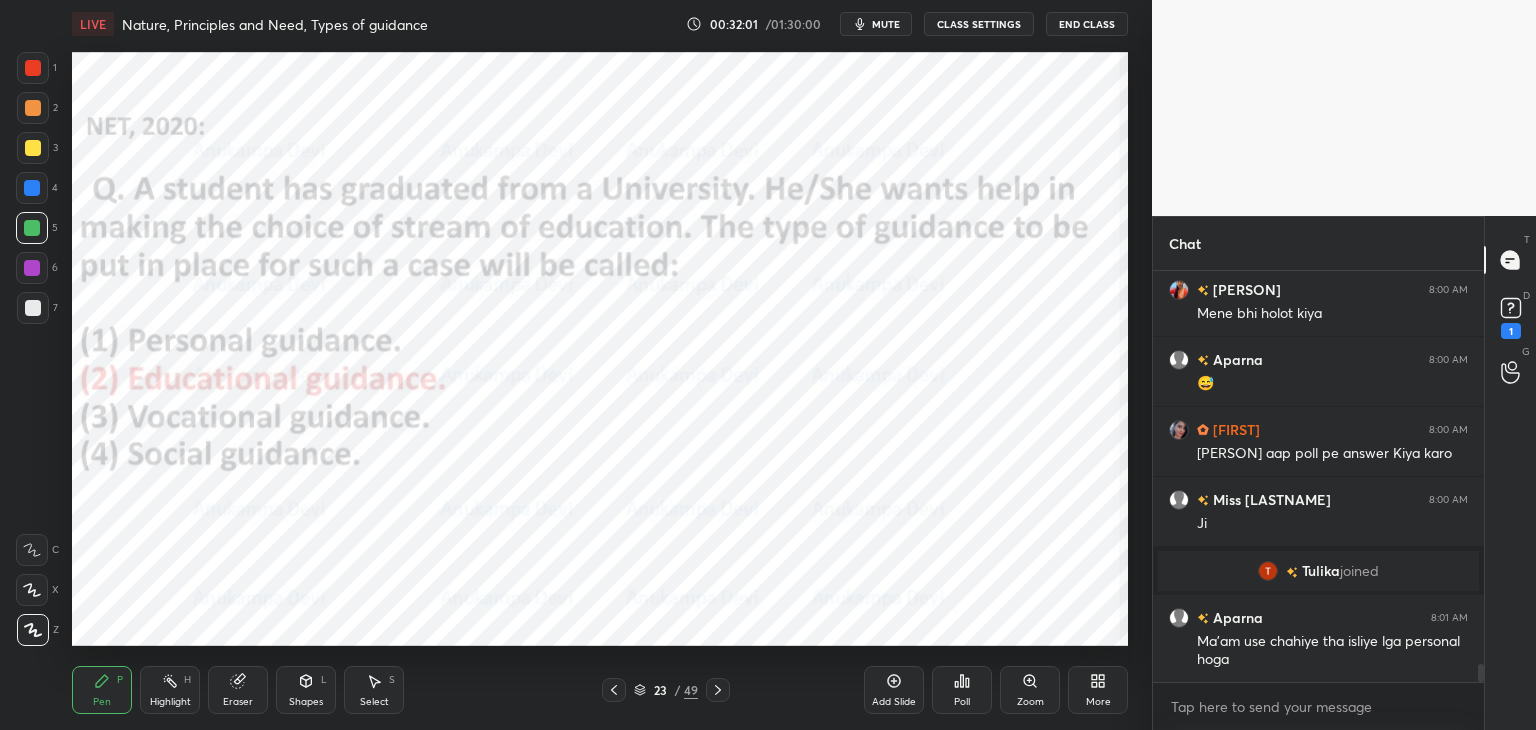 scroll, scrollTop: 8904, scrollLeft: 0, axis: vertical 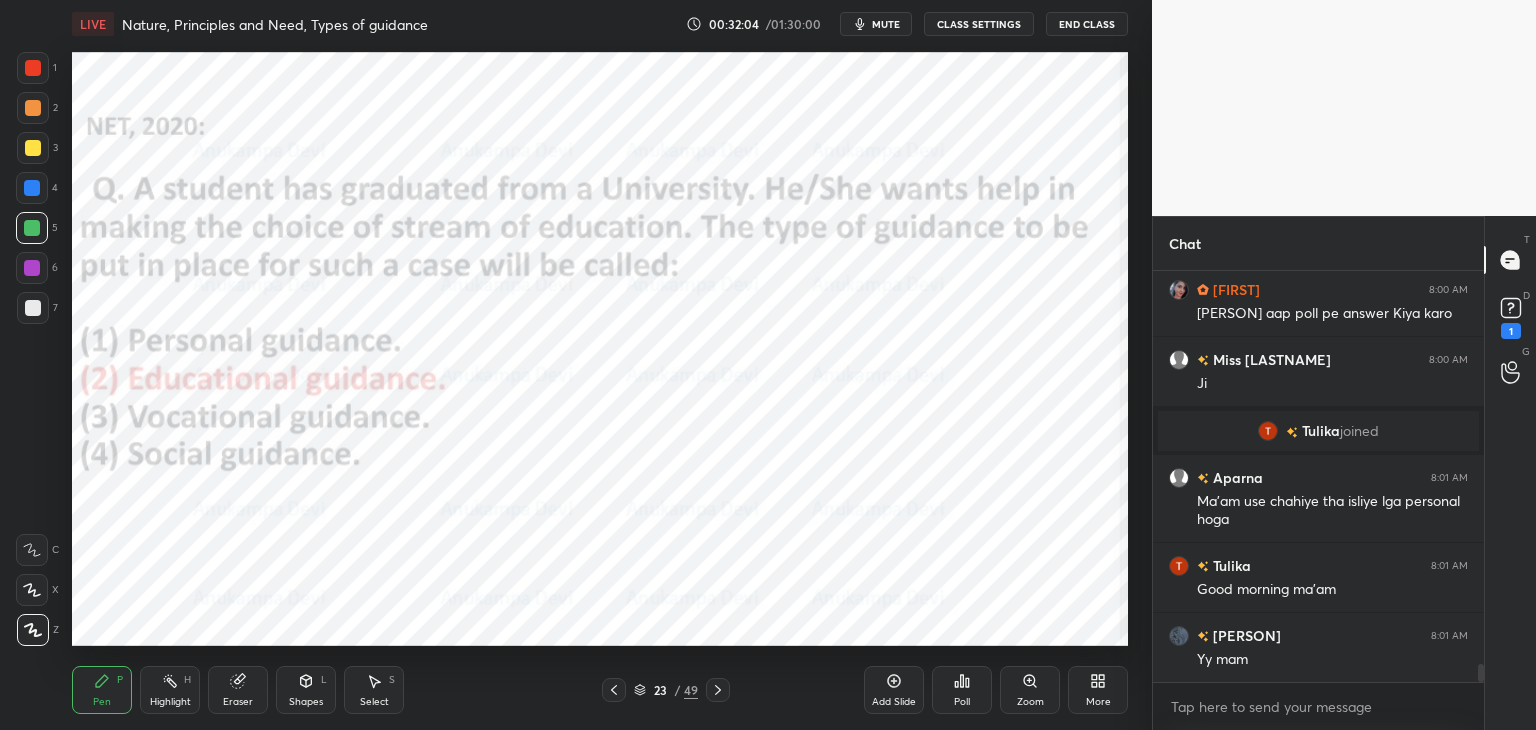 click 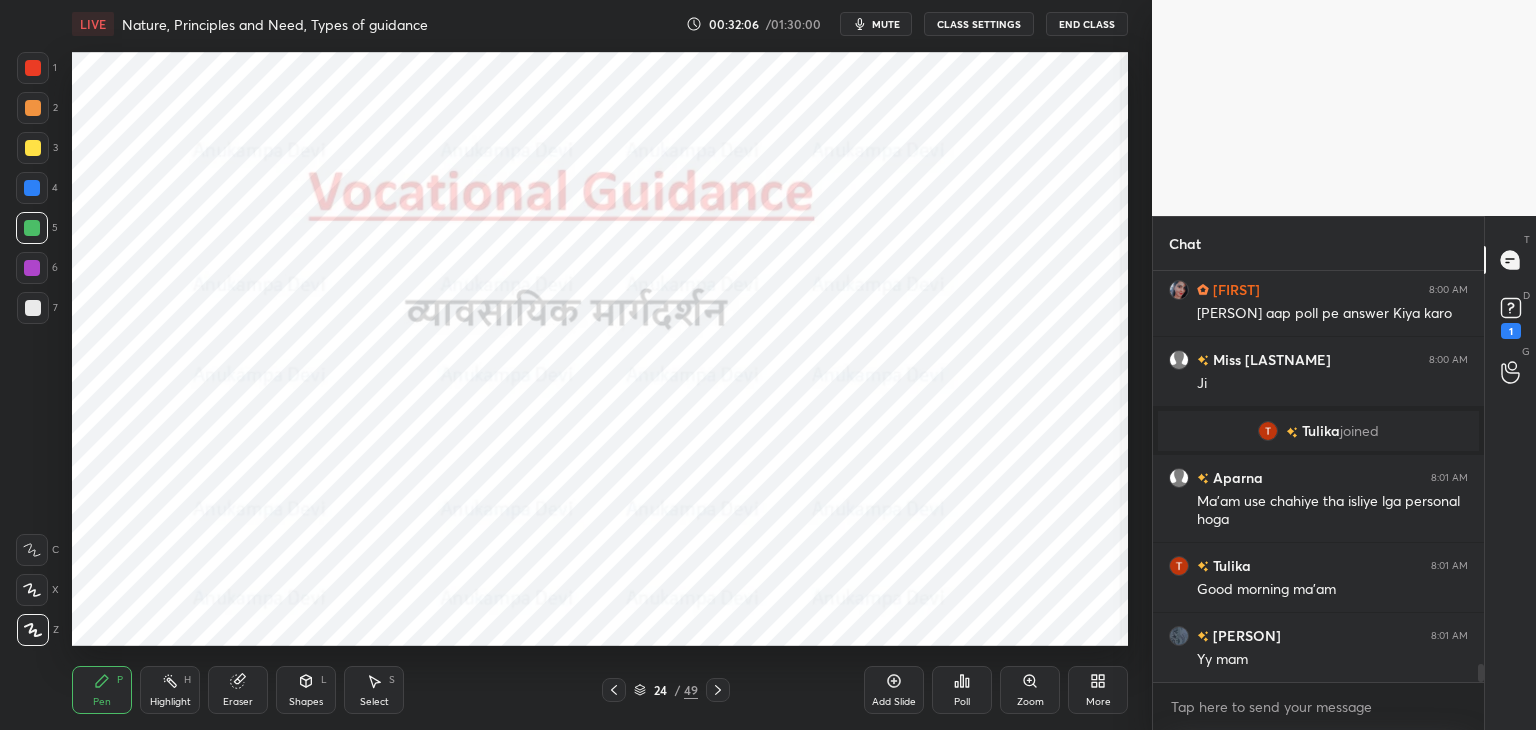 drag, startPoint x: 29, startPoint y: 191, endPoint x: 40, endPoint y: 196, distance: 12.083046 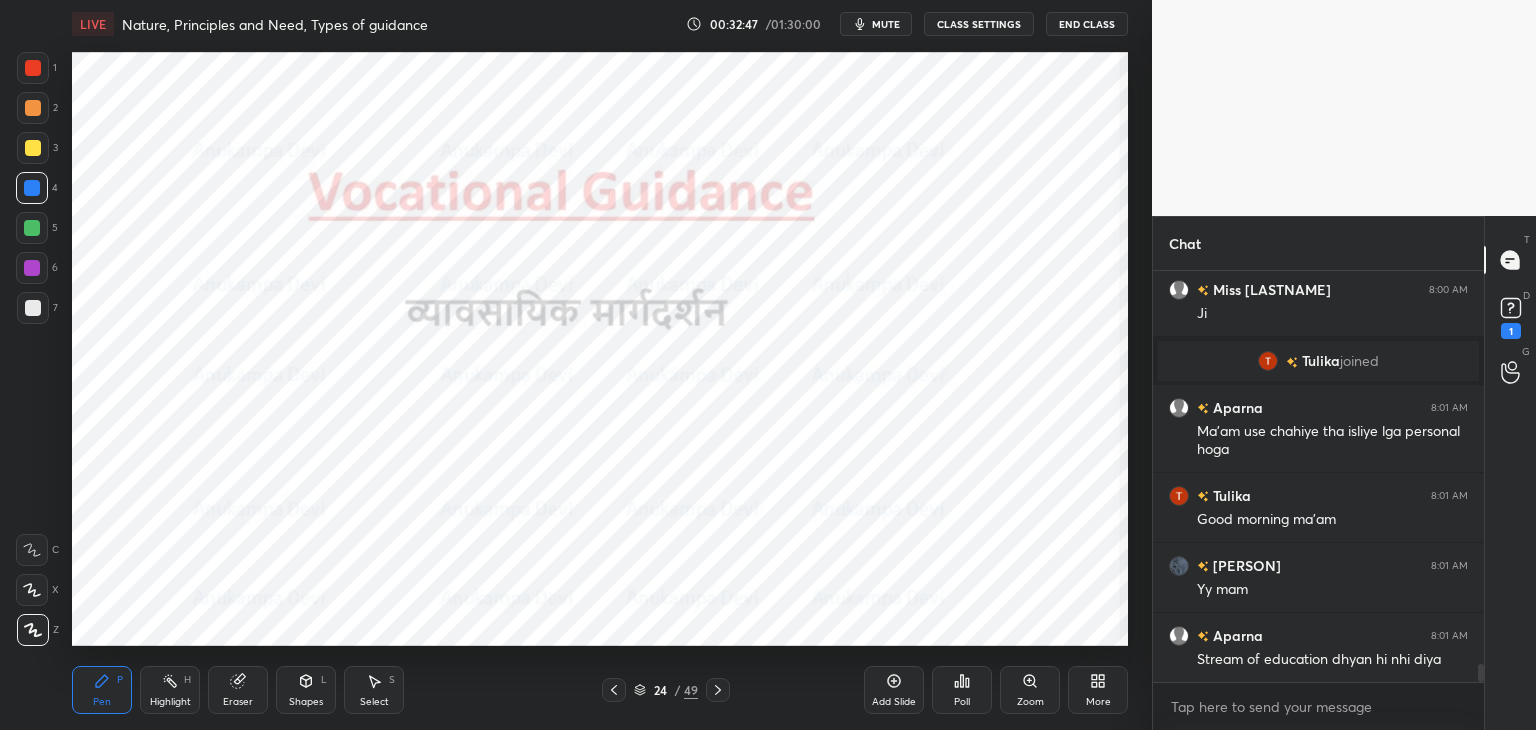 scroll, scrollTop: 9114, scrollLeft: 0, axis: vertical 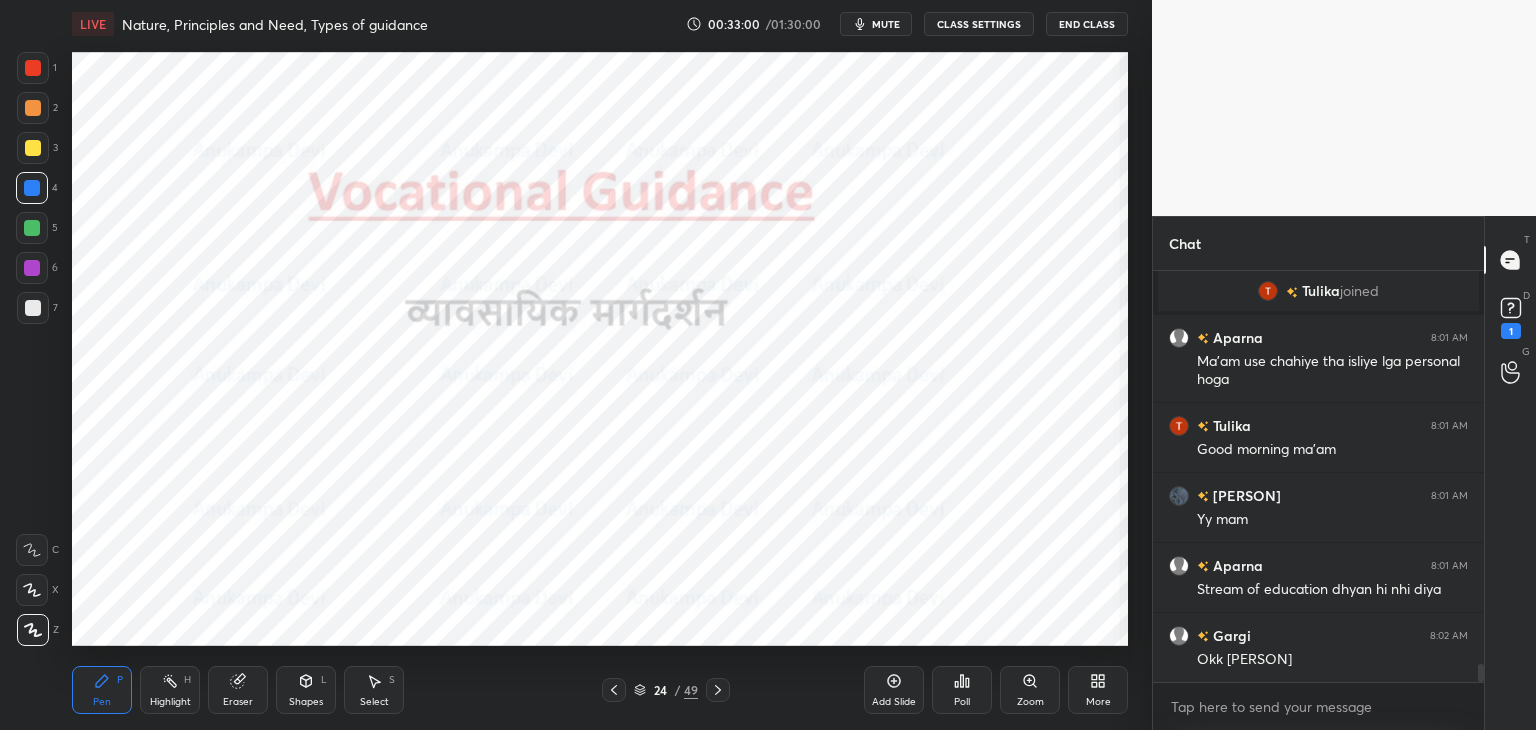 click 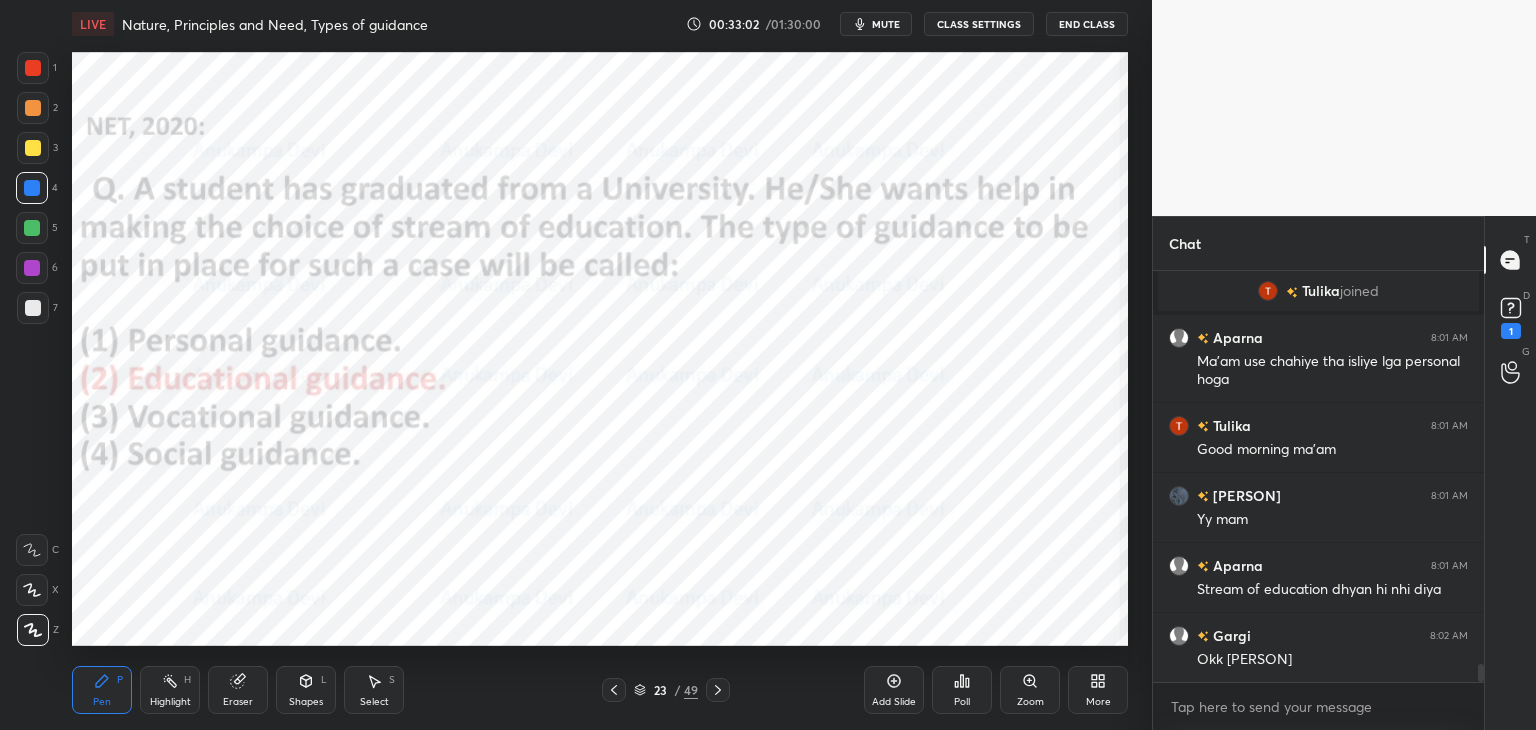 scroll, scrollTop: 9184, scrollLeft: 0, axis: vertical 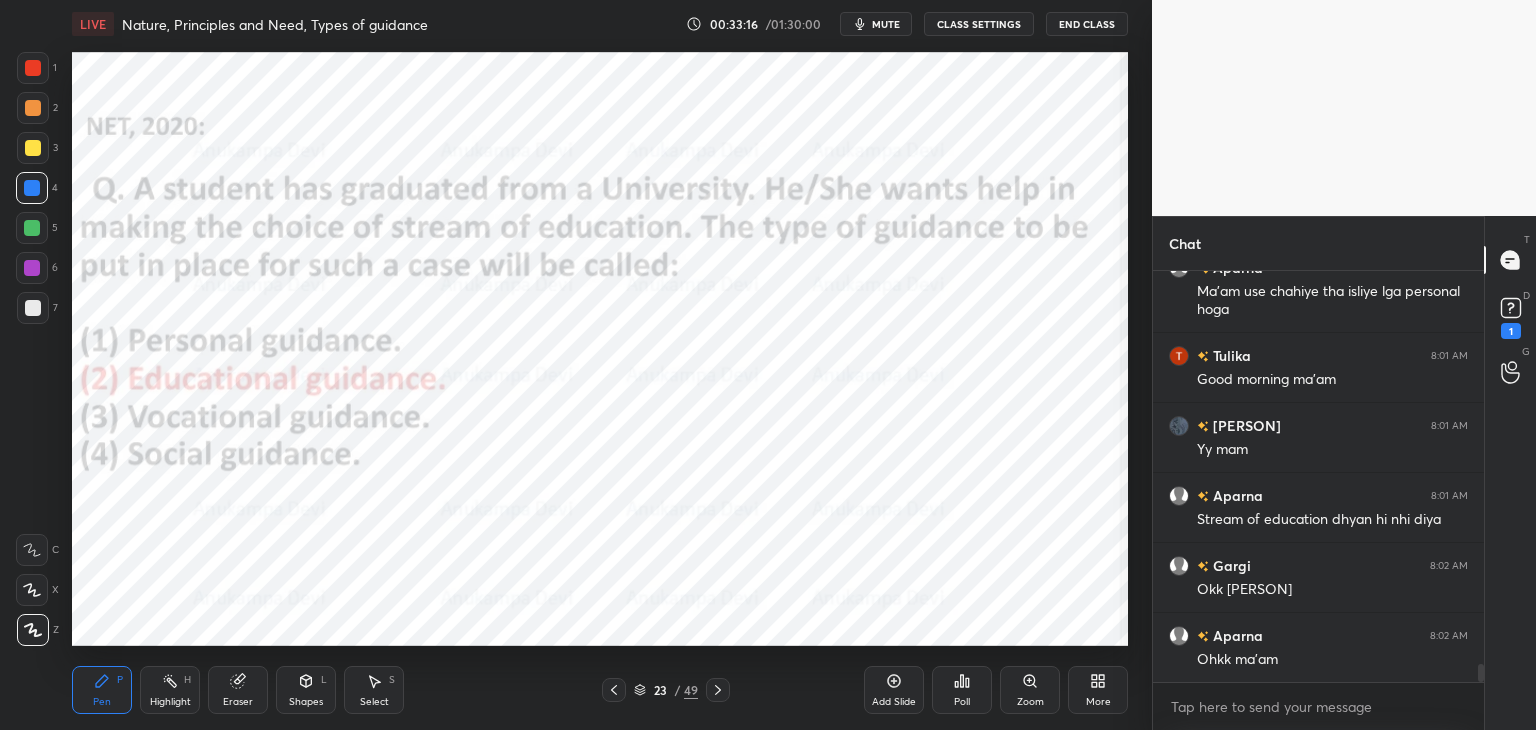 click at bounding box center [718, 690] 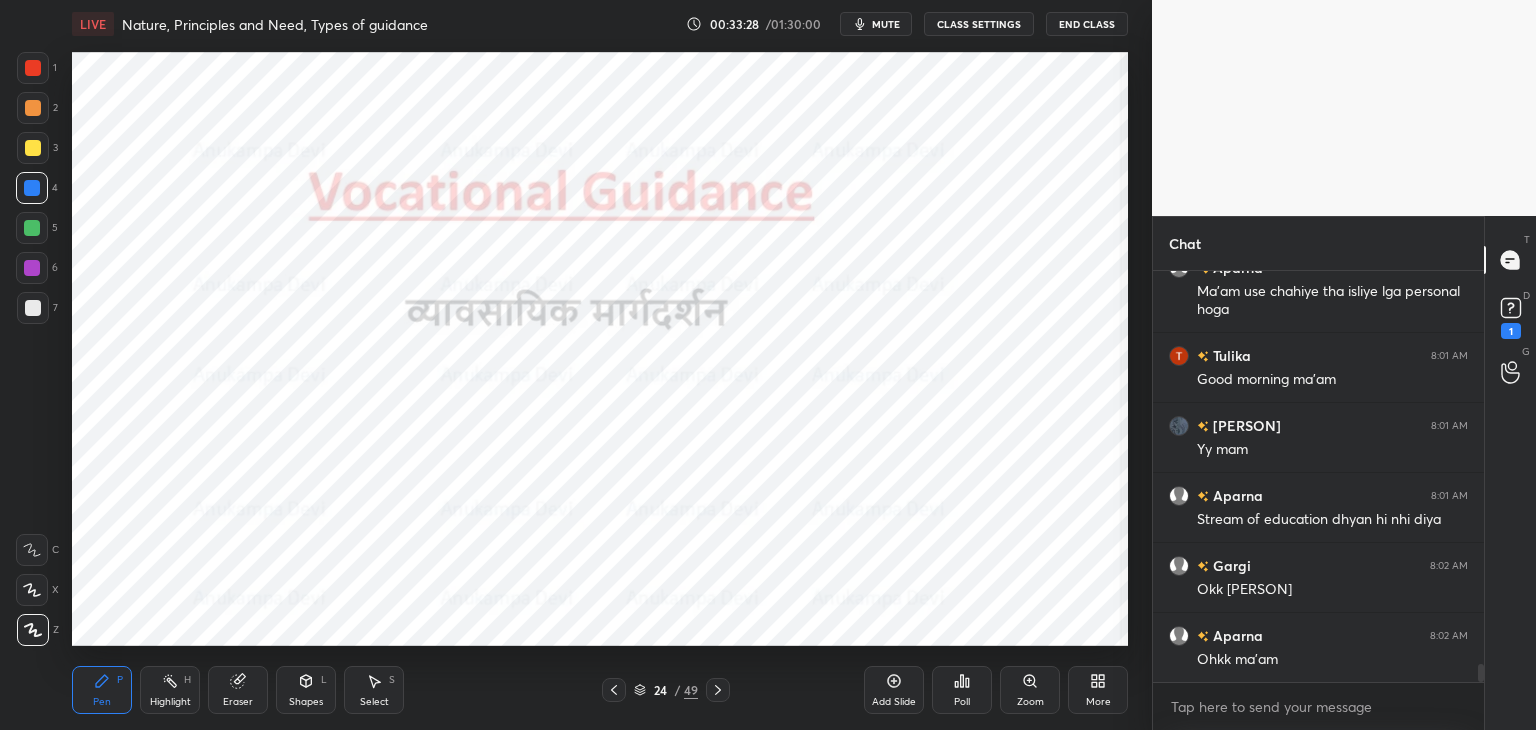 click on "mute" at bounding box center [886, 24] 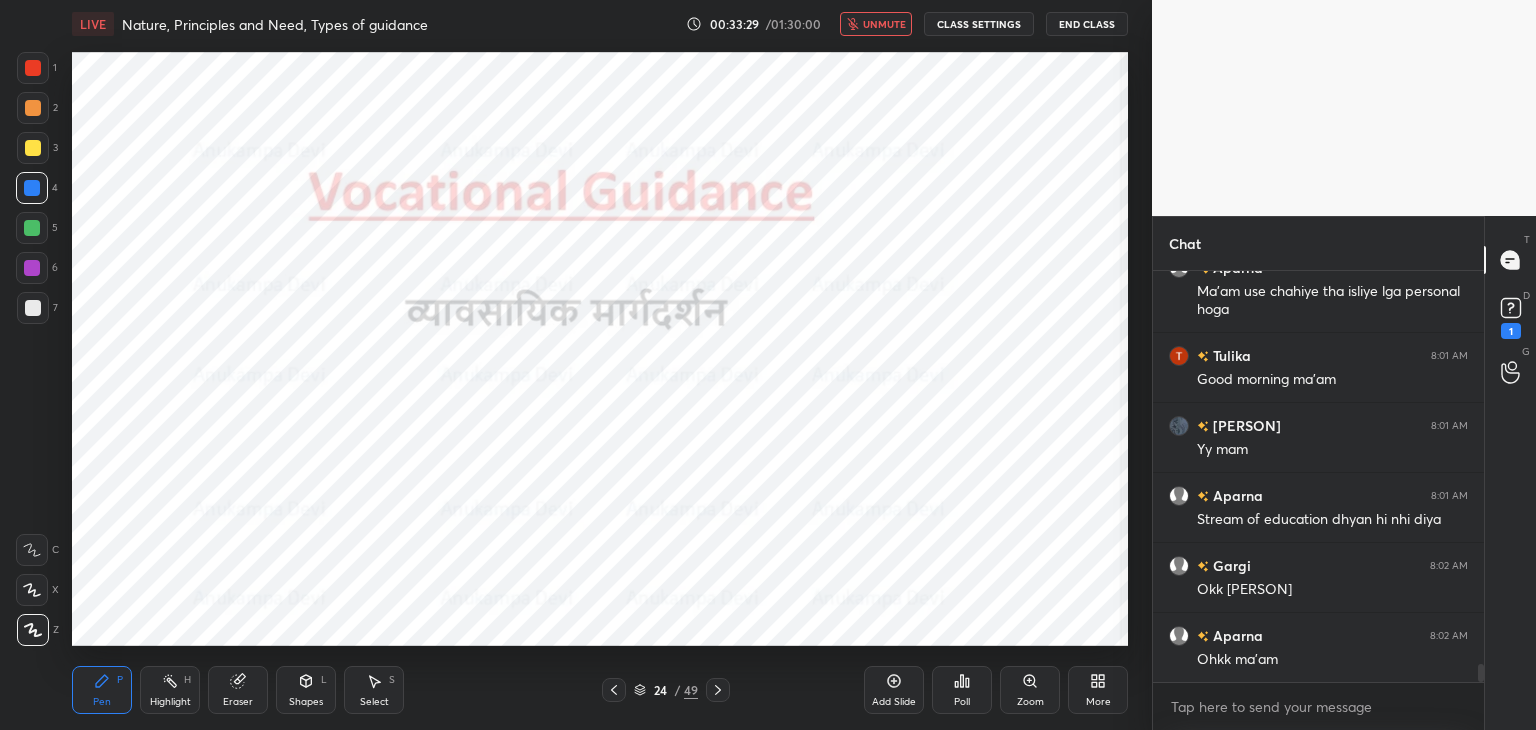 scroll, scrollTop: 9254, scrollLeft: 0, axis: vertical 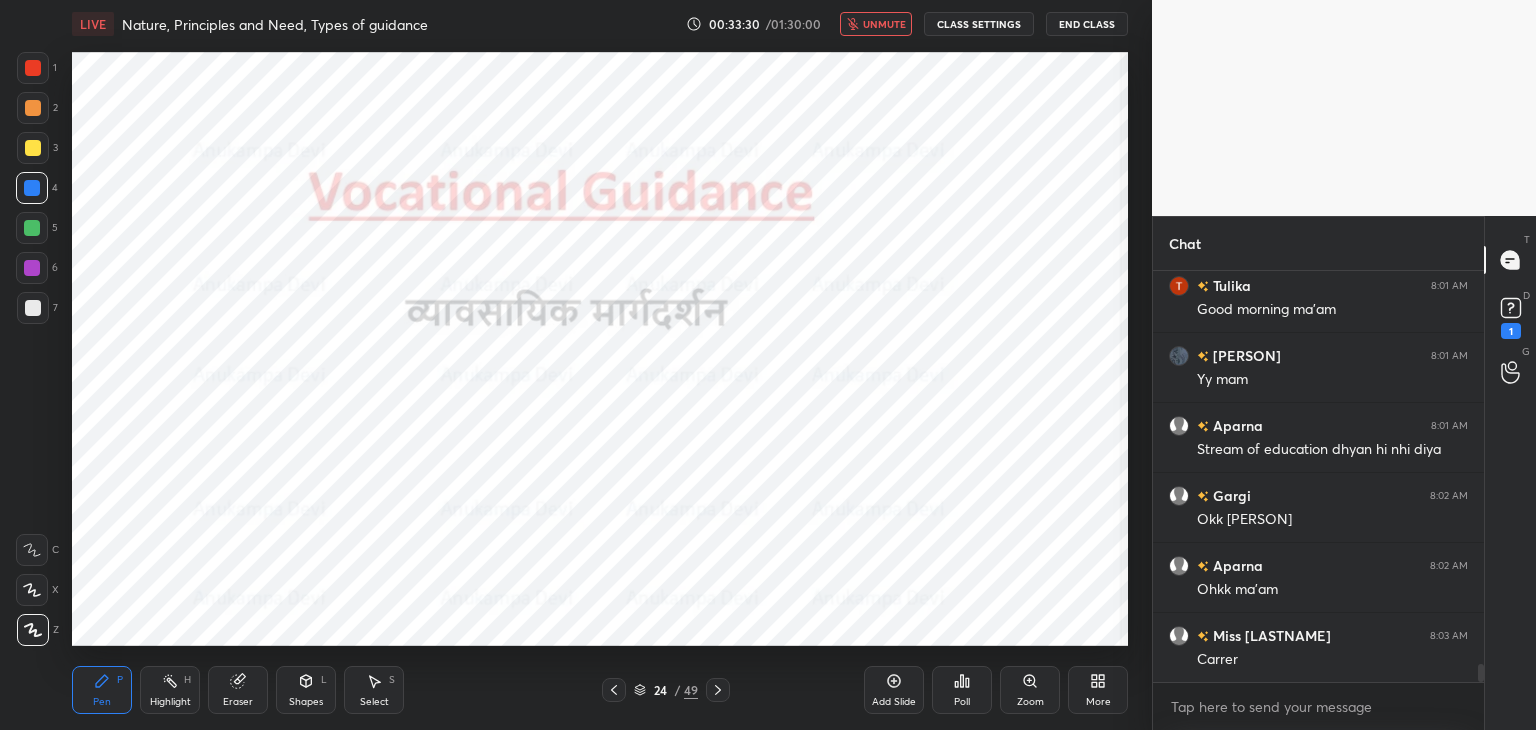 click on "unmute" at bounding box center (884, 24) 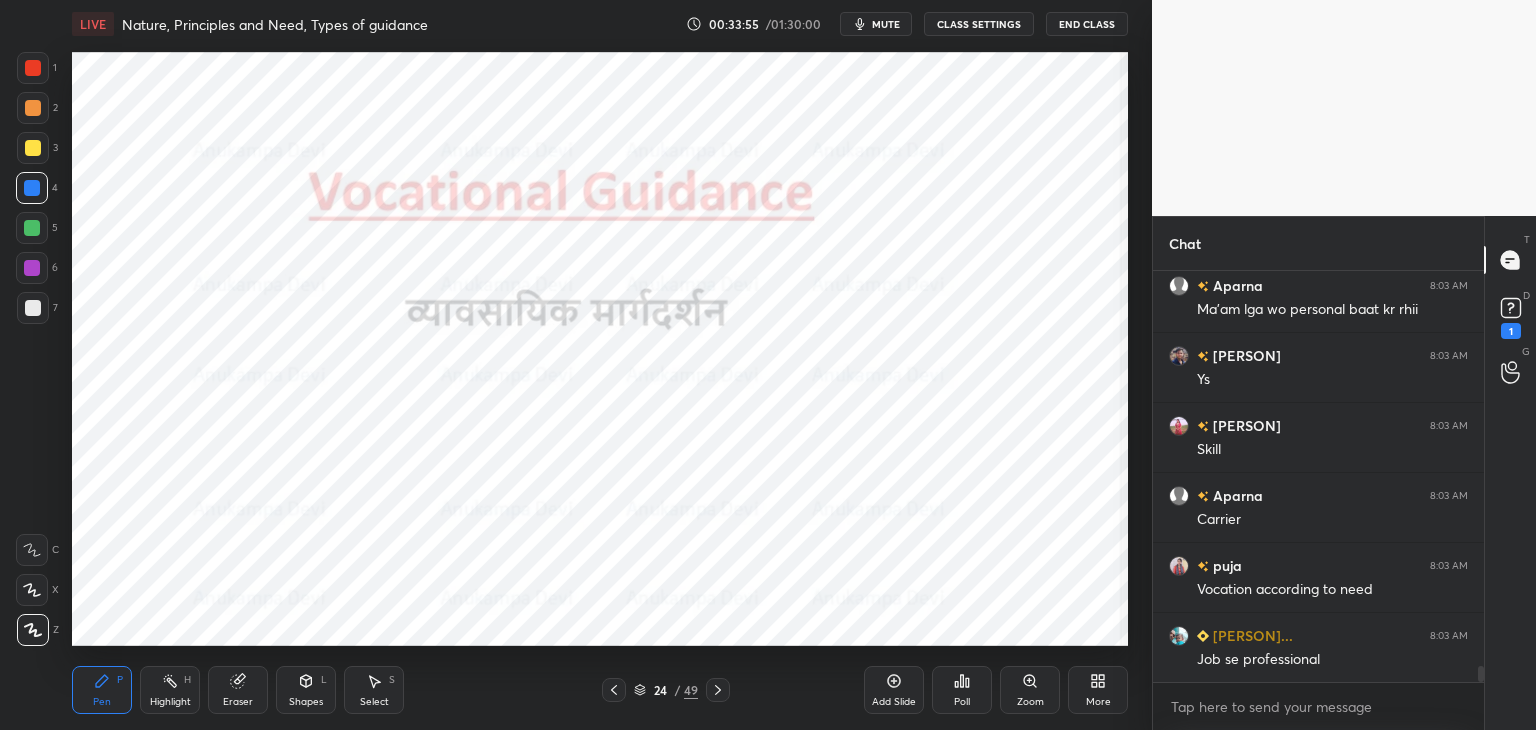 scroll, scrollTop: 10234, scrollLeft: 0, axis: vertical 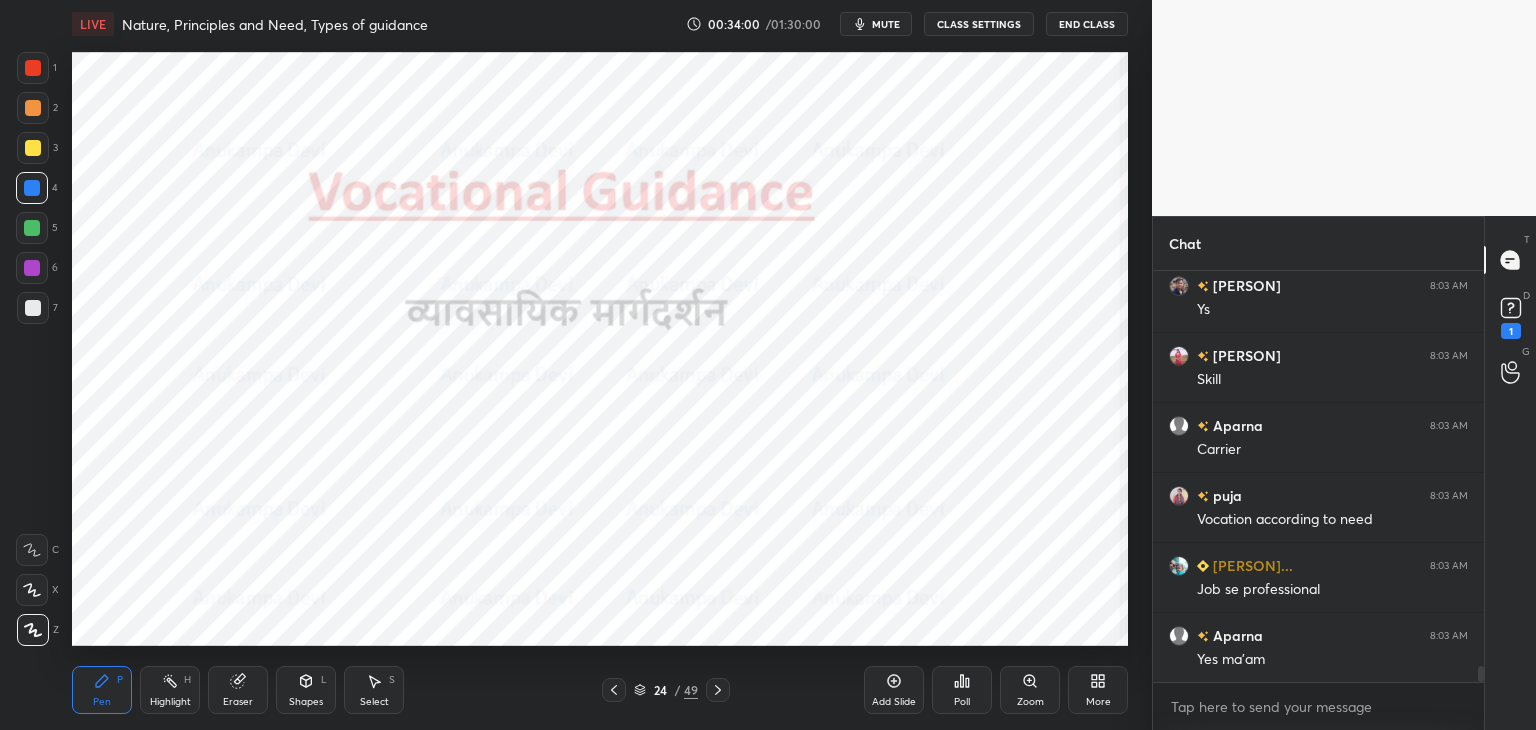 click at bounding box center (32, 228) 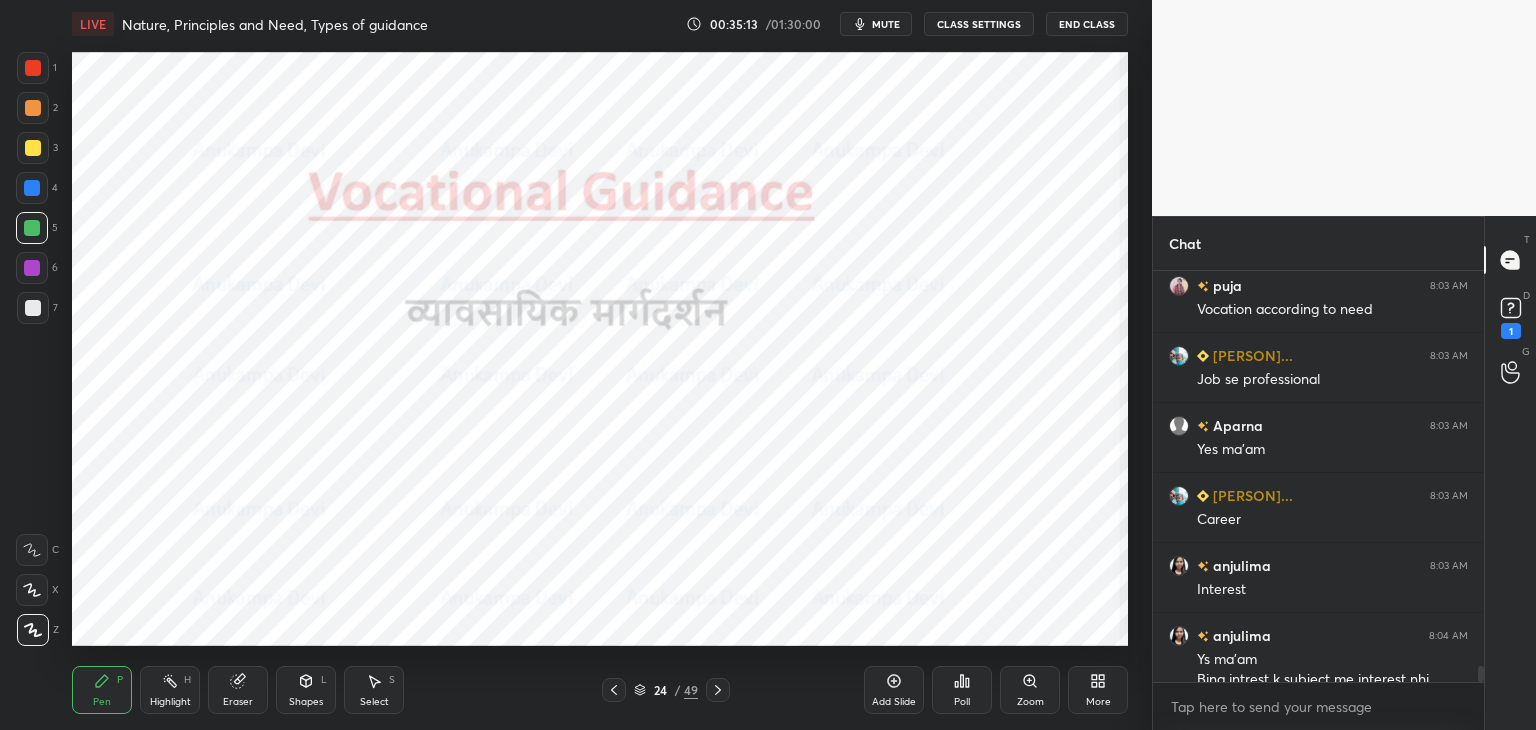scroll, scrollTop: 10482, scrollLeft: 0, axis: vertical 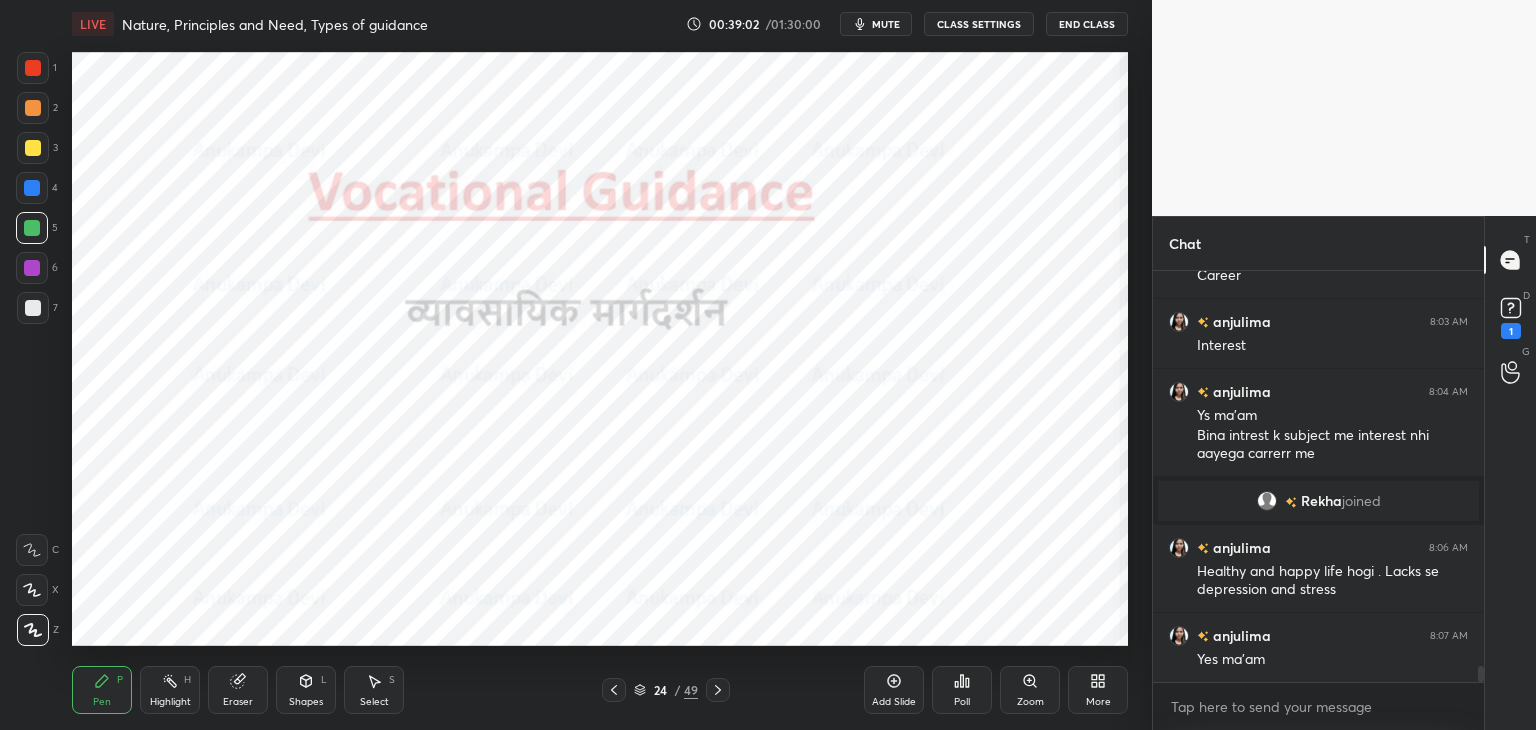 click 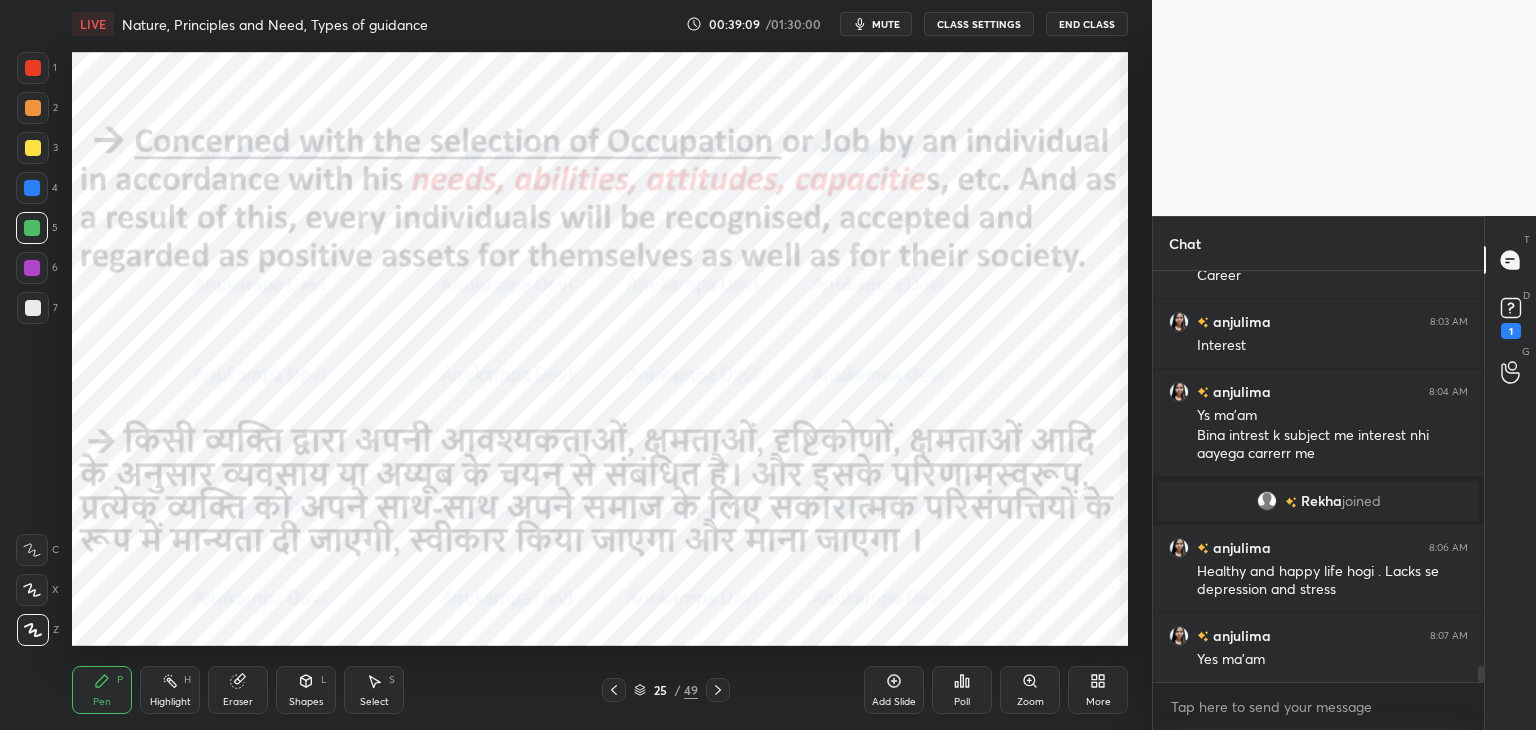 click 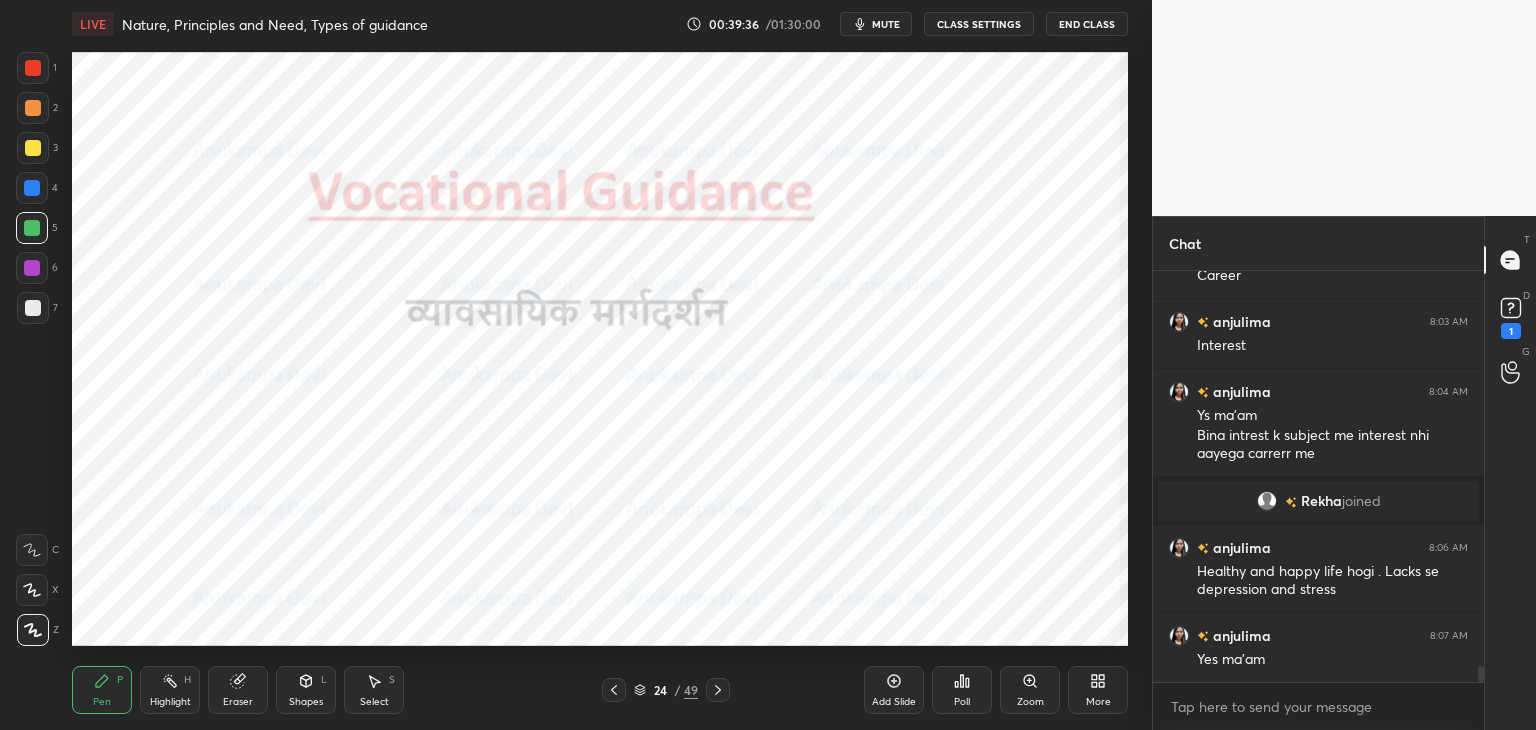drag, startPoint x: 720, startPoint y: 692, endPoint x: 706, endPoint y: 649, distance: 45.221676 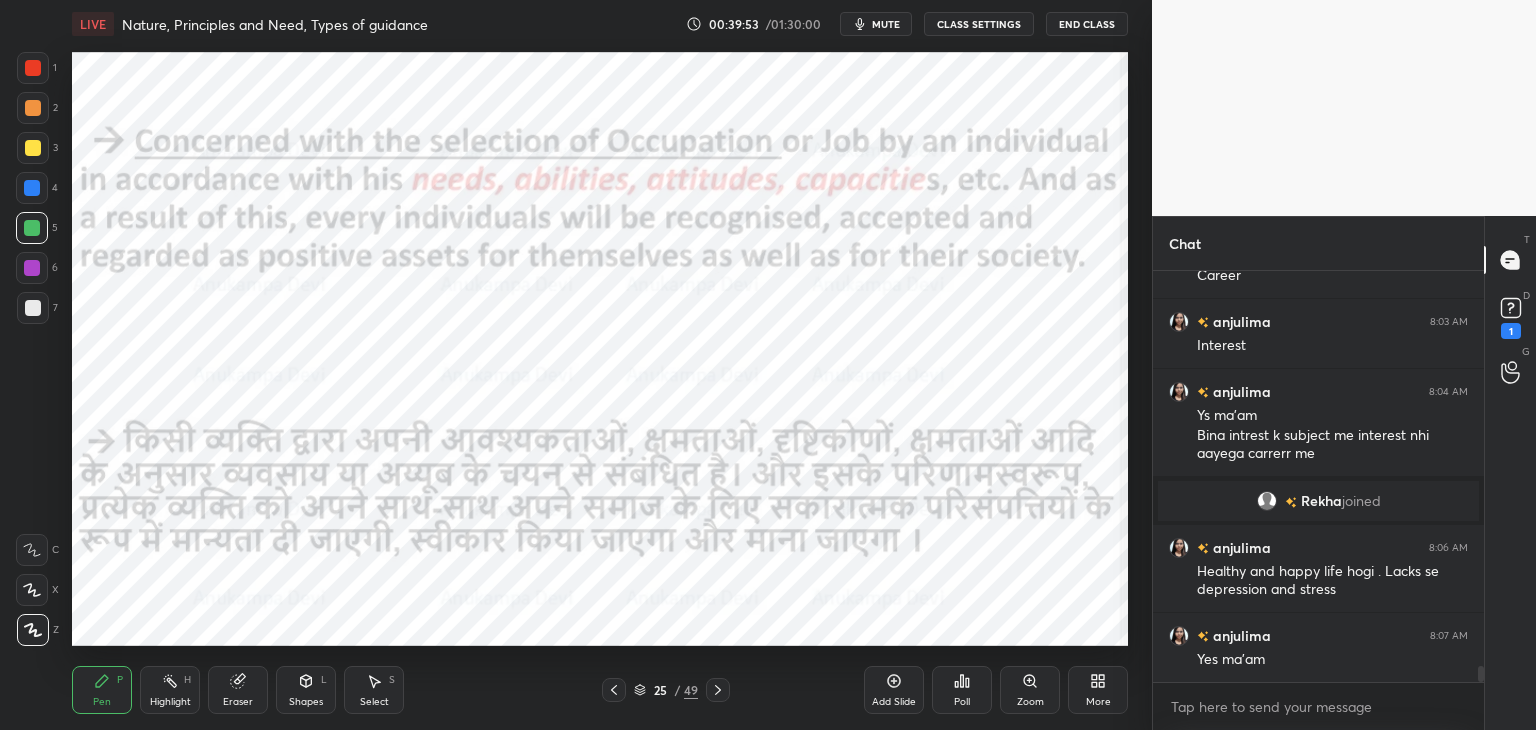 click 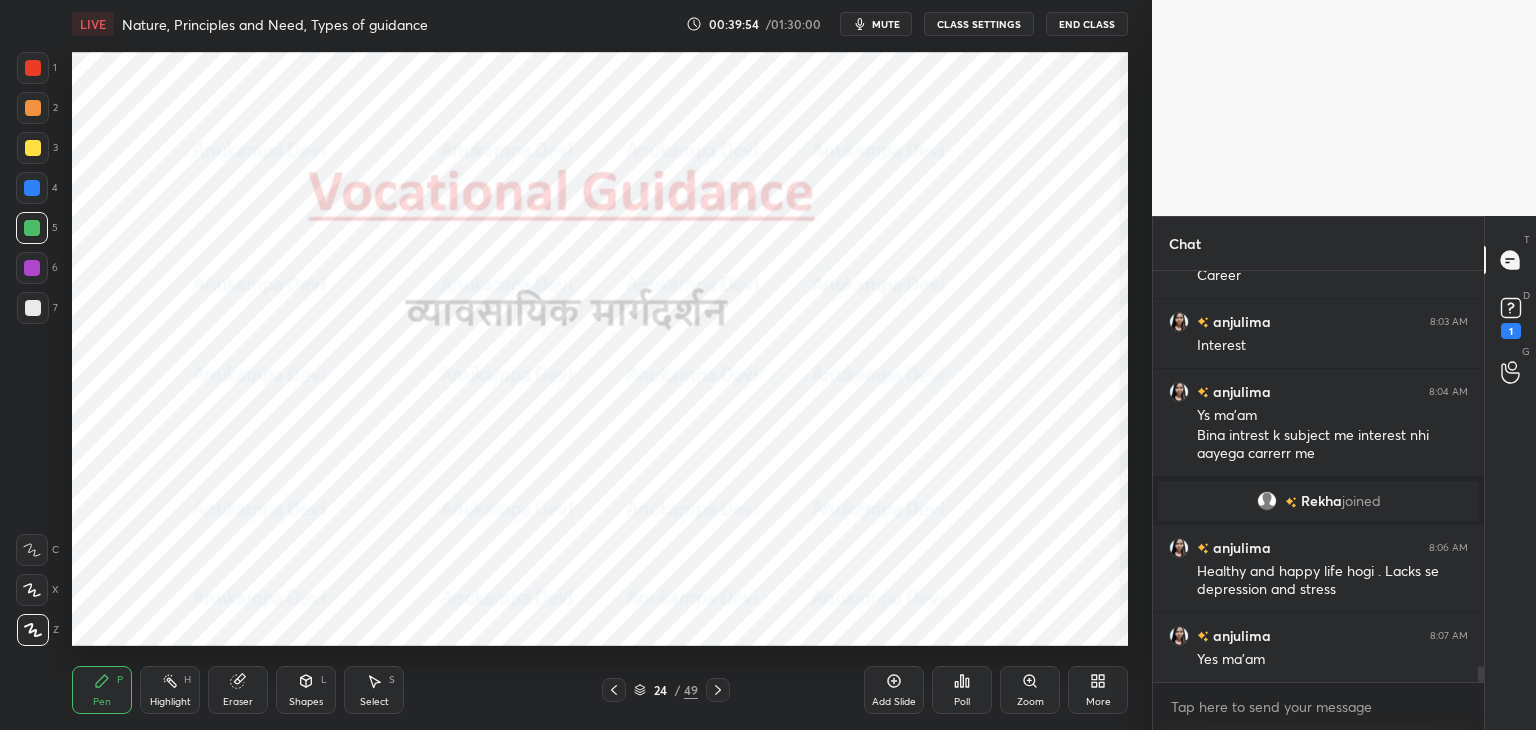 drag, startPoint x: 714, startPoint y: 691, endPoint x: 712, endPoint y: 681, distance: 10.198039 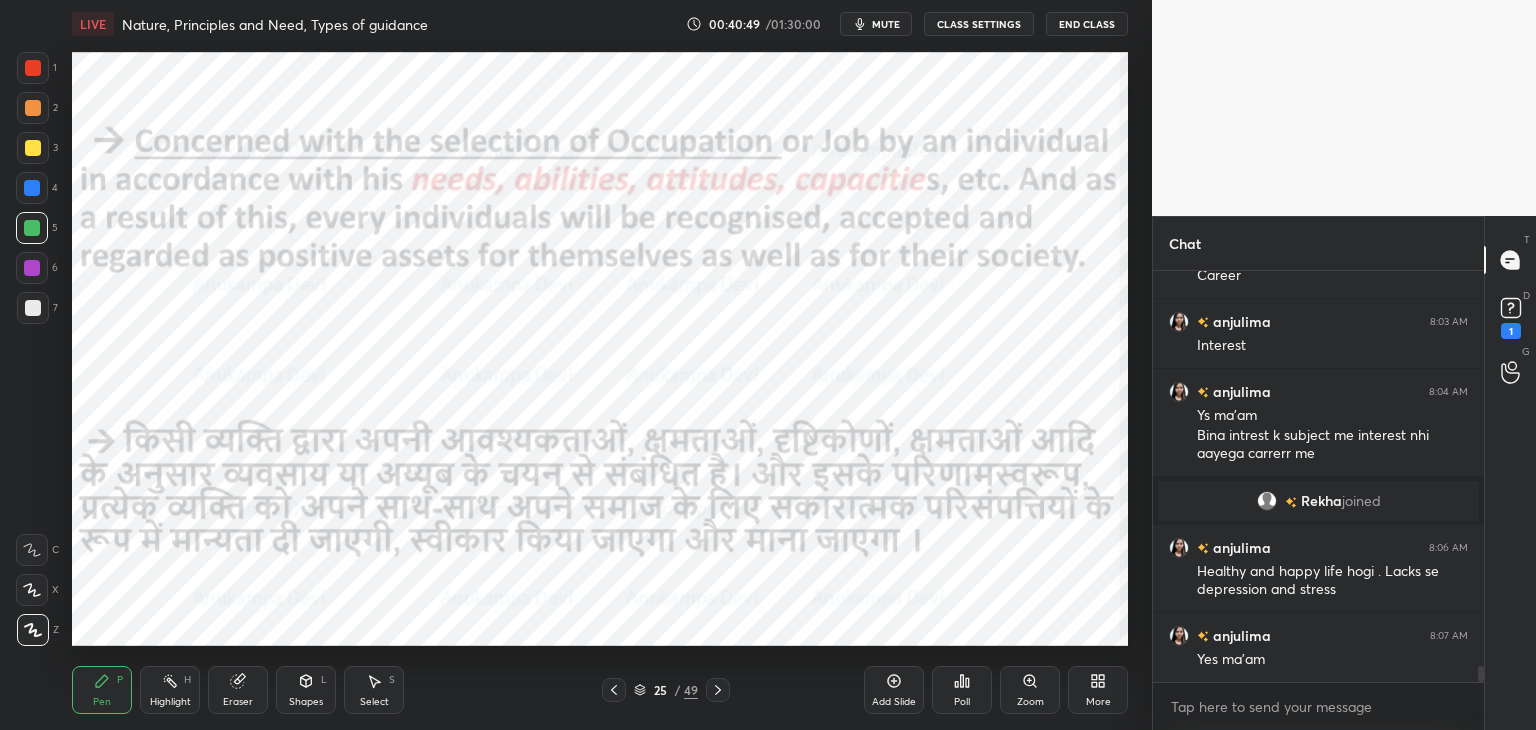 click 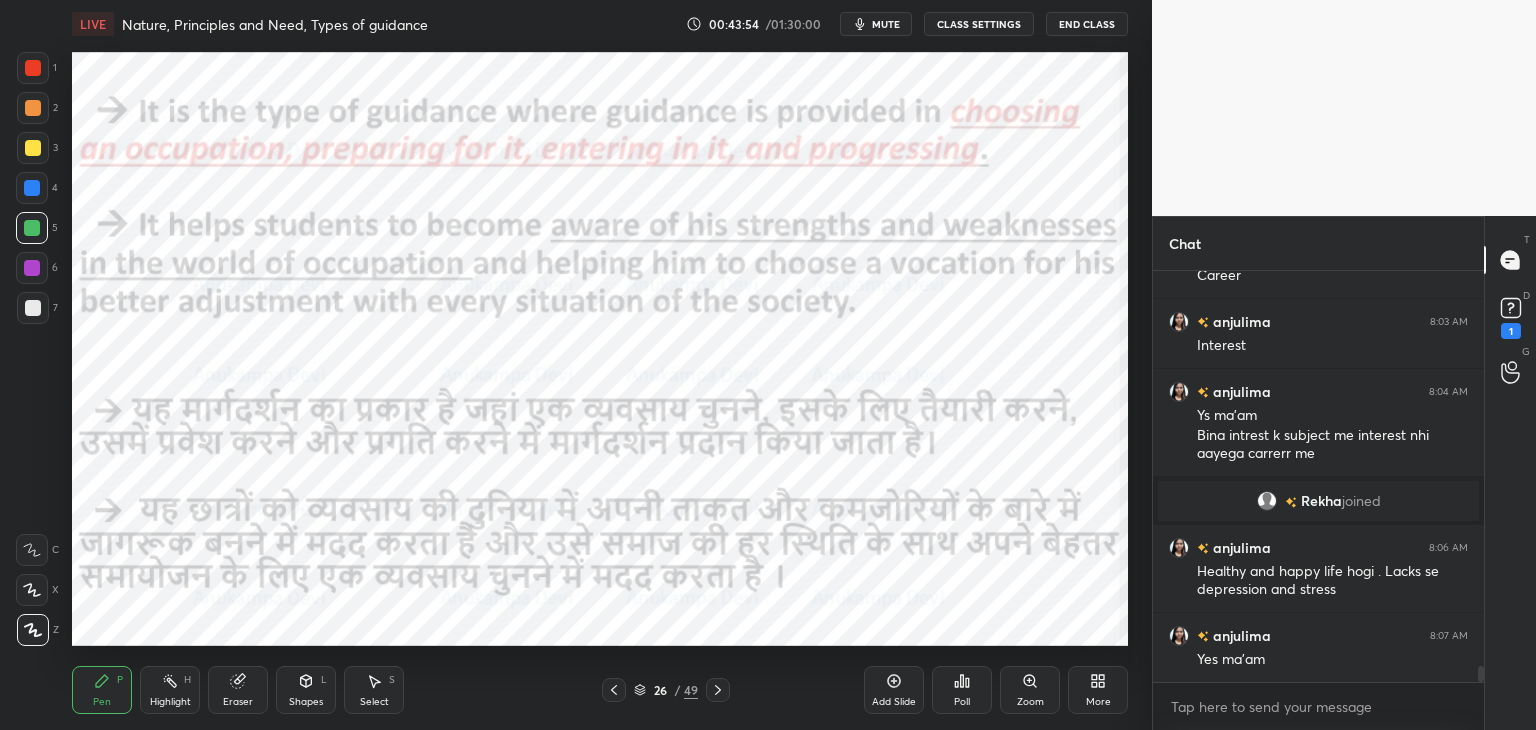 scroll, scrollTop: 365, scrollLeft: 325, axis: both 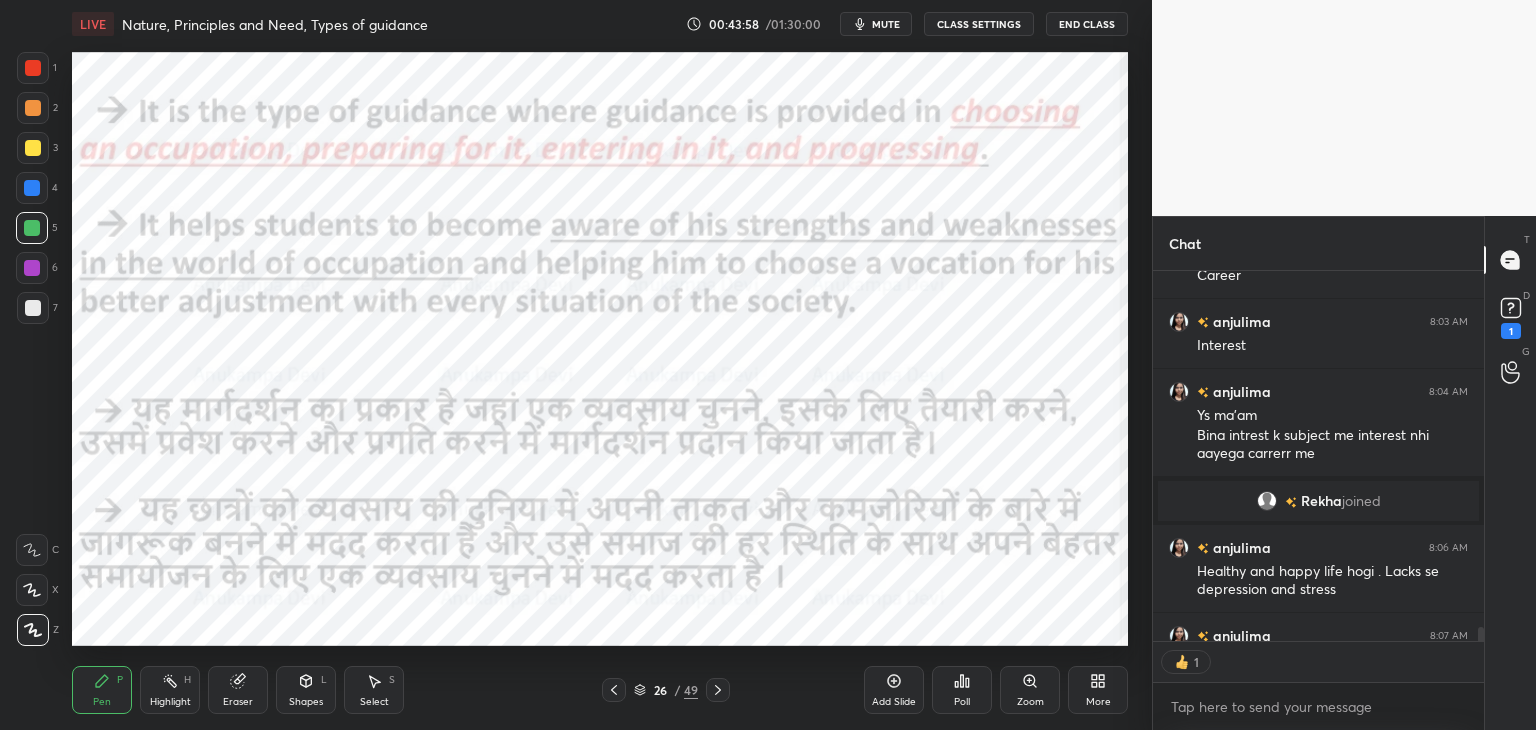 click 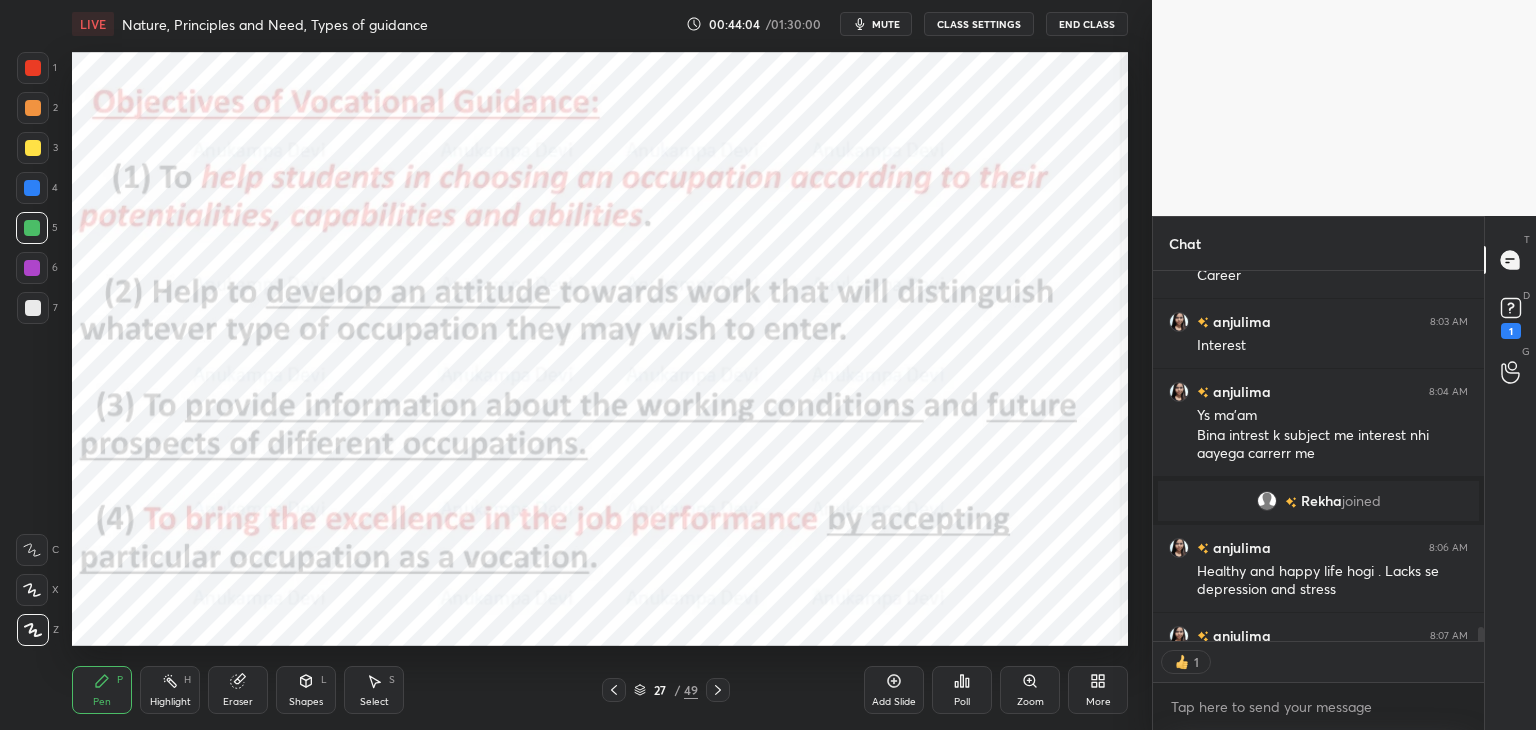 scroll, scrollTop: 6, scrollLeft: 6, axis: both 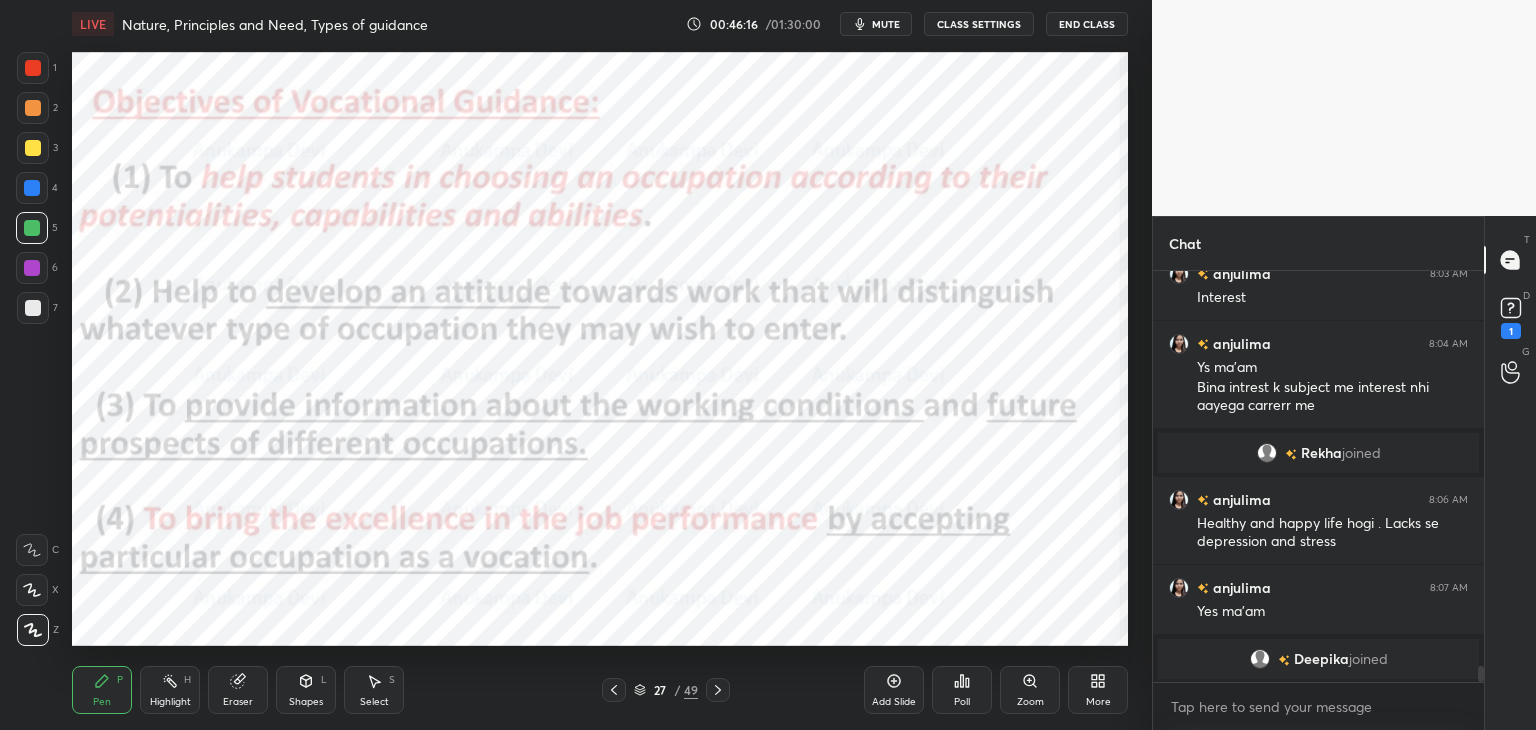 click 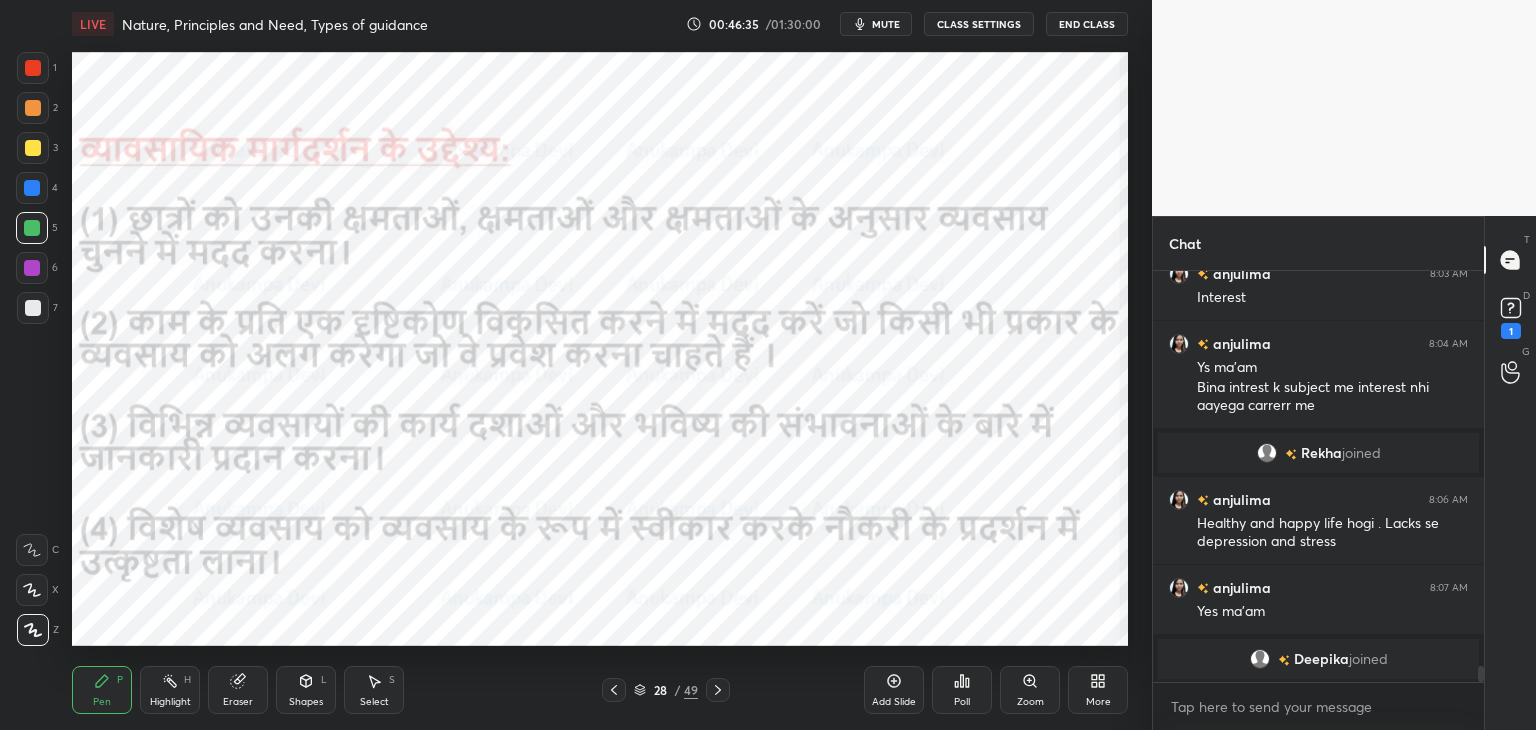 click 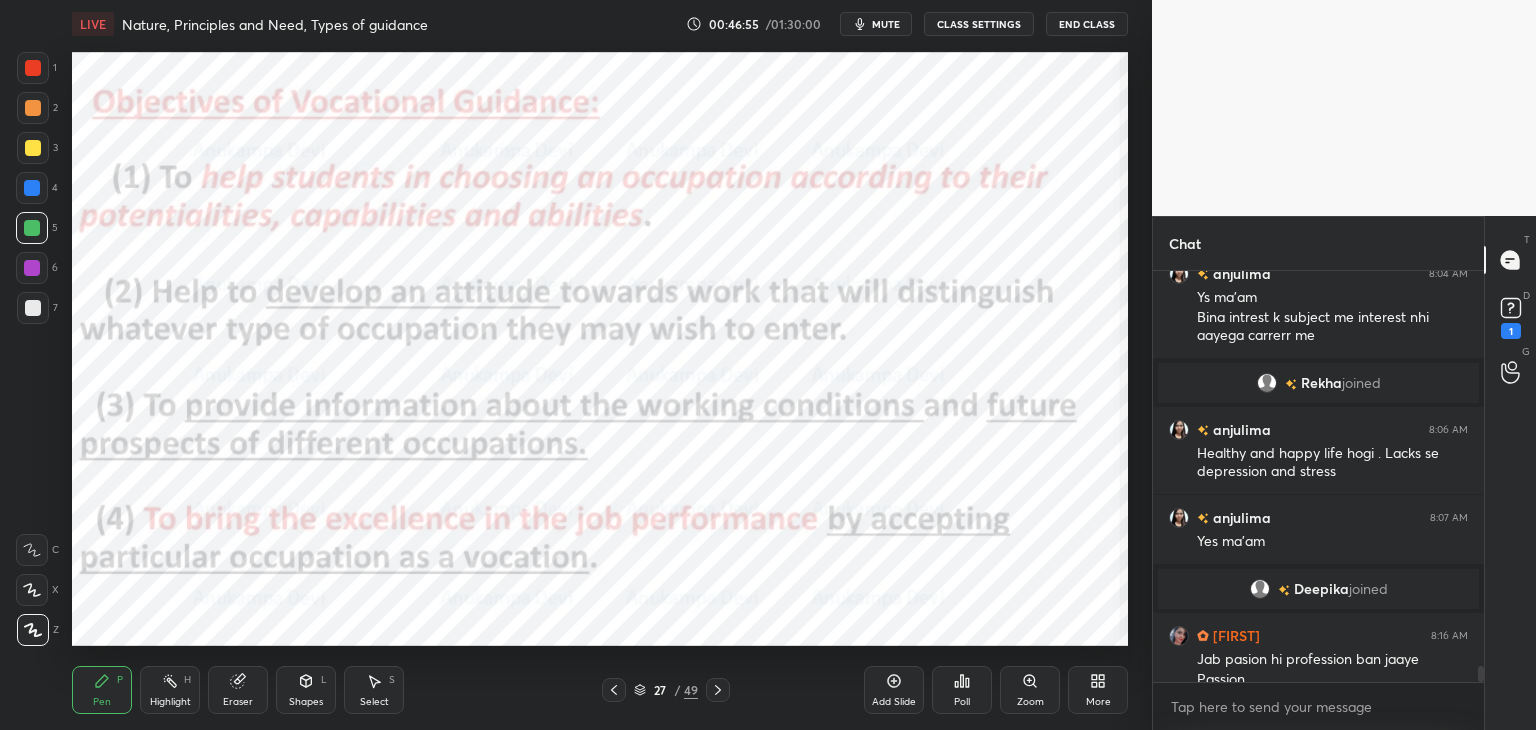 scroll, scrollTop: 10230, scrollLeft: 0, axis: vertical 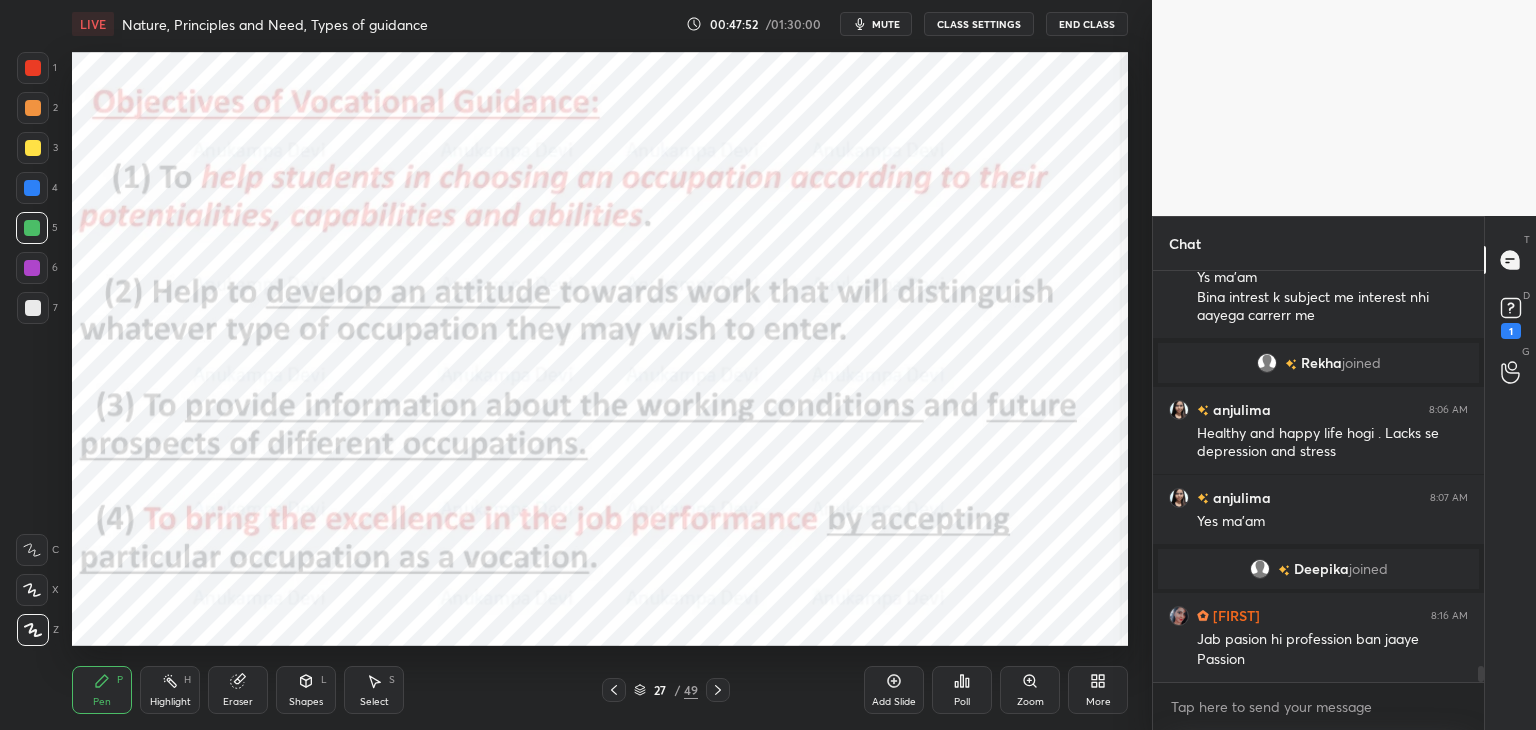click 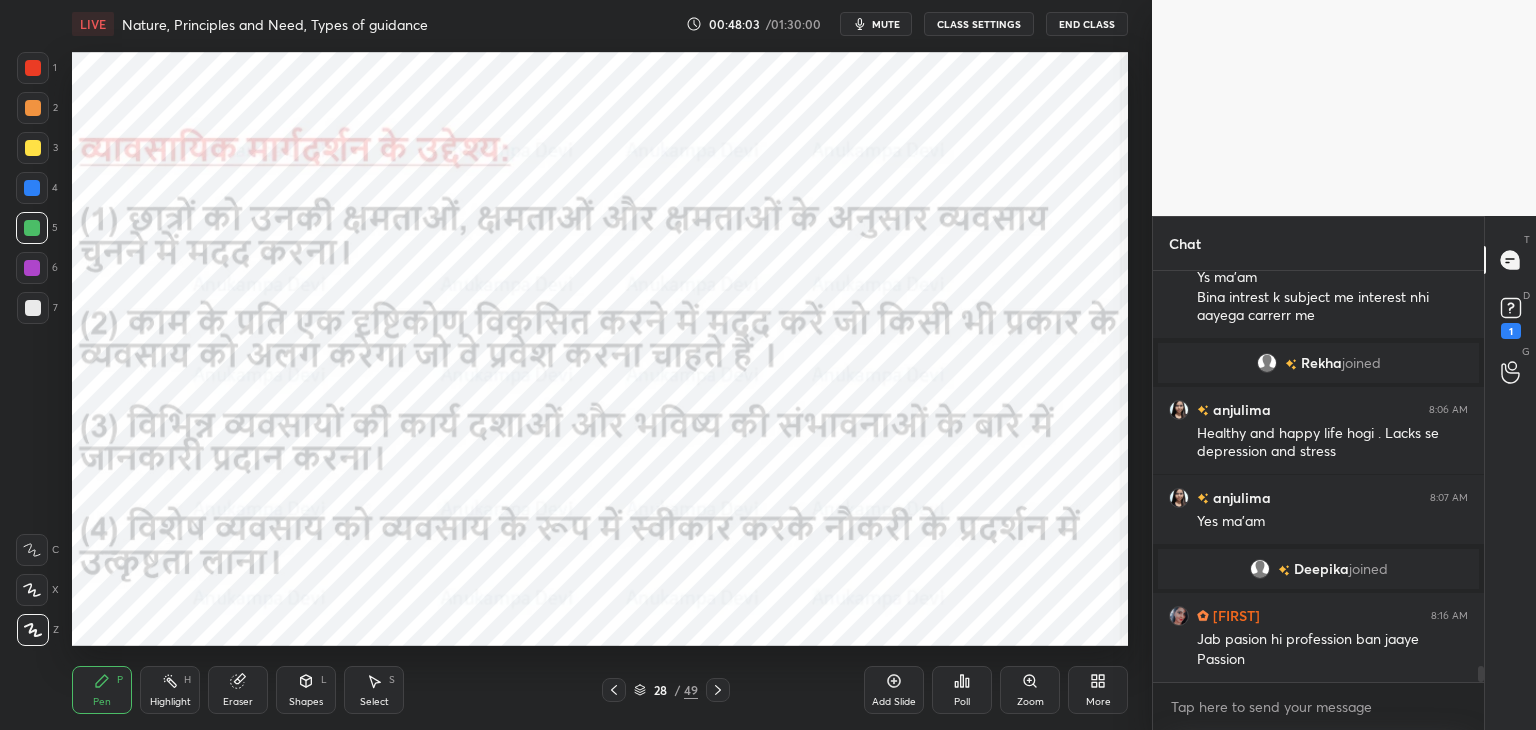 drag, startPoint x: 887, startPoint y: 22, endPoint x: 892, endPoint y: 38, distance: 16.763054 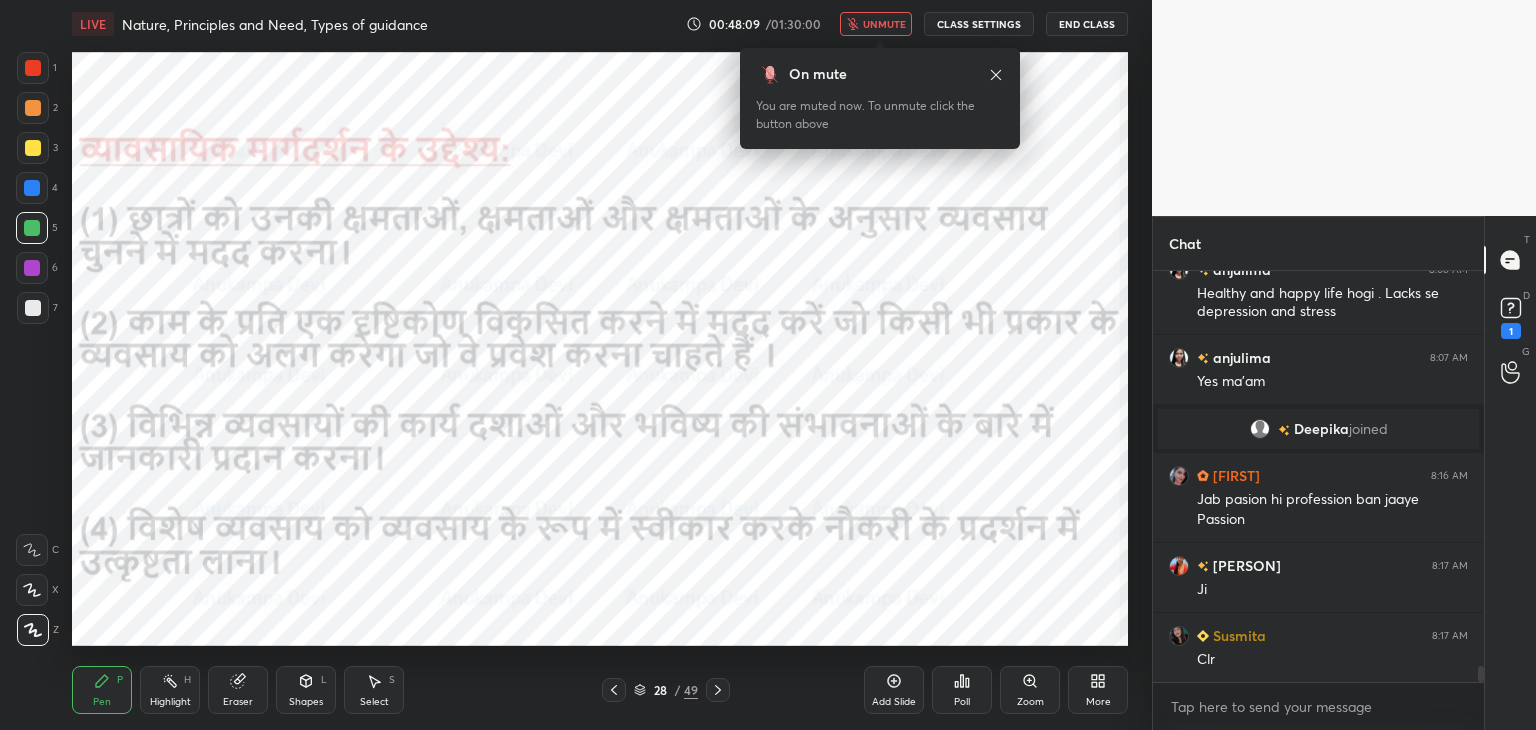 scroll, scrollTop: 10440, scrollLeft: 0, axis: vertical 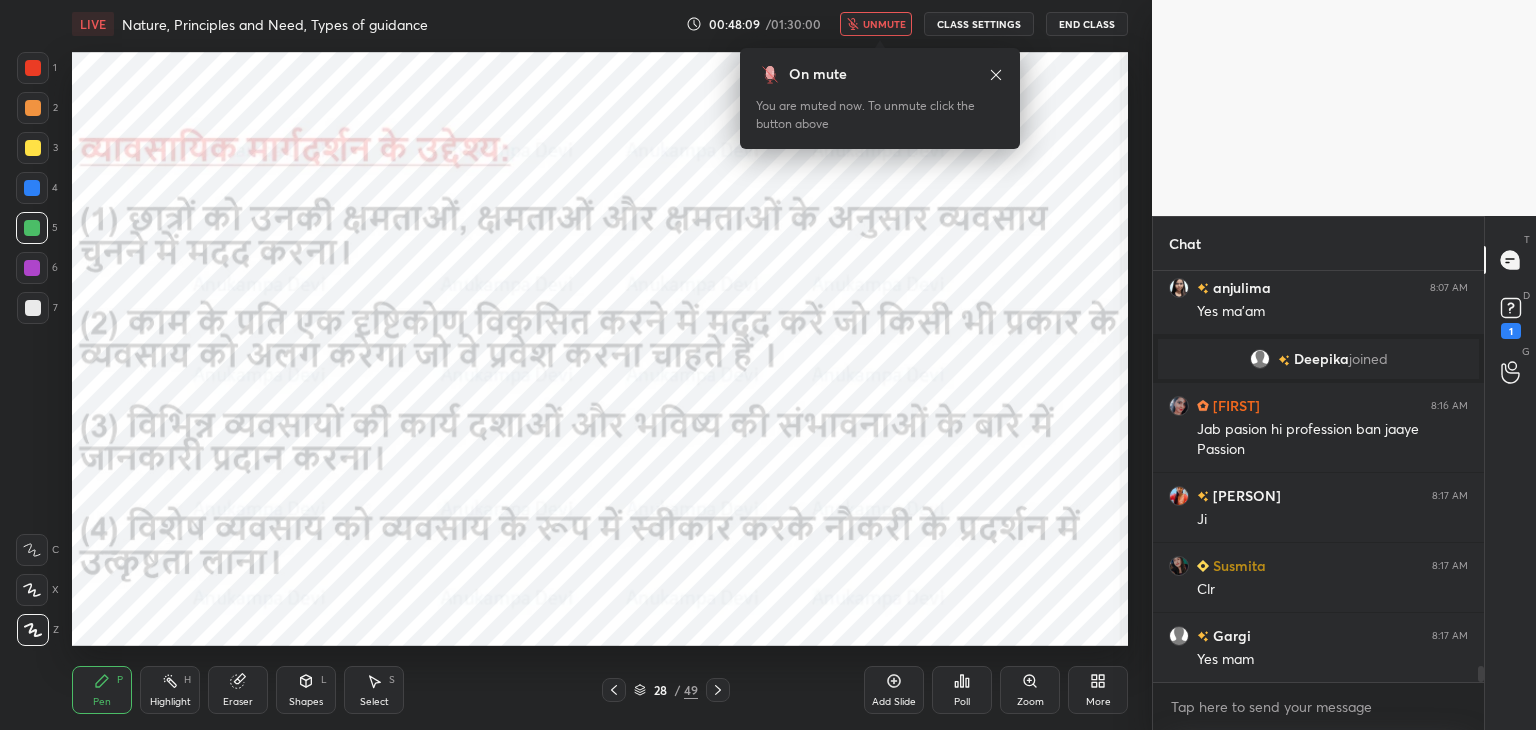 click on "unmute" at bounding box center [884, 24] 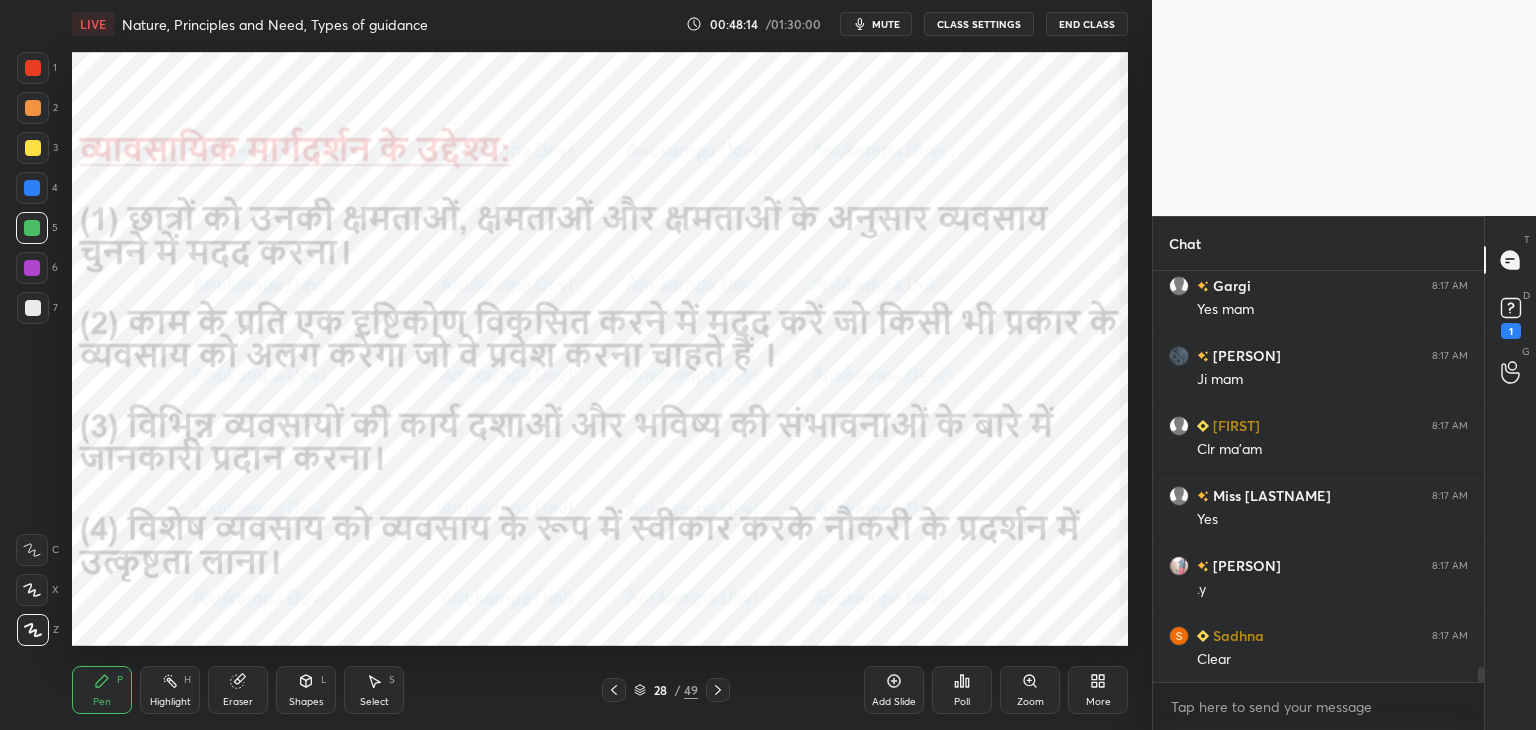 scroll, scrollTop: 10860, scrollLeft: 0, axis: vertical 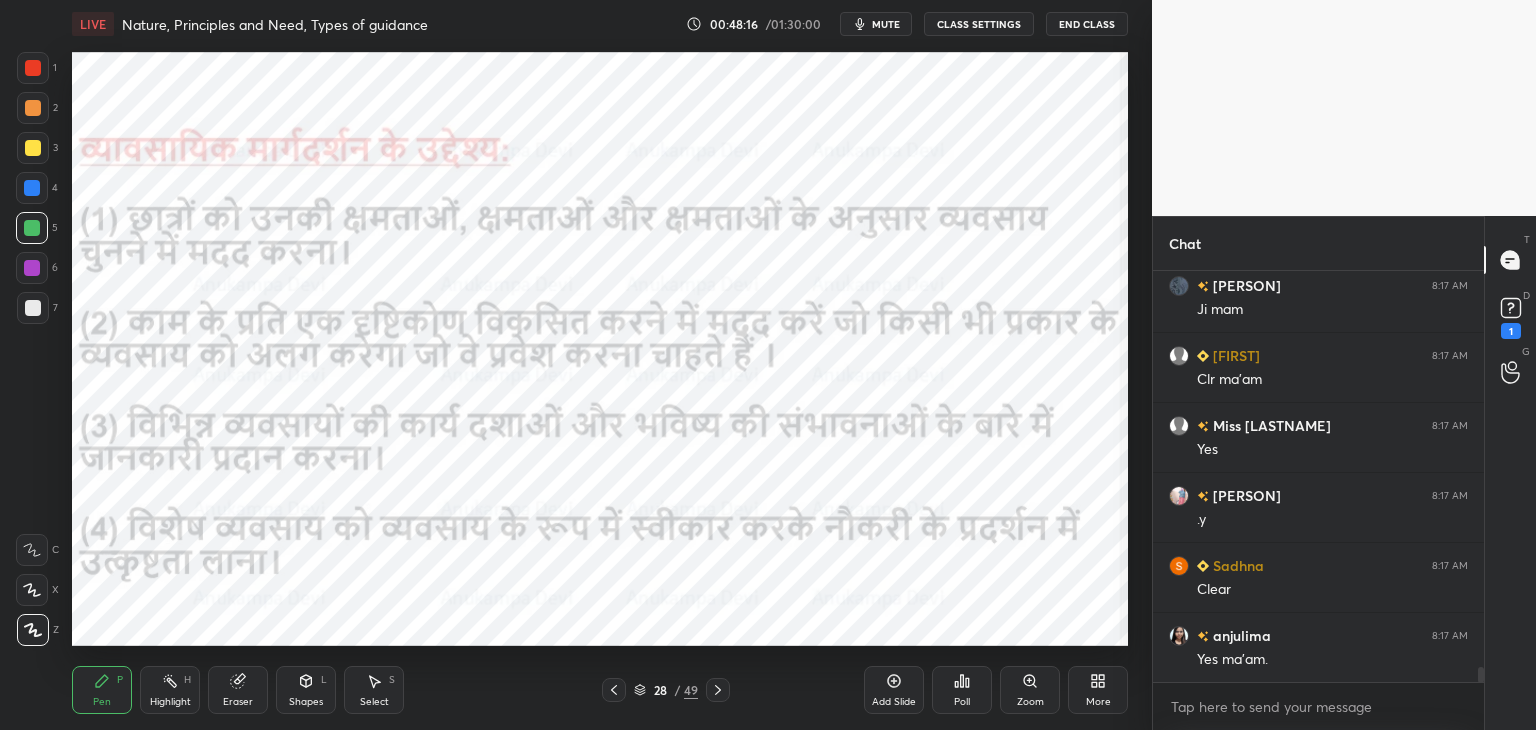 click 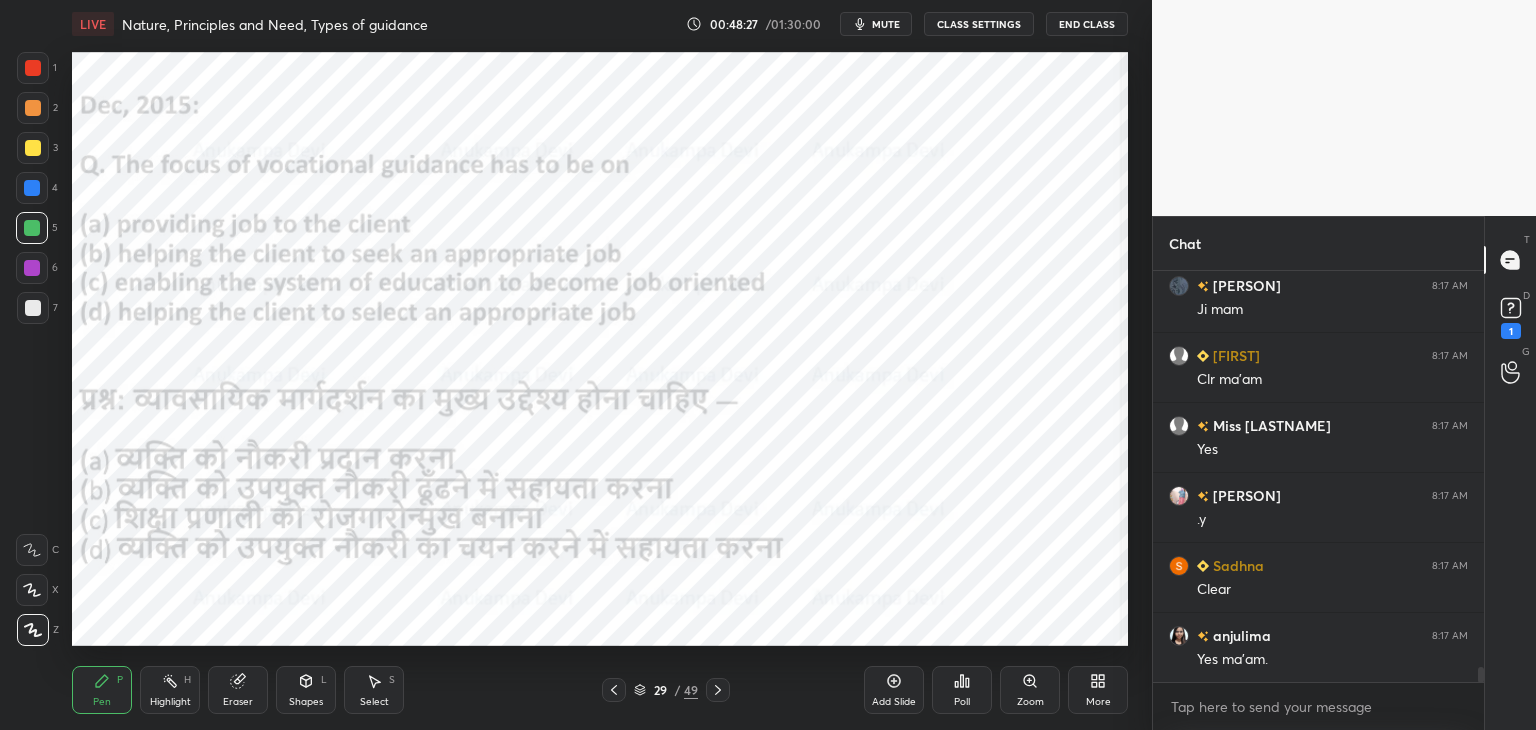 scroll, scrollTop: 10930, scrollLeft: 0, axis: vertical 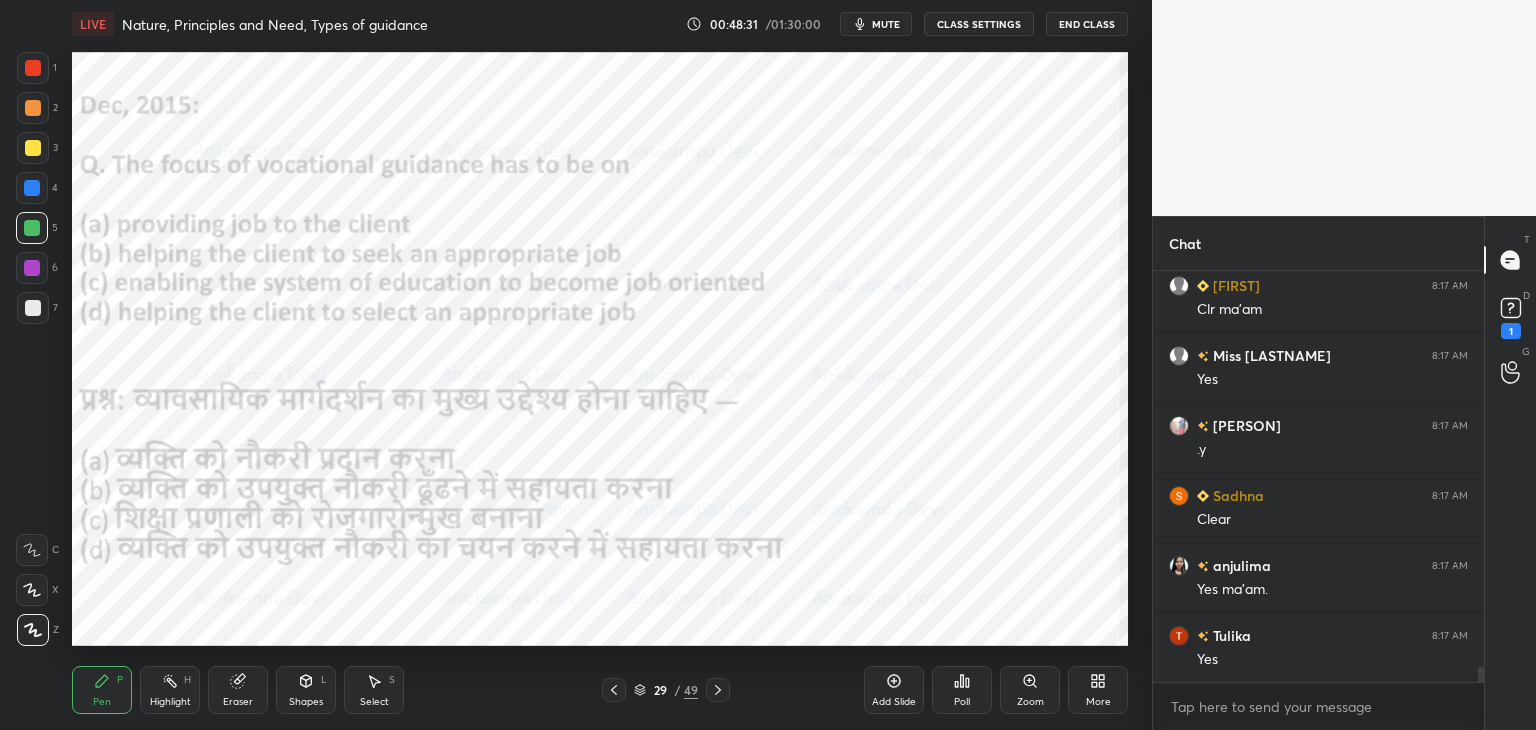 click on "mute" at bounding box center [876, 24] 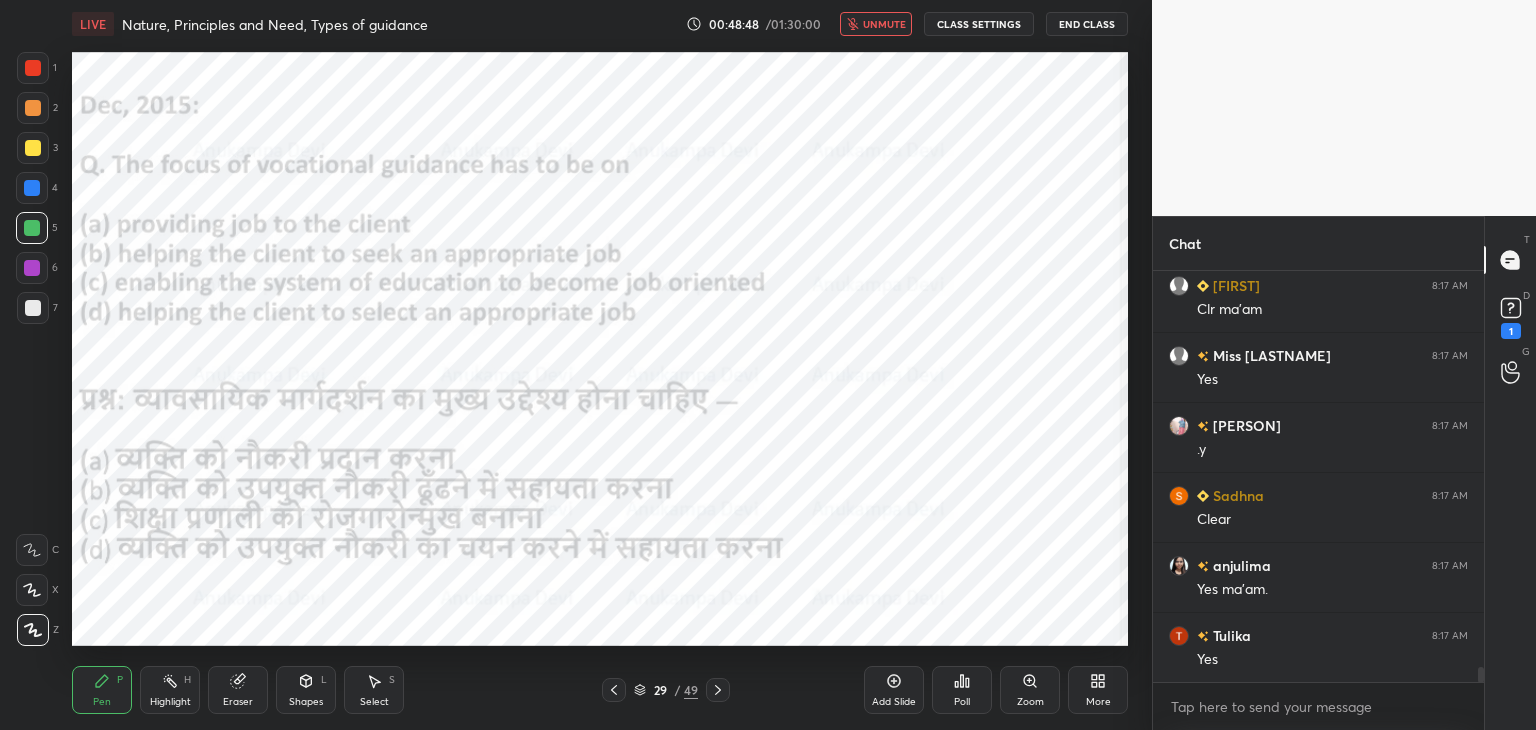 click on "unmute" at bounding box center (884, 24) 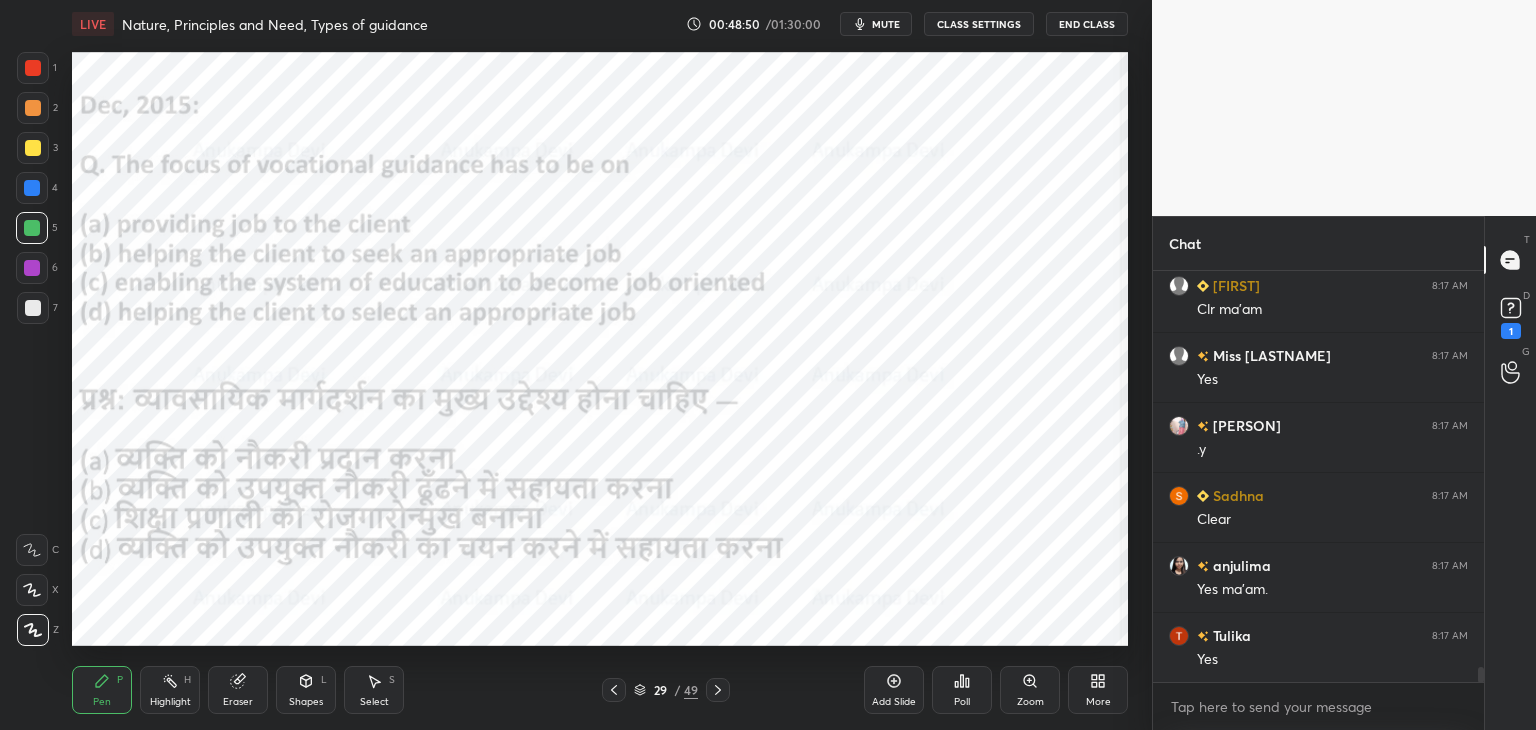 drag, startPoint x: 638, startPoint y: 693, endPoint x: 638, endPoint y: 679, distance: 14 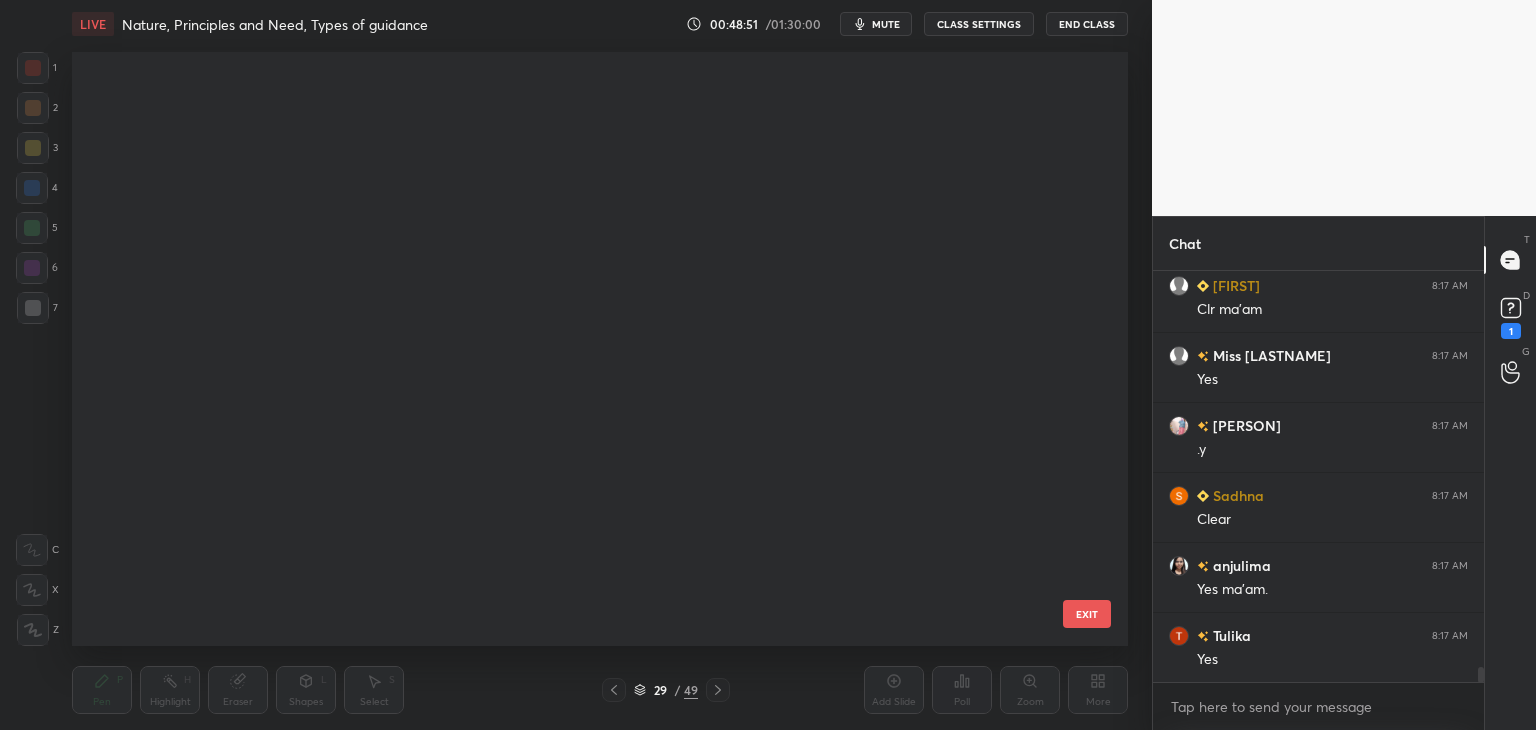 scroll, scrollTop: 1236, scrollLeft: 0, axis: vertical 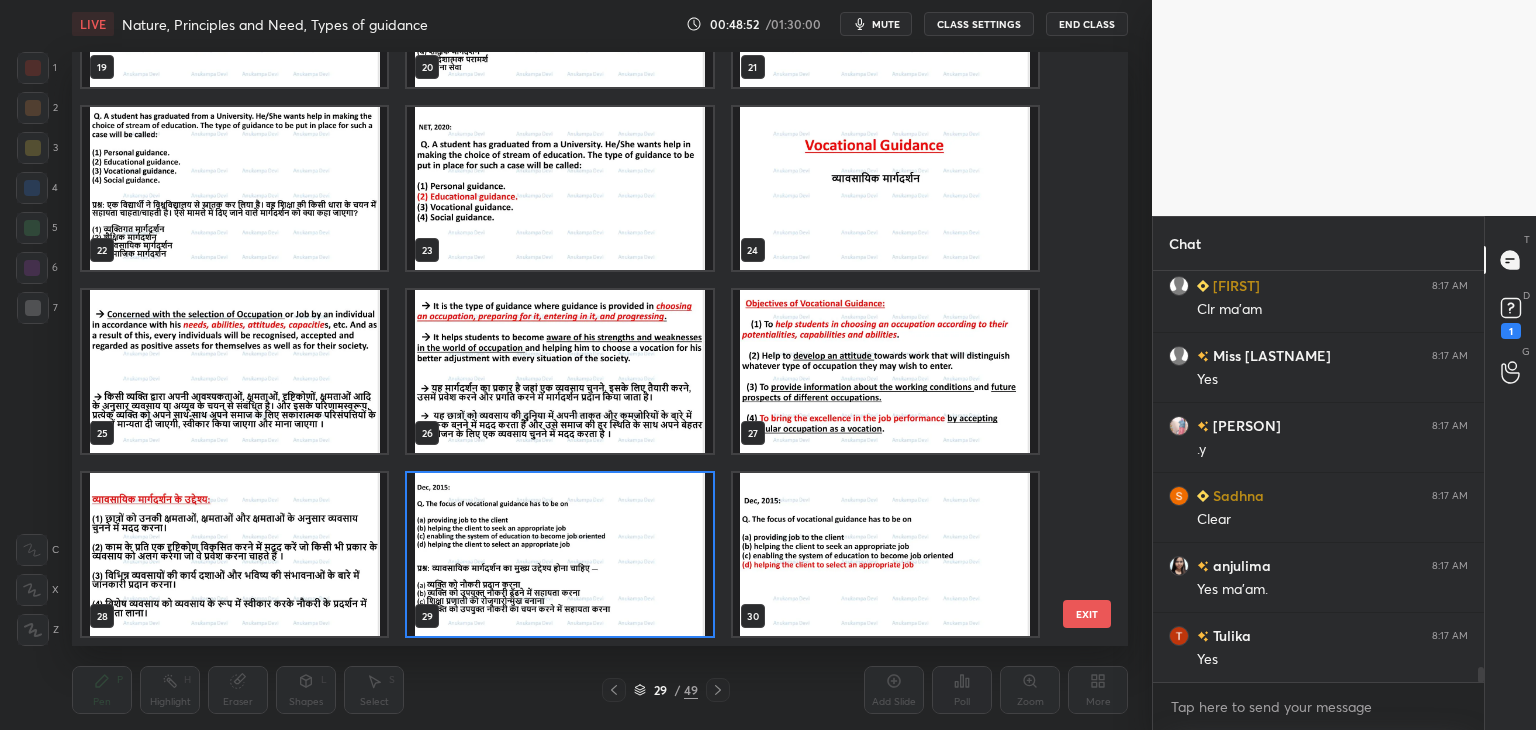 click at bounding box center [559, 554] 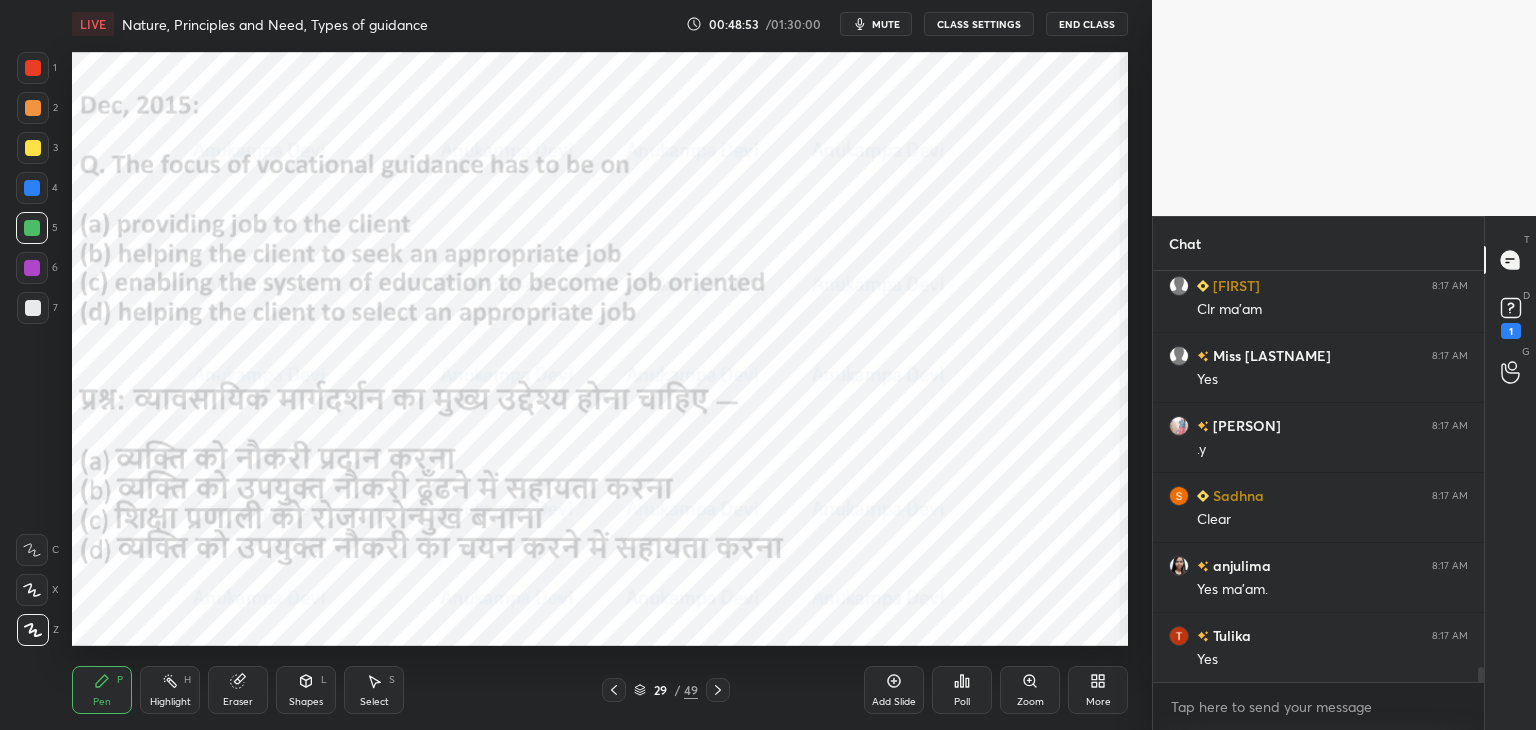 click on "mute" at bounding box center (886, 24) 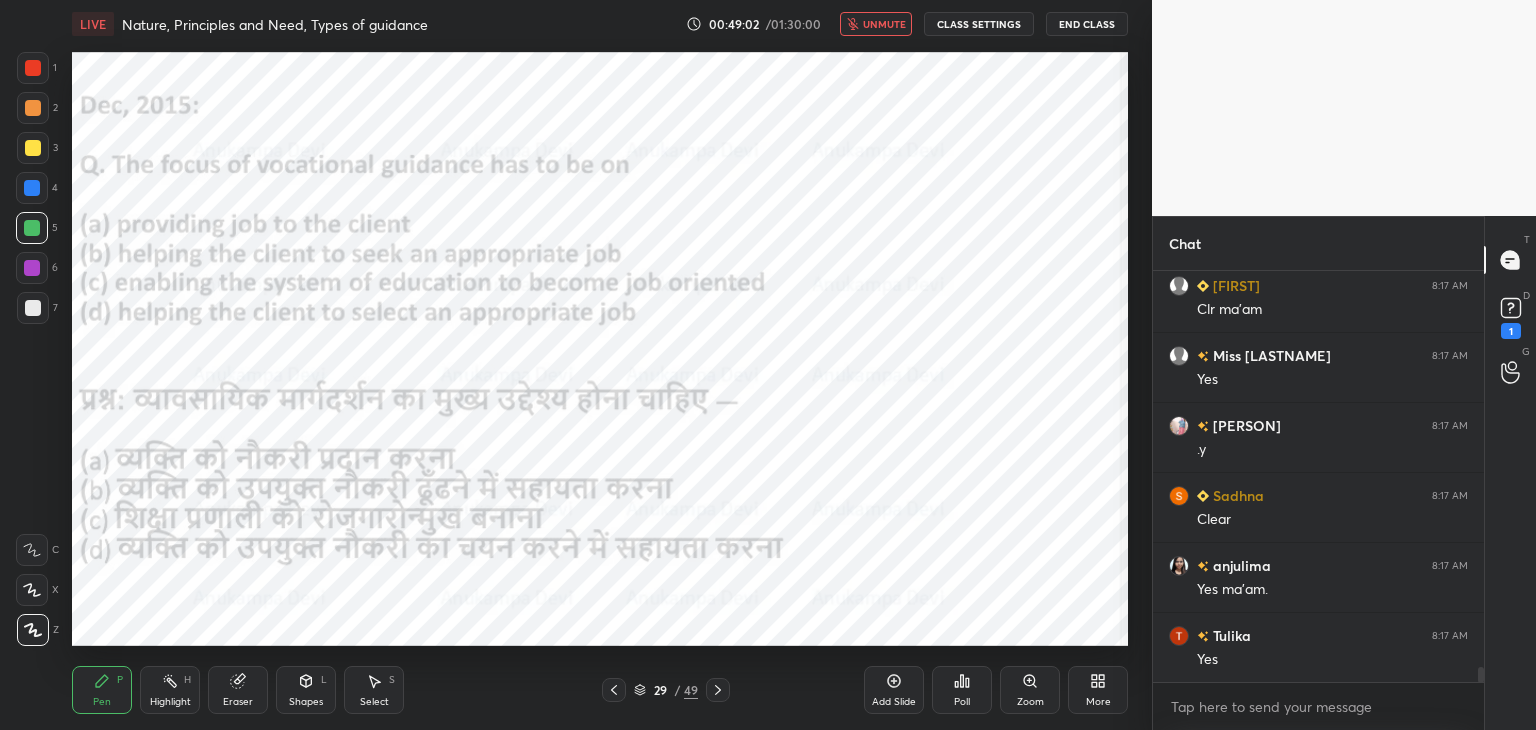 click on "unmute" at bounding box center (884, 24) 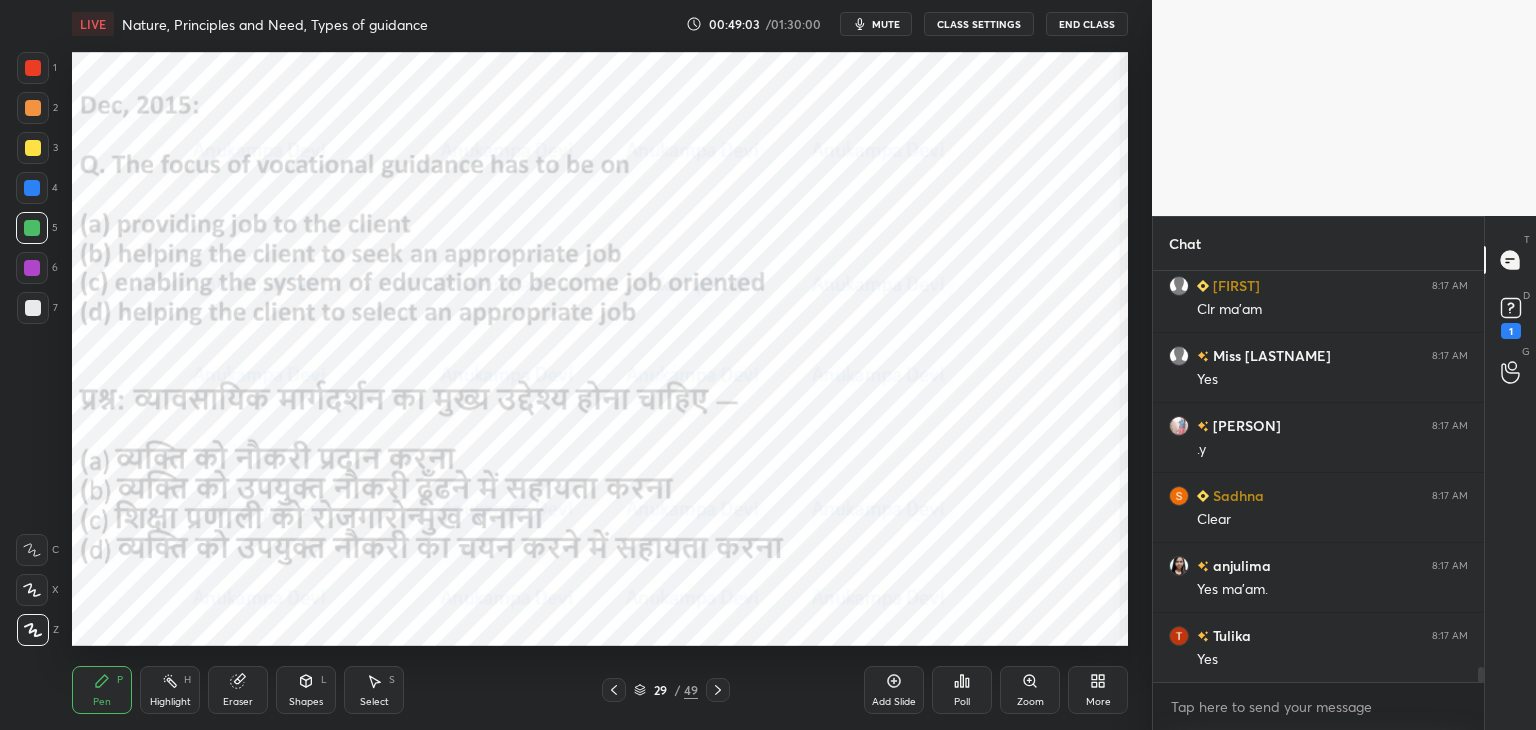 click on "Poll" at bounding box center (962, 690) 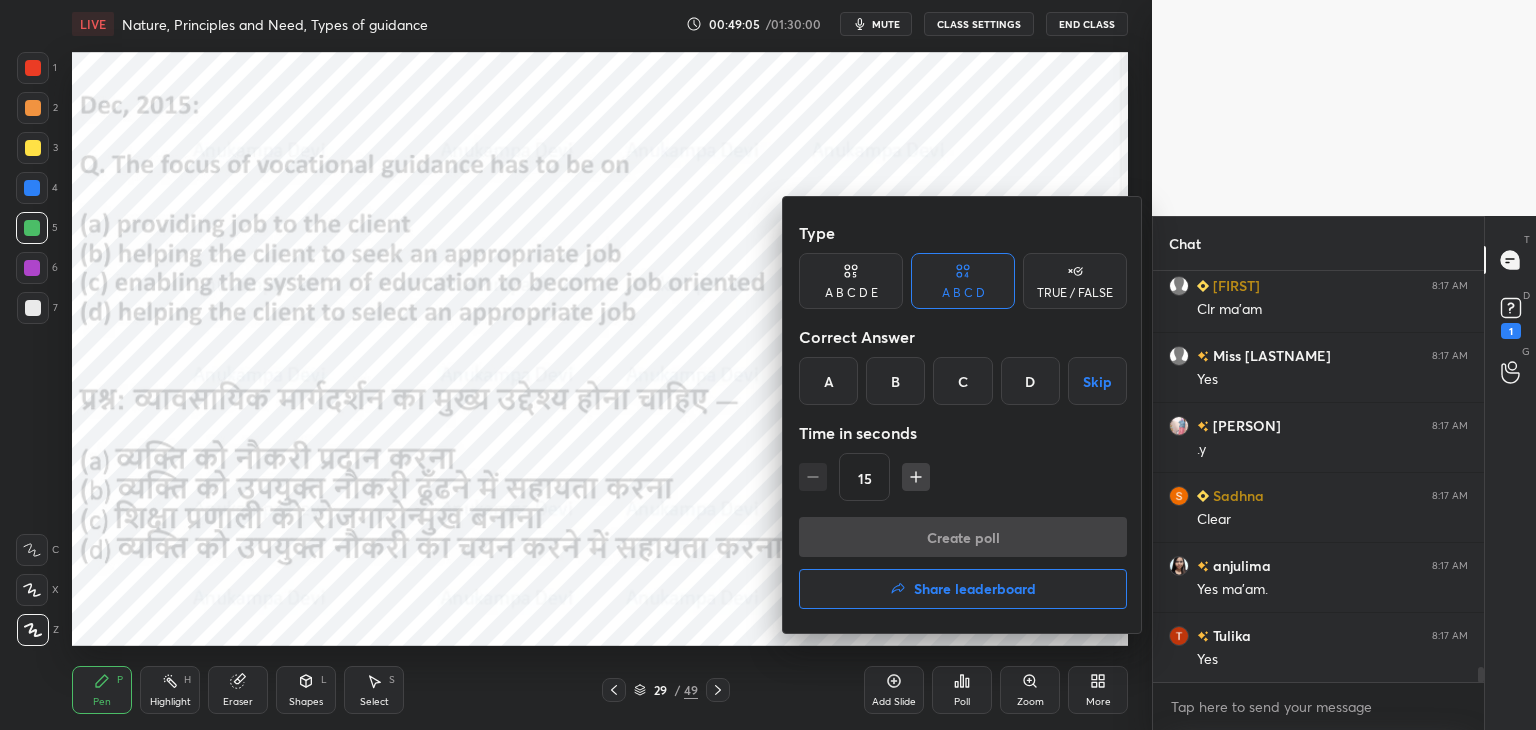 click on "D" at bounding box center [1030, 381] 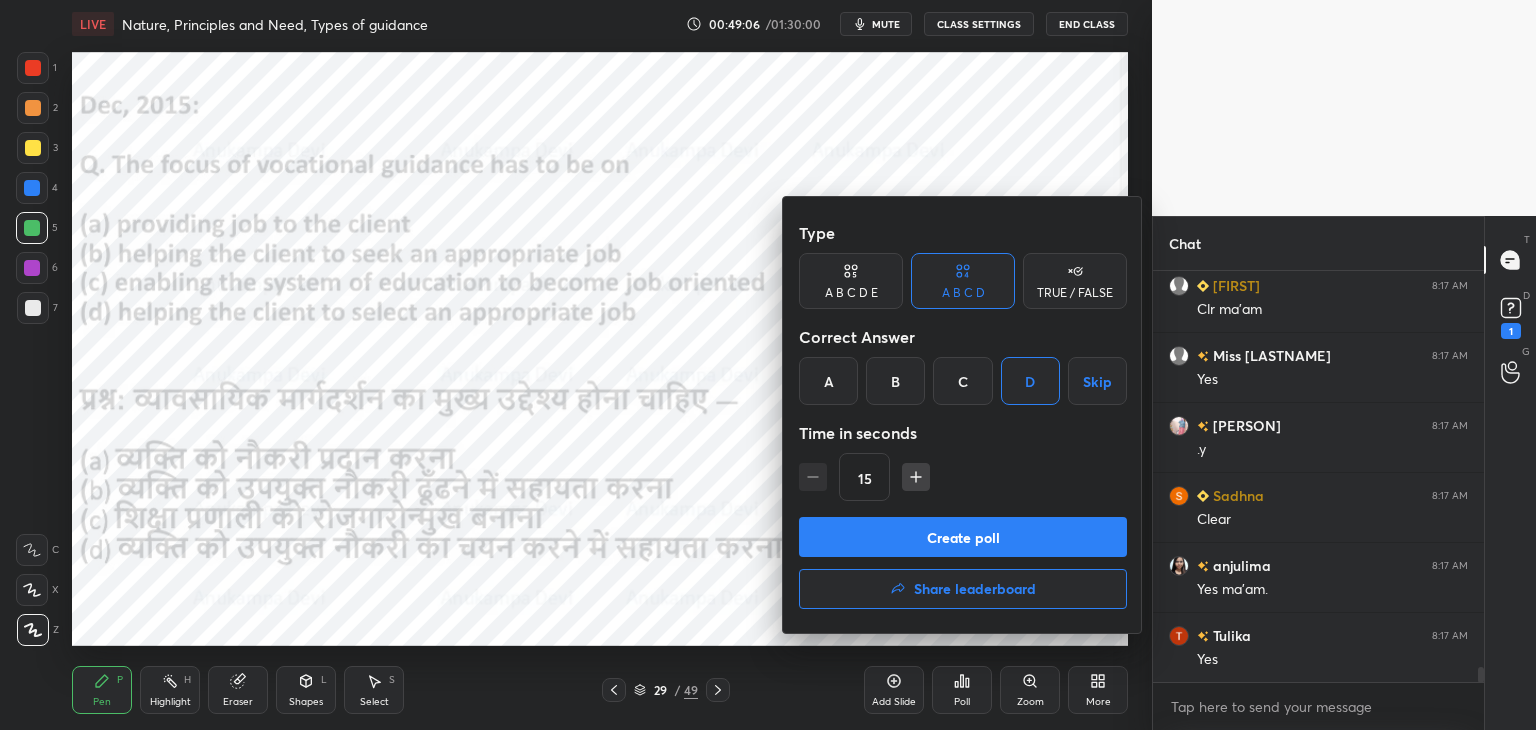 click on "Create poll" at bounding box center (963, 537) 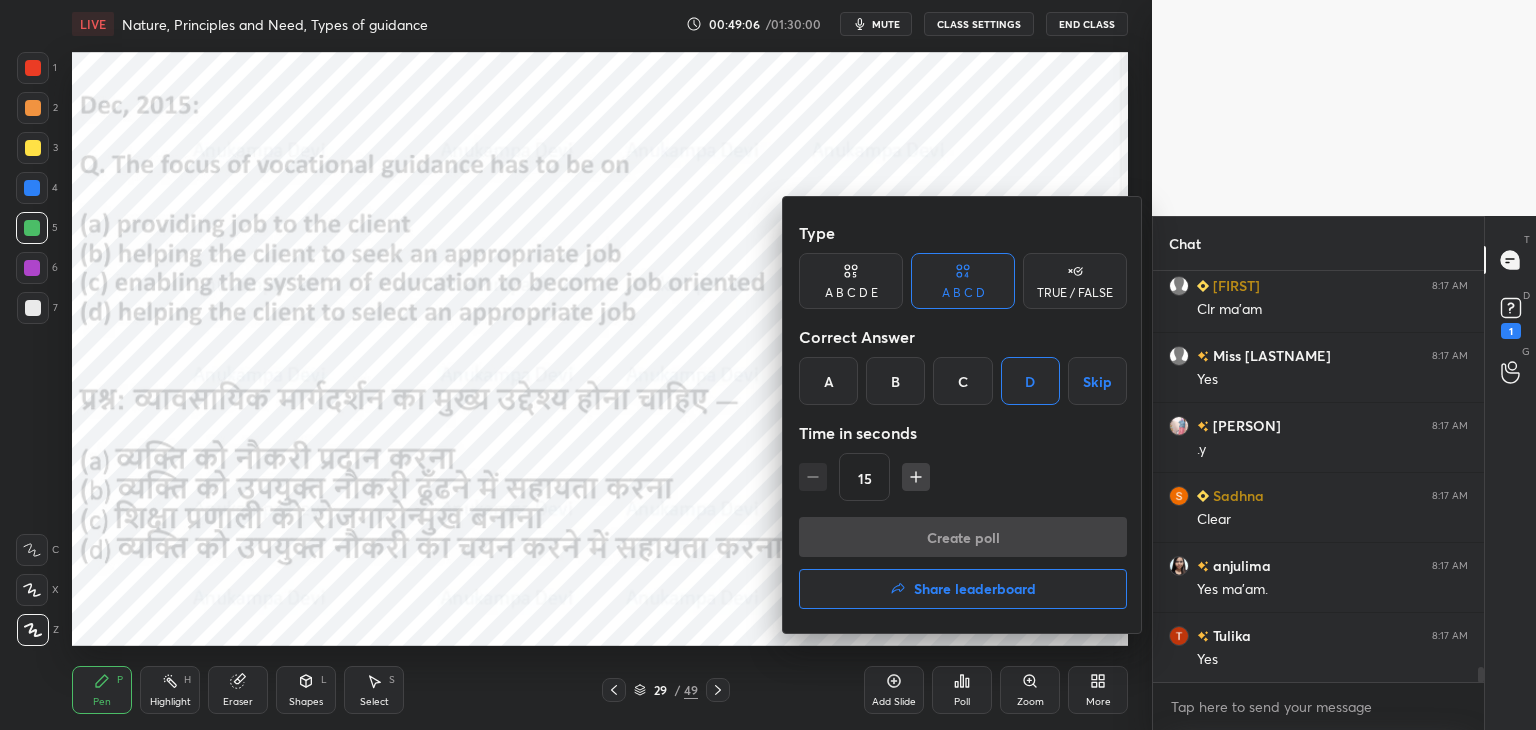 scroll, scrollTop: 359, scrollLeft: 325, axis: both 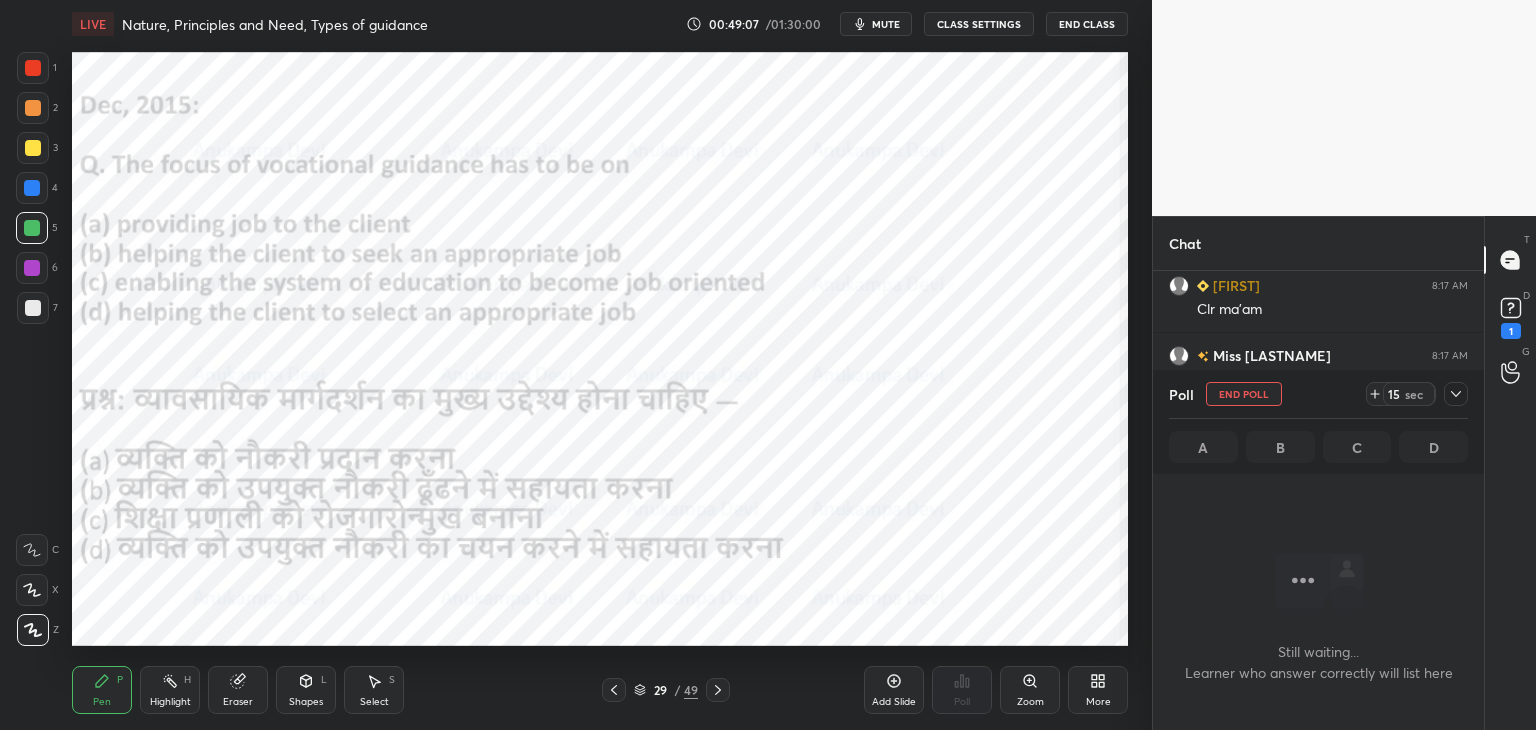 click on "mute" at bounding box center [886, 24] 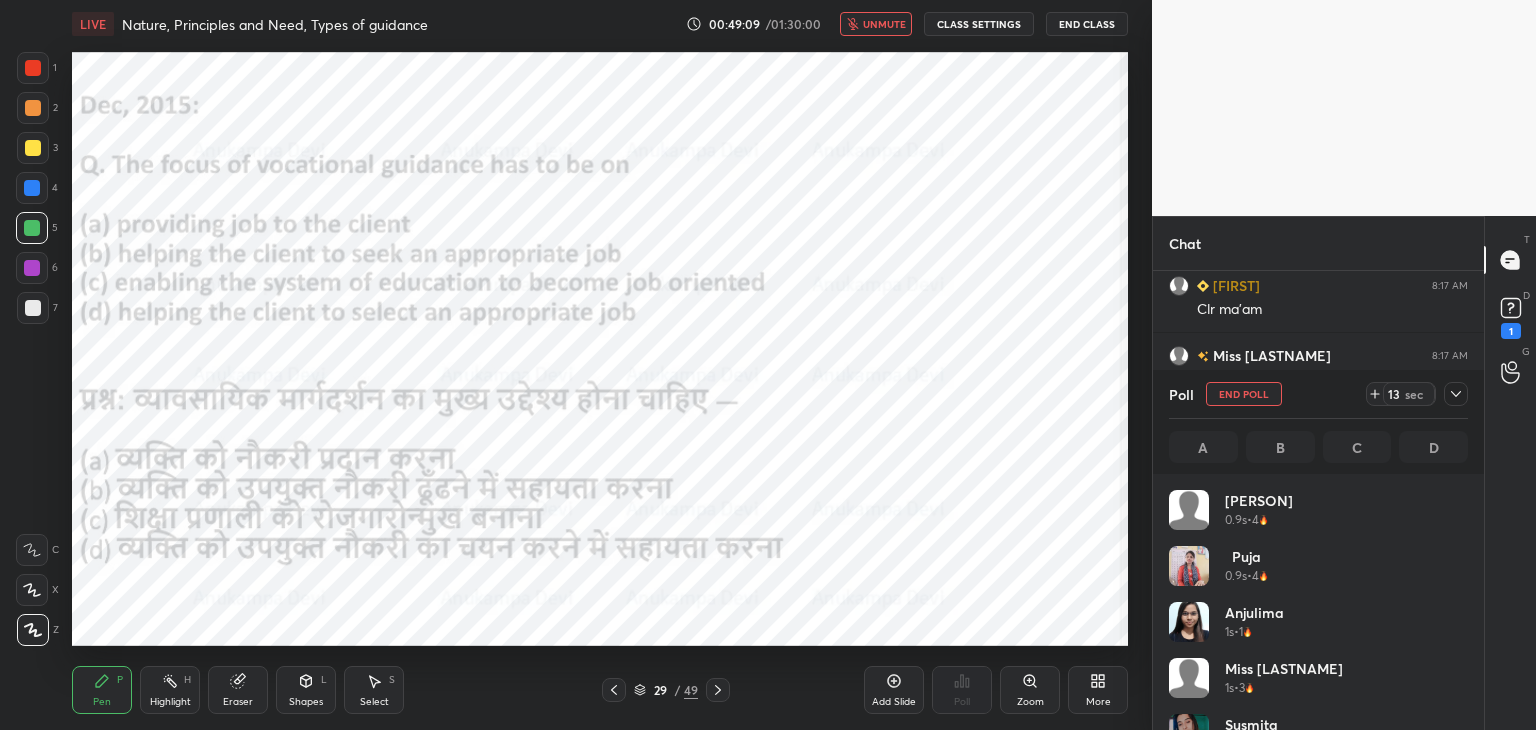 scroll, scrollTop: 6, scrollLeft: 6, axis: both 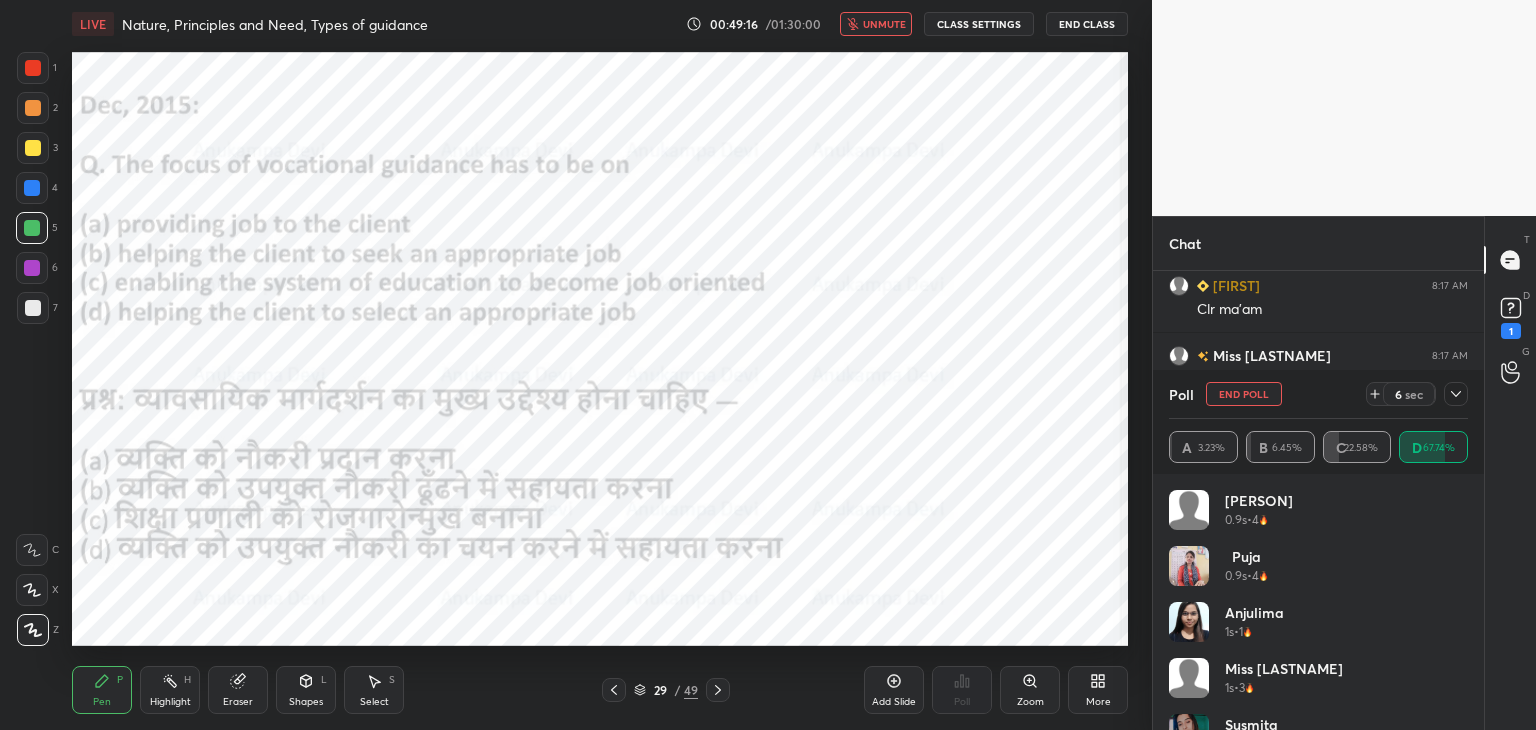 drag, startPoint x: 879, startPoint y: 25, endPoint x: 888, endPoint y: 40, distance: 17.492855 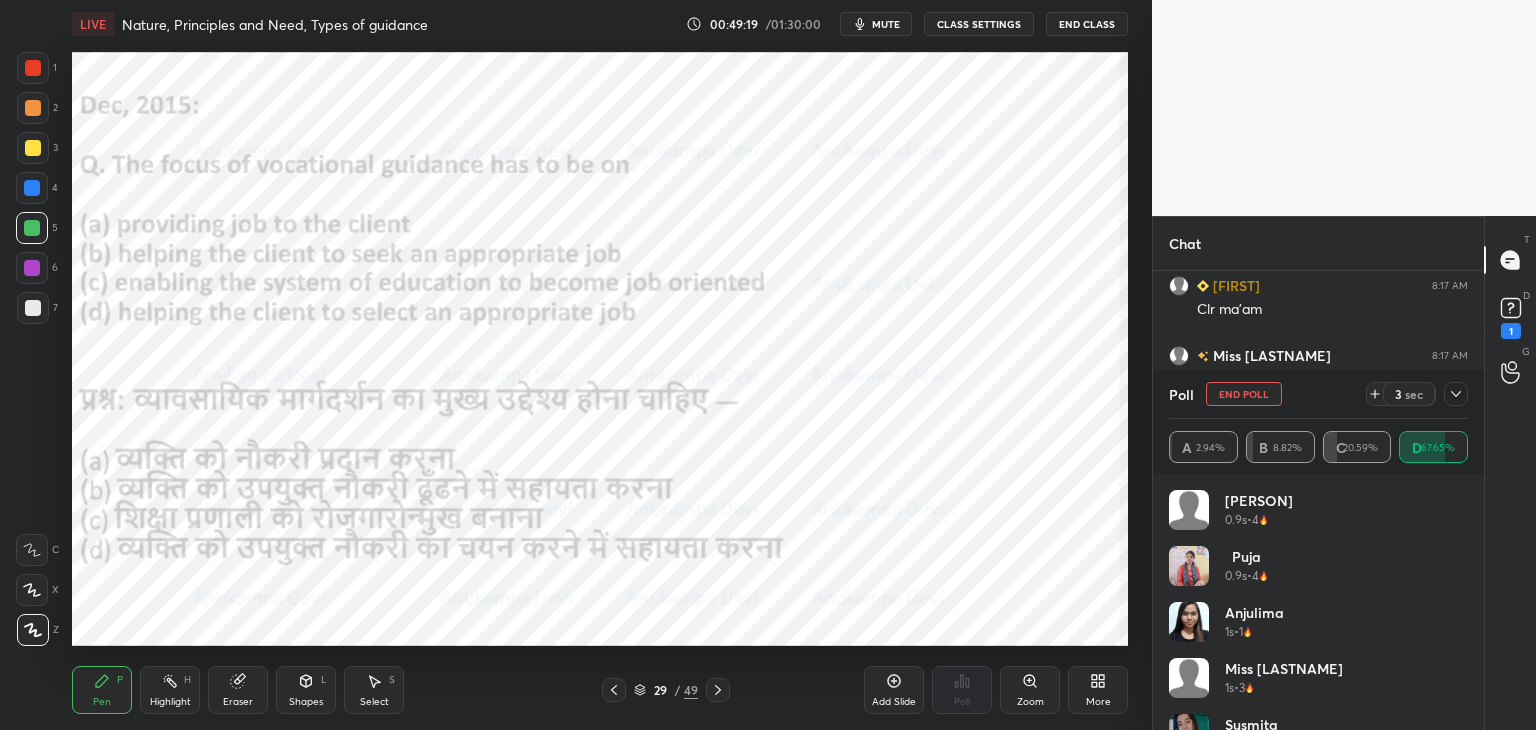 click on "[PERSON] 0.9s  •  4 [PERSON] 0.9s  •  4 [PERSON] 1s  •  1 Miss [LASTNAME] 1s  •  3 [PERSON] 1.2s  •  4 [PERSON] 1.2s  •  1 [PERSON] 1.2s  •  3 [PERSON] 1.3s  •  1" at bounding box center [1318, 610] 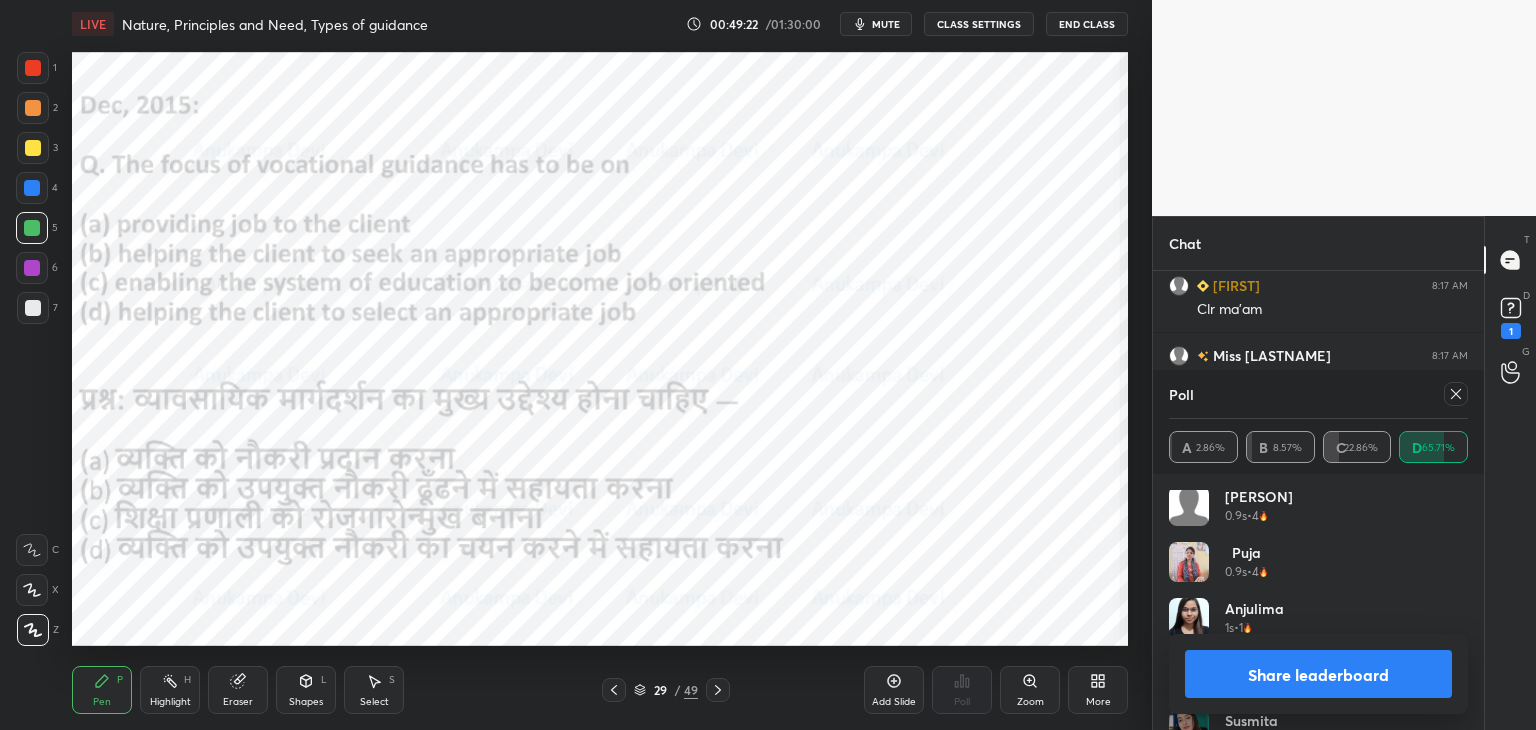 scroll, scrollTop: 0, scrollLeft: 0, axis: both 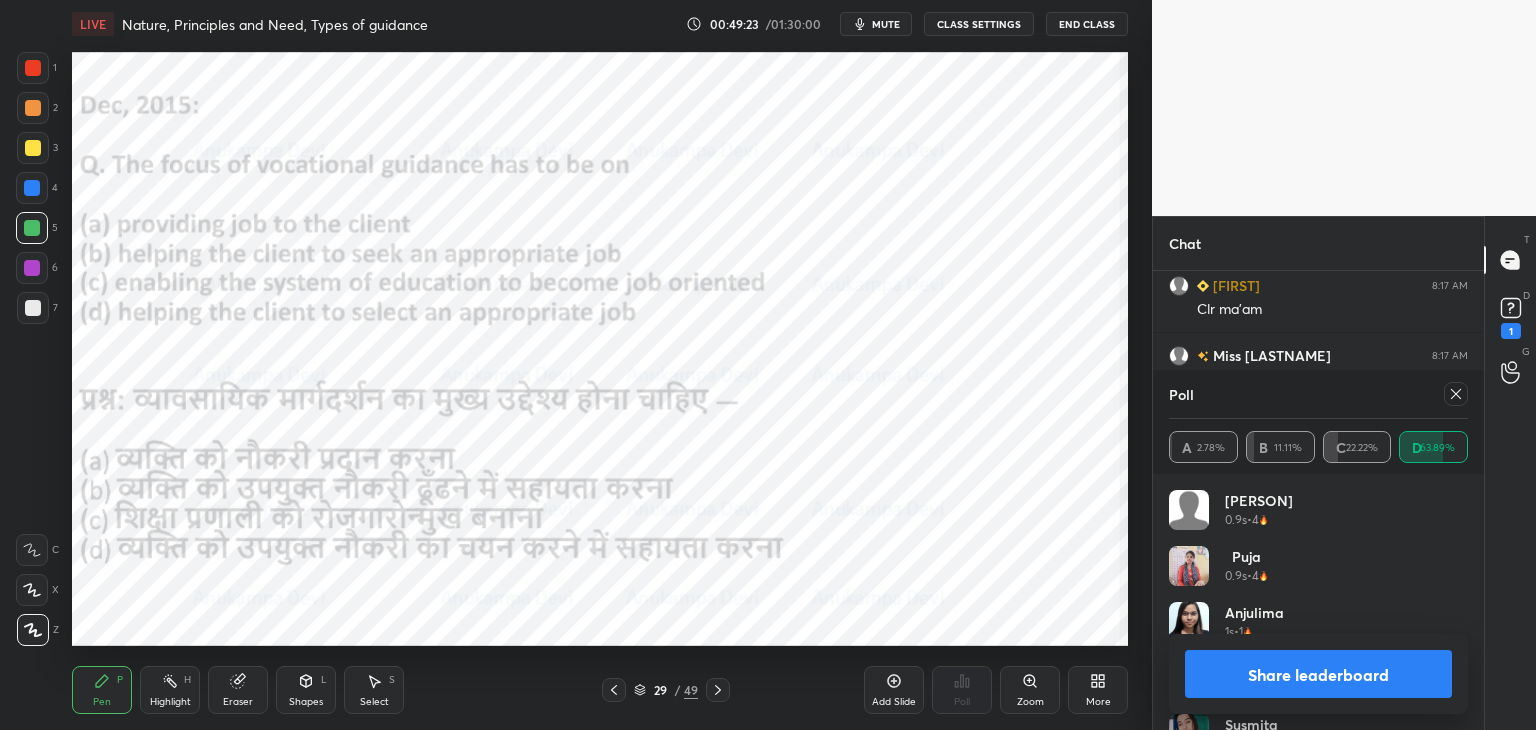 click 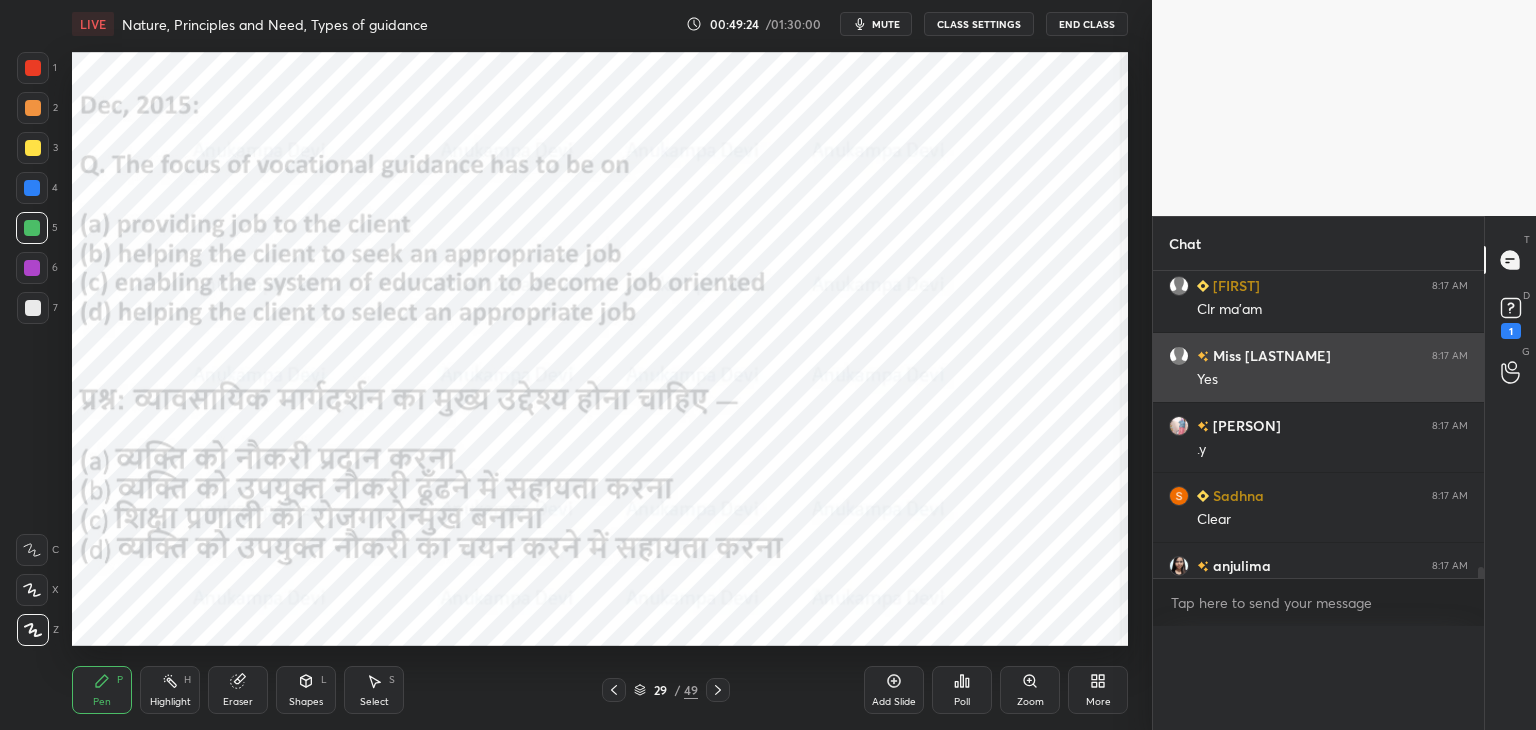 scroll, scrollTop: 152, scrollLeft: 293, axis: both 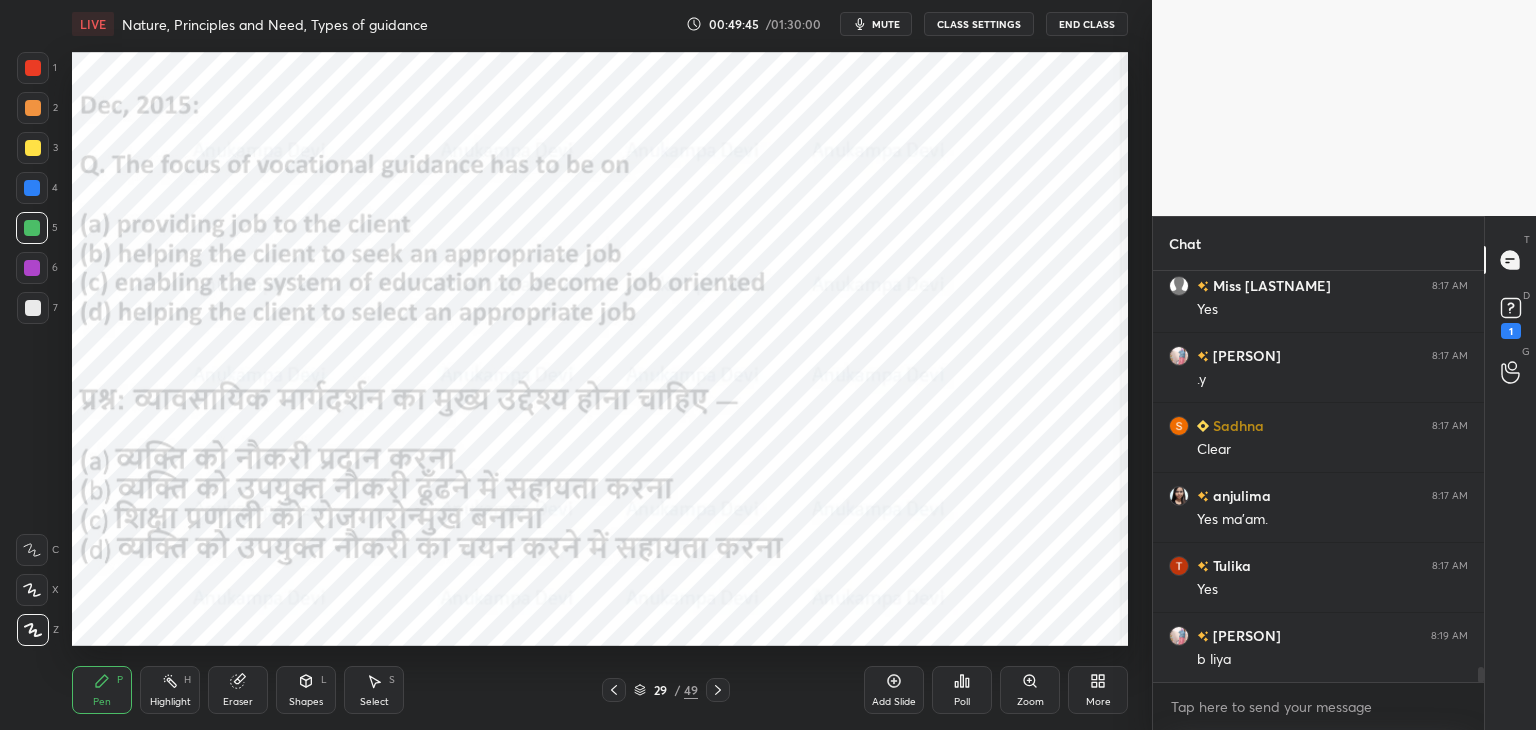 click 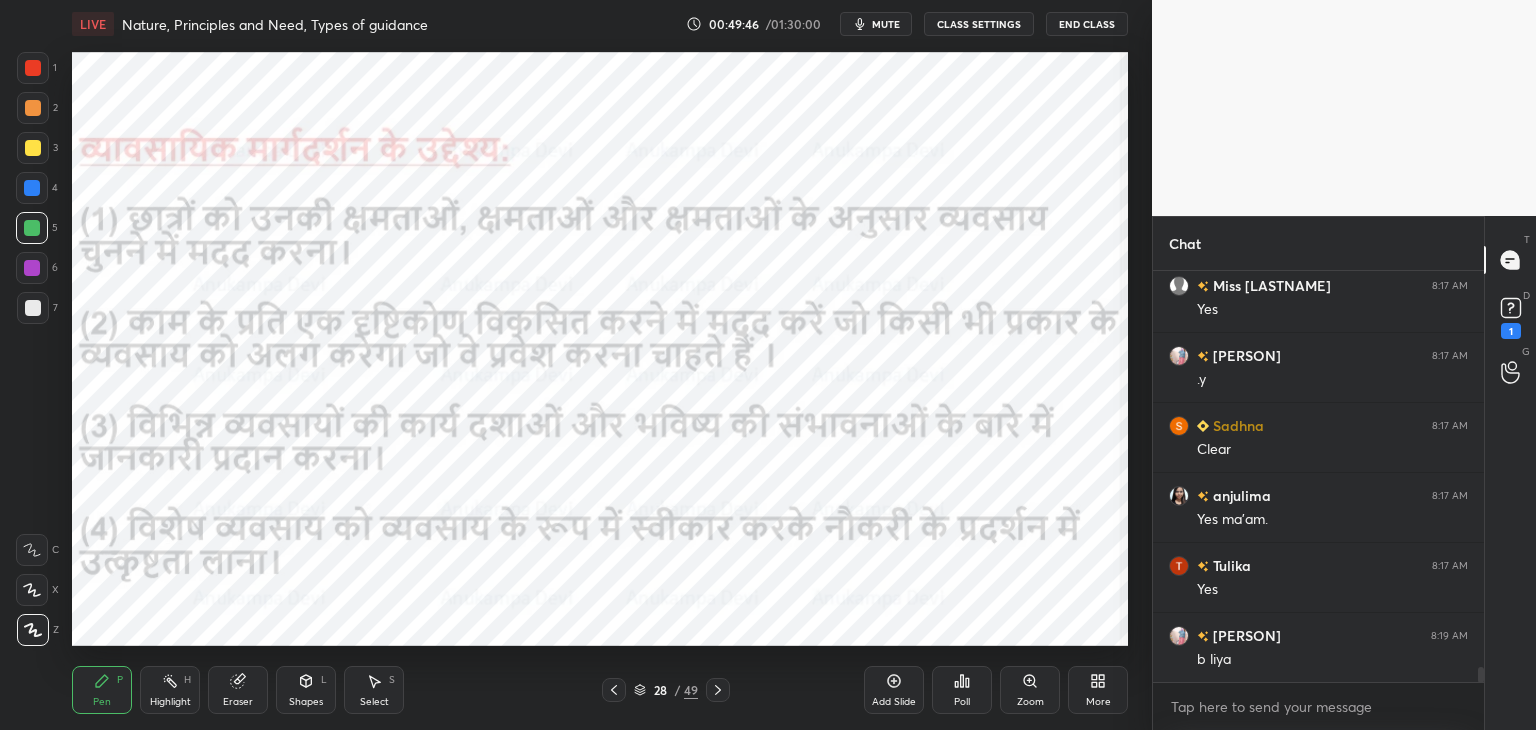 click 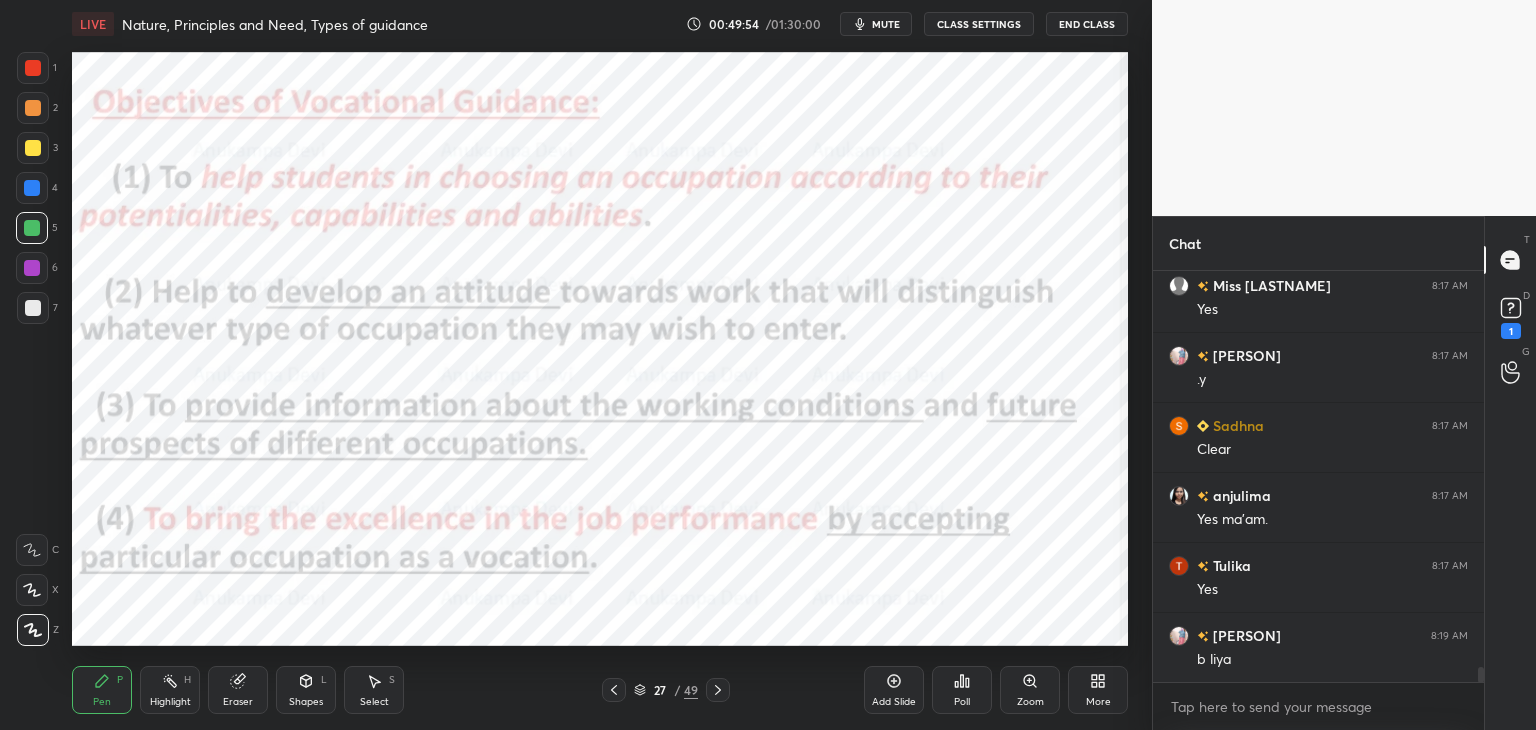 click 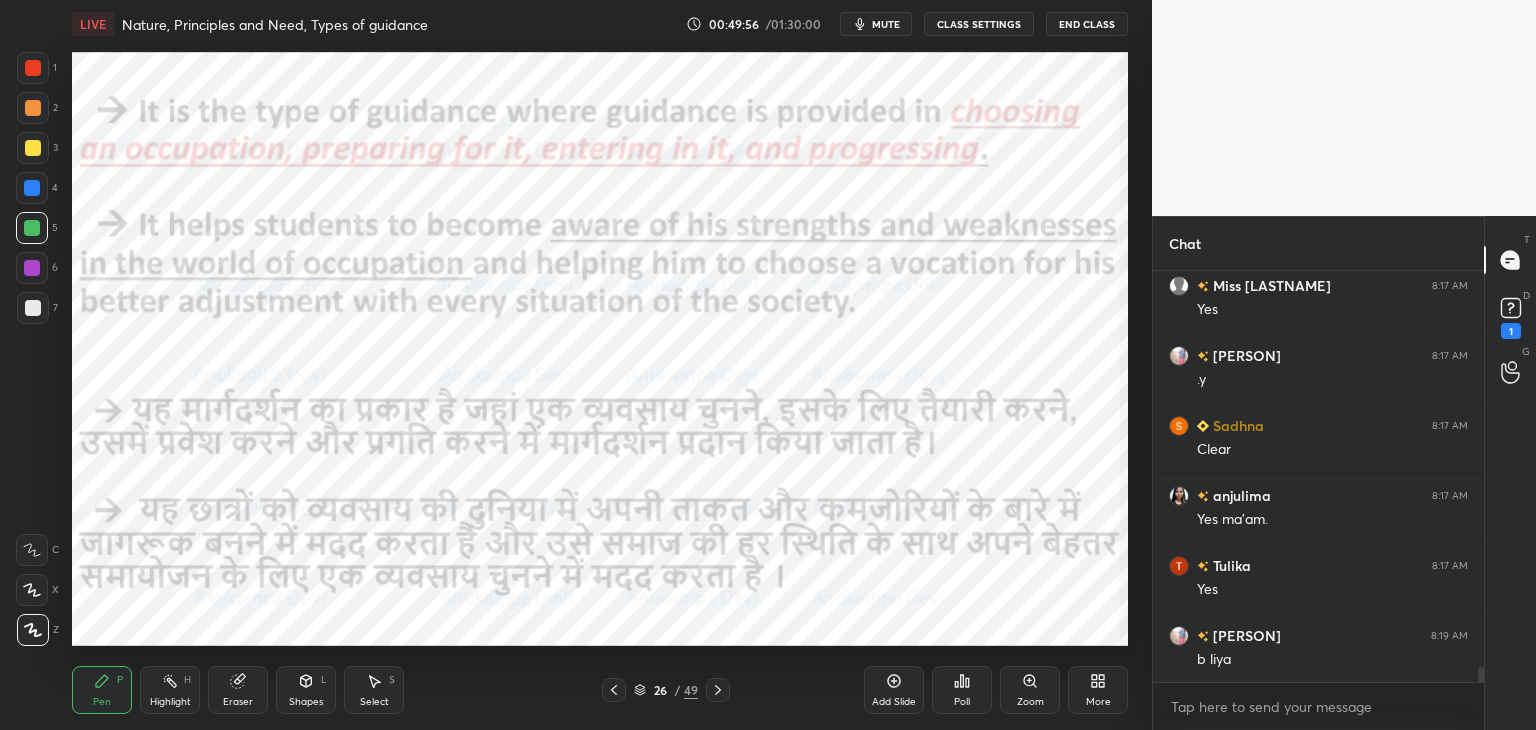 click 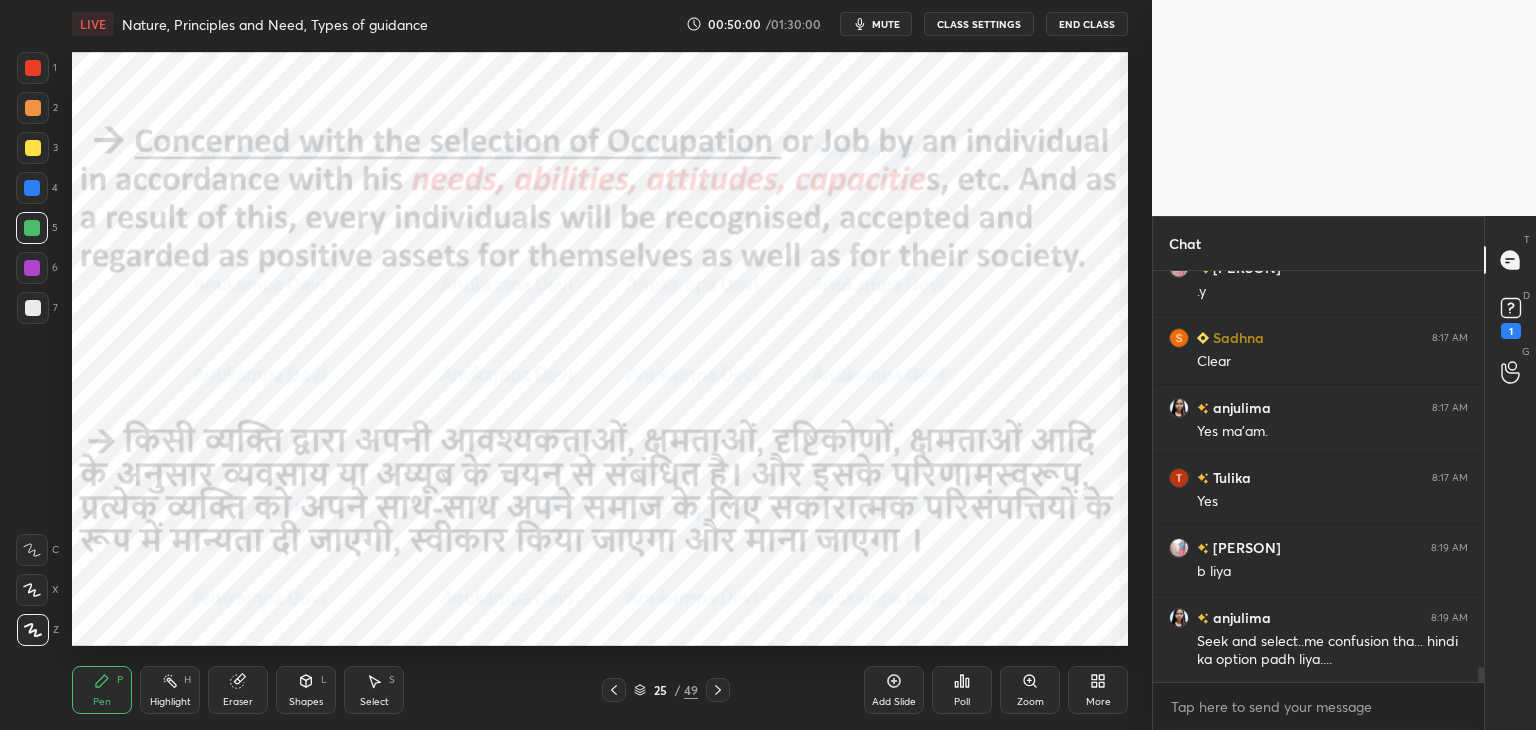 scroll, scrollTop: 11158, scrollLeft: 0, axis: vertical 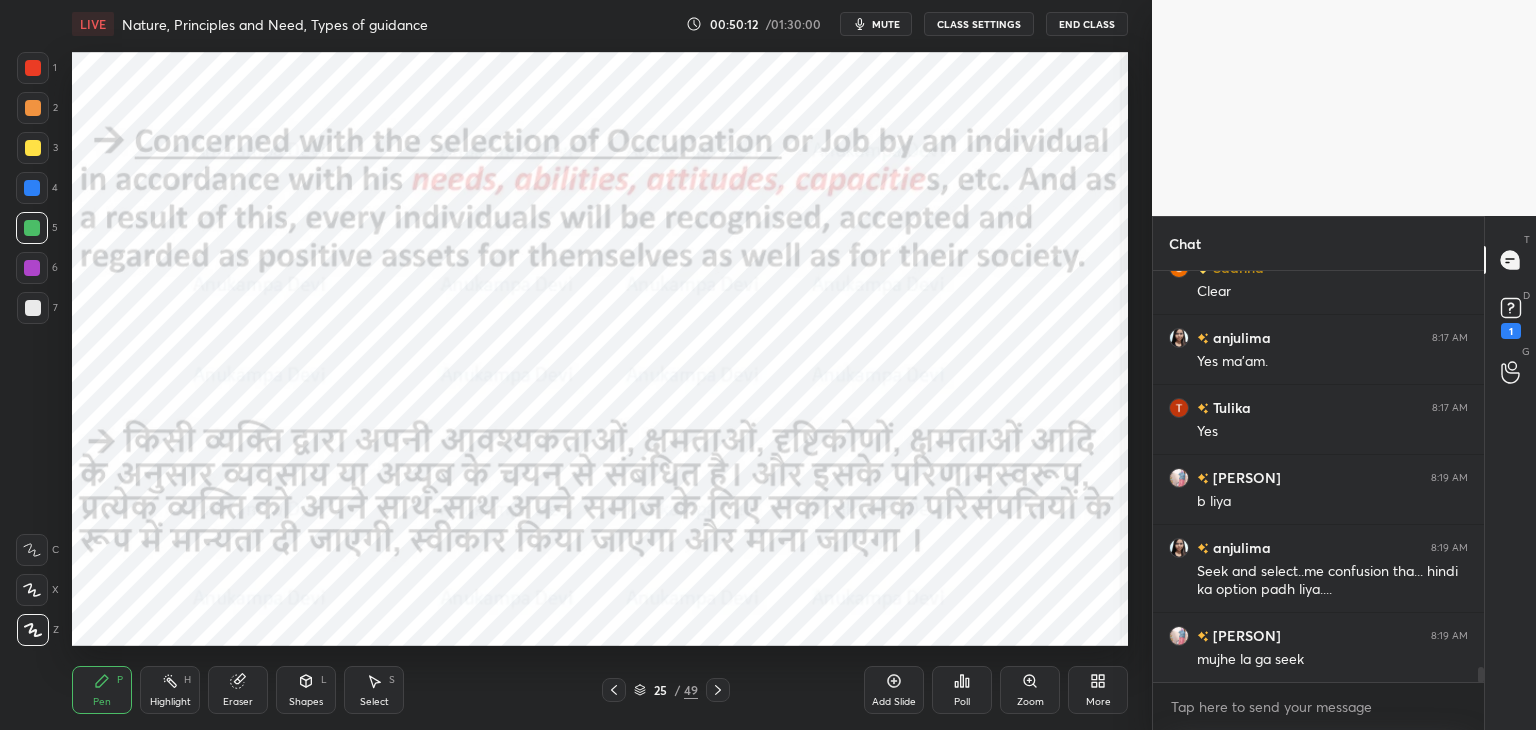 click 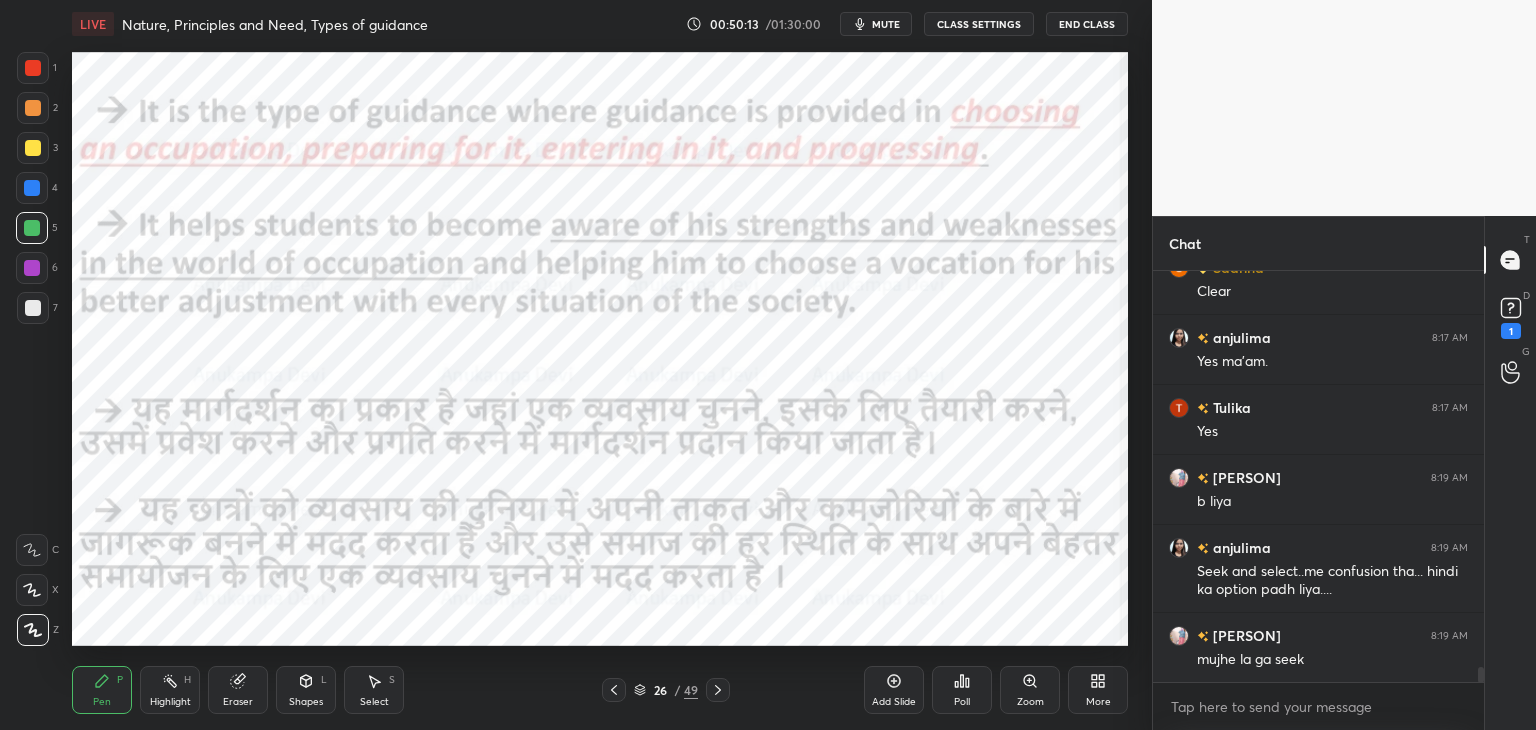click 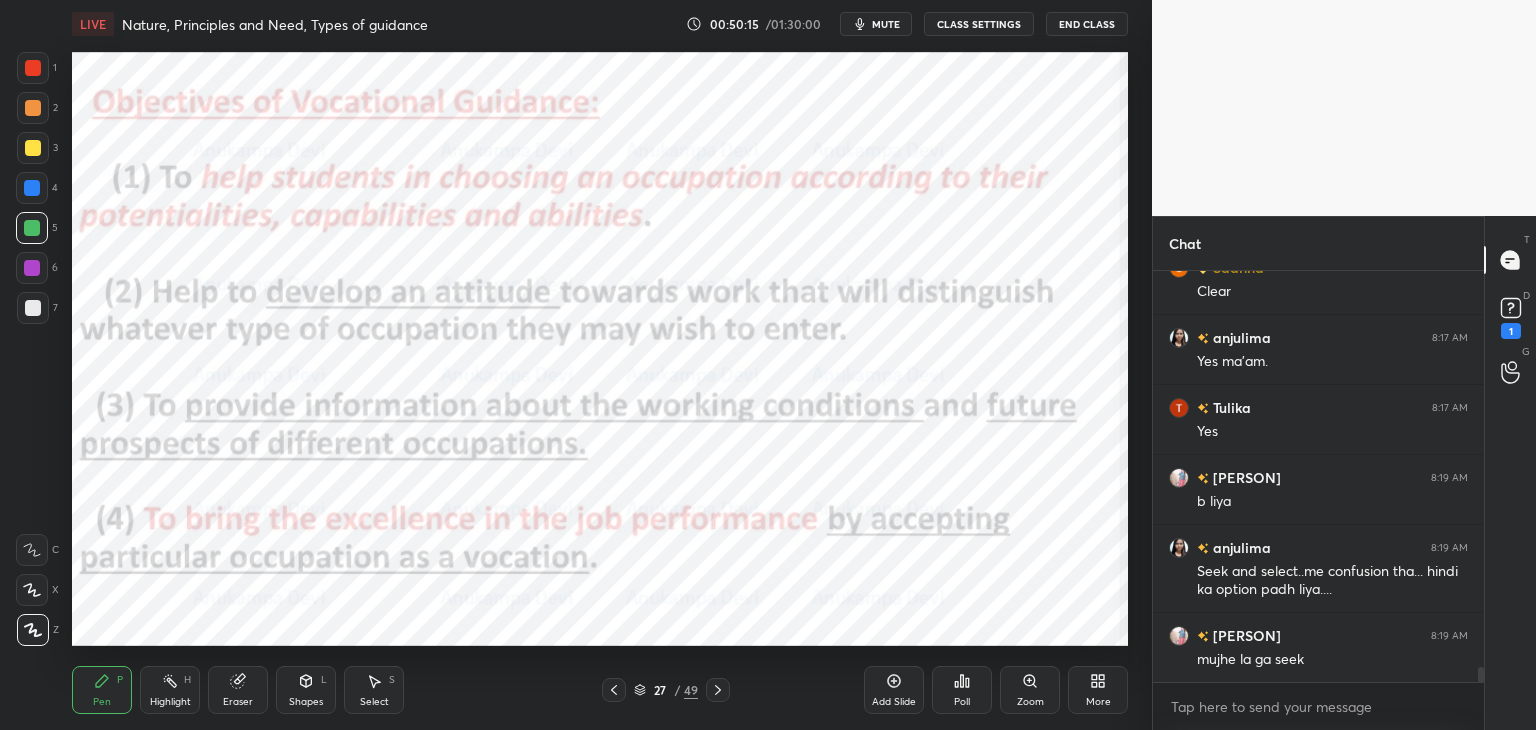 scroll, scrollTop: 11228, scrollLeft: 0, axis: vertical 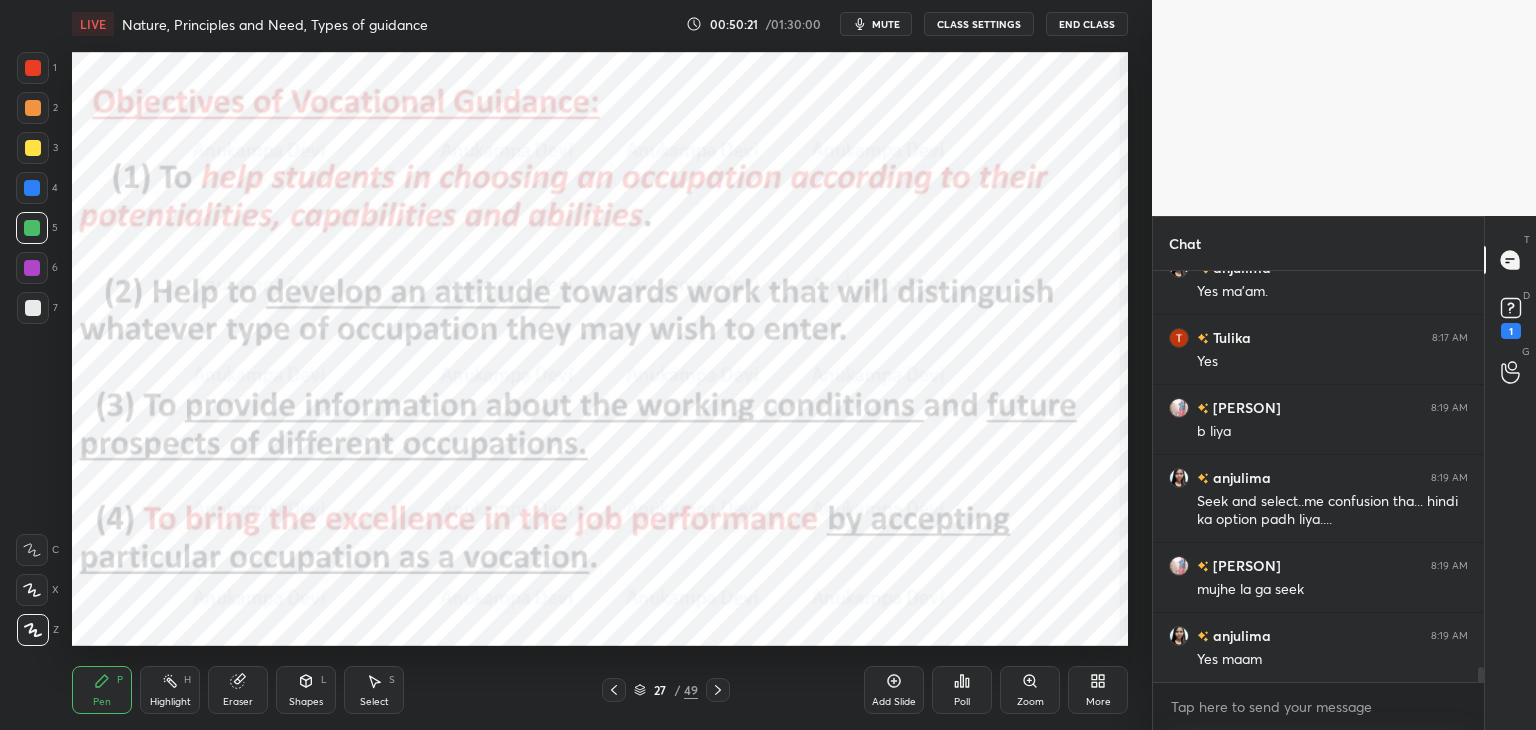click 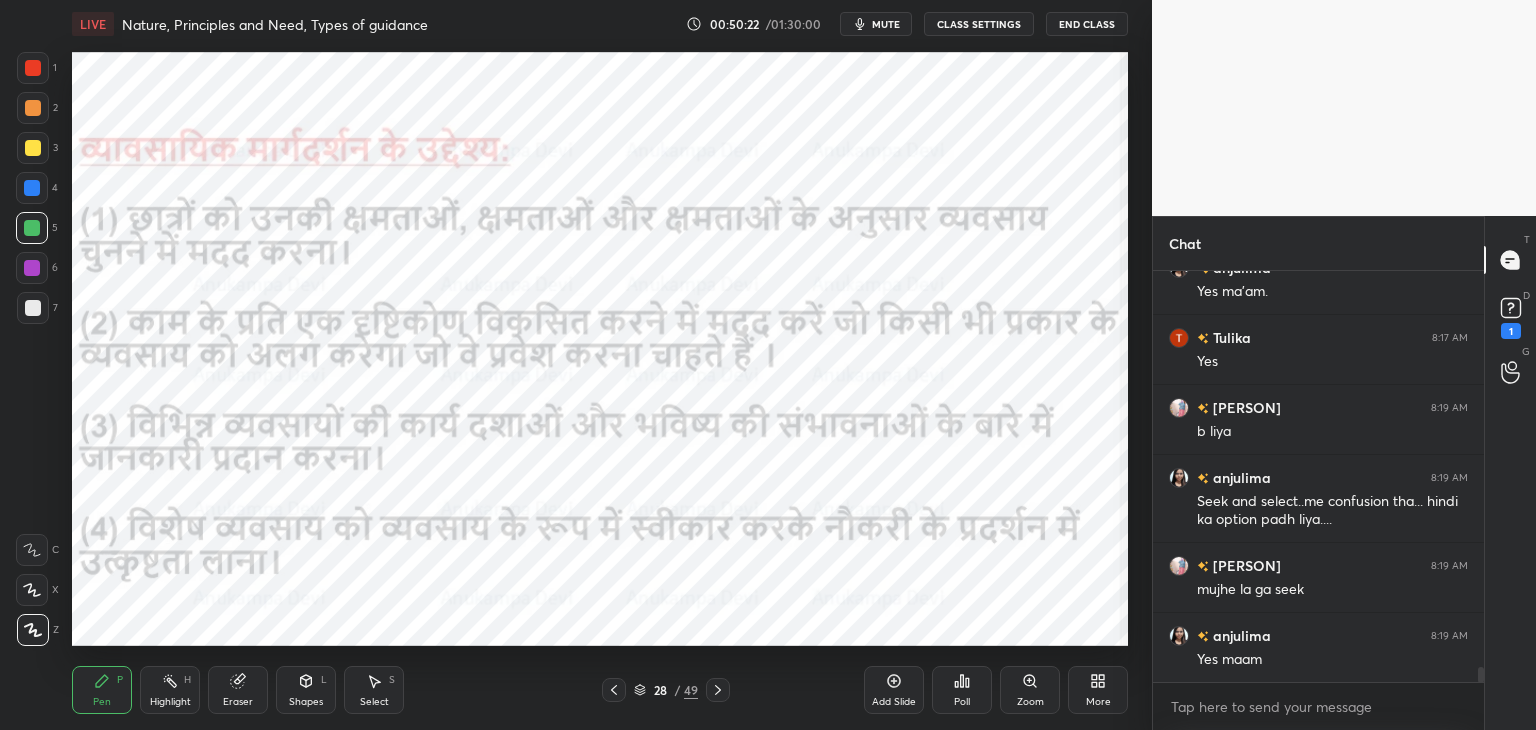 click 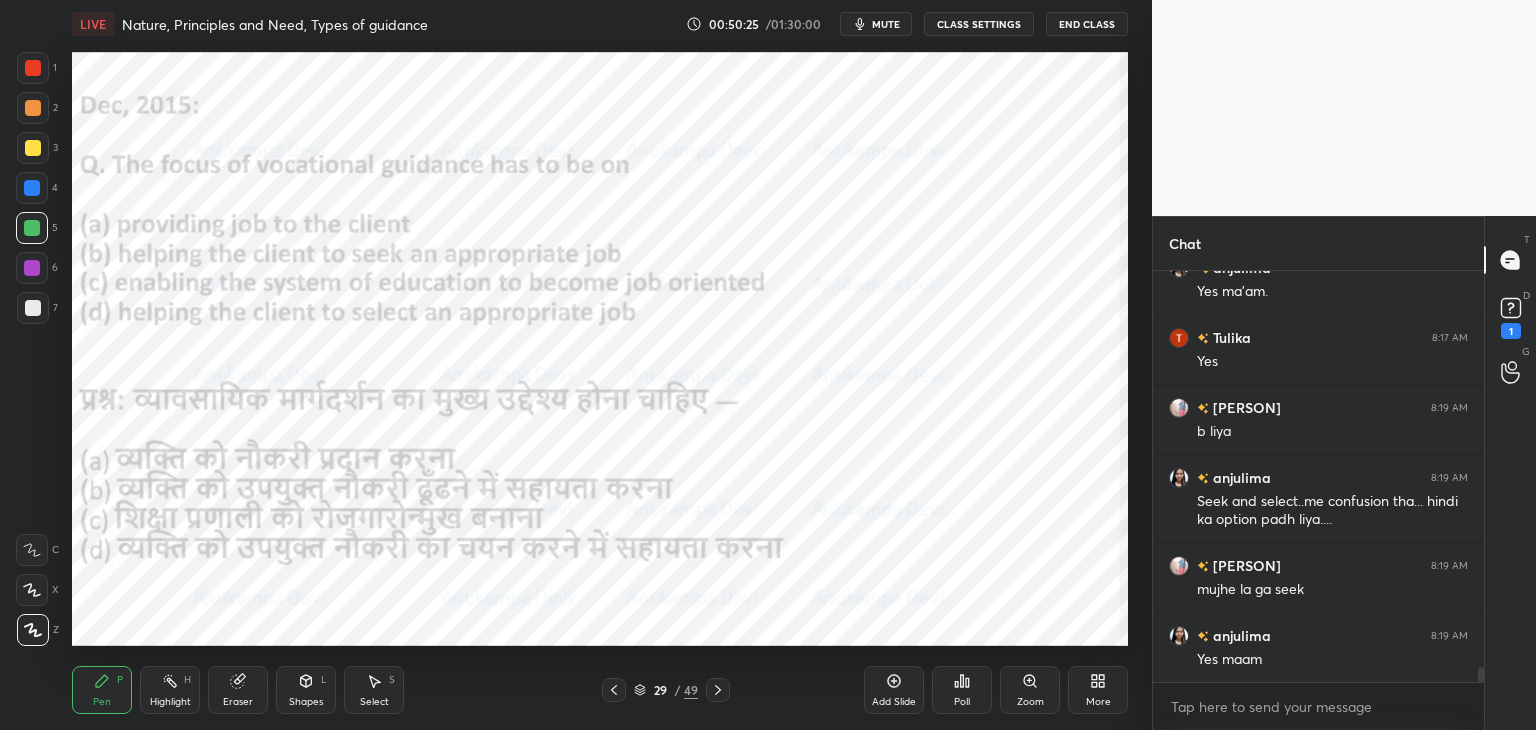 click 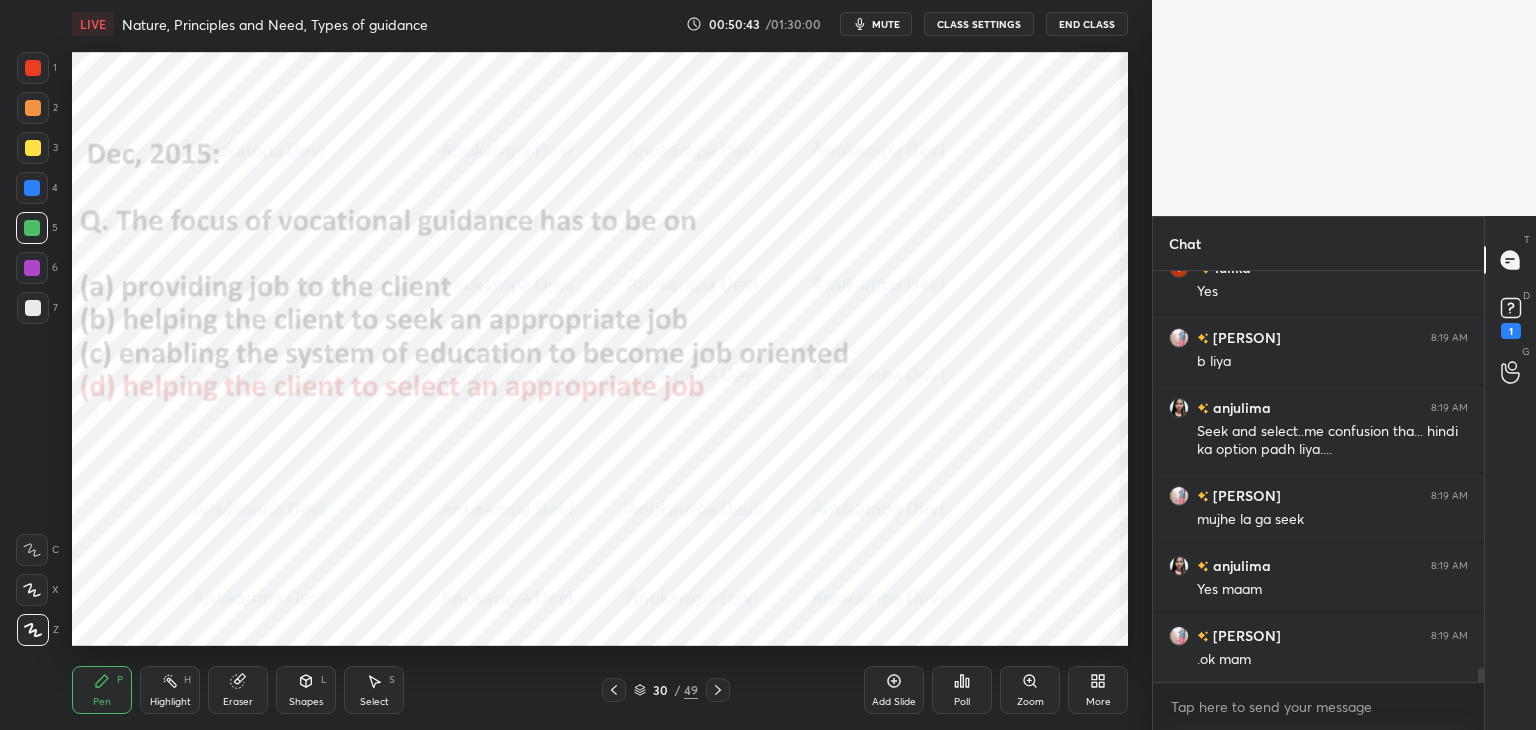 scroll, scrollTop: 11368, scrollLeft: 0, axis: vertical 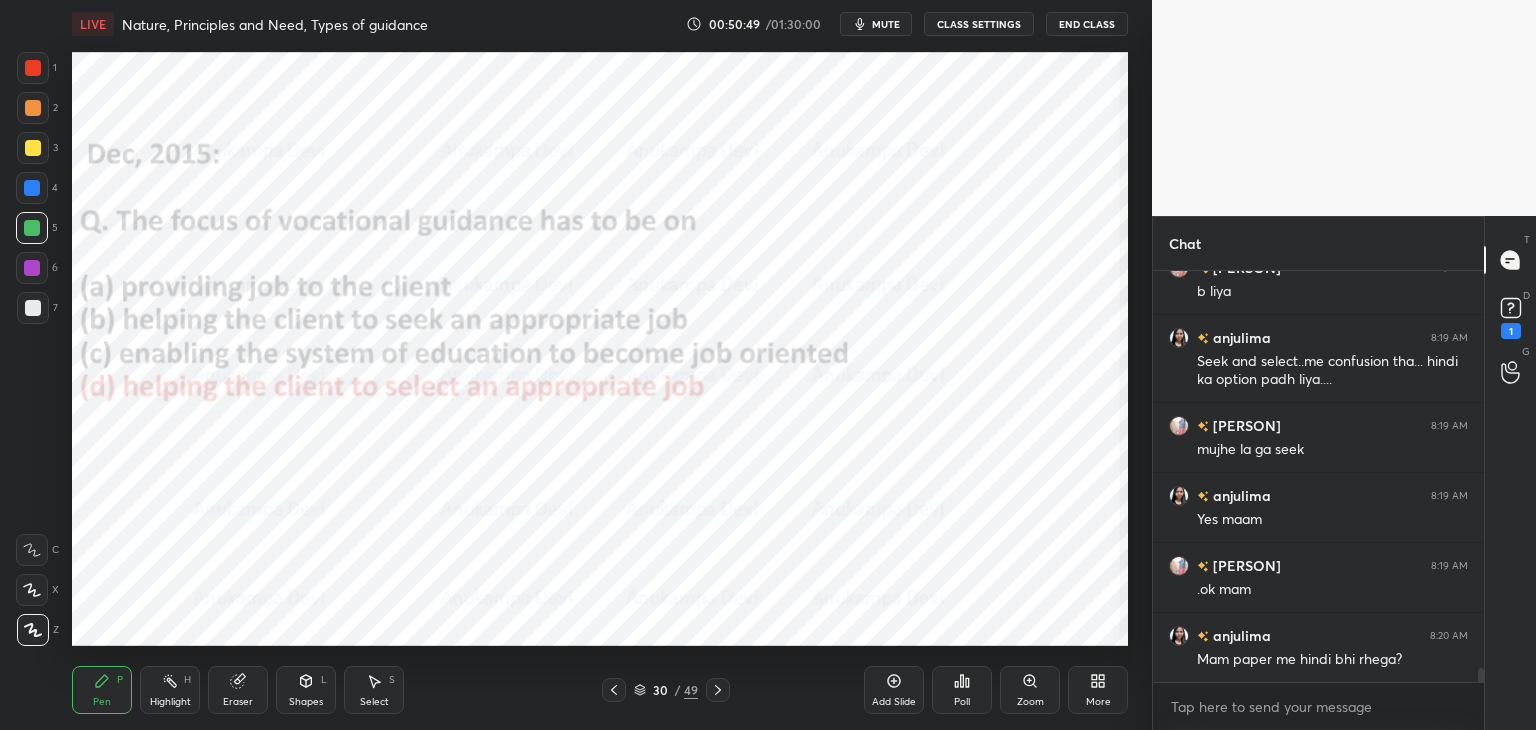 click 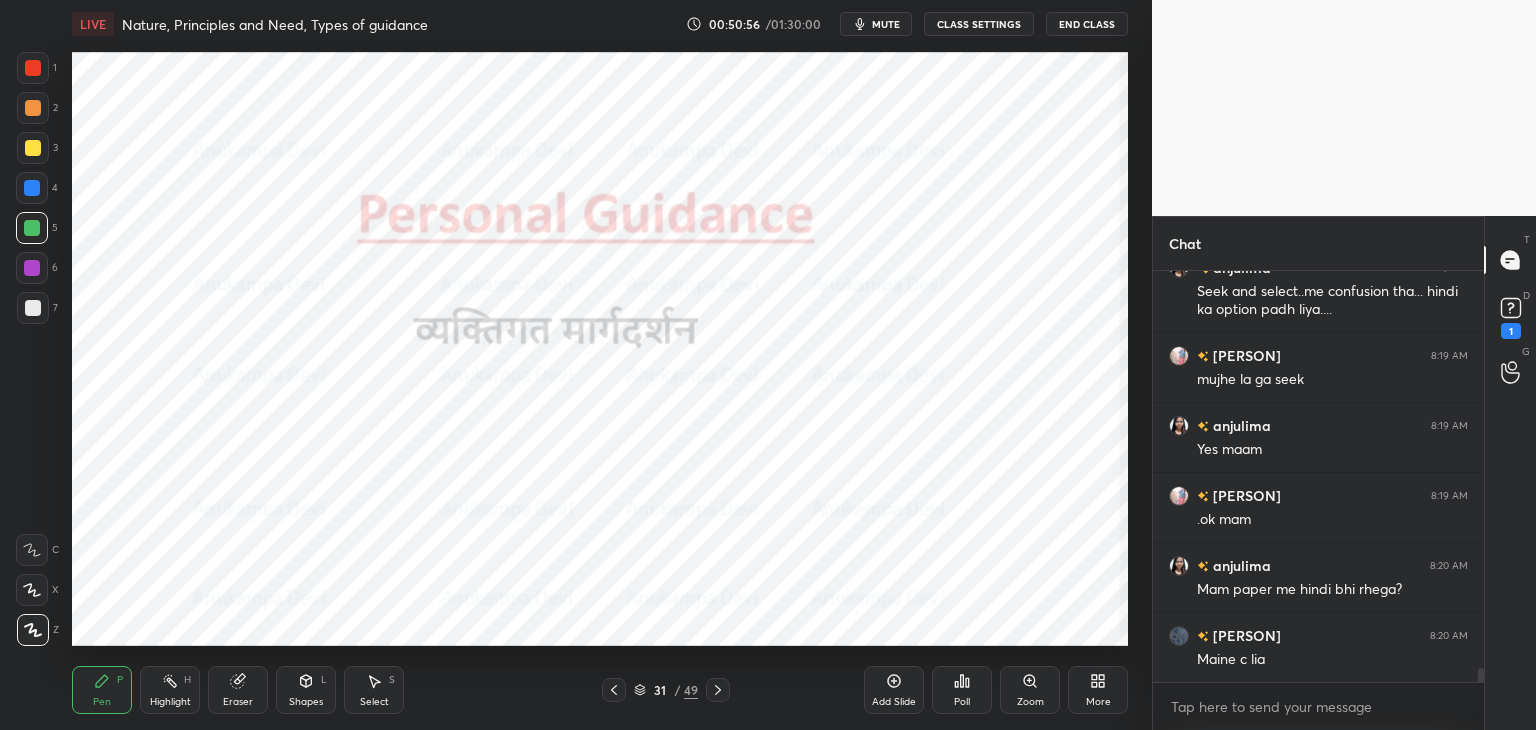 scroll, scrollTop: 11508, scrollLeft: 0, axis: vertical 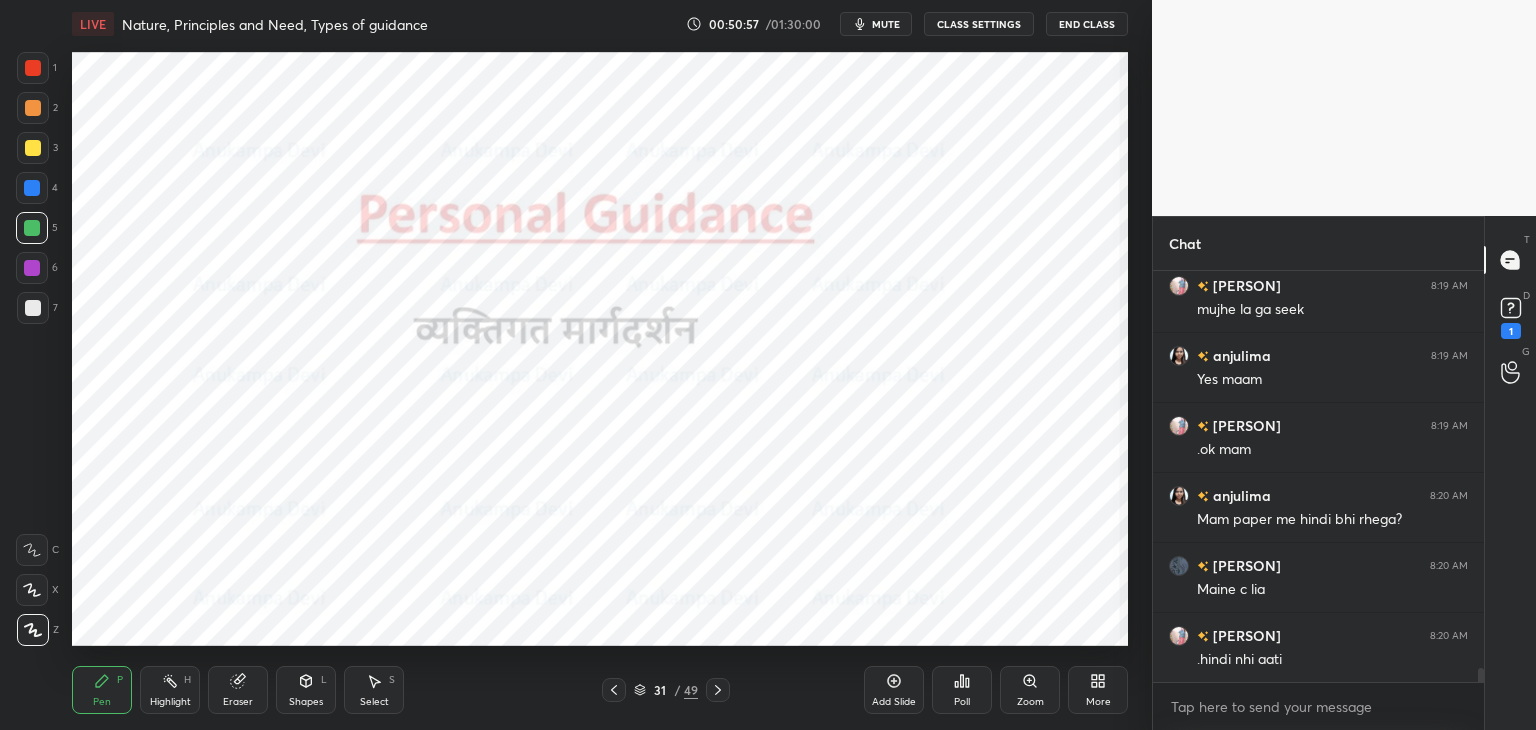 click at bounding box center [32, 268] 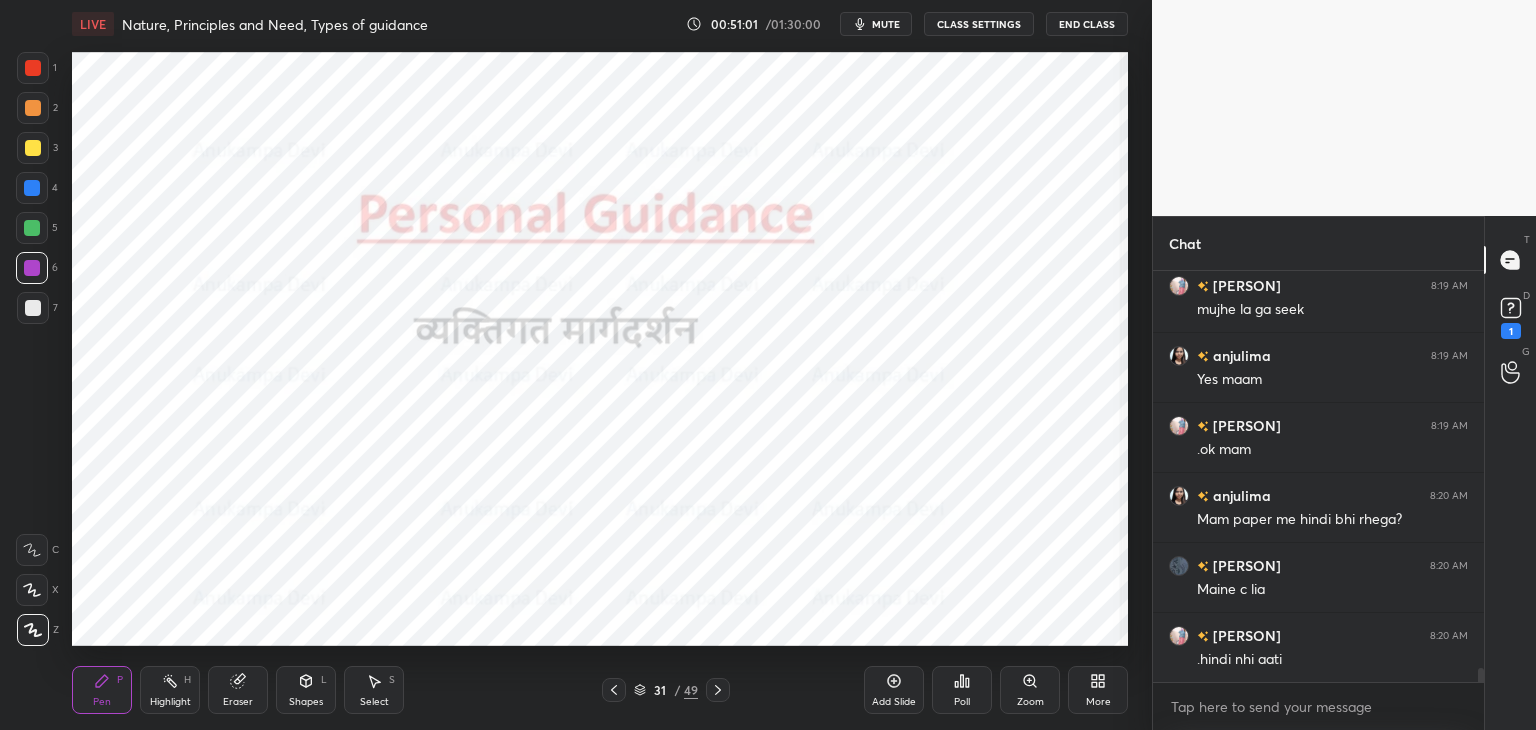 drag, startPoint x: 616, startPoint y: 696, endPoint x: 610, endPoint y: 668, distance: 28.635643 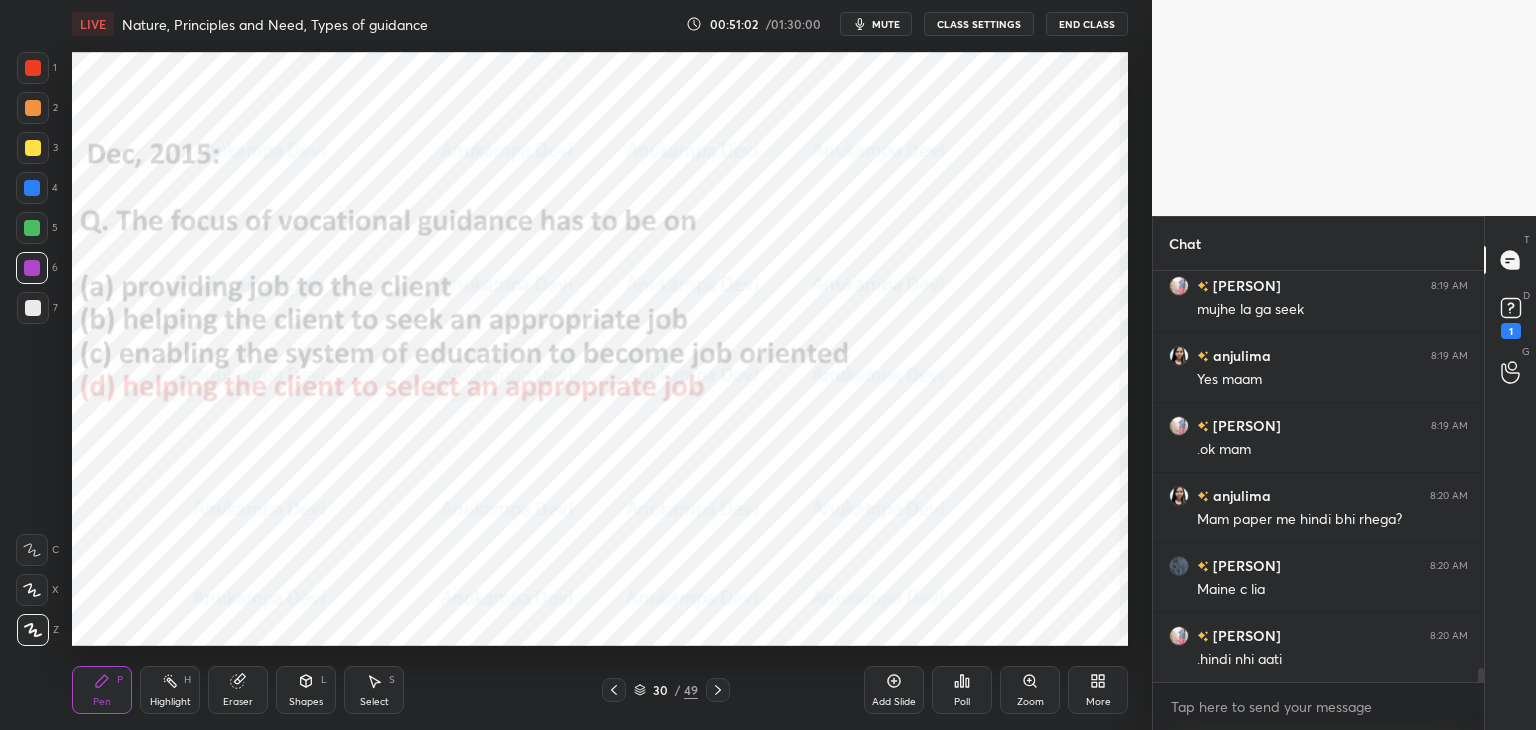 scroll, scrollTop: 11578, scrollLeft: 0, axis: vertical 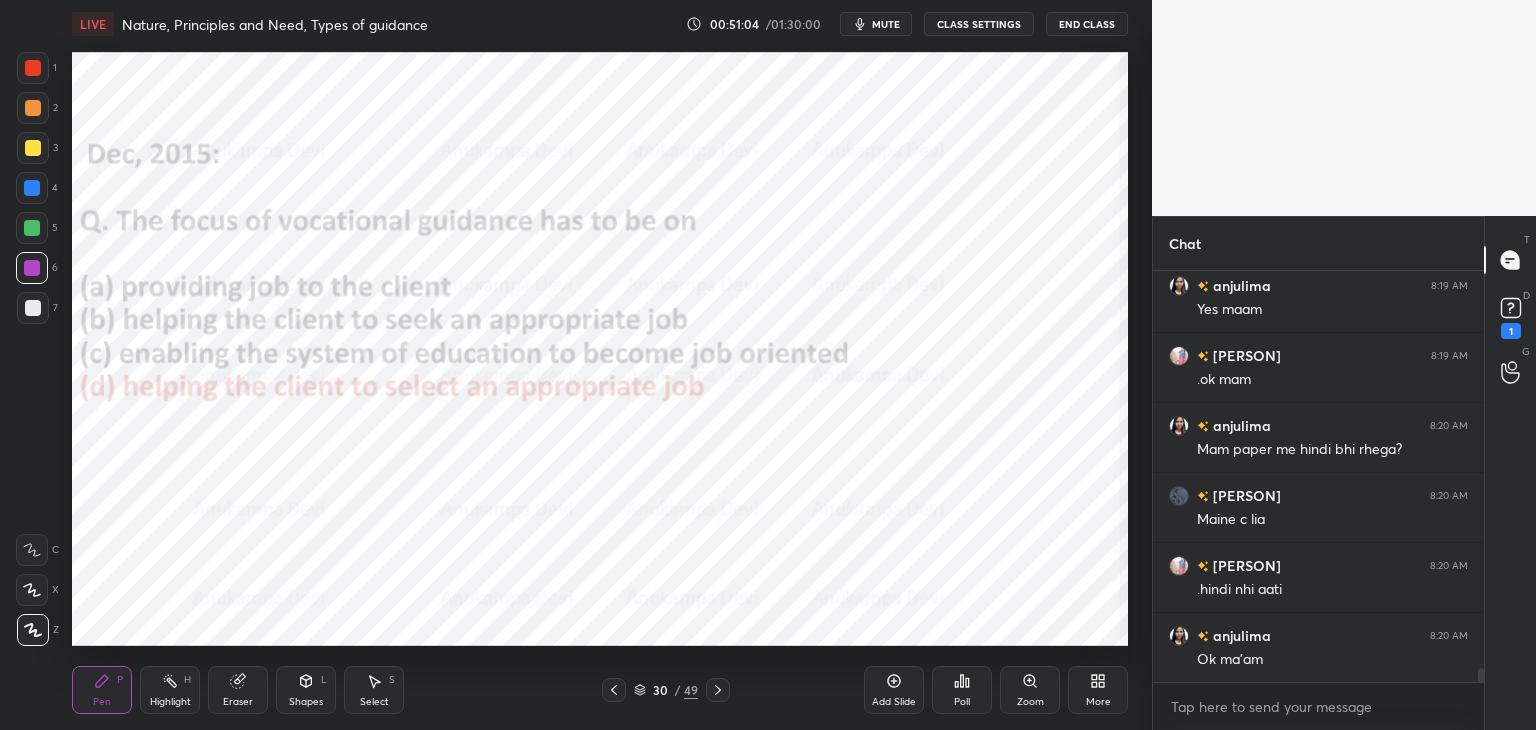 click 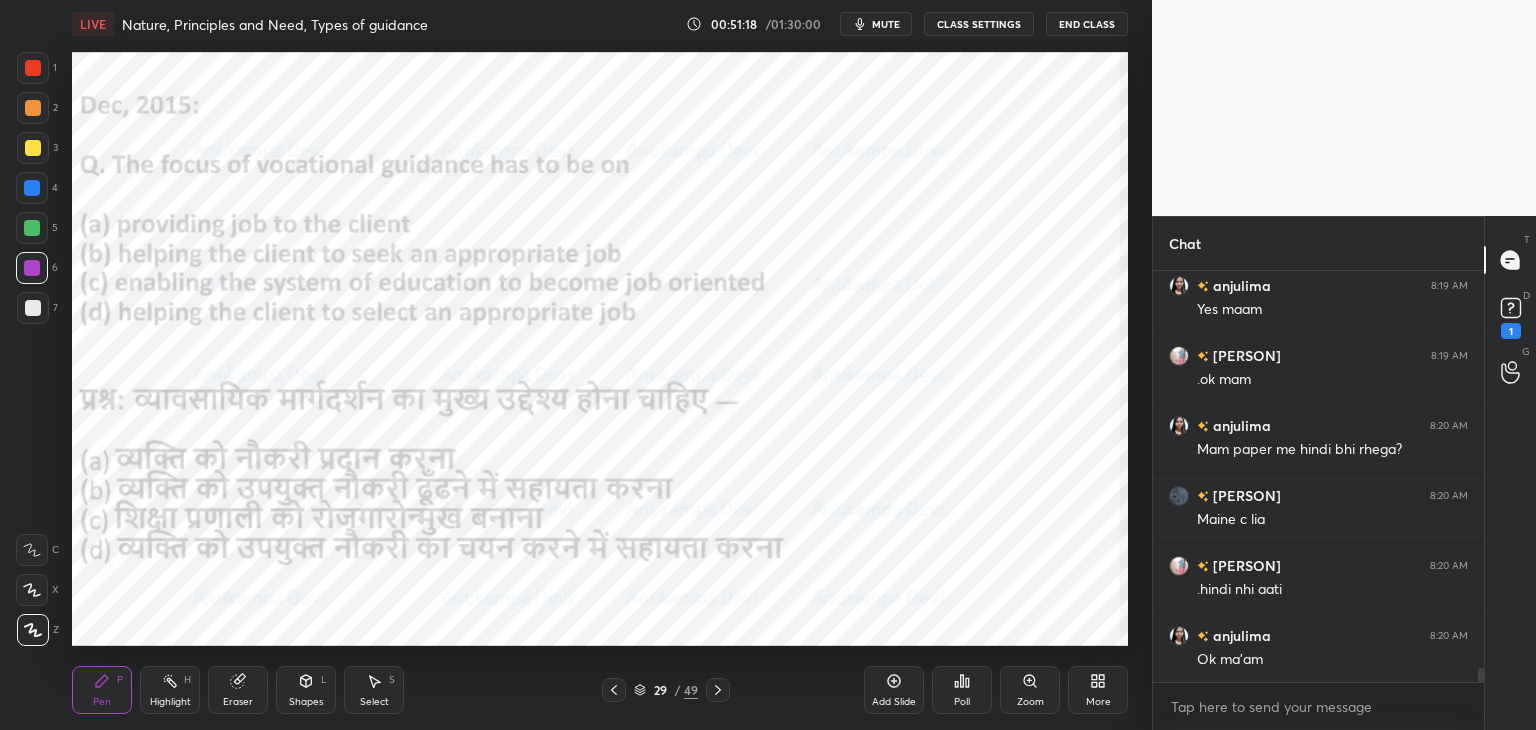 click 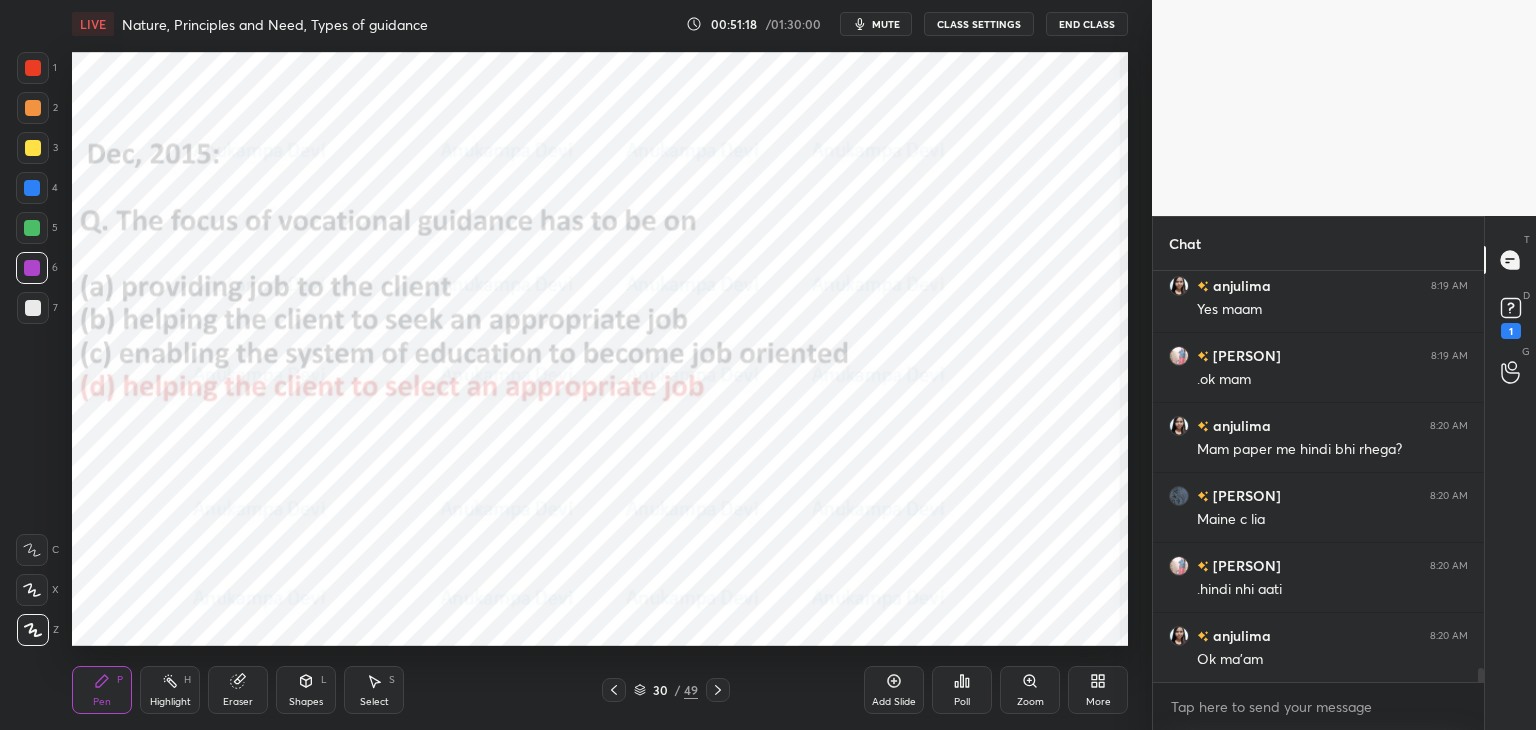 scroll, scrollTop: 11648, scrollLeft: 0, axis: vertical 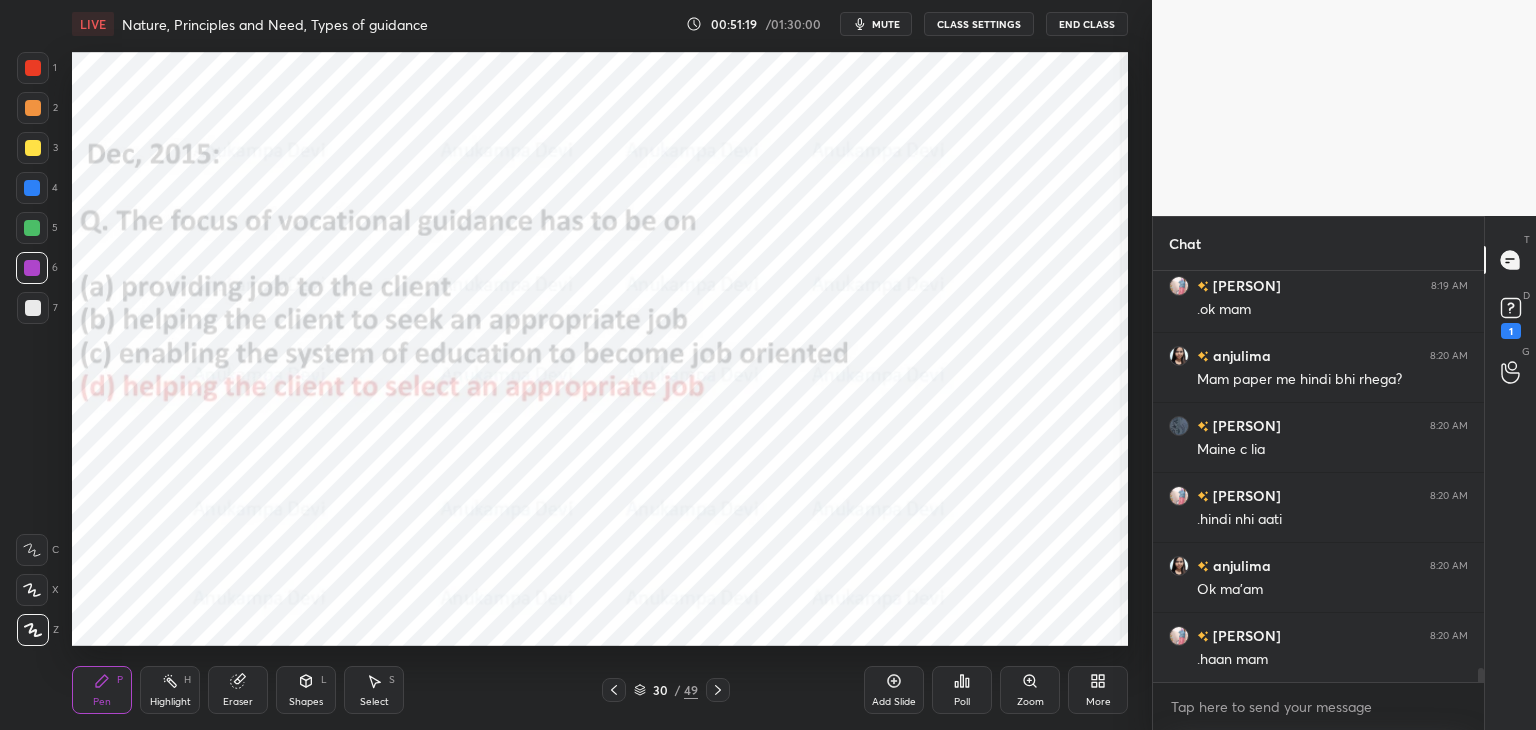 click 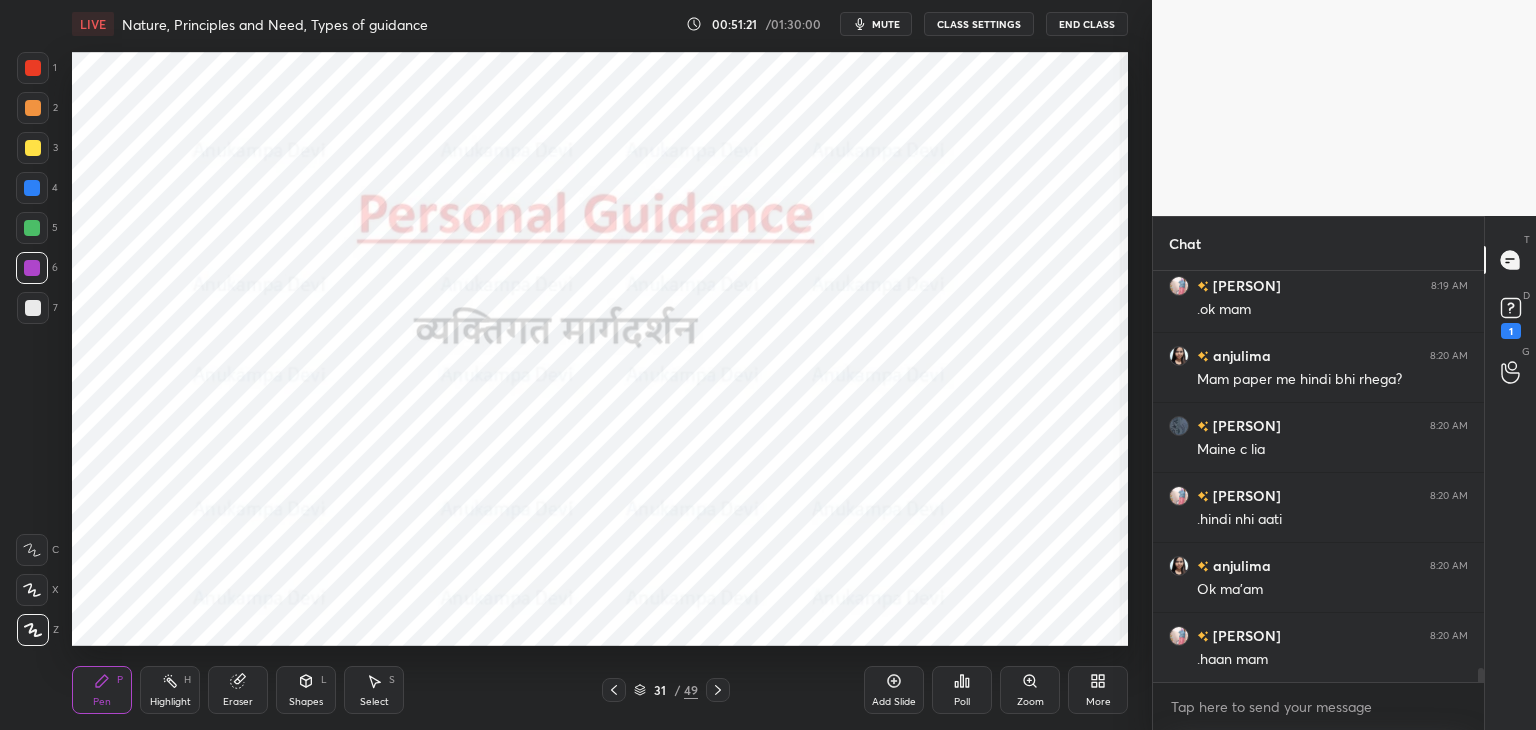 click at bounding box center [32, 188] 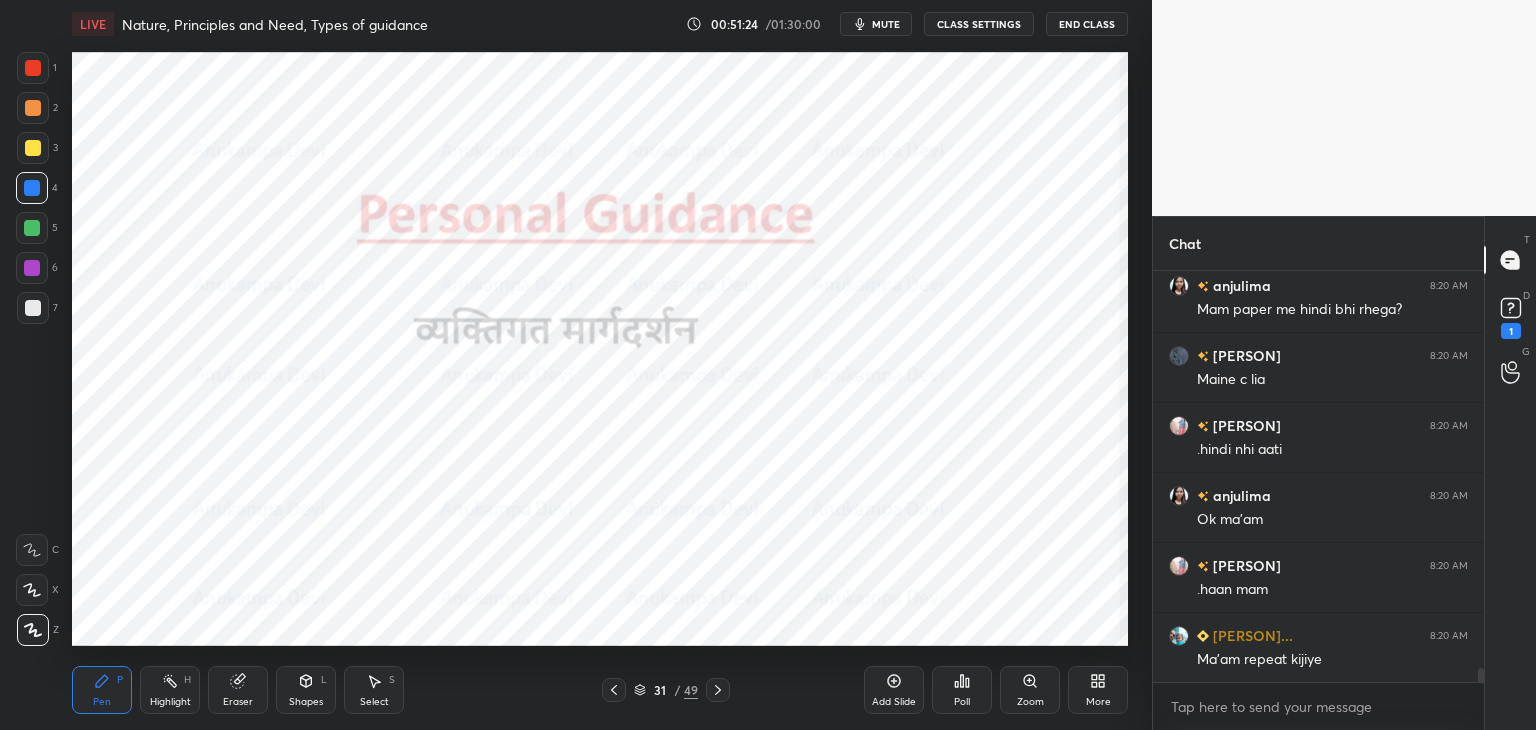 scroll, scrollTop: 11806, scrollLeft: 0, axis: vertical 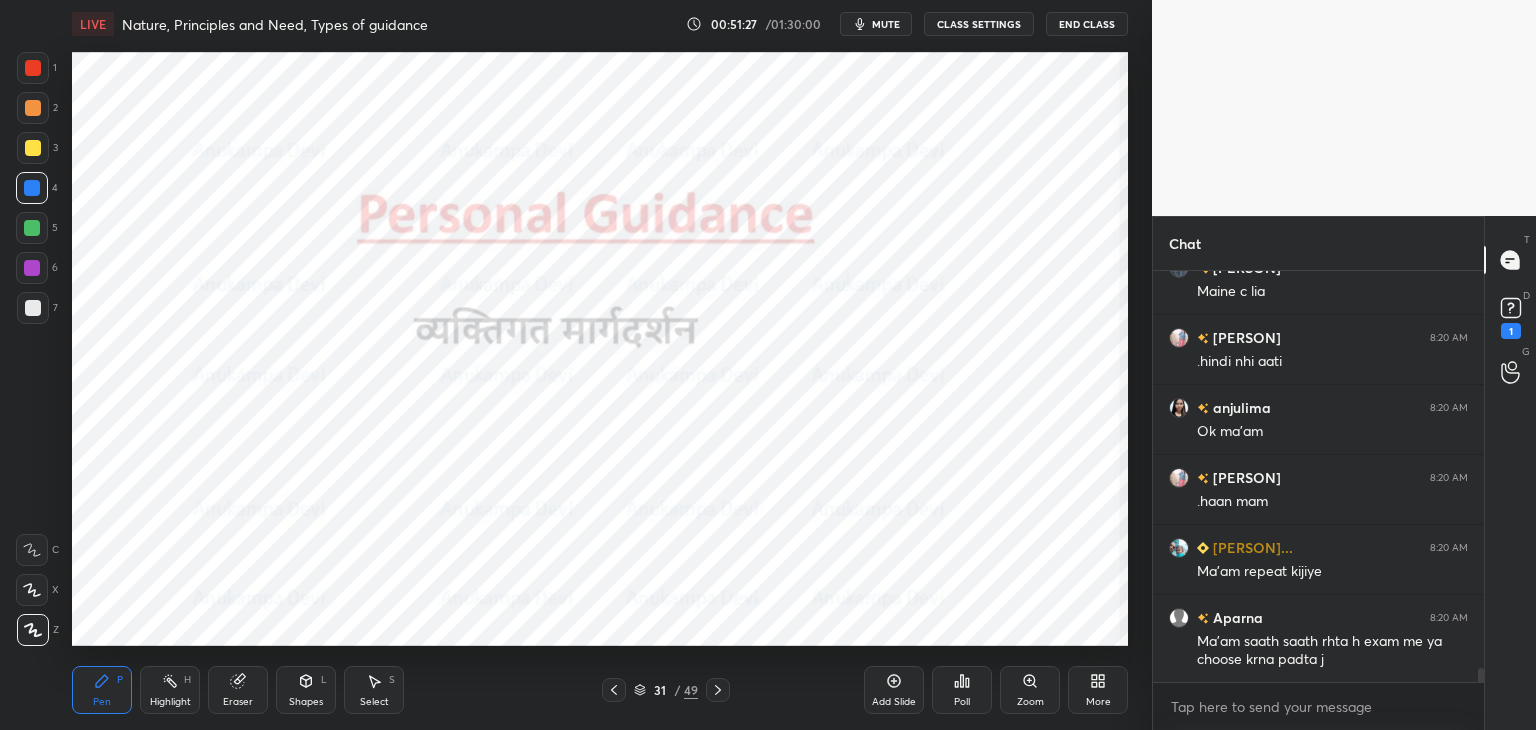 click on "mute" at bounding box center [886, 24] 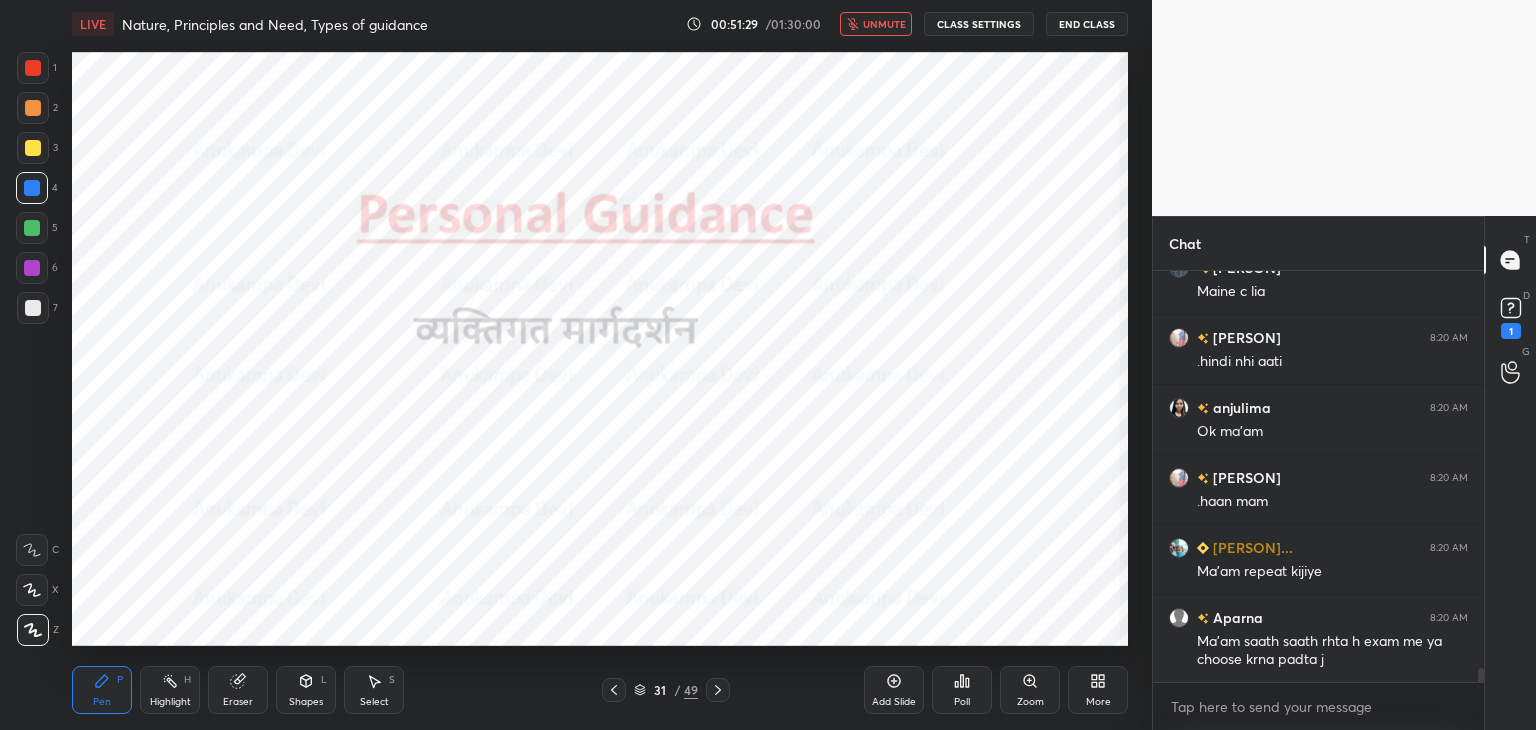 click on "unmute" at bounding box center [884, 24] 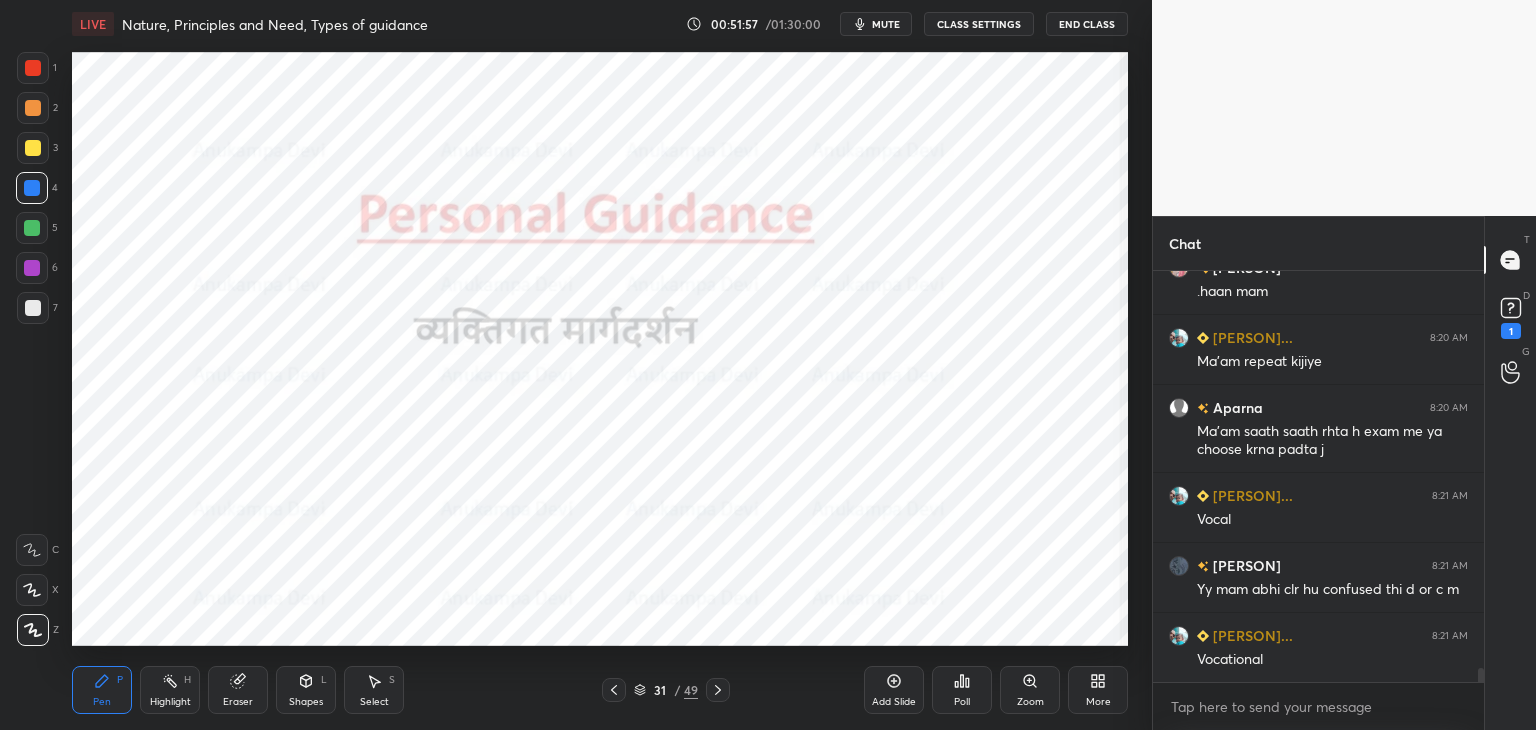 scroll, scrollTop: 12086, scrollLeft: 0, axis: vertical 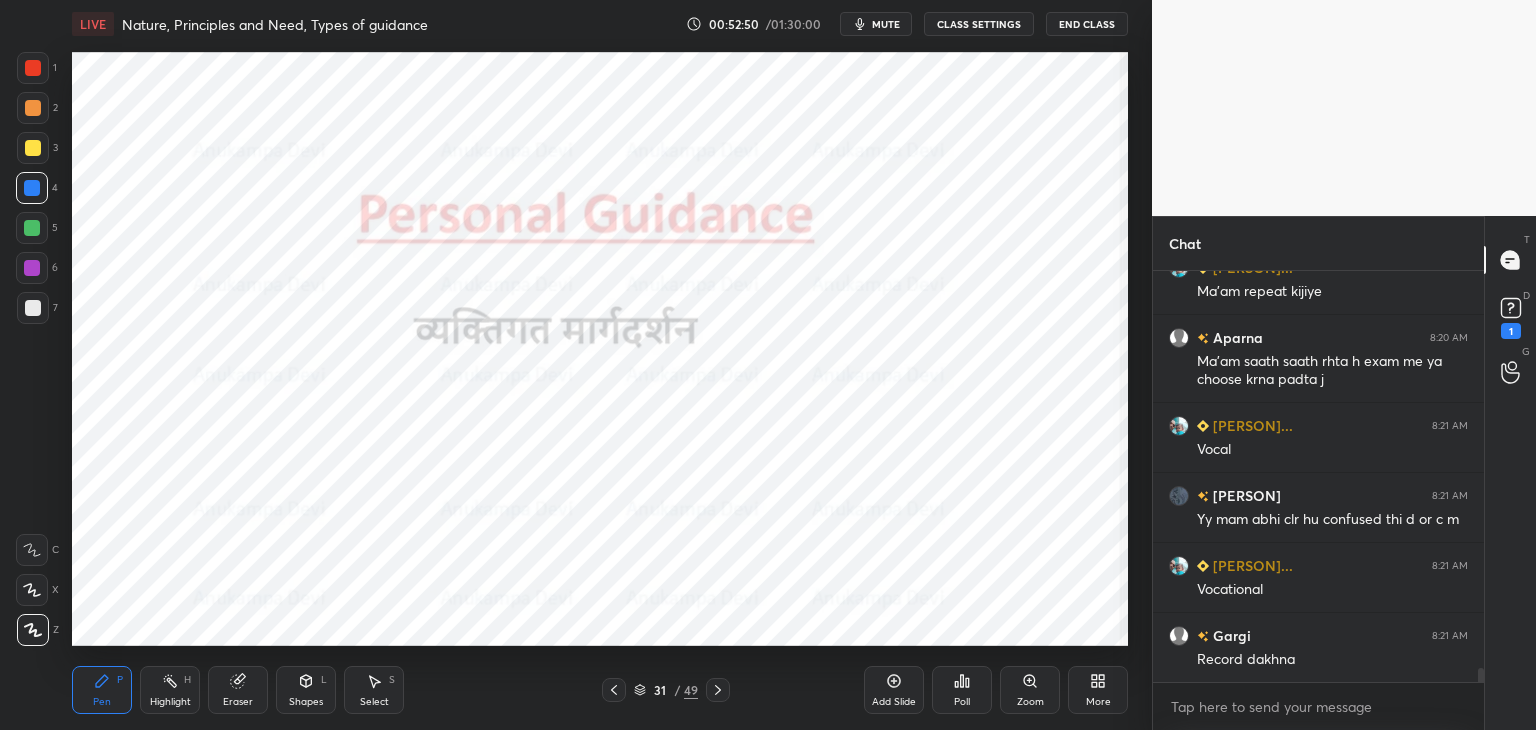 drag, startPoint x: 30, startPoint y: 273, endPoint x: 48, endPoint y: 259, distance: 22.803509 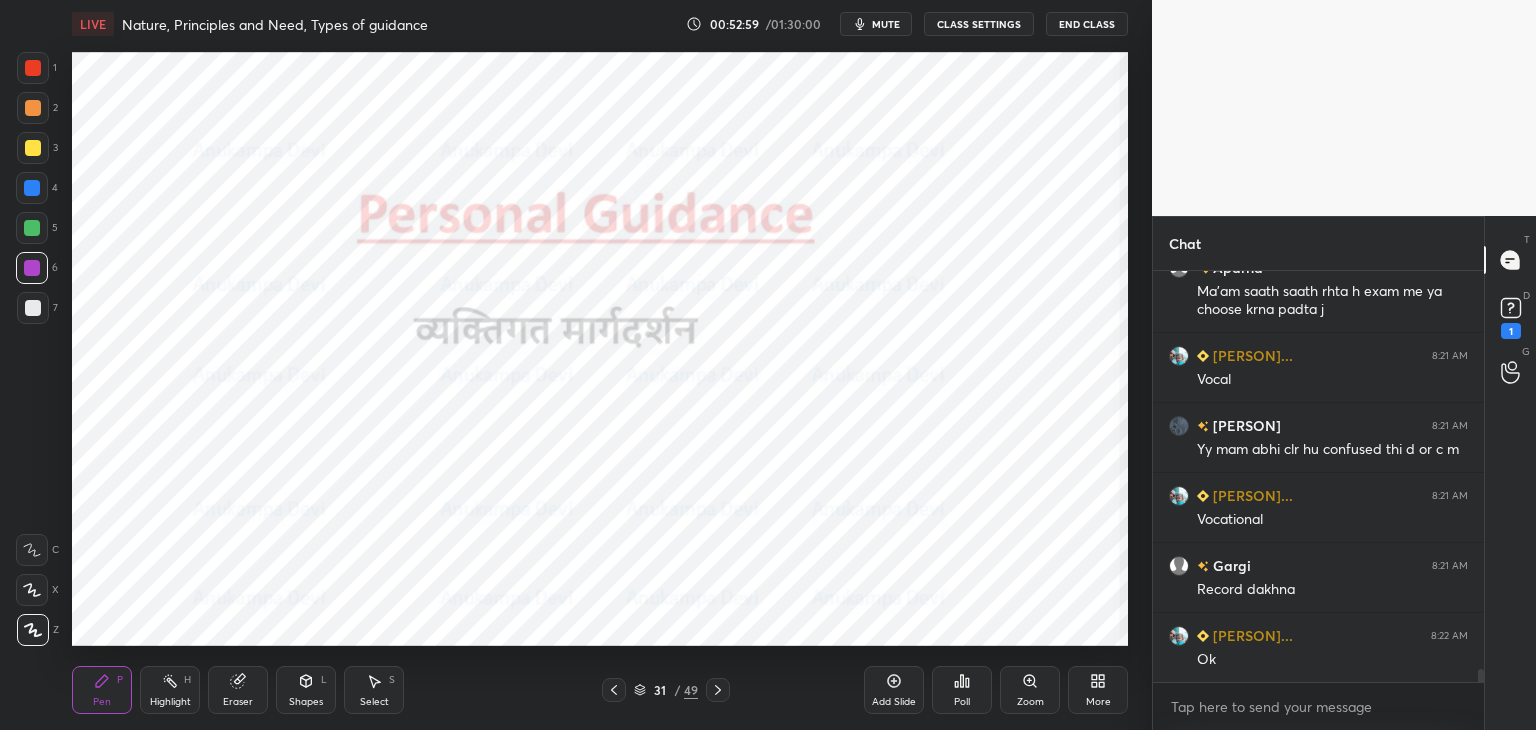 scroll, scrollTop: 12226, scrollLeft: 0, axis: vertical 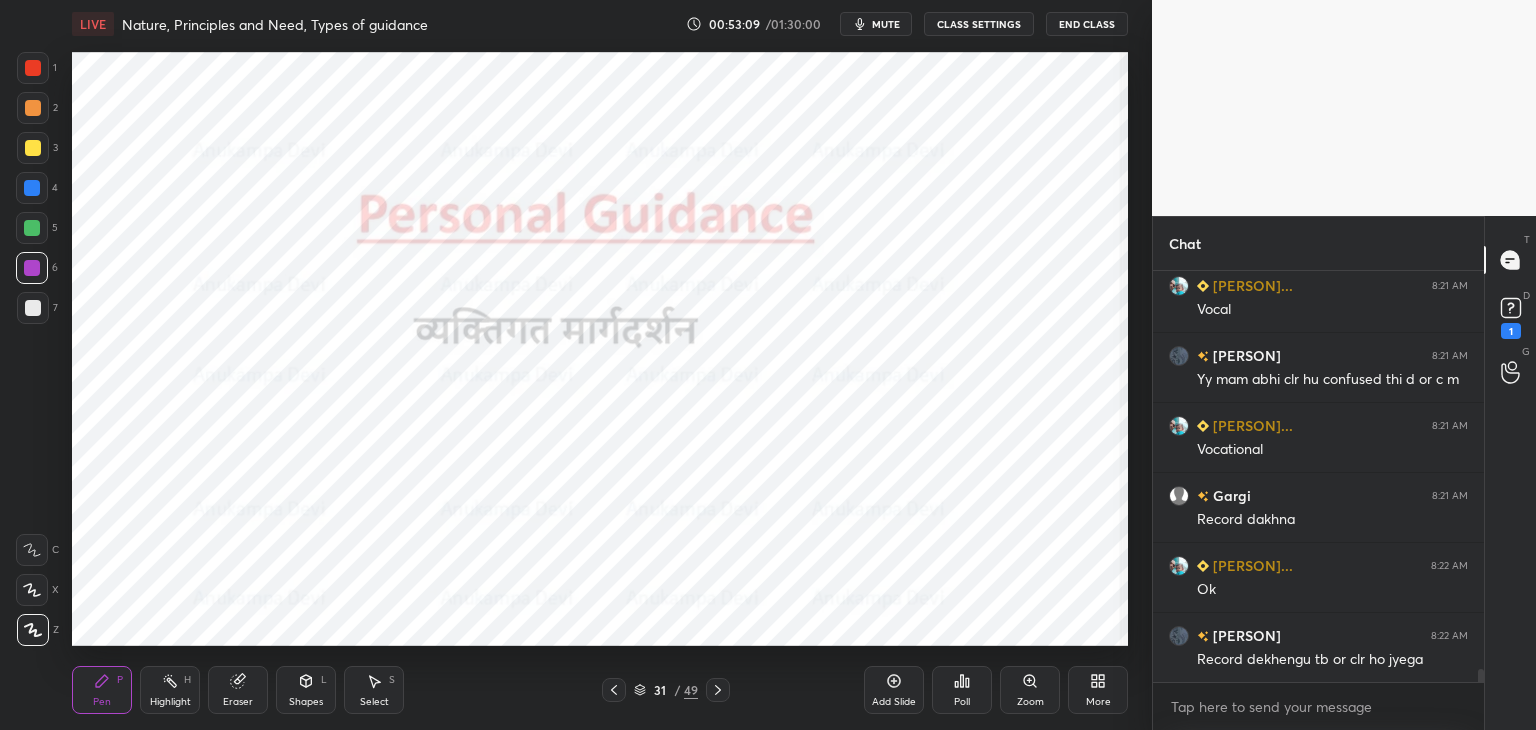 drag, startPoint x: 1480, startPoint y: 675, endPoint x: 1484, endPoint y: 710, distance: 35.22783 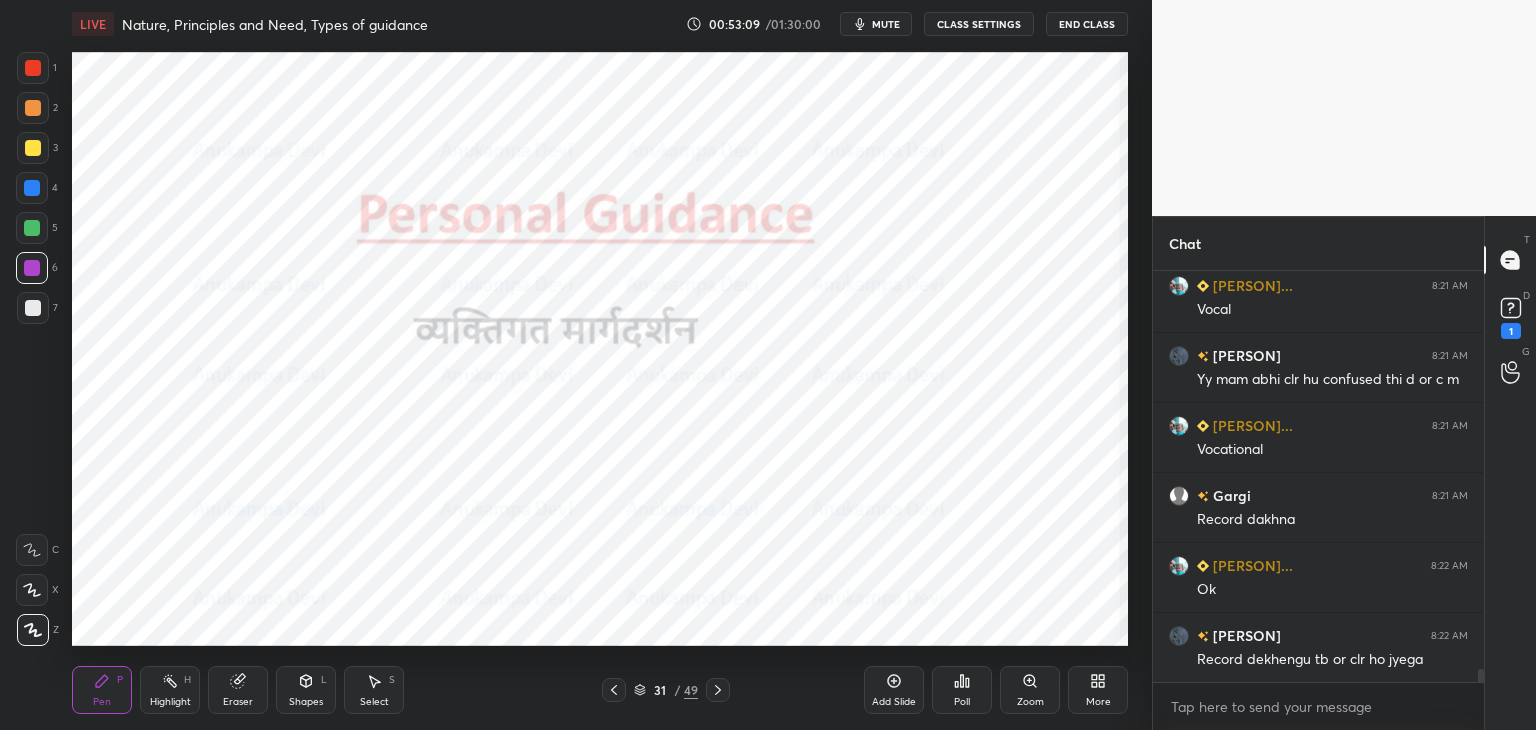 click on "Chat [PERSON] 8:20 AM Ma'am saath saath rhta h exam me ya choose krna padta j [PERSON] 8:21 AM Vocal [PERSON] 8:21 AM Yy mam abhi clr hu confused thi d or c m [PERSON] 8:21 AM Vocational [PERSON] 8:21 AM Record dakhna [PERSON] 8:22 AM Ok [PERSON] 8:22 AM Record dekhengu tb or clr ho jyega JUMP TO LATEST Enable hand raising Enable raise hand to speak to learners. Once enabled, chat will be turned off temporarily. Enable x   [PERSON] Asked a doubt 1 Crack NTA-UGC NET/Jrf in Education Pick this doubt NEW DOUBTS ASKED No one has raised a hand yet Can't raise hand Looks like educator just invited you to speak. Please wait before you can raise your hand again. Got it T Messages (T) D Doubts (D) 1 G Raise Hand (G)" at bounding box center [1344, 473] 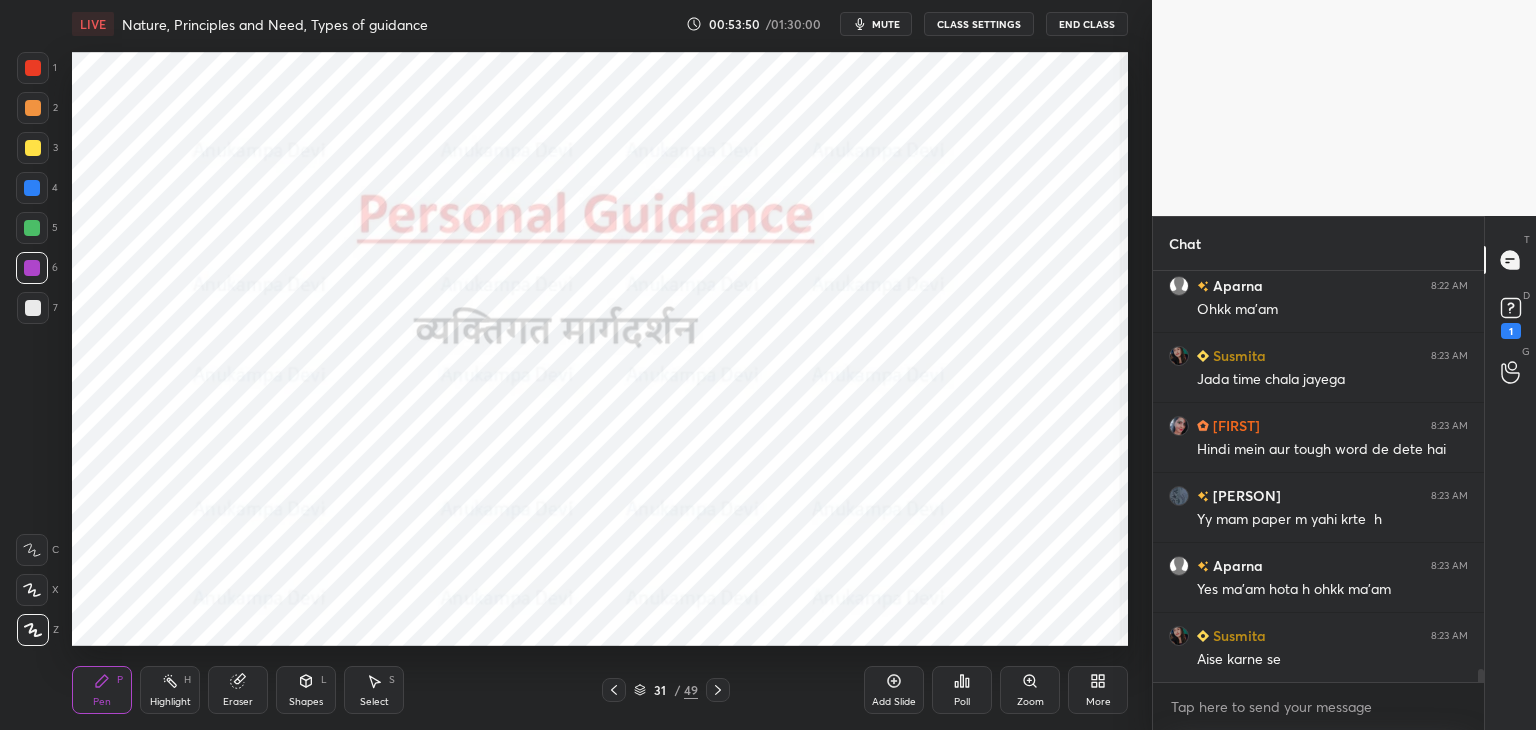 scroll, scrollTop: 12786, scrollLeft: 0, axis: vertical 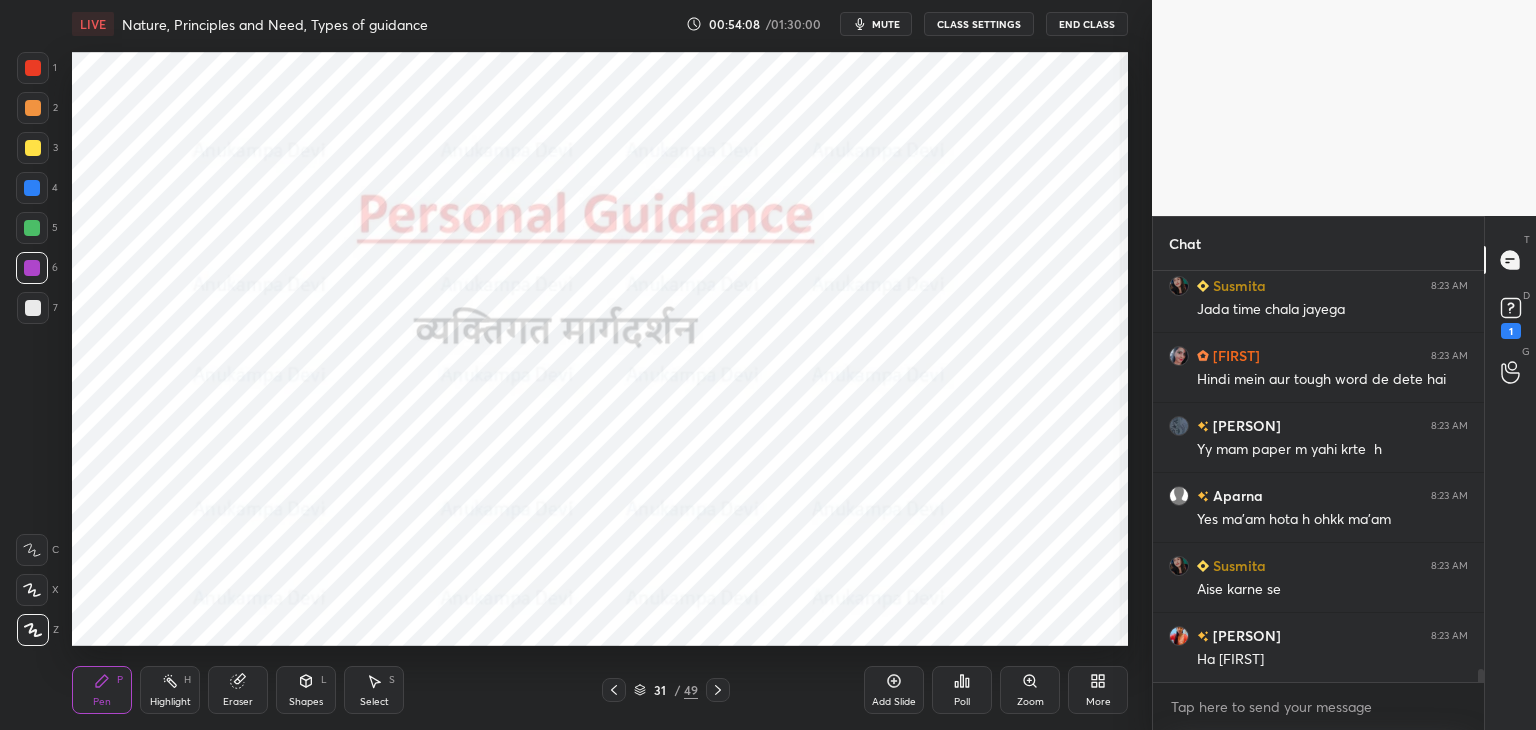 click at bounding box center (32, 188) 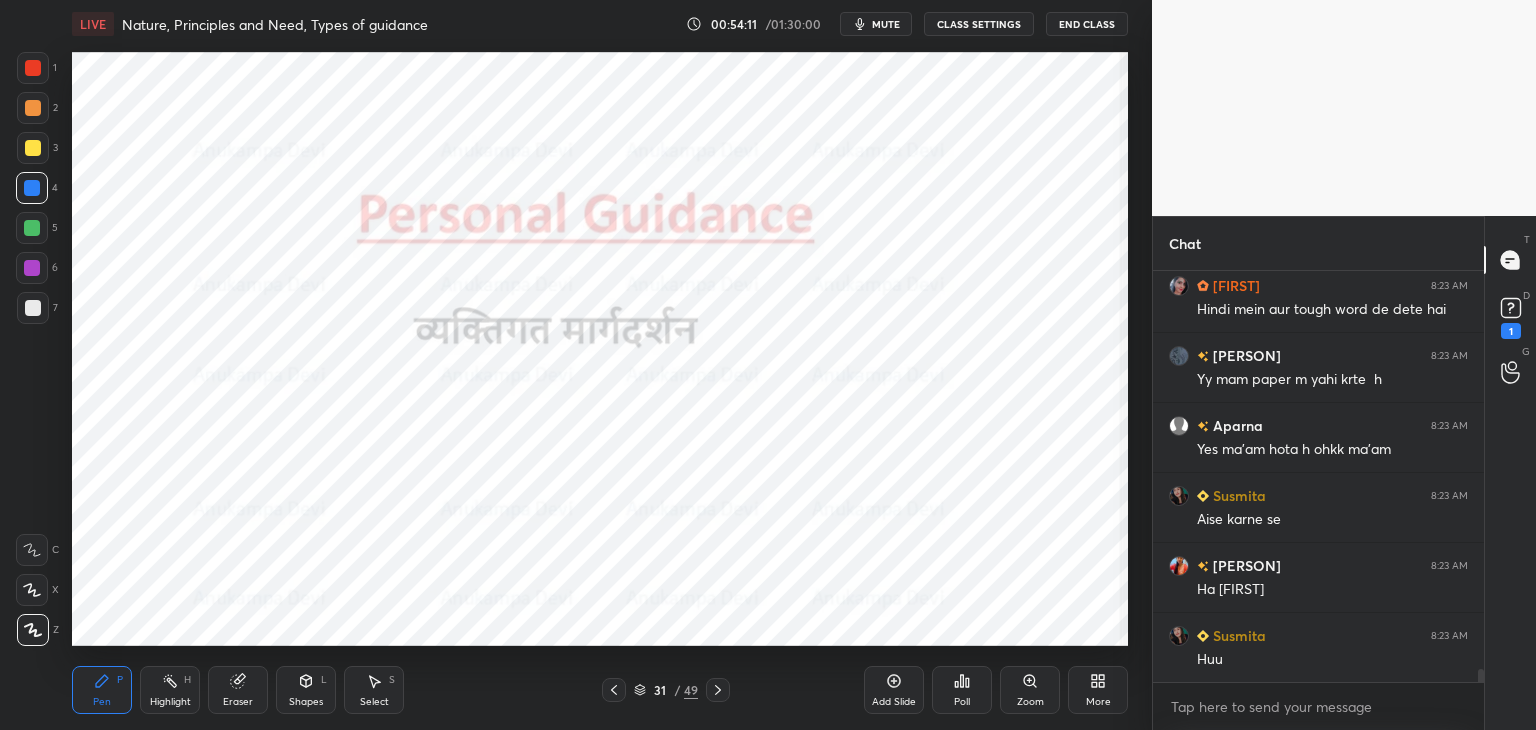 scroll, scrollTop: 12944, scrollLeft: 0, axis: vertical 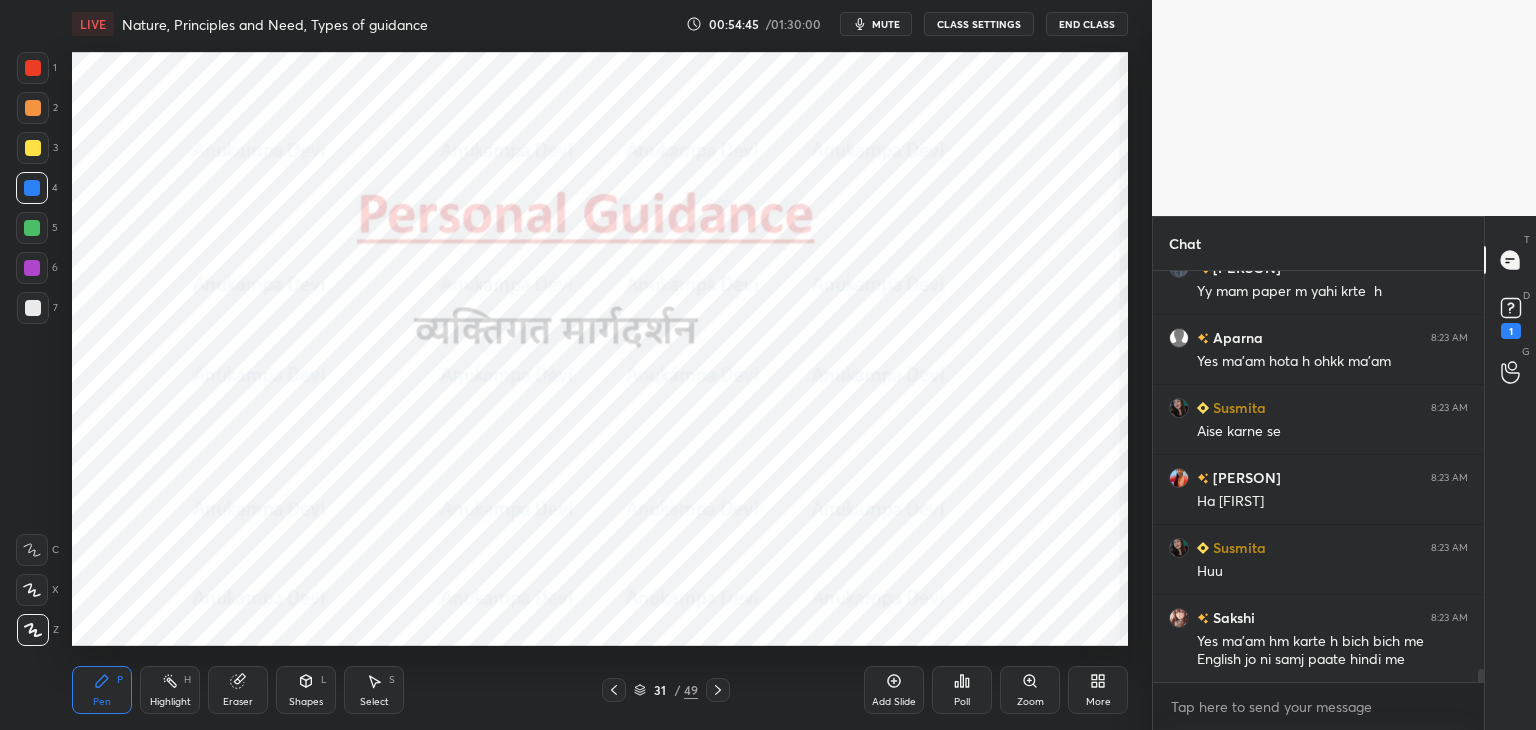 click 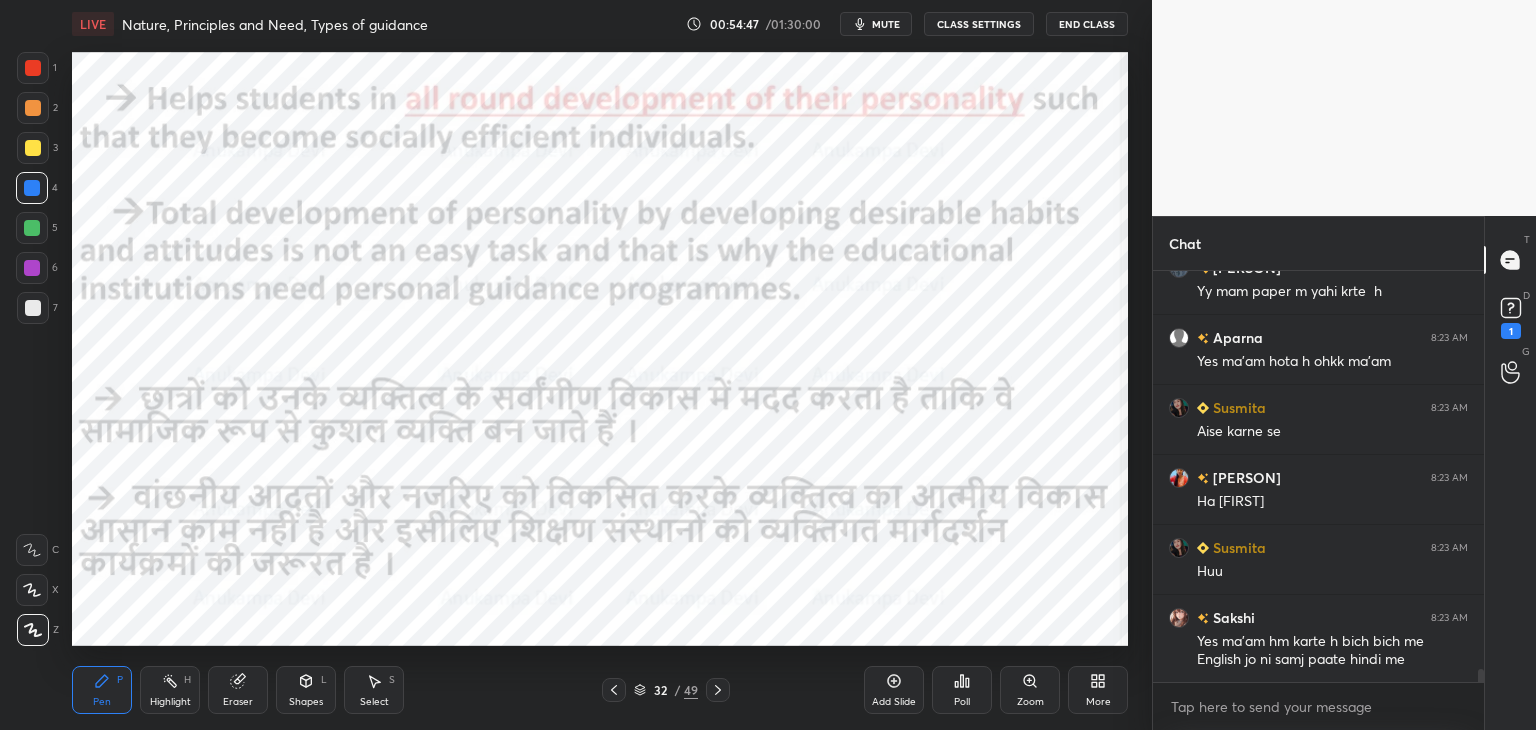 click 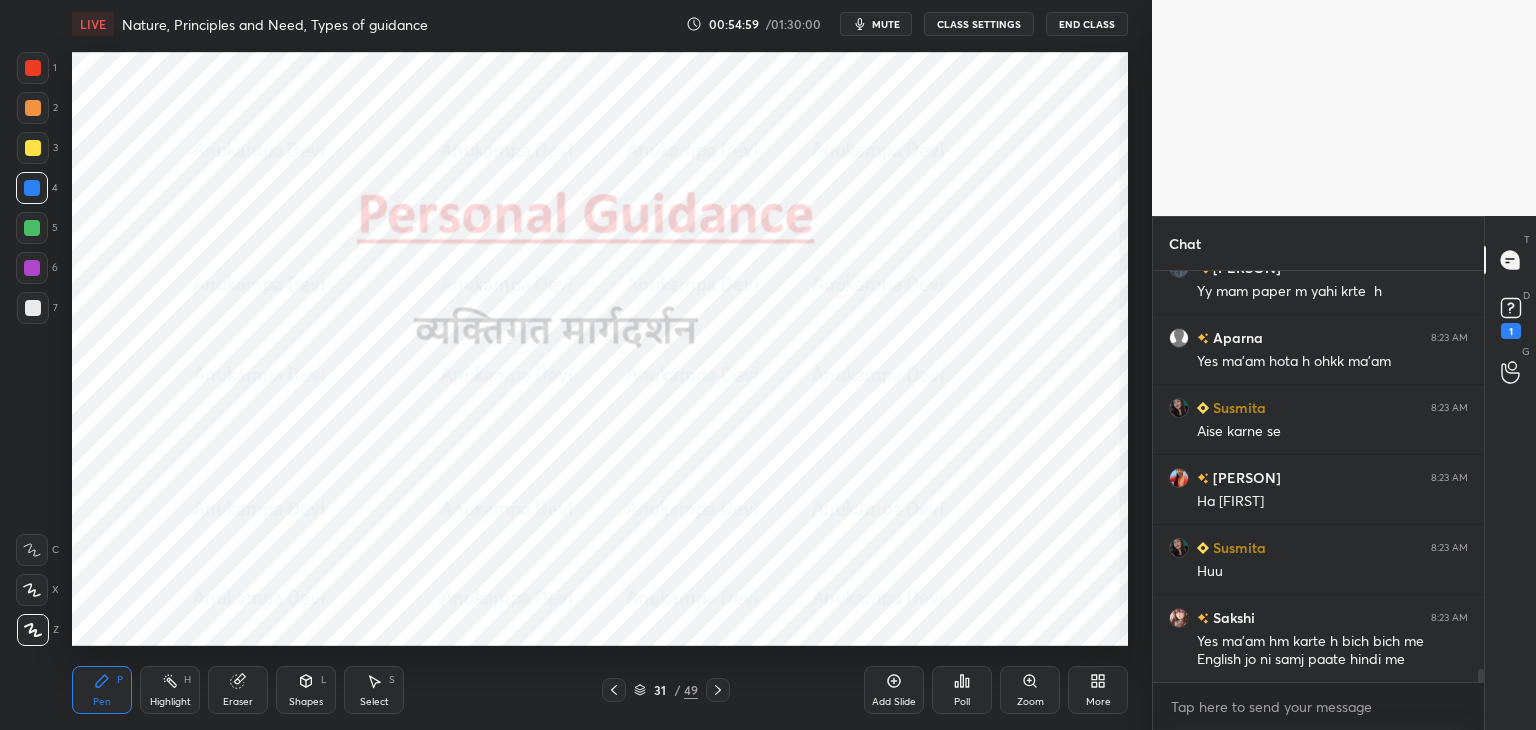 scroll, scrollTop: 13014, scrollLeft: 0, axis: vertical 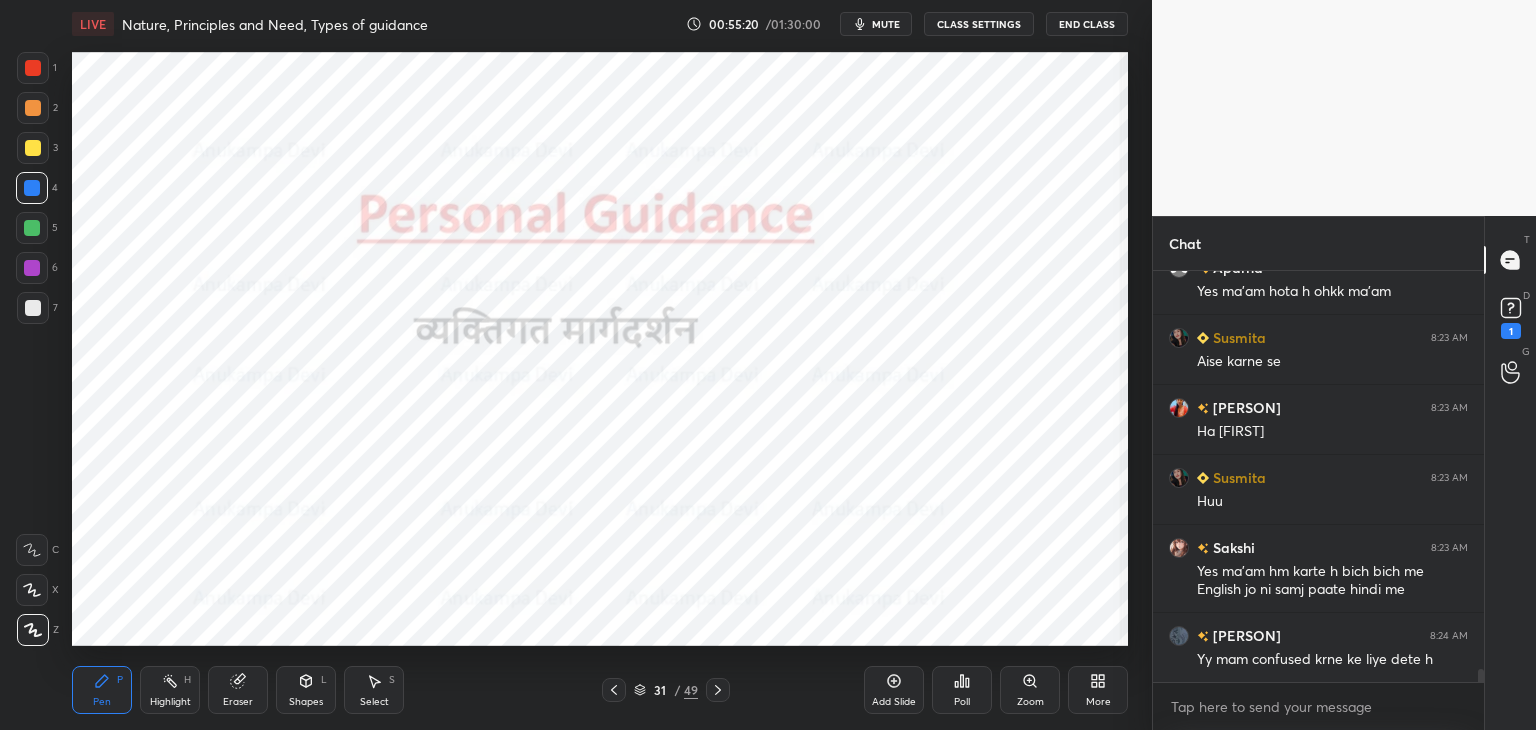 drag, startPoint x: 716, startPoint y: 693, endPoint x: 700, endPoint y: 659, distance: 37.576588 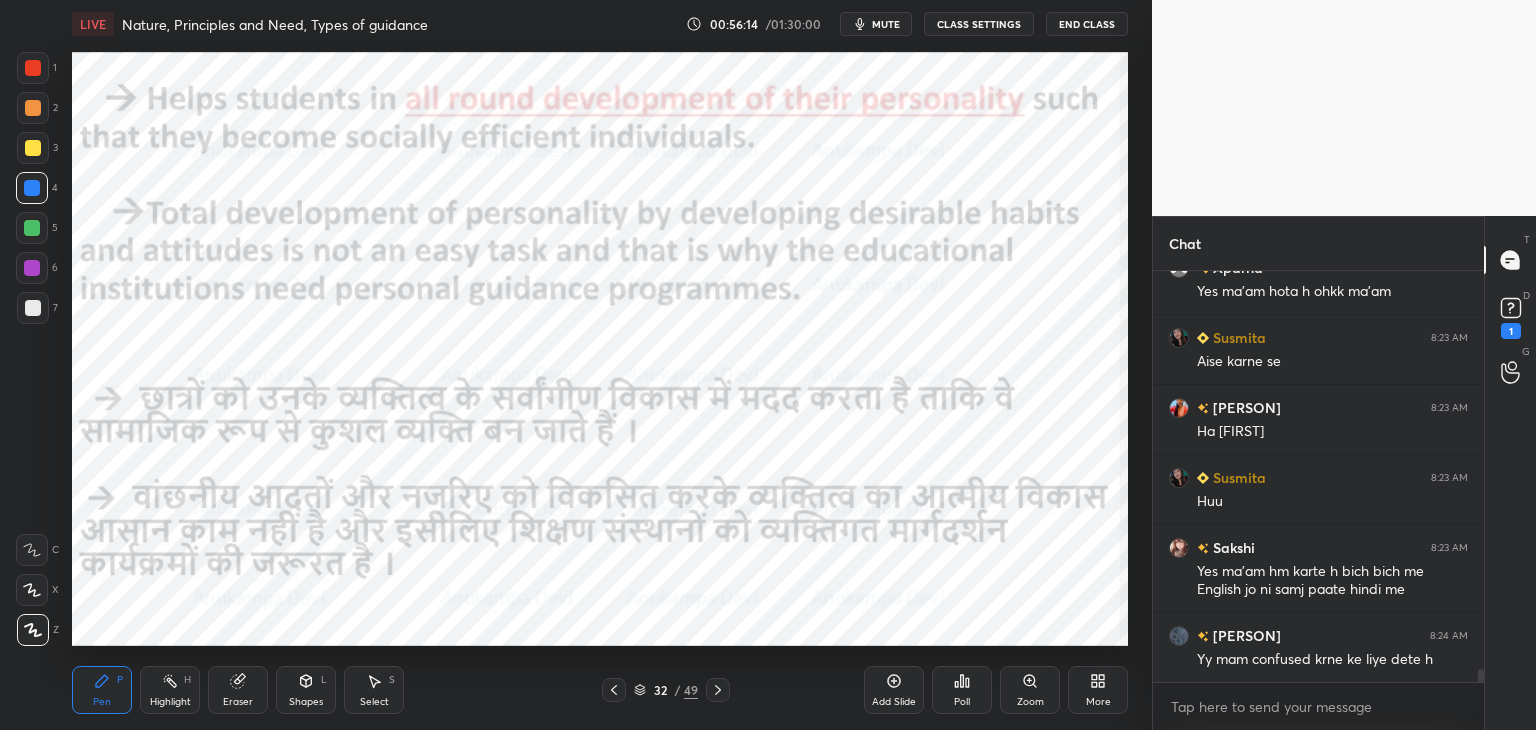 drag, startPoint x: 720, startPoint y: 693, endPoint x: 697, endPoint y: 647, distance: 51.42956 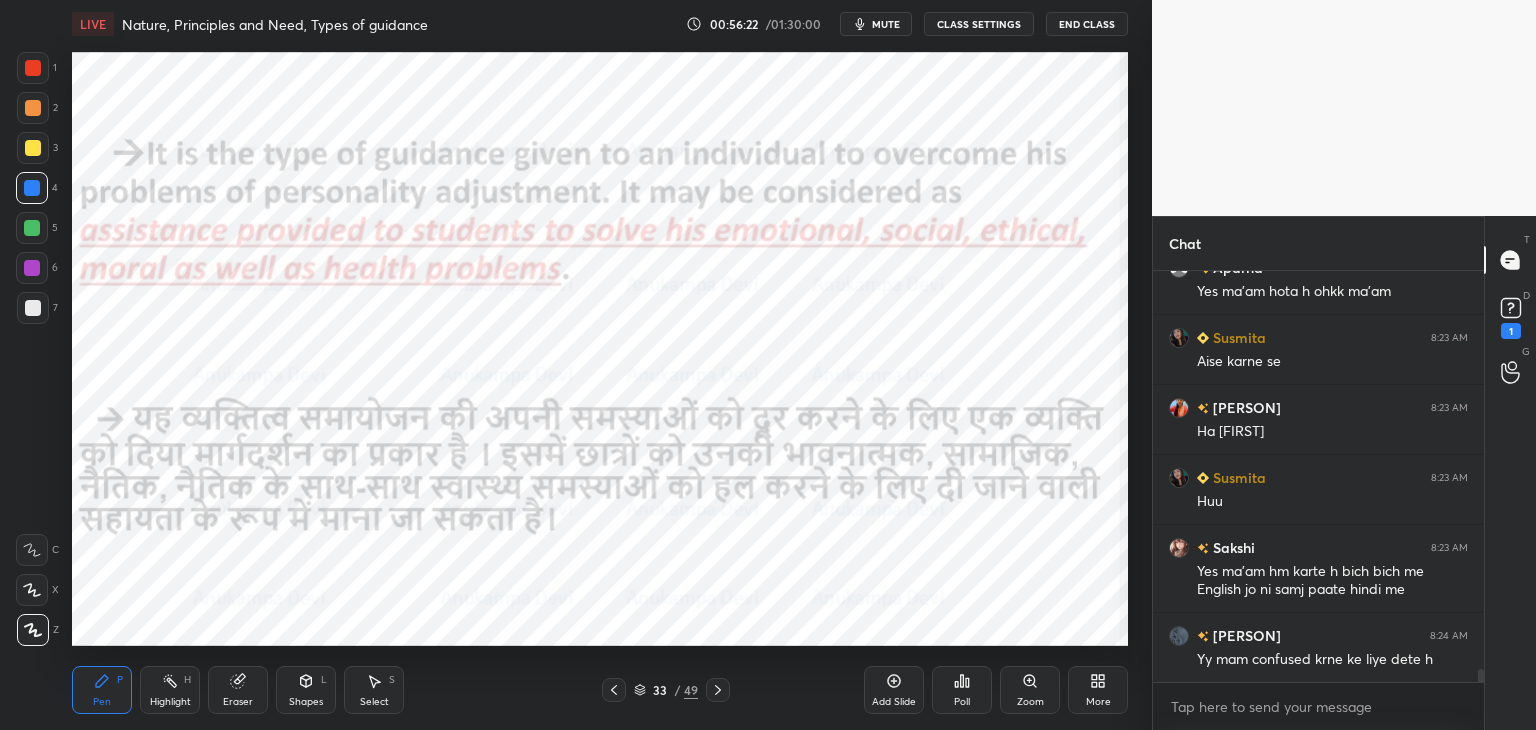 click 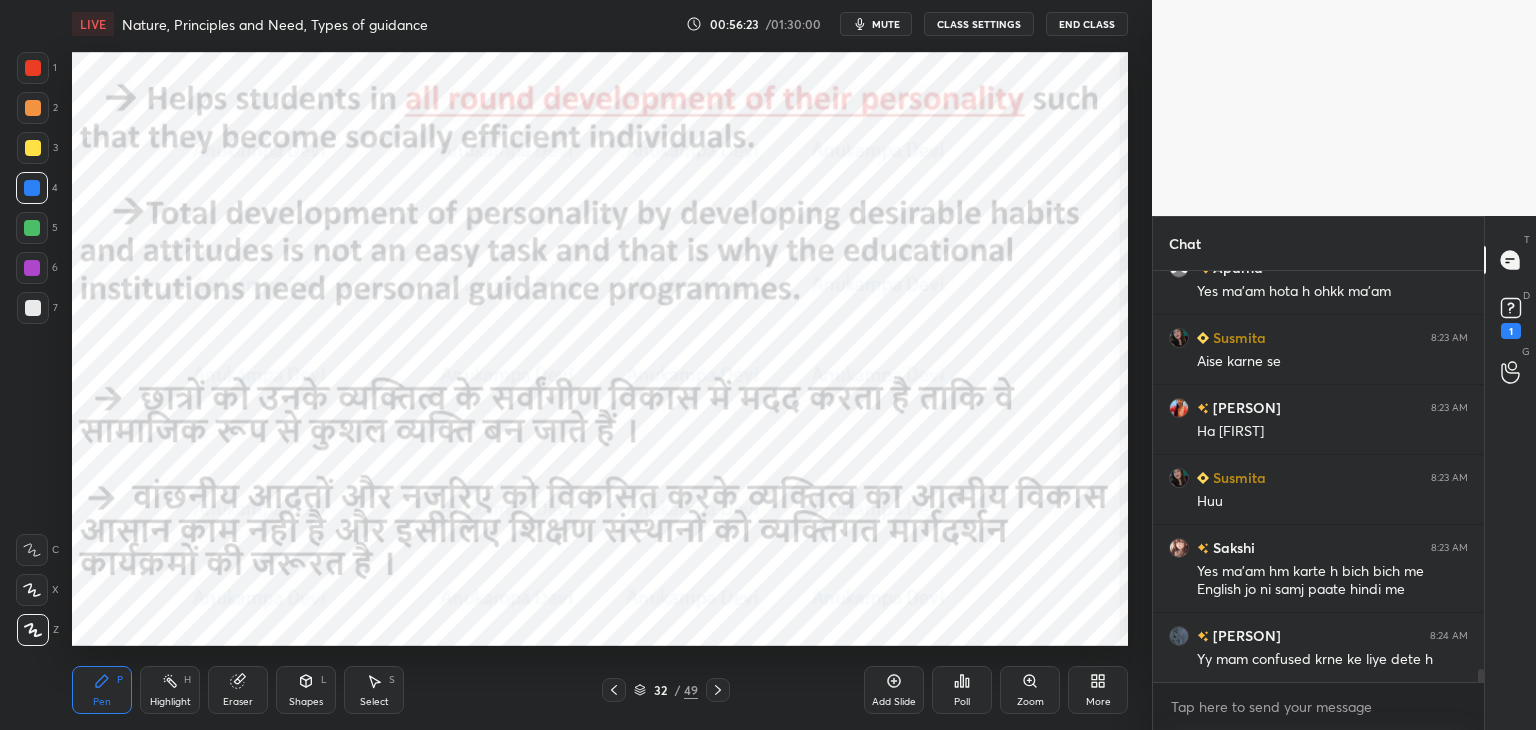 click 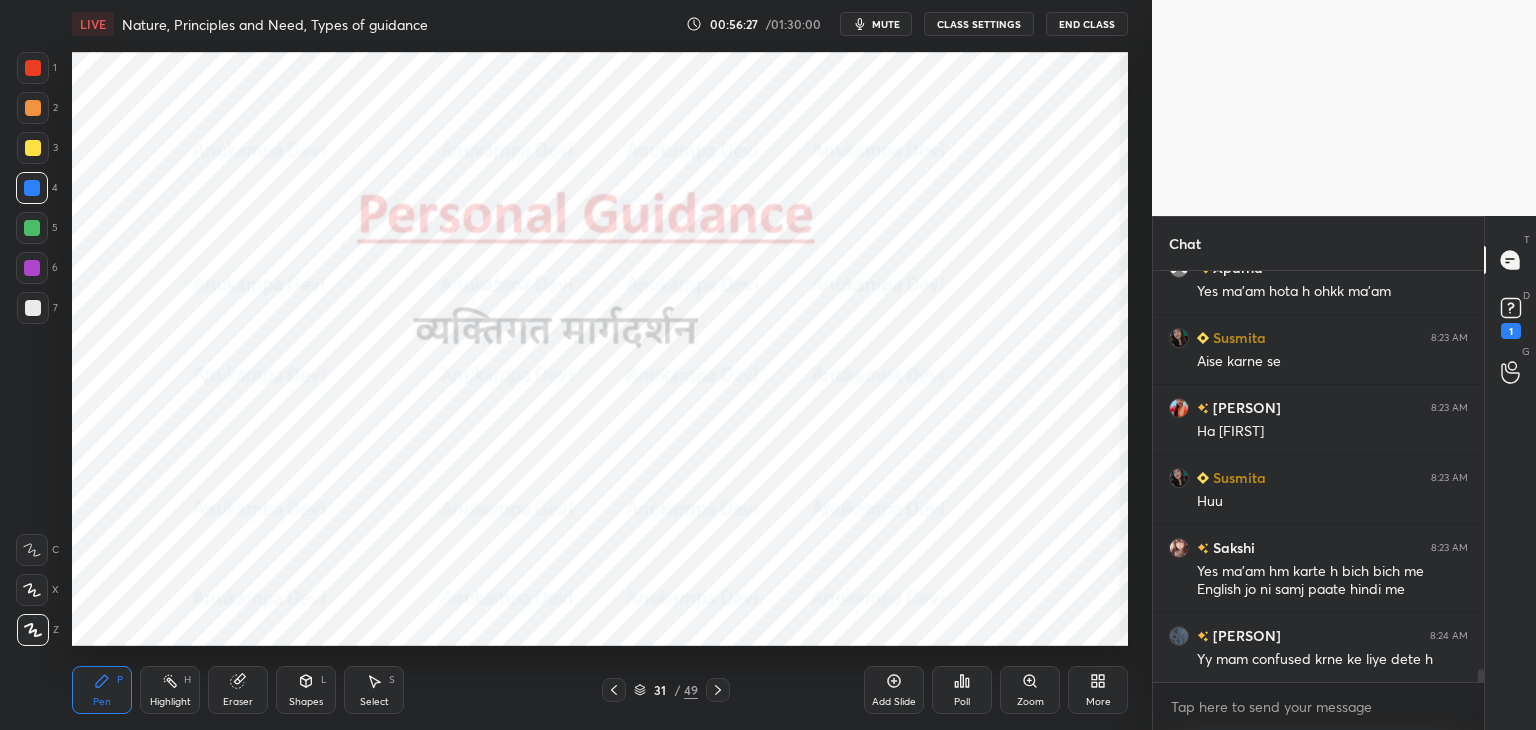 click 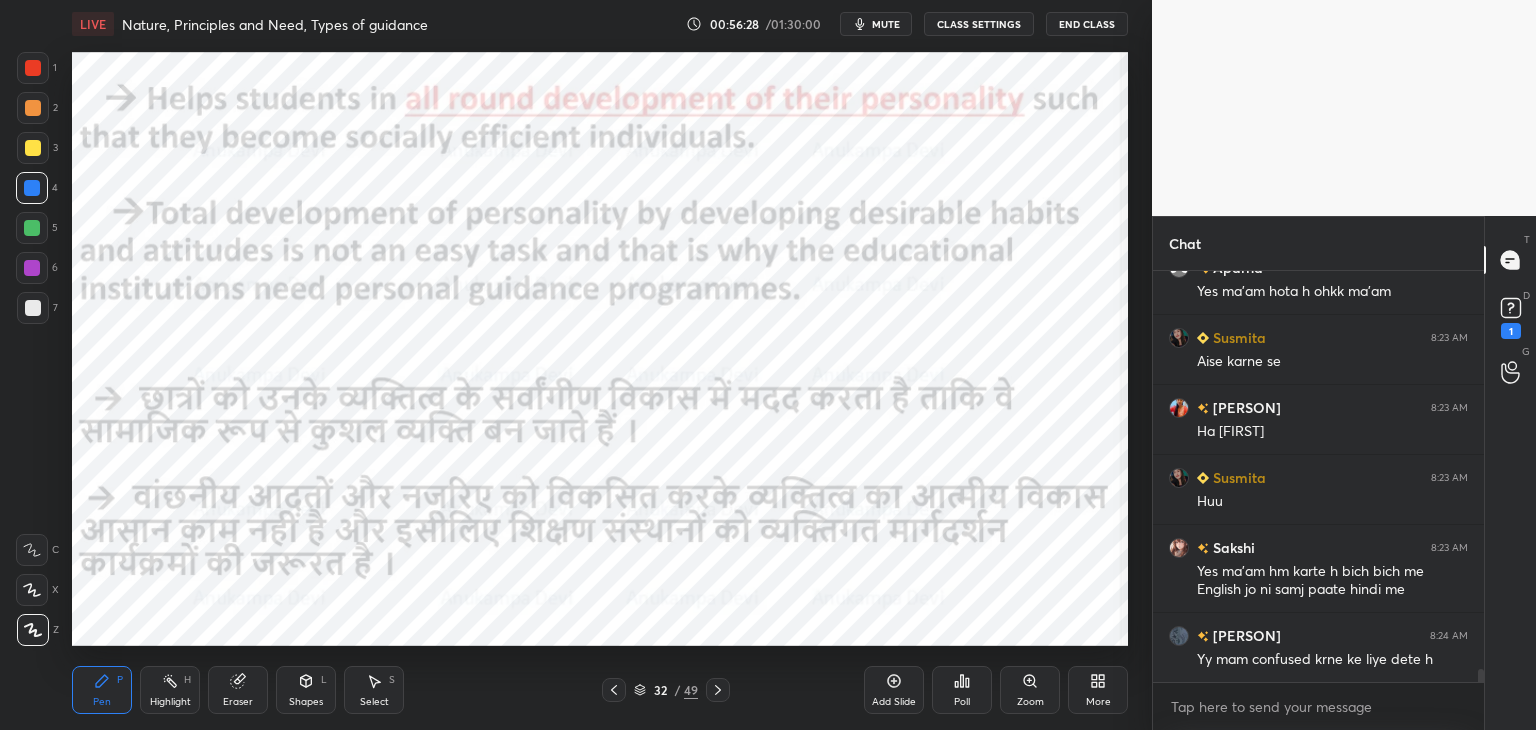 click 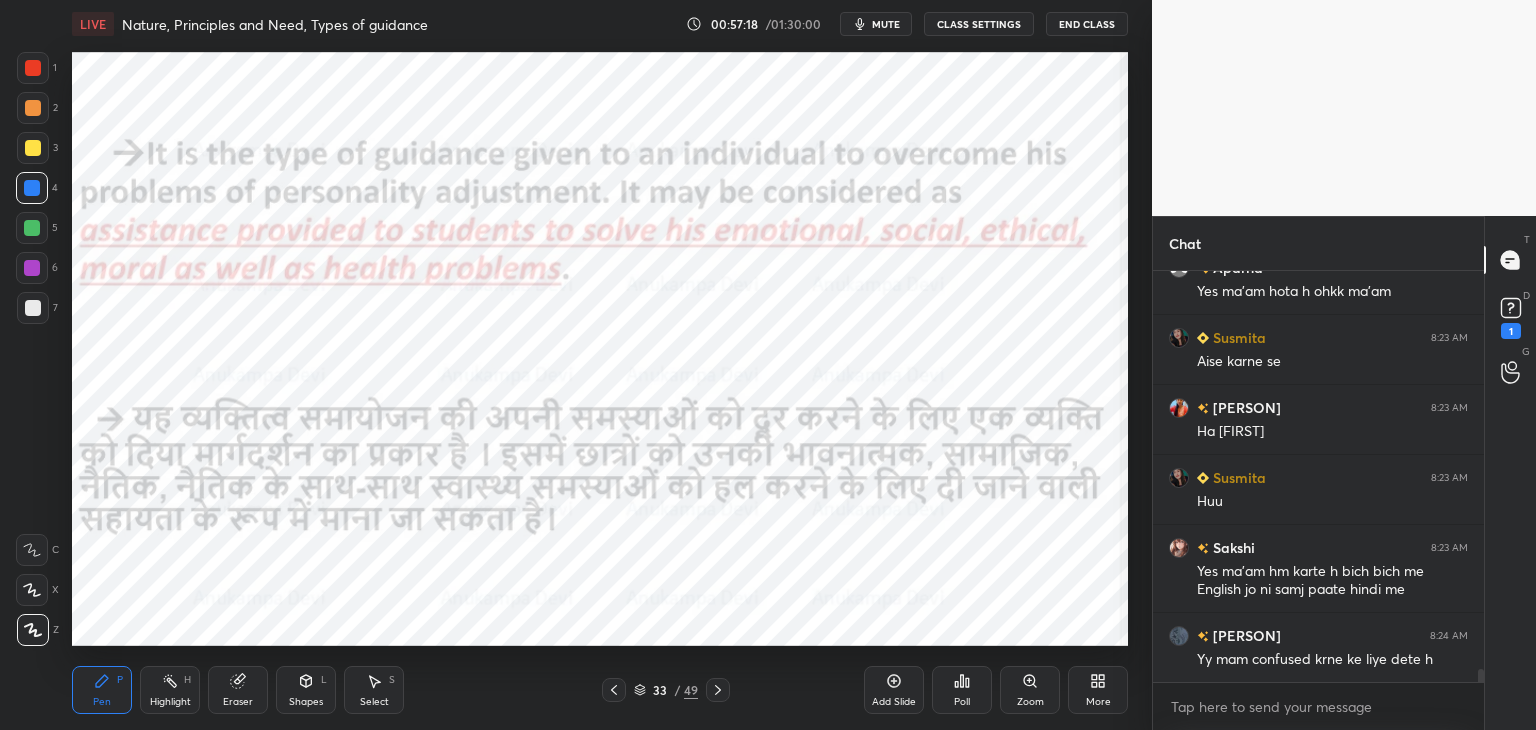 click 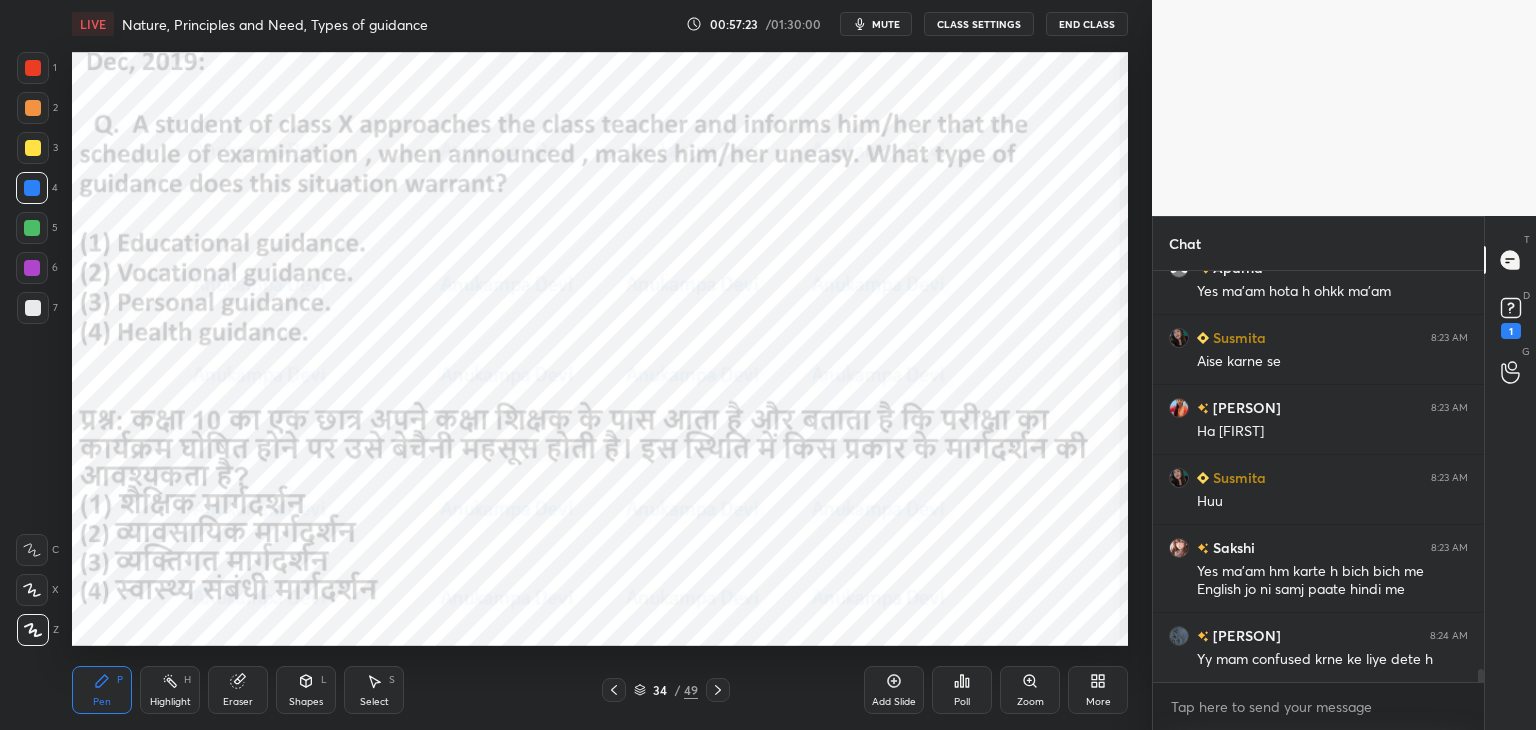 click on "mute" at bounding box center [886, 24] 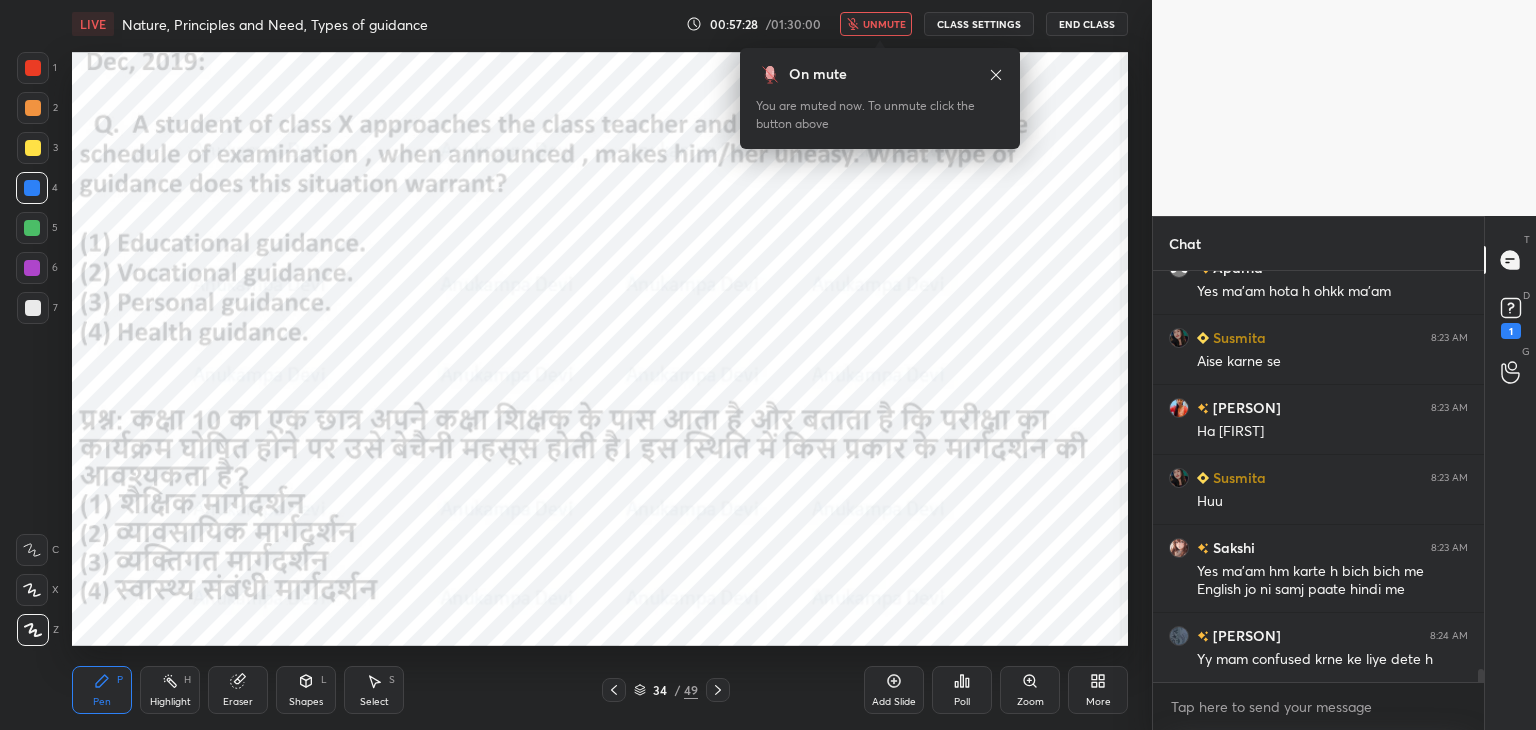 click on "unmute" at bounding box center [884, 24] 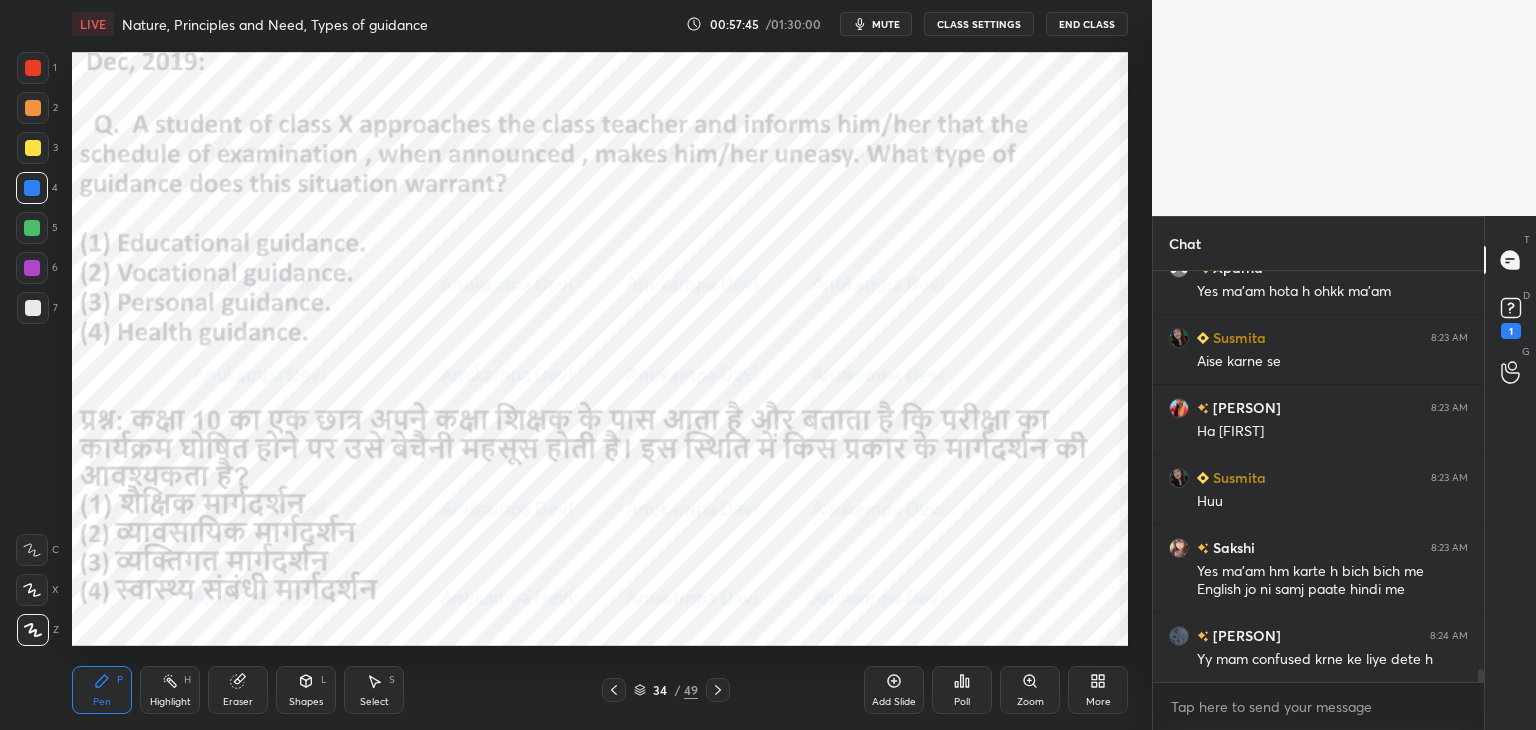 click on "mute" at bounding box center (886, 24) 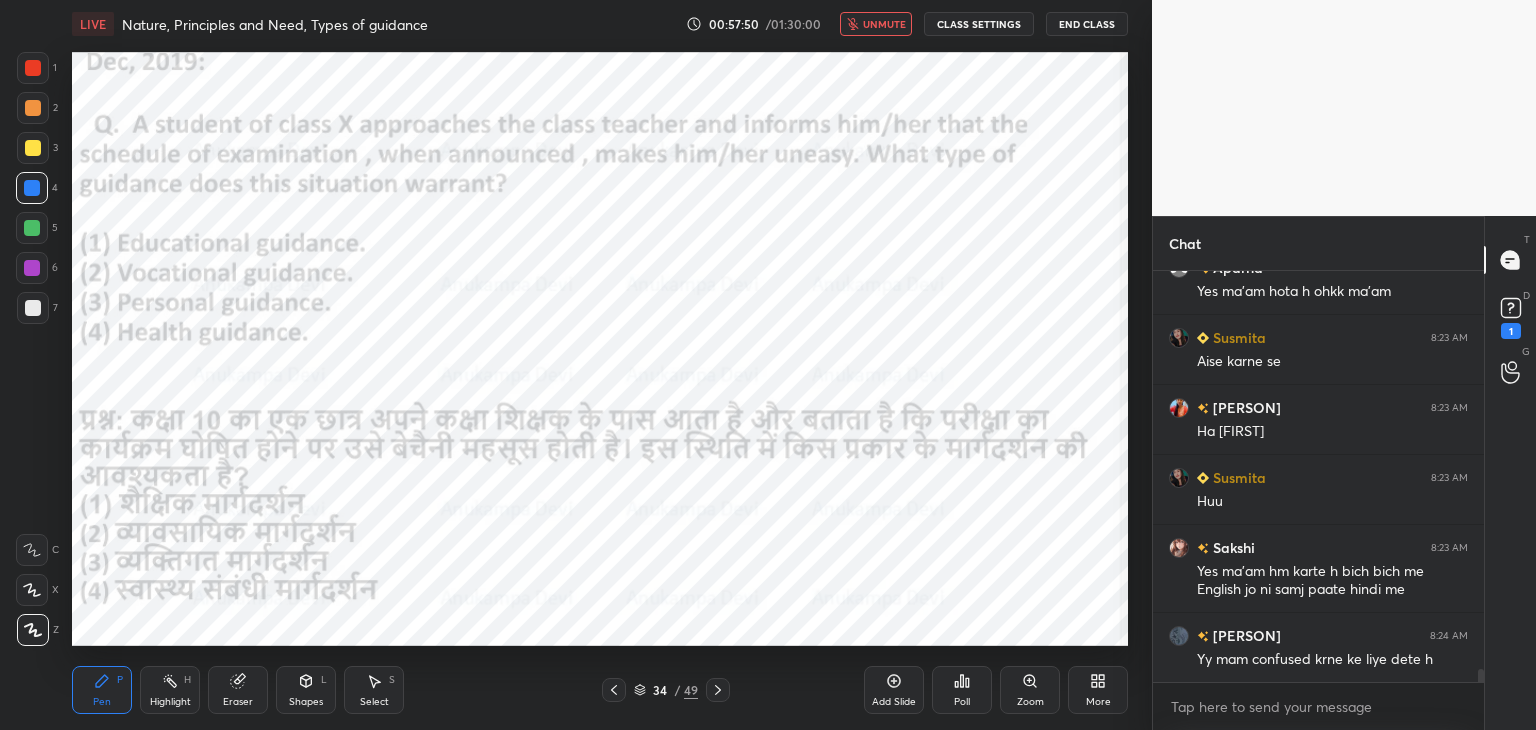 click on "unmute" at bounding box center [884, 24] 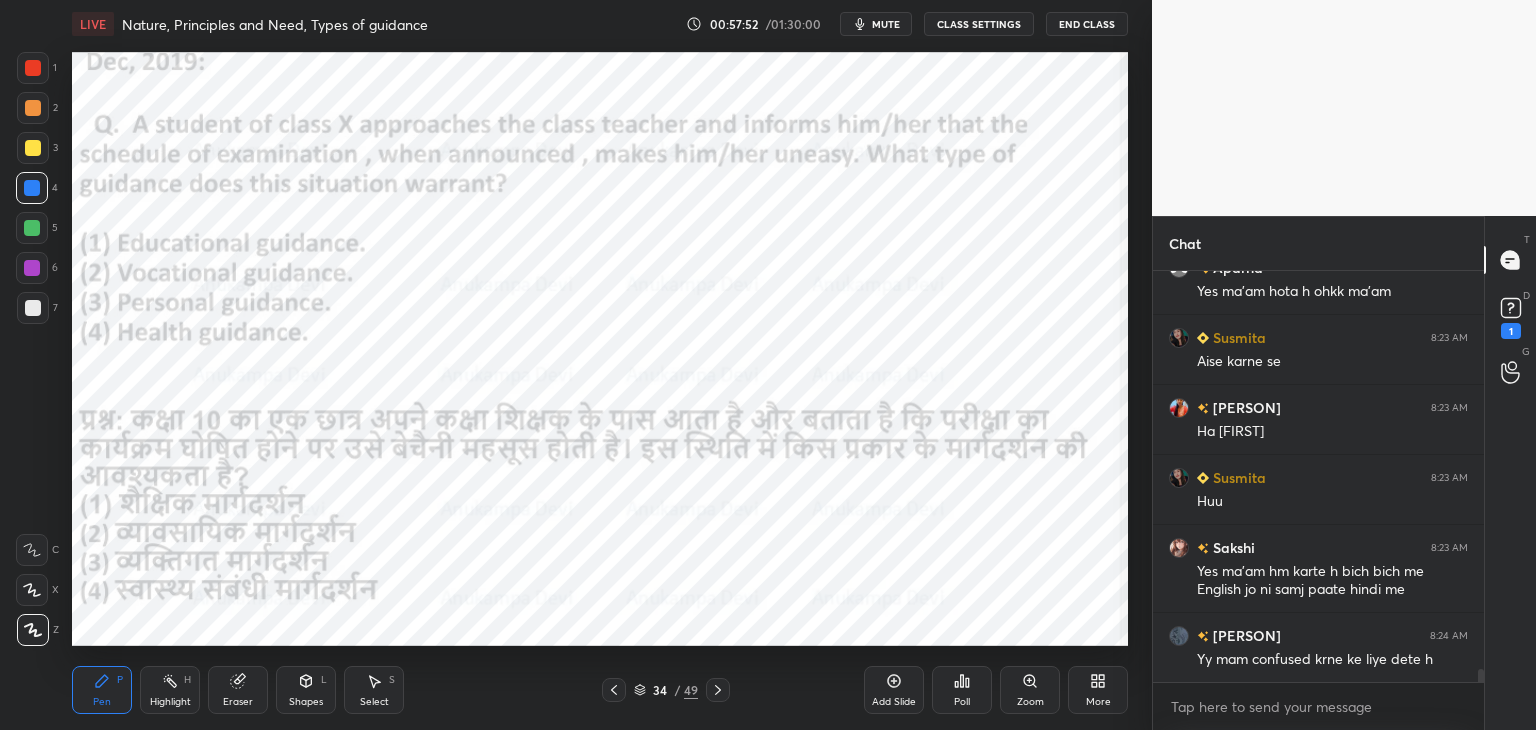 click on "mute" at bounding box center [876, 24] 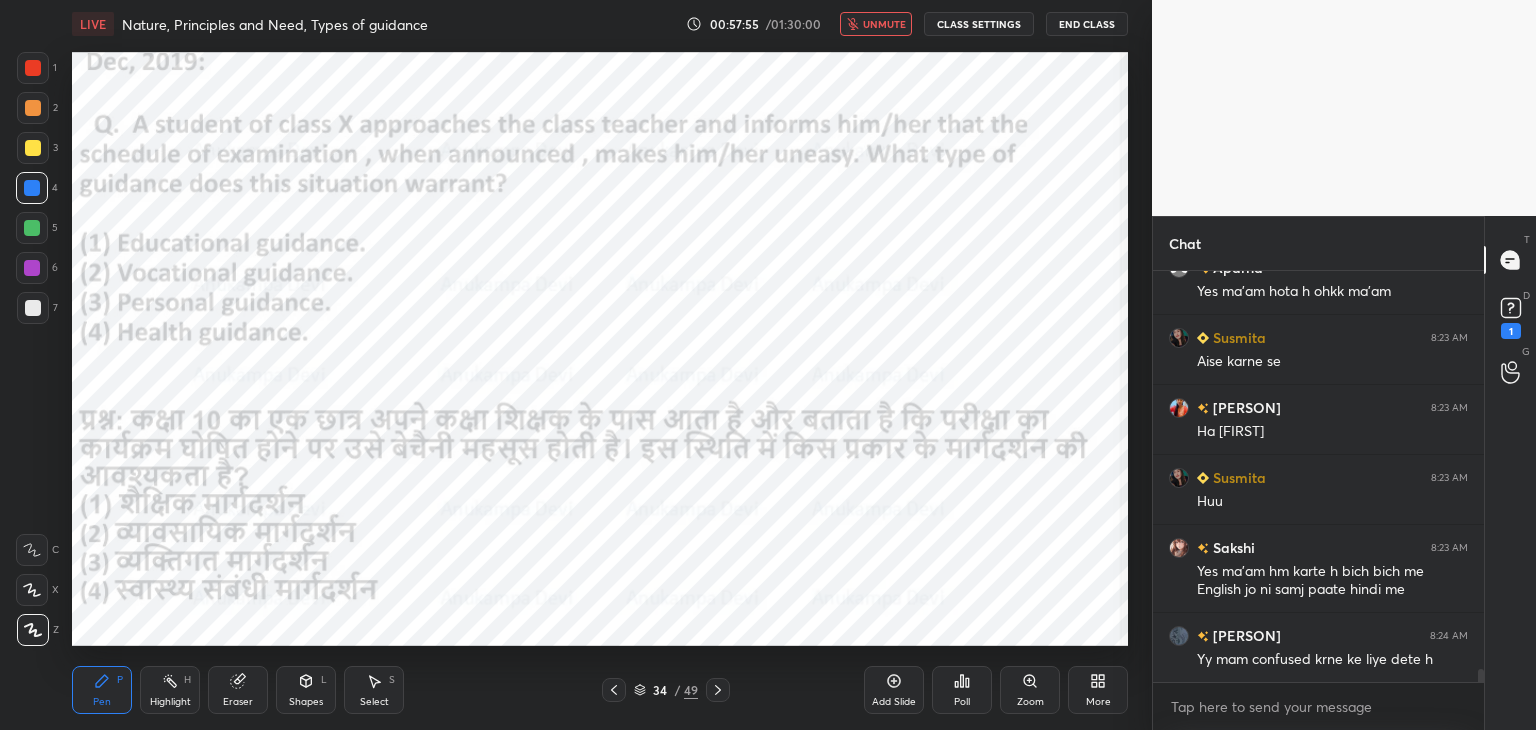 click on "unmute" at bounding box center (884, 24) 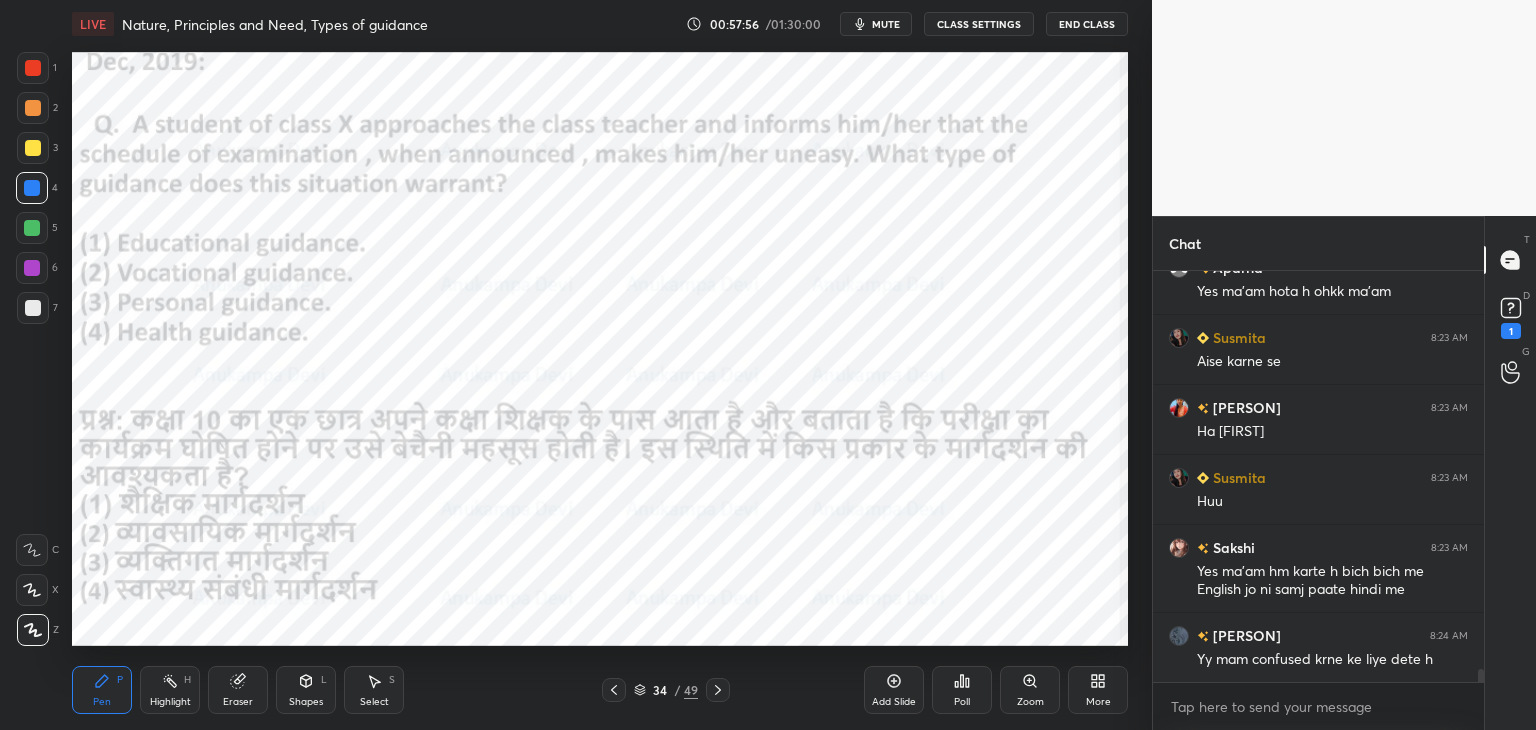 click on "Poll" at bounding box center (962, 690) 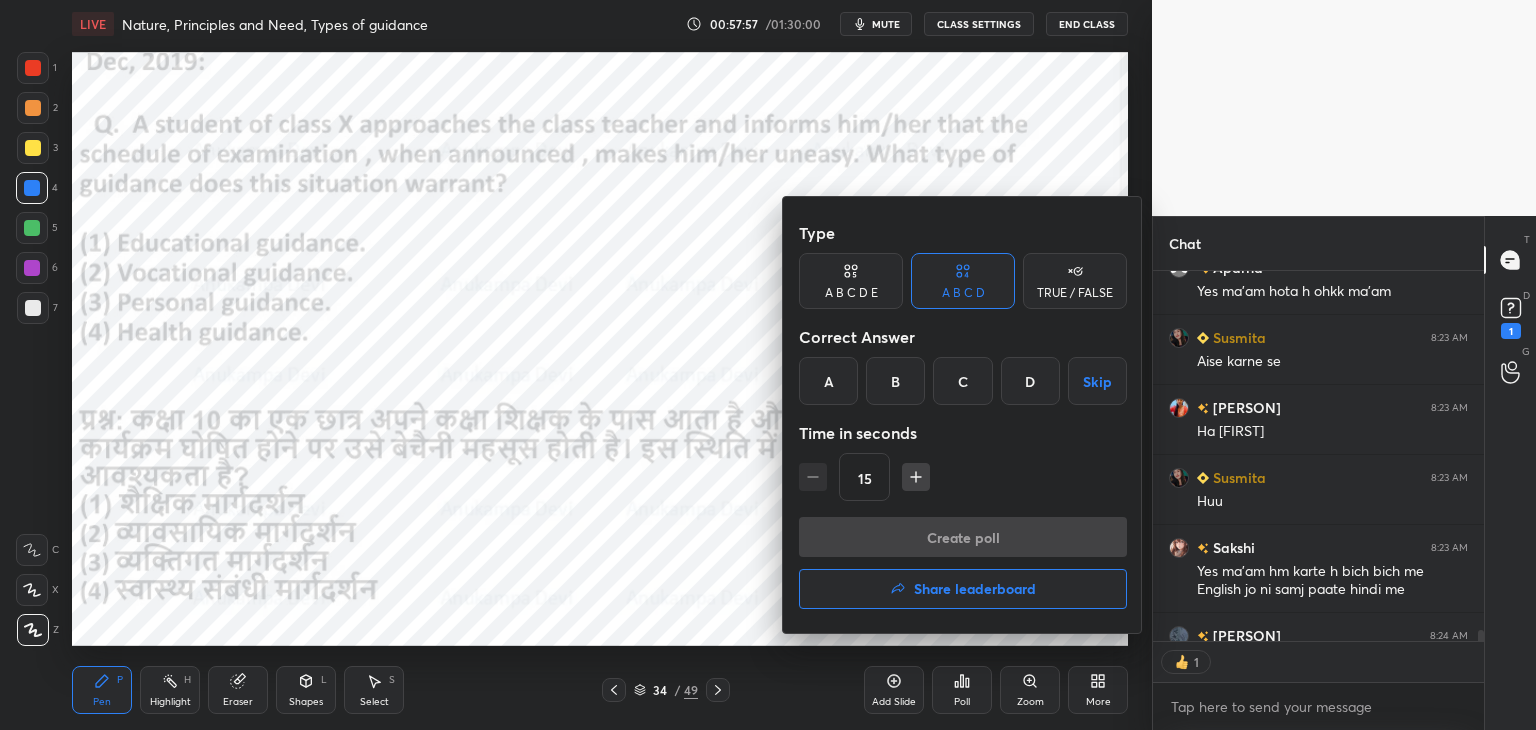 scroll, scrollTop: 365, scrollLeft: 325, axis: both 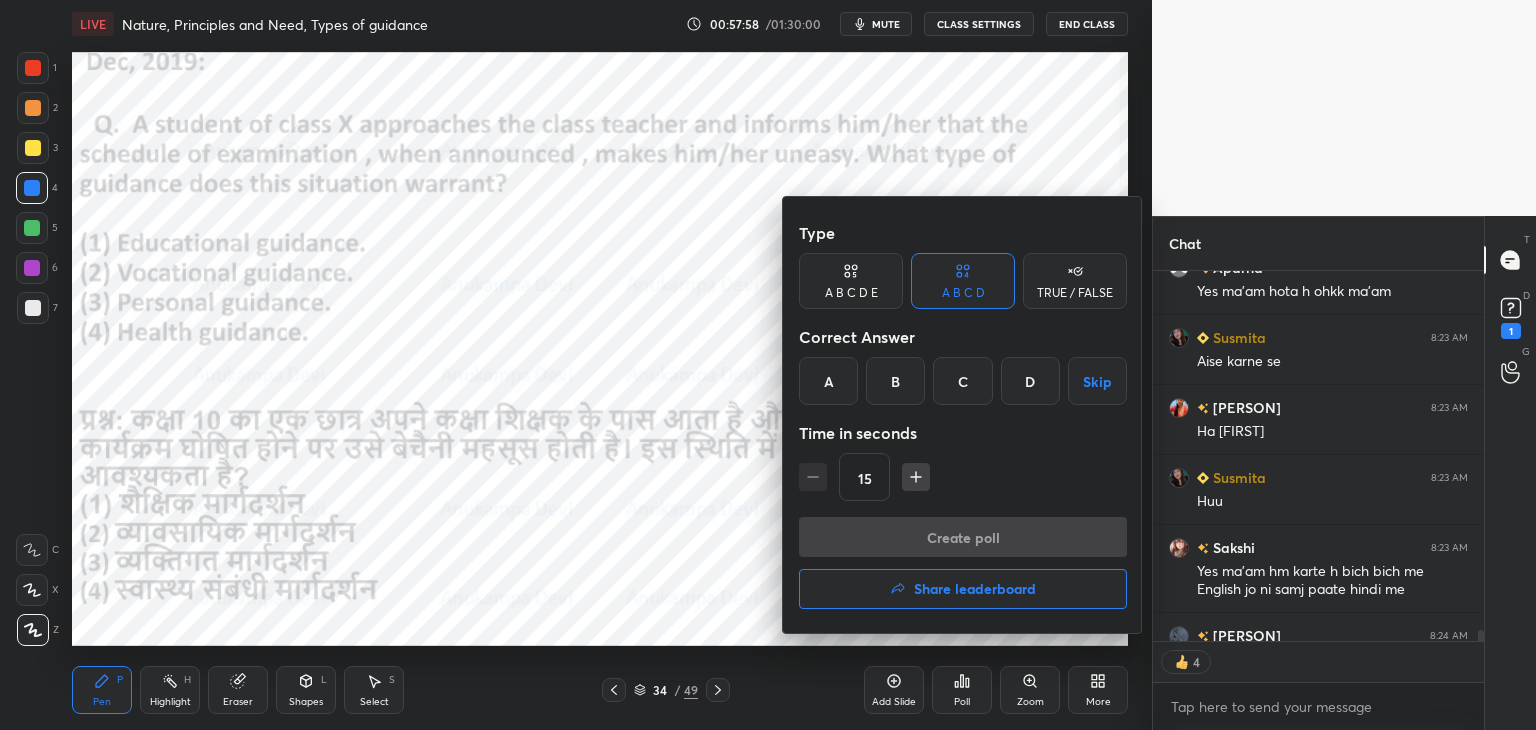 click on "C" at bounding box center (962, 381) 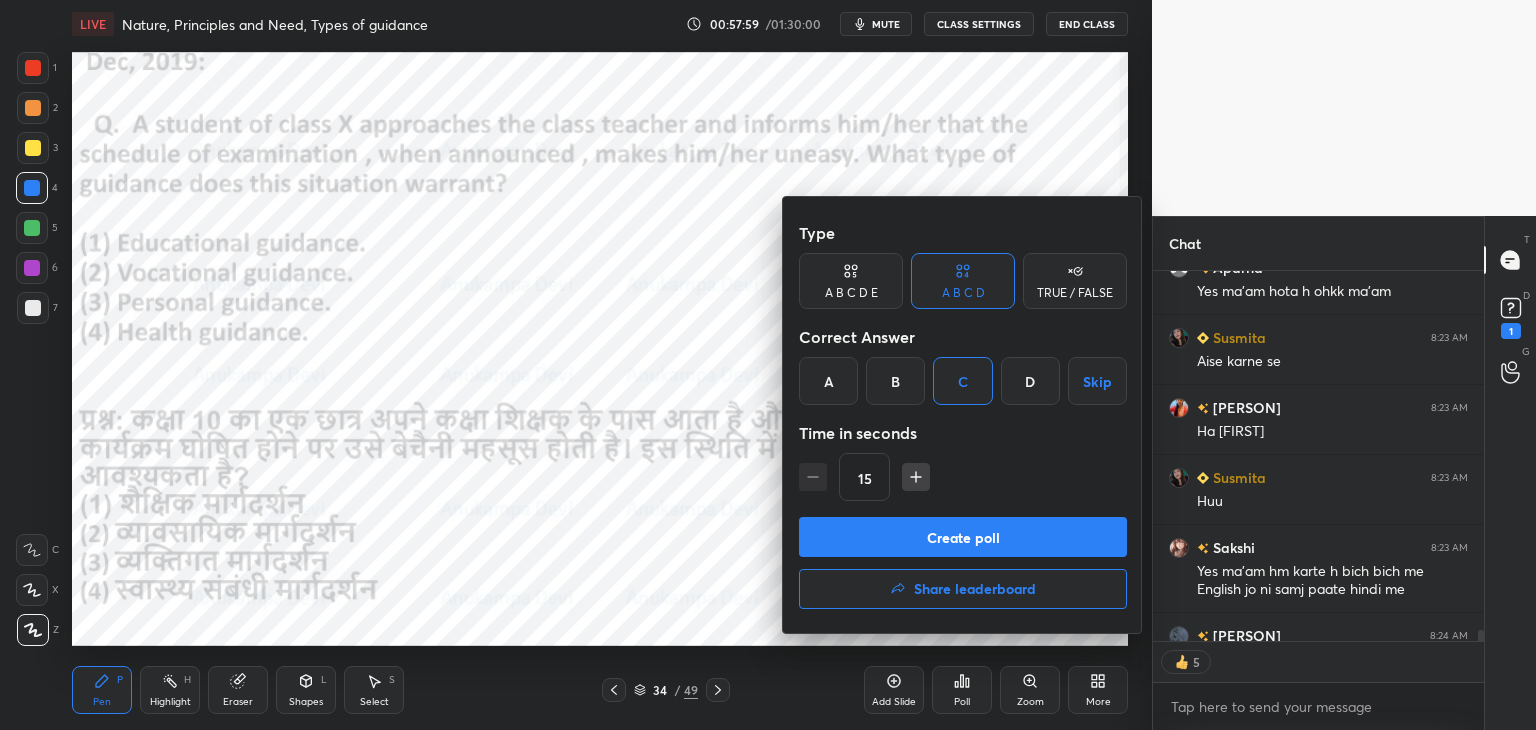 click on "Create poll" at bounding box center [963, 537] 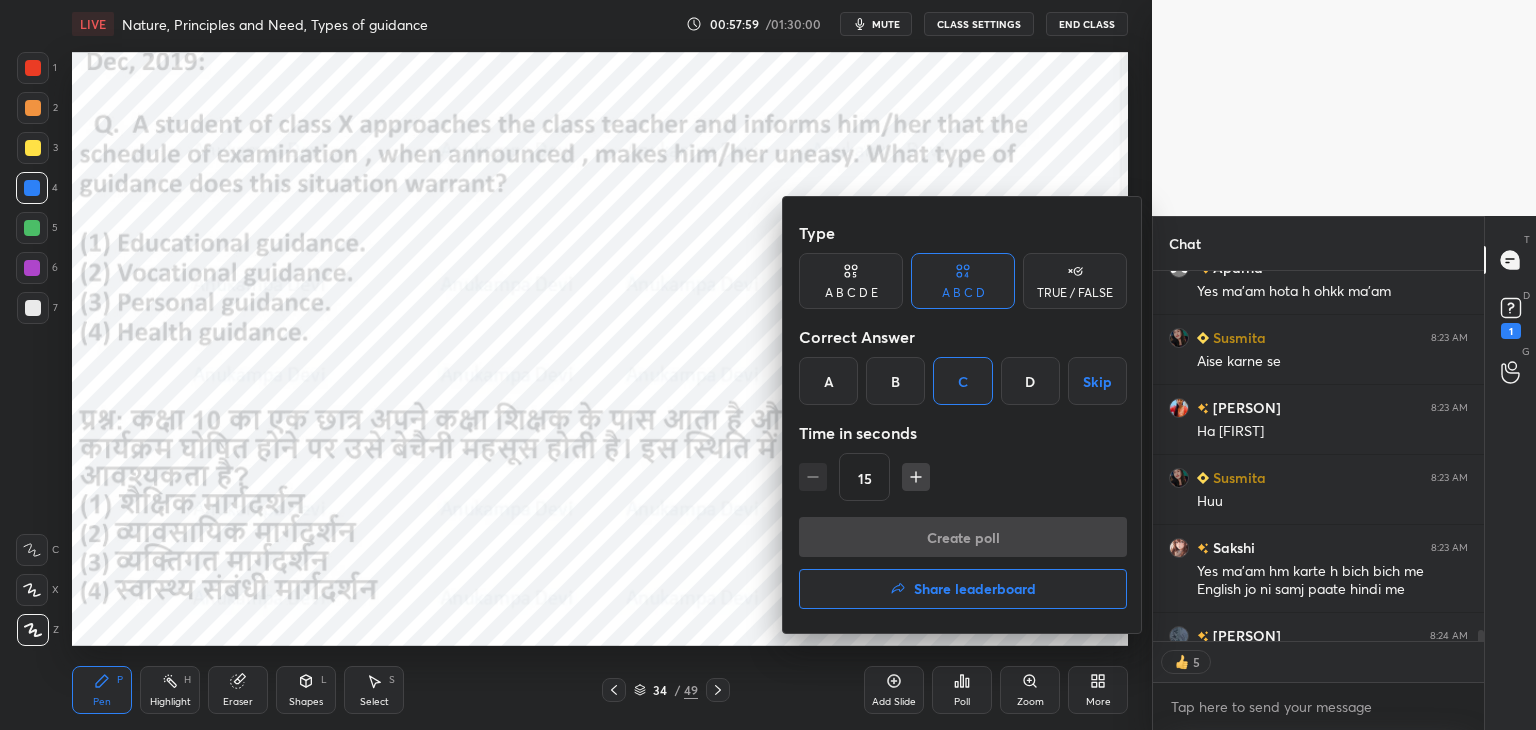 scroll, scrollTop: 289, scrollLeft: 325, axis: both 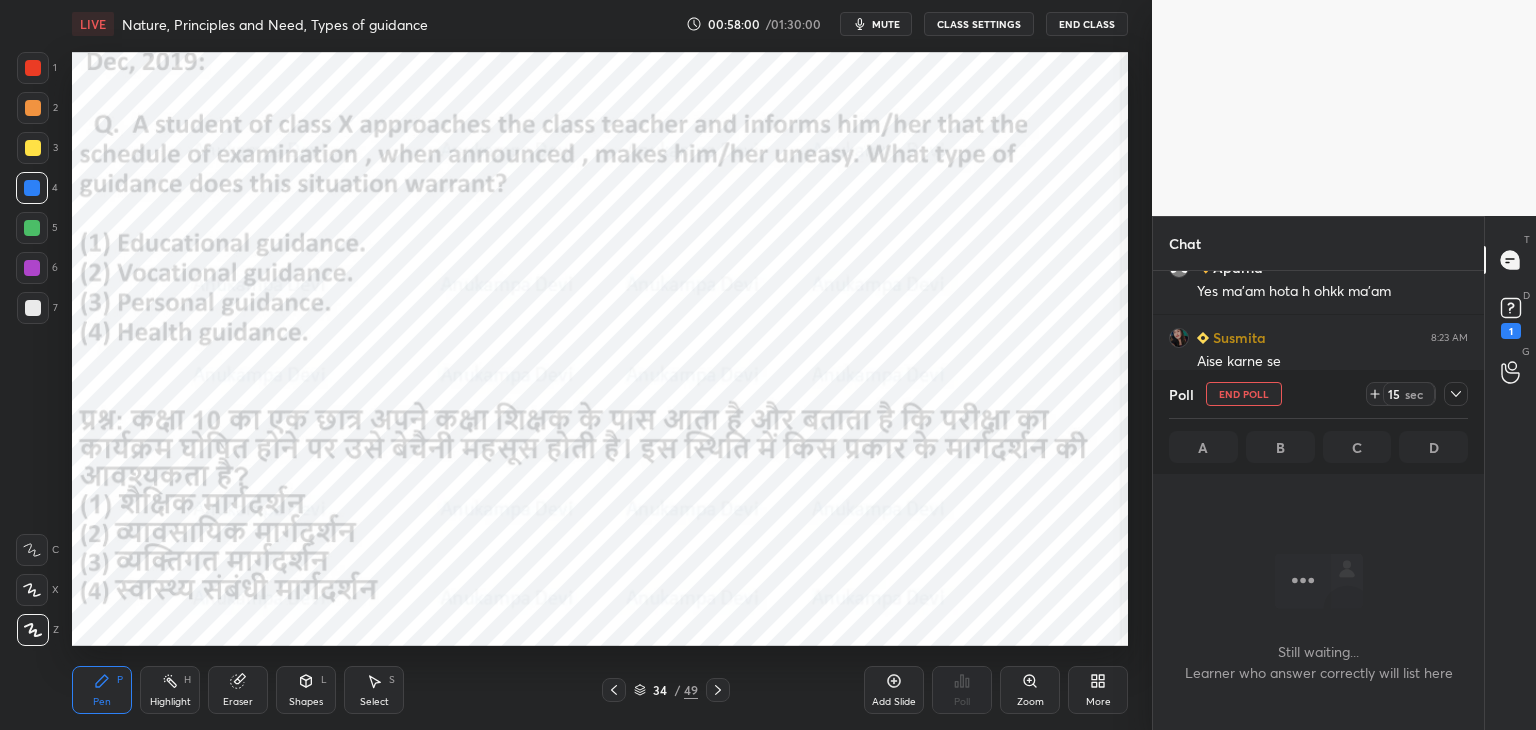 click on "mute" at bounding box center [886, 24] 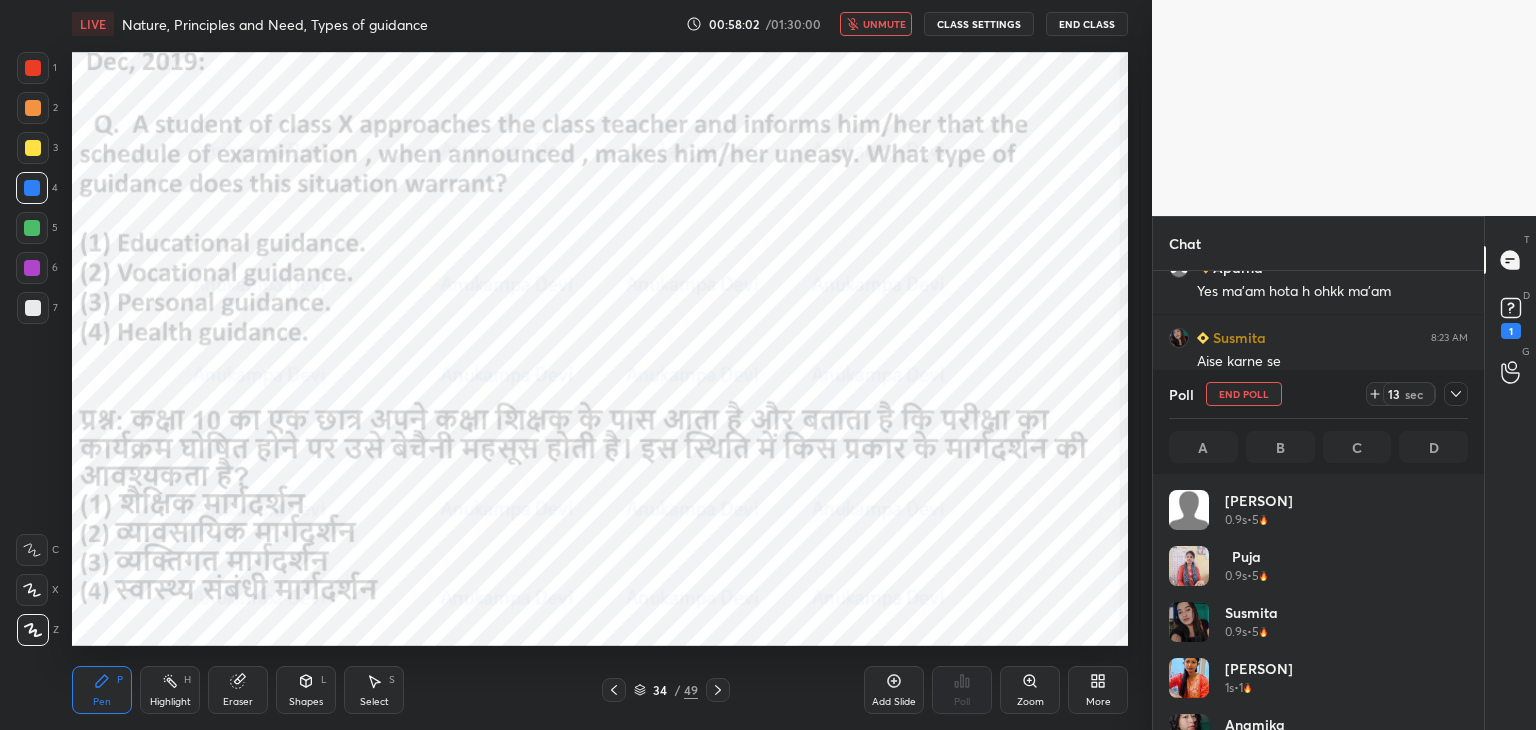 scroll, scrollTop: 6, scrollLeft: 6, axis: both 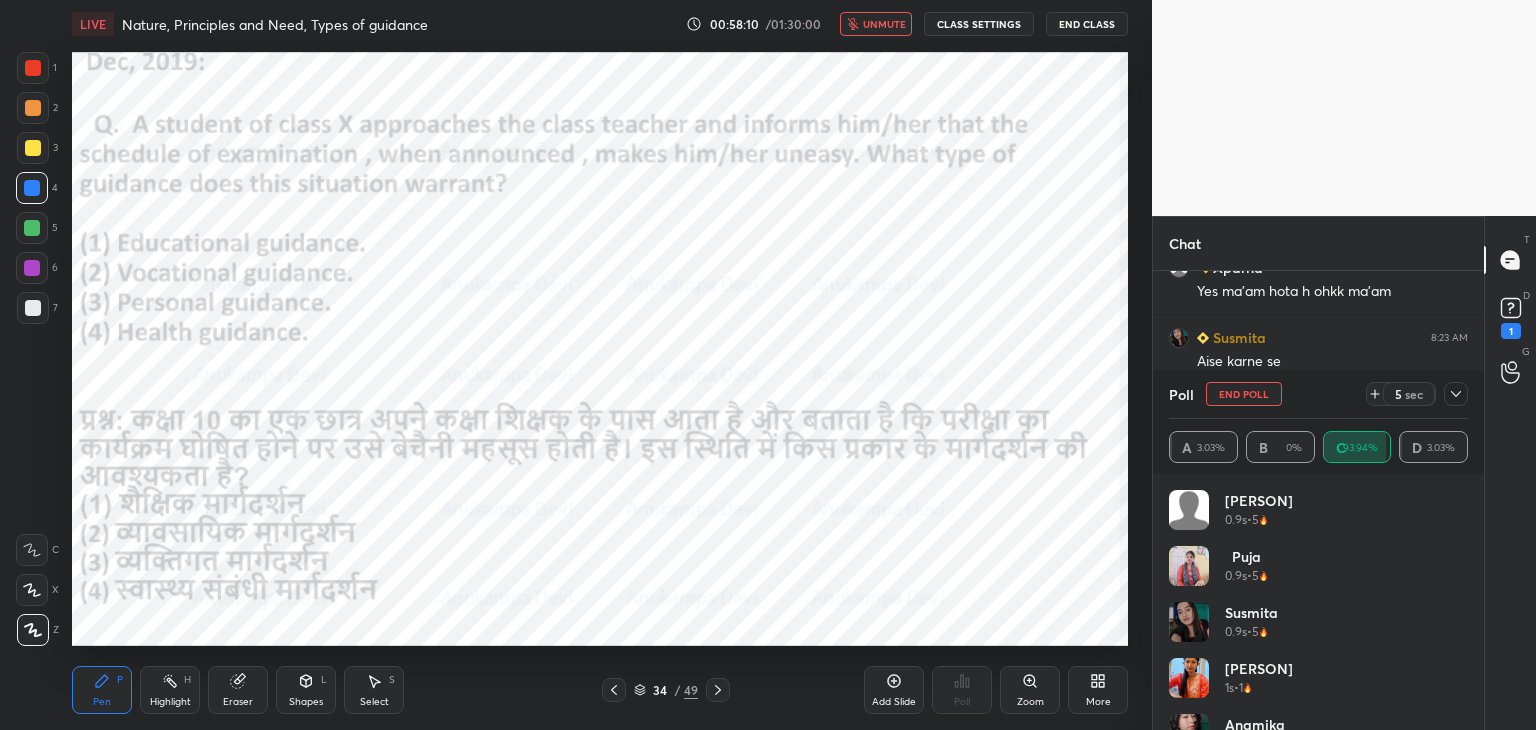 drag, startPoint x: 879, startPoint y: 22, endPoint x: 876, endPoint y: 33, distance: 11.401754 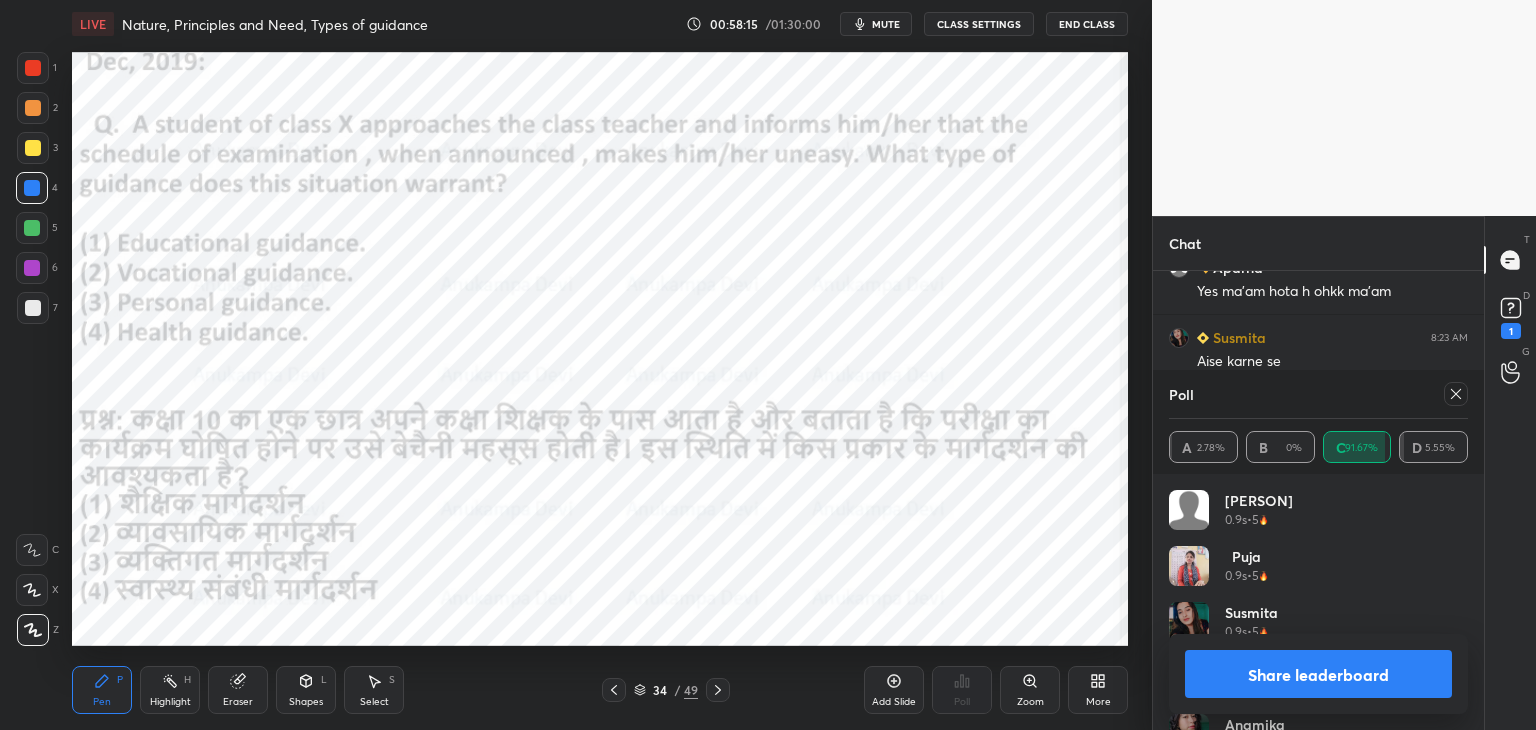 scroll, scrollTop: 6, scrollLeft: 6, axis: both 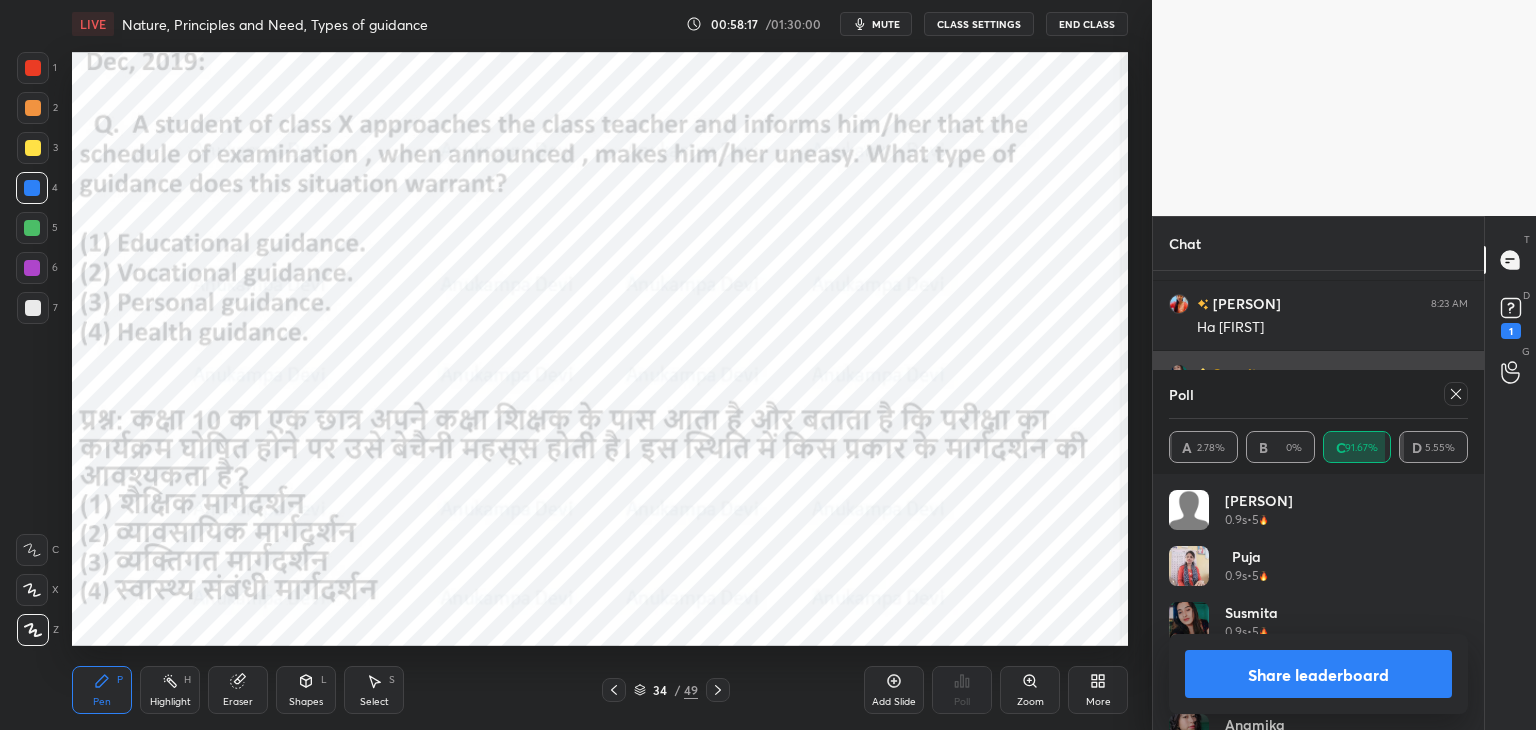 drag, startPoint x: 1458, startPoint y: 391, endPoint x: 1280, endPoint y: 398, distance: 178.13759 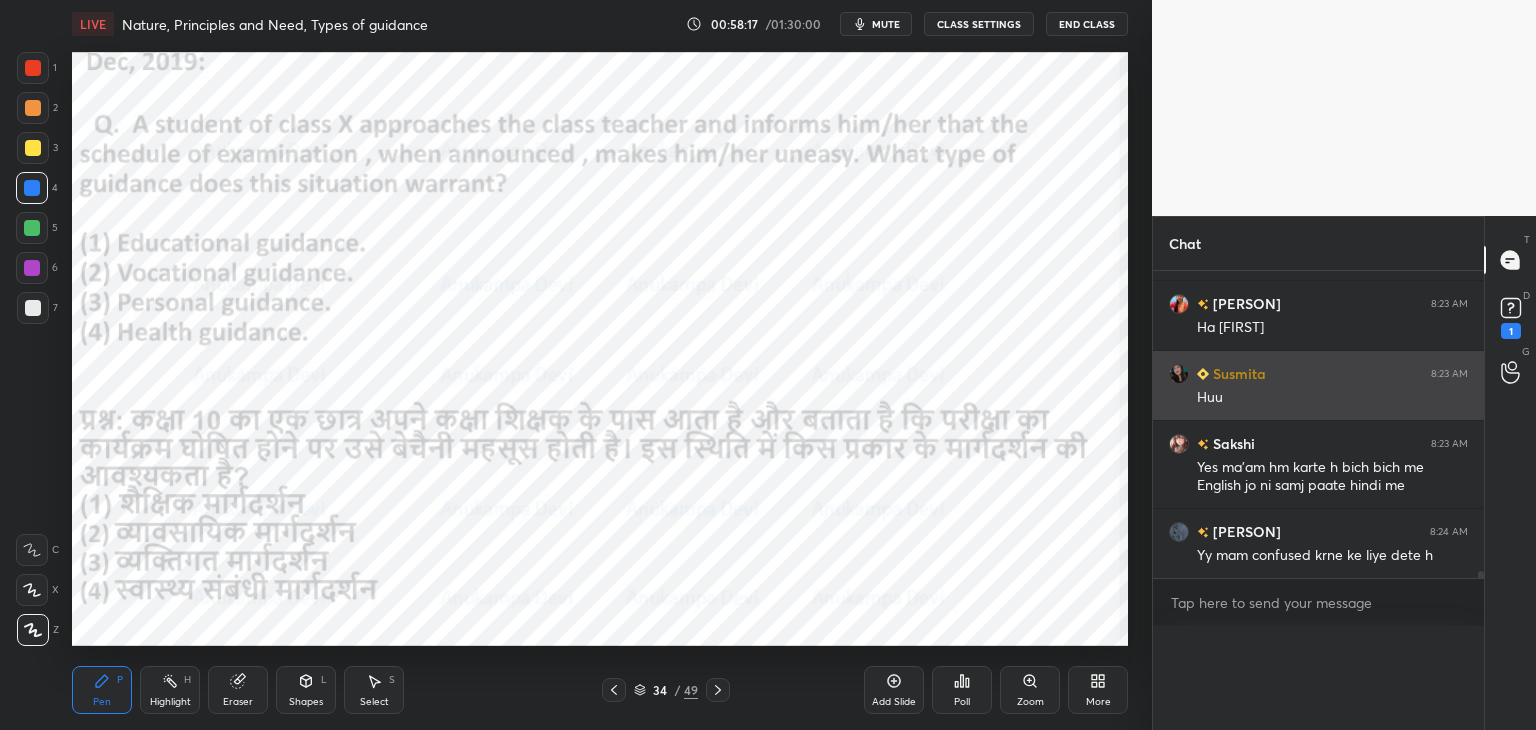scroll, scrollTop: 0, scrollLeft: 6, axis: horizontal 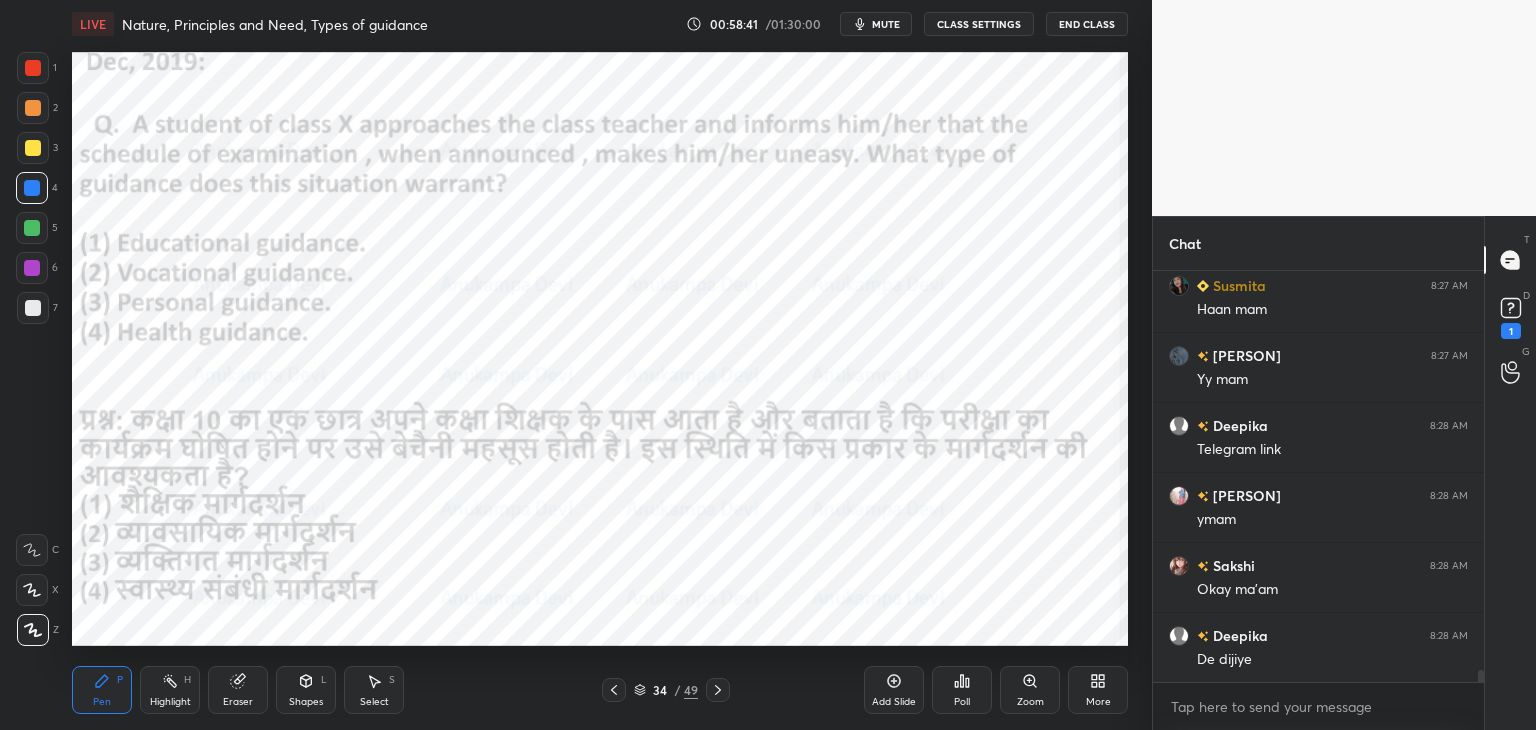 click 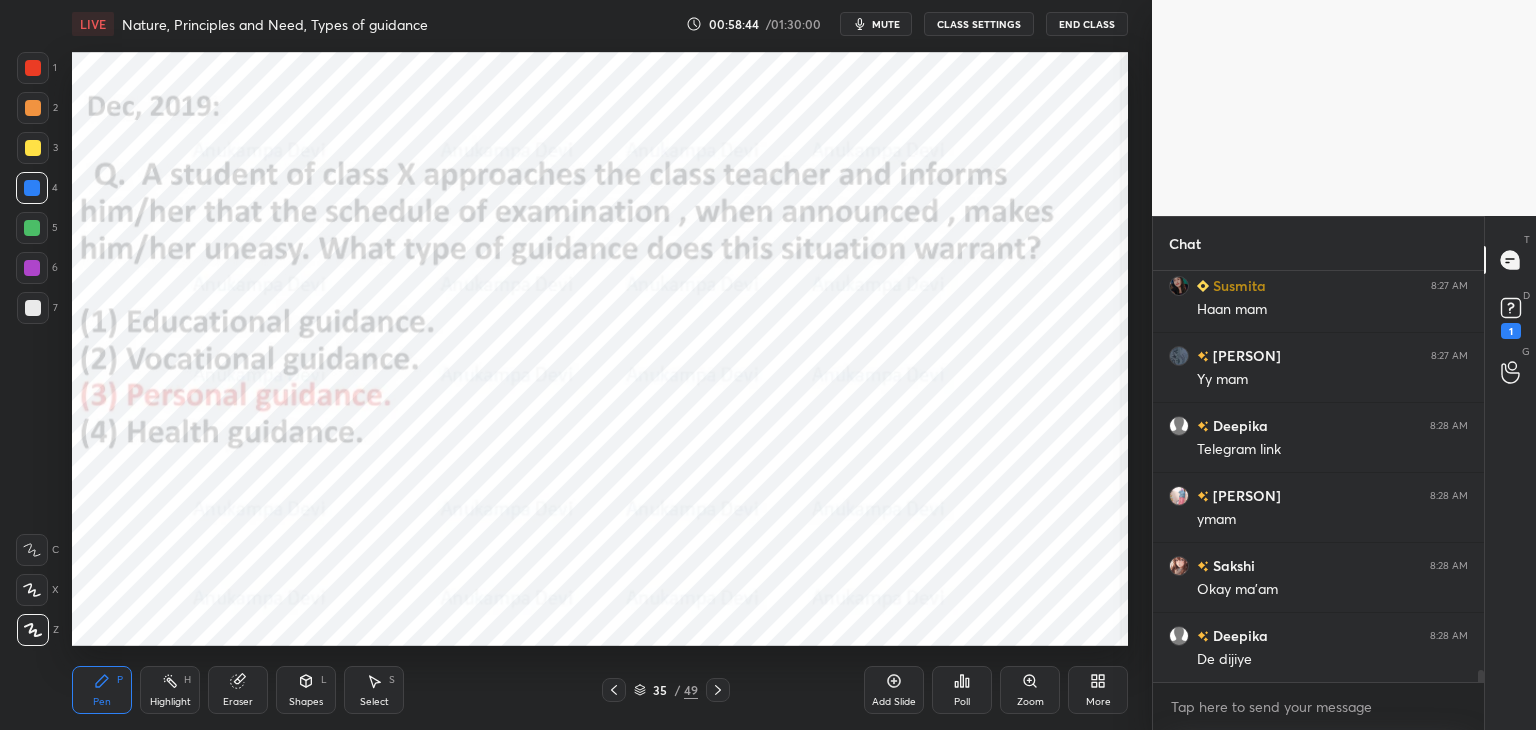 click at bounding box center [32, 228] 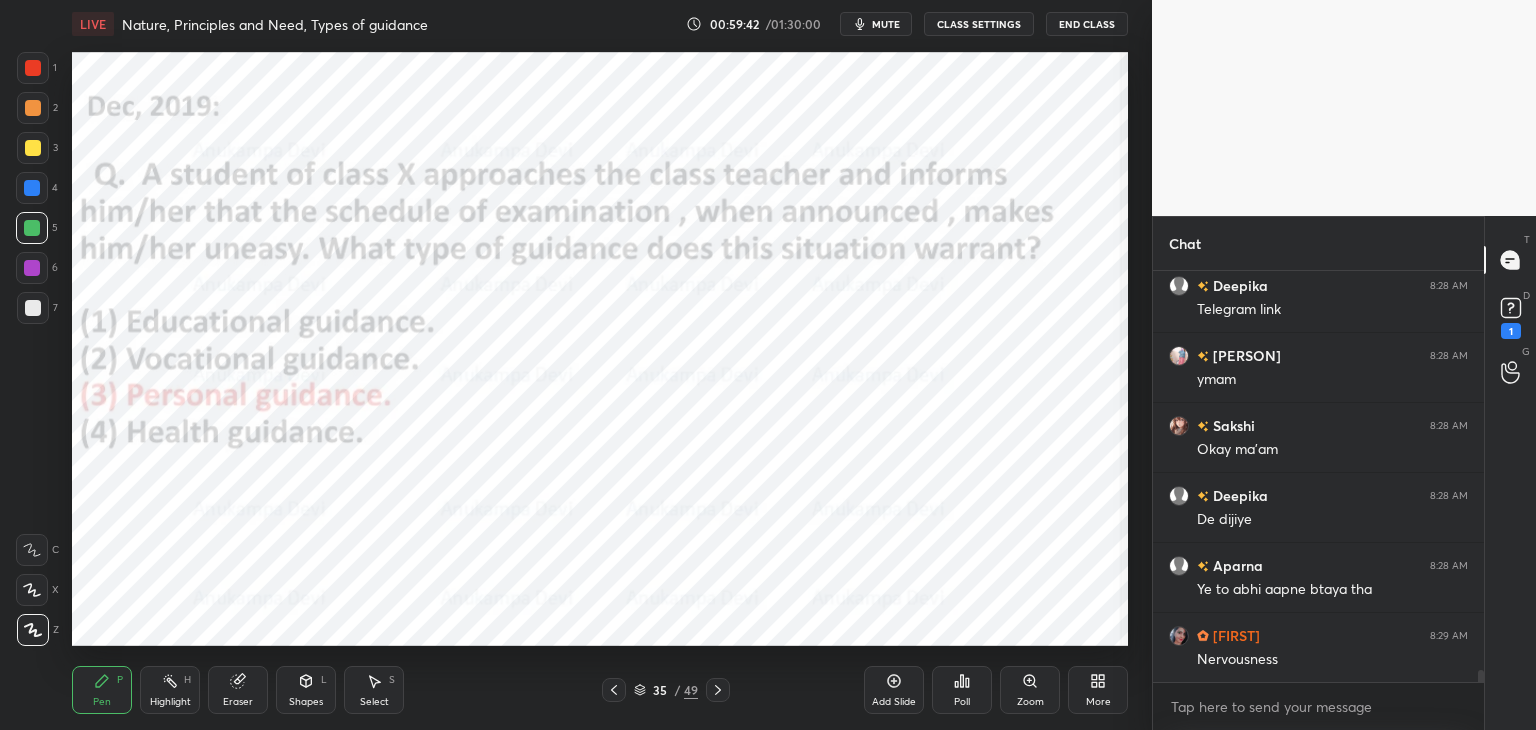 scroll, scrollTop: 13714, scrollLeft: 0, axis: vertical 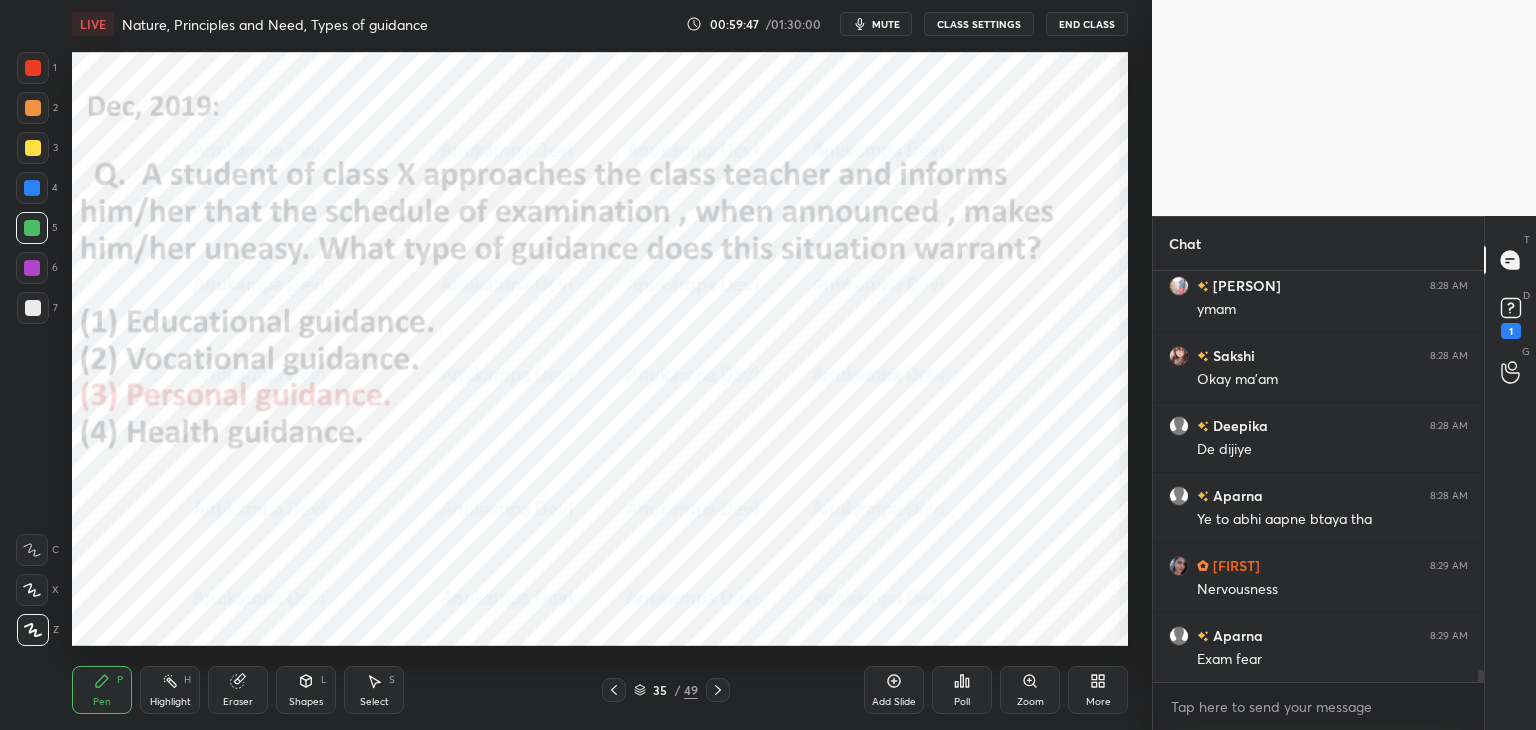 click 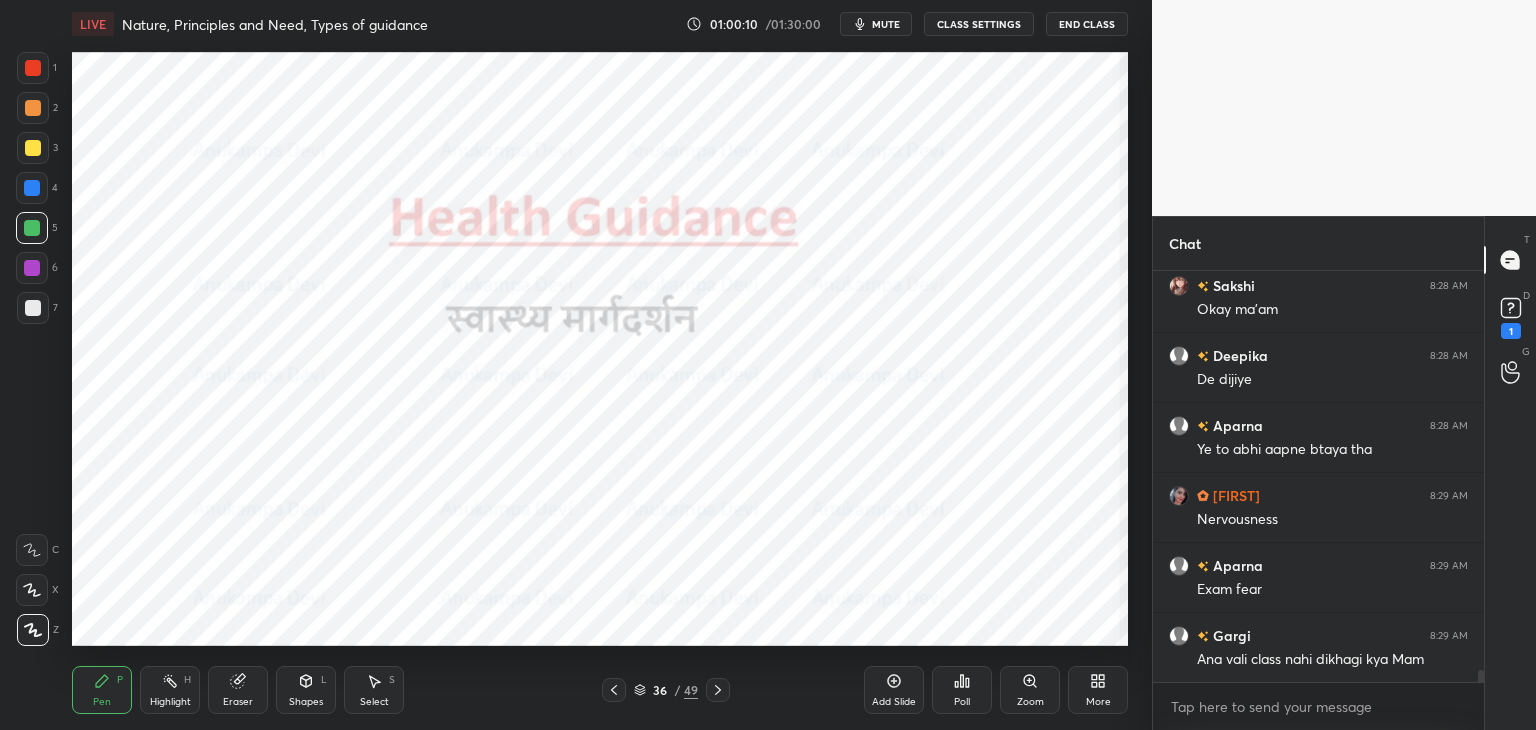 drag, startPoint x: 896, startPoint y: 681, endPoint x: 859, endPoint y: 647, distance: 50.24938 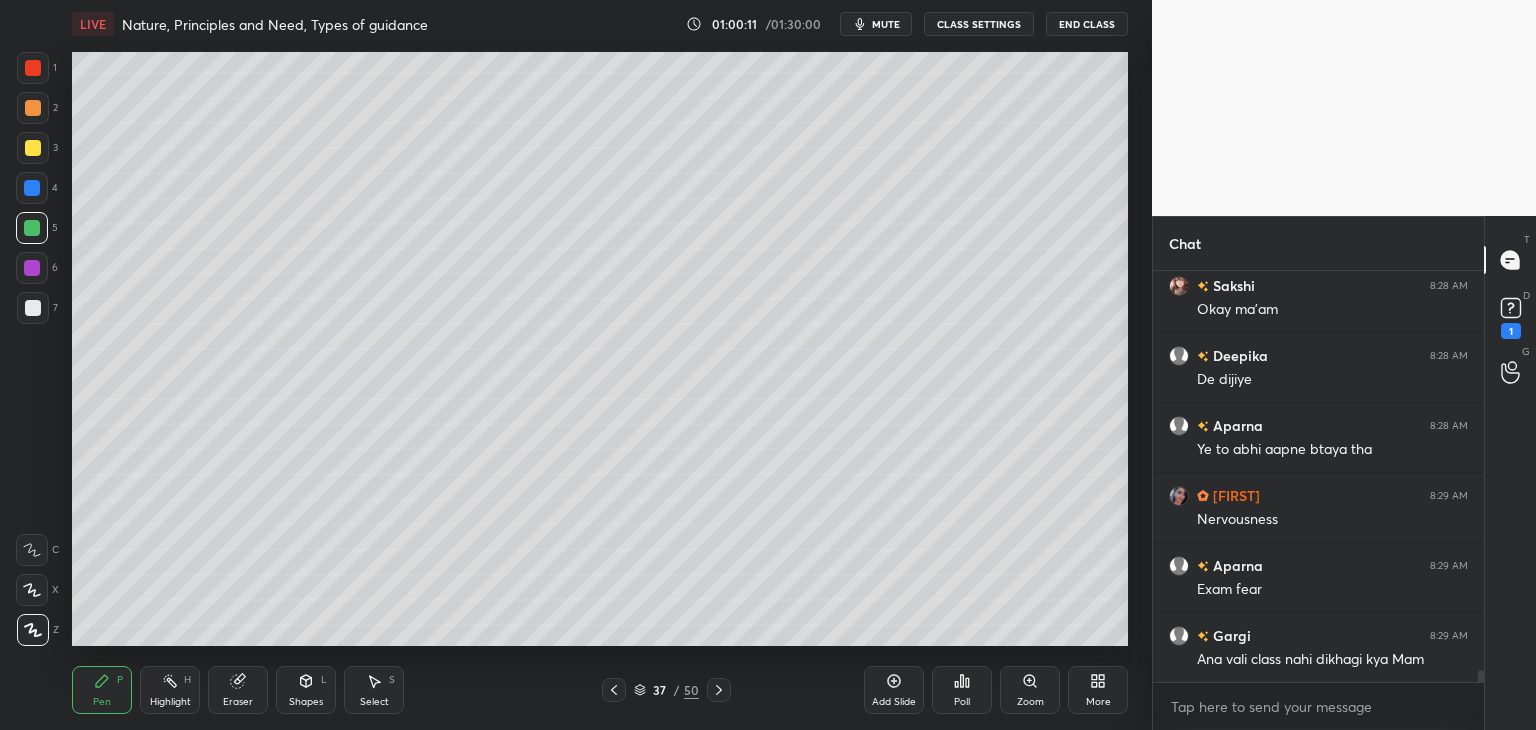 click at bounding box center (33, 148) 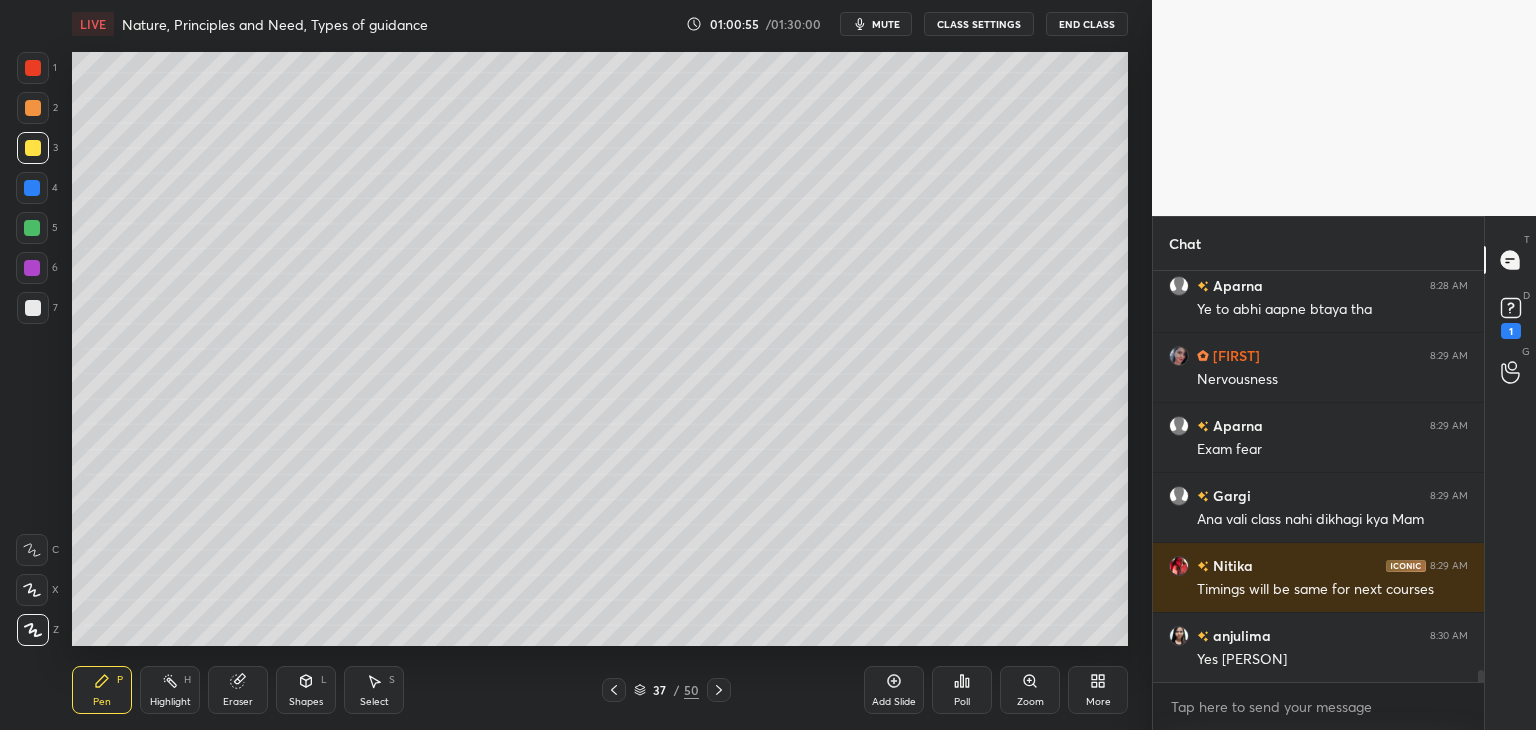 scroll, scrollTop: 13994, scrollLeft: 0, axis: vertical 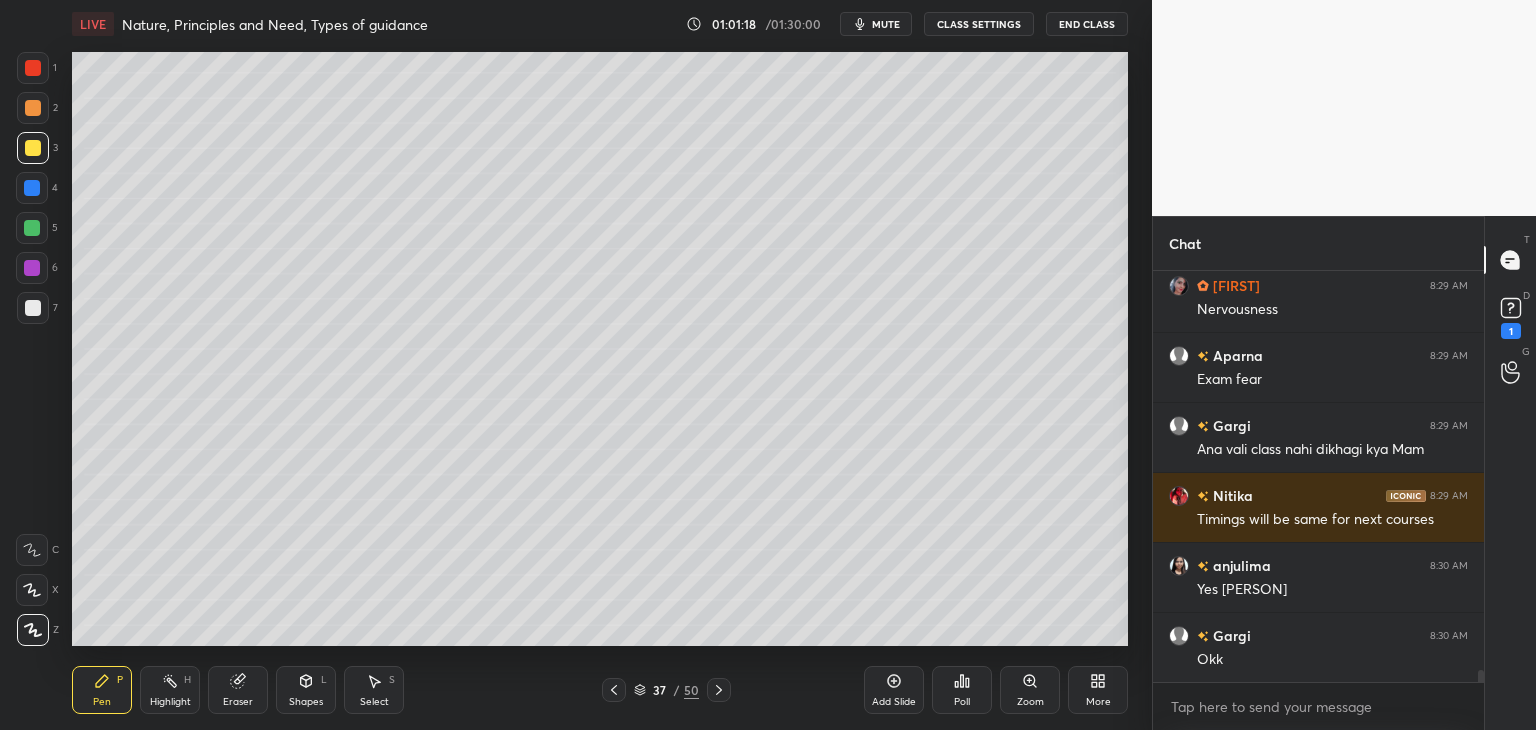 drag, startPoint x: 32, startPoint y: 312, endPoint x: 65, endPoint y: 321, distance: 34.20526 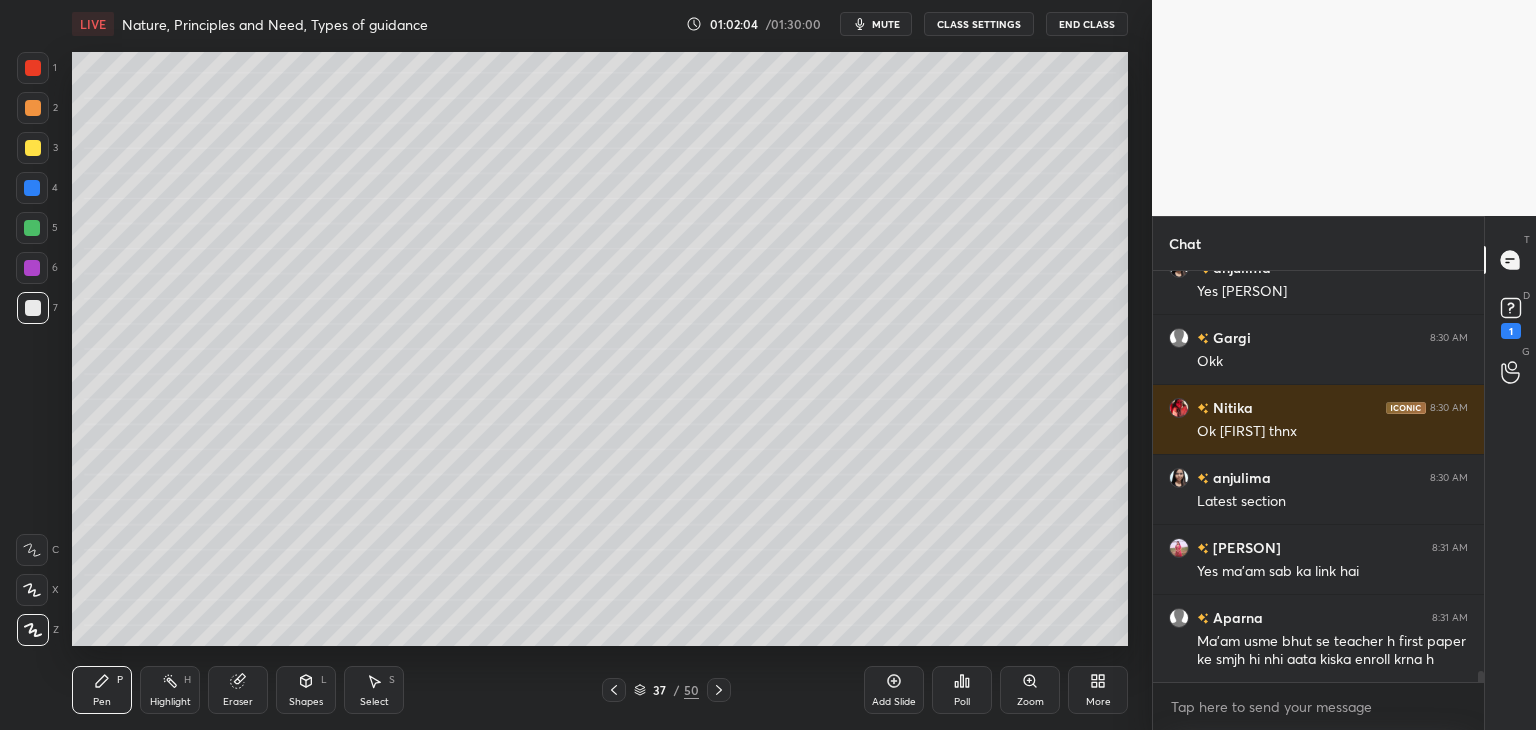scroll, scrollTop: 14362, scrollLeft: 0, axis: vertical 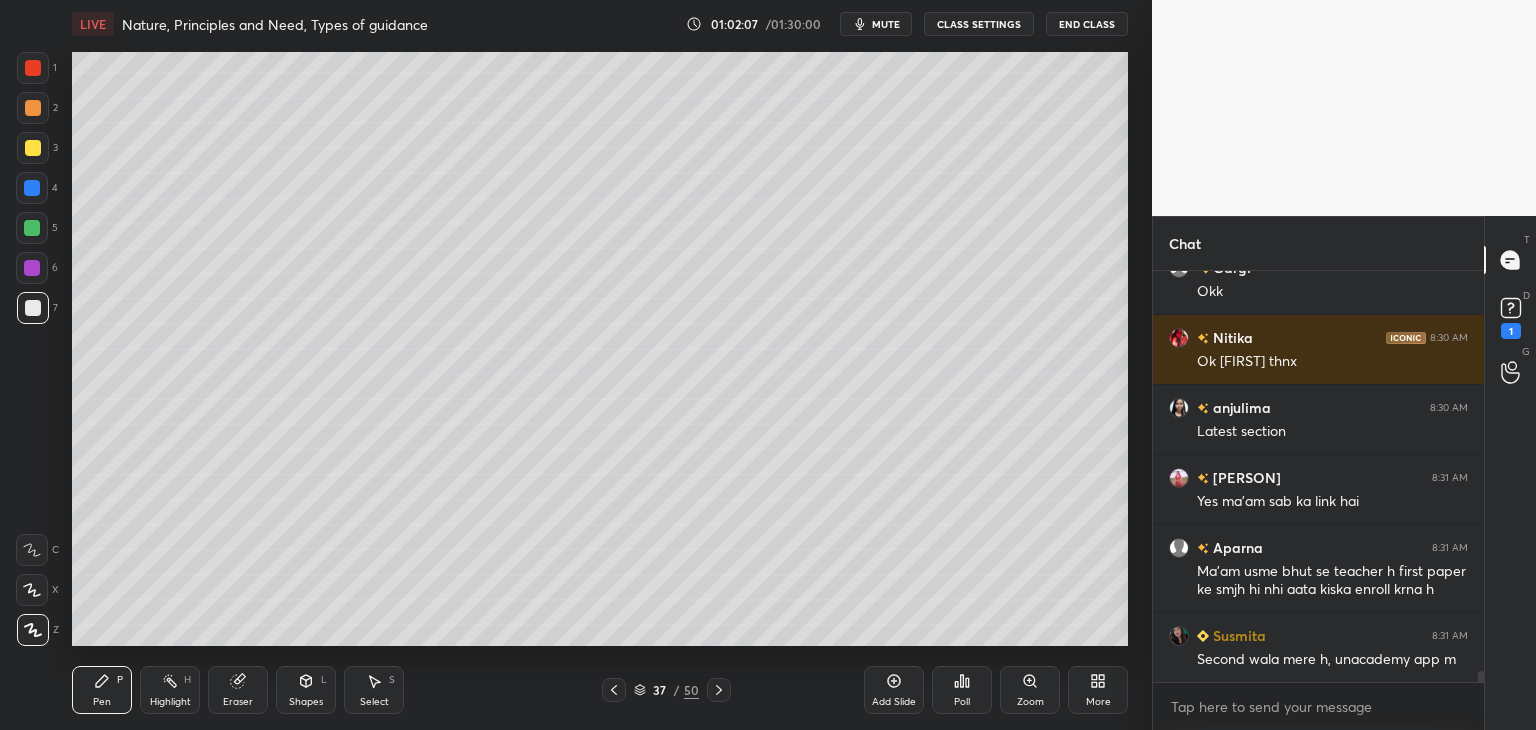 drag, startPoint x: 612, startPoint y: 697, endPoint x: 593, endPoint y: 653, distance: 47.92703 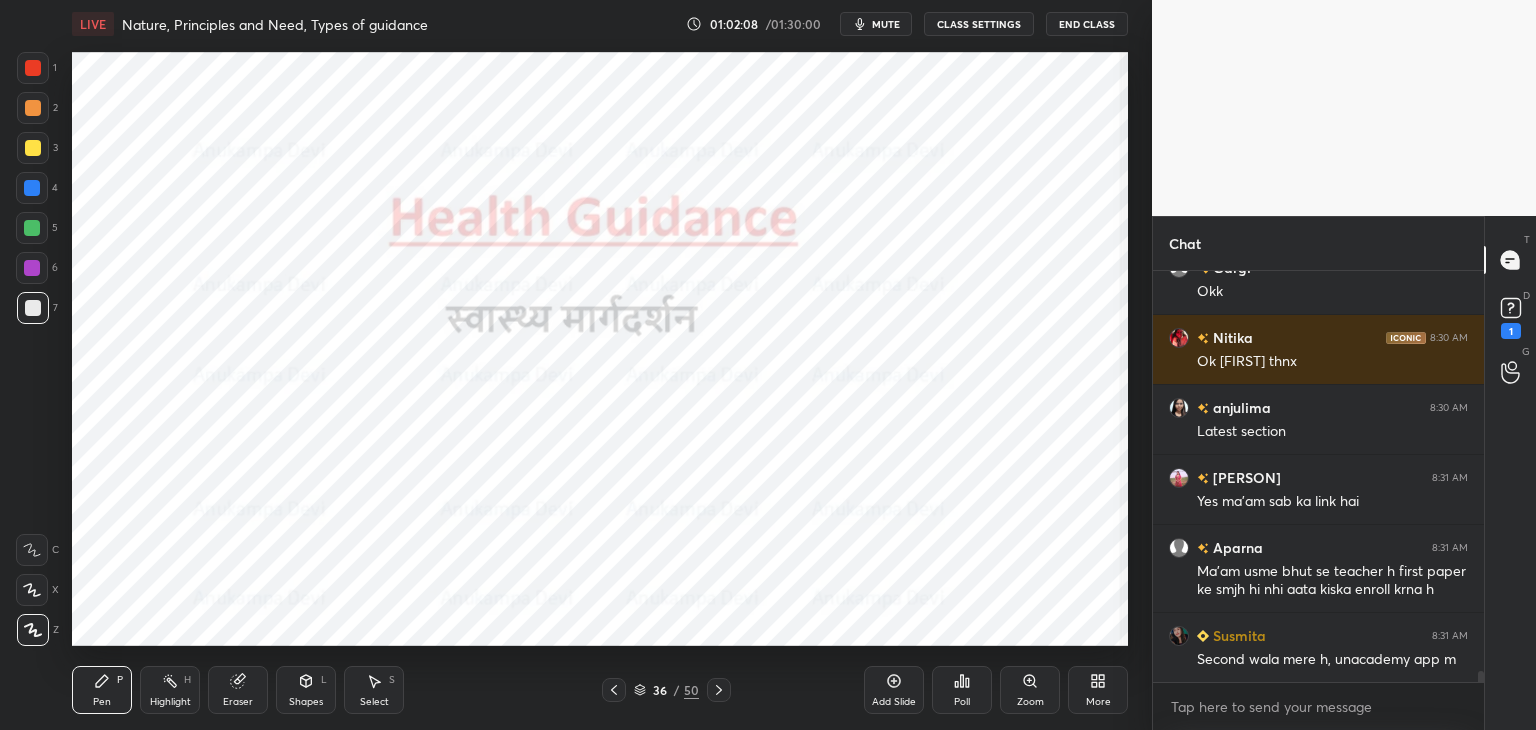 click at bounding box center (32, 228) 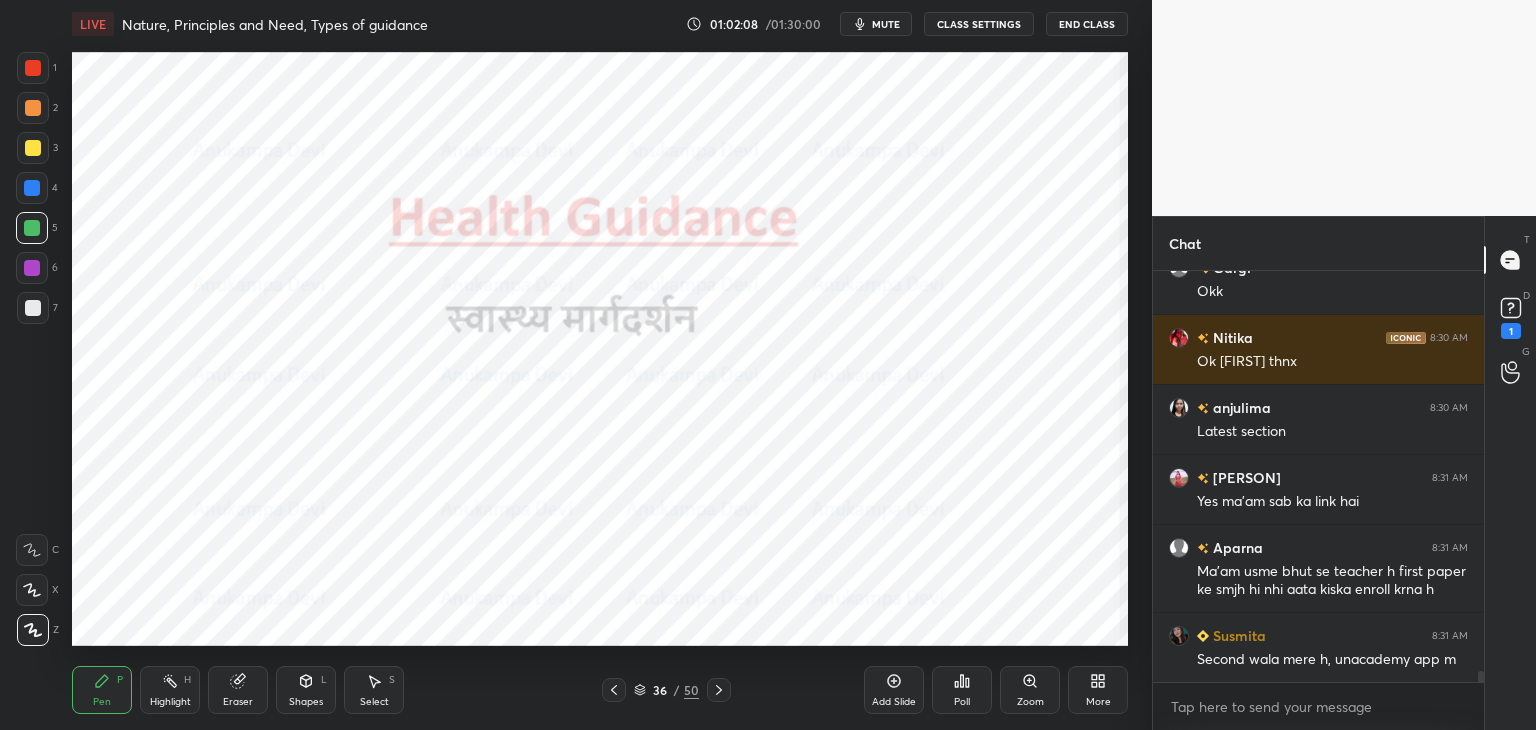click at bounding box center (32, 188) 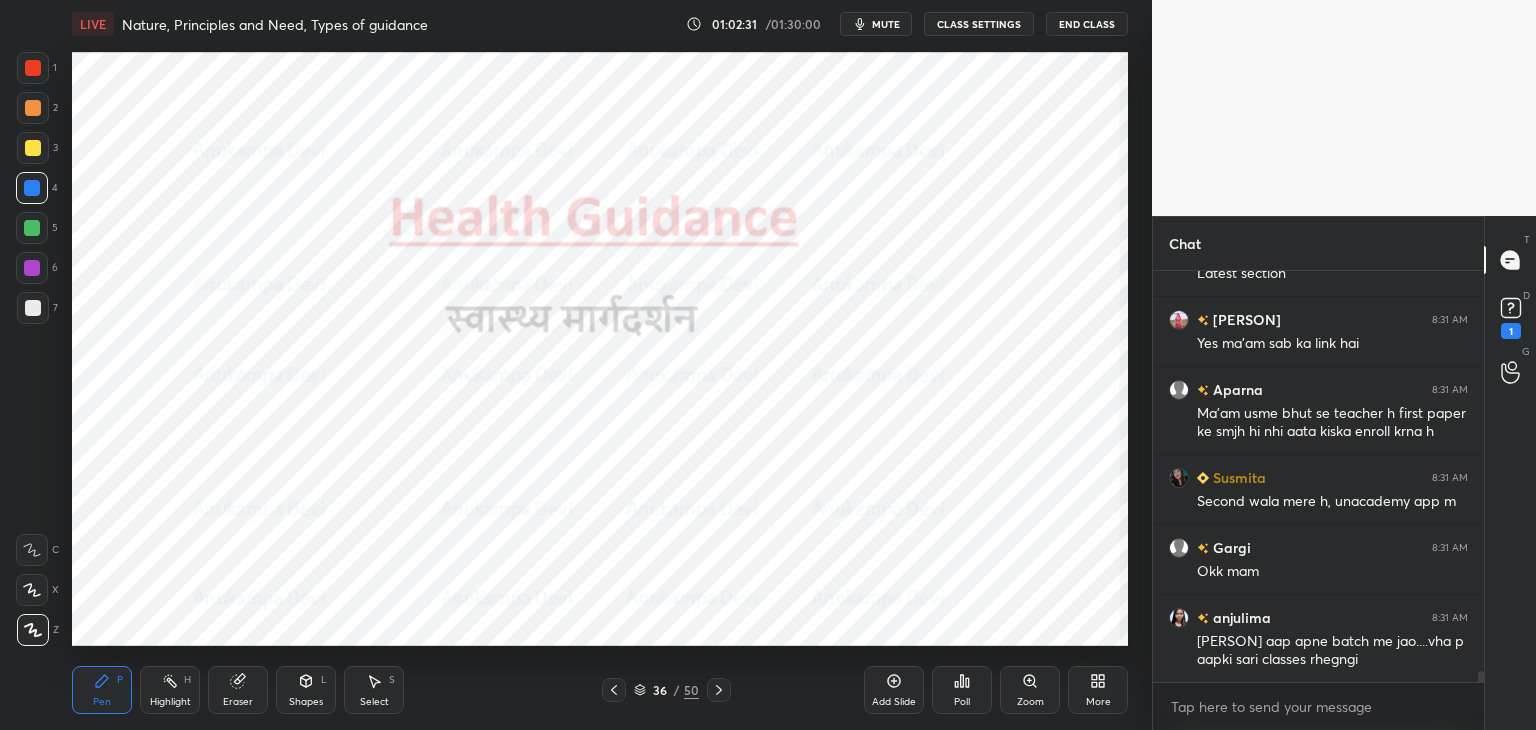 scroll, scrollTop: 14590, scrollLeft: 0, axis: vertical 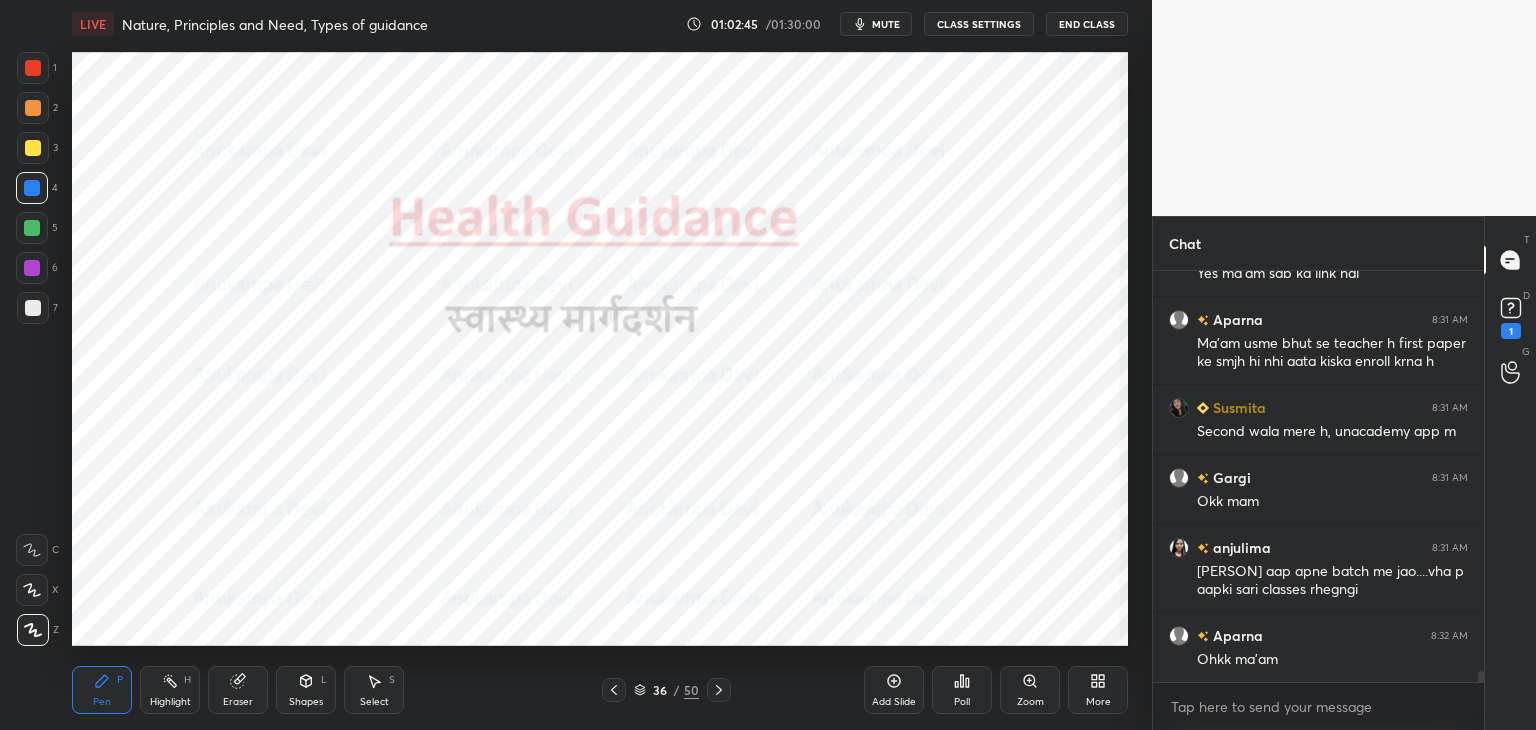 click at bounding box center (32, 268) 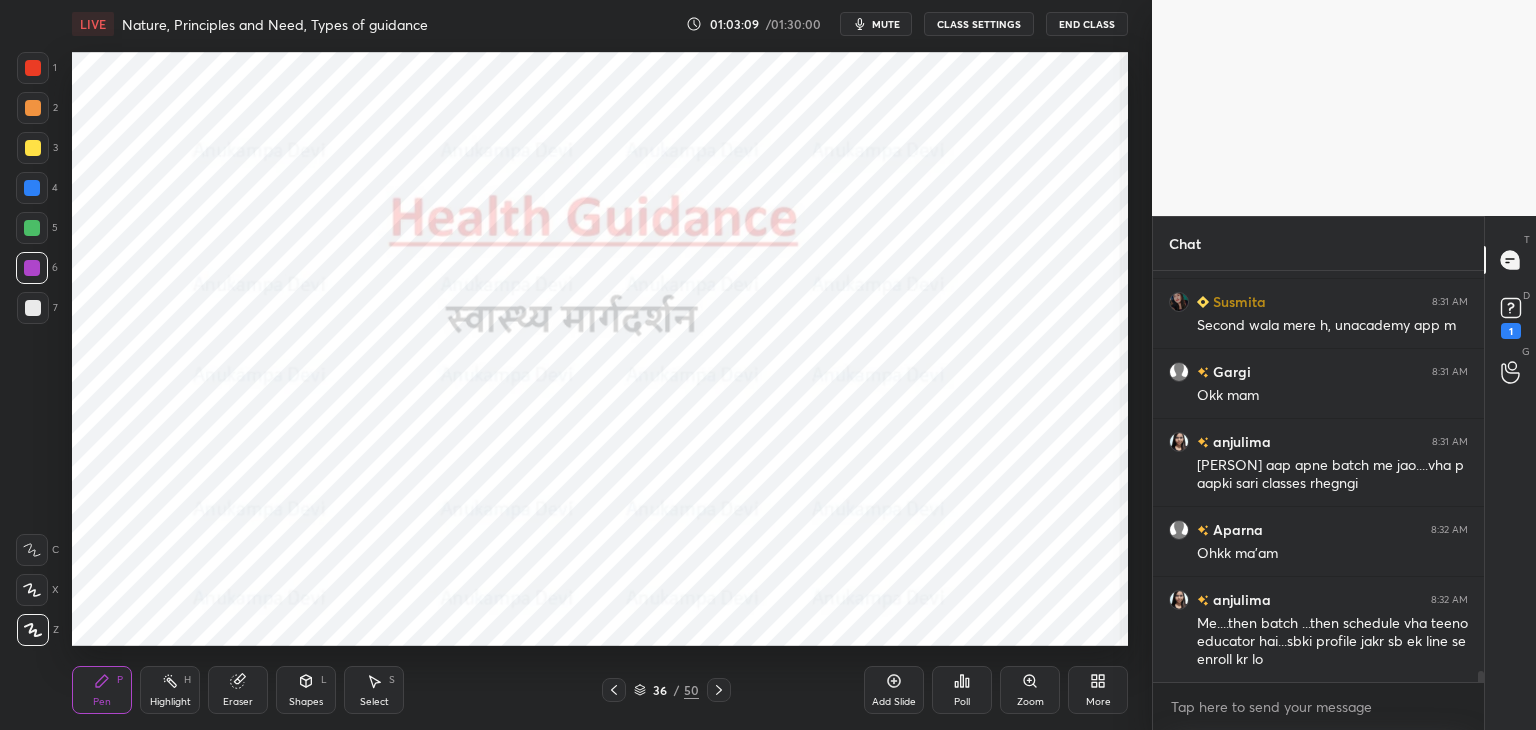 scroll, scrollTop: 14766, scrollLeft: 0, axis: vertical 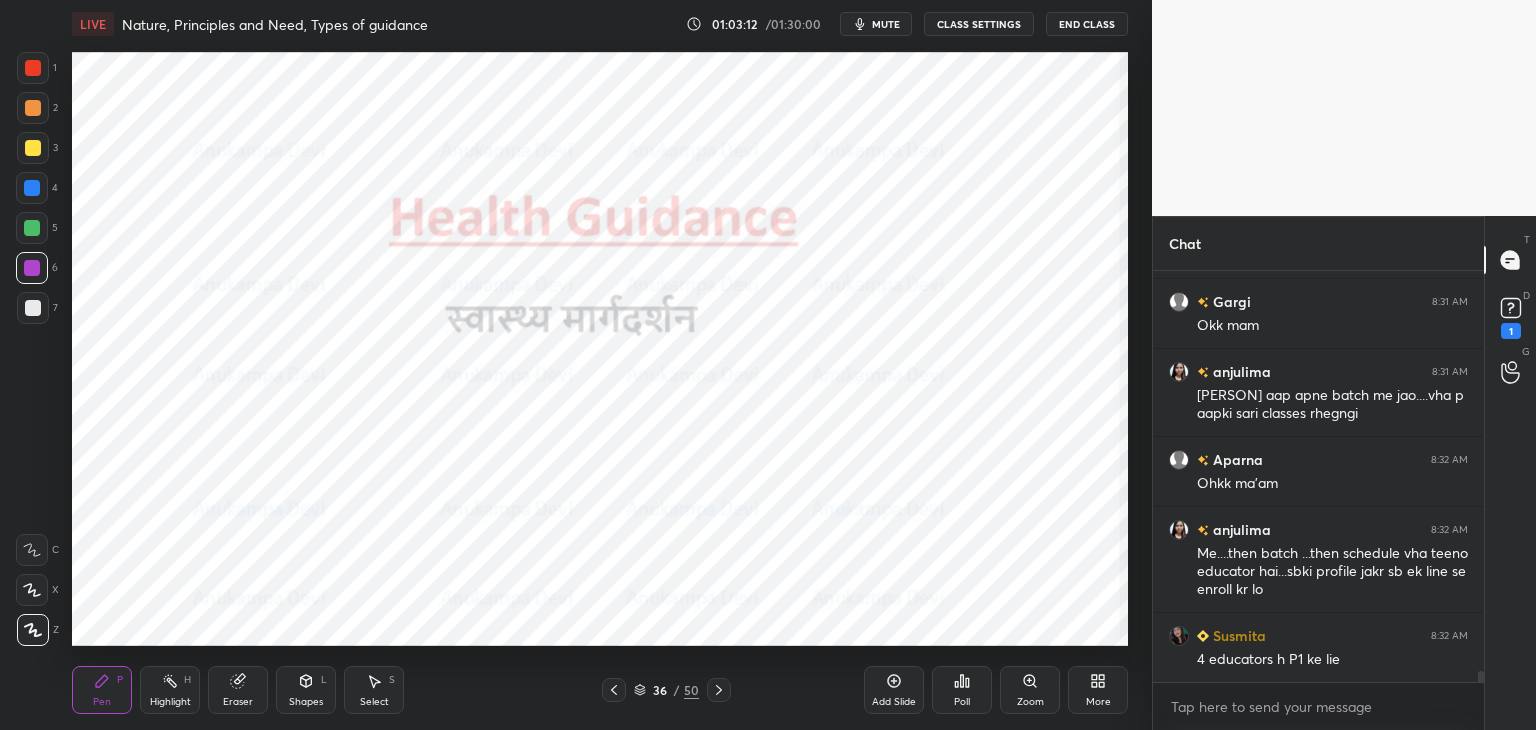 click on "mute" at bounding box center [876, 24] 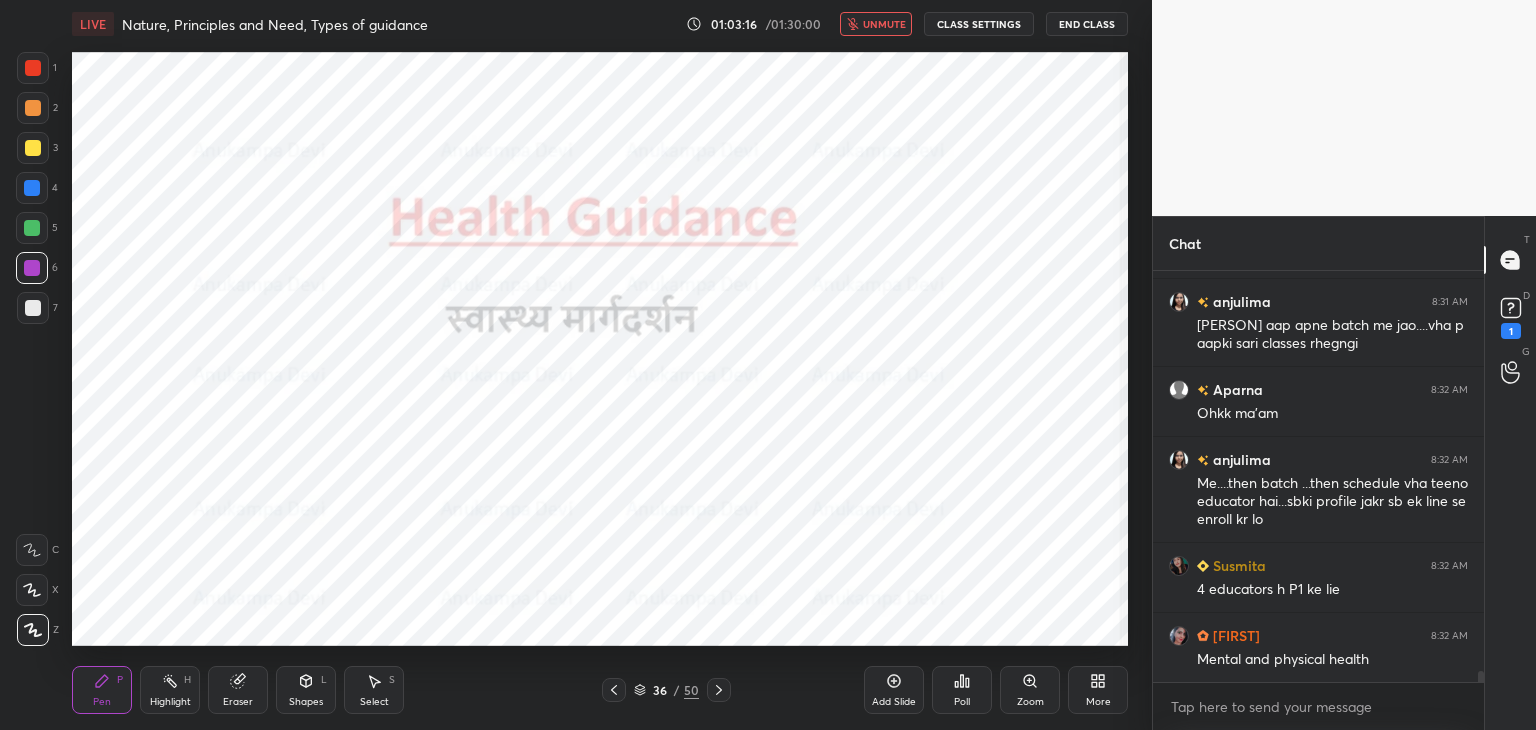 scroll, scrollTop: 14906, scrollLeft: 0, axis: vertical 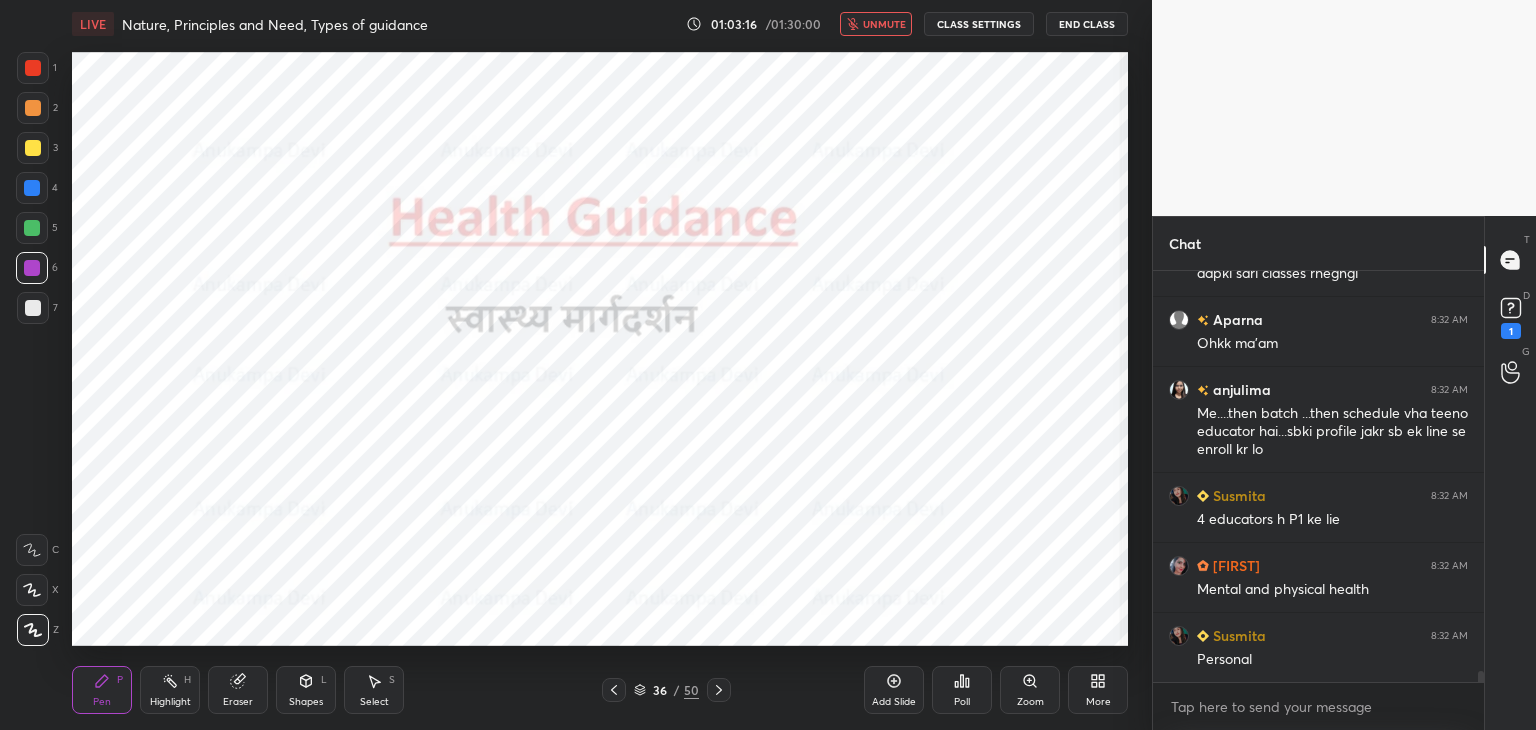 click on "unmute" at bounding box center (876, 24) 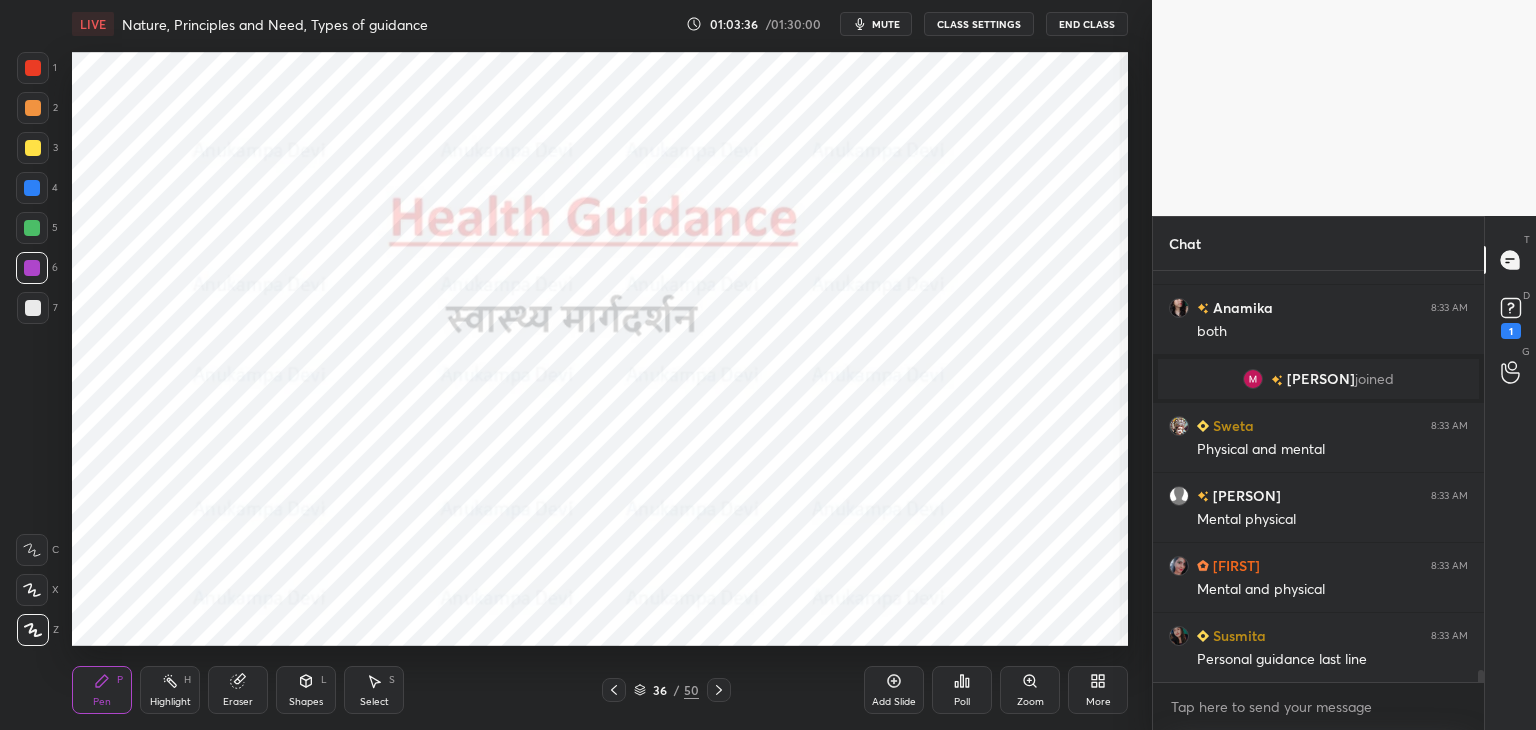 scroll, scrollTop: 14238, scrollLeft: 0, axis: vertical 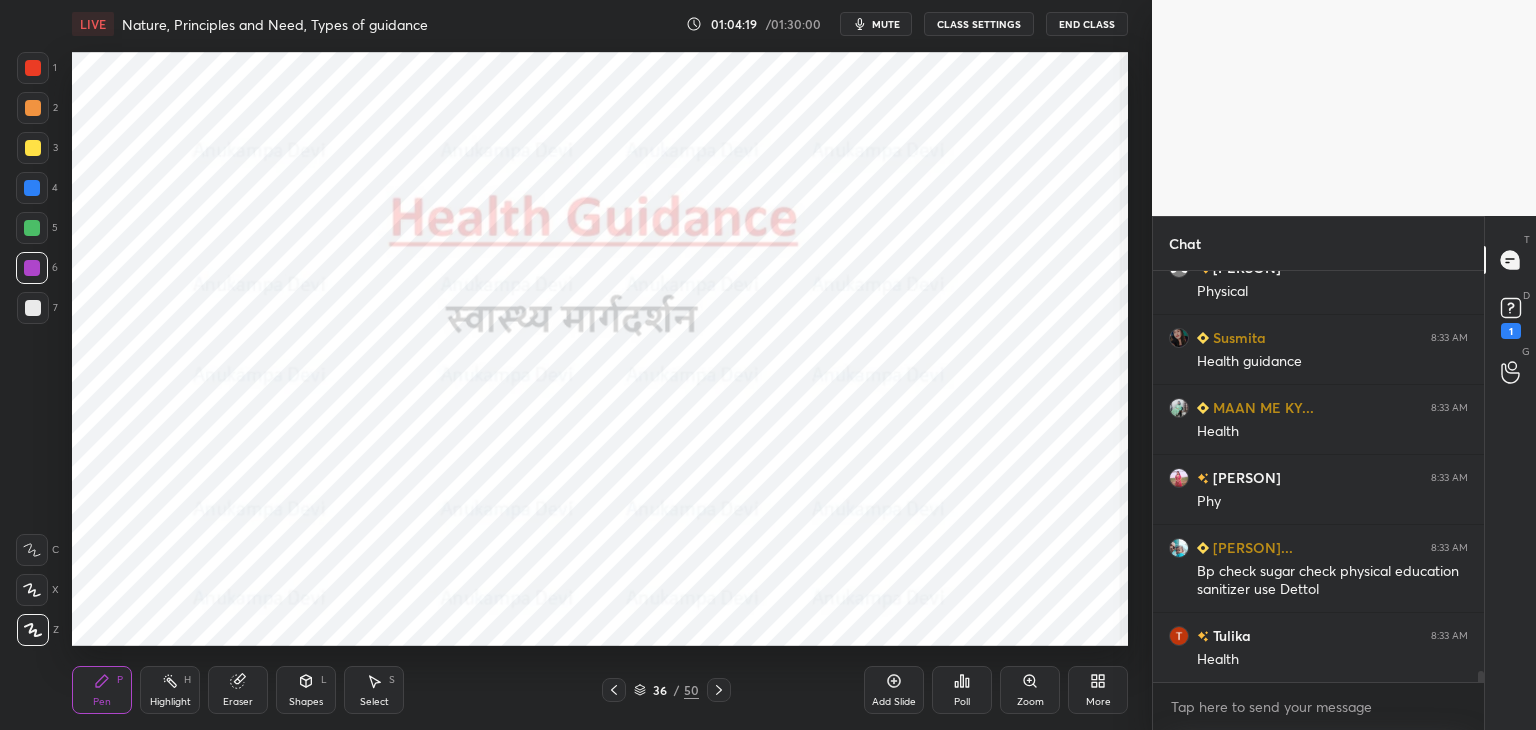 drag, startPoint x: 882, startPoint y: 19, endPoint x: 868, endPoint y: 46, distance: 30.413813 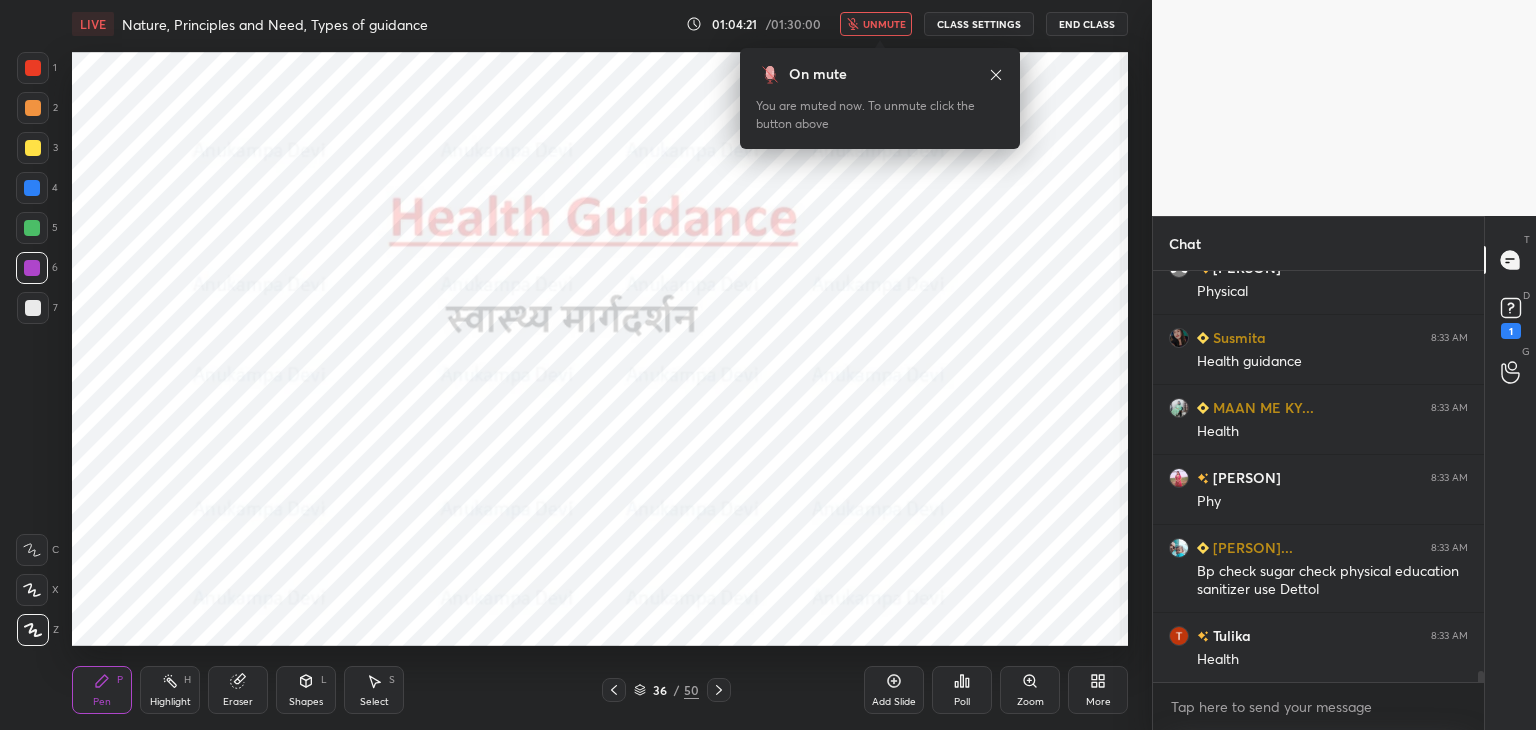 scroll, scrollTop: 15166, scrollLeft: 0, axis: vertical 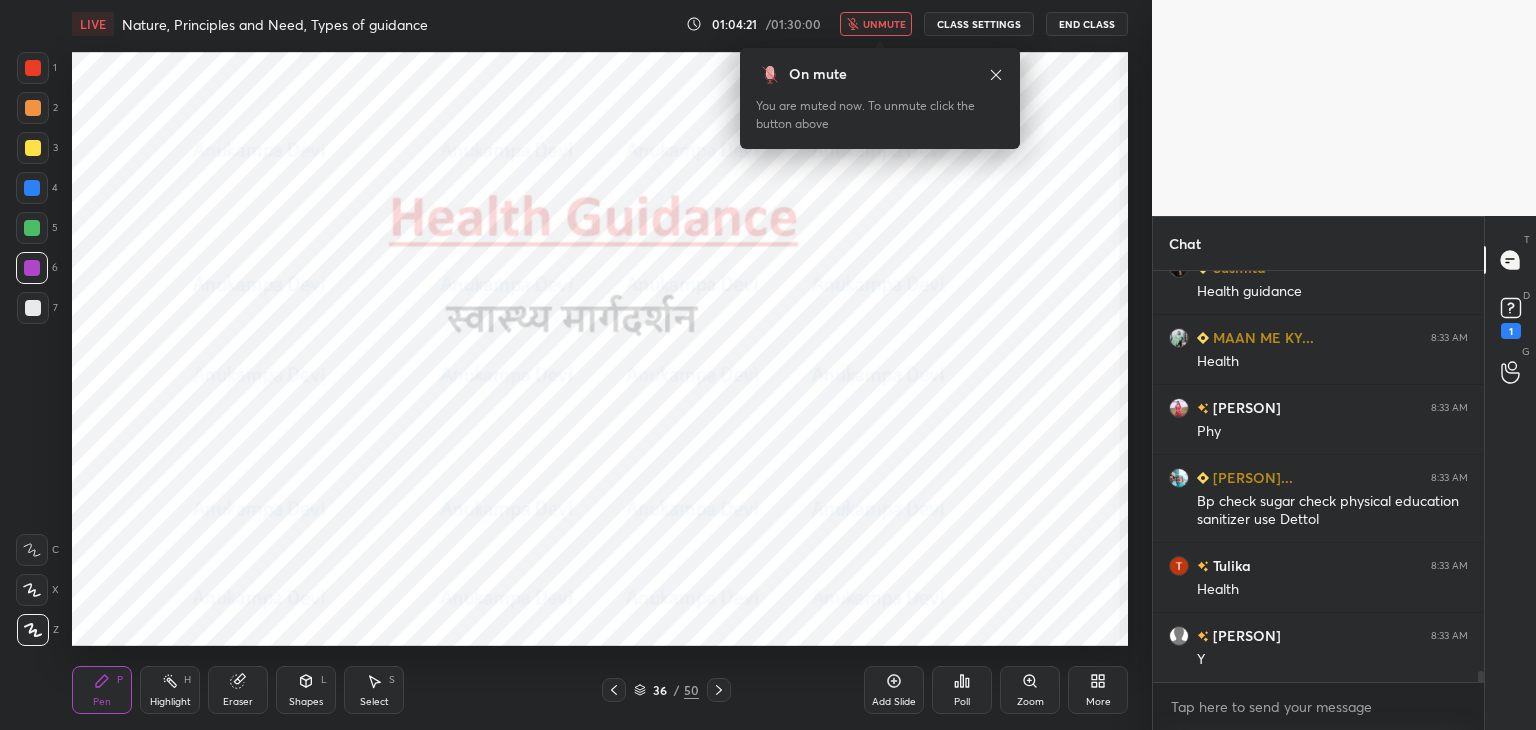 click on "unmute" at bounding box center [884, 24] 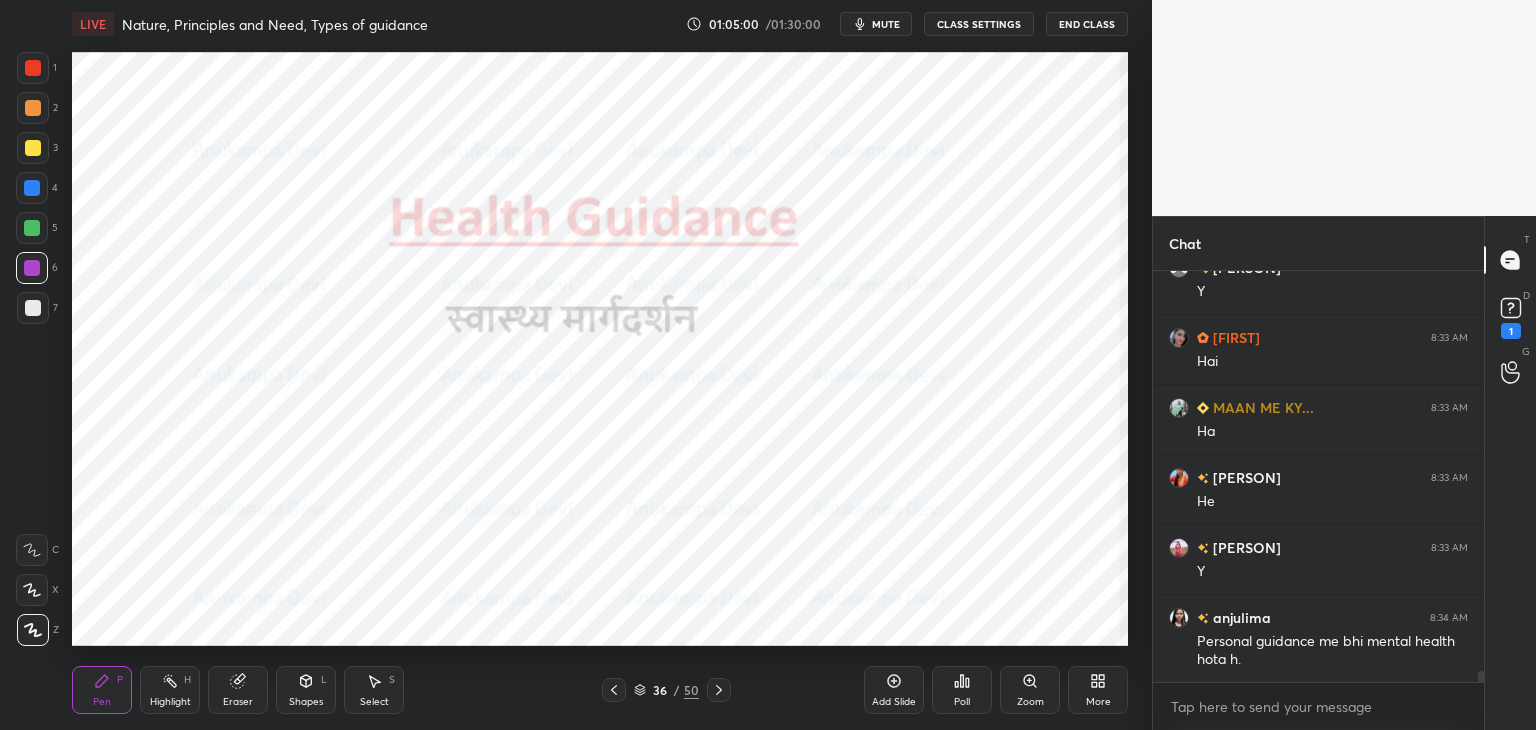 scroll, scrollTop: 15622, scrollLeft: 0, axis: vertical 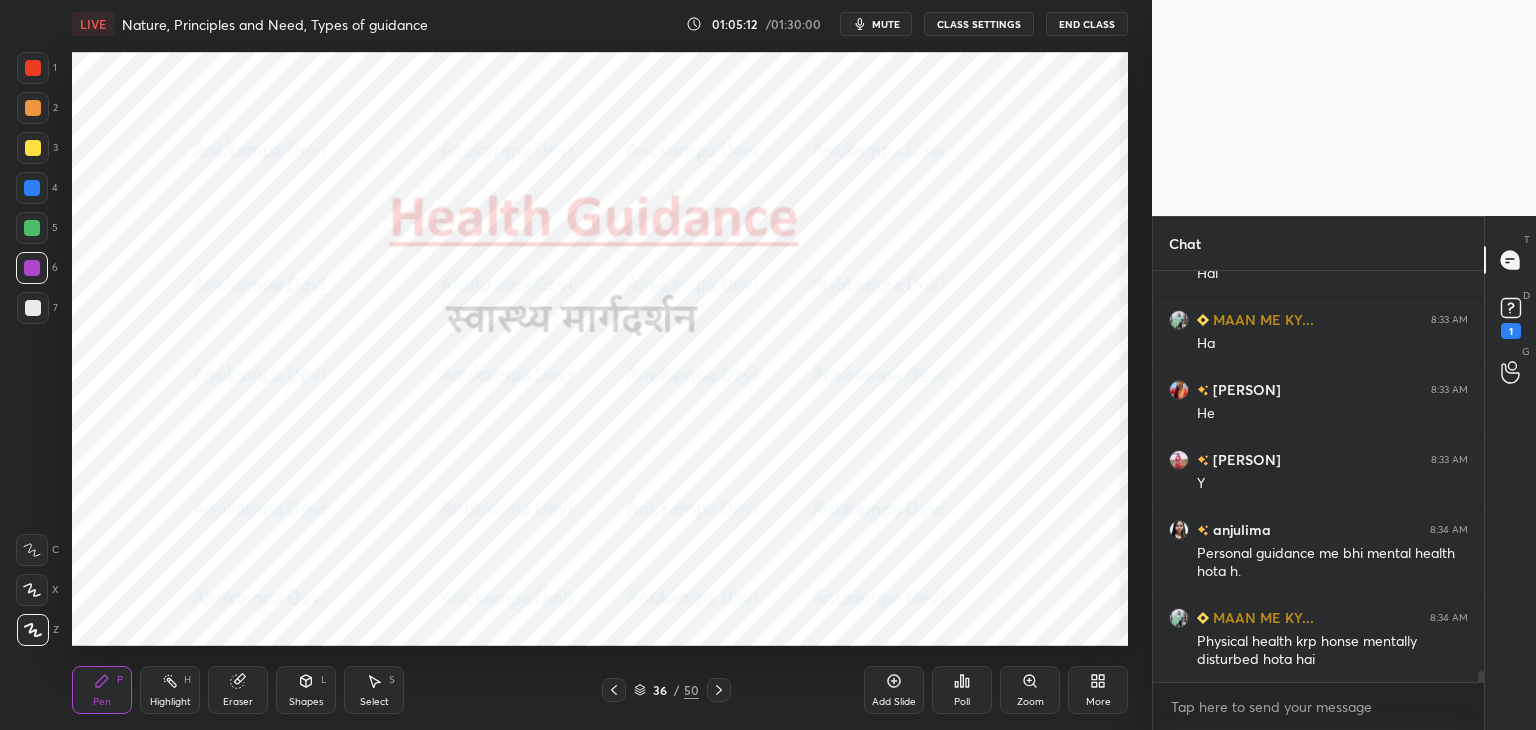 click 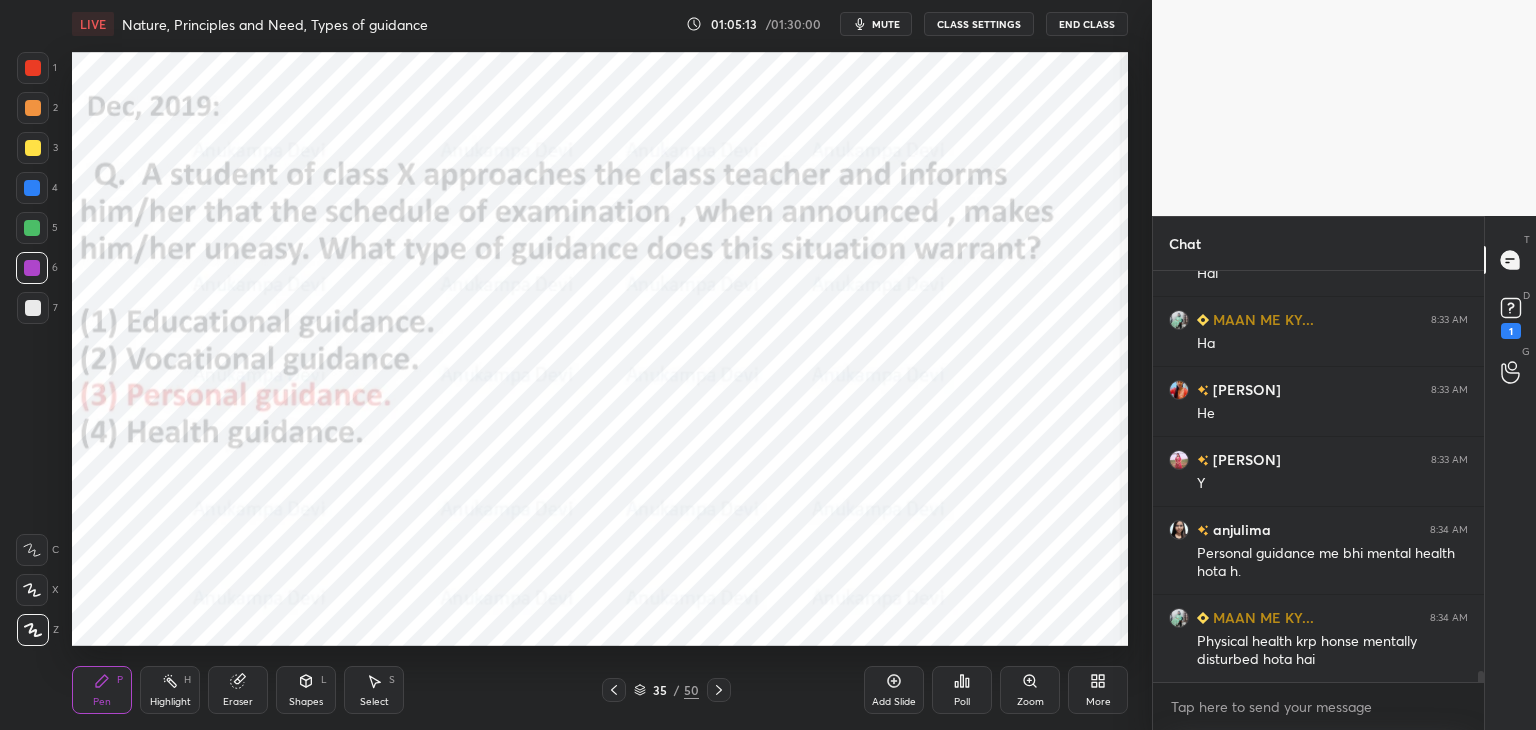 click 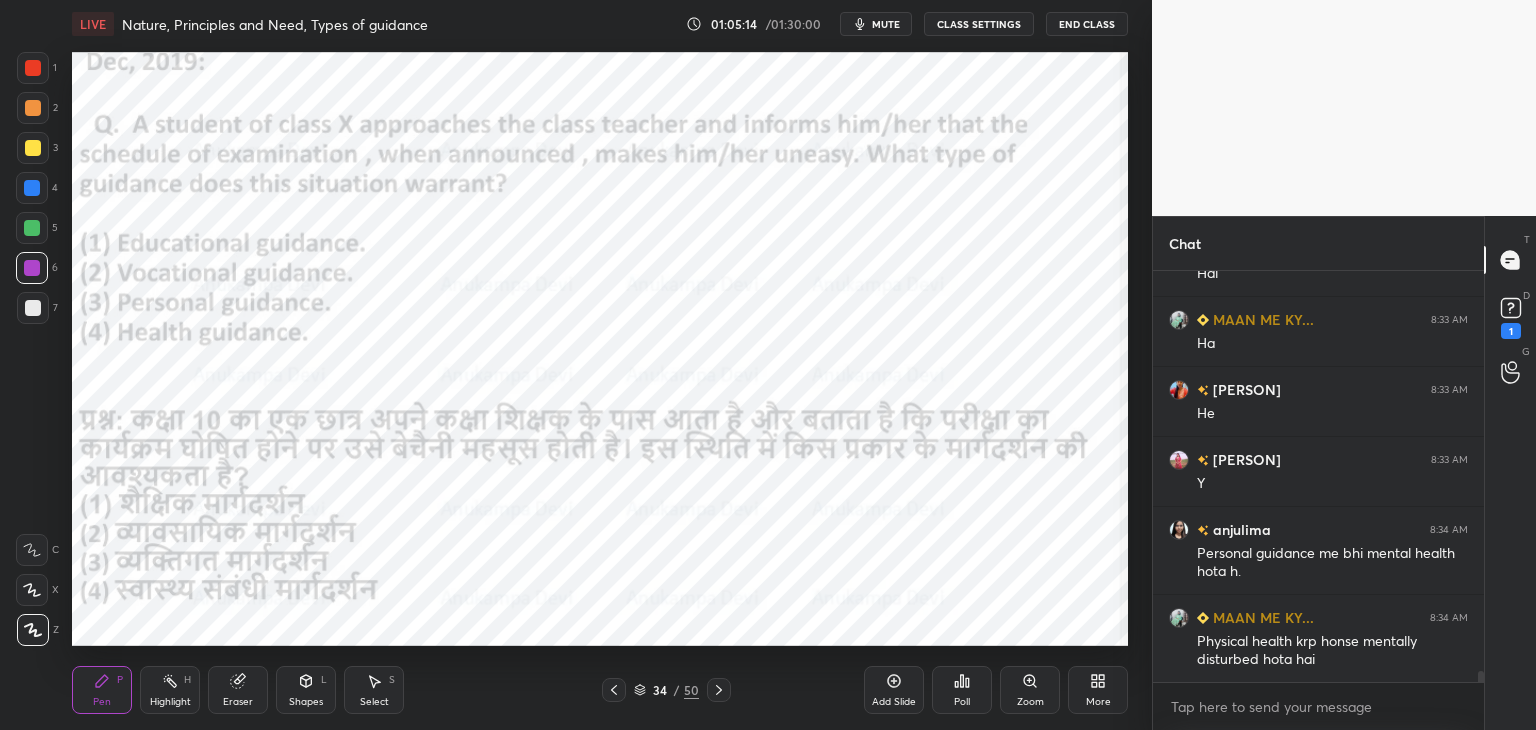 click 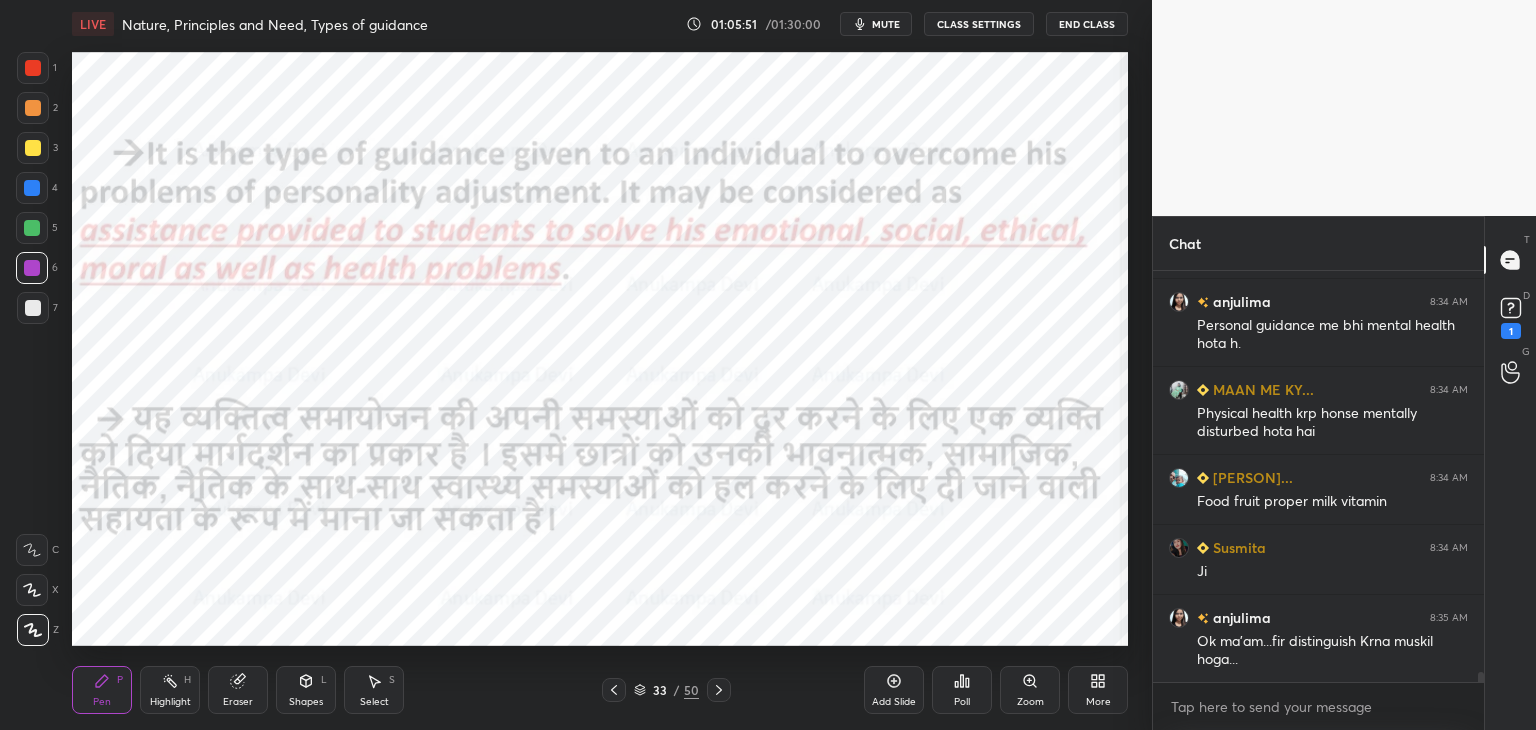scroll, scrollTop: 15920, scrollLeft: 0, axis: vertical 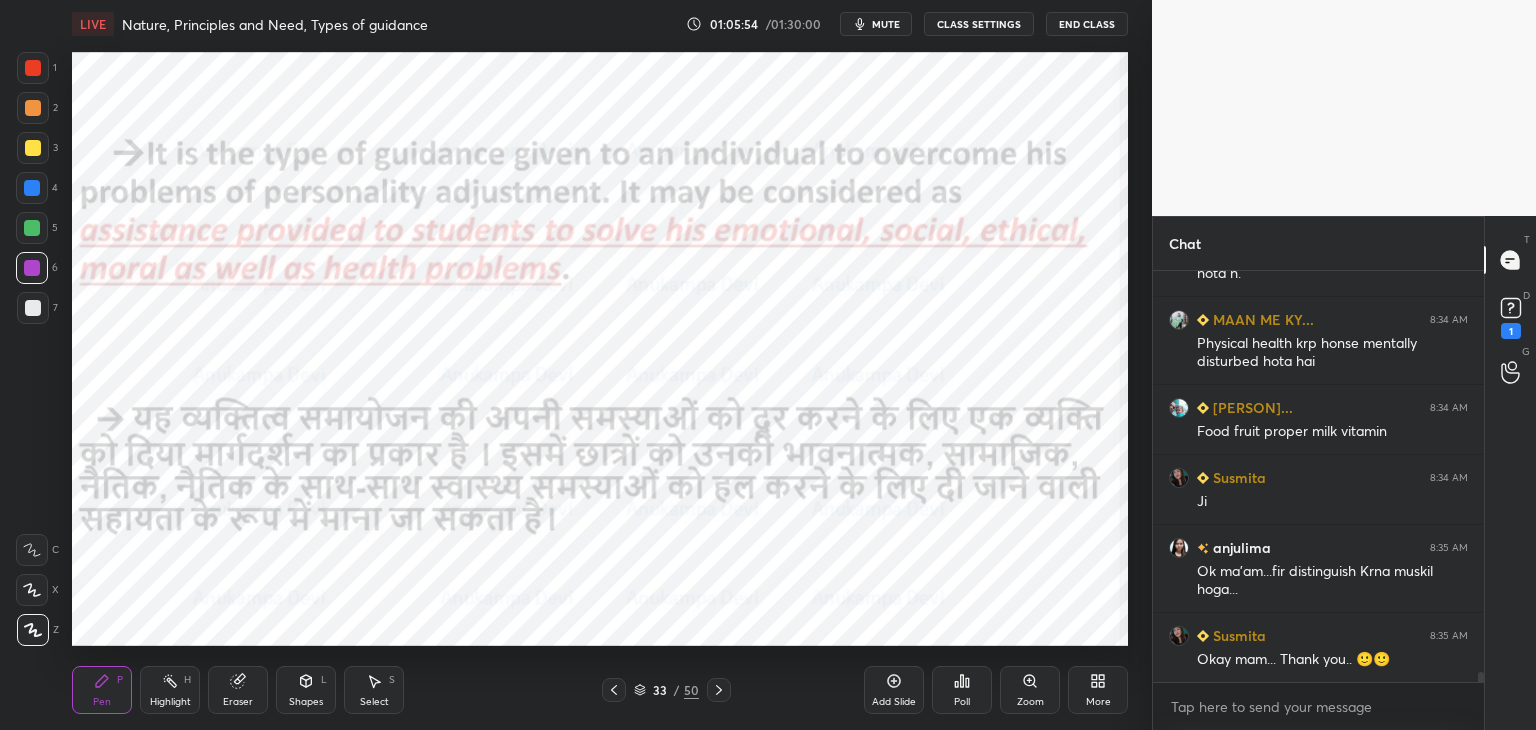 click 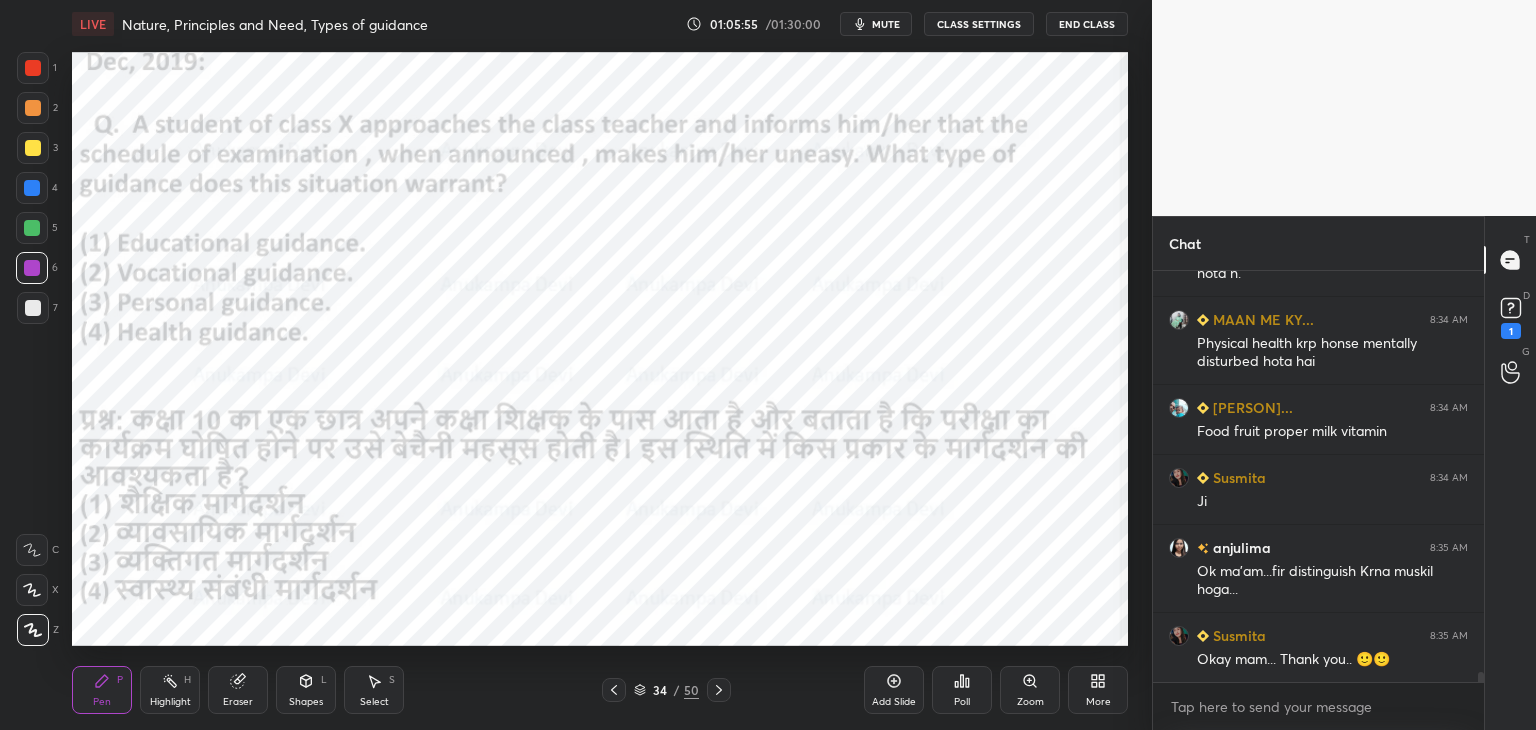 click 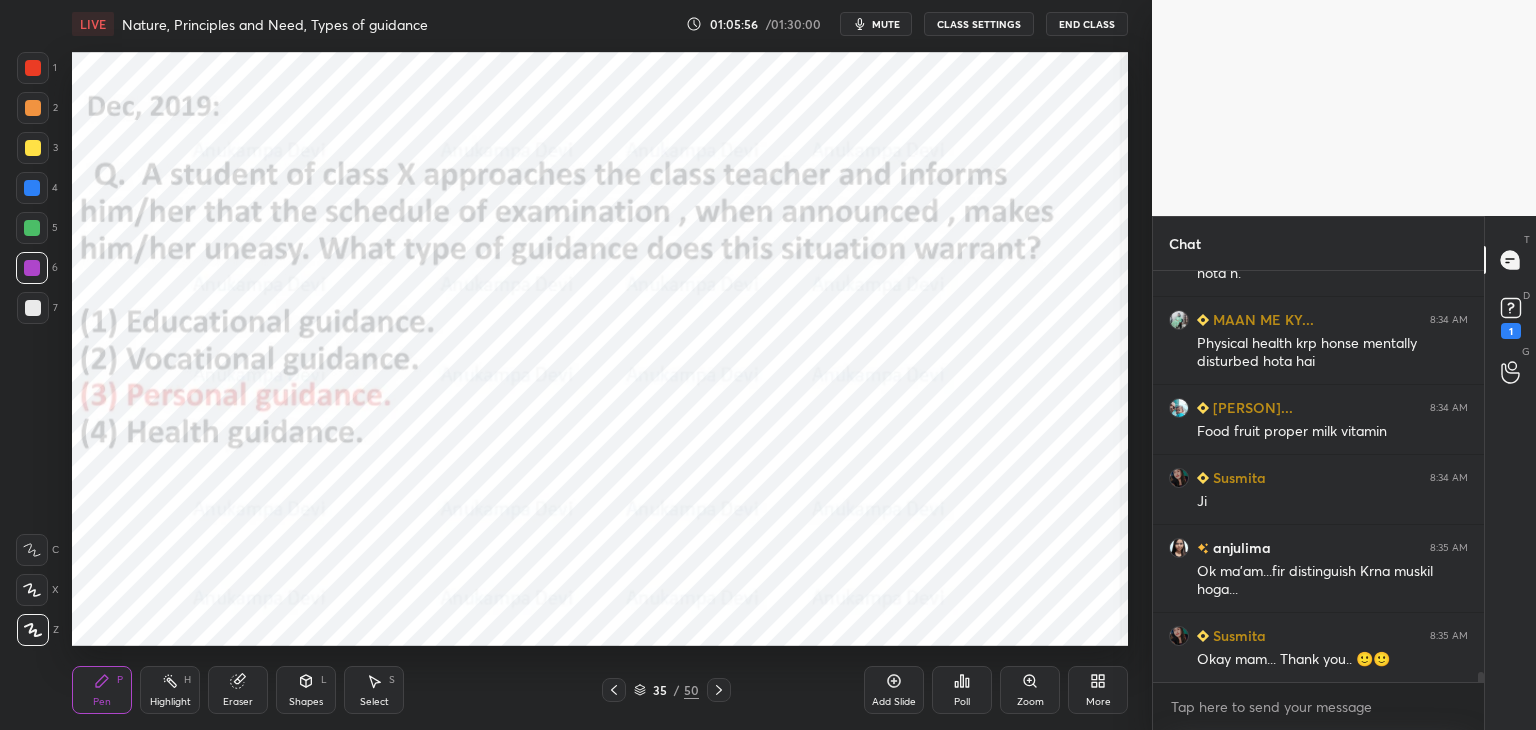 click 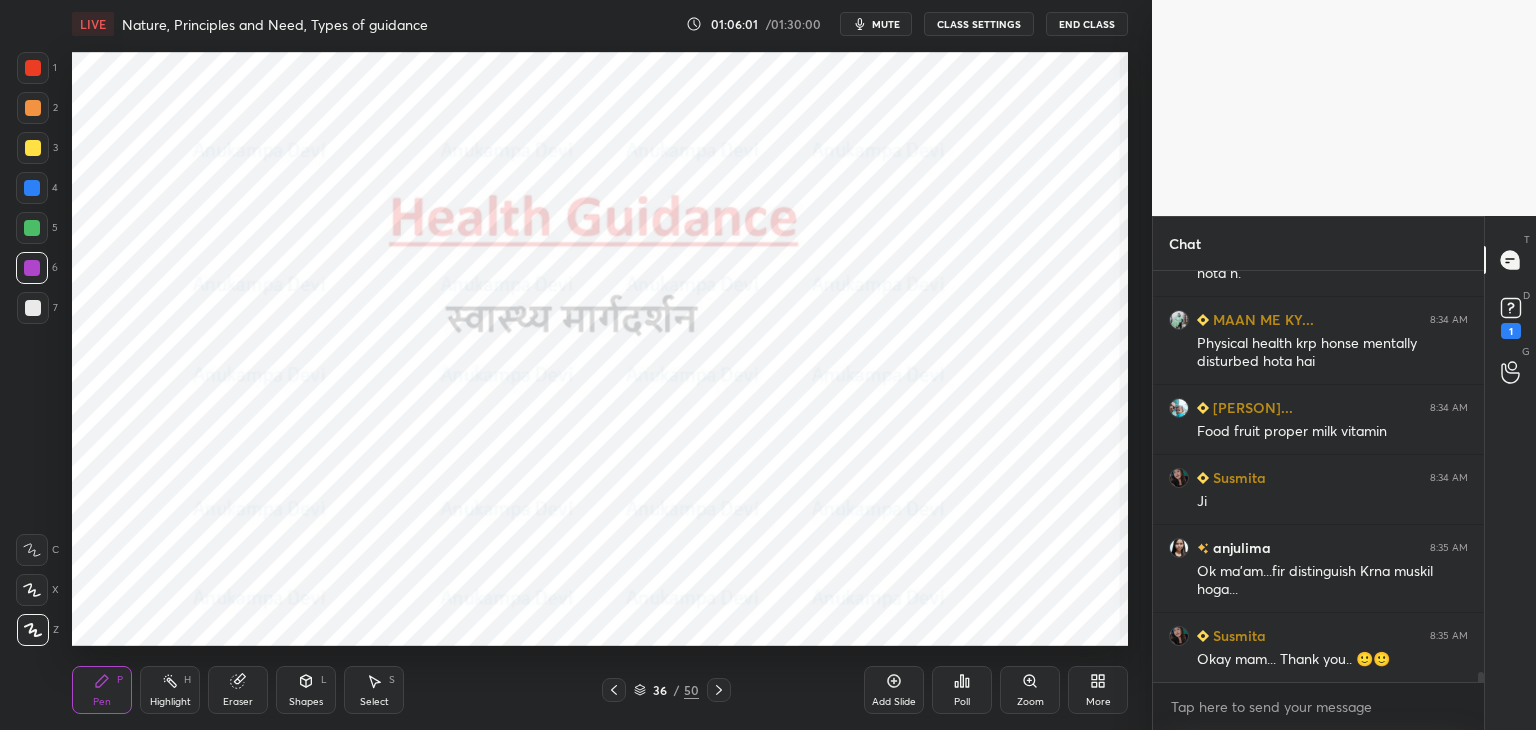 click 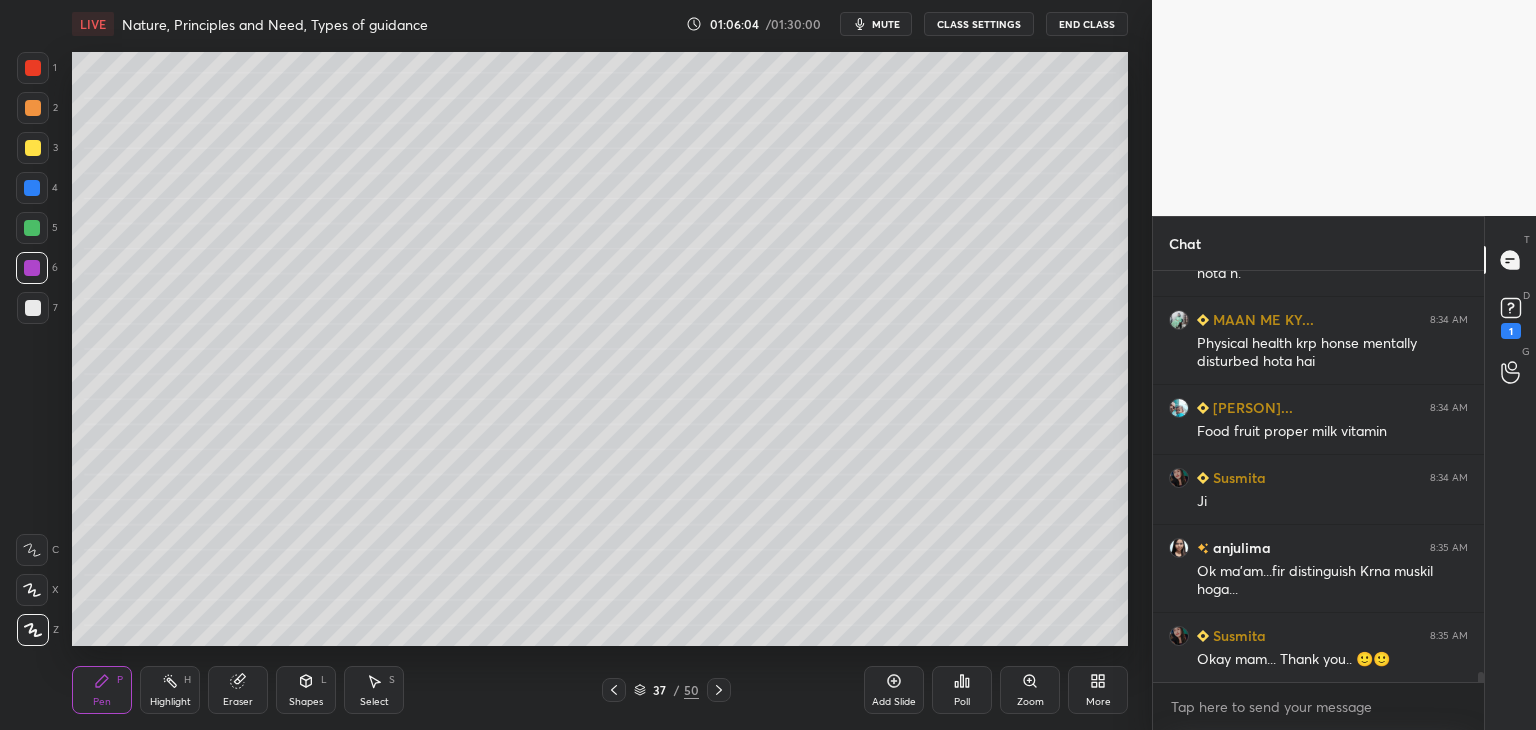 click 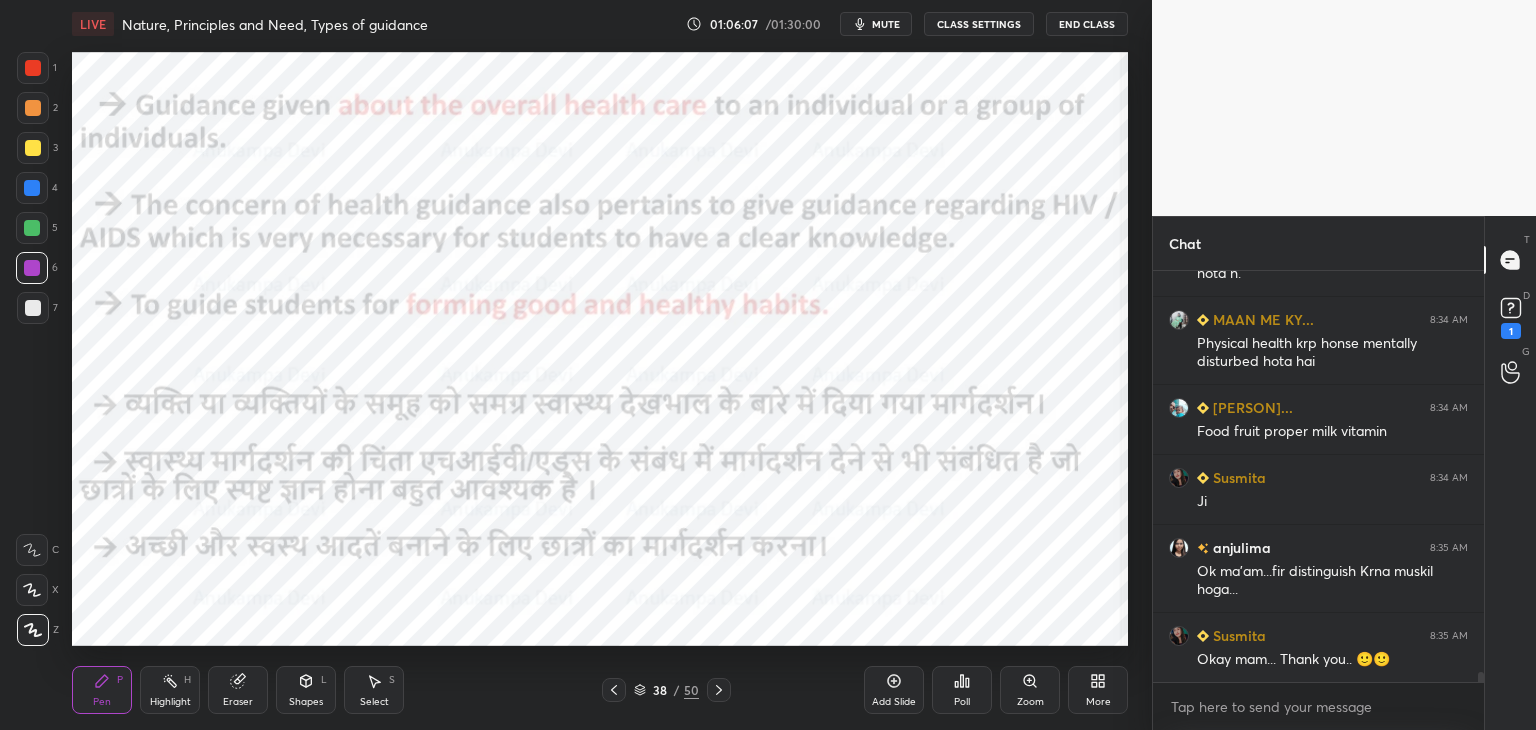 click at bounding box center [32, 188] 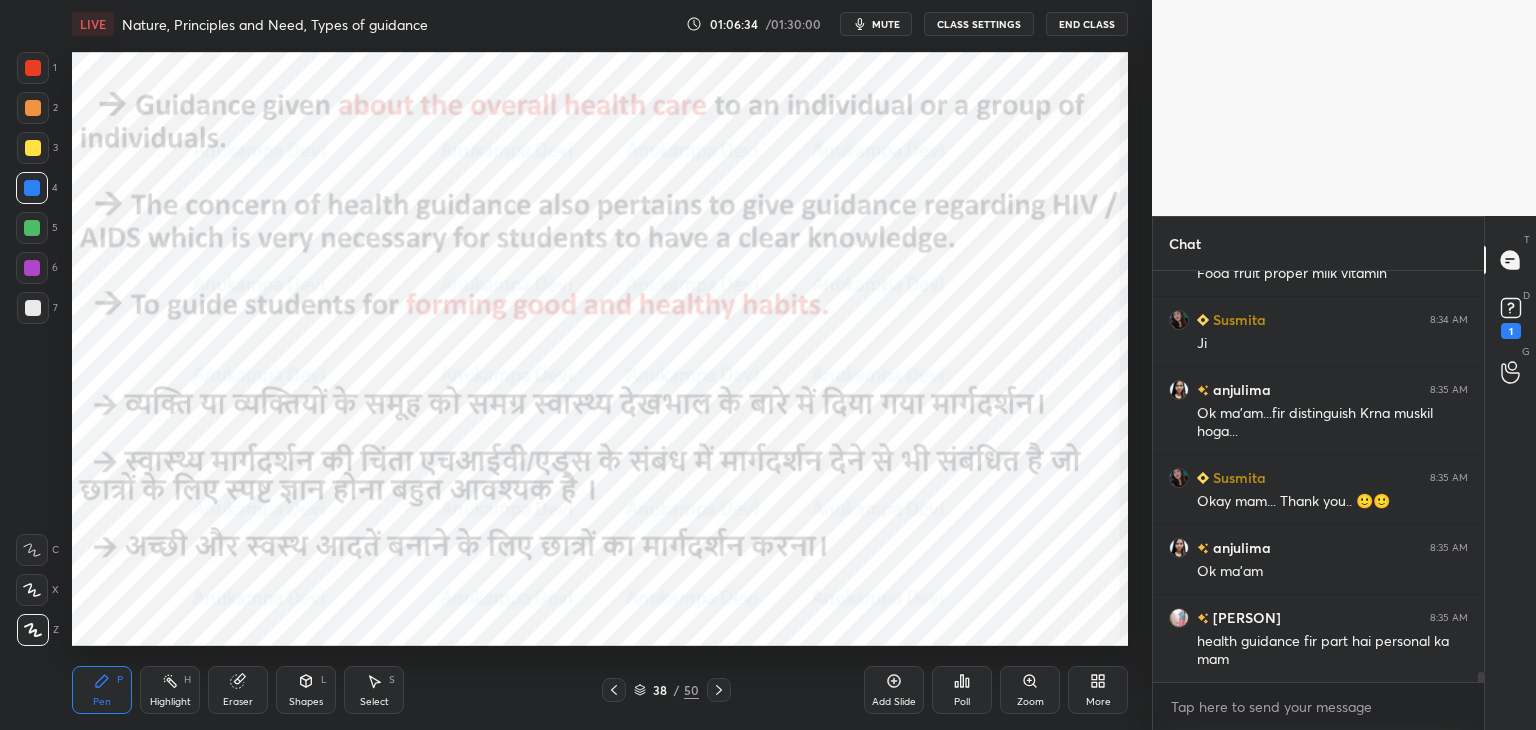 scroll, scrollTop: 16148, scrollLeft: 0, axis: vertical 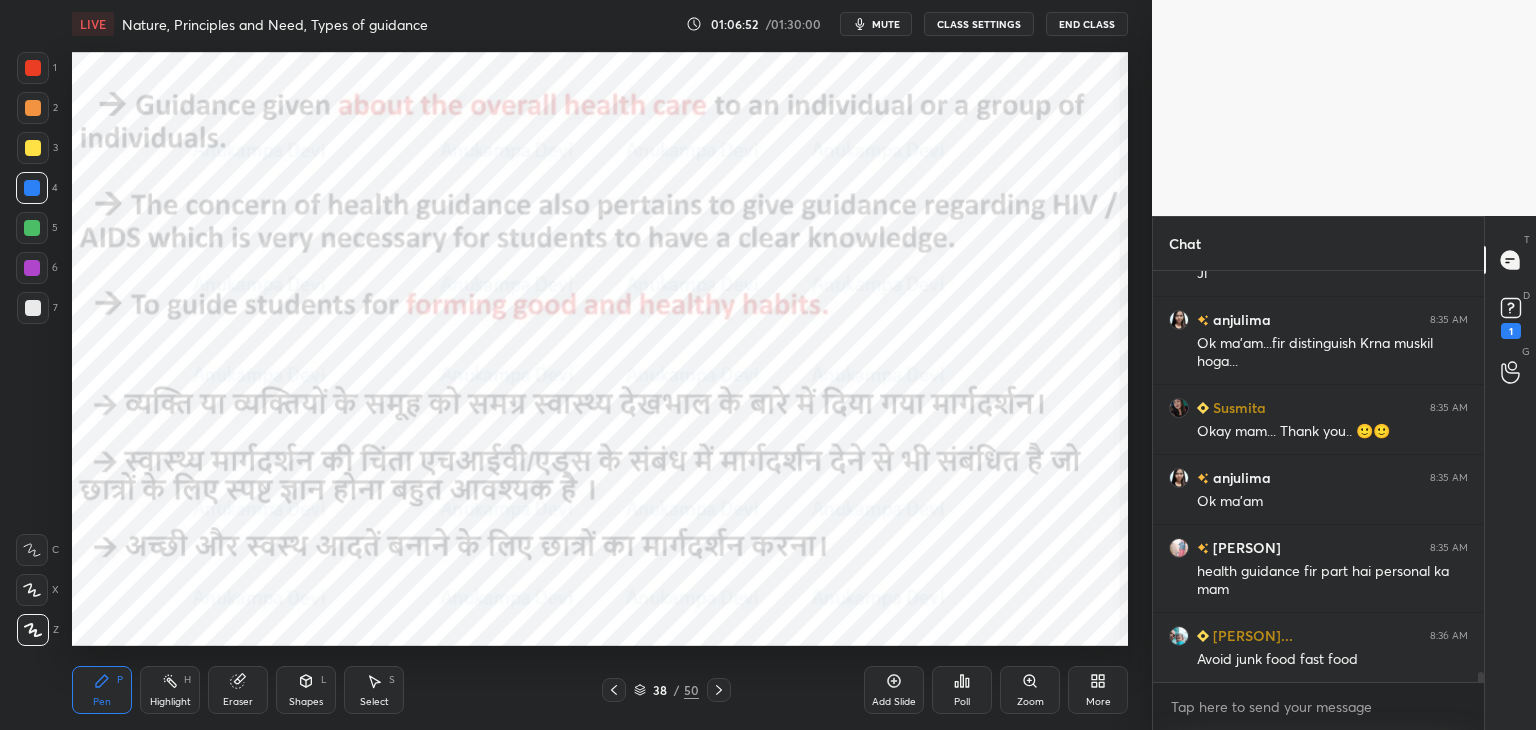 click at bounding box center [32, 268] 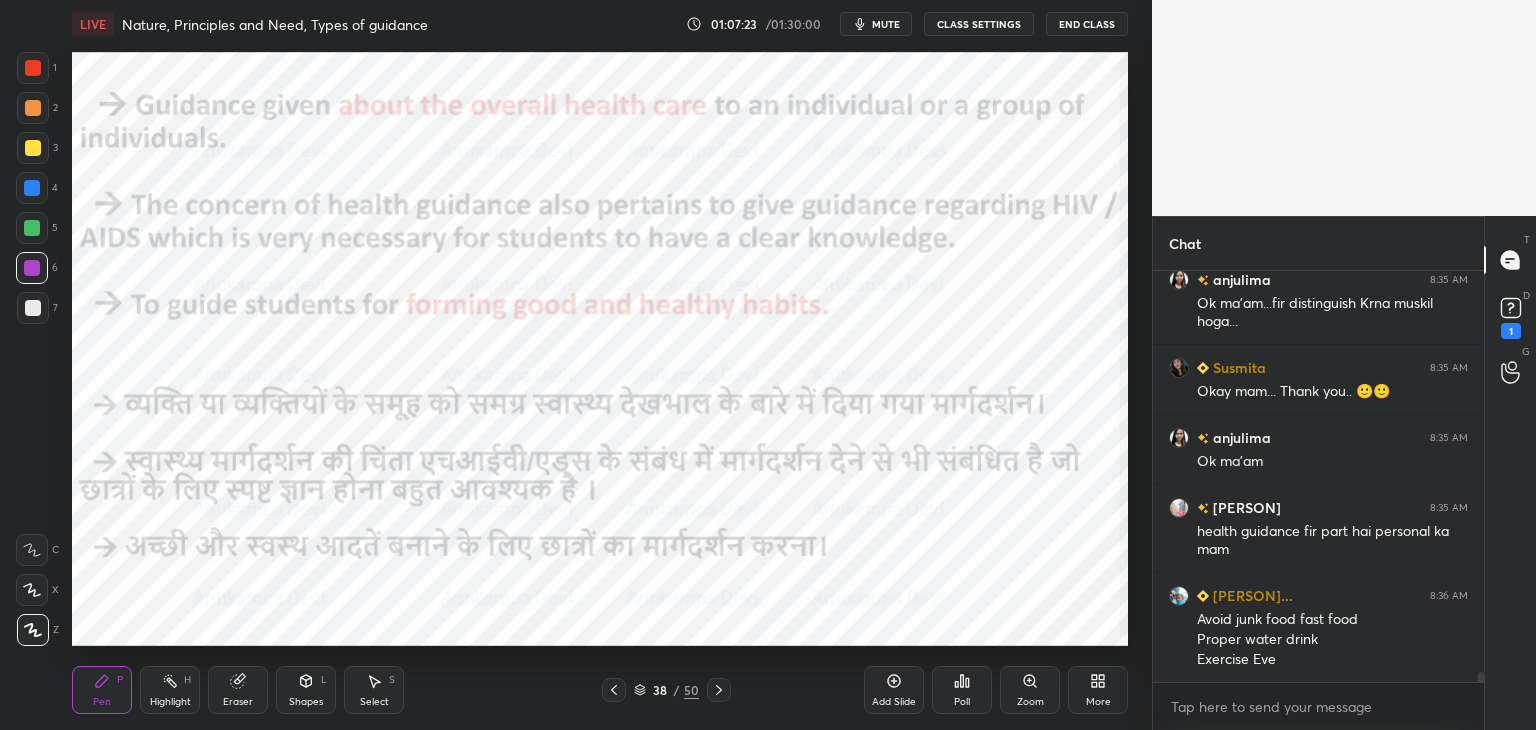 scroll, scrollTop: 16208, scrollLeft: 0, axis: vertical 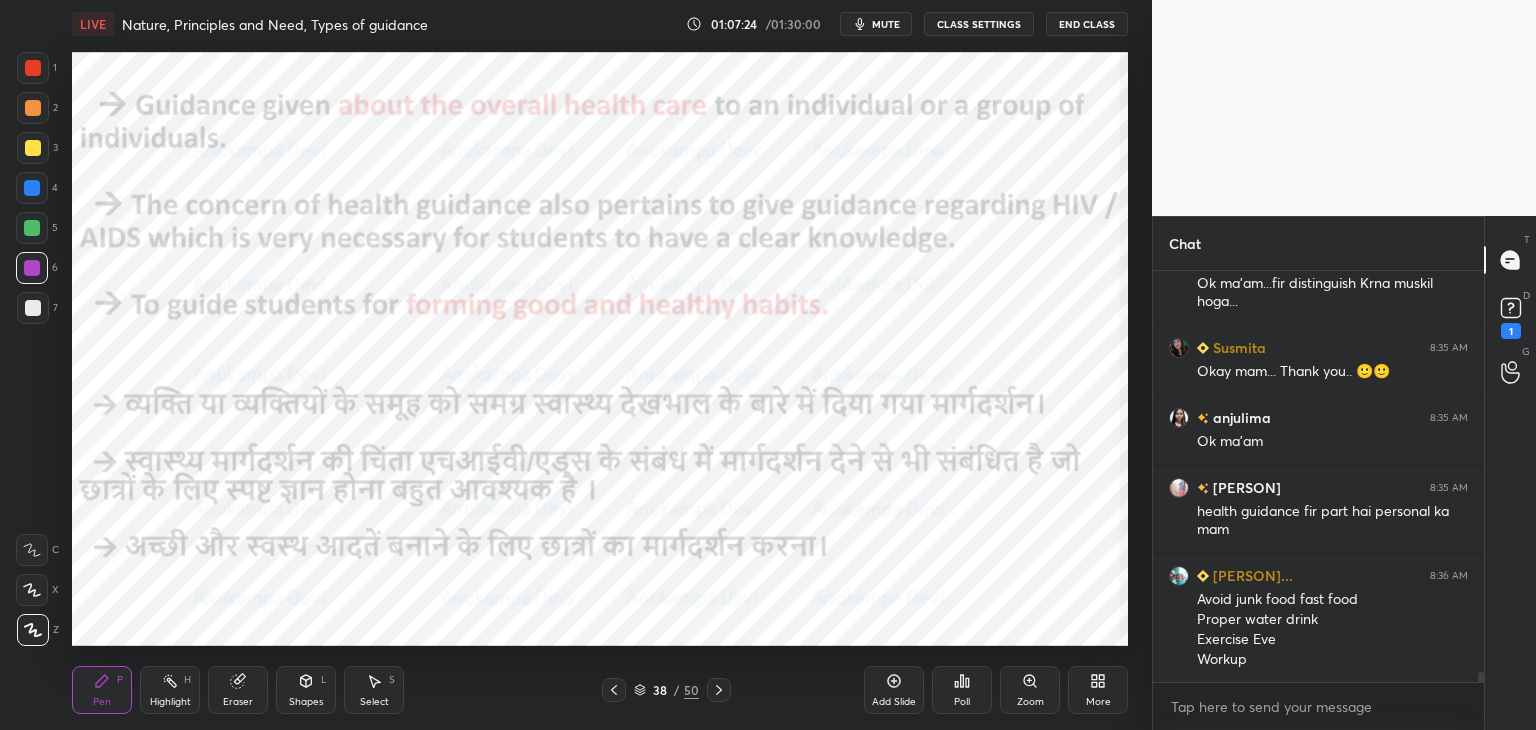click 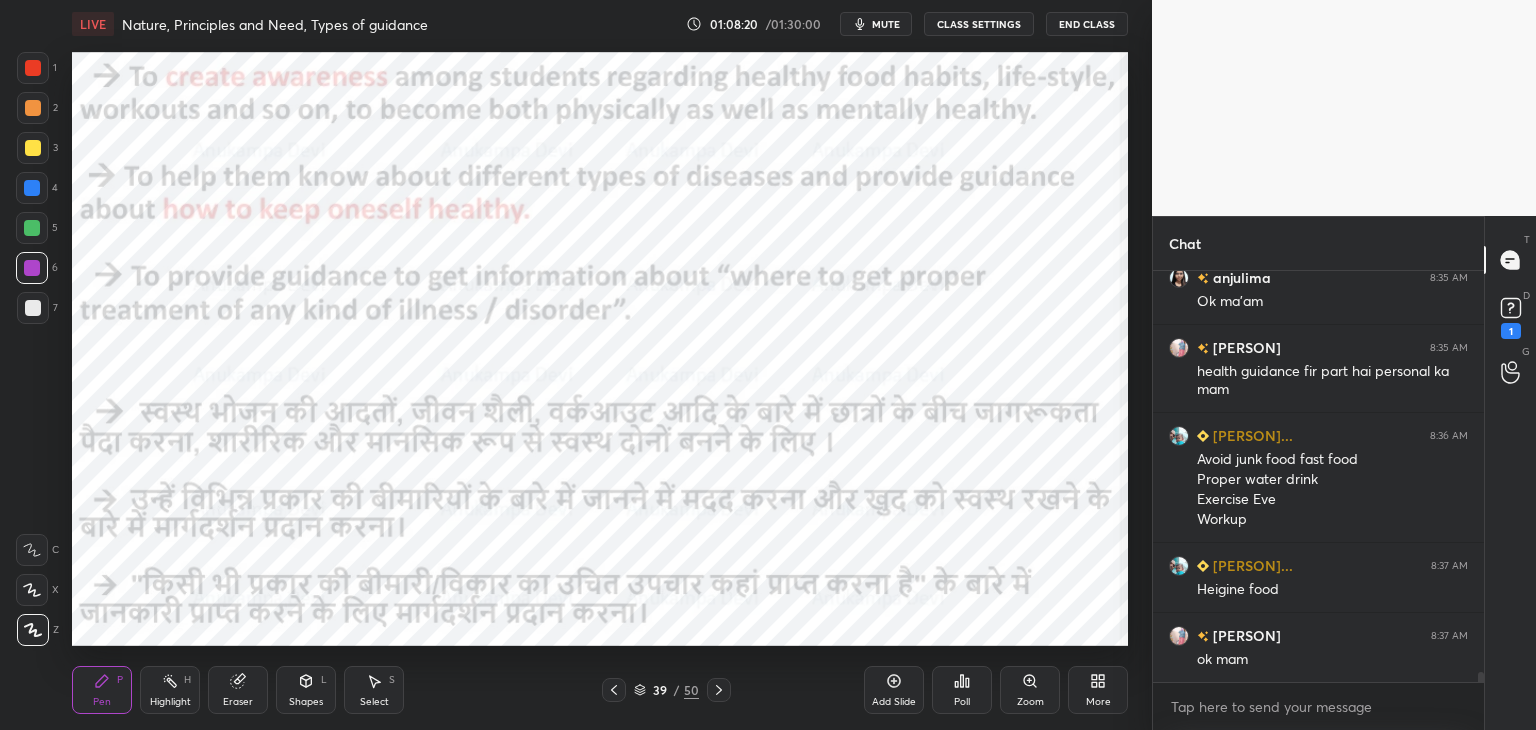 scroll, scrollTop: 16418, scrollLeft: 0, axis: vertical 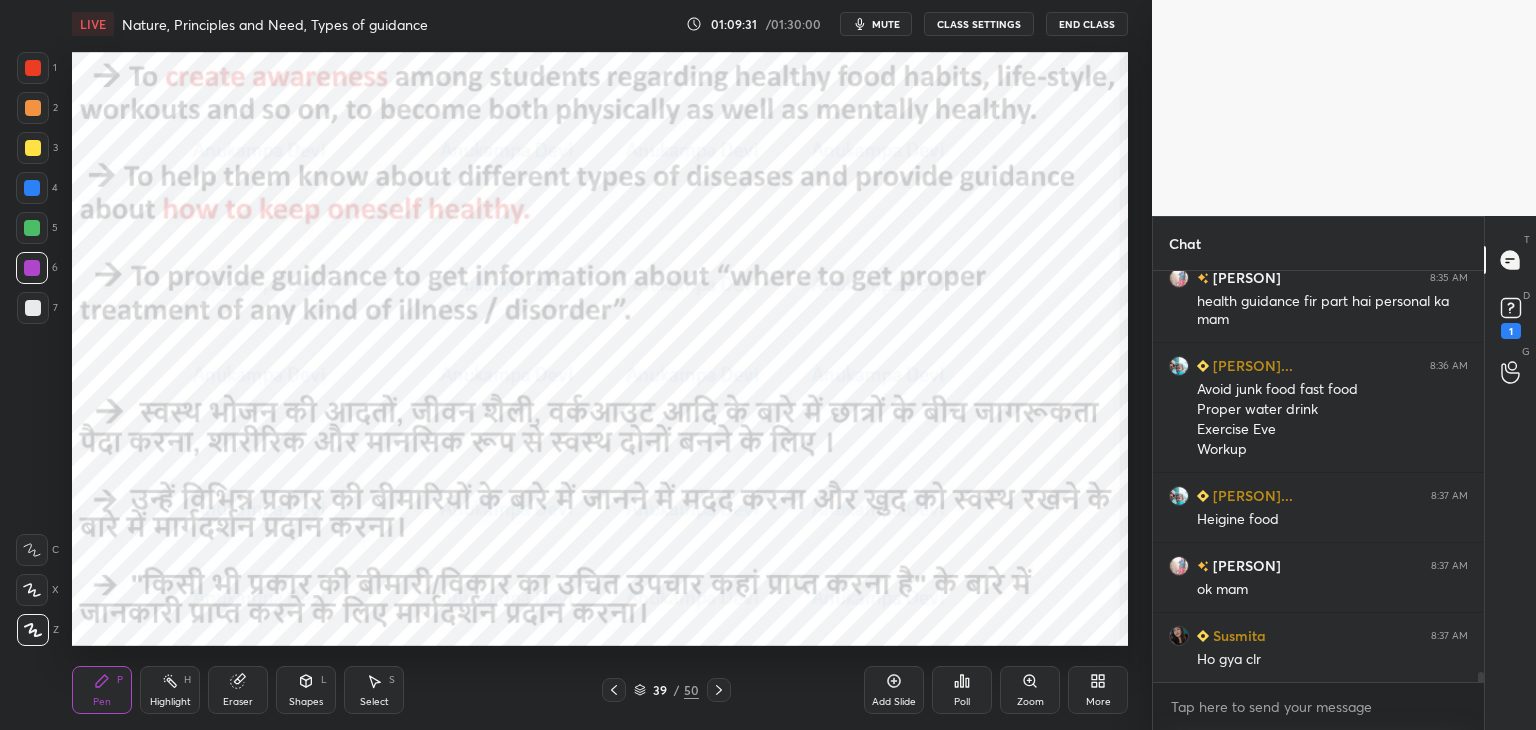 click 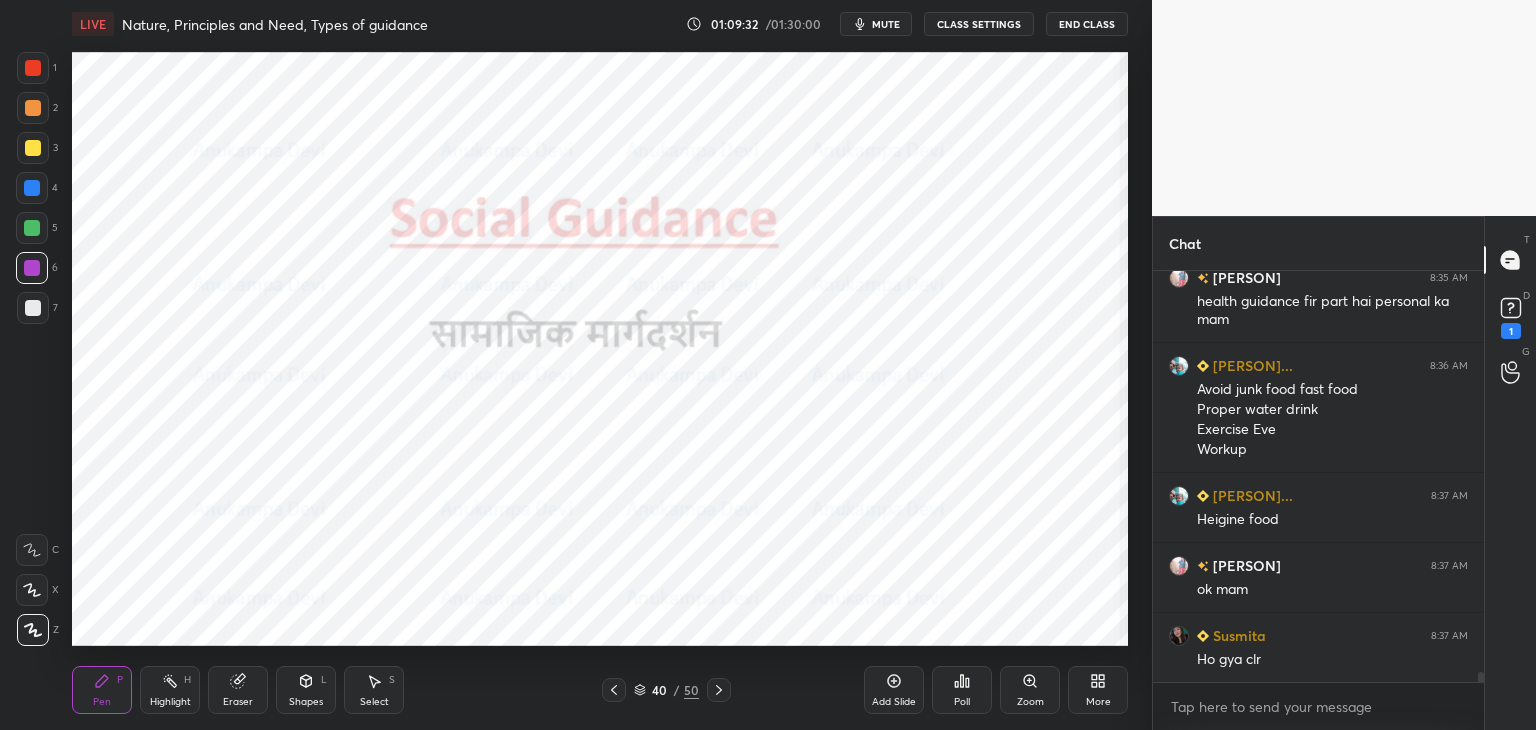 click 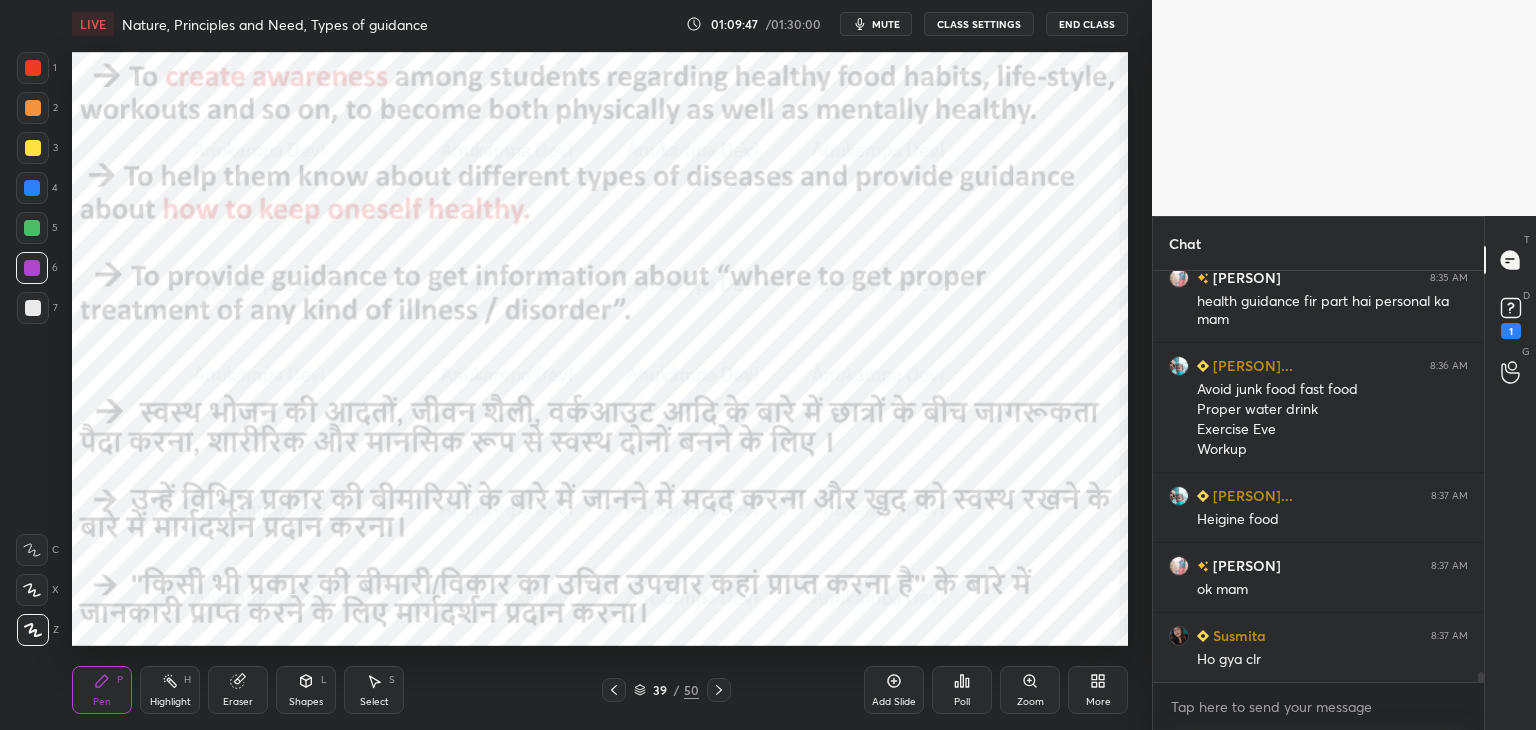click on "mute" at bounding box center [886, 24] 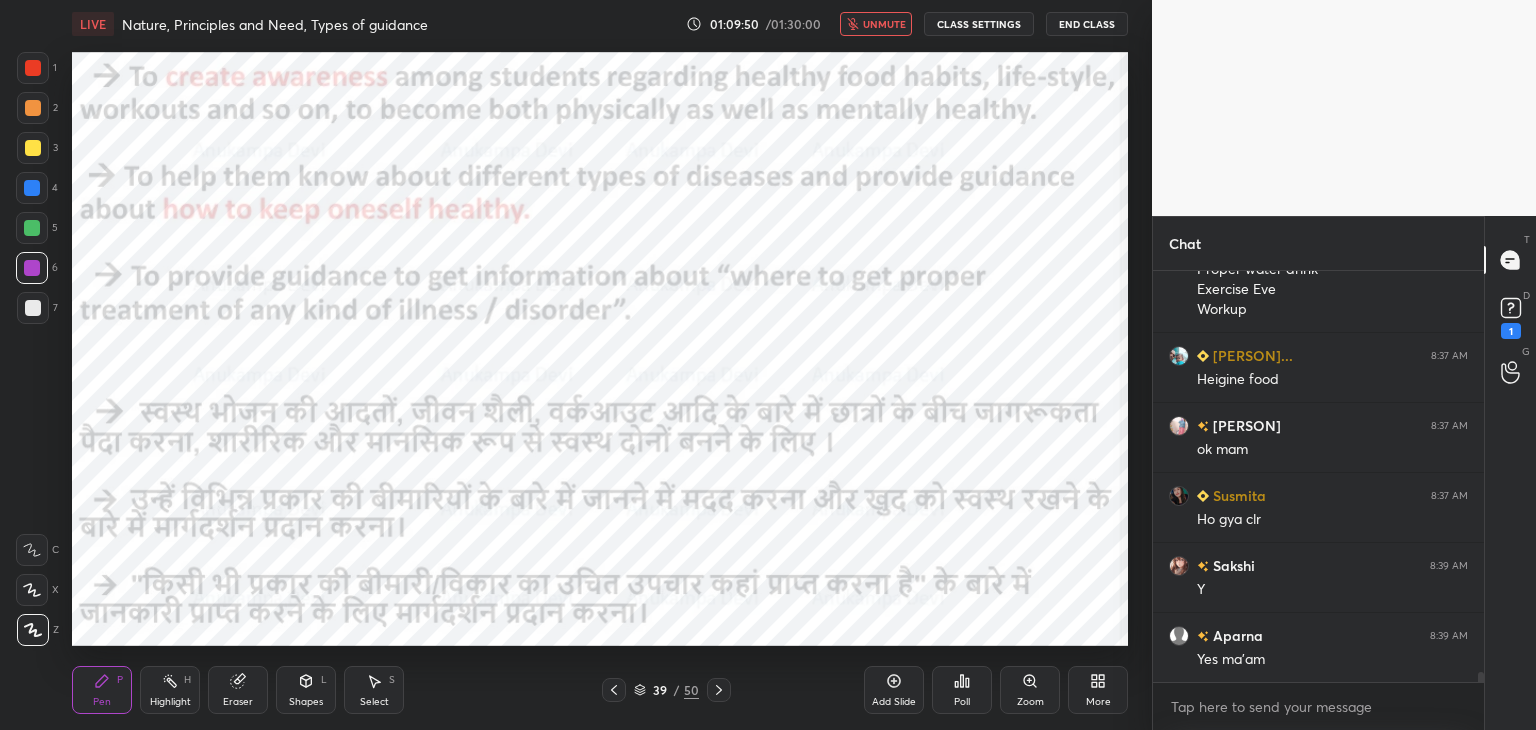 scroll, scrollTop: 16628, scrollLeft: 0, axis: vertical 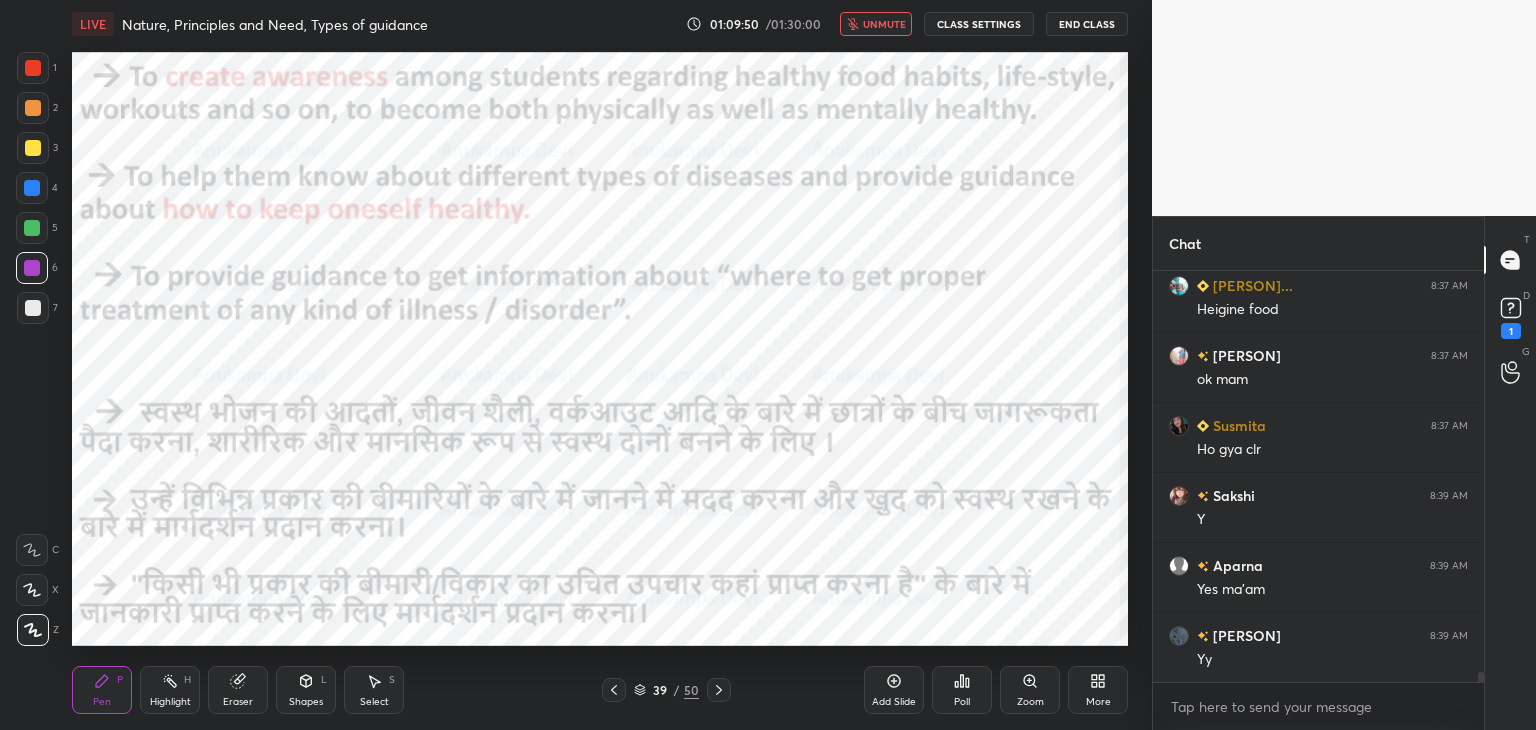 drag, startPoint x: 881, startPoint y: 14, endPoint x: 857, endPoint y: 49, distance: 42.43819 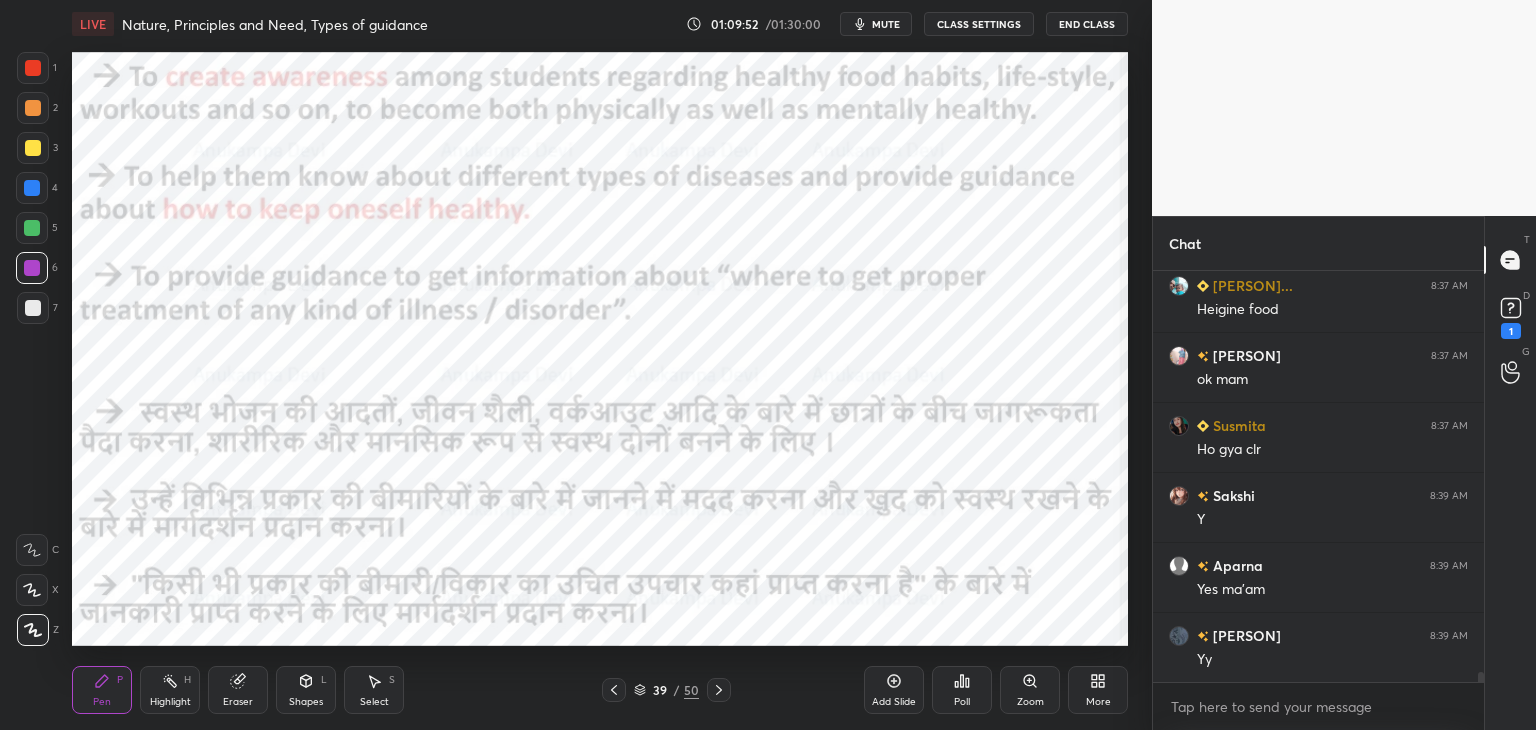 click 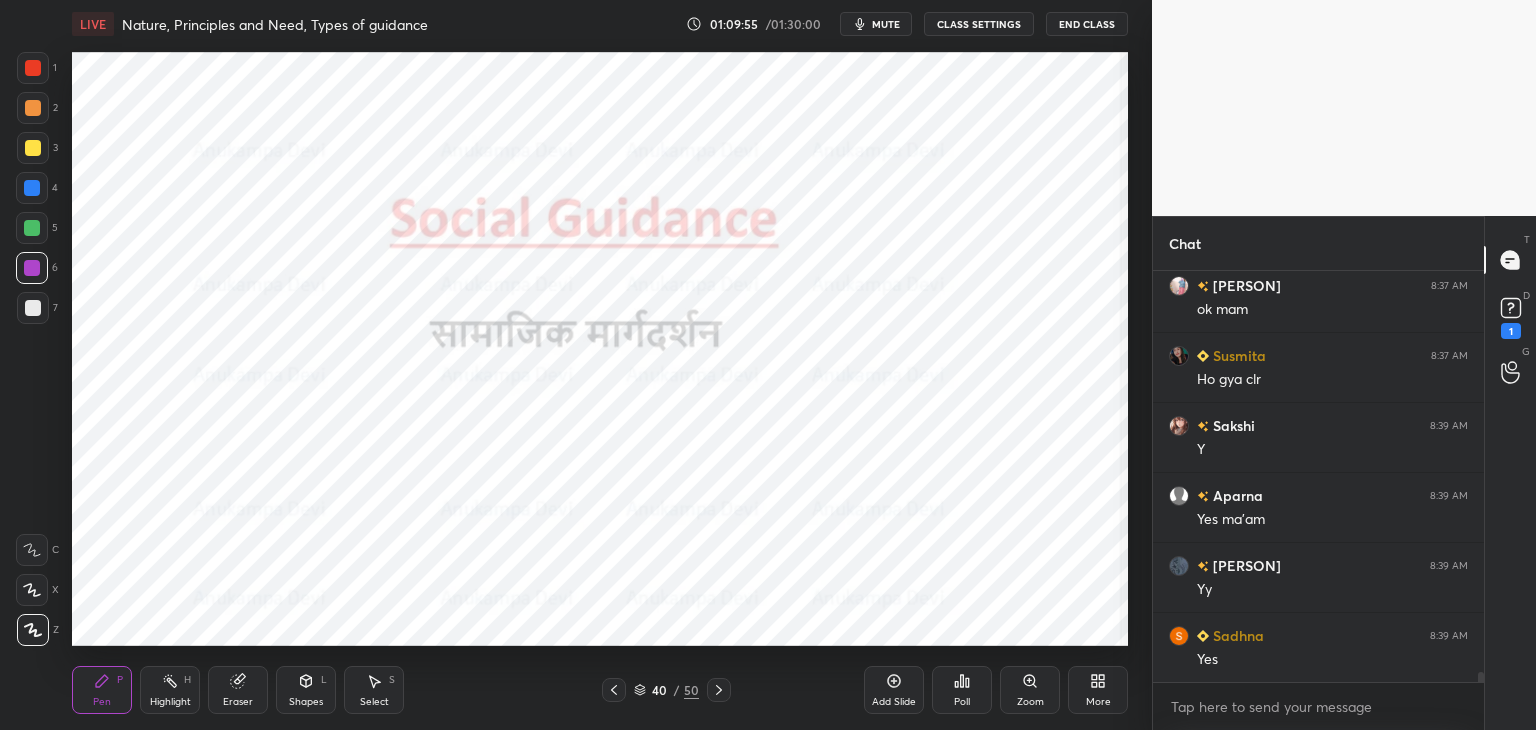 scroll, scrollTop: 16768, scrollLeft: 0, axis: vertical 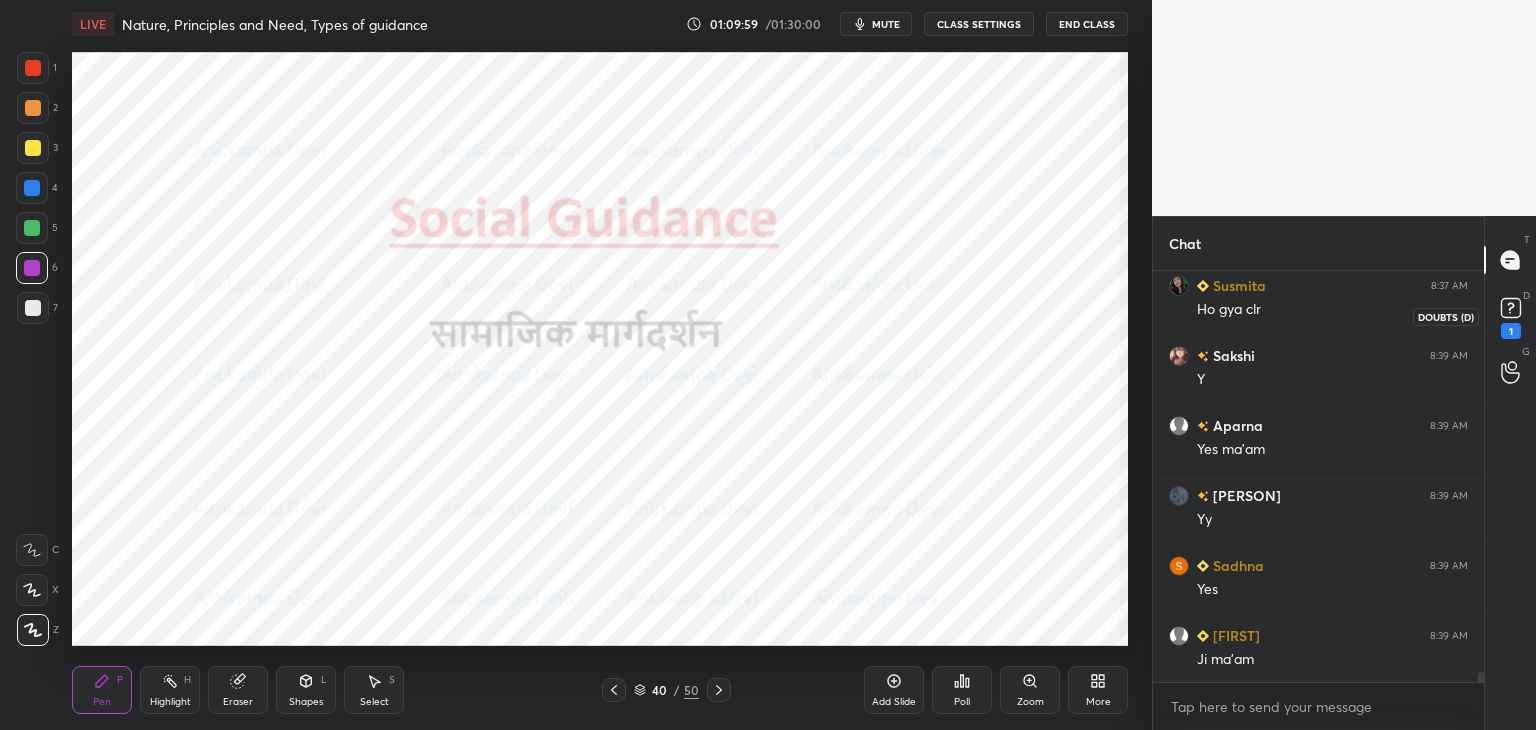 click 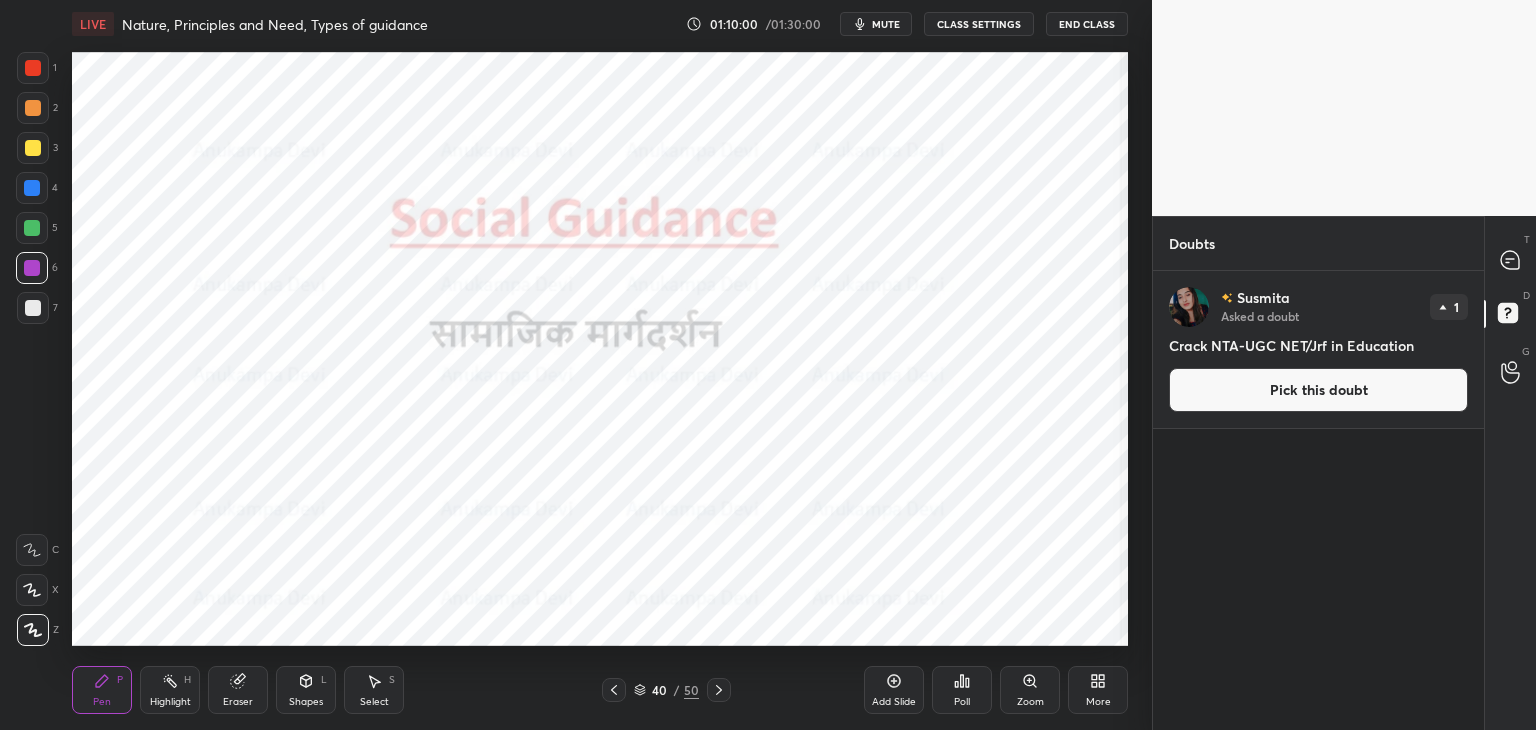 click on "Pick this doubt" at bounding box center (1318, 390) 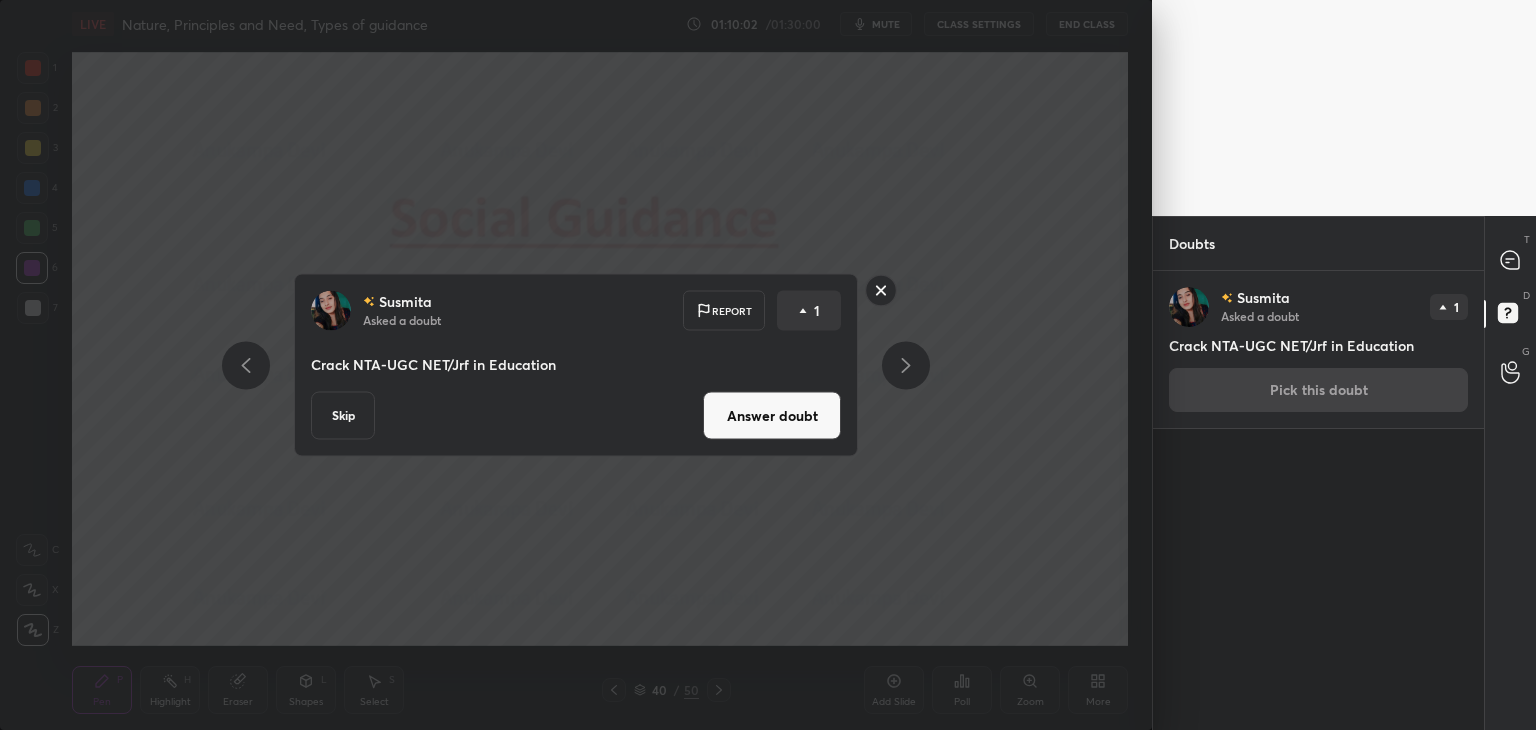 click on "Answer doubt" at bounding box center (772, 416) 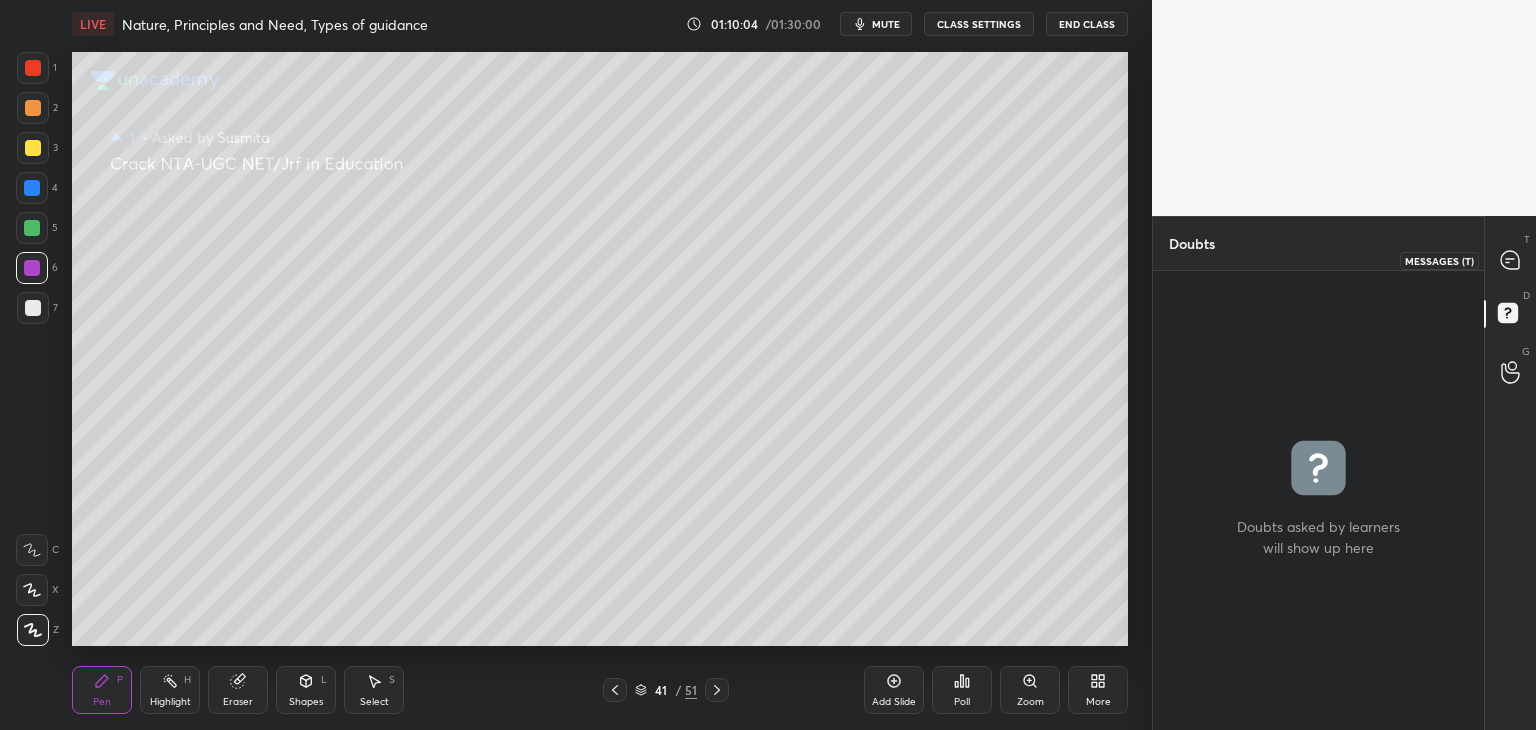 click 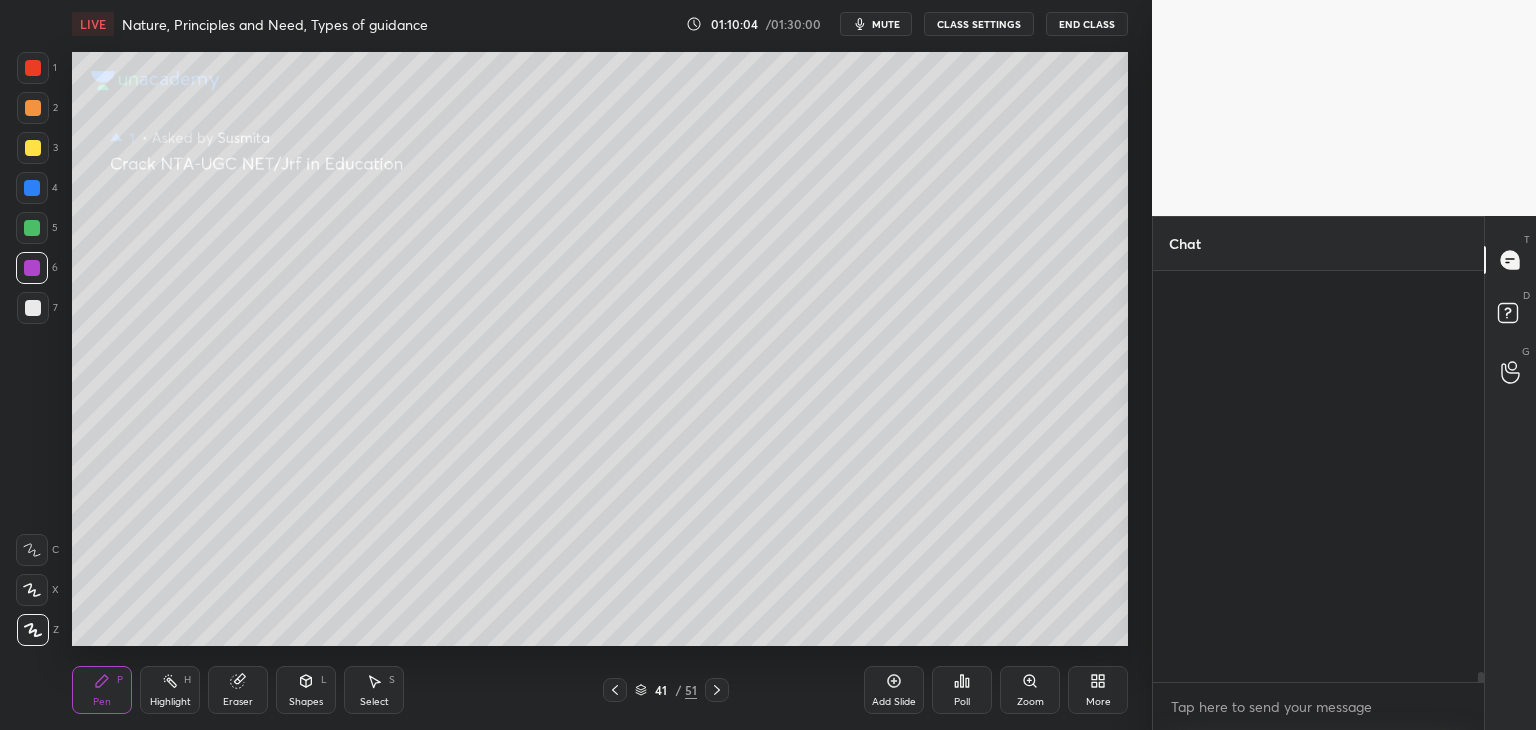 scroll, scrollTop: 17010, scrollLeft: 0, axis: vertical 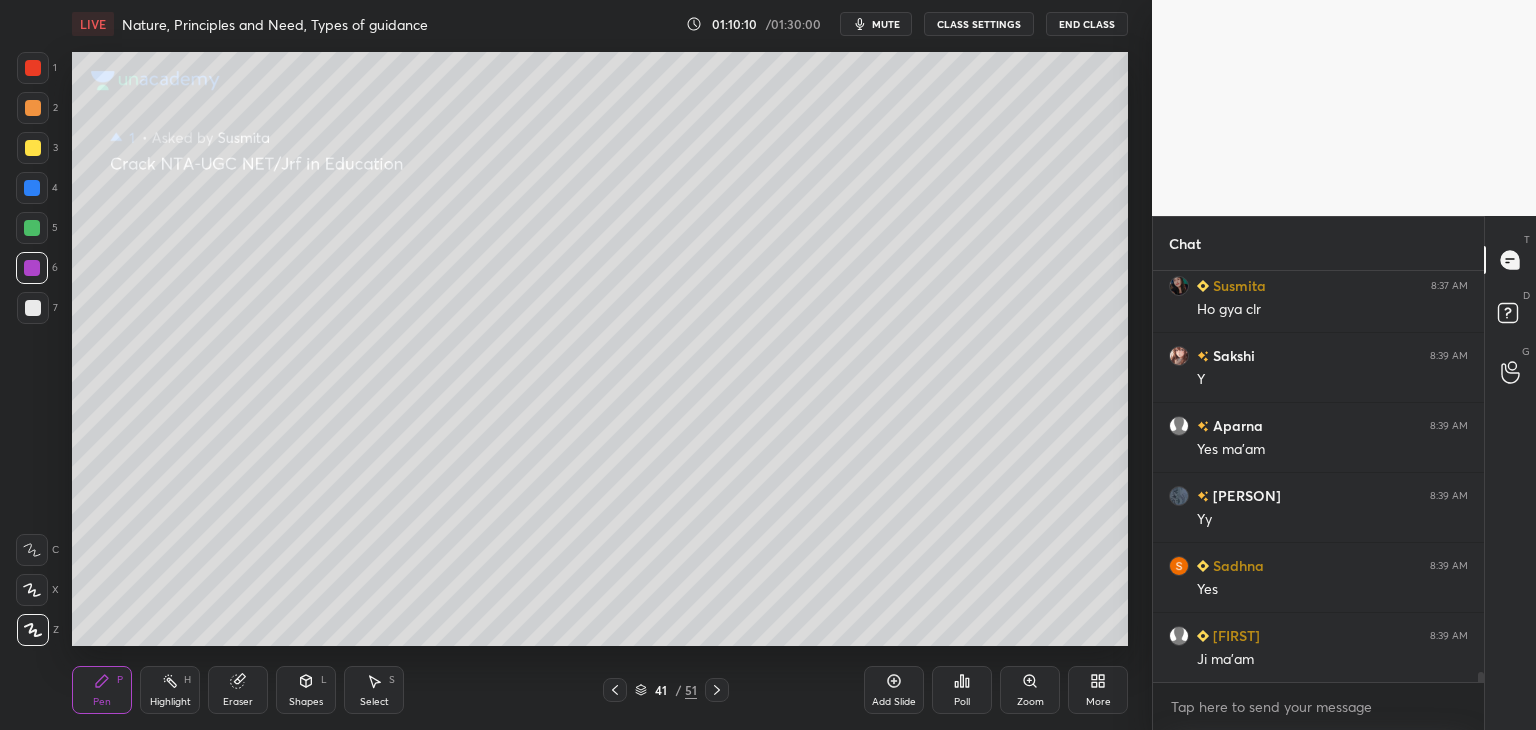 click 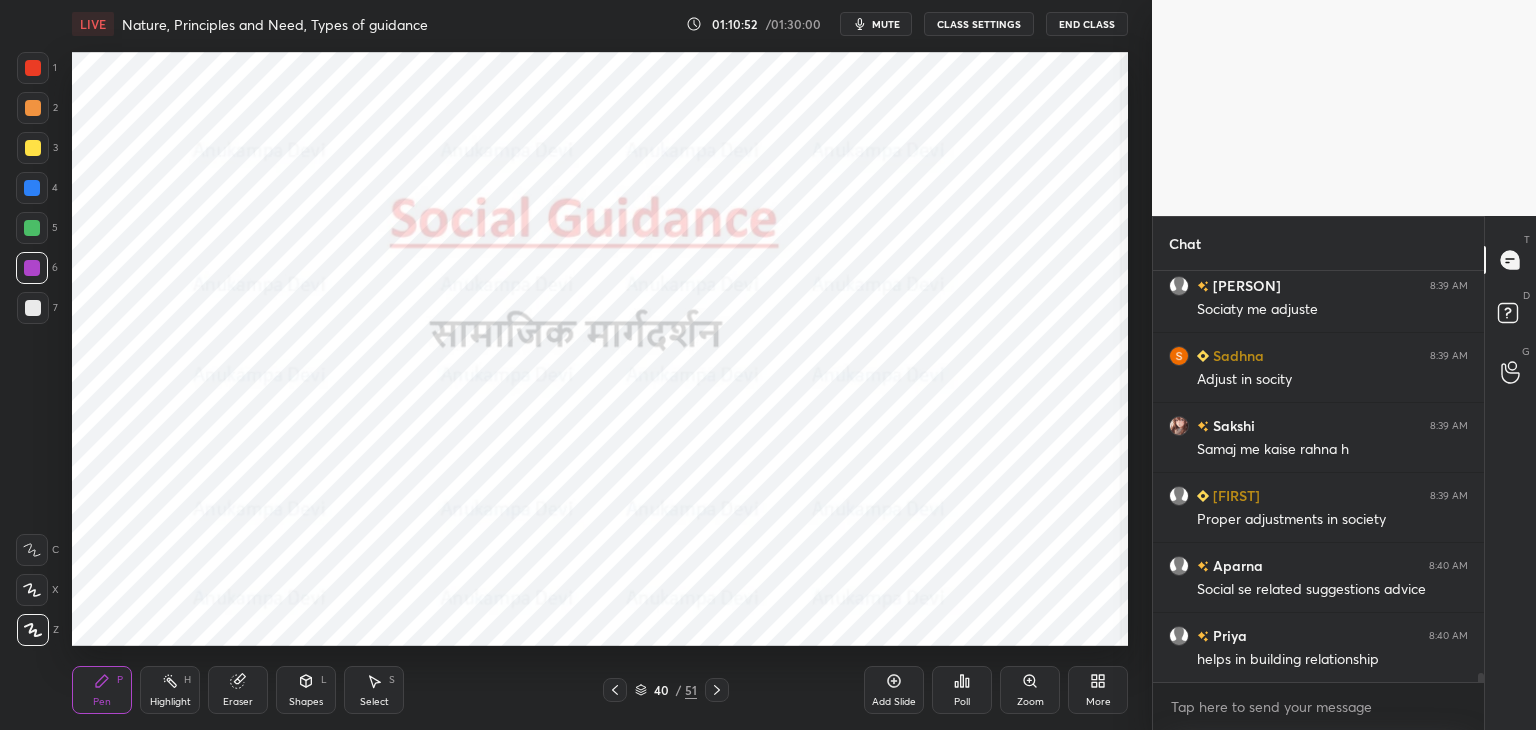 scroll, scrollTop: 17920, scrollLeft: 0, axis: vertical 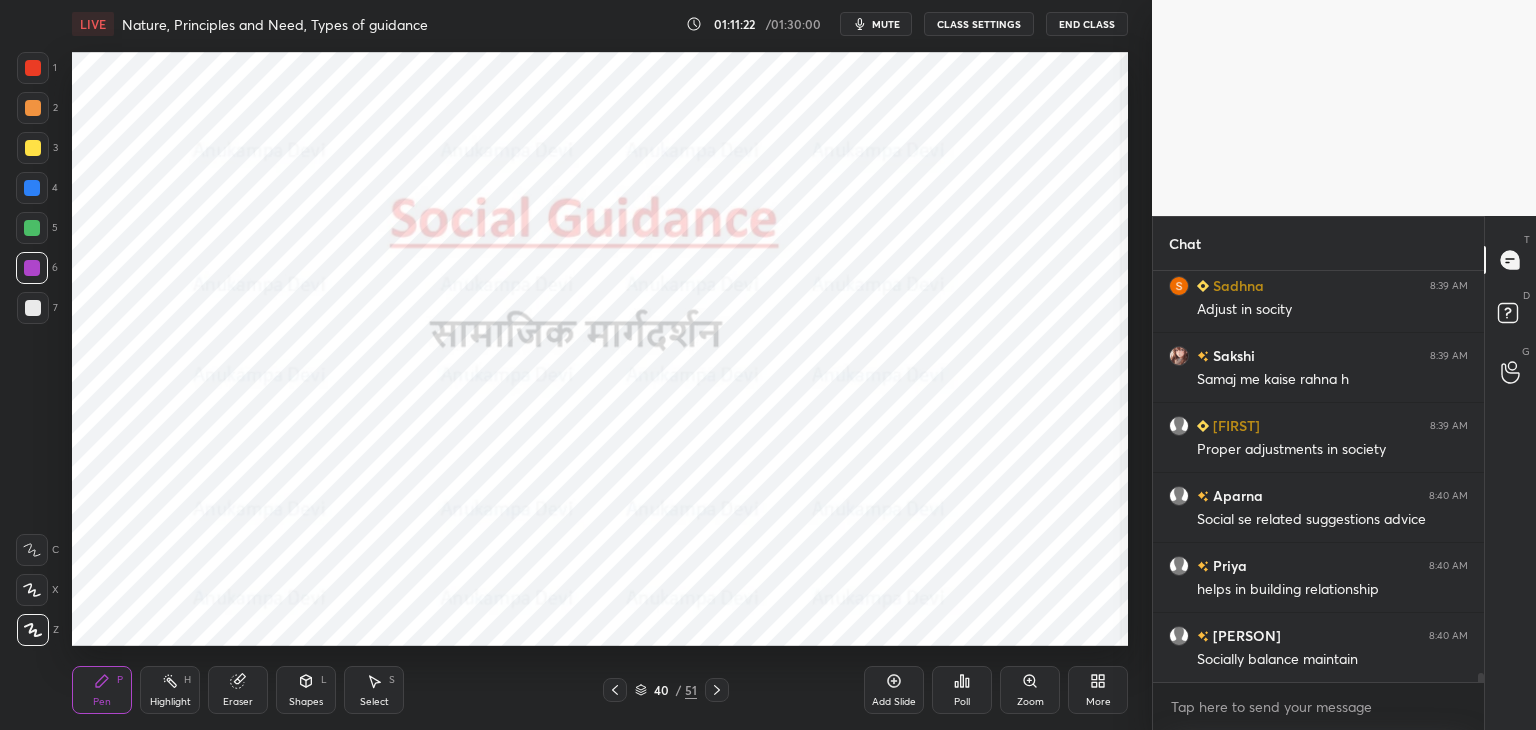 click 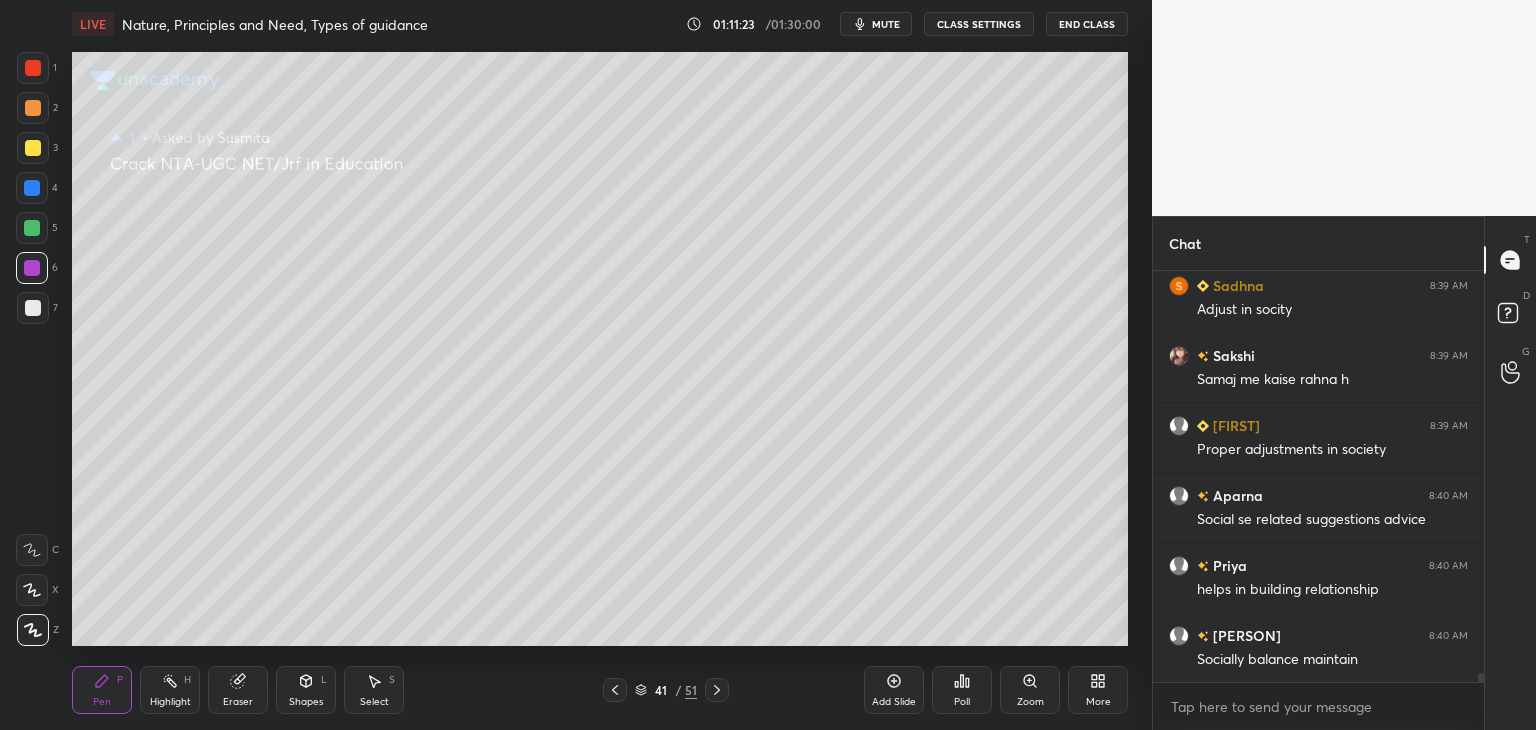 click 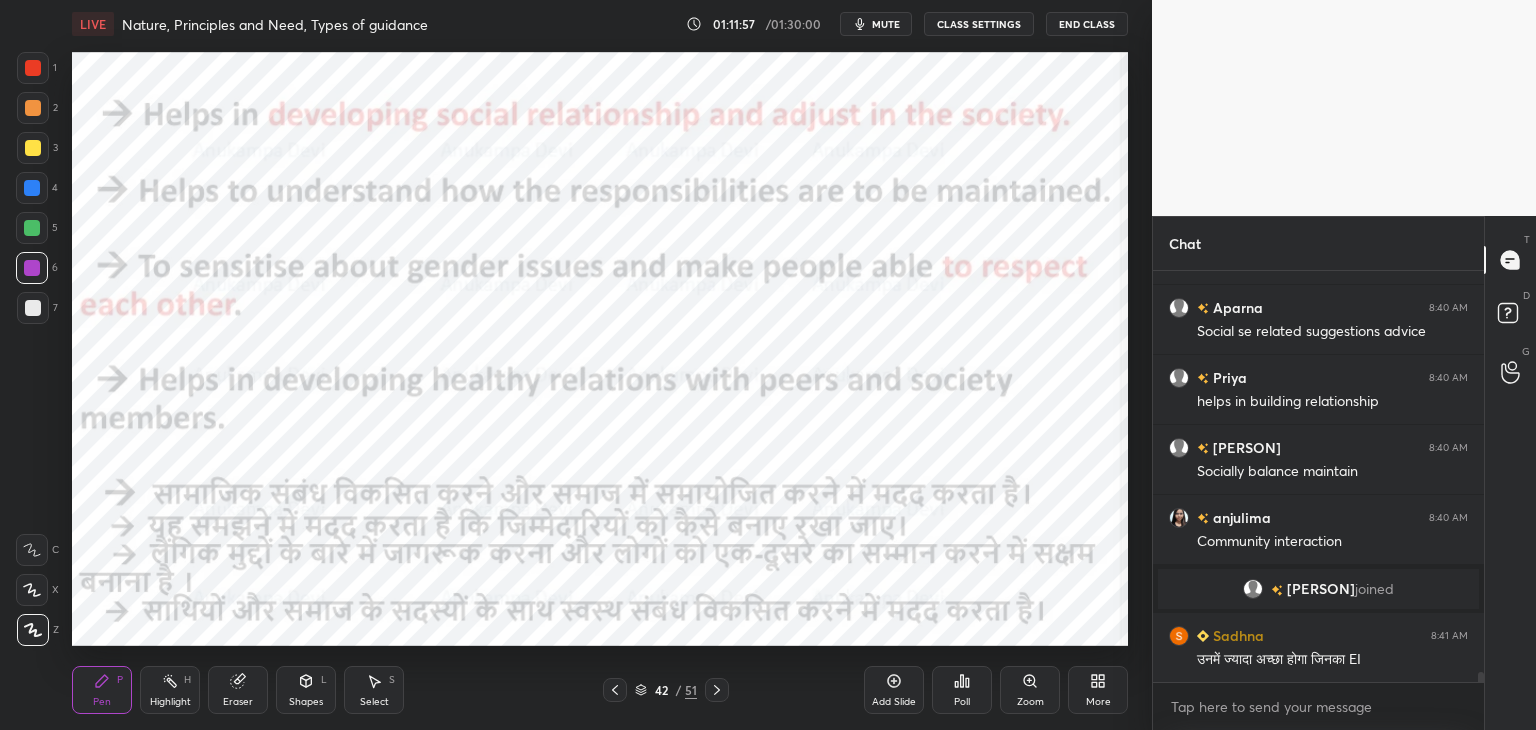 scroll, scrollTop: 16516, scrollLeft: 0, axis: vertical 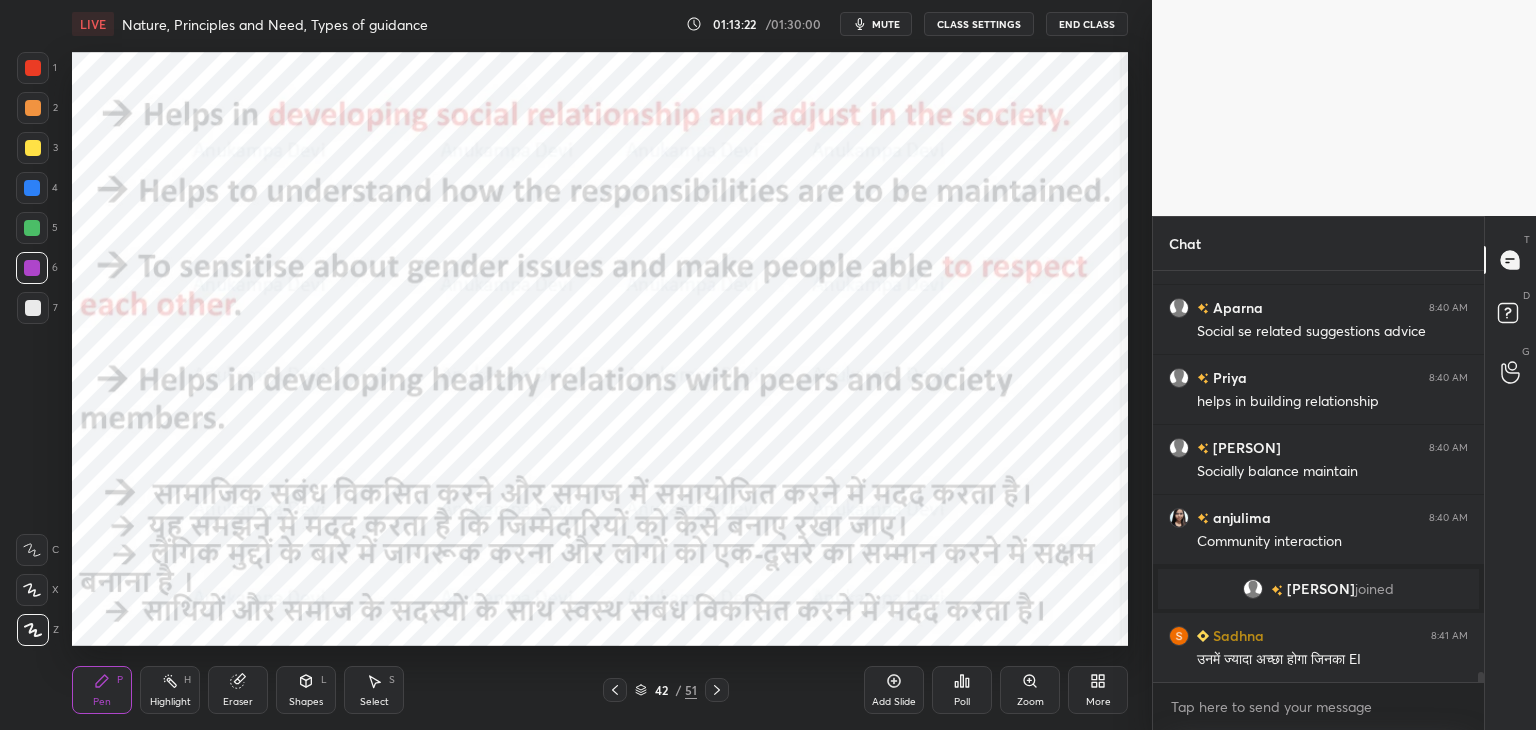 click 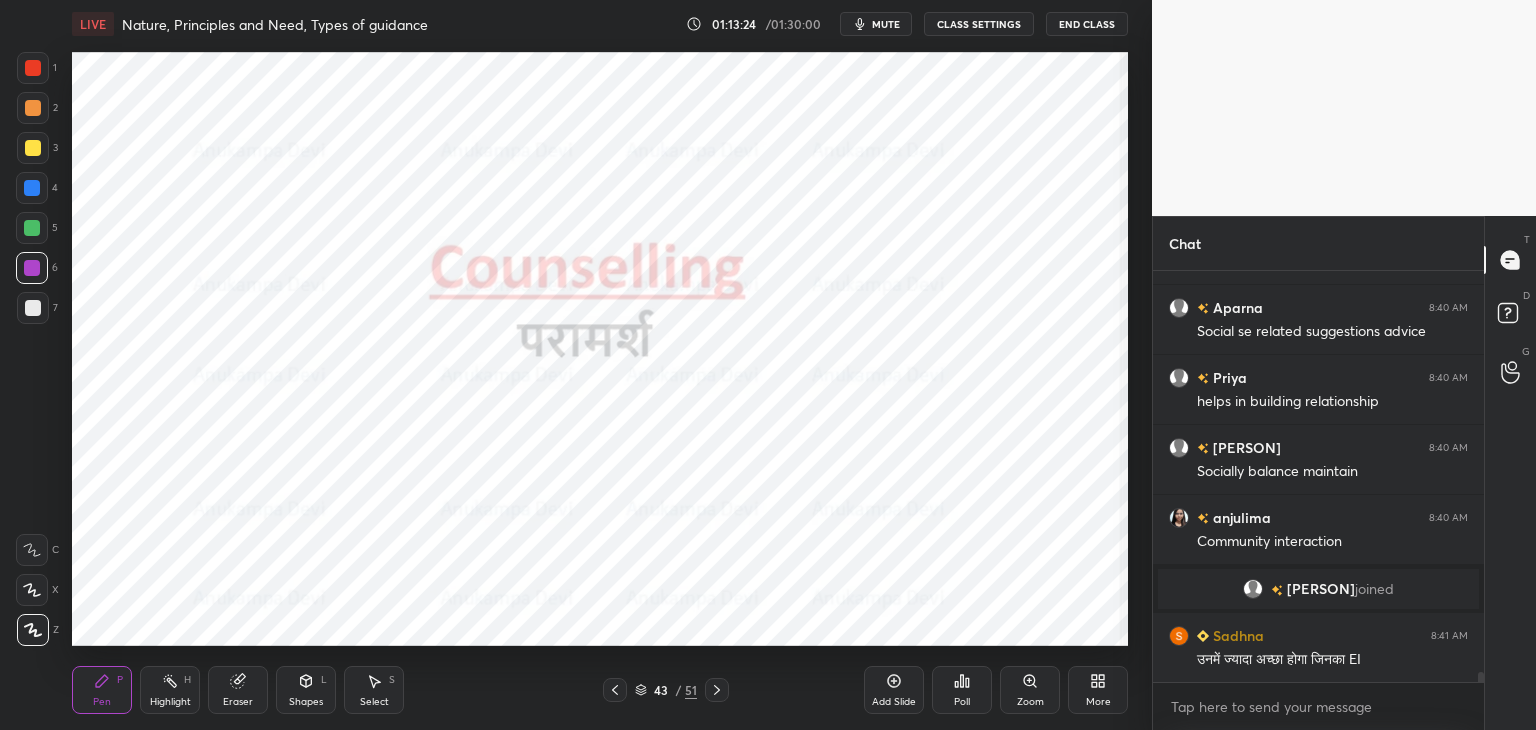 click 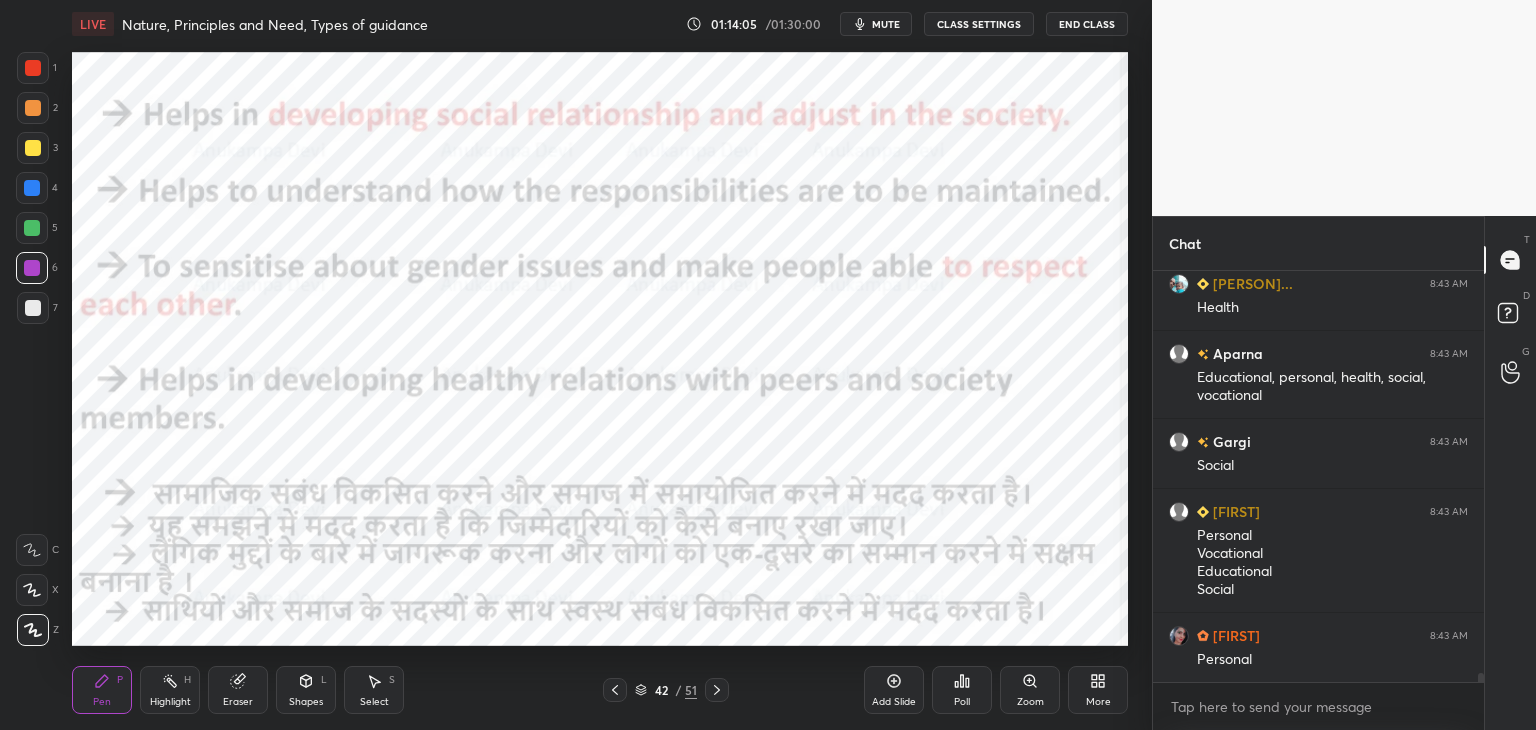 scroll, scrollTop: 18218, scrollLeft: 0, axis: vertical 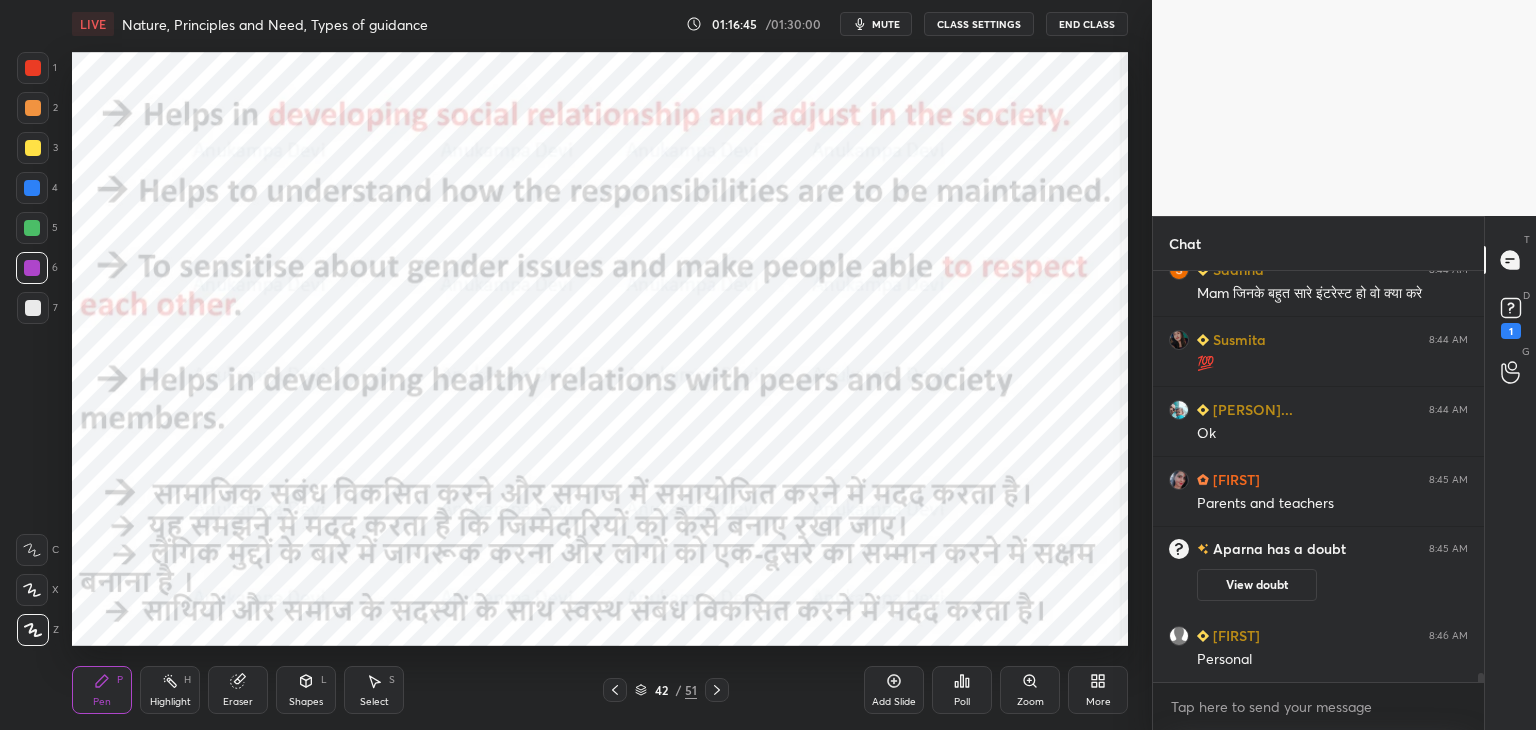 click 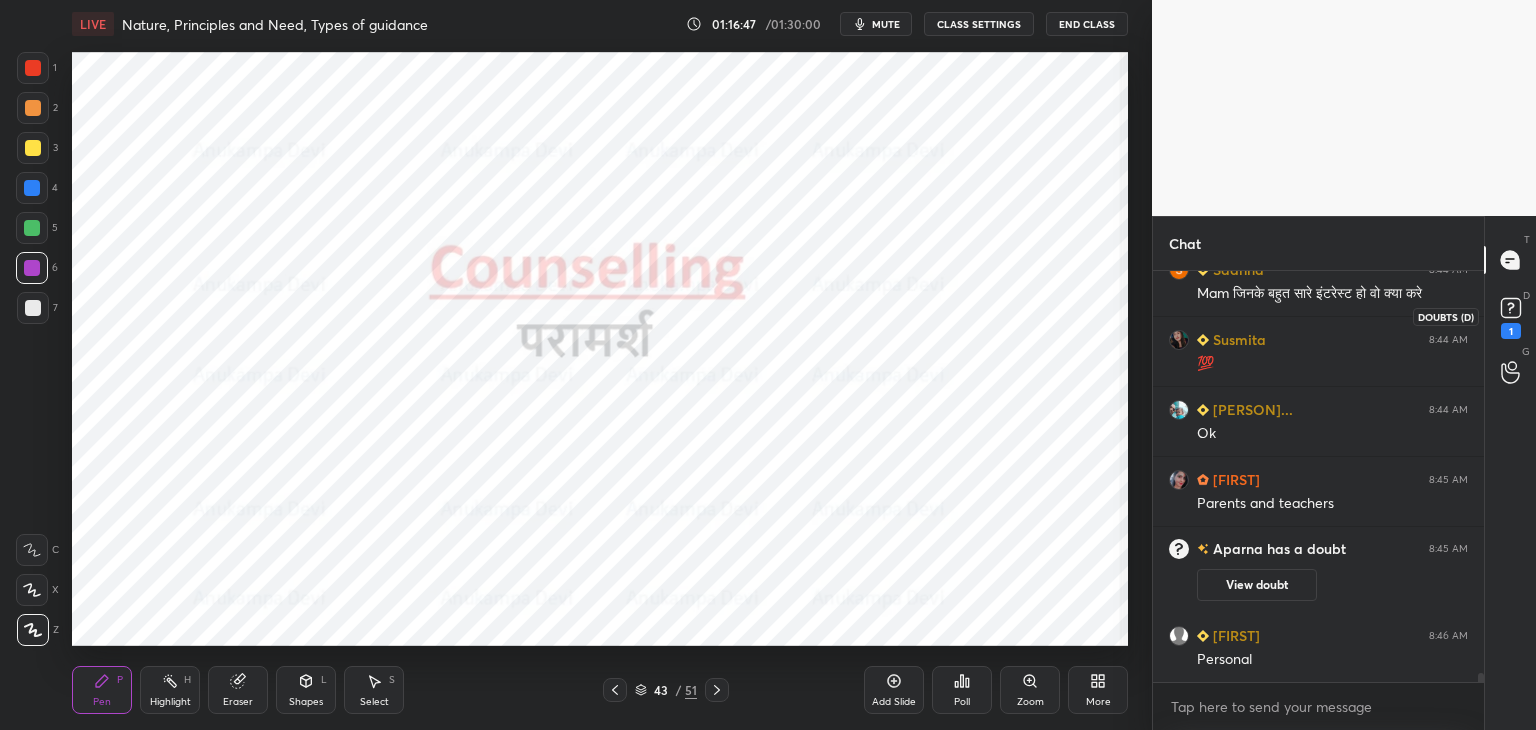 click 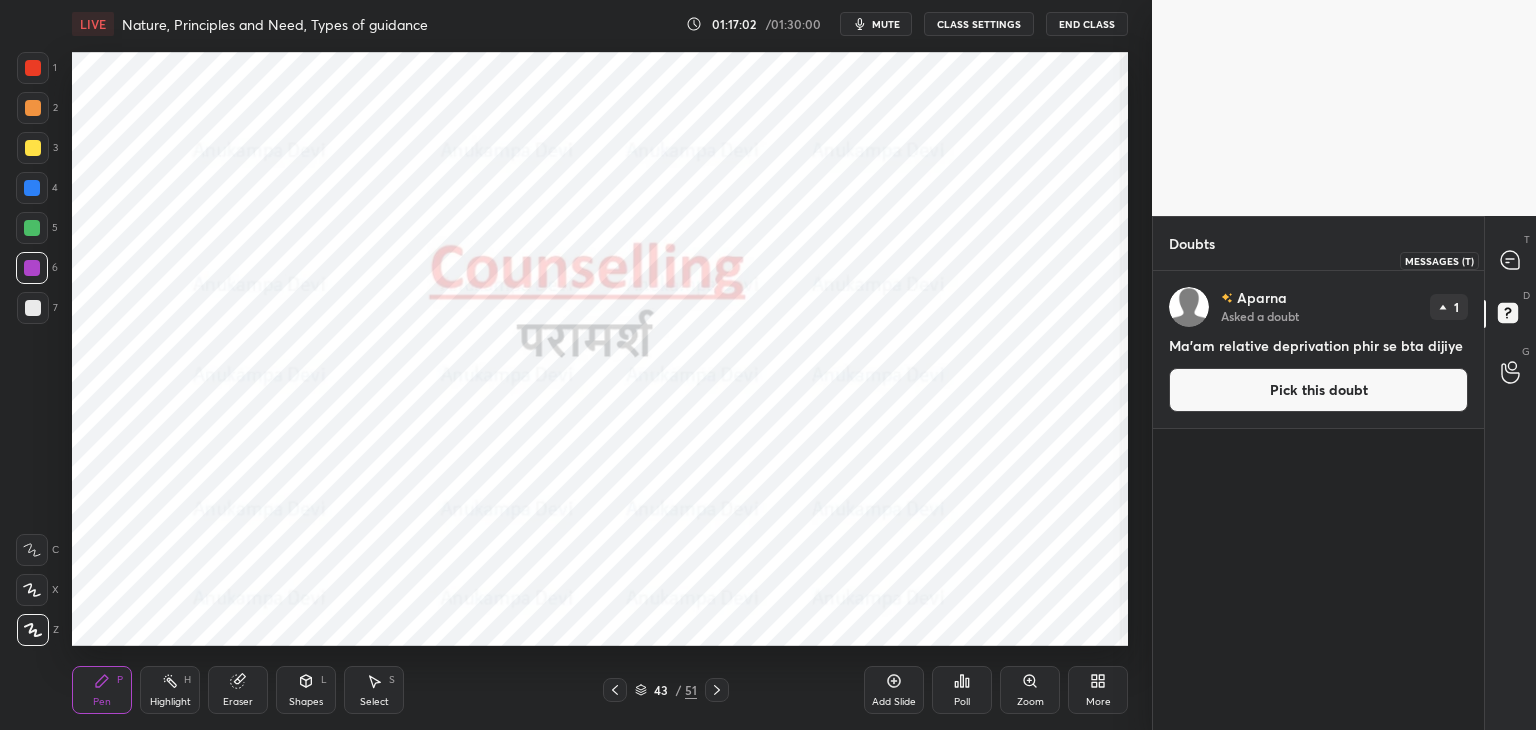 drag, startPoint x: 1512, startPoint y: 268, endPoint x: 1129, endPoint y: 320, distance: 386.51392 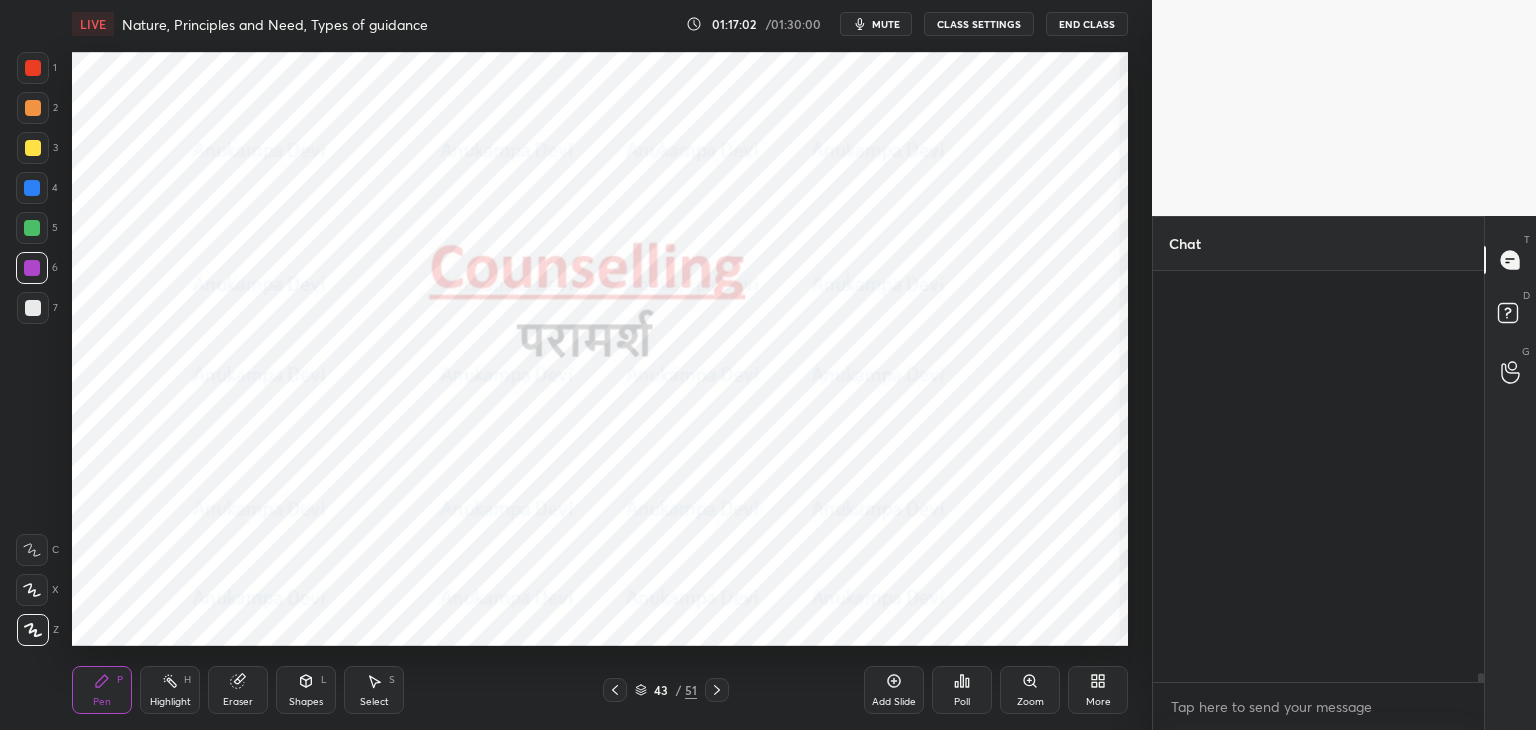 scroll, scrollTop: 18402, scrollLeft: 0, axis: vertical 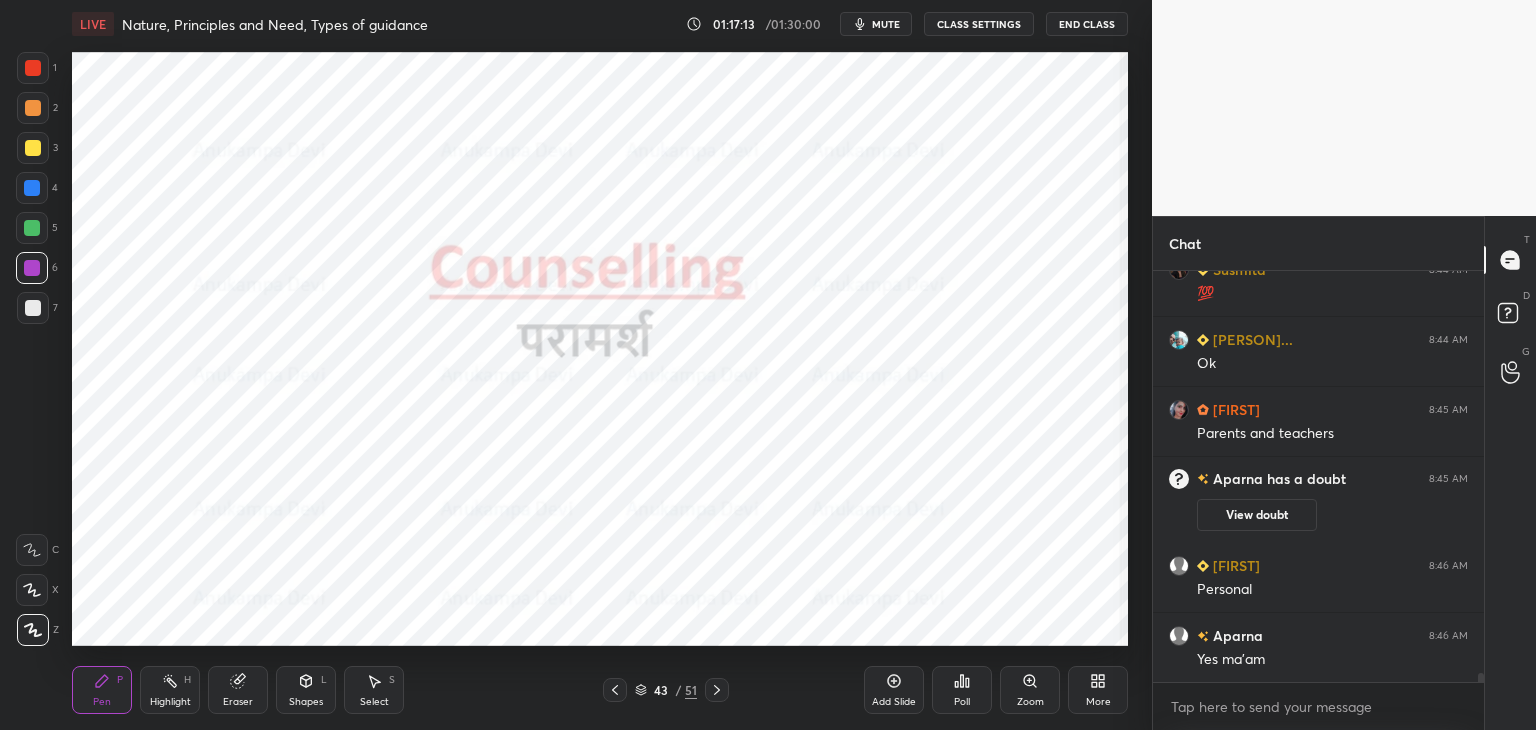 click on "Shapes" at bounding box center [306, 702] 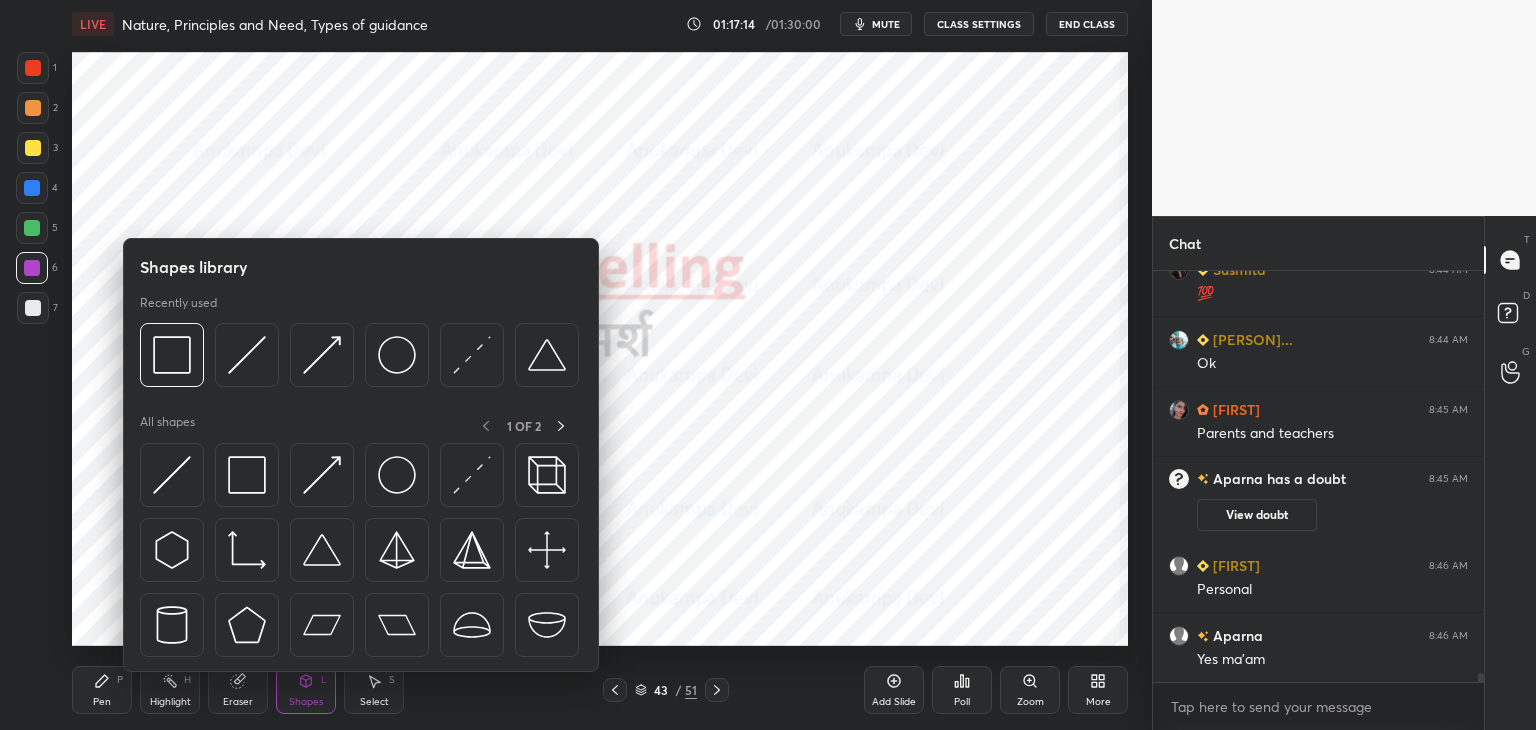 click on "Eraser" at bounding box center [238, 690] 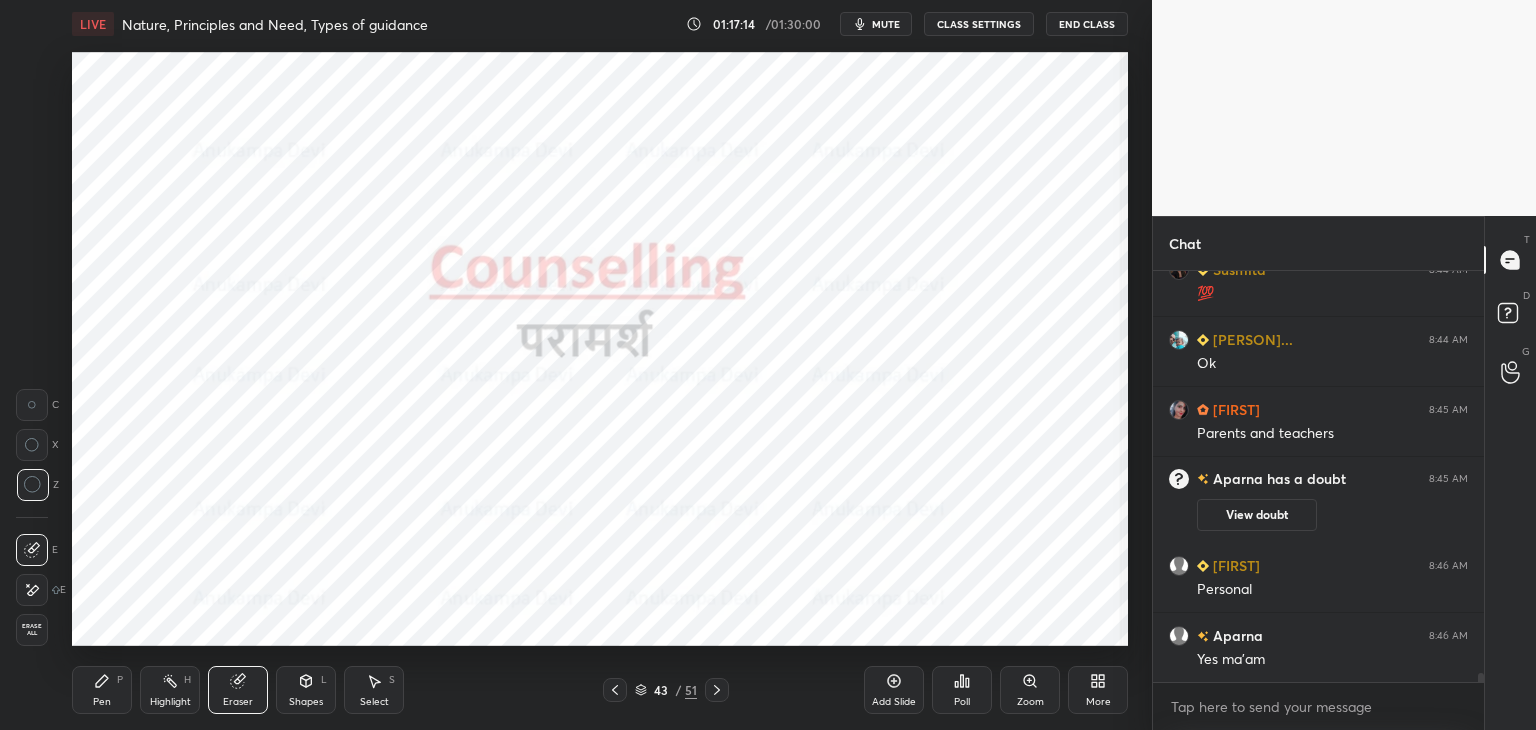 scroll, scrollTop: 18492, scrollLeft: 0, axis: vertical 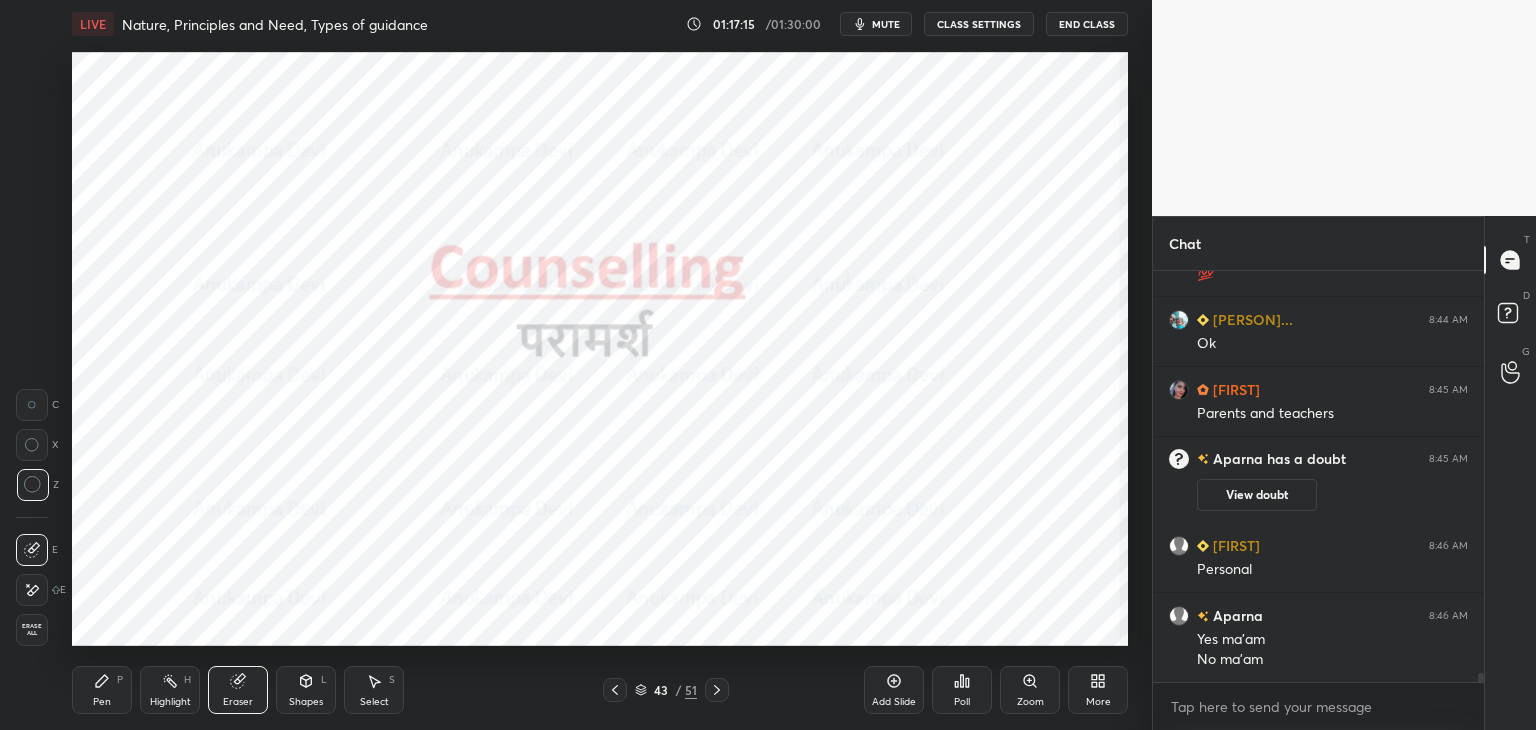 click on "Erase all" at bounding box center [32, 630] 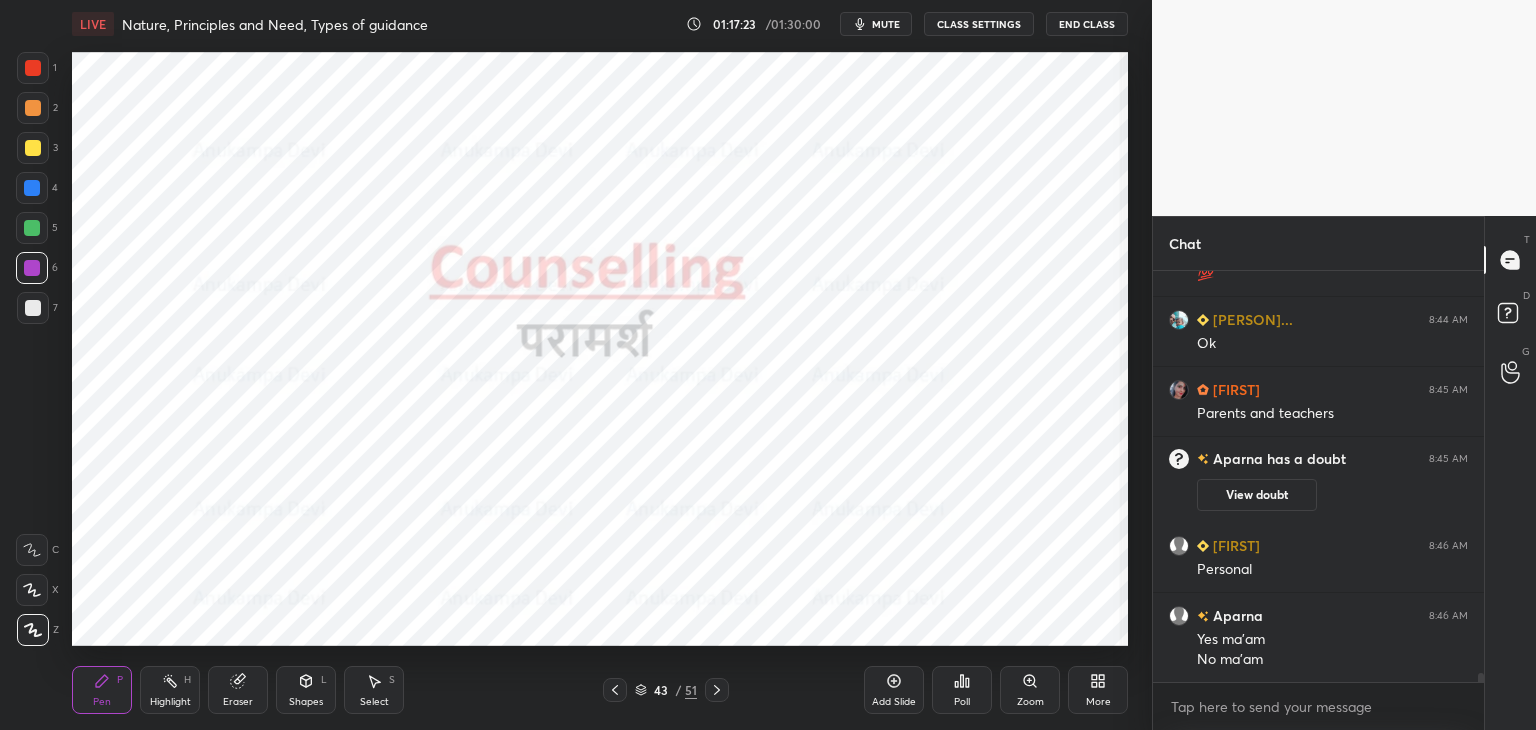 click at bounding box center (32, 188) 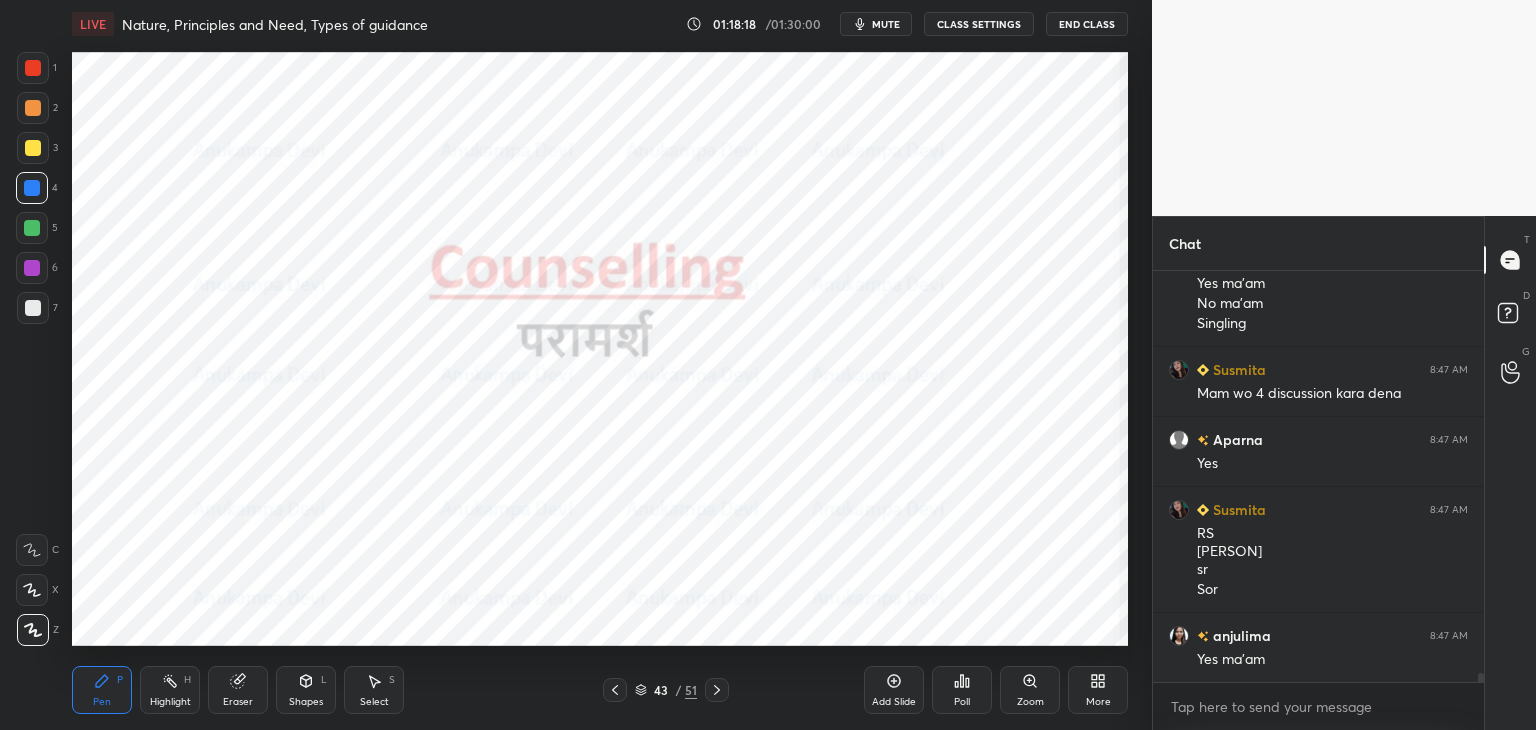 scroll, scrollTop: 18936, scrollLeft: 0, axis: vertical 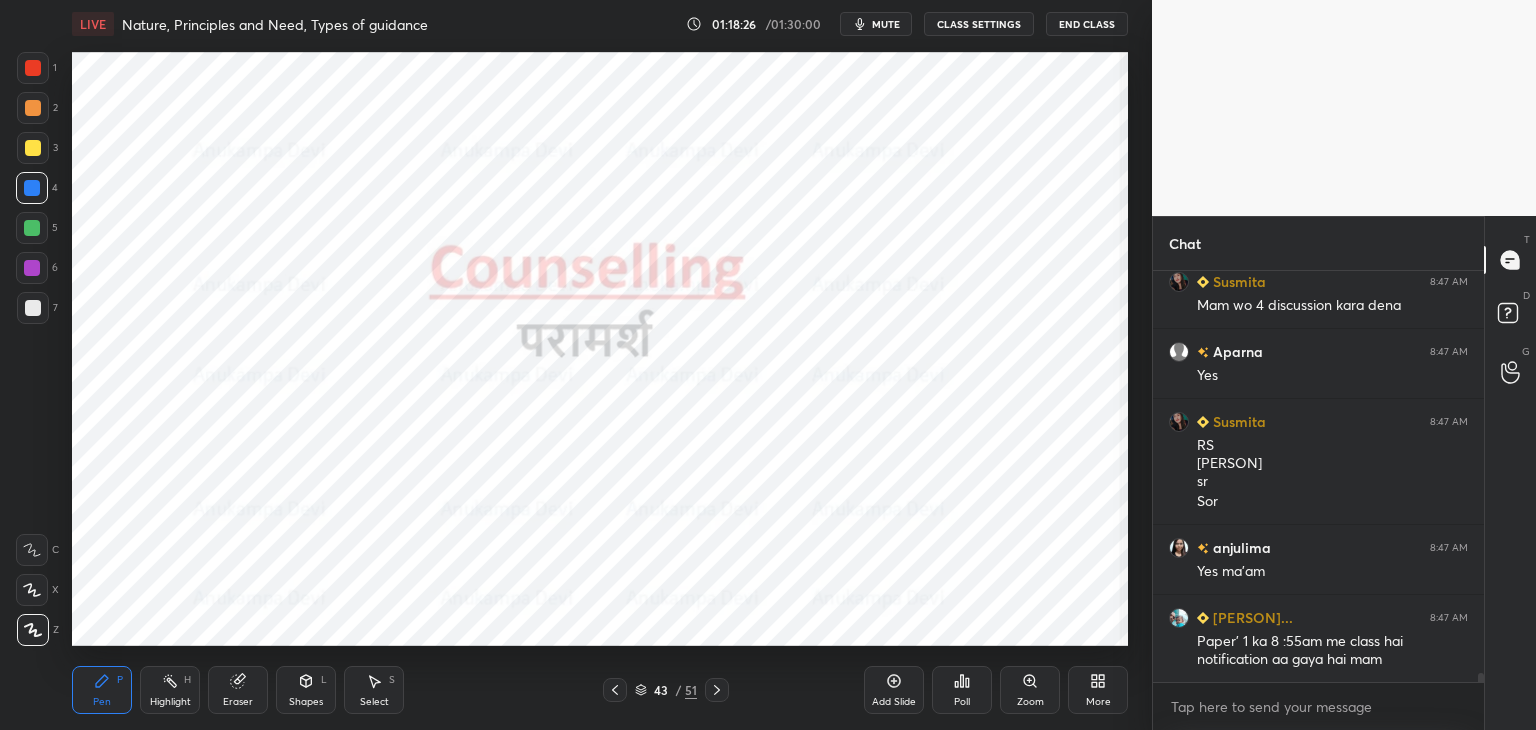 click at bounding box center (32, 268) 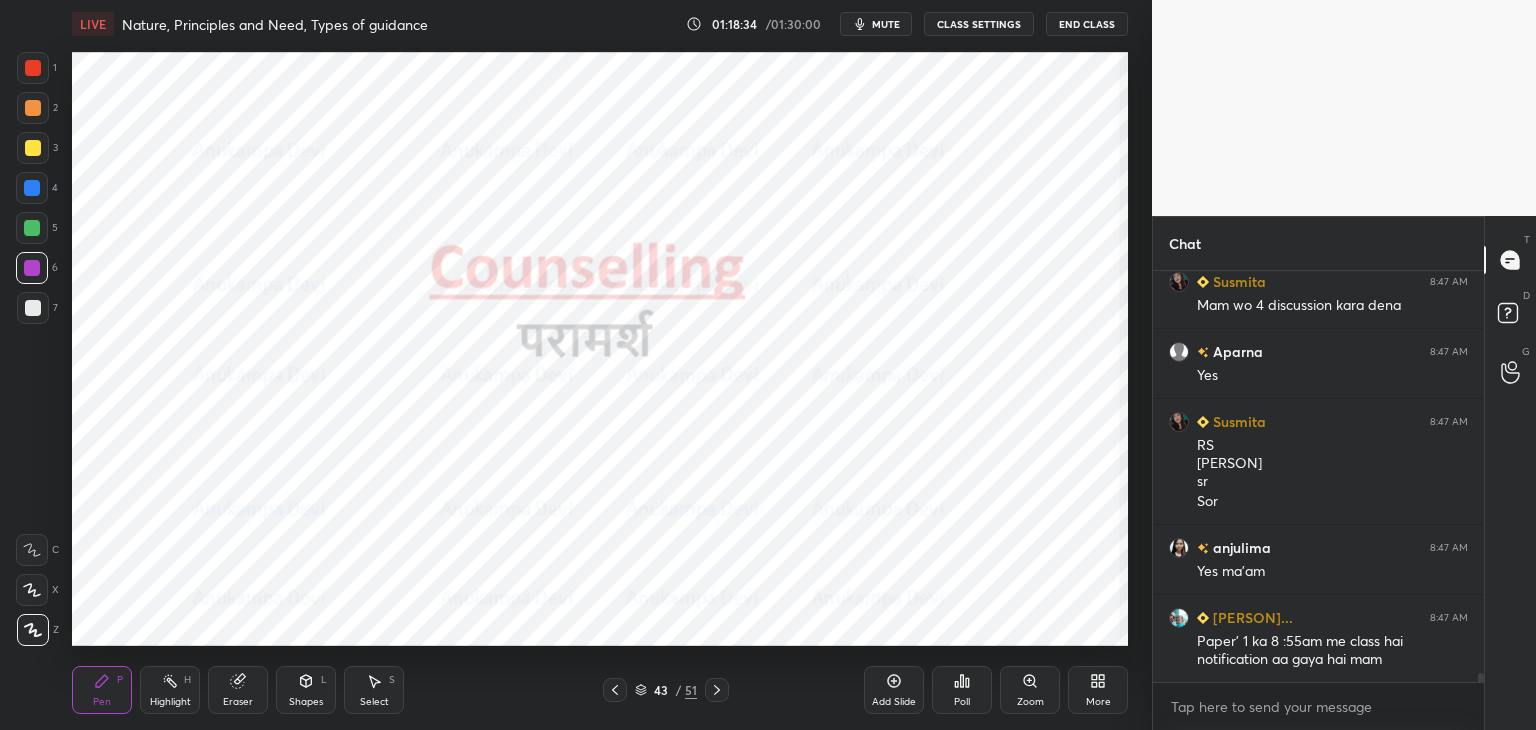 click 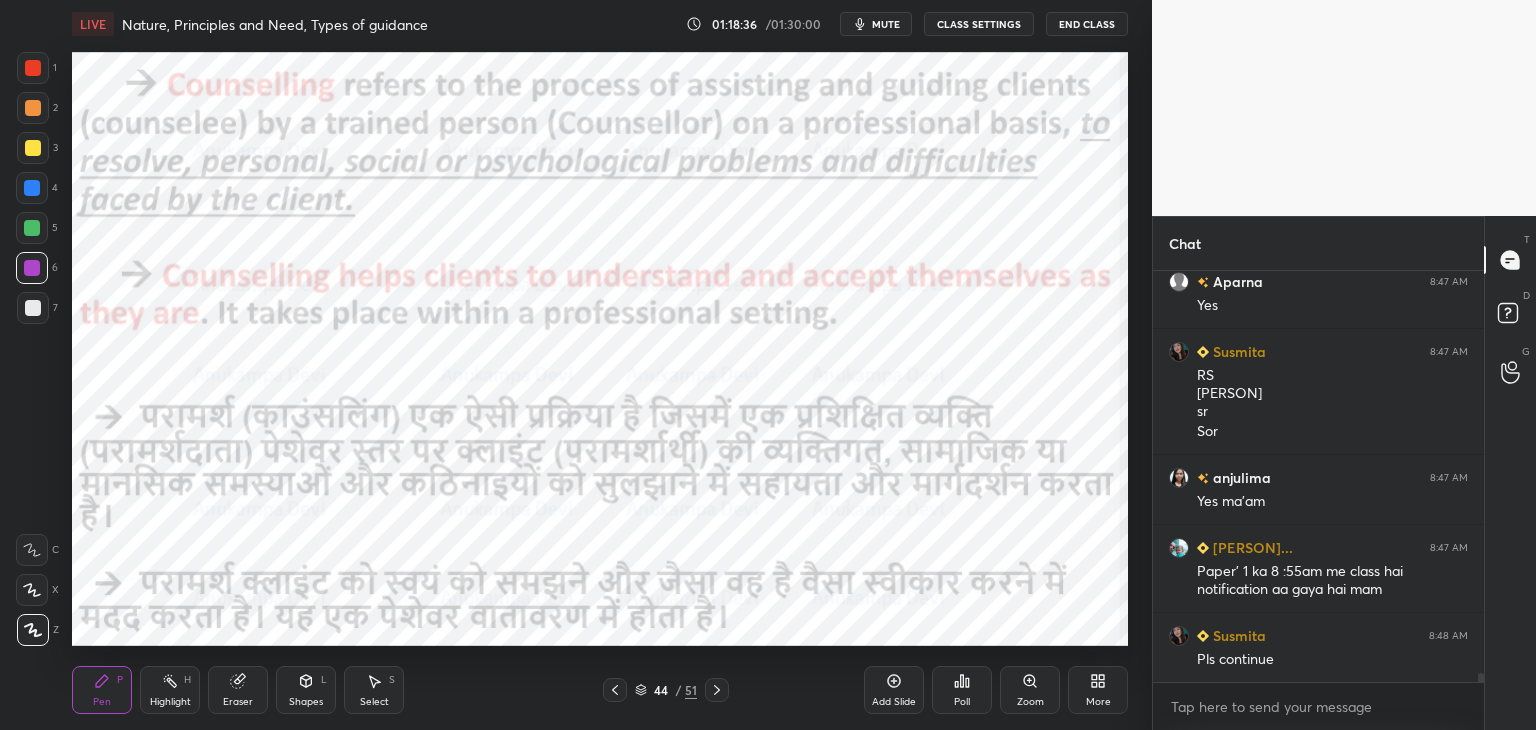 scroll, scrollTop: 19026, scrollLeft: 0, axis: vertical 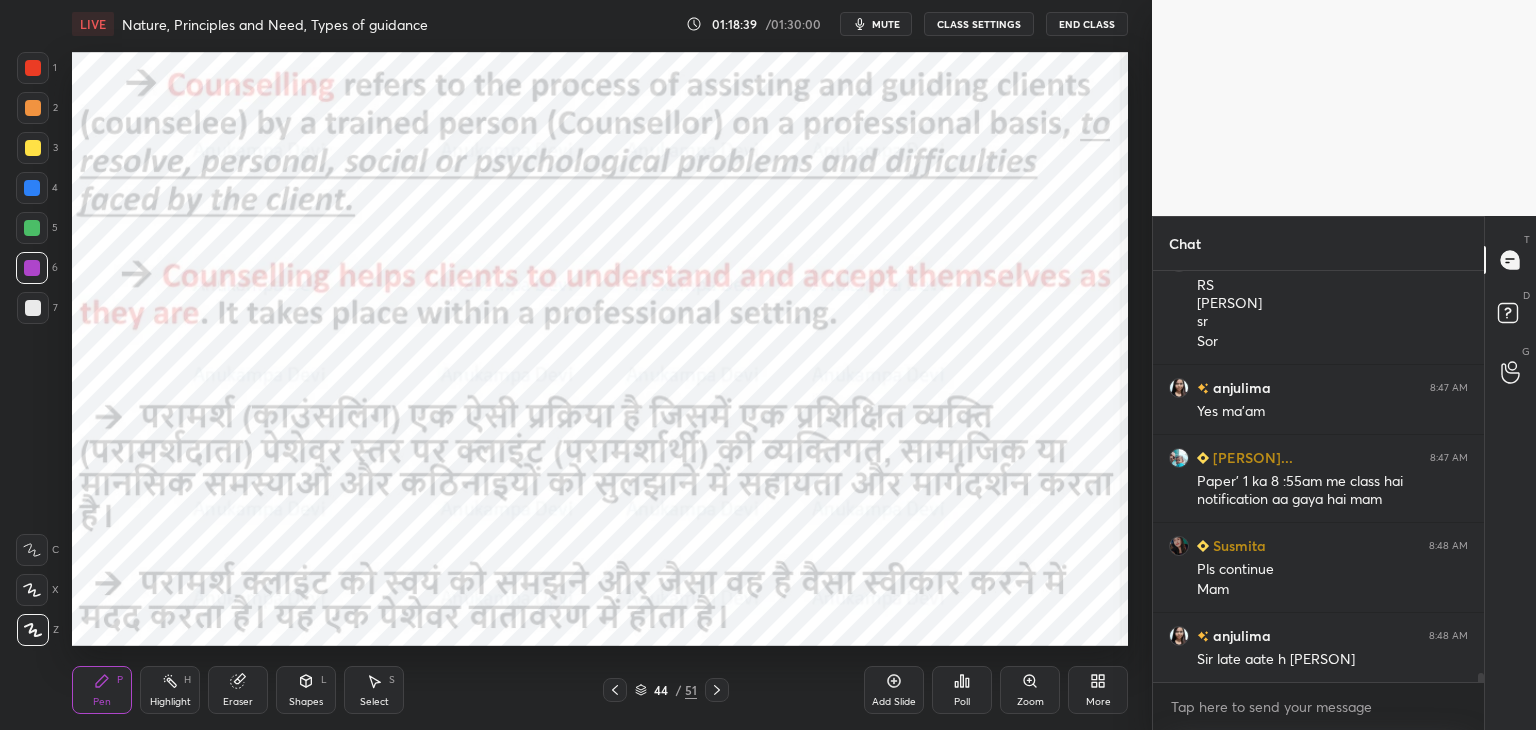 click 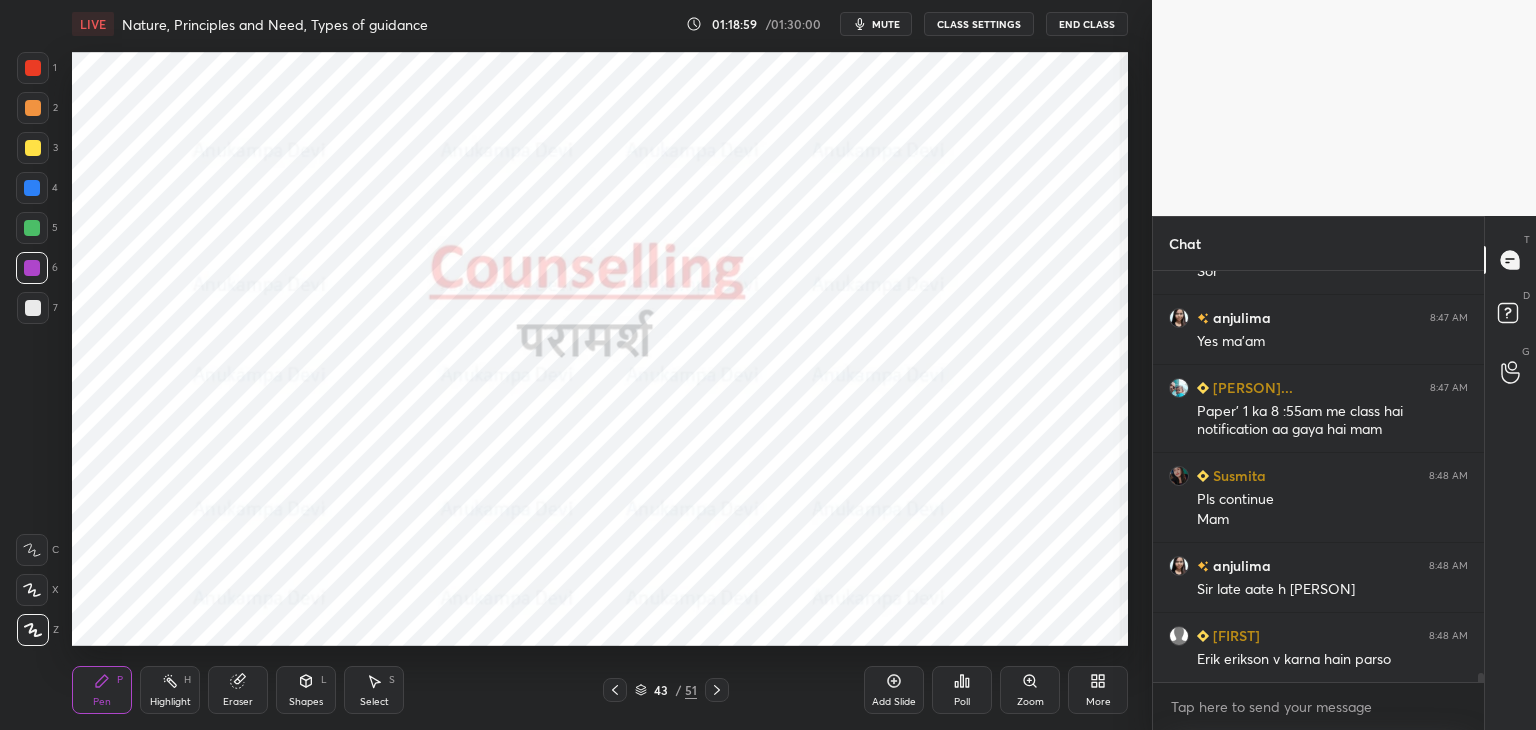 scroll, scrollTop: 19236, scrollLeft: 0, axis: vertical 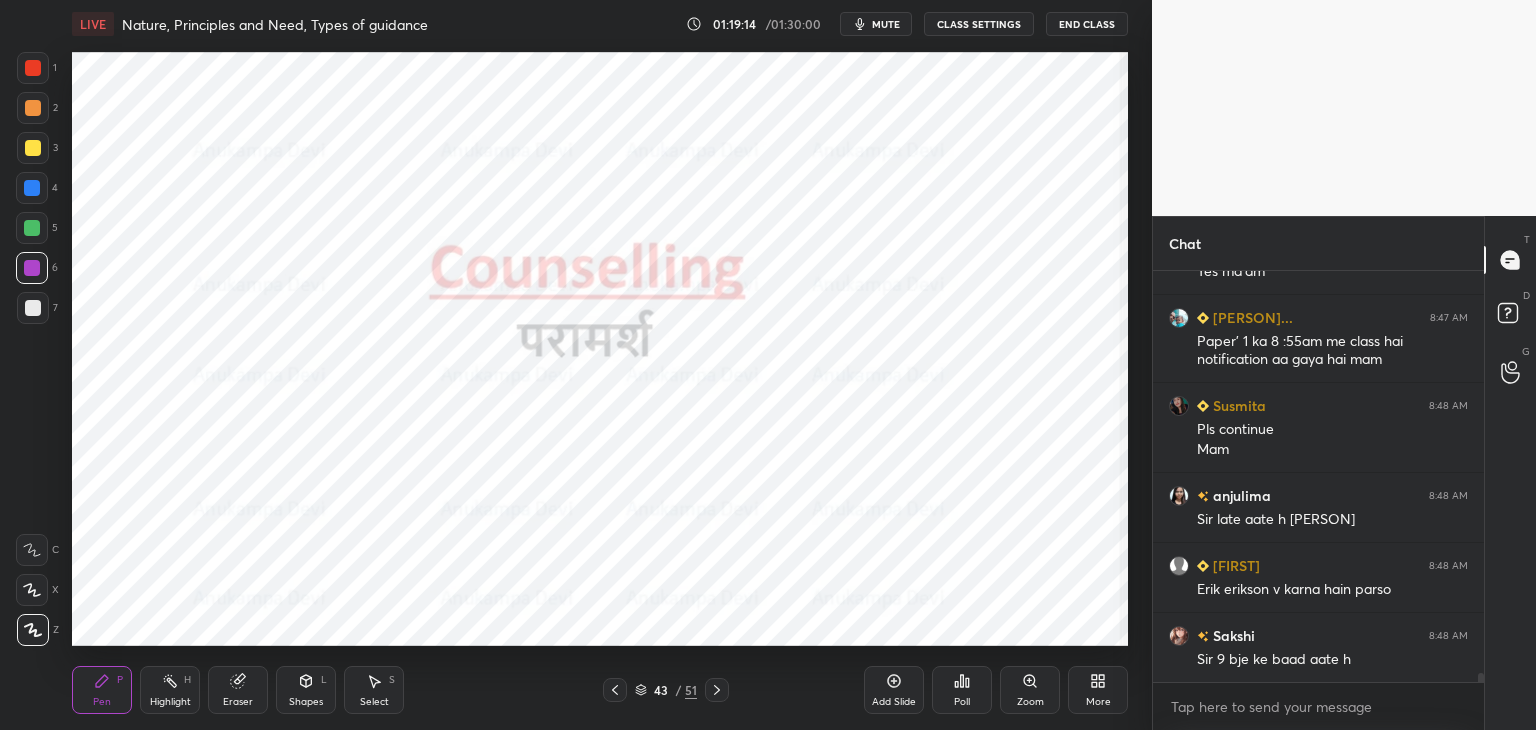 drag, startPoint x: 717, startPoint y: 691, endPoint x: 711, endPoint y: 682, distance: 10.816654 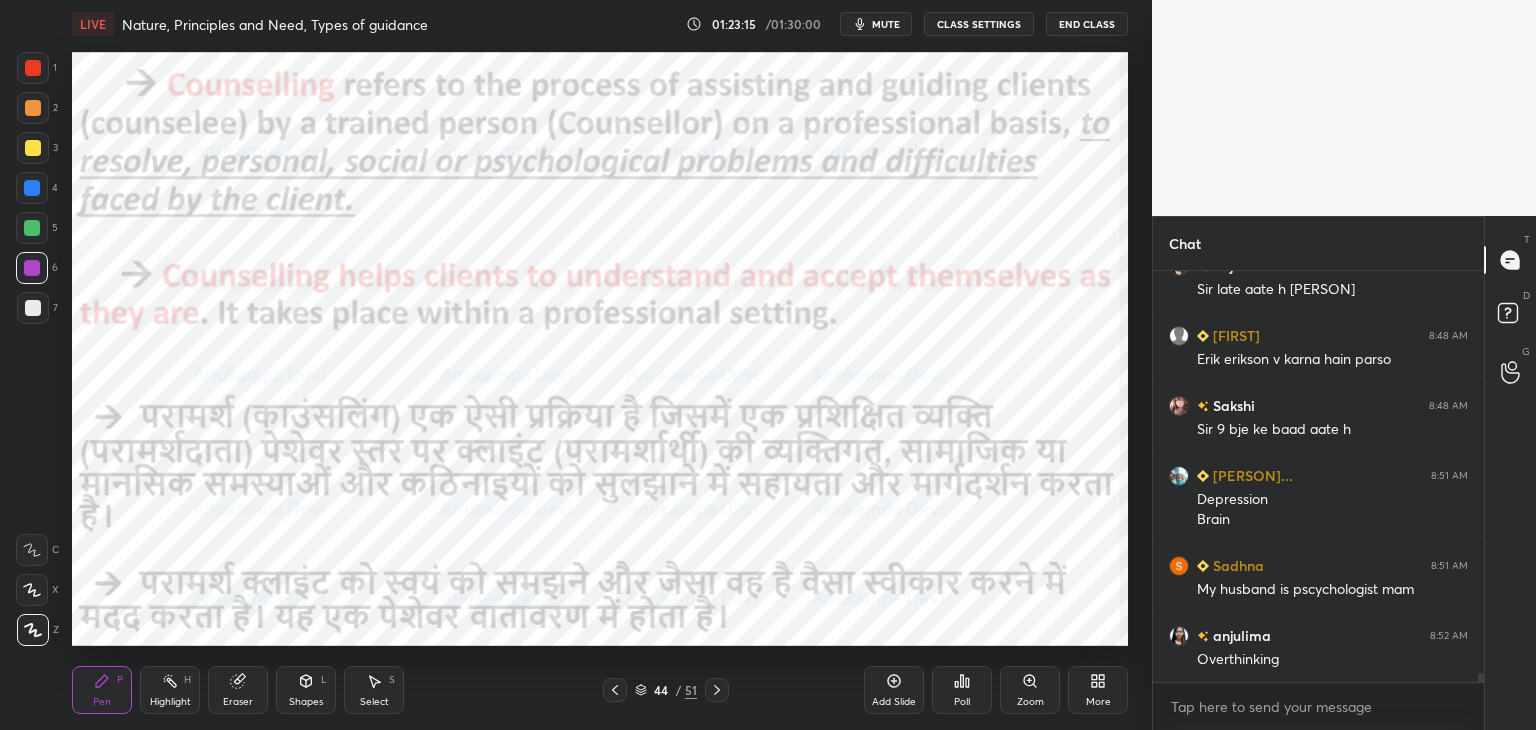 scroll, scrollTop: 19486, scrollLeft: 0, axis: vertical 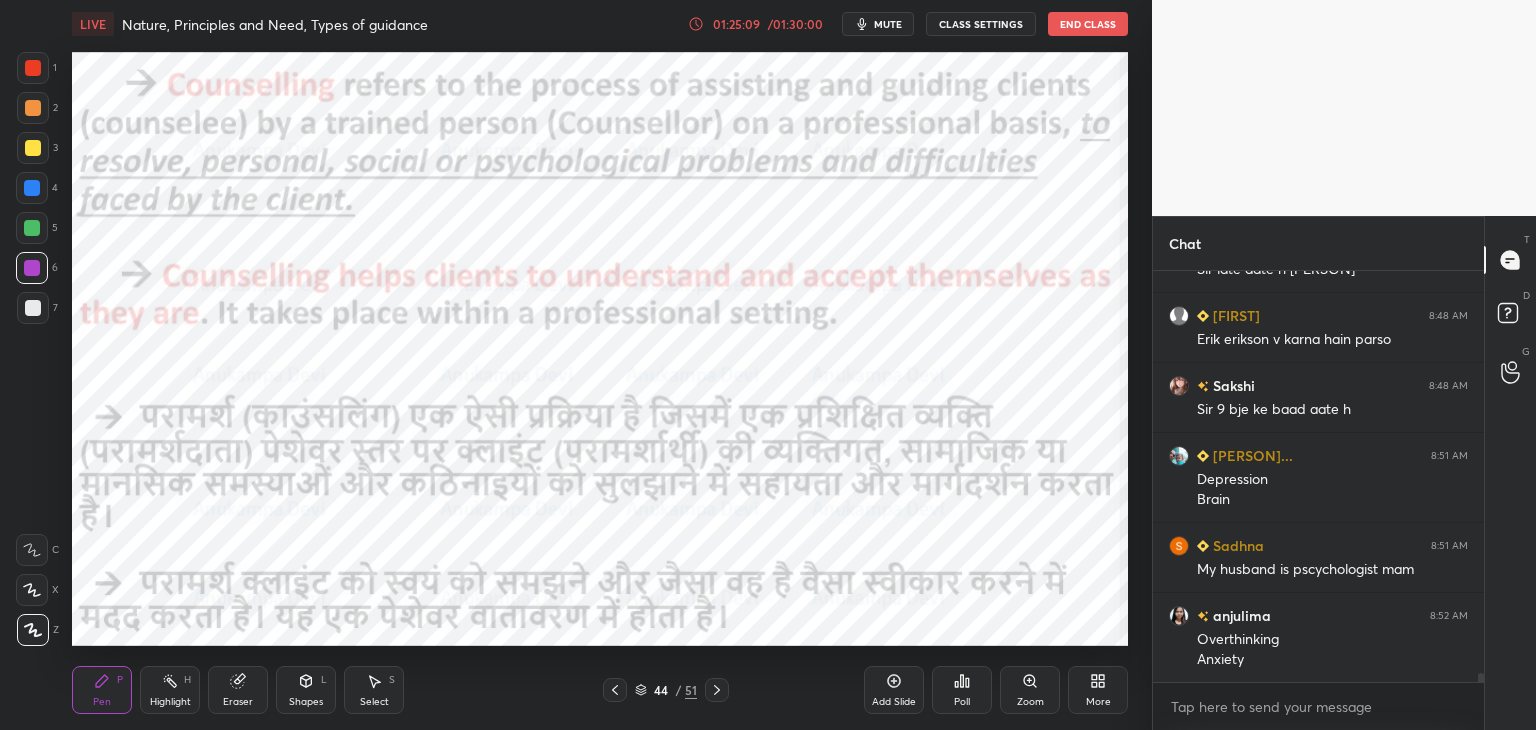 click 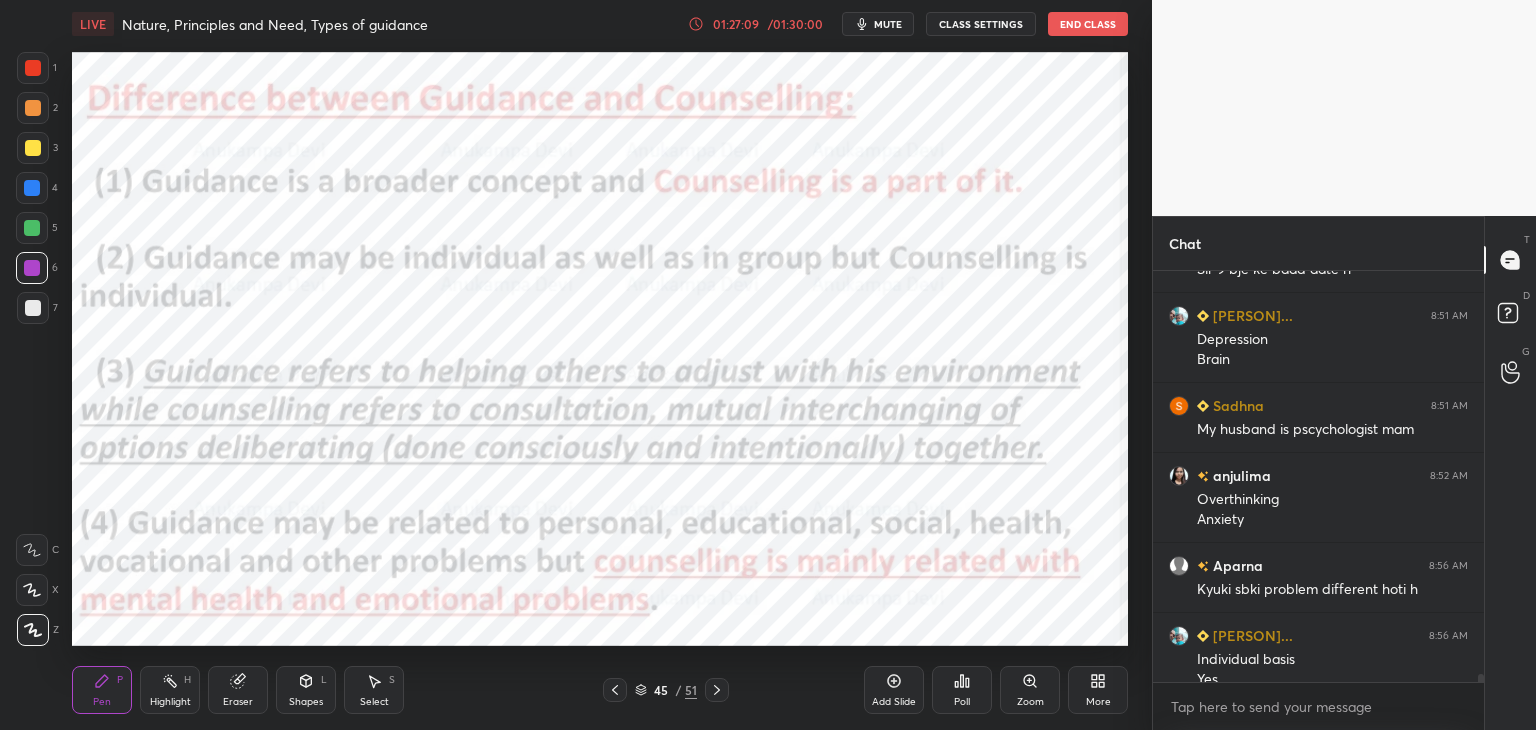 scroll, scrollTop: 19646, scrollLeft: 0, axis: vertical 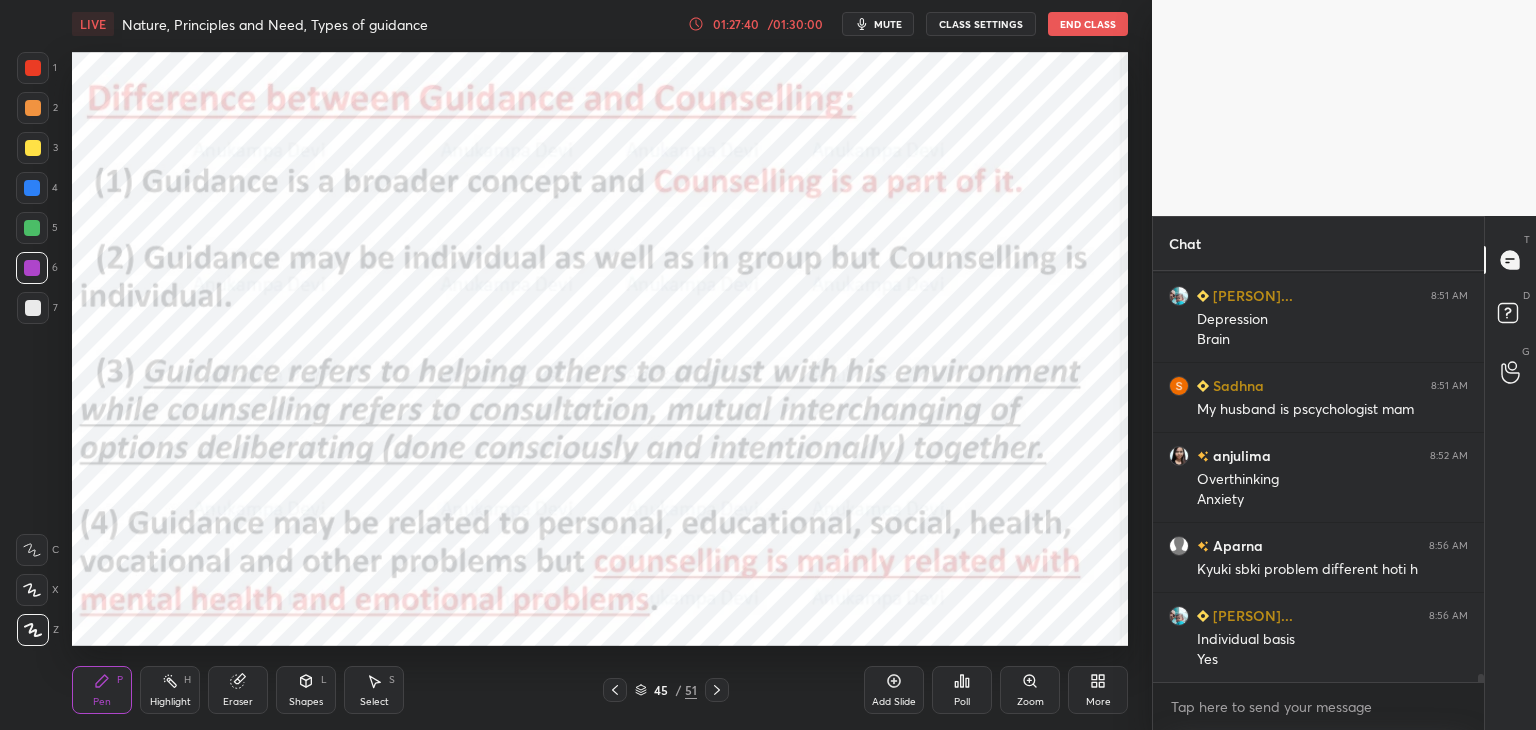 click 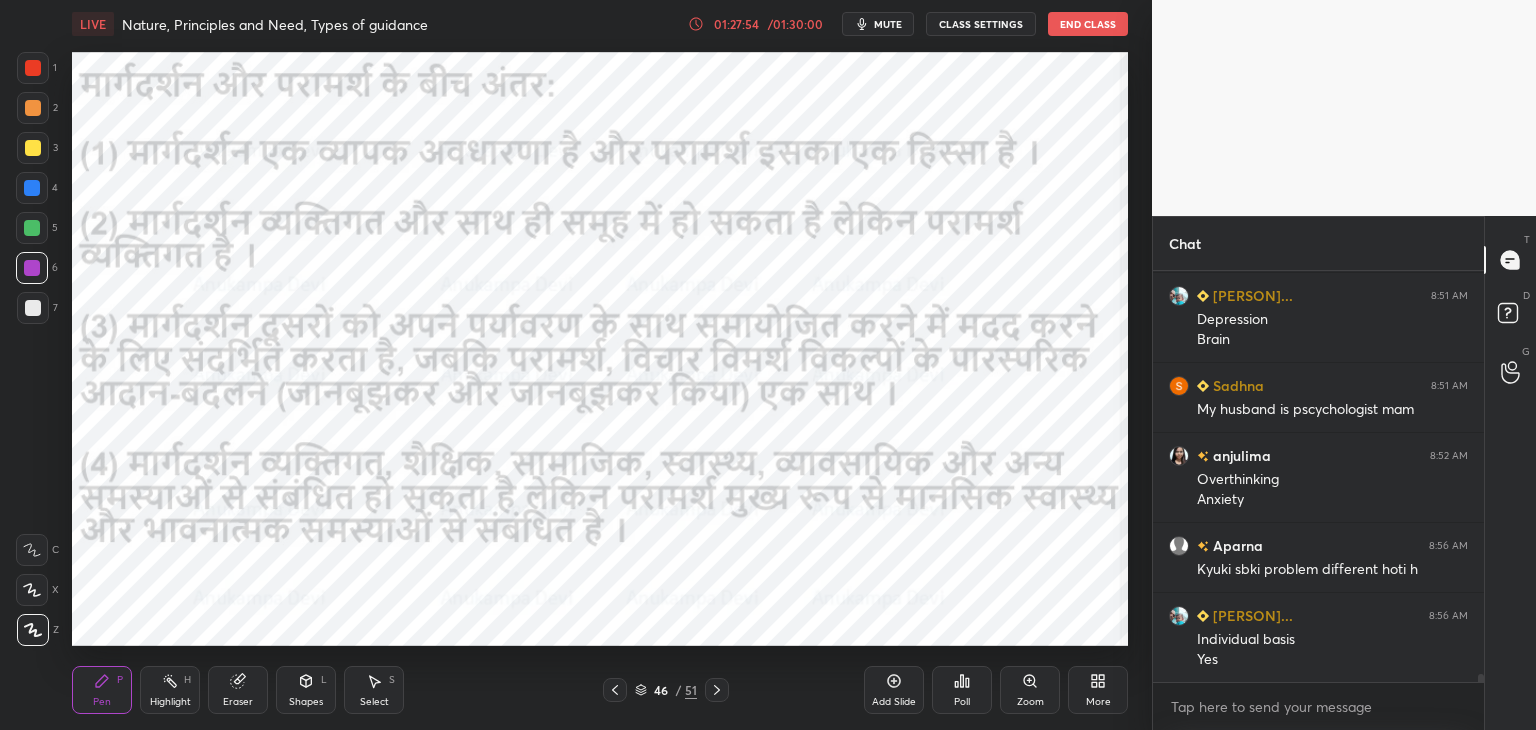 click 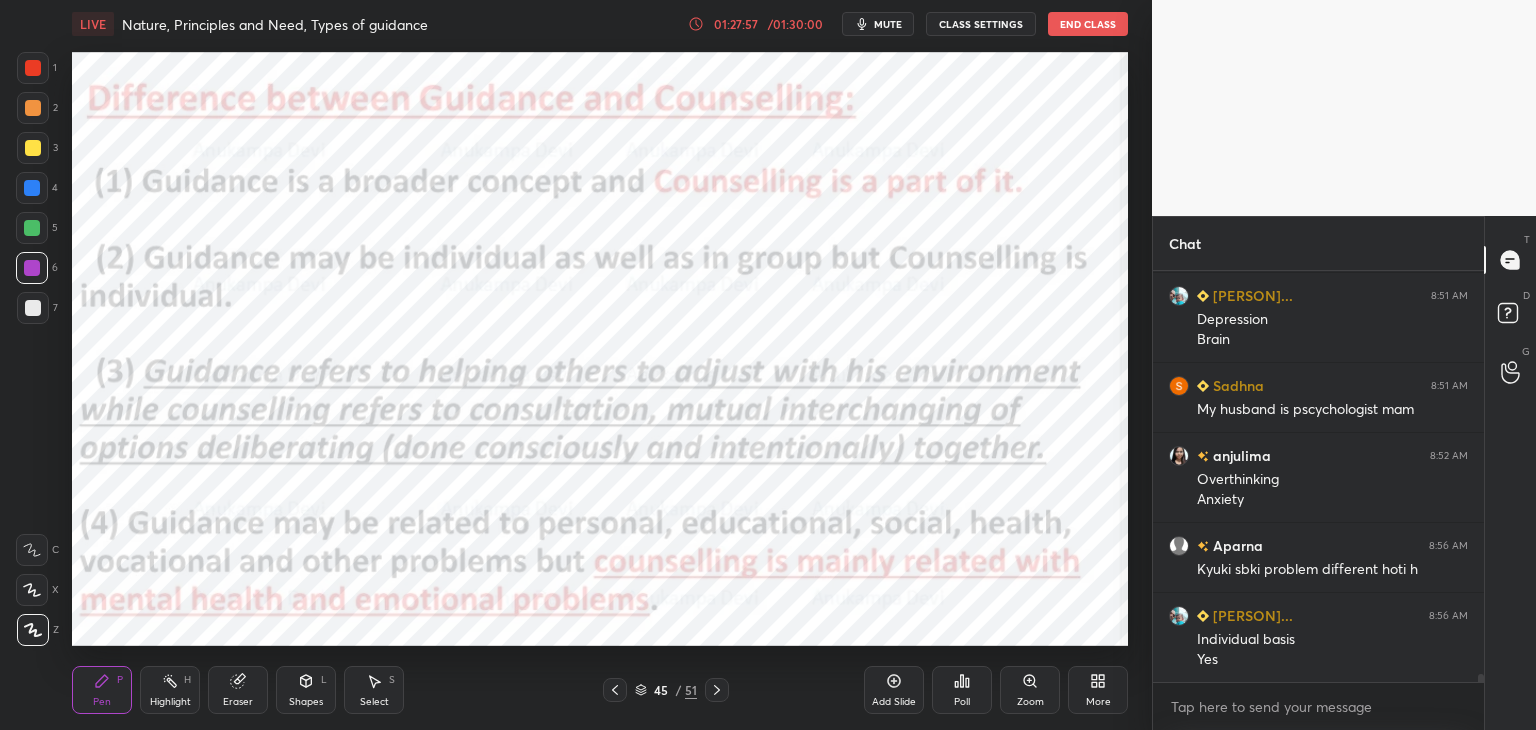 click 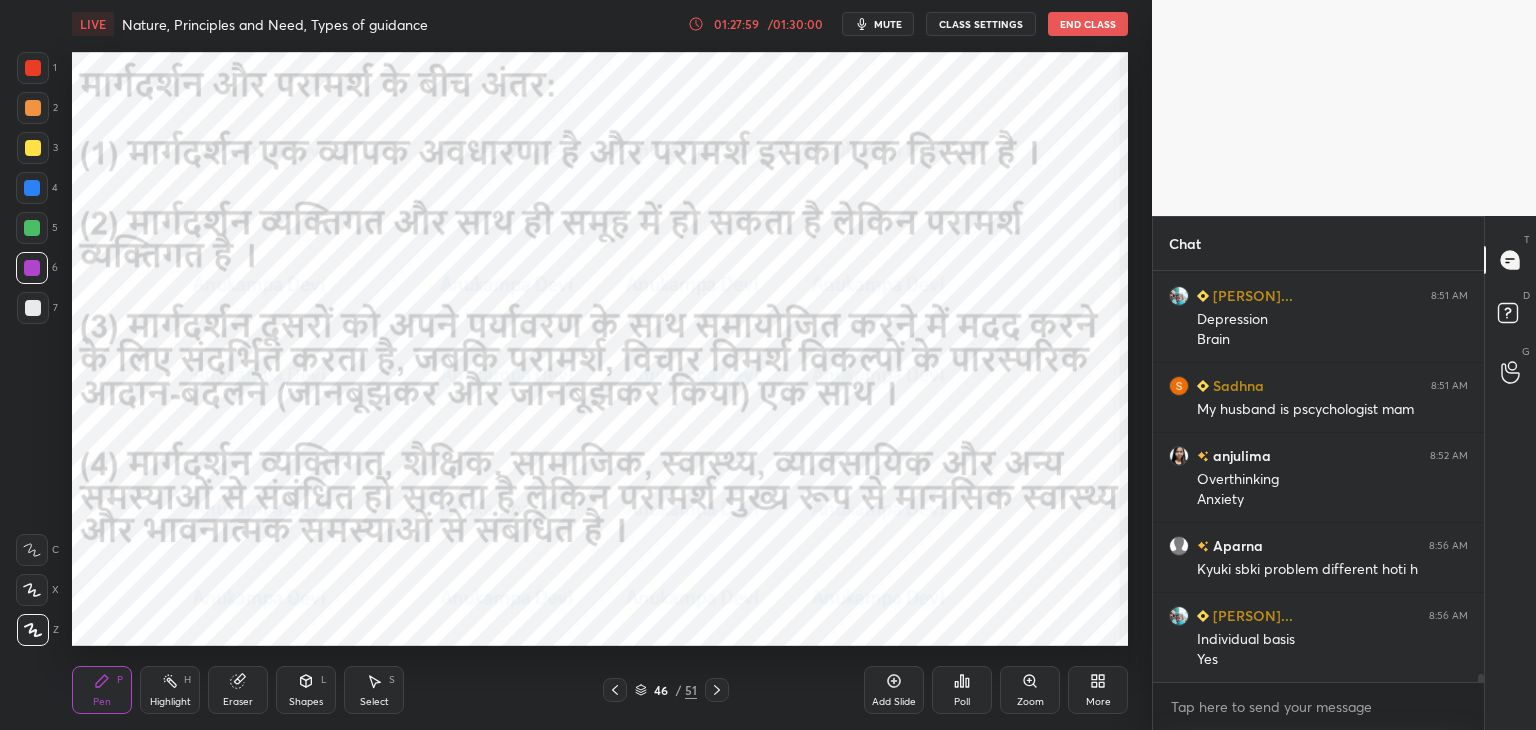 click 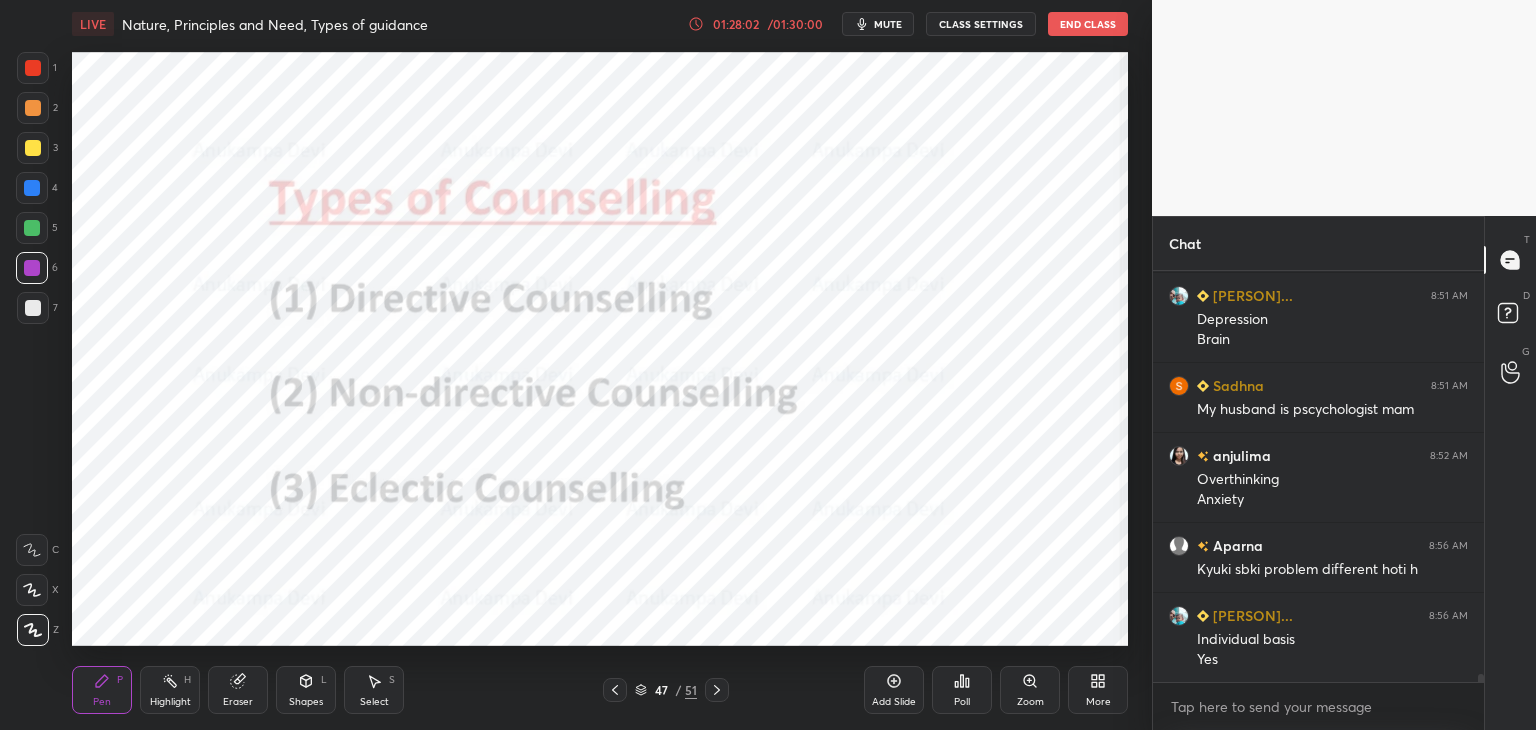 click 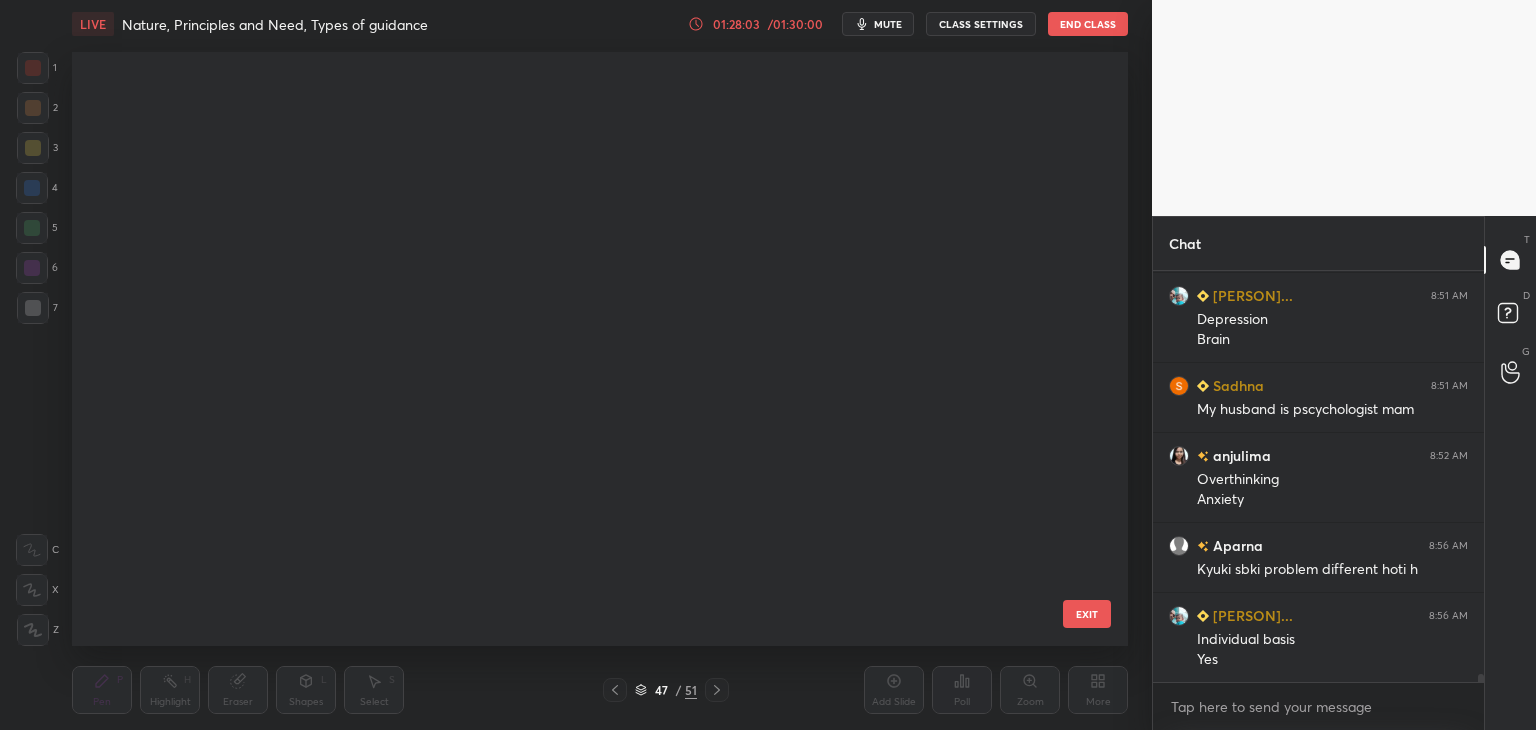 scroll, scrollTop: 2334, scrollLeft: 0, axis: vertical 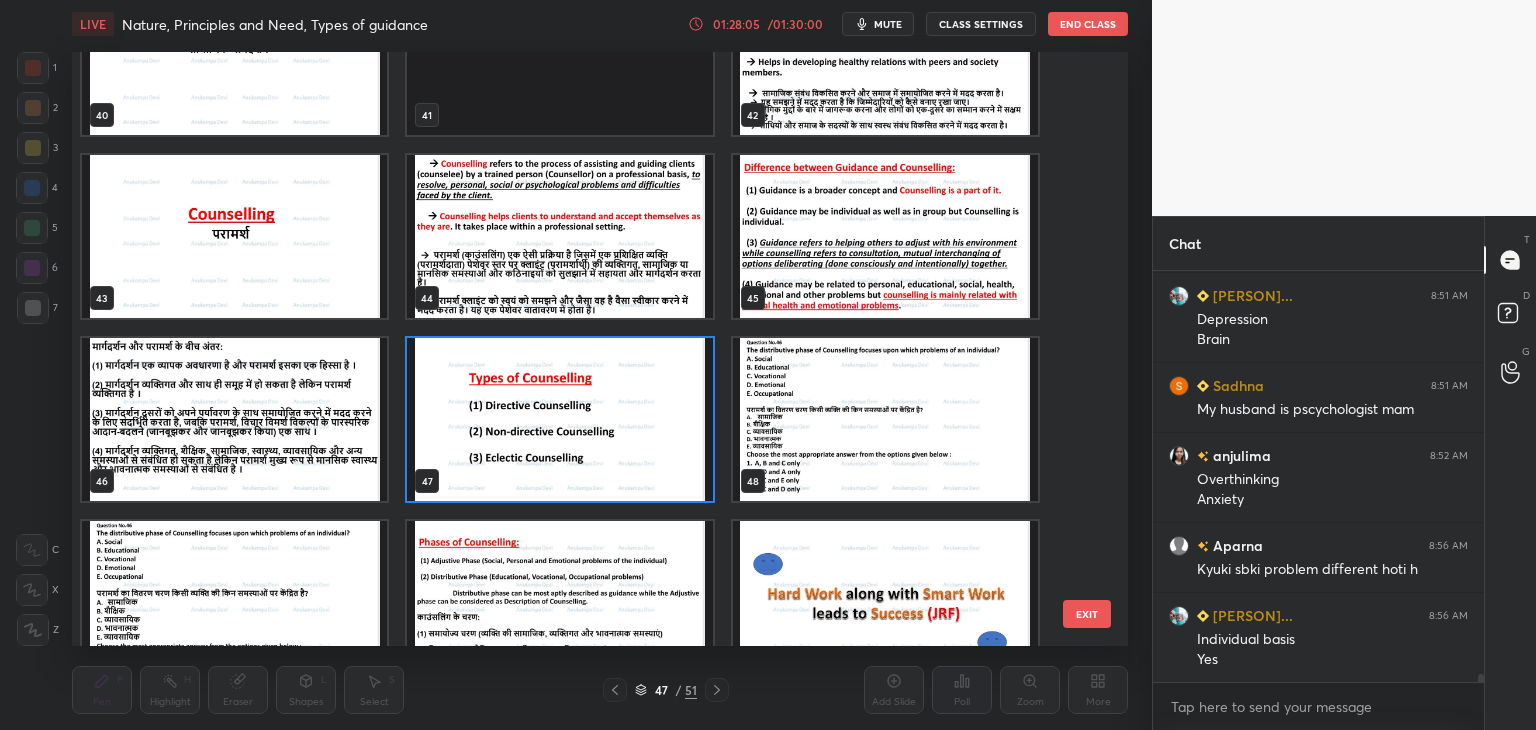 click at bounding box center (559, 419) 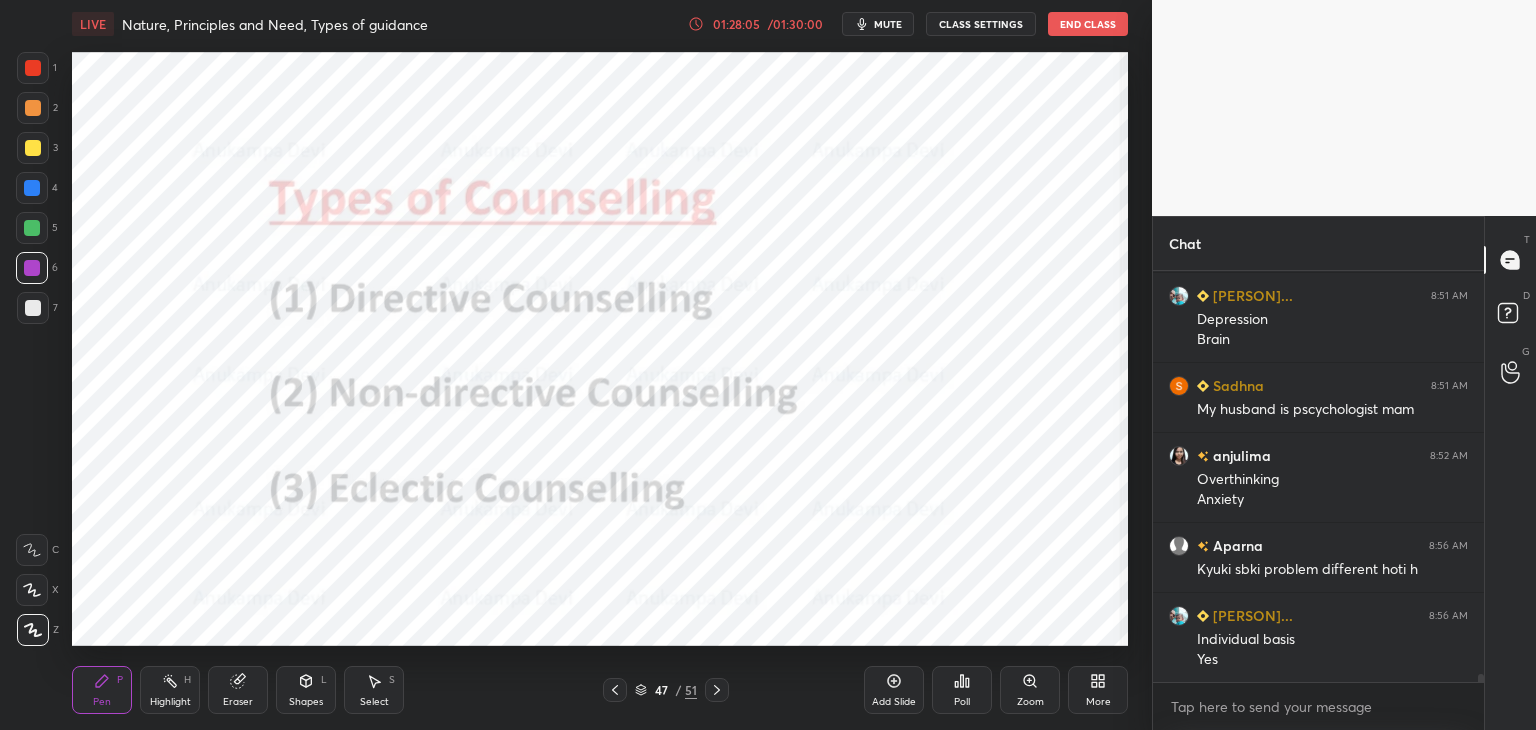 click at bounding box center (559, 419) 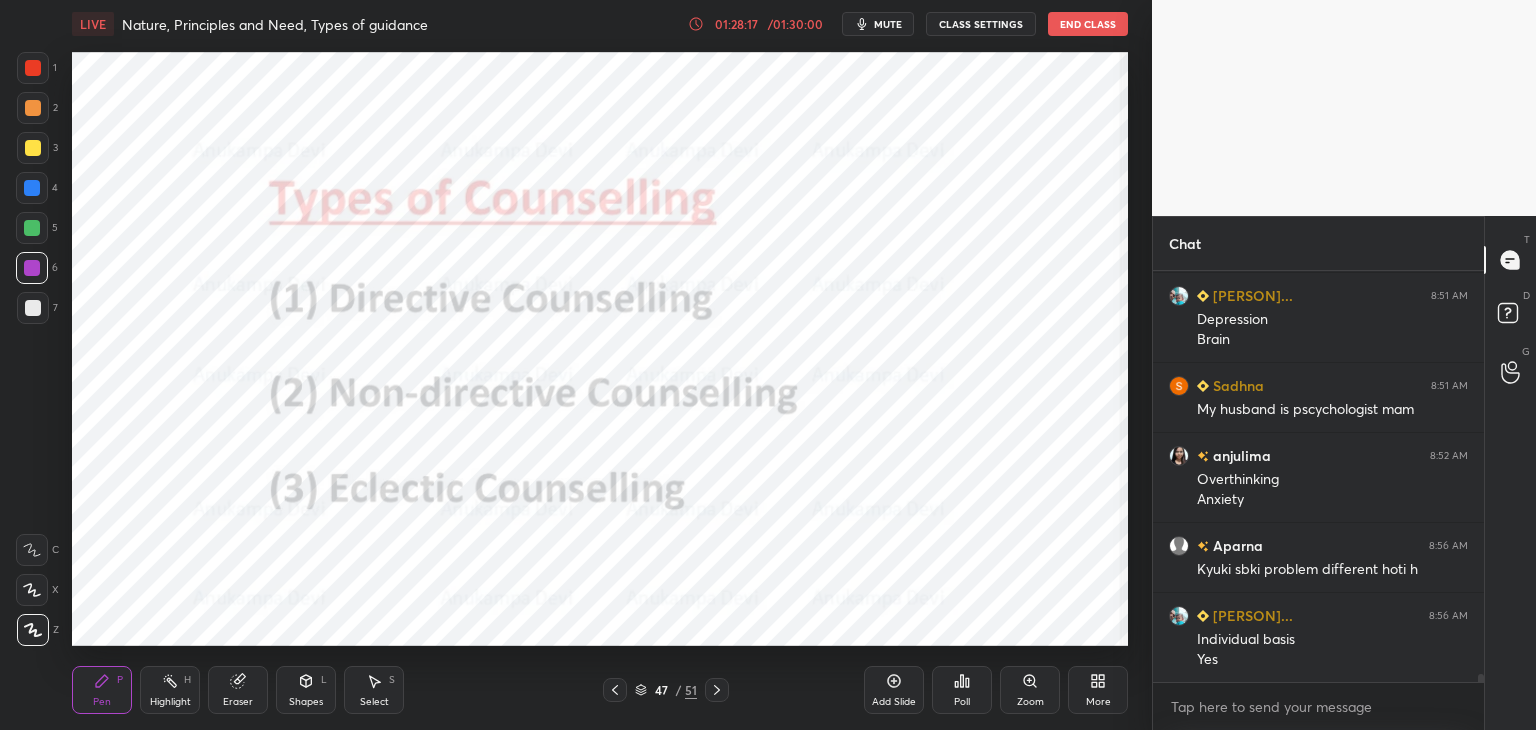 scroll, scrollTop: 19716, scrollLeft: 0, axis: vertical 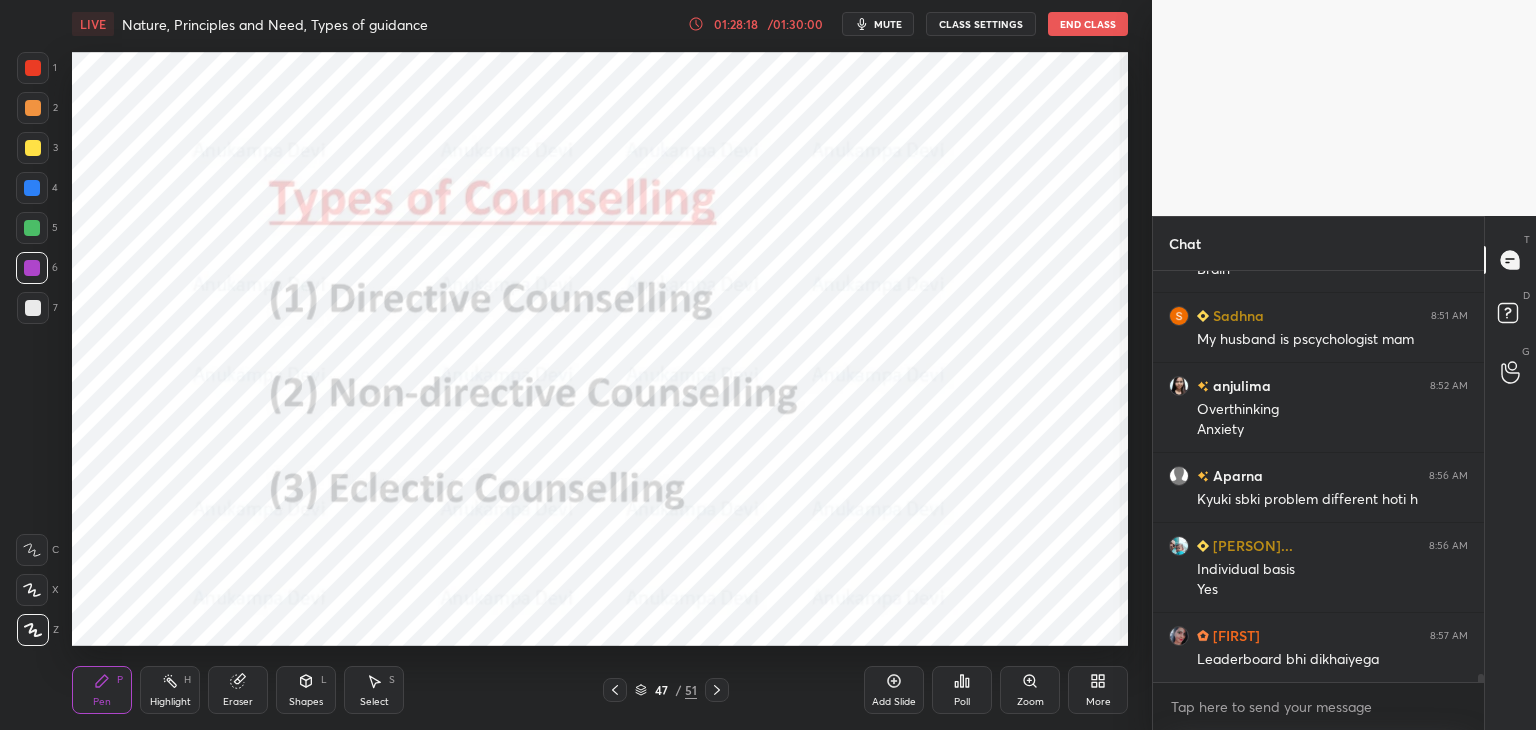 click 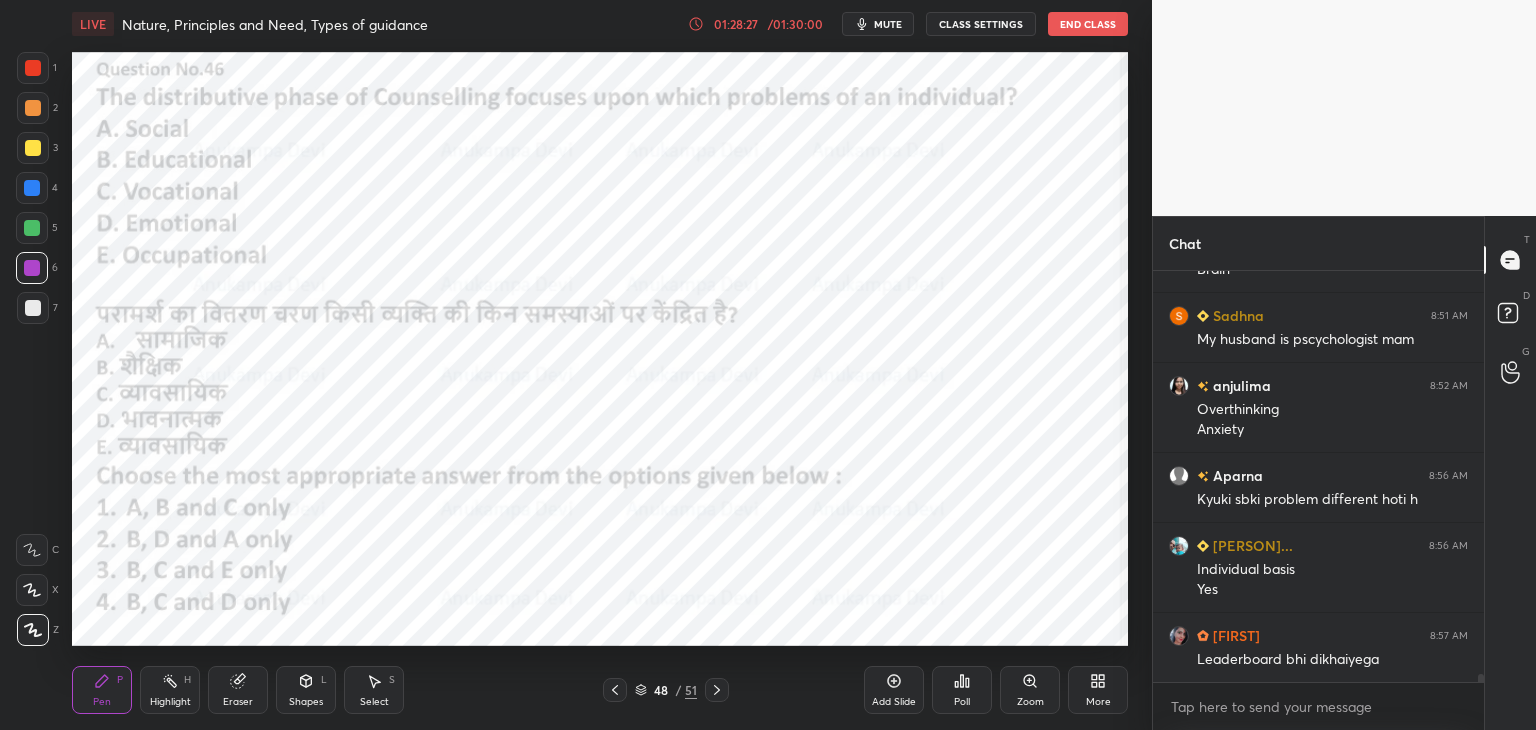 scroll, scrollTop: 19786, scrollLeft: 0, axis: vertical 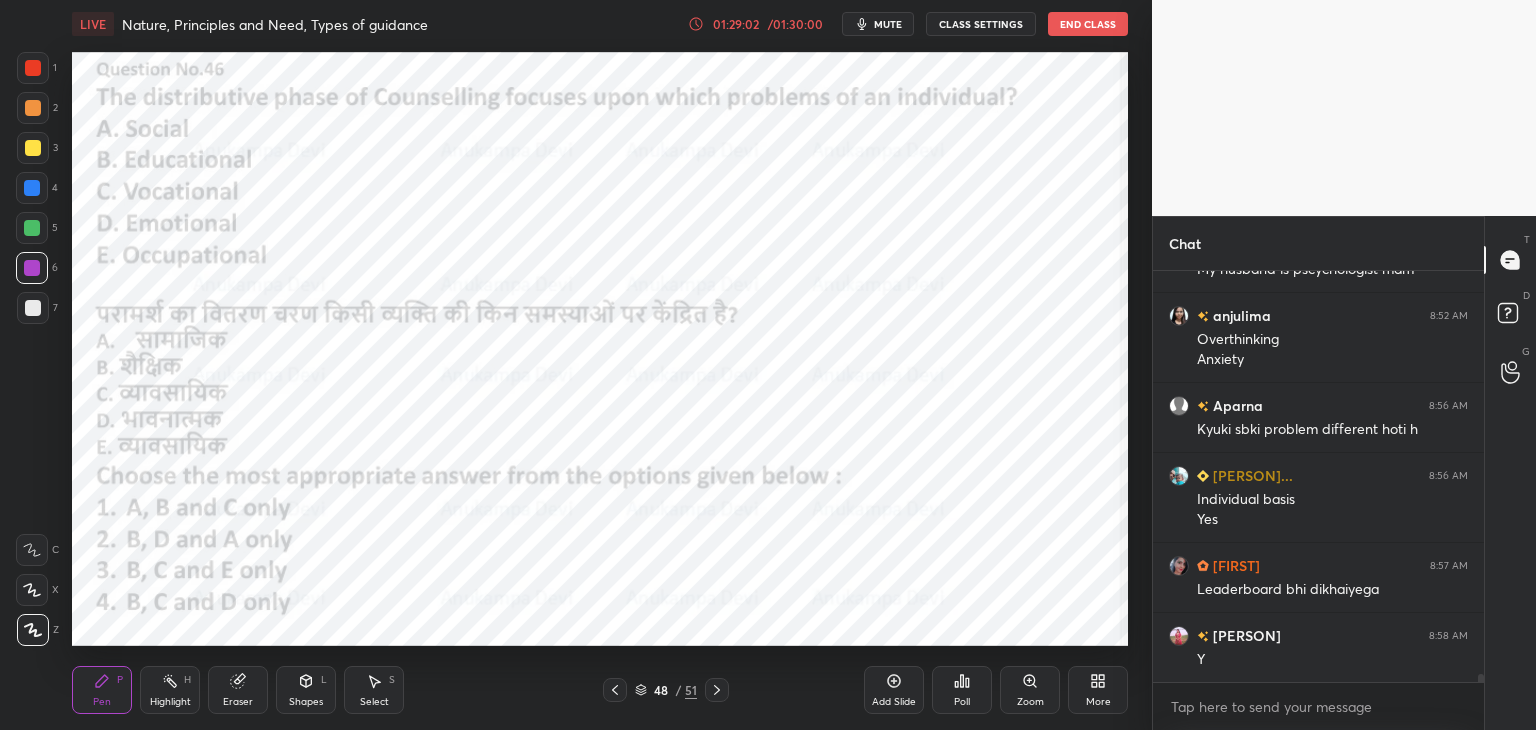 click 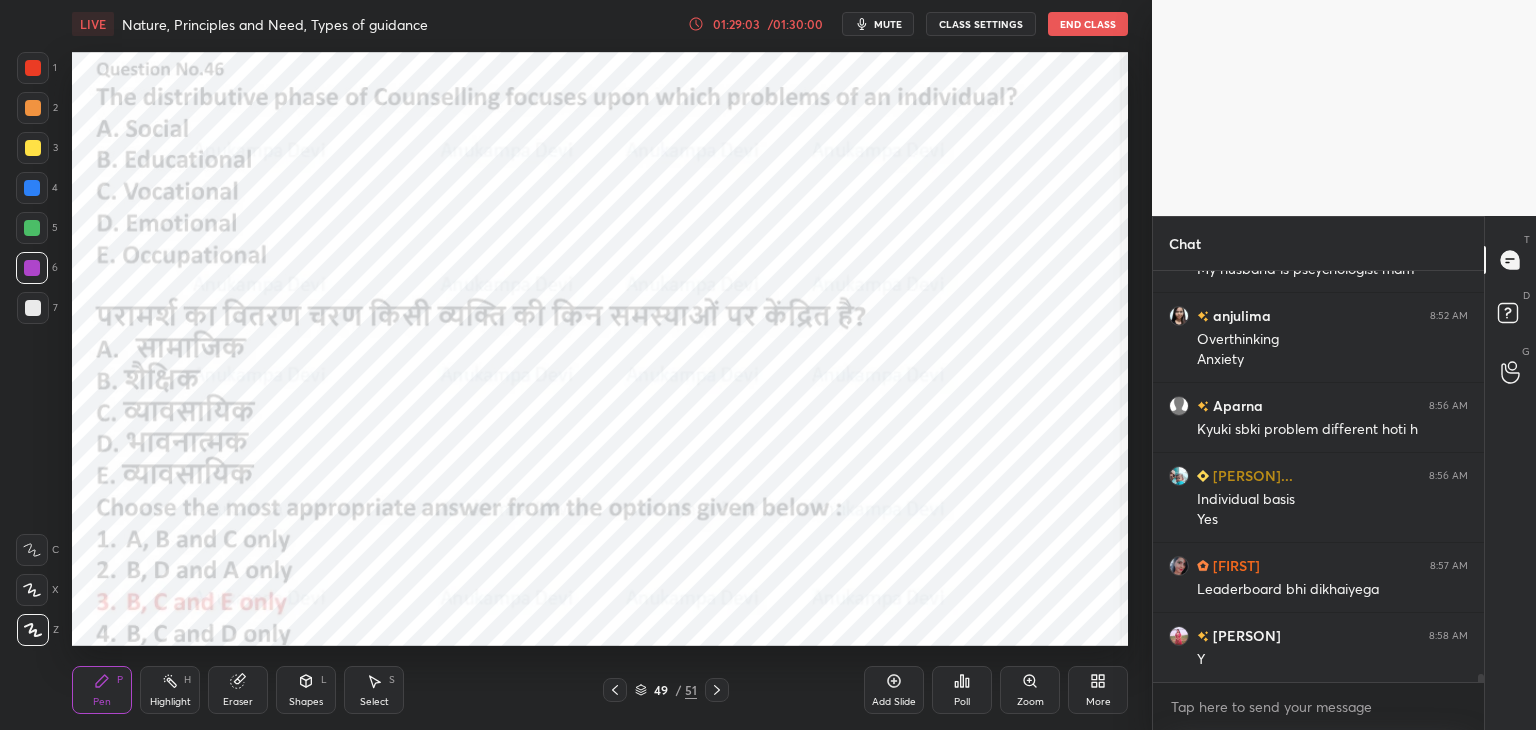 click 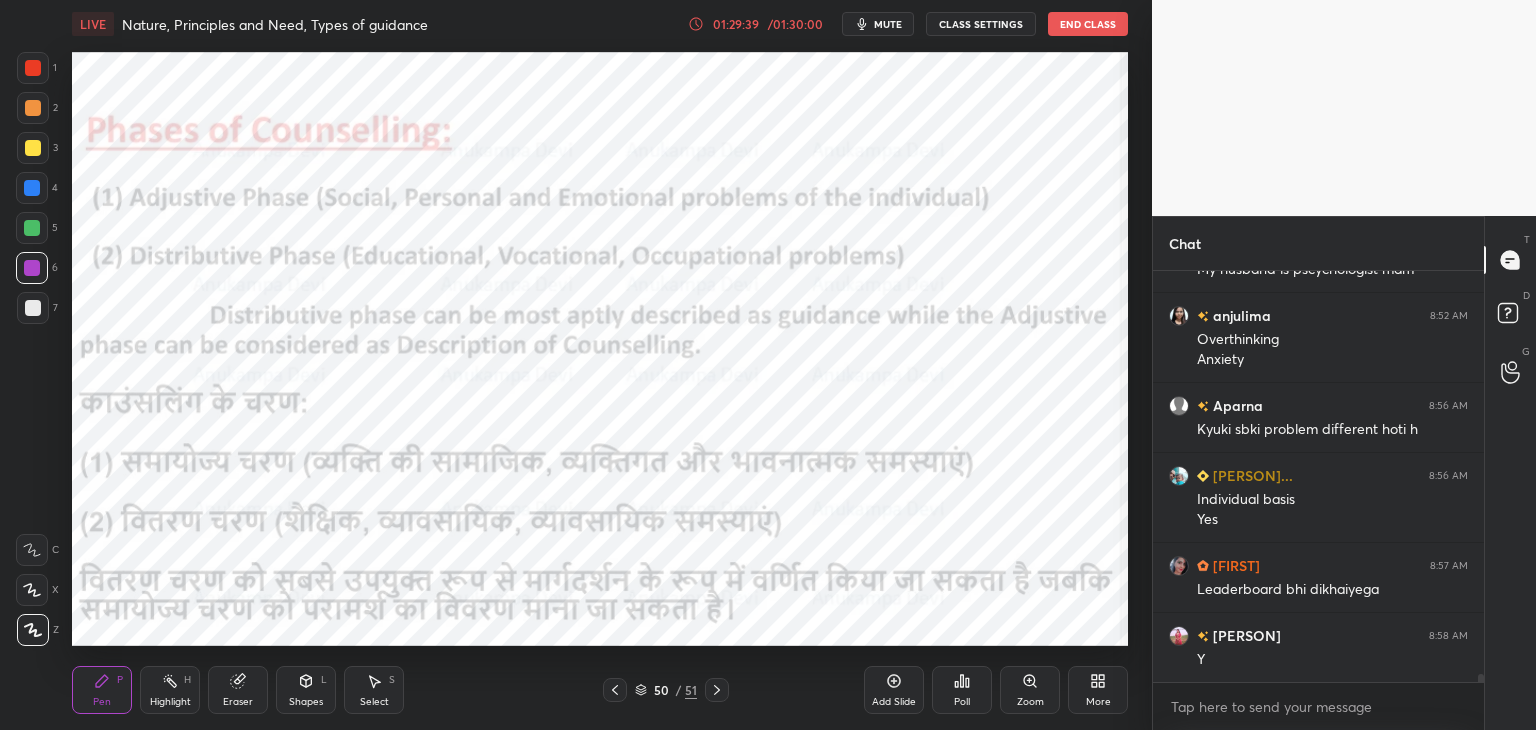 click at bounding box center [615, 690] 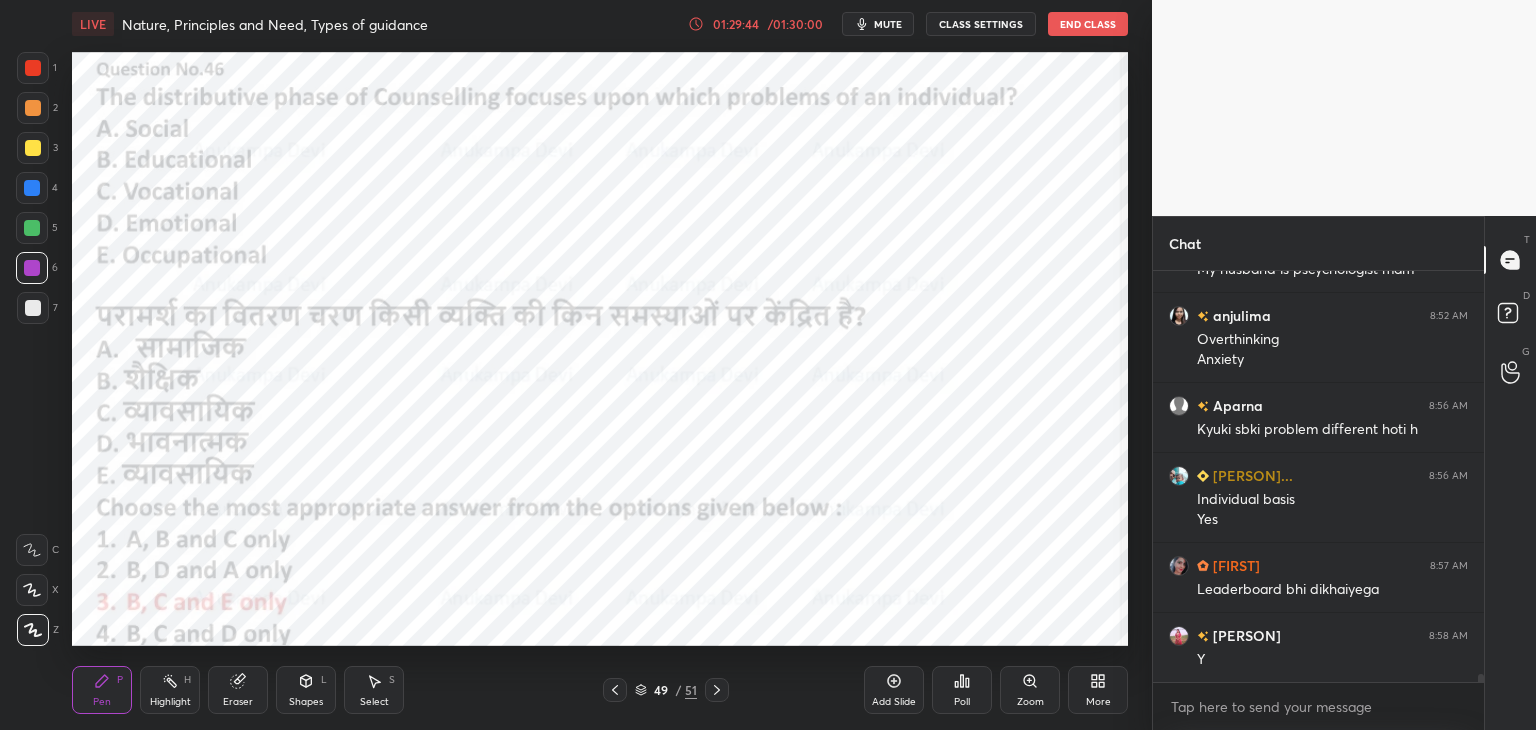 drag, startPoint x: 718, startPoint y: 693, endPoint x: 706, endPoint y: 670, distance: 25.942244 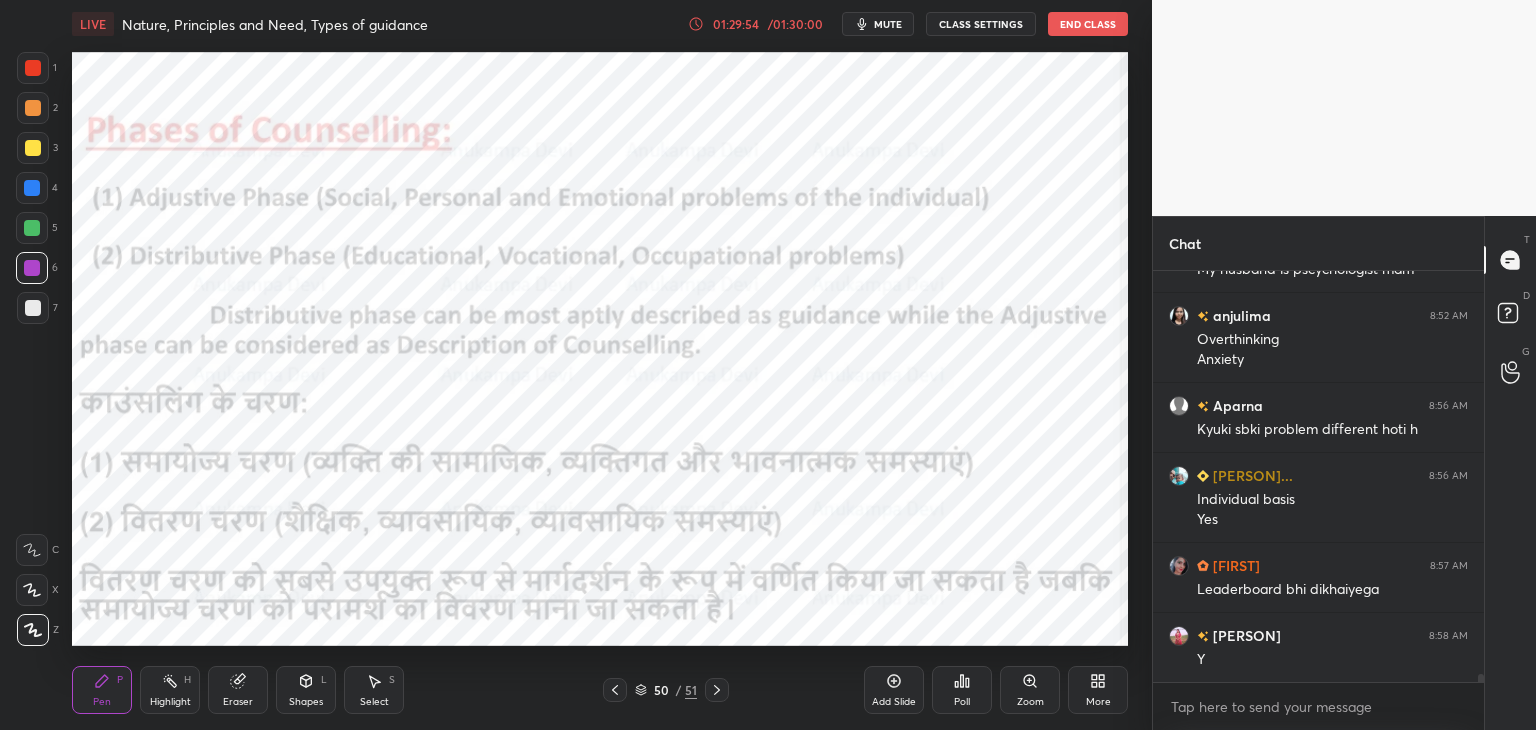 click 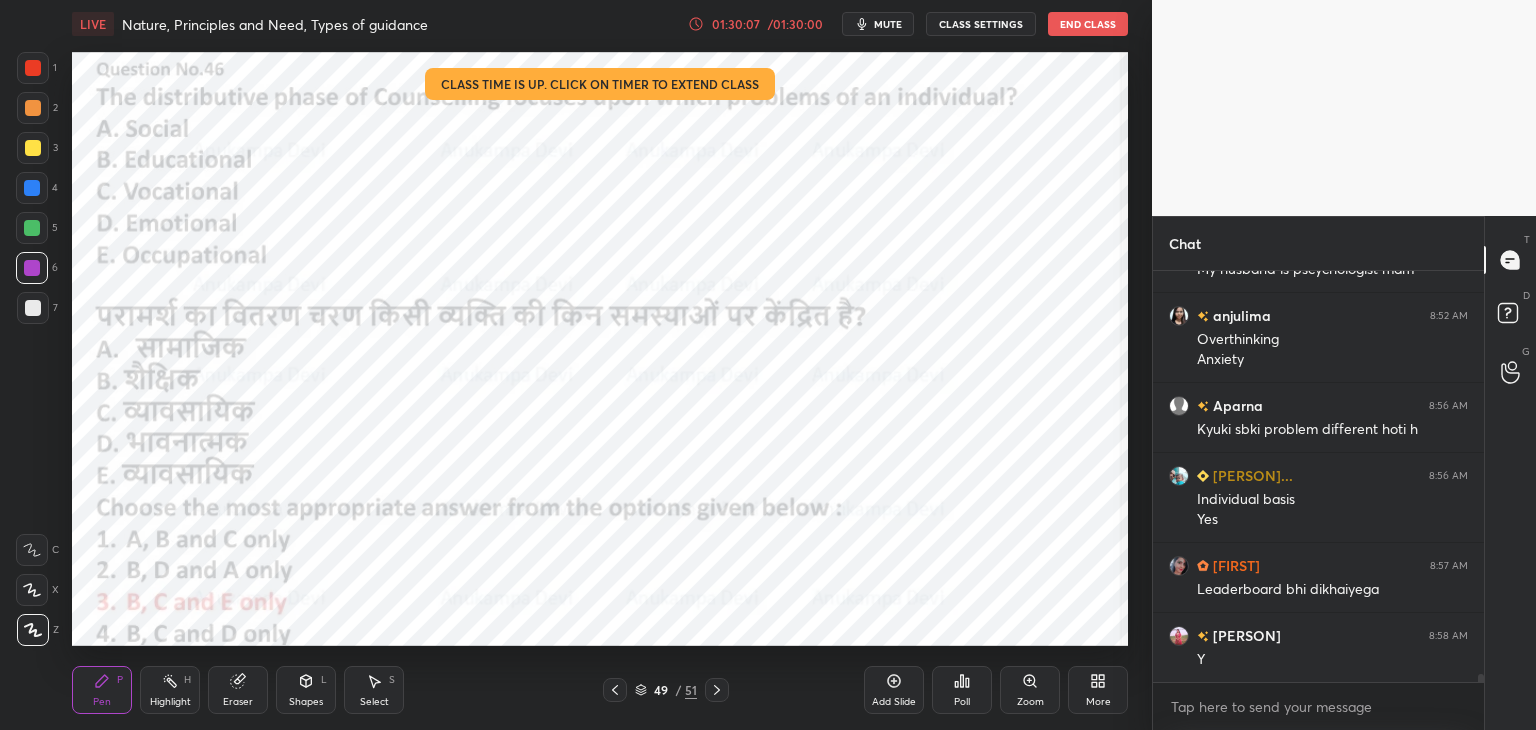 click 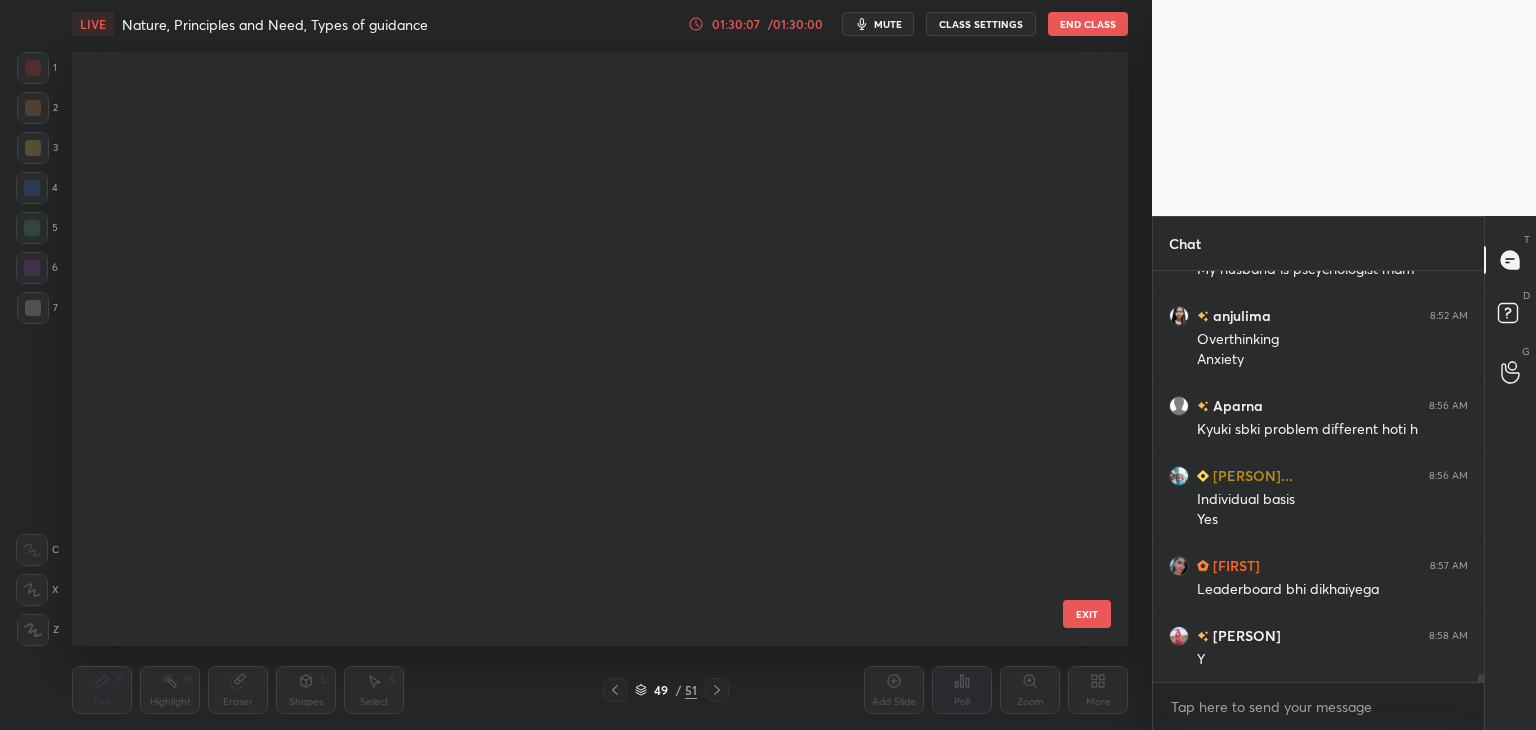 scroll, scrollTop: 2516, scrollLeft: 0, axis: vertical 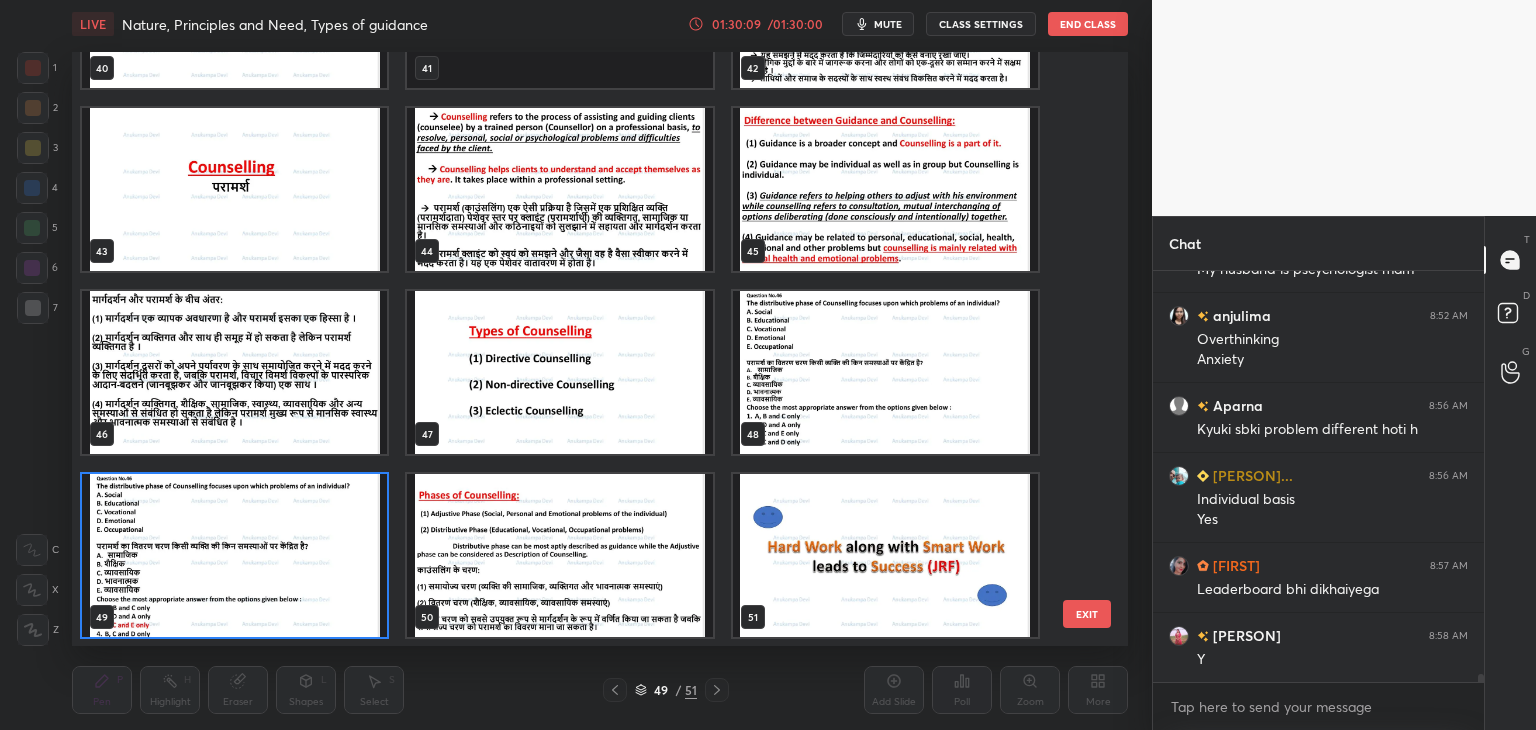 click at bounding box center [885, 555] 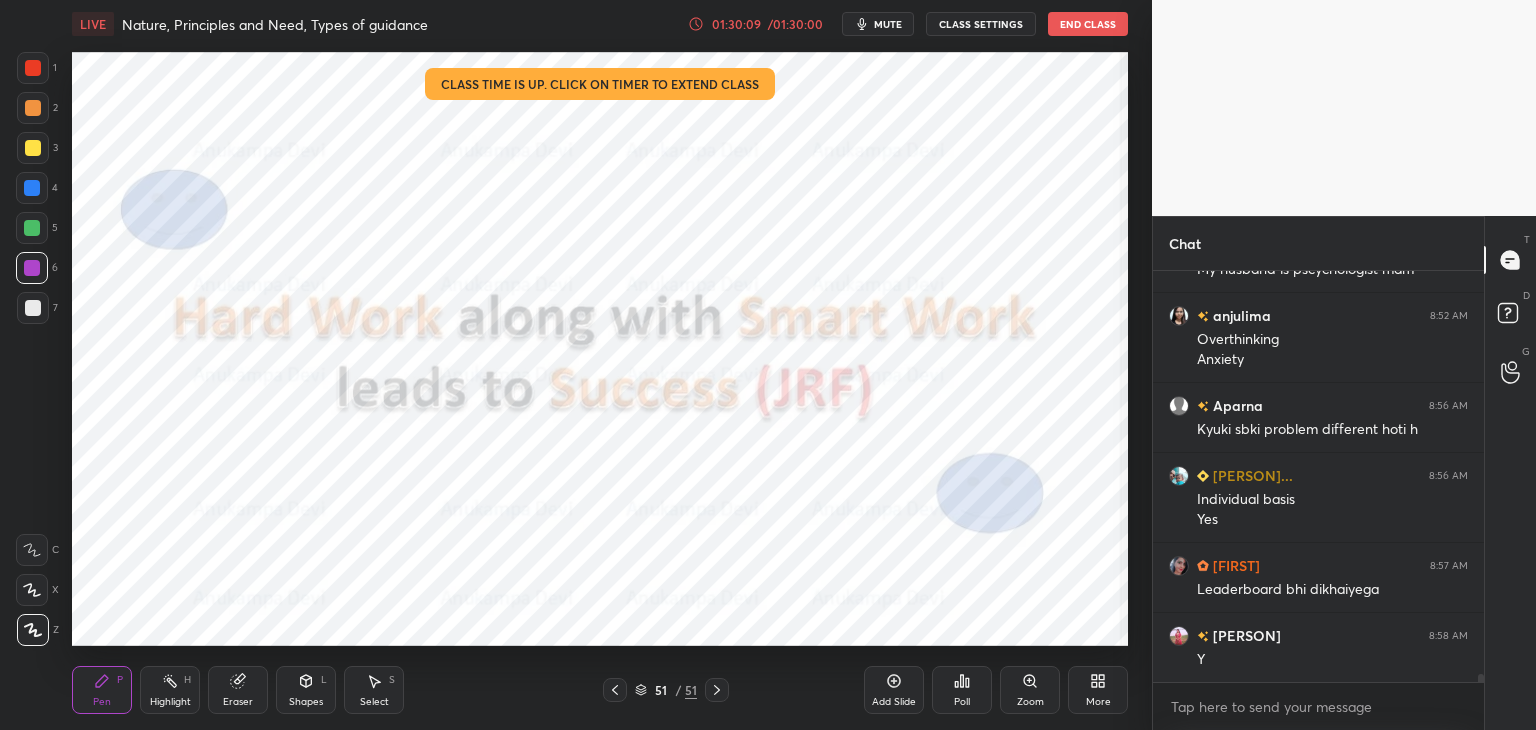 click at bounding box center (885, 555) 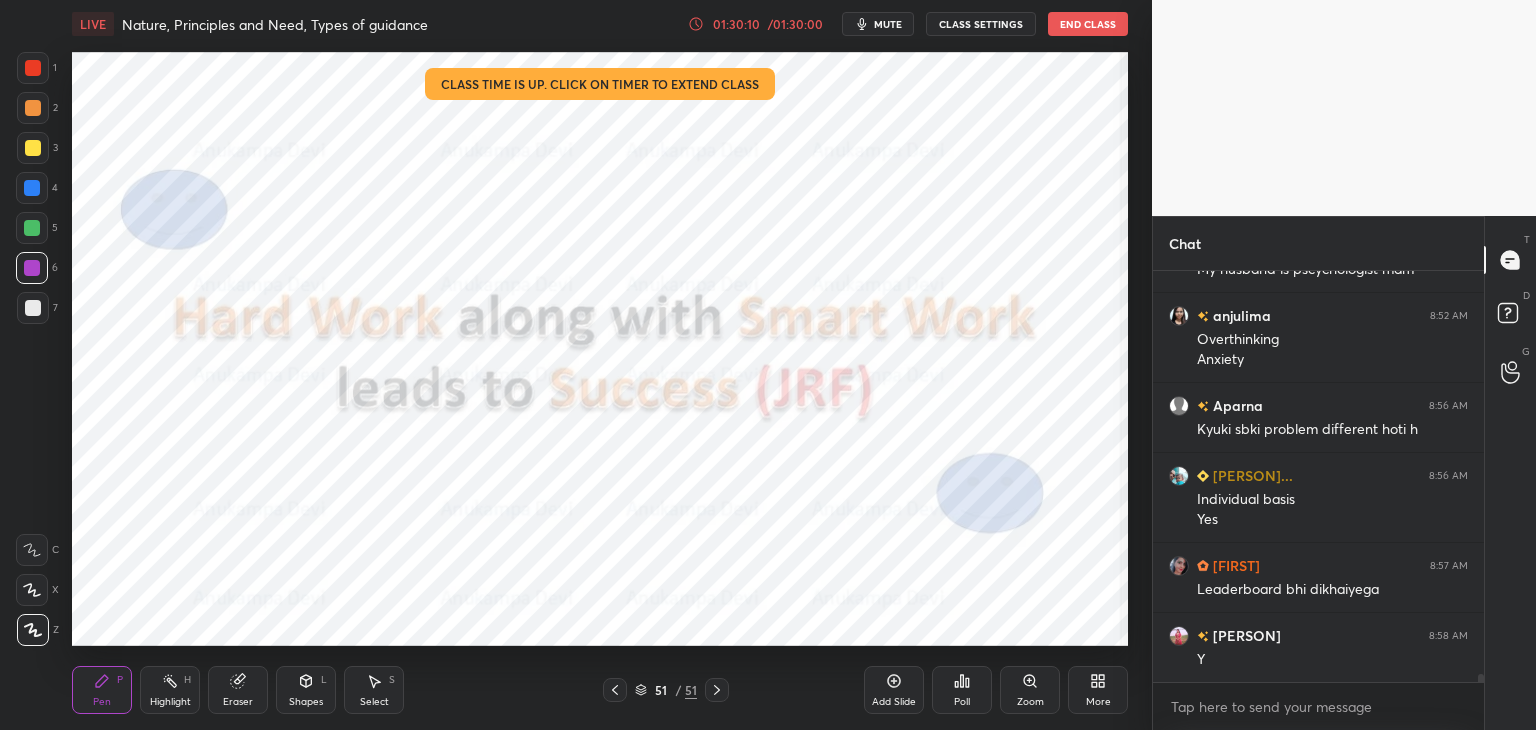 click 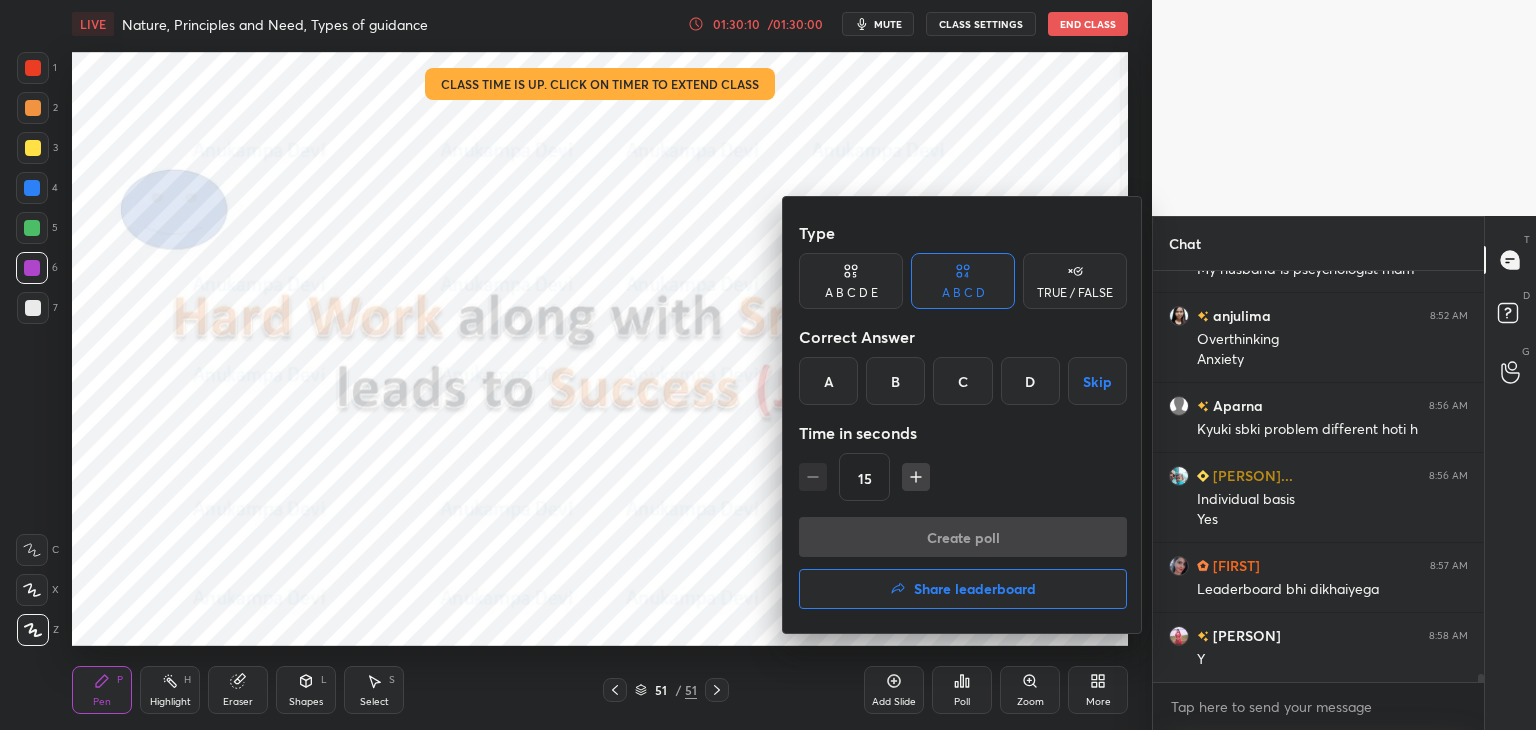 click on "Share leaderboard" at bounding box center (975, 589) 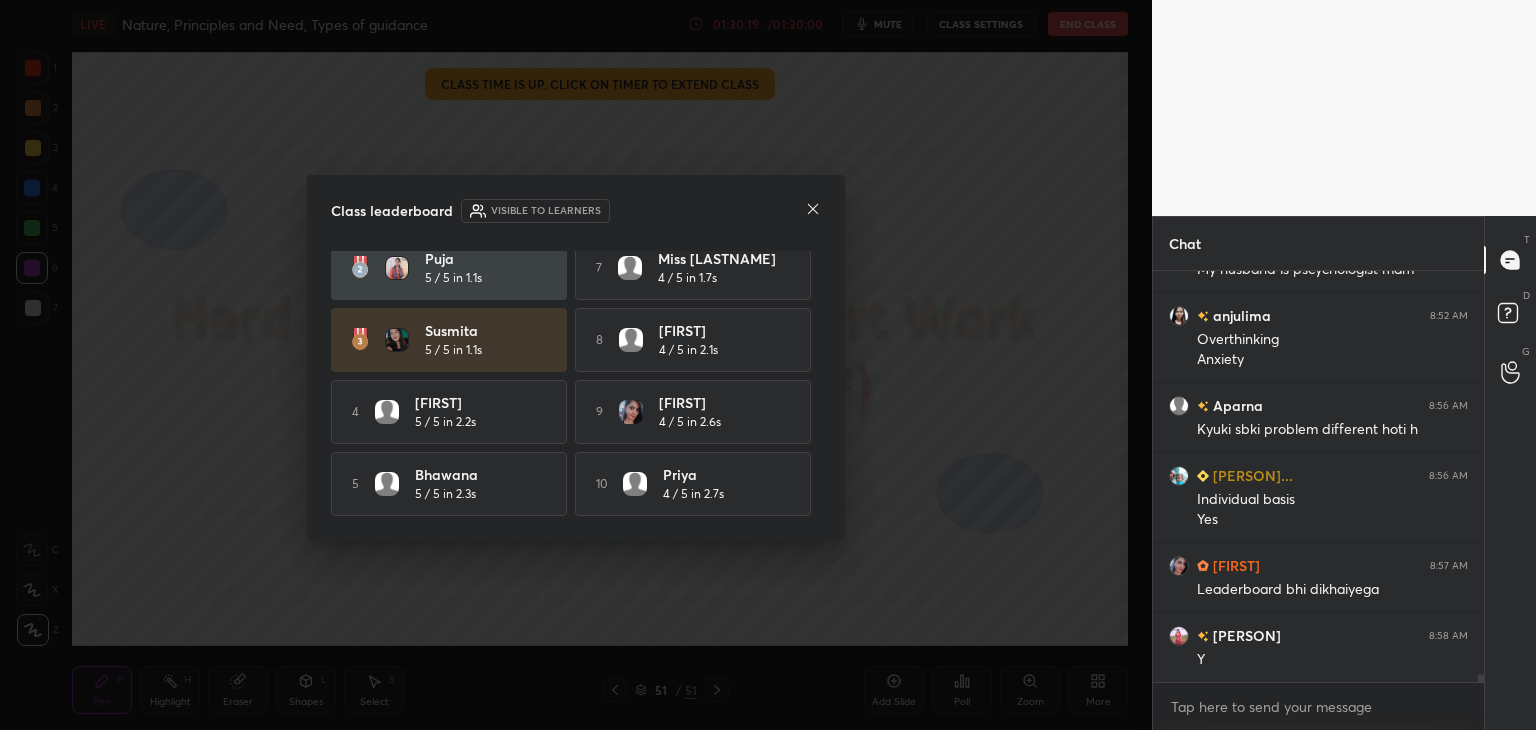 scroll, scrollTop: 92, scrollLeft: 0, axis: vertical 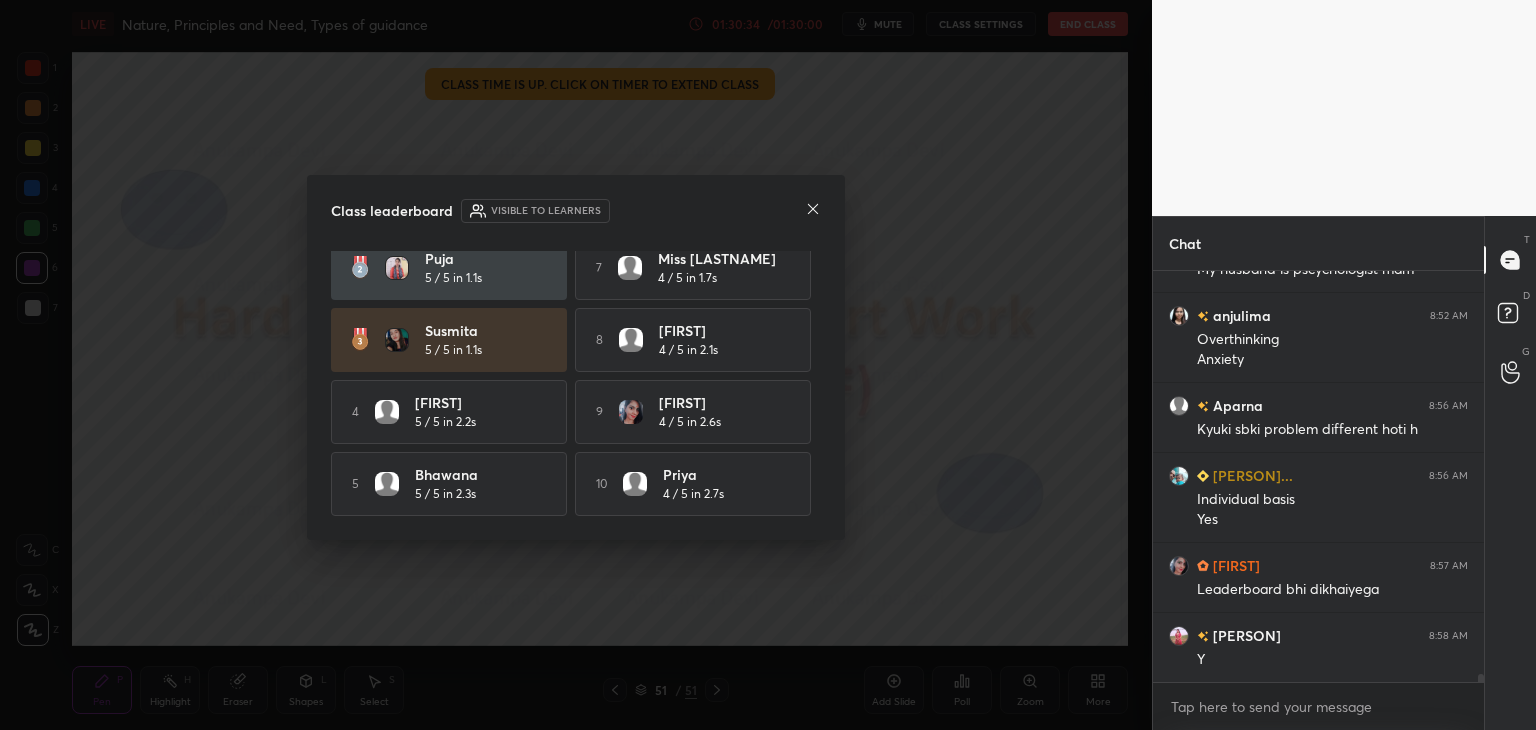 click 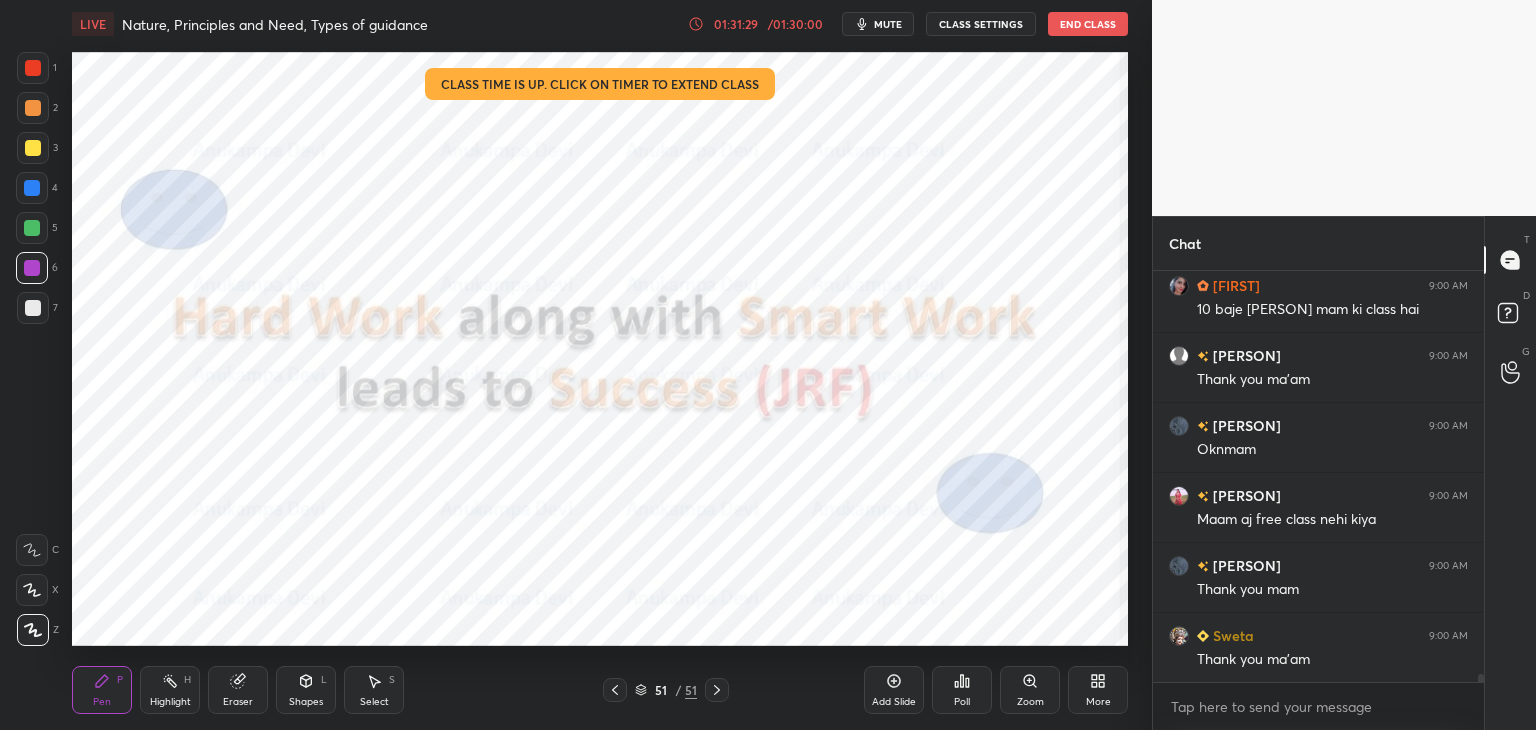 scroll, scrollTop: 21362, scrollLeft: 0, axis: vertical 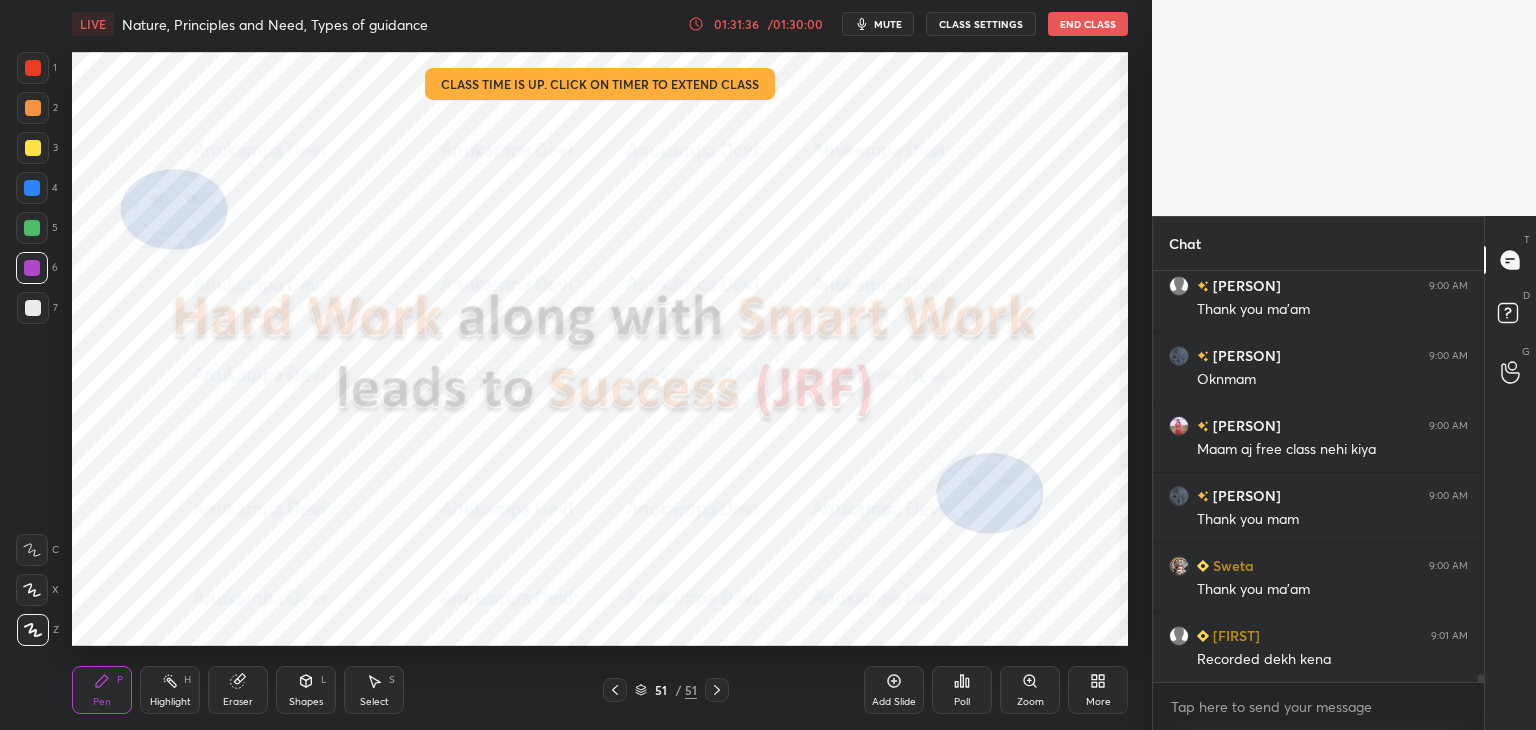 click on "End Class" at bounding box center [1088, 24] 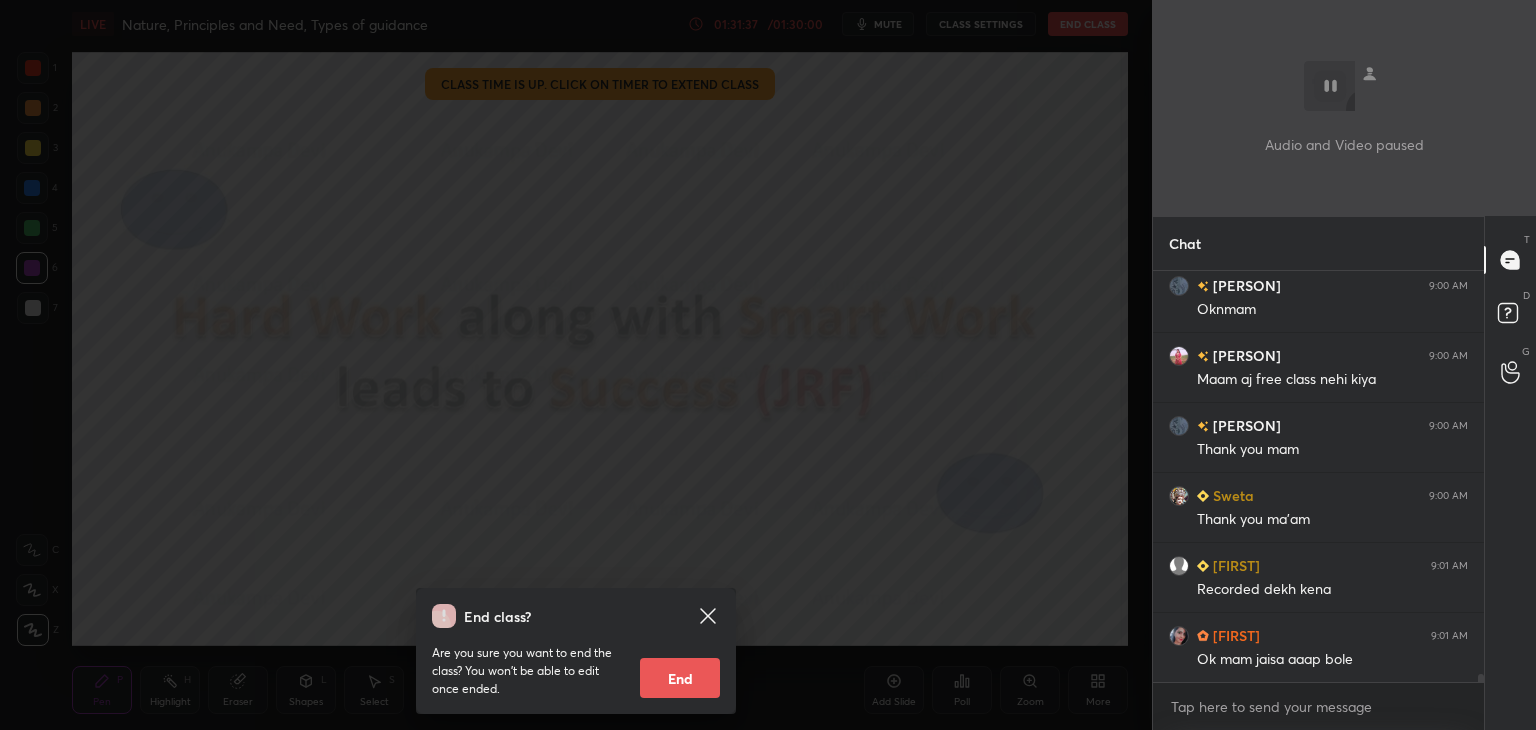 click on "End" at bounding box center [680, 678] 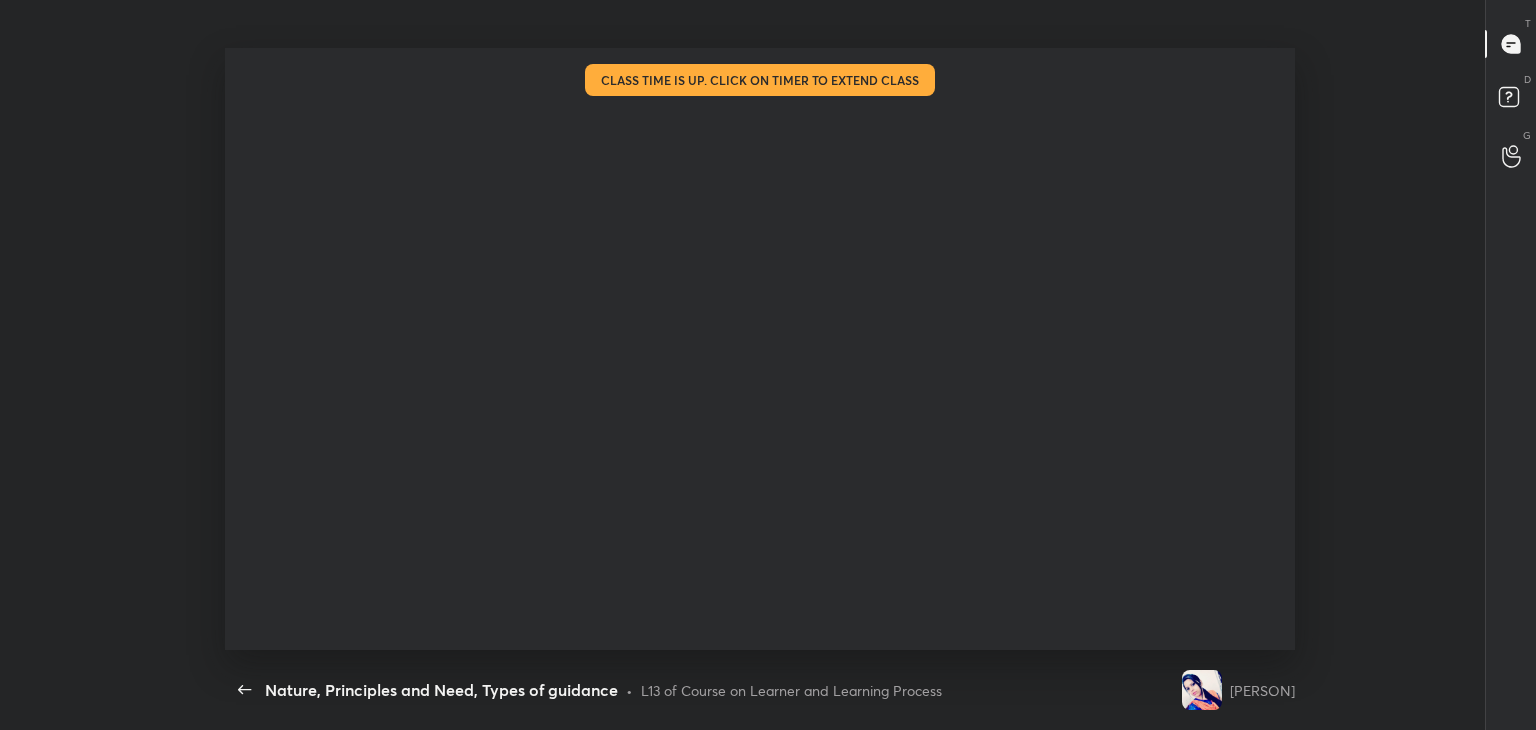 scroll, scrollTop: 99397, scrollLeft: 98596, axis: both 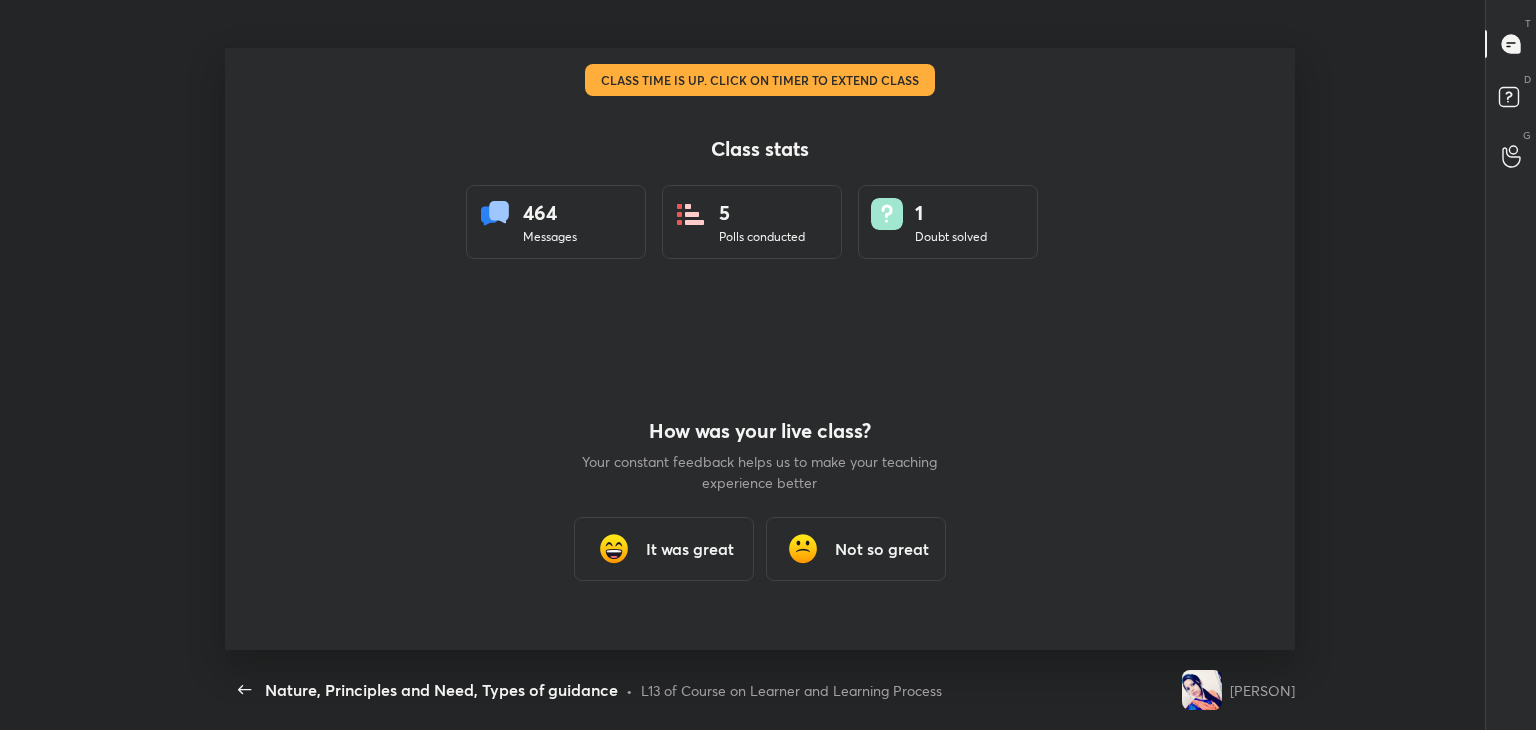 drag, startPoint x: 710, startPoint y: 545, endPoint x: 719, endPoint y: 533, distance: 15 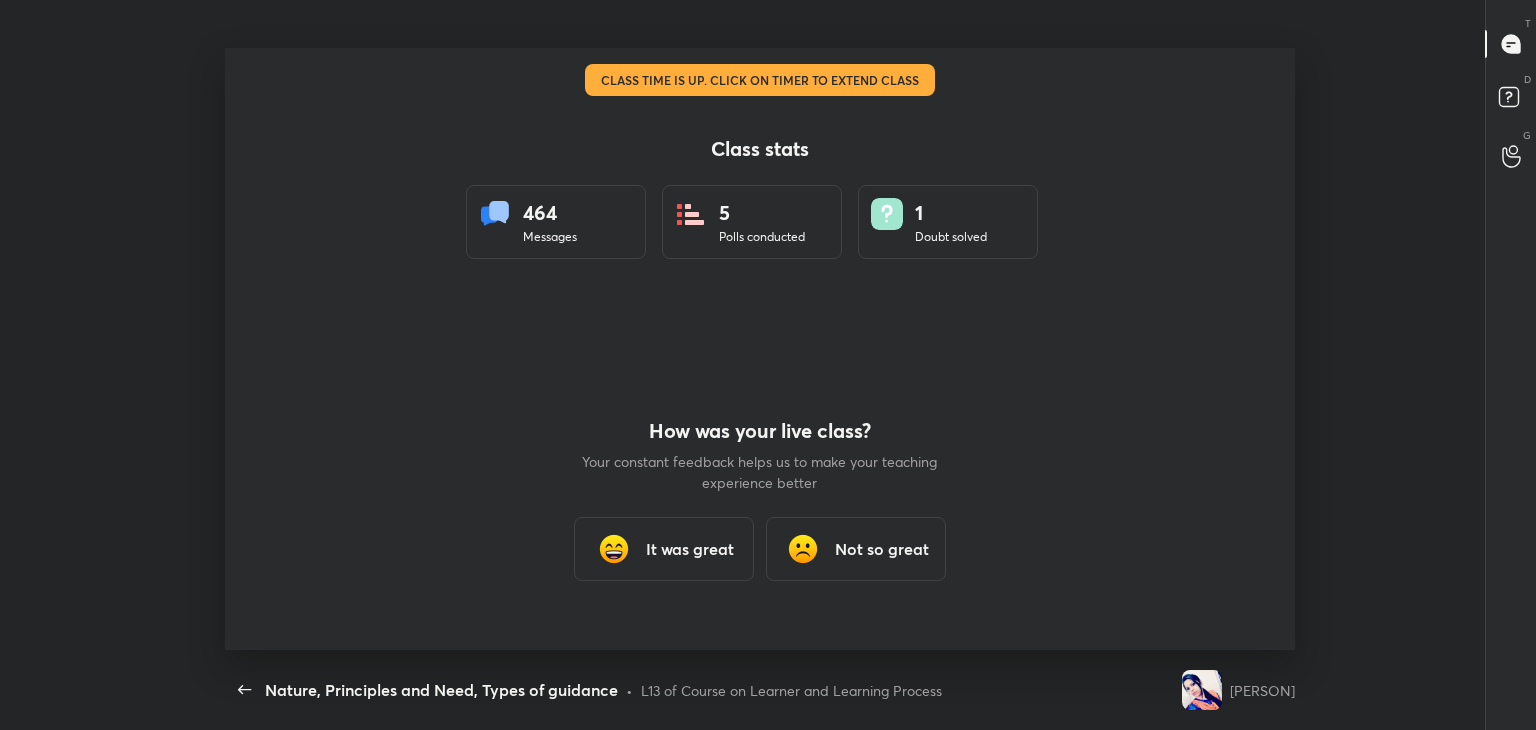 click on "It was great" at bounding box center [690, 549] 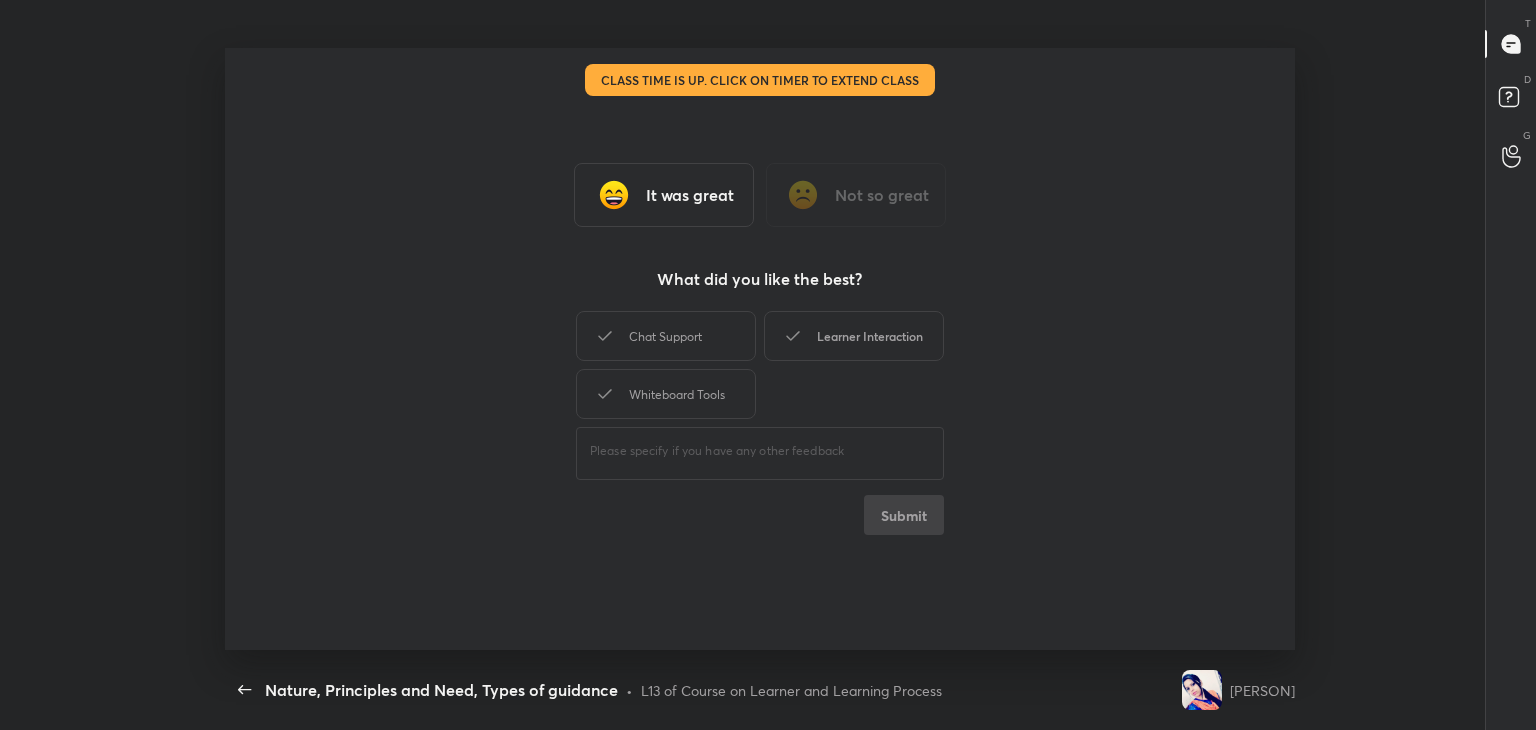 click on "Learner Interaction" at bounding box center (854, 336) 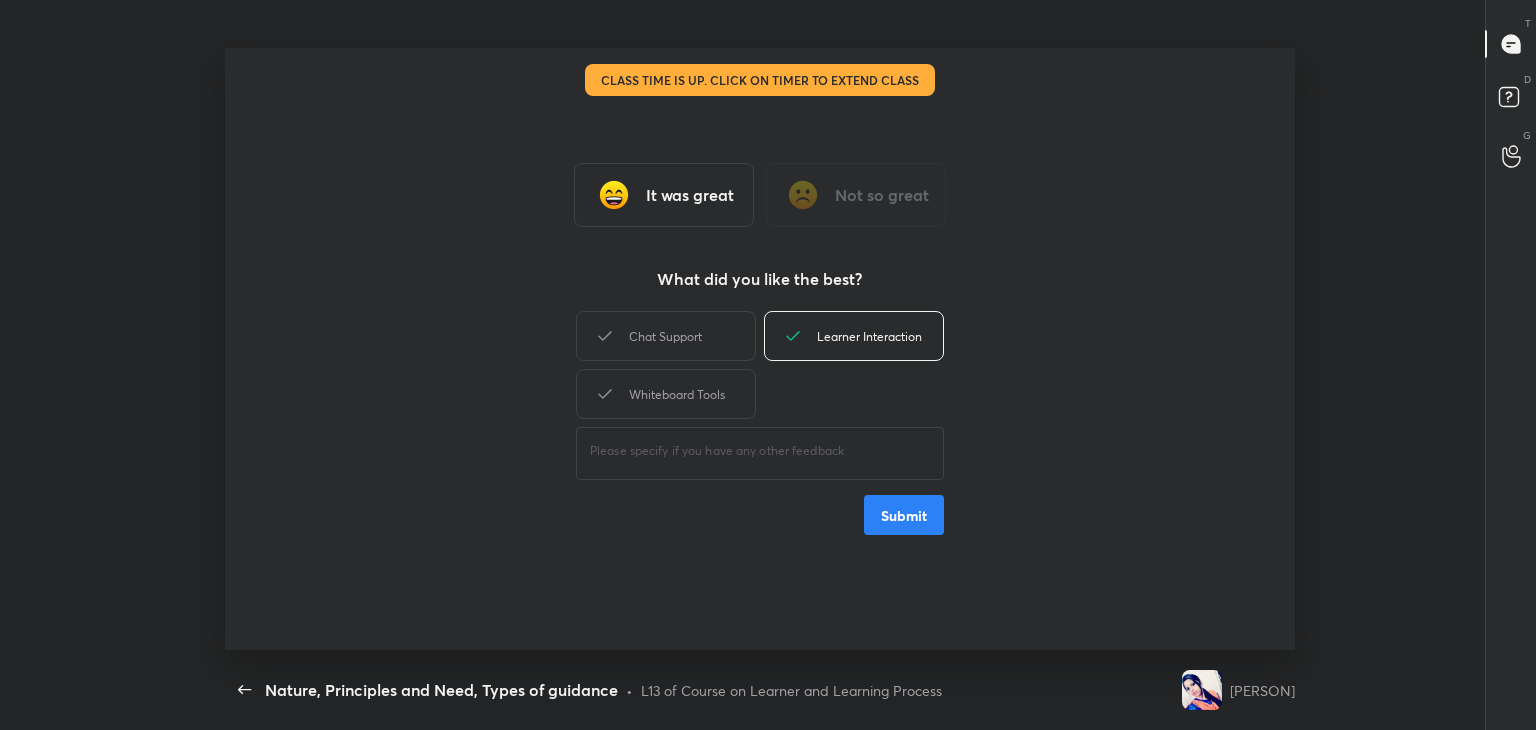 click on "Submit" at bounding box center [904, 515] 